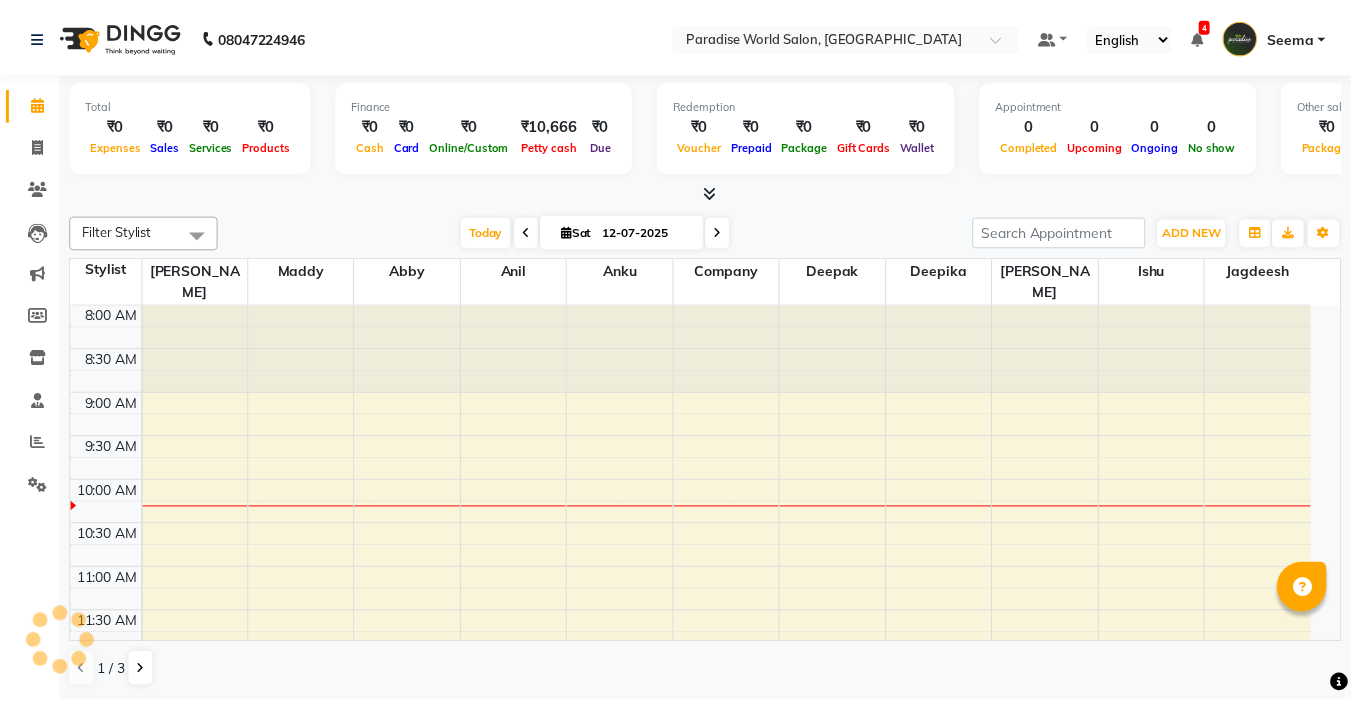 scroll, scrollTop: 0, scrollLeft: 0, axis: both 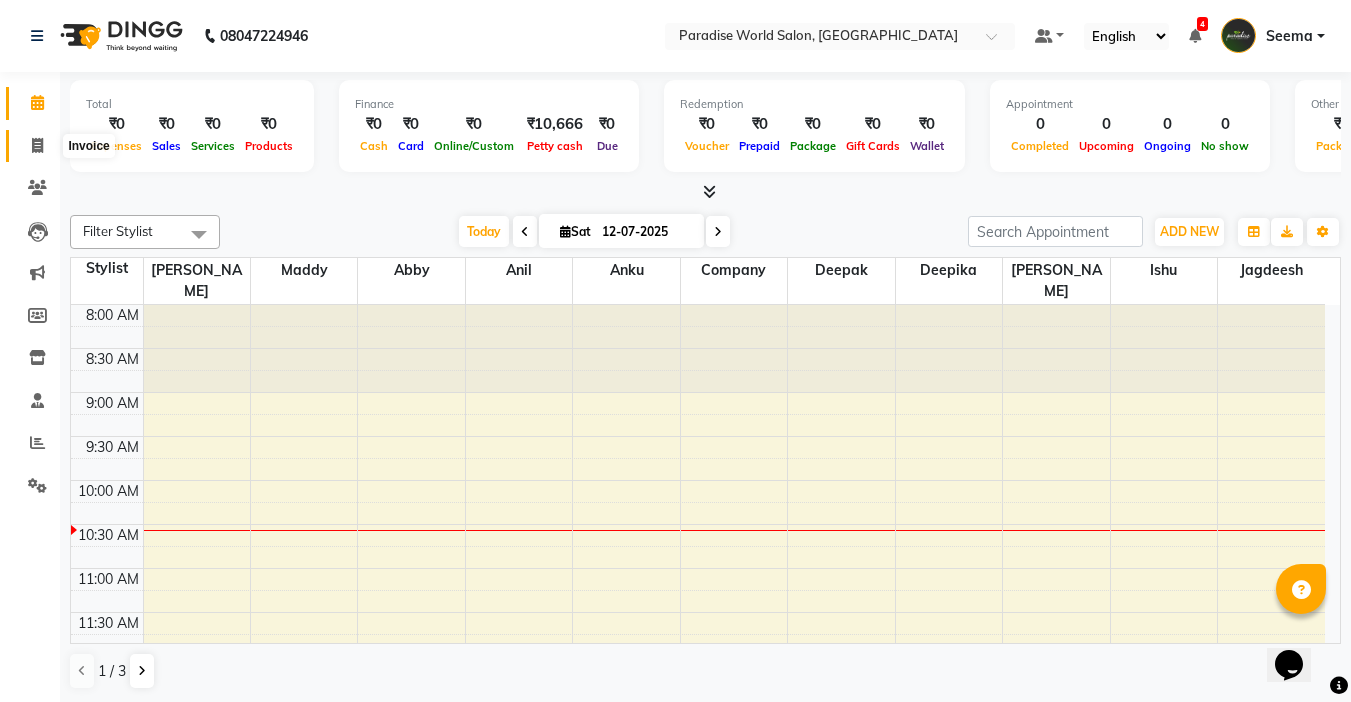 click 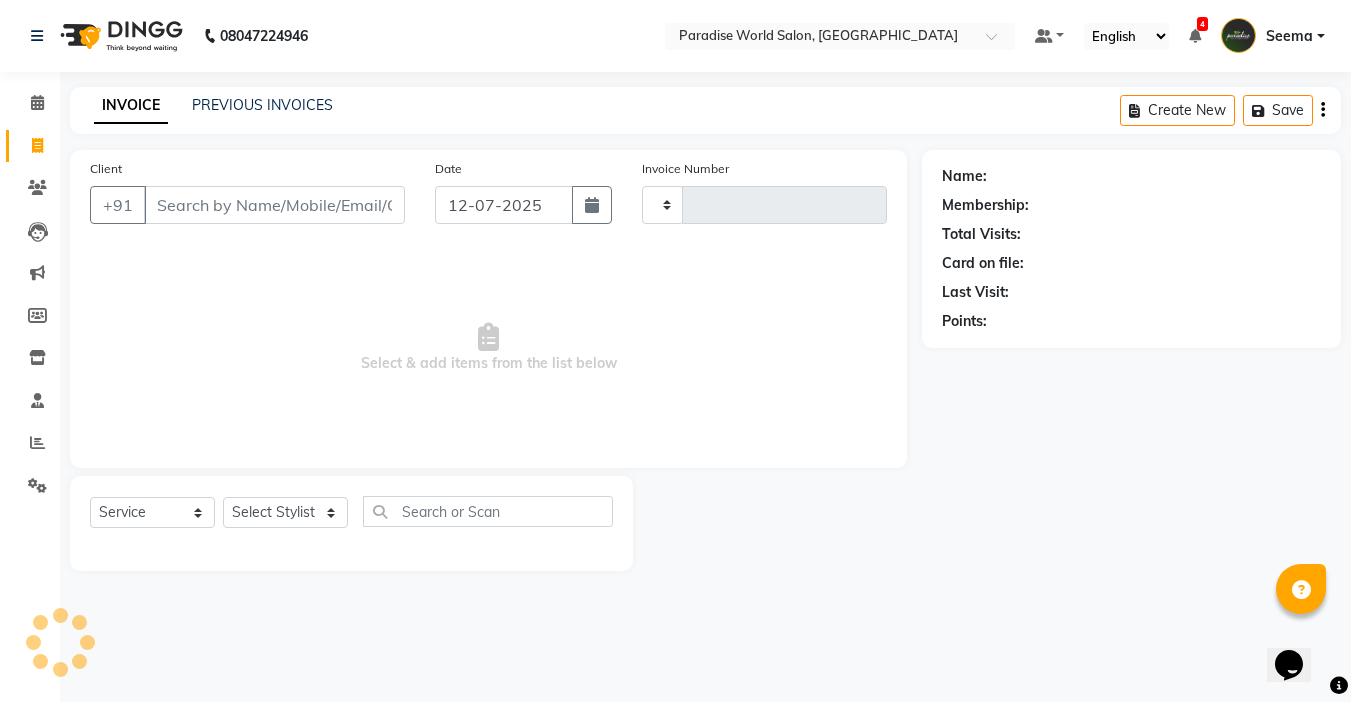 type on "1622" 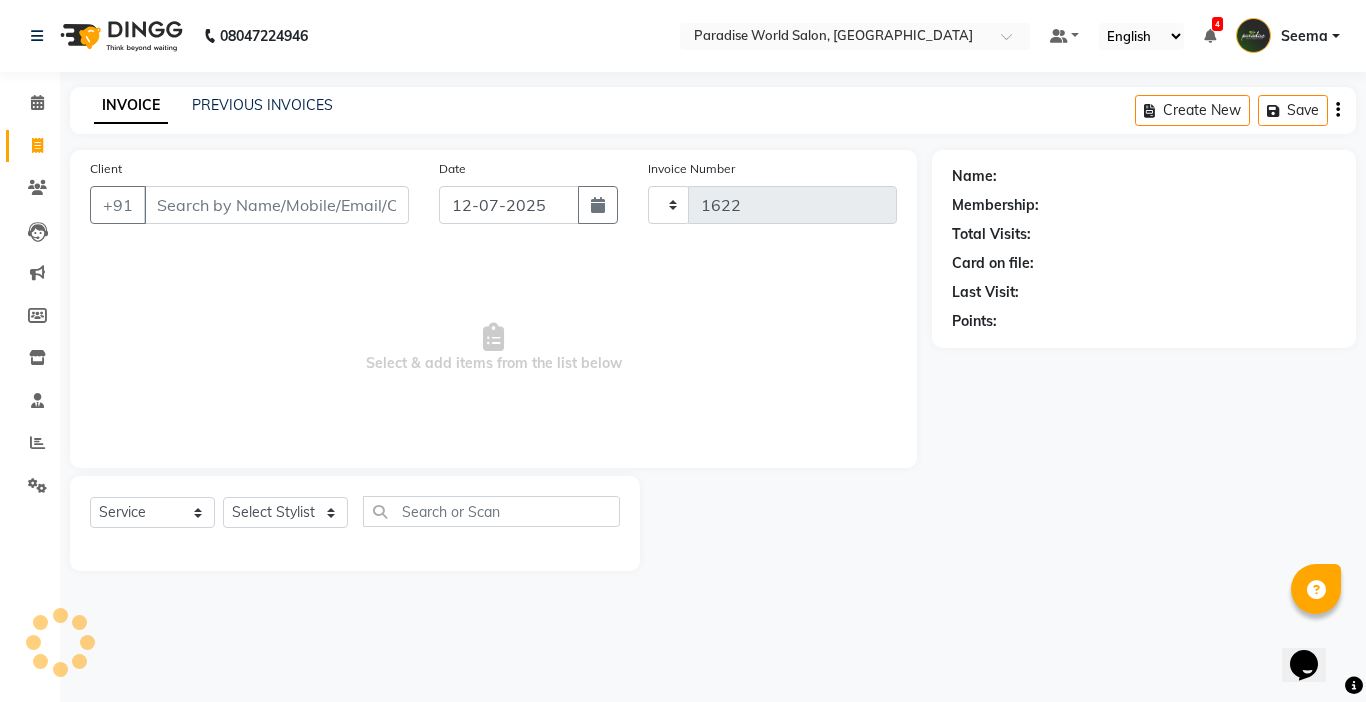 select on "4451" 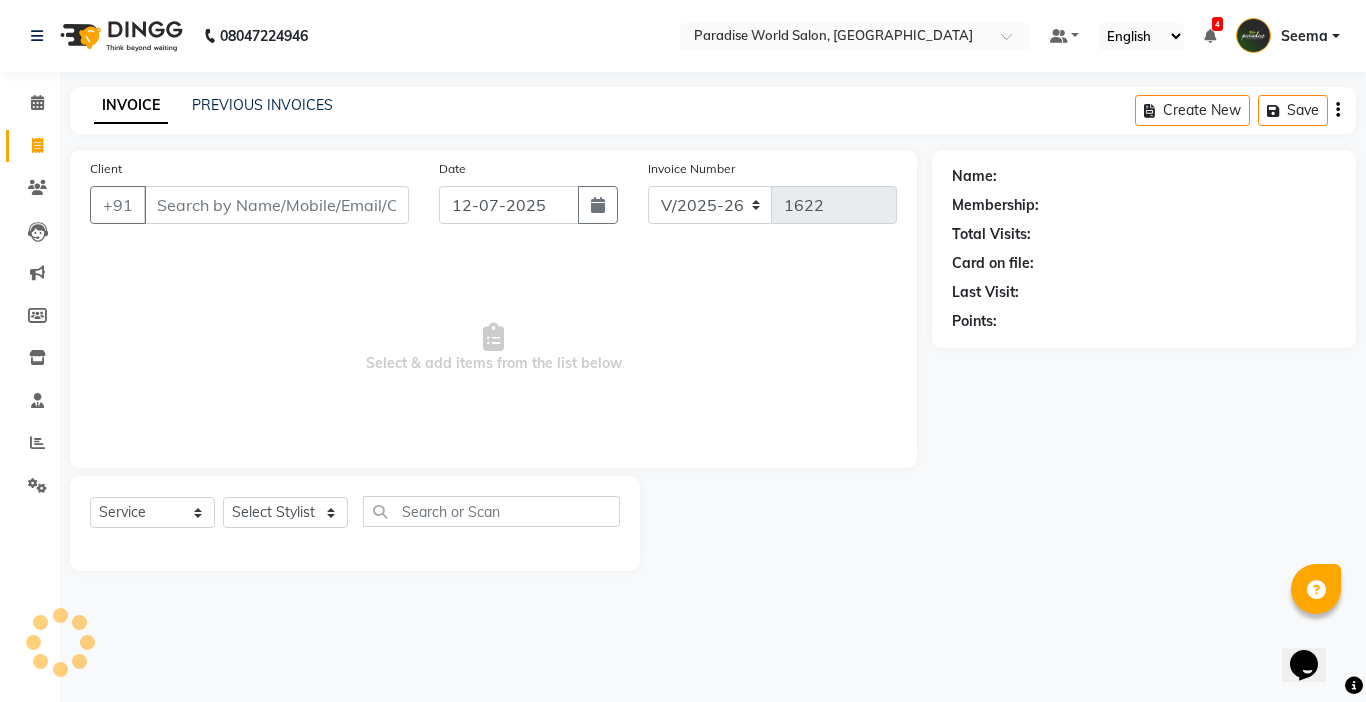click on "INVOICE PREVIOUS INVOICES" 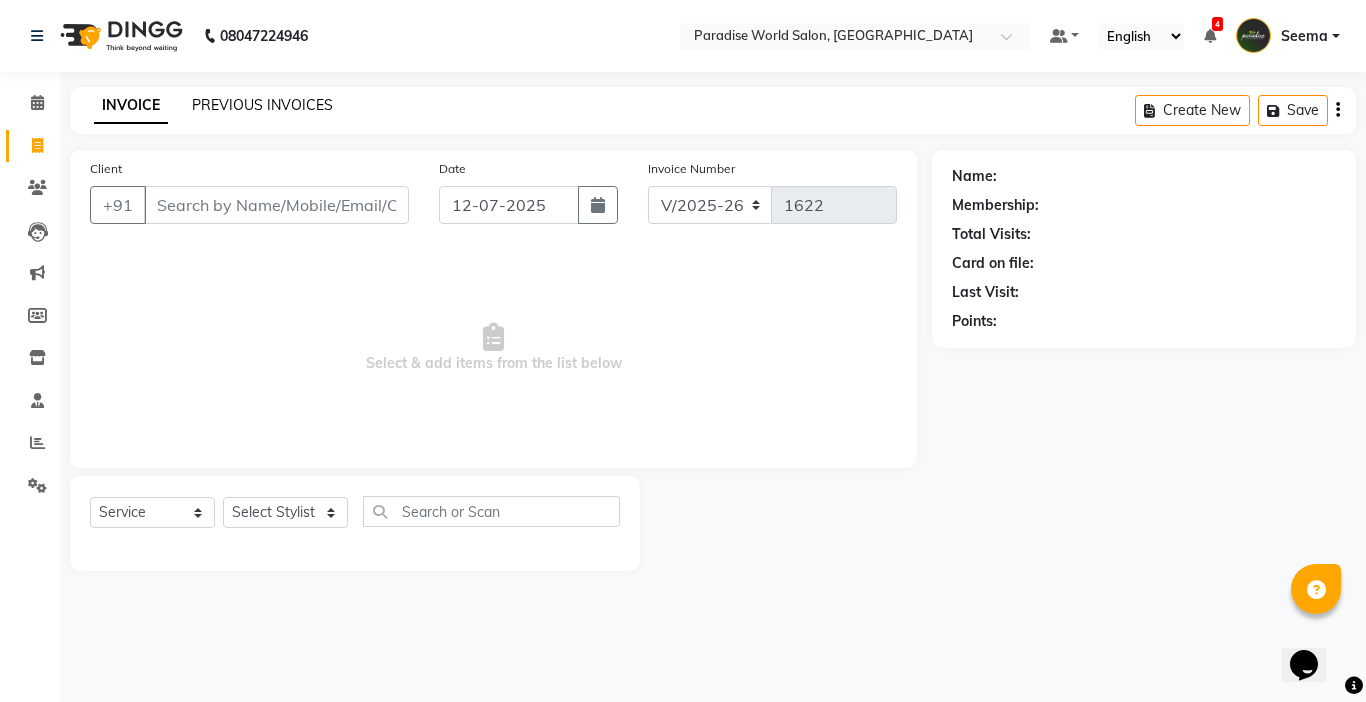 click on "PREVIOUS INVOICES" 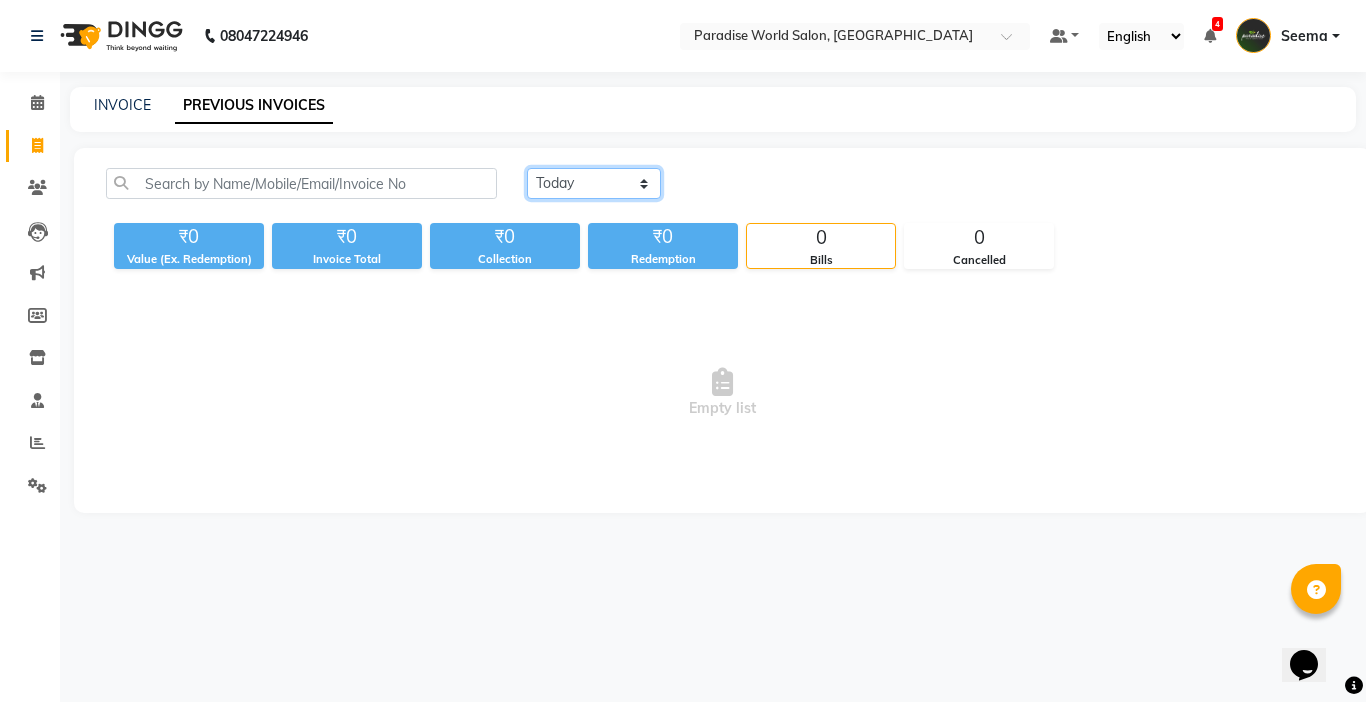 click on "[DATE] [DATE] Custom Range" 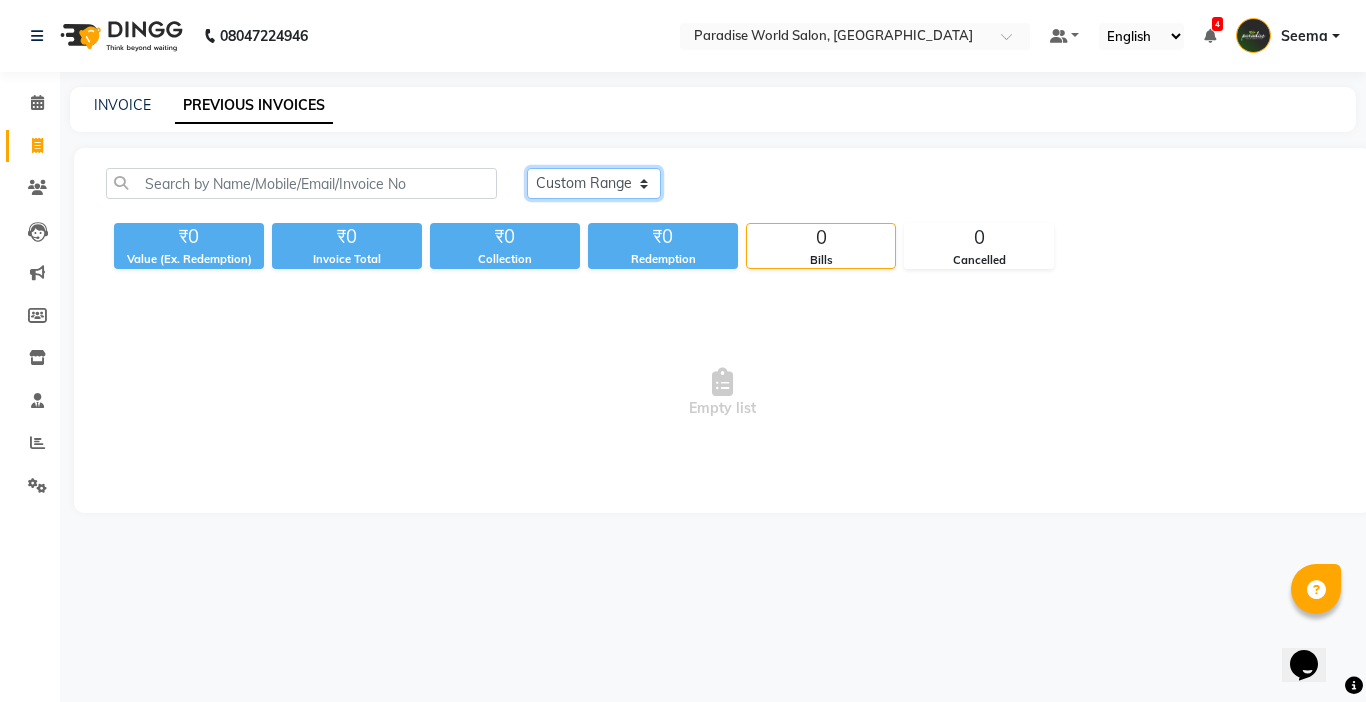click on "[DATE] [DATE] Custom Range" 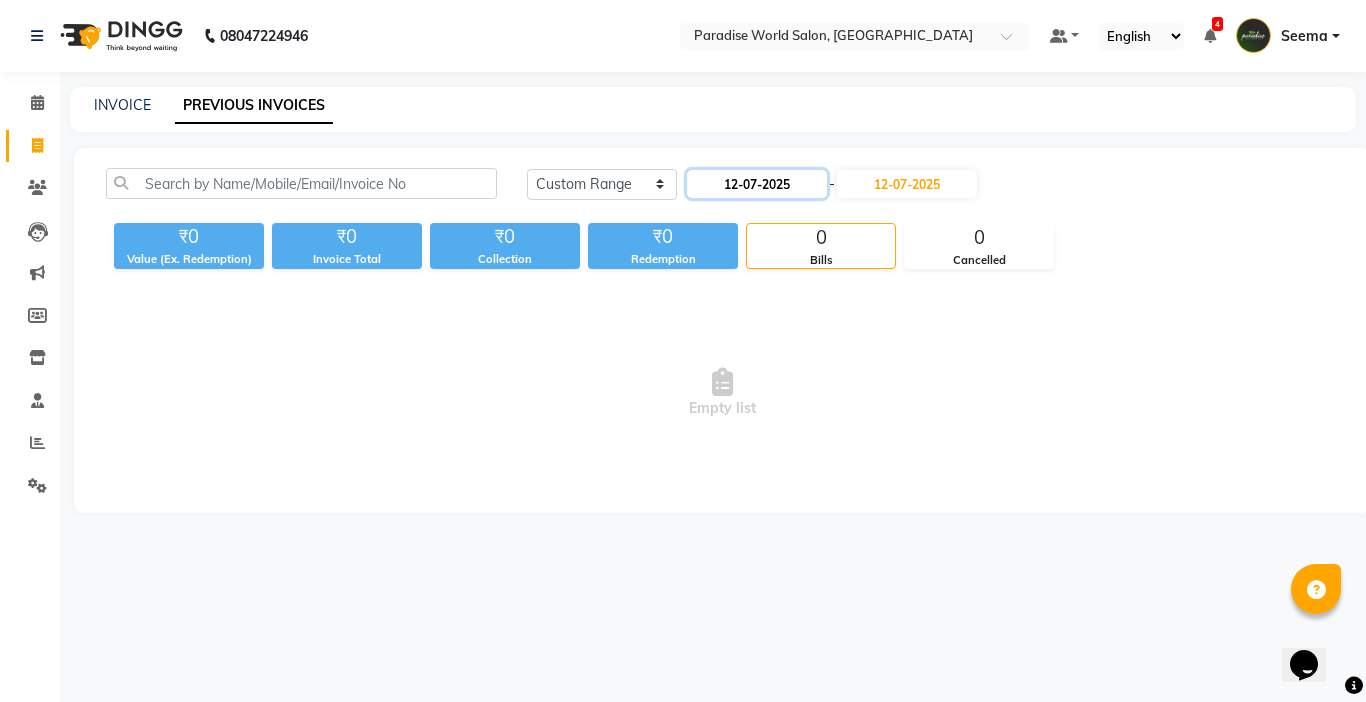 click on "12-07-2025" 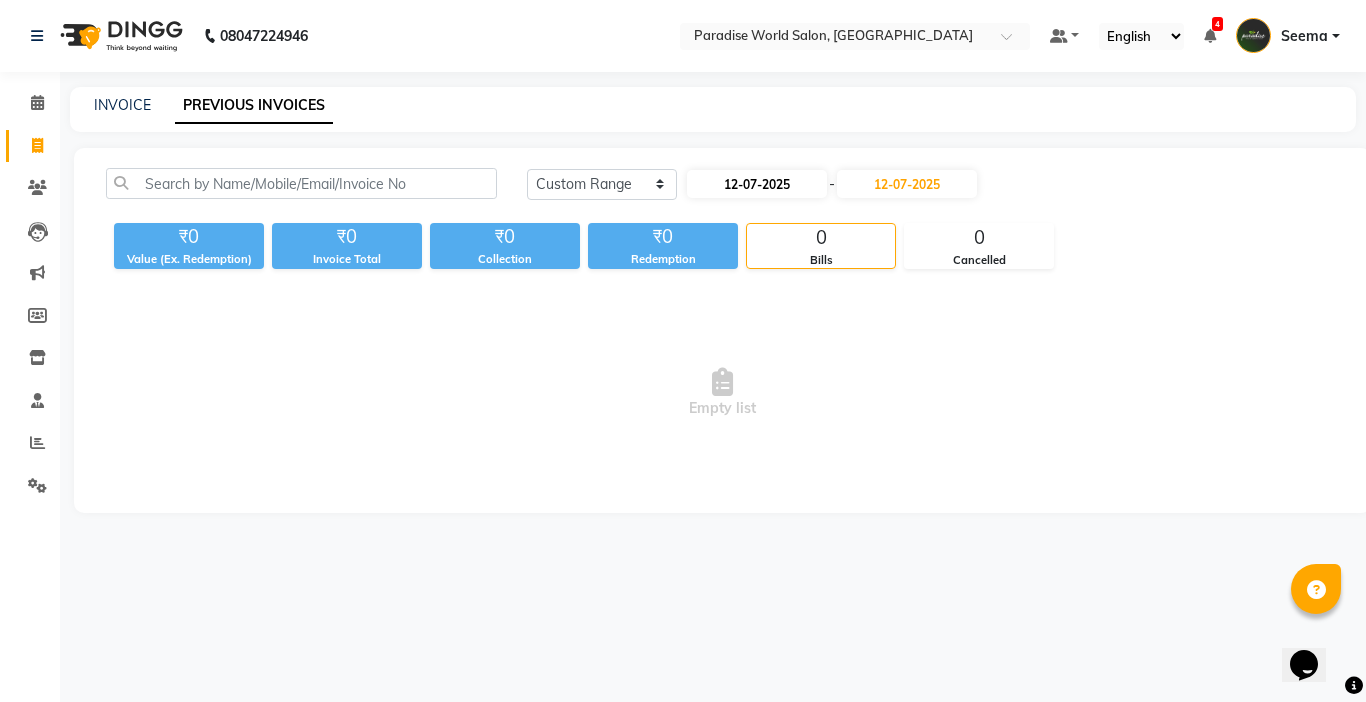 select on "7" 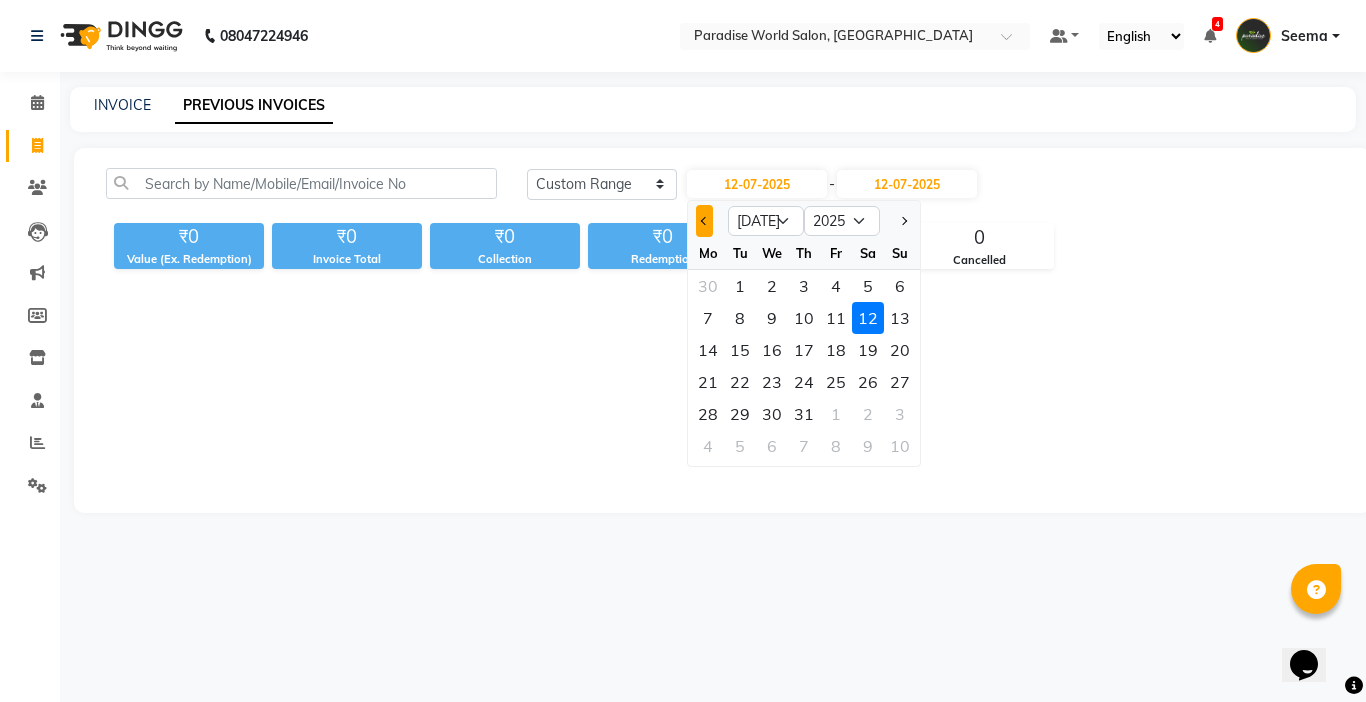 click 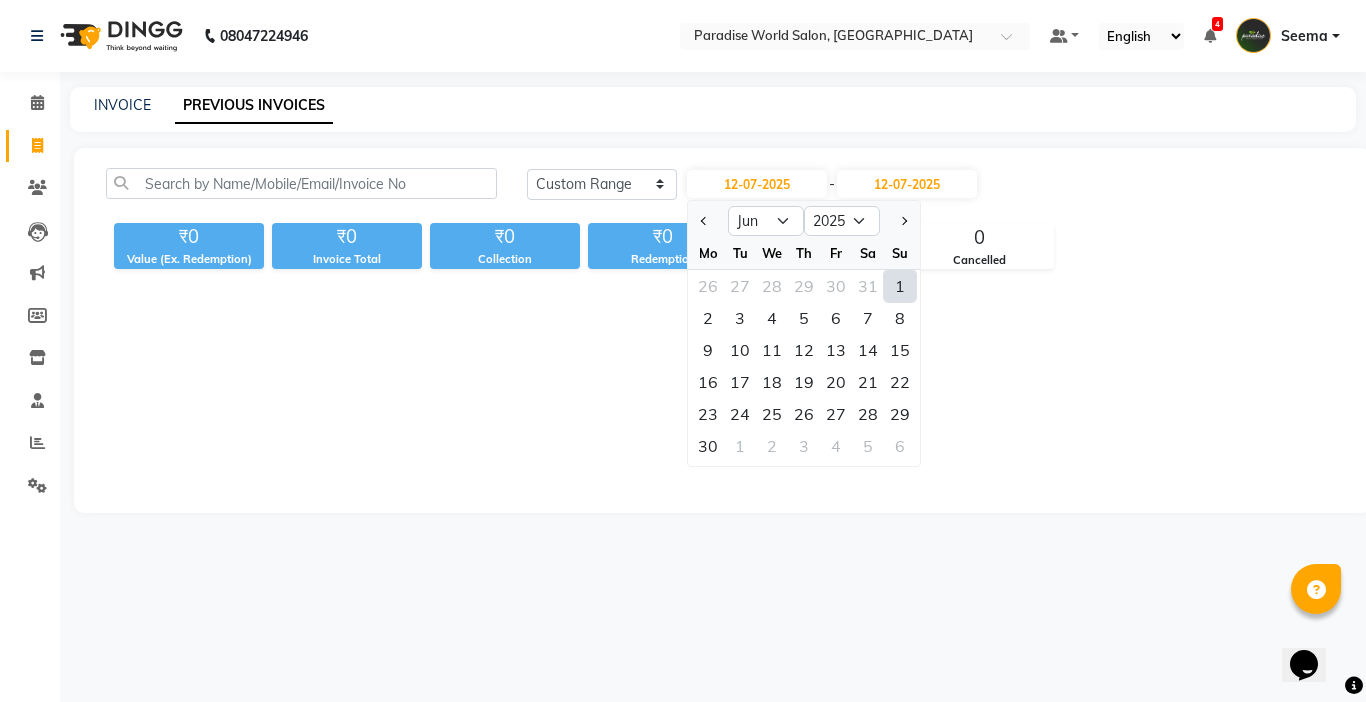 click on "1" 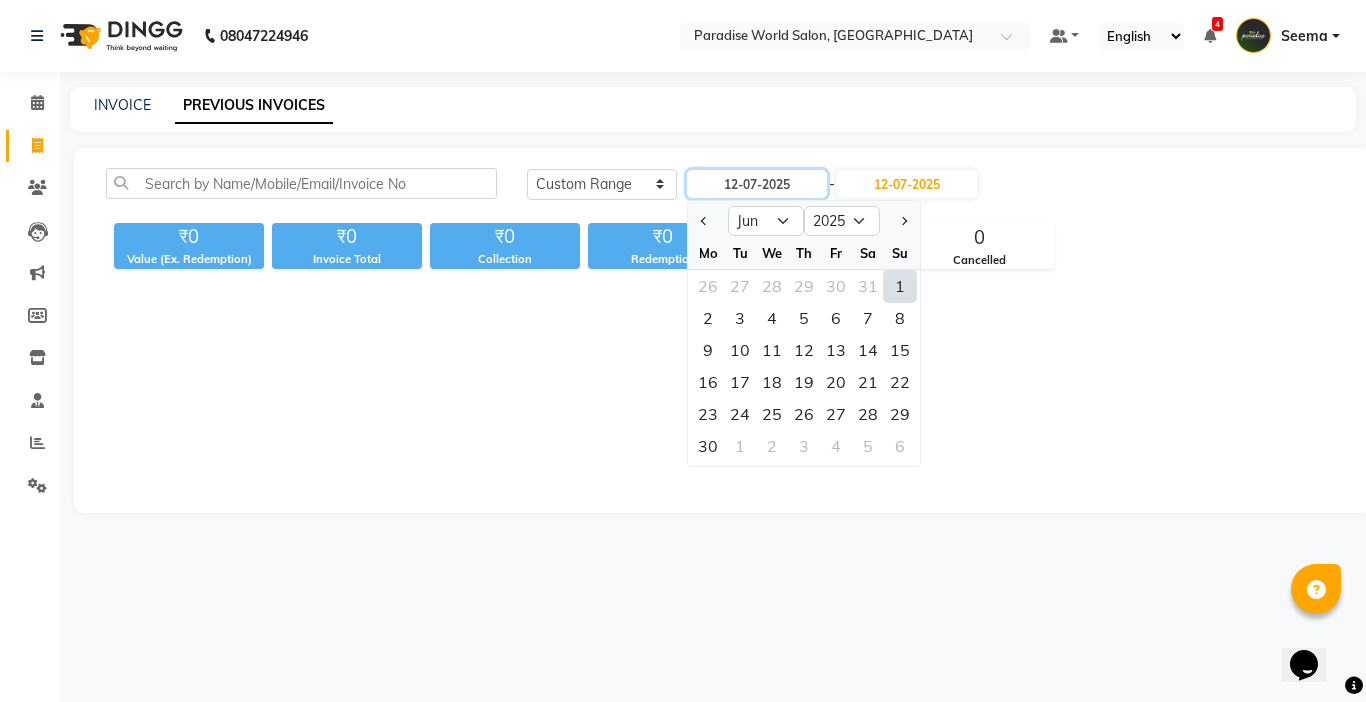 type on "[DATE]" 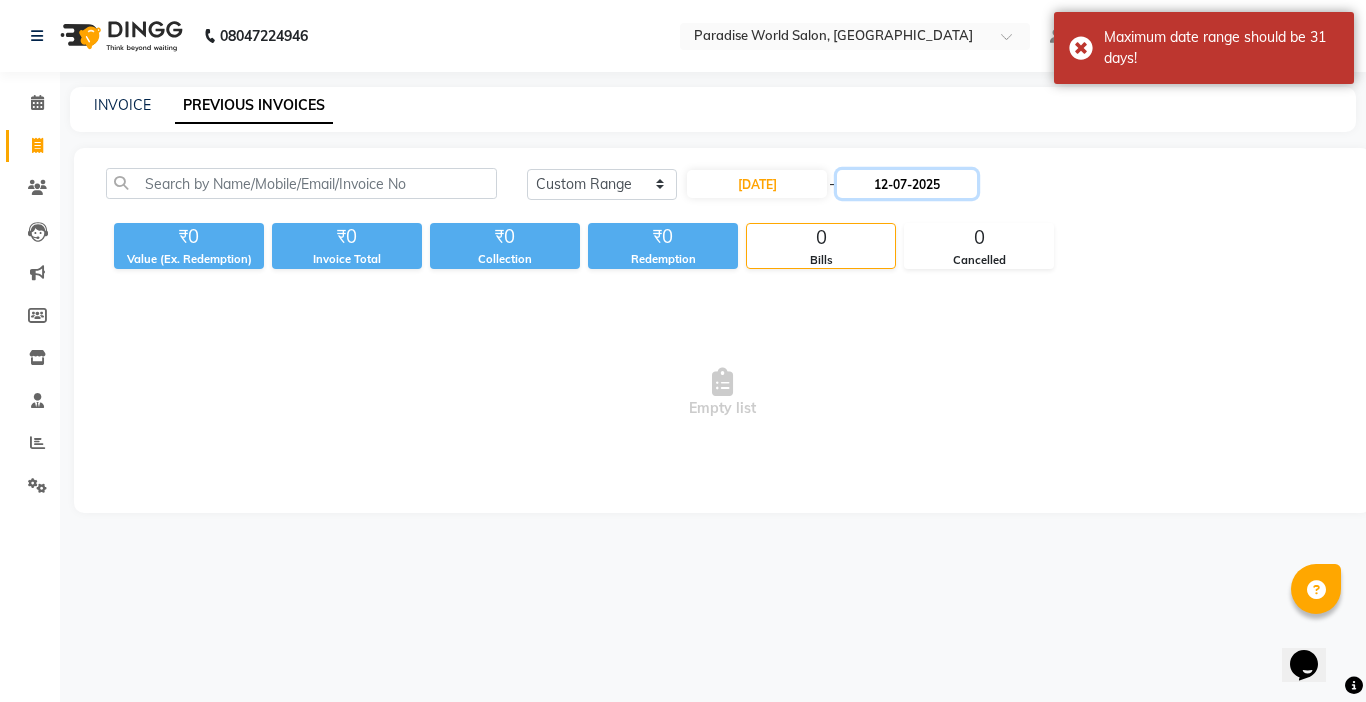 click on "12-07-2025" 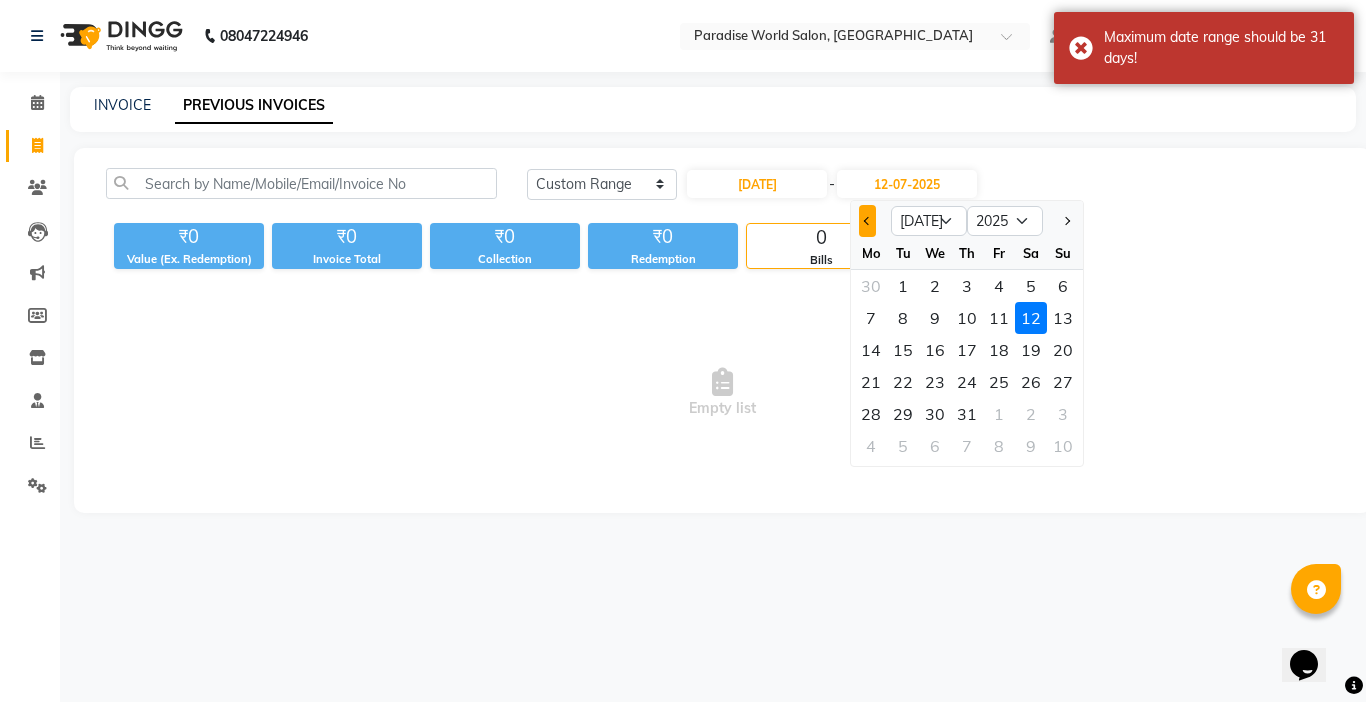 click 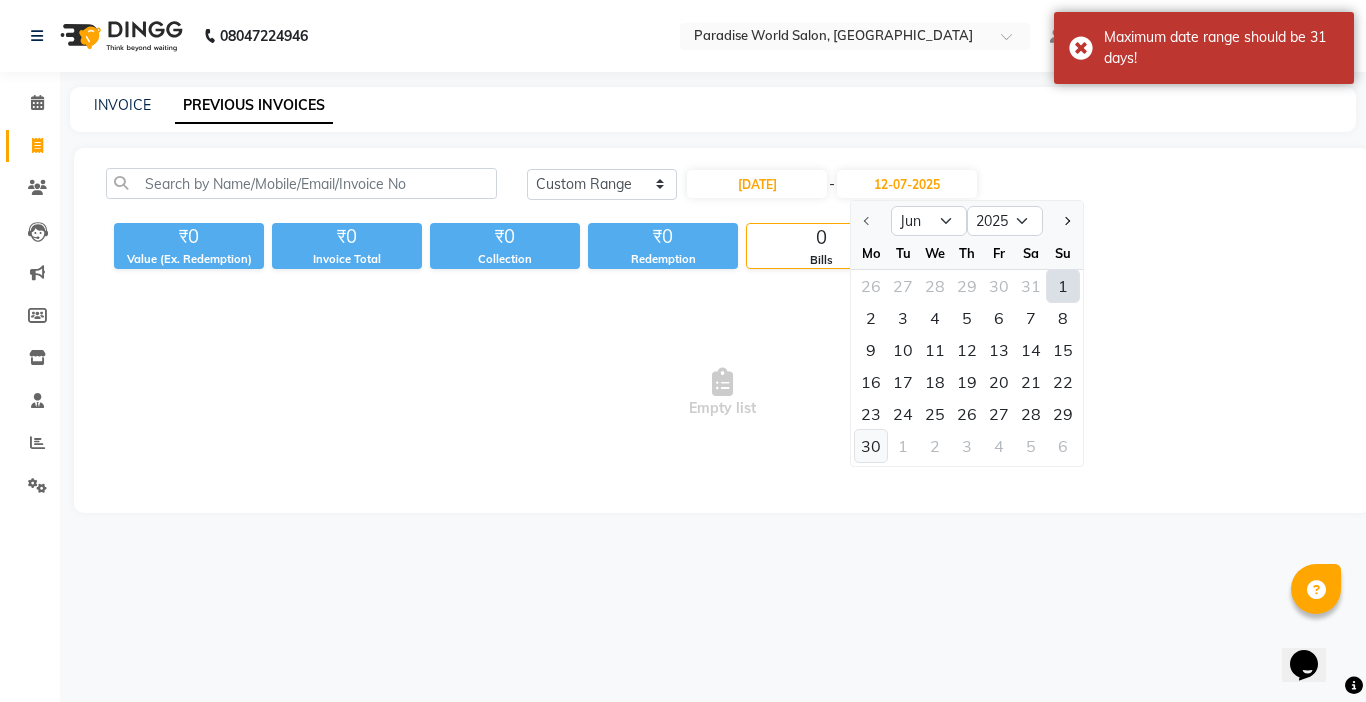 click on "30" 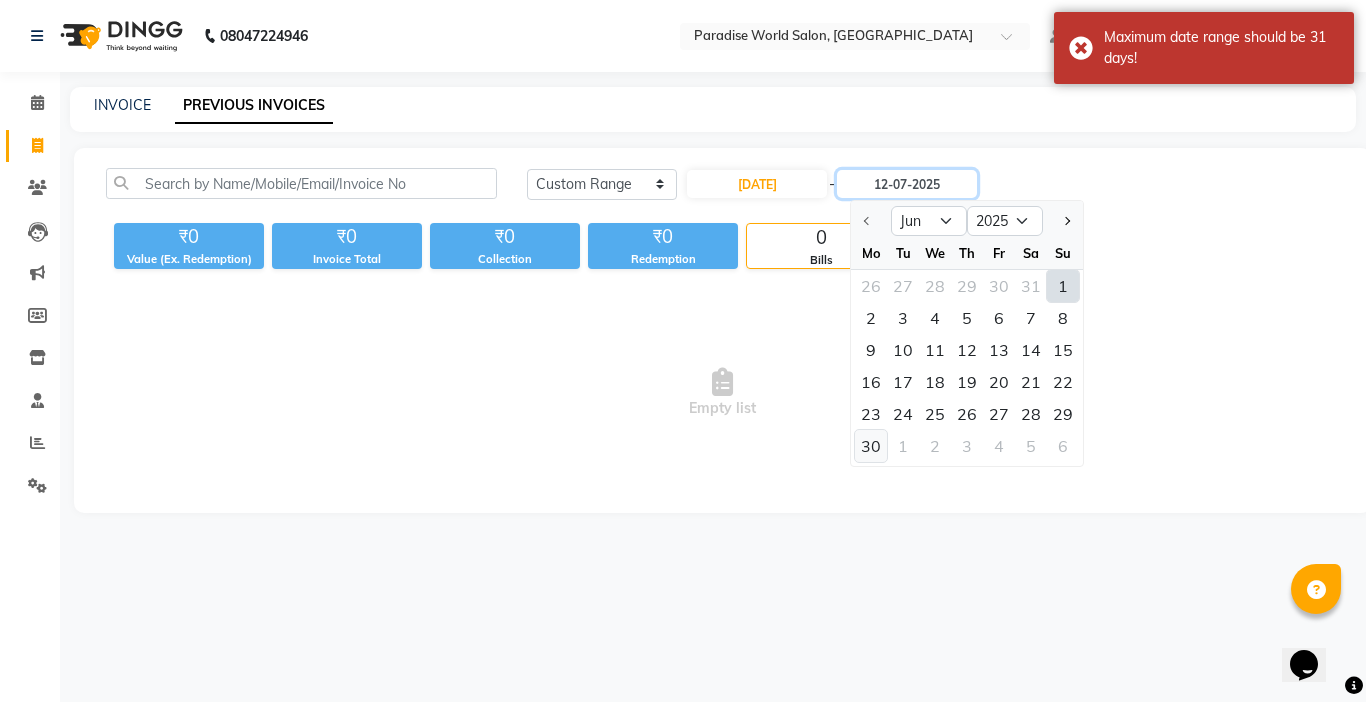 type on "[DATE]" 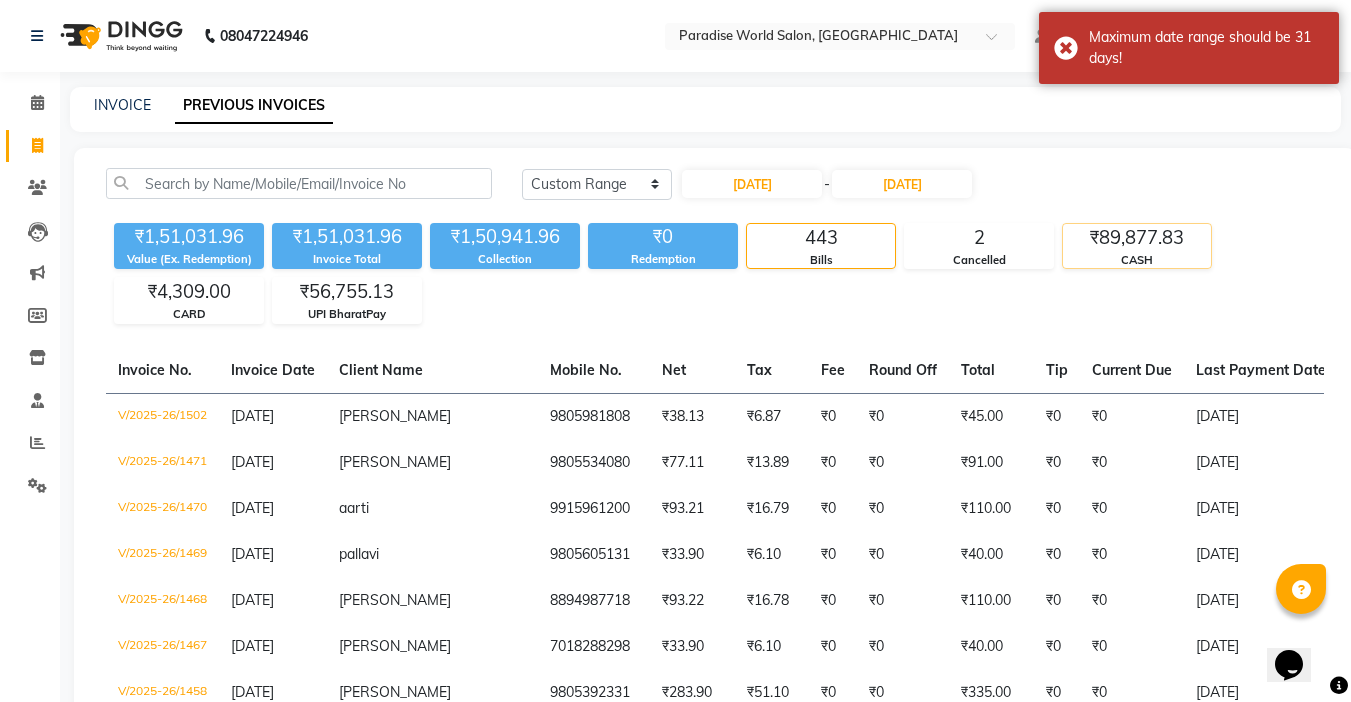 click on "₹89,877.83" 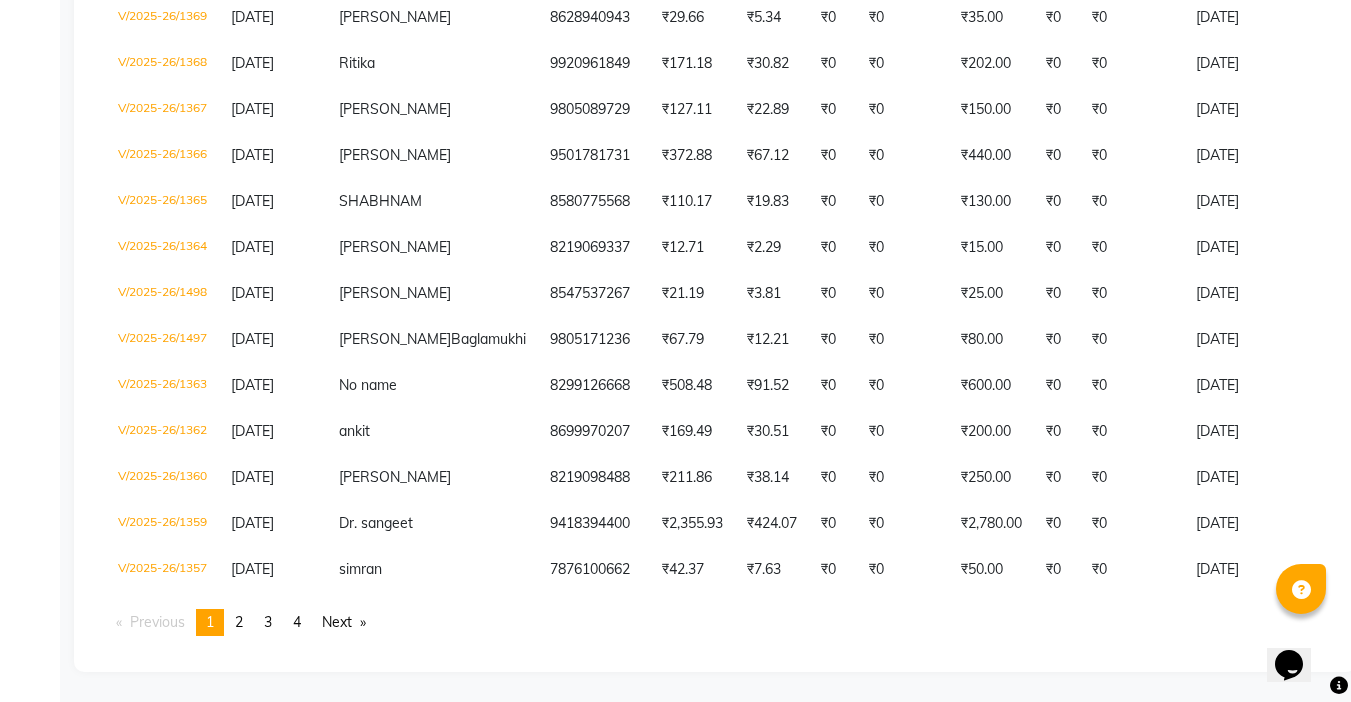 scroll, scrollTop: 4840, scrollLeft: 0, axis: vertical 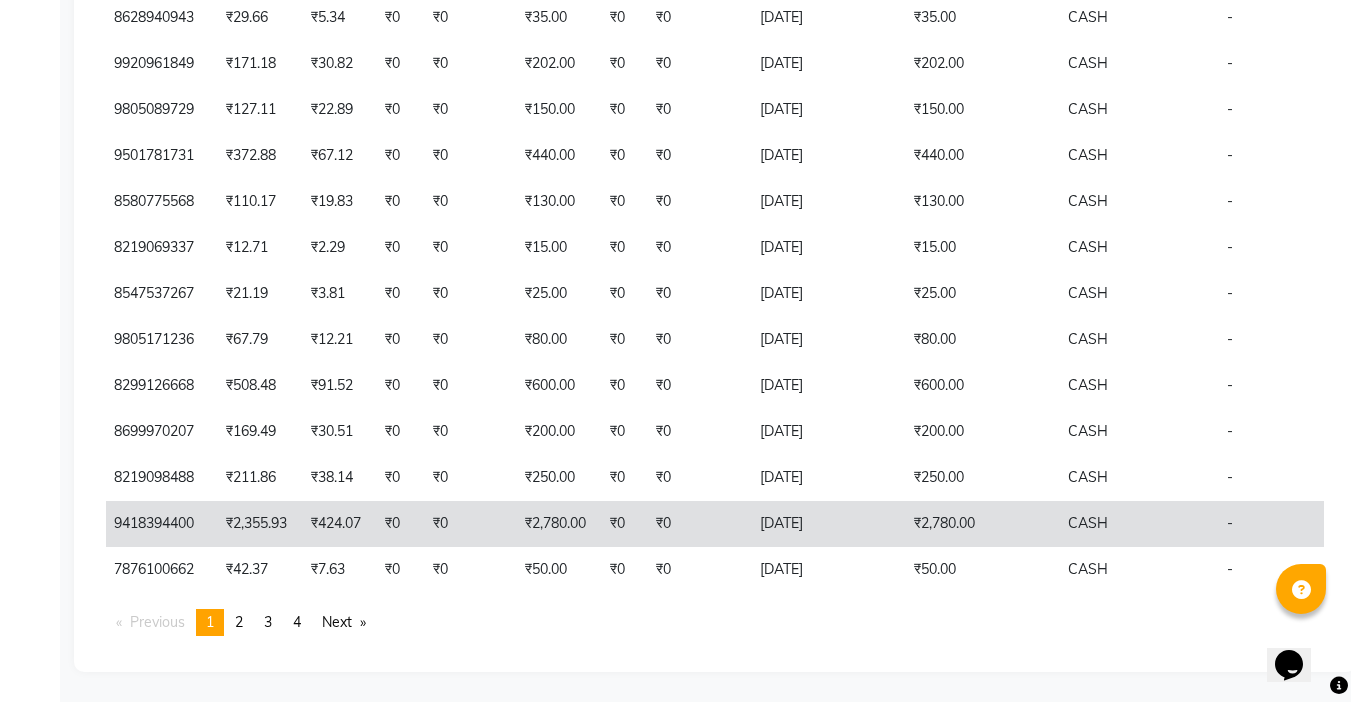 click on "₹2,780.00" 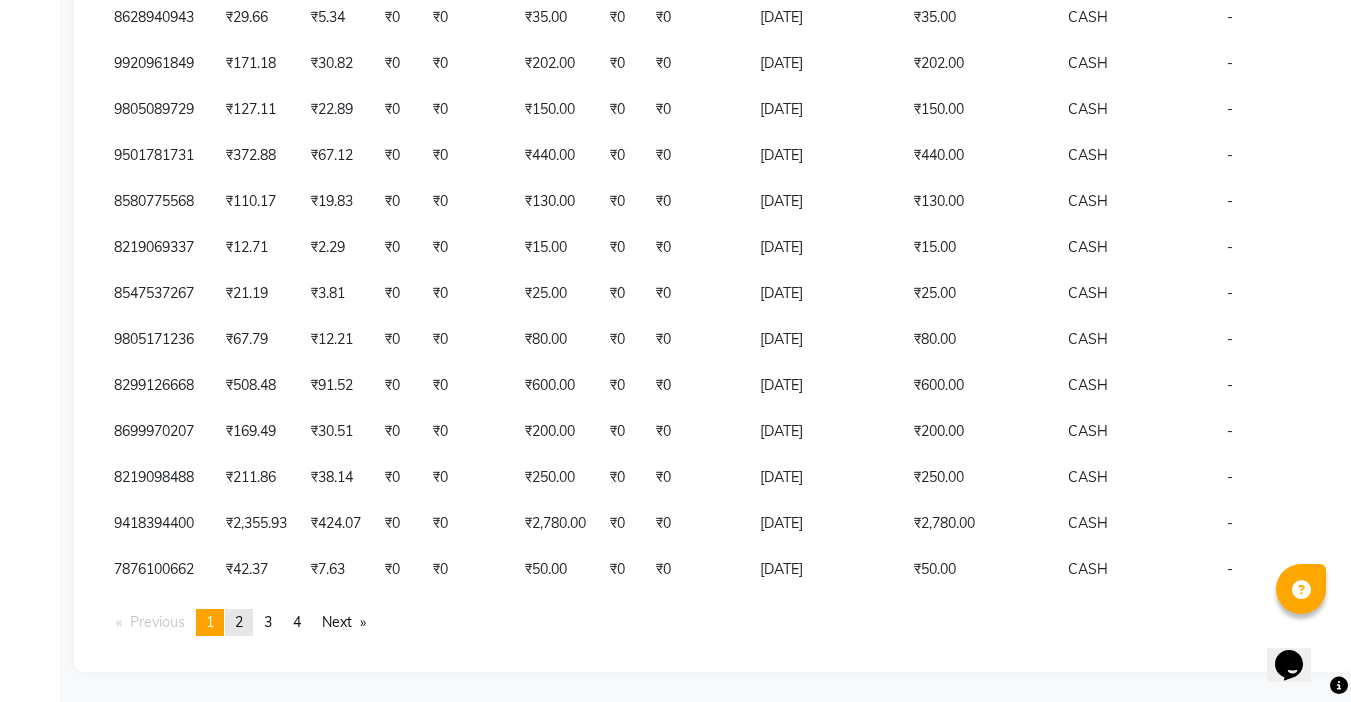 click on "2" at bounding box center [239, 622] 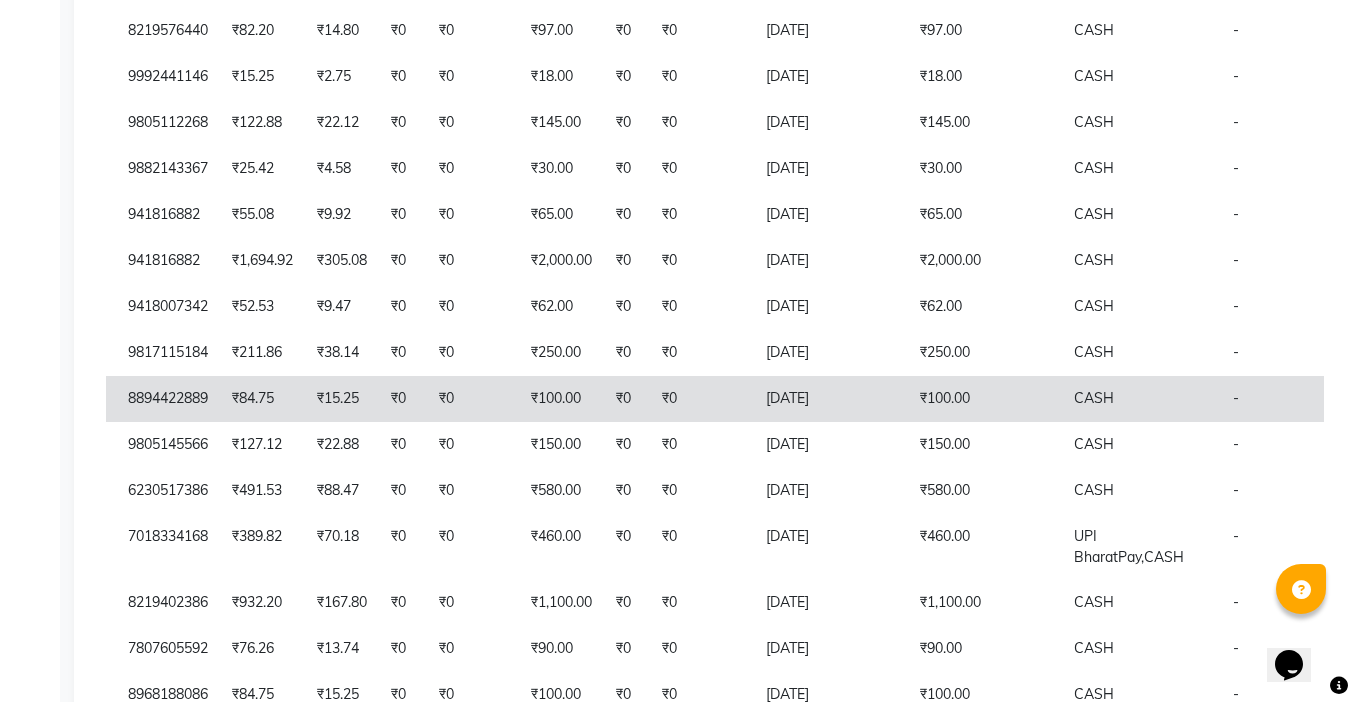 scroll, scrollTop: 4040, scrollLeft: 0, axis: vertical 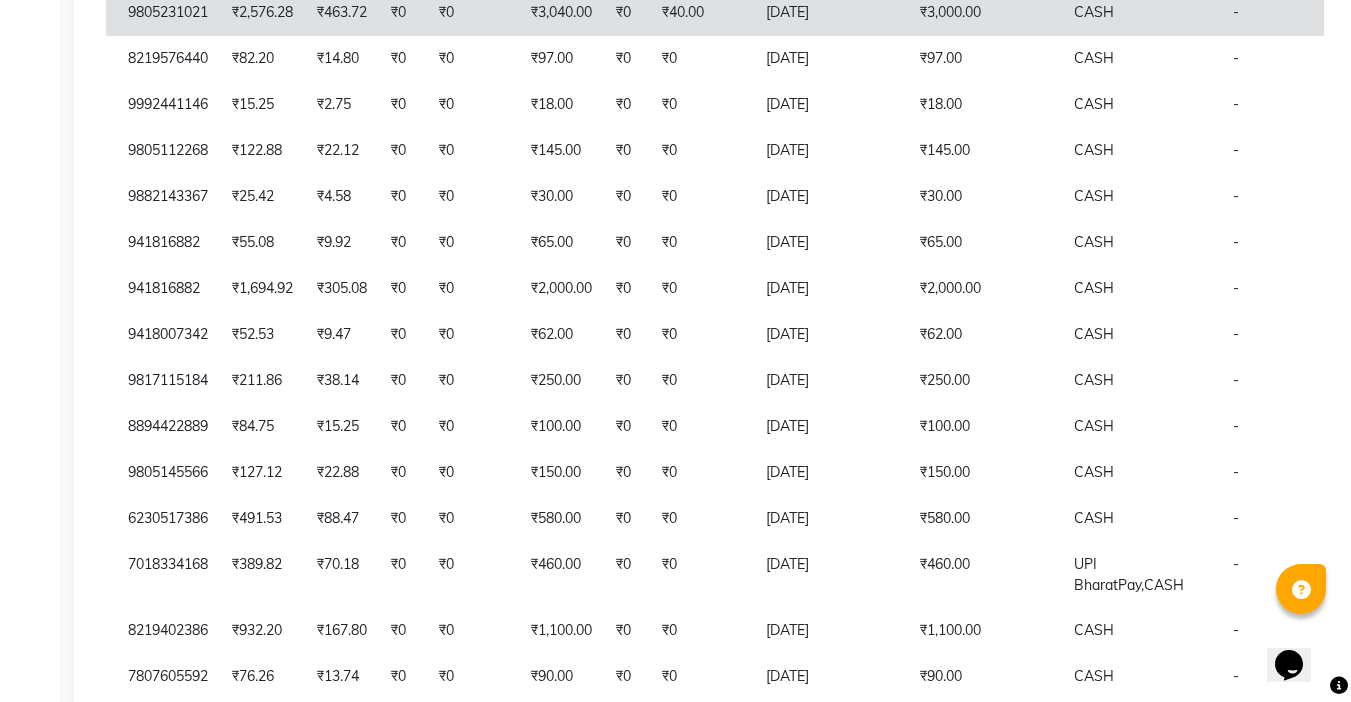 click on "₹3,000.00" 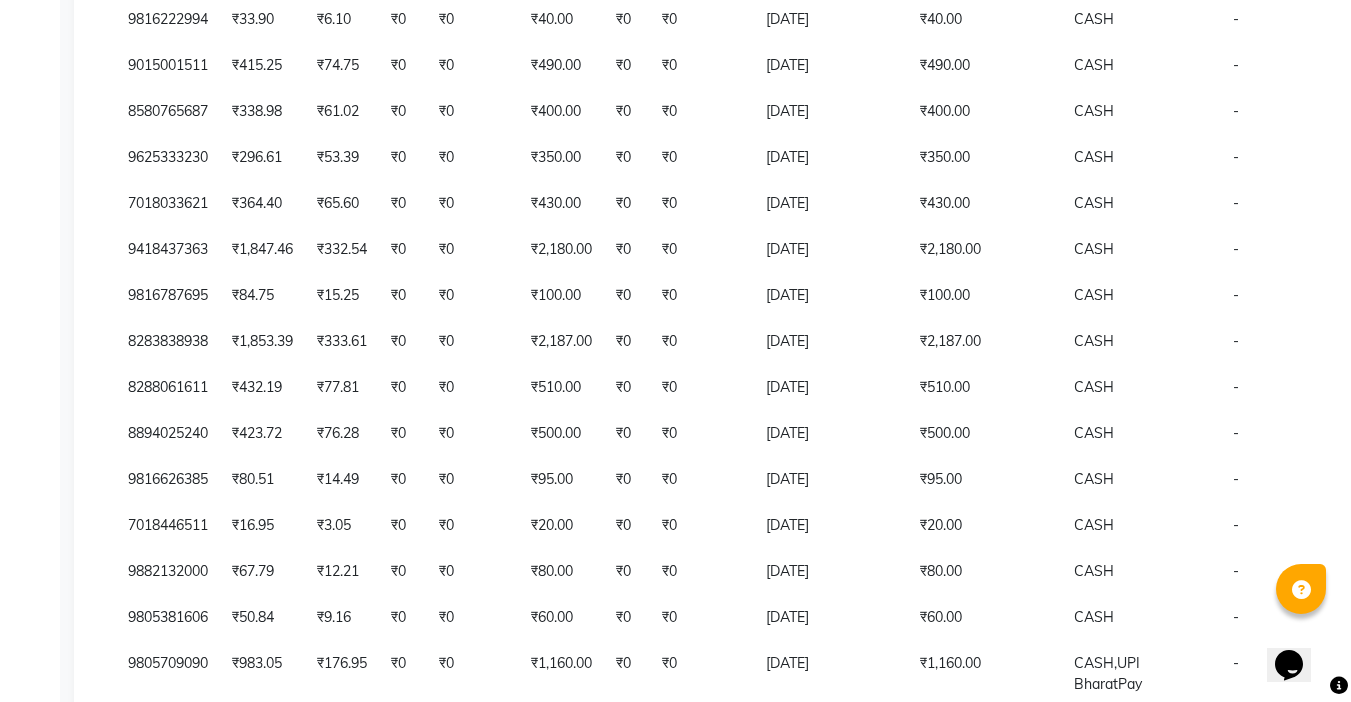 scroll, scrollTop: 2740, scrollLeft: 0, axis: vertical 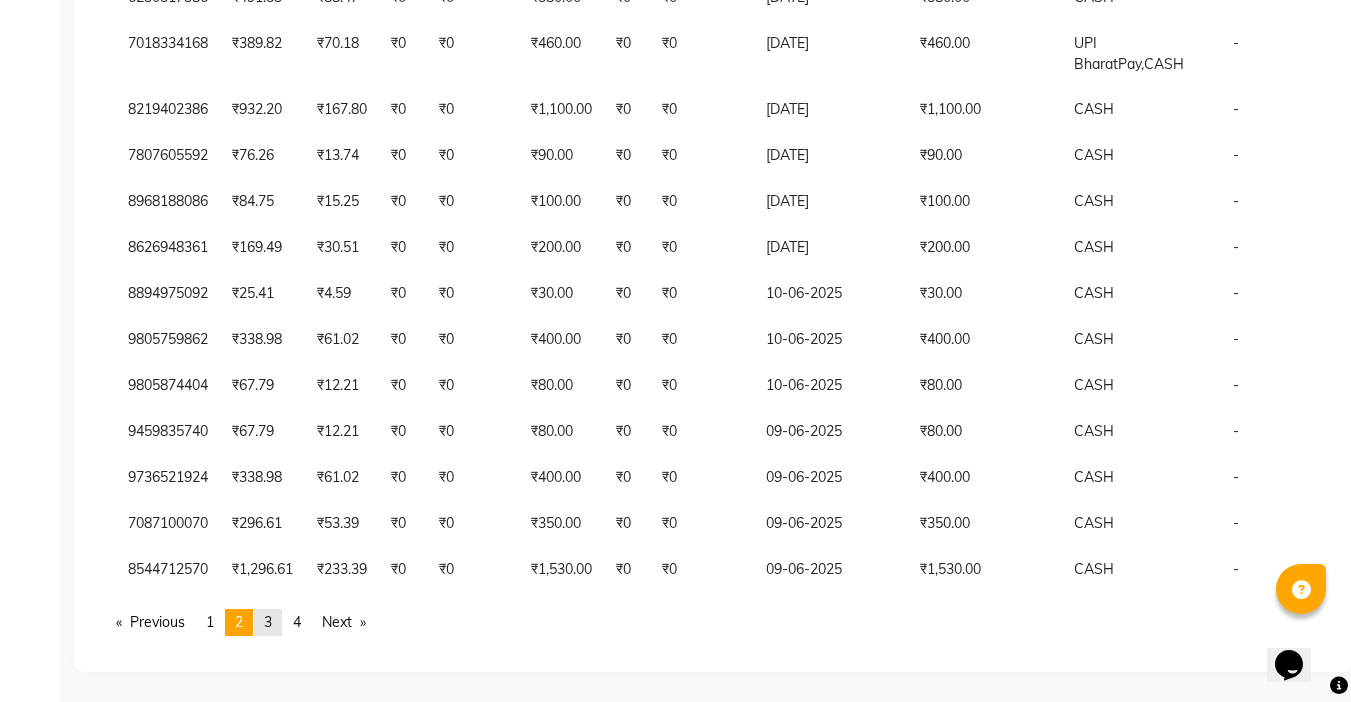 click on "3" at bounding box center [268, 622] 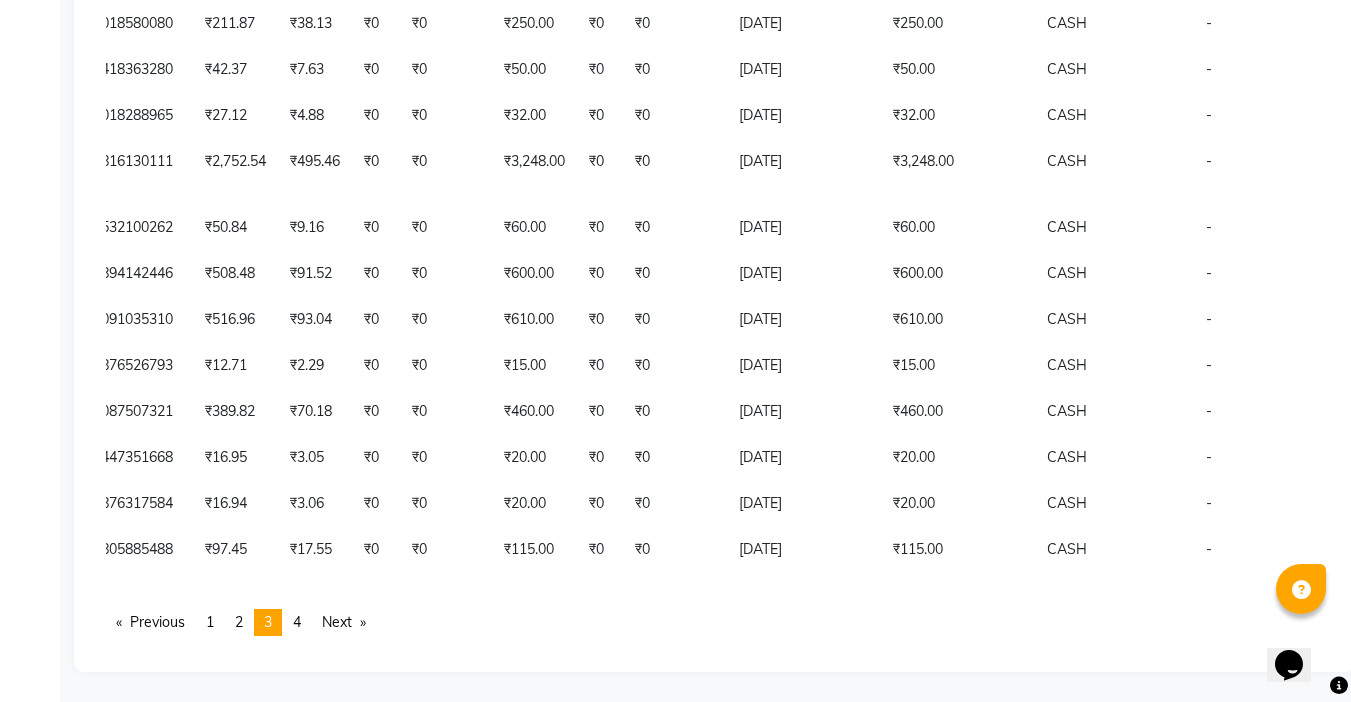 scroll, scrollTop: 4856, scrollLeft: 0, axis: vertical 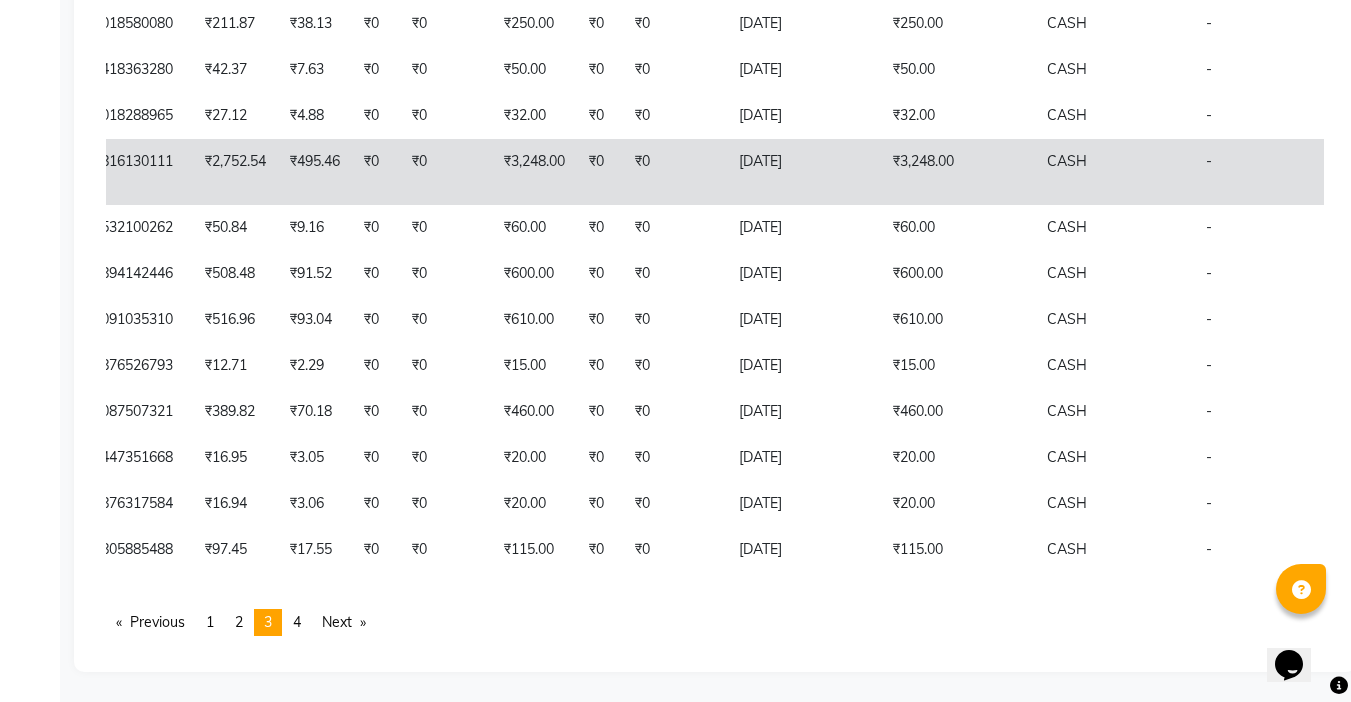 click on "₹3,248.00" 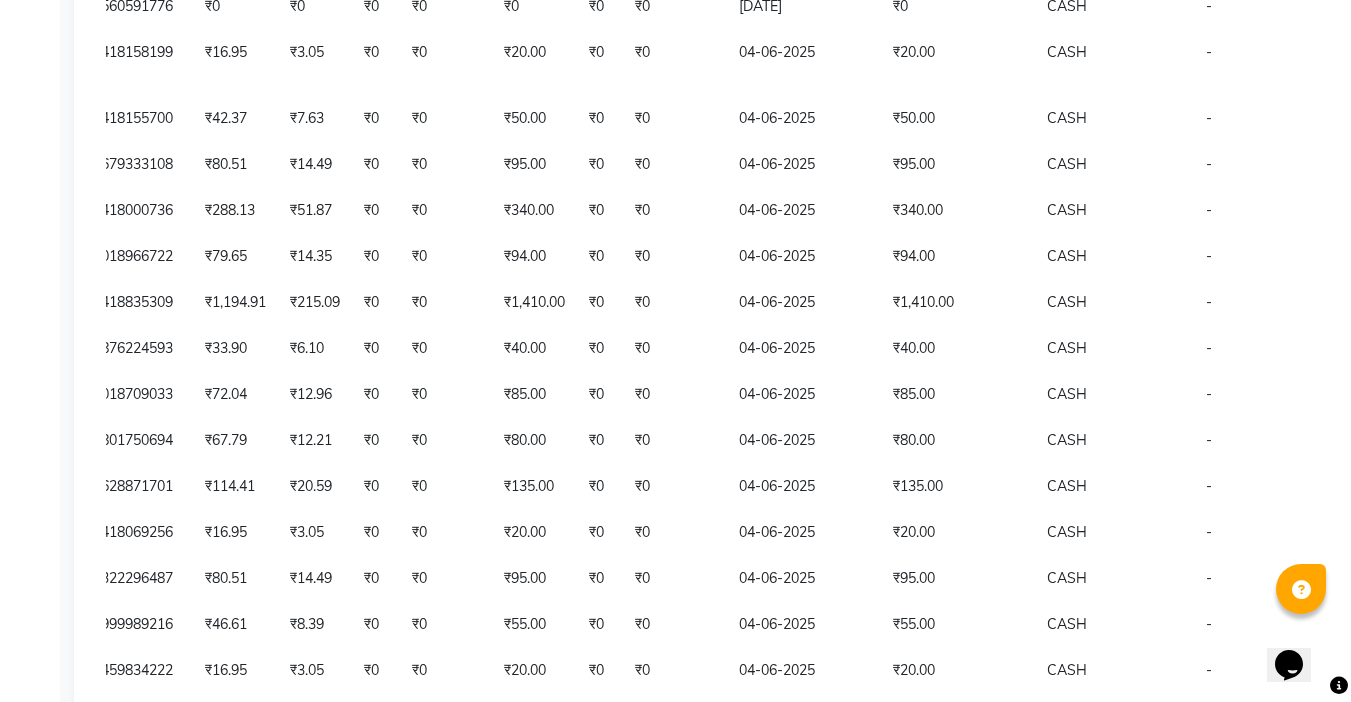 scroll, scrollTop: 4856, scrollLeft: 0, axis: vertical 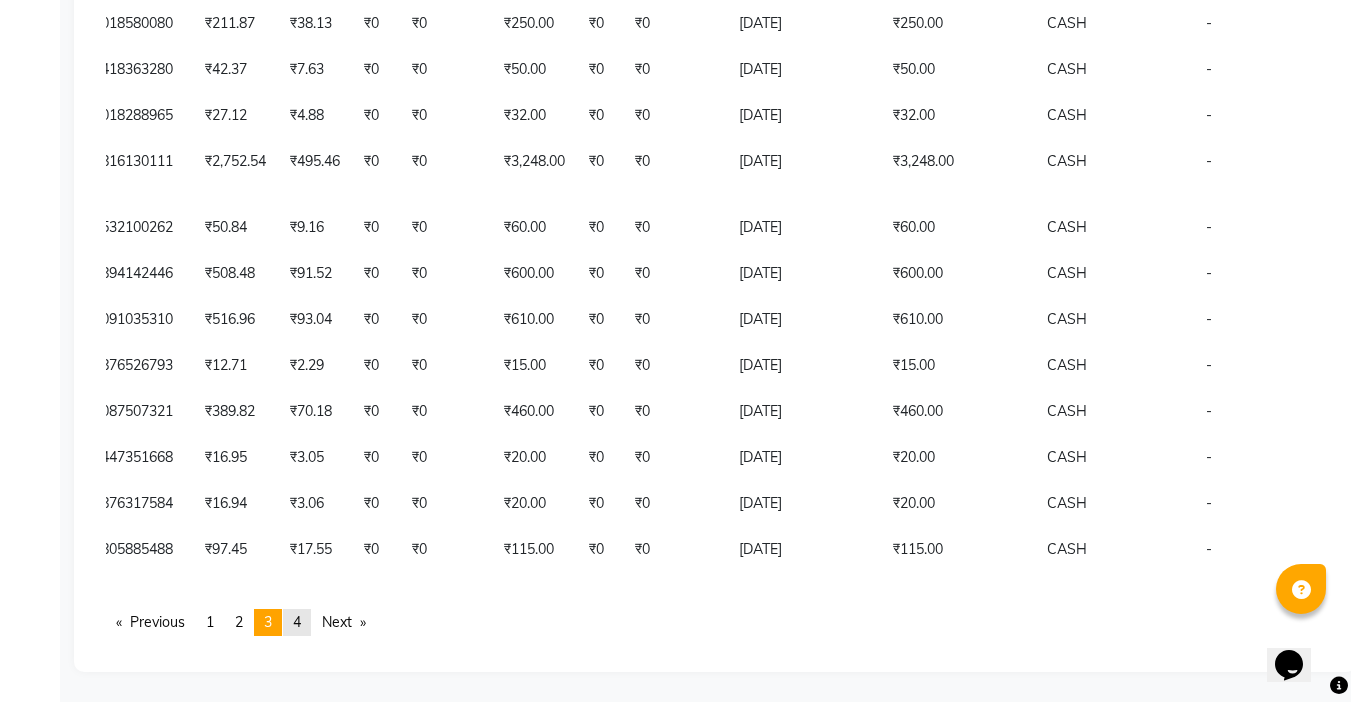 click on "page  4" at bounding box center (297, 622) 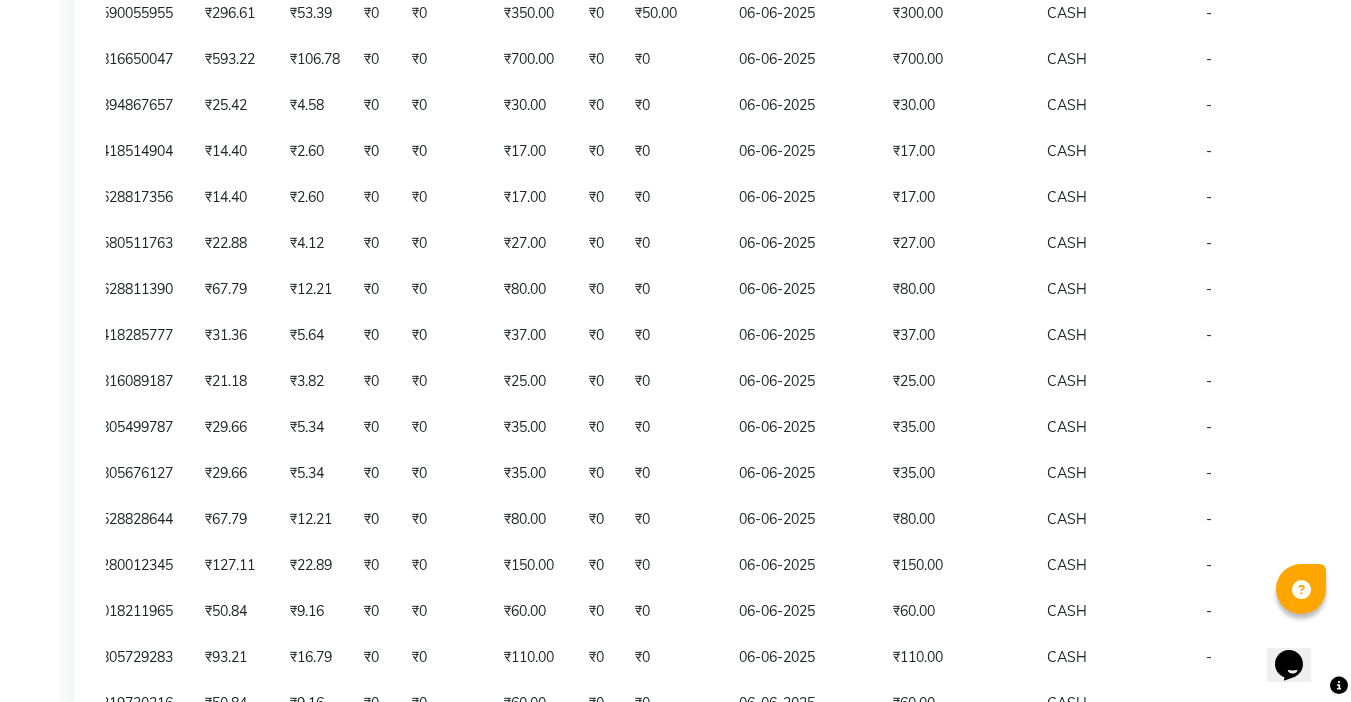 scroll, scrollTop: 0, scrollLeft: 427, axis: horizontal 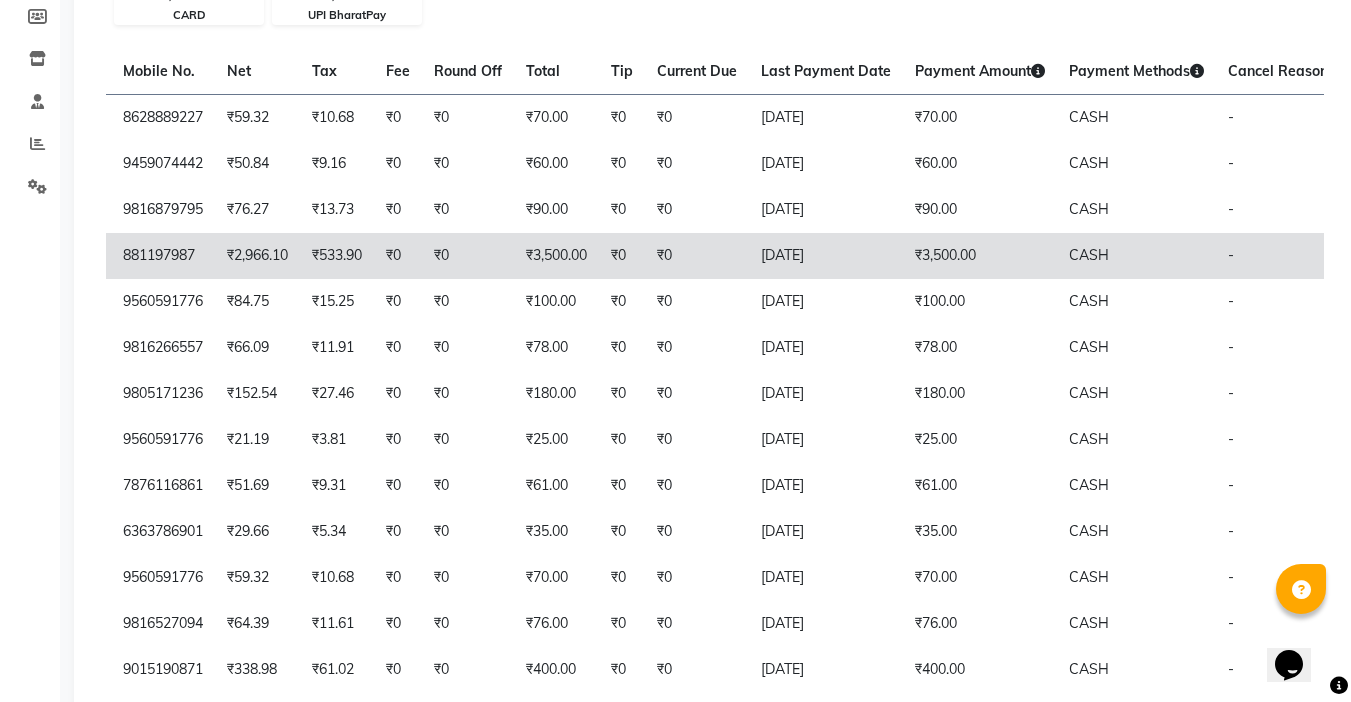 click on "₹3,500.00" 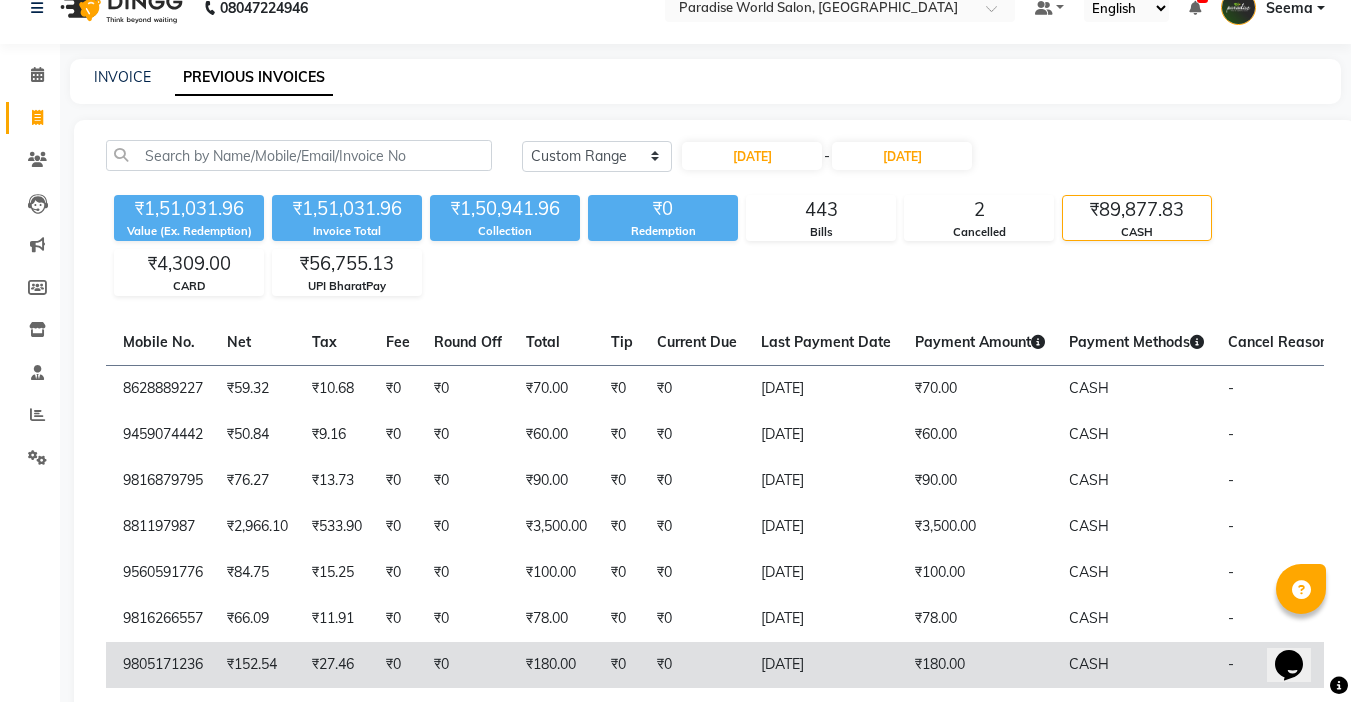 scroll, scrollTop: 0, scrollLeft: 0, axis: both 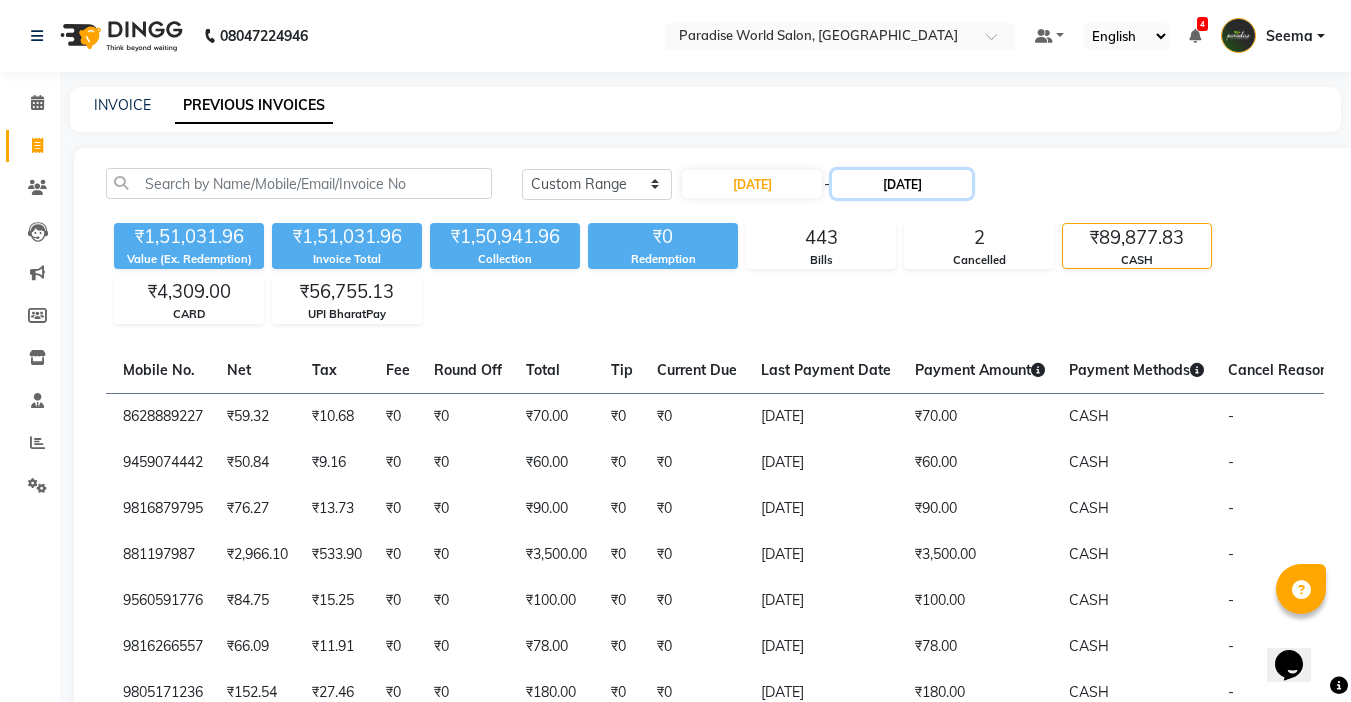 click on "30-06-2025" 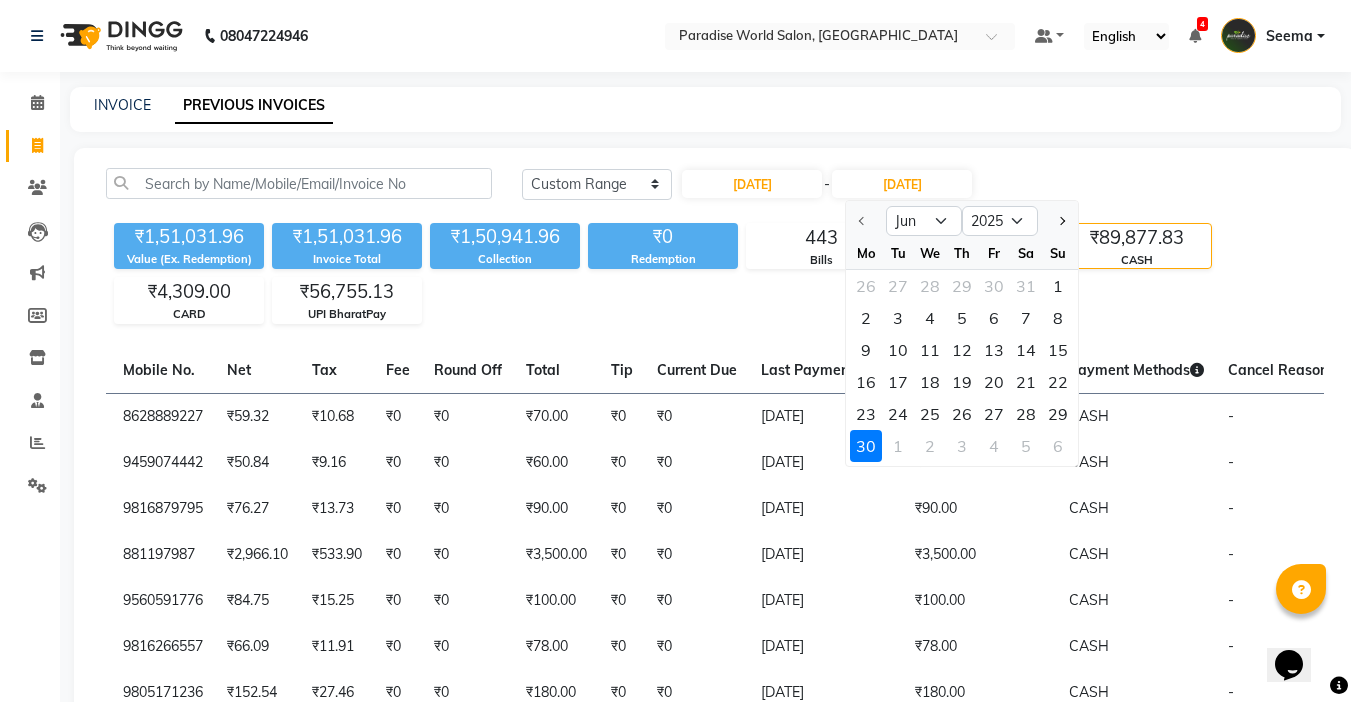 click on "30" 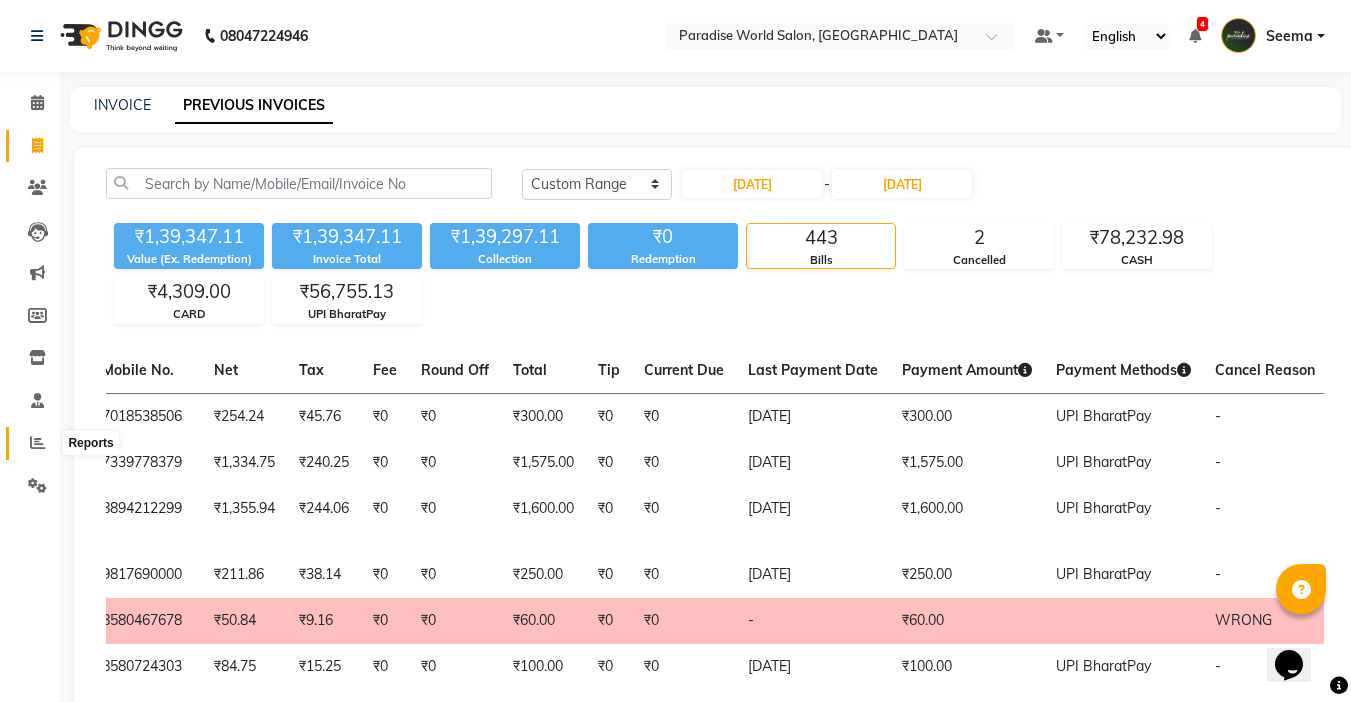 click 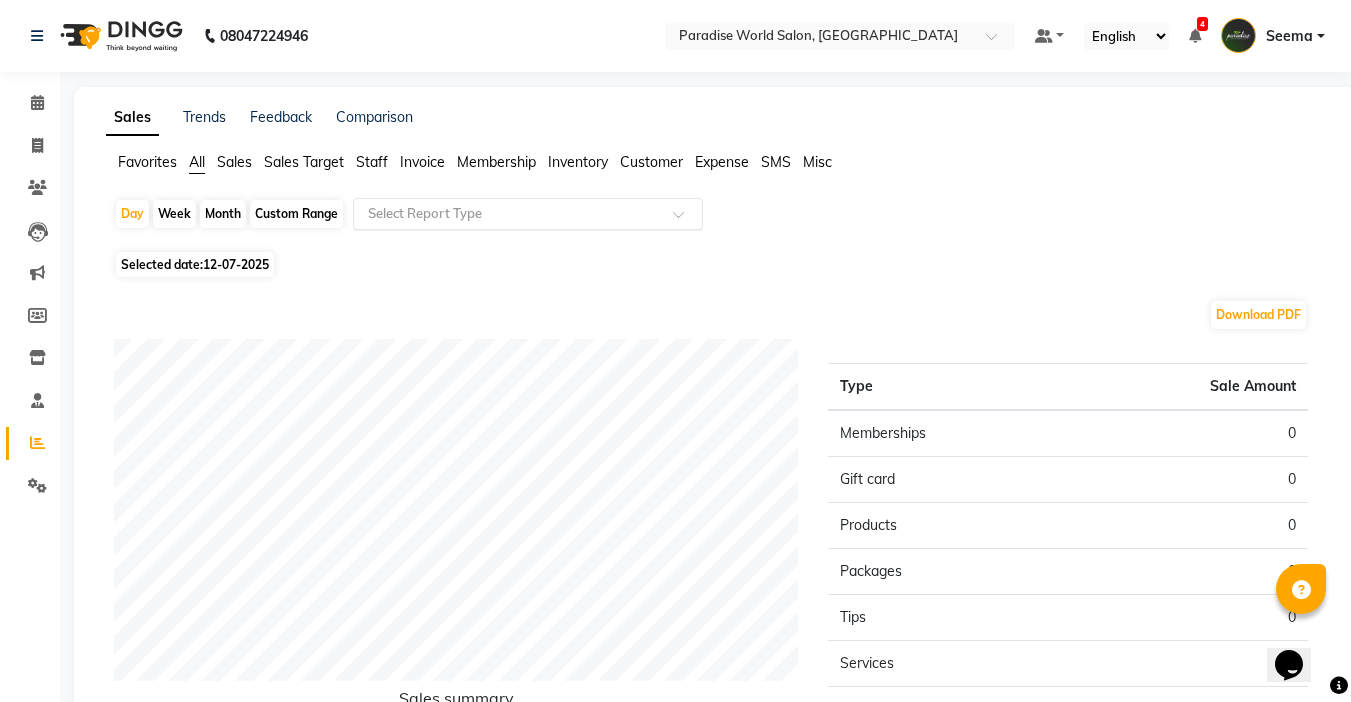 click 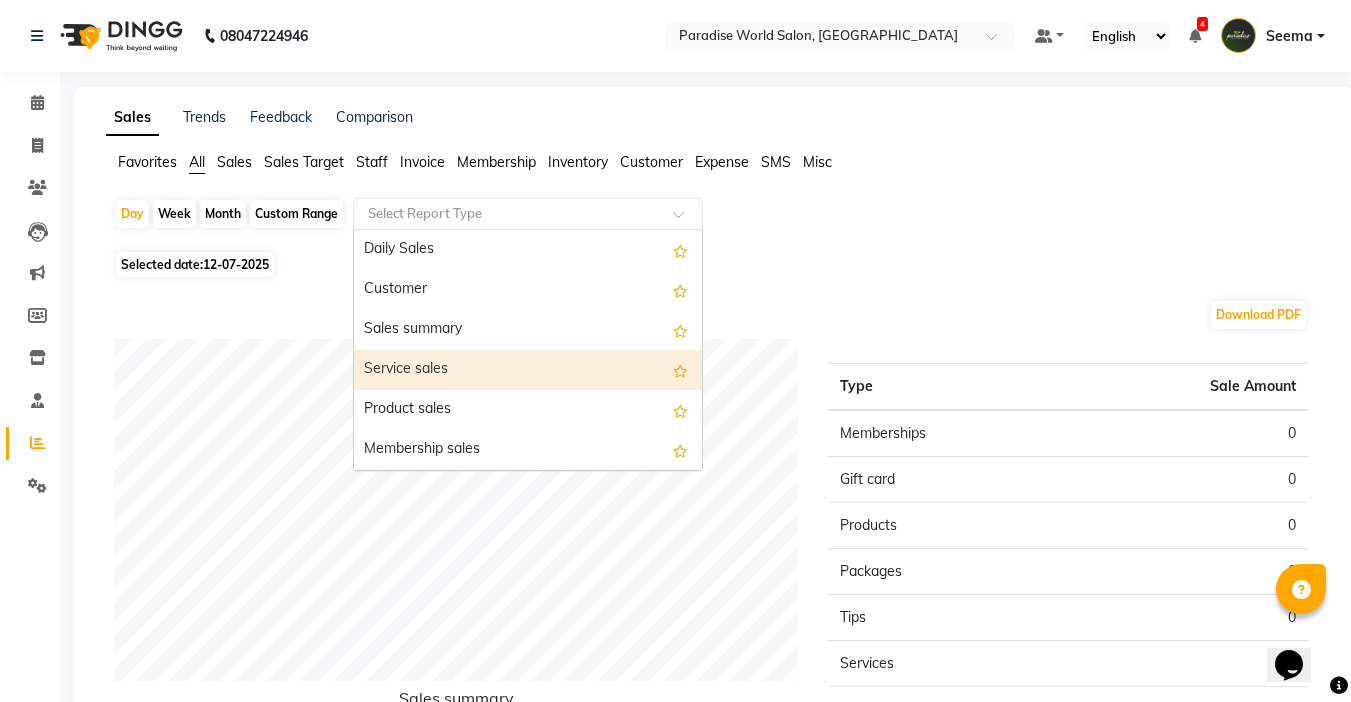 click on "Custom Range" 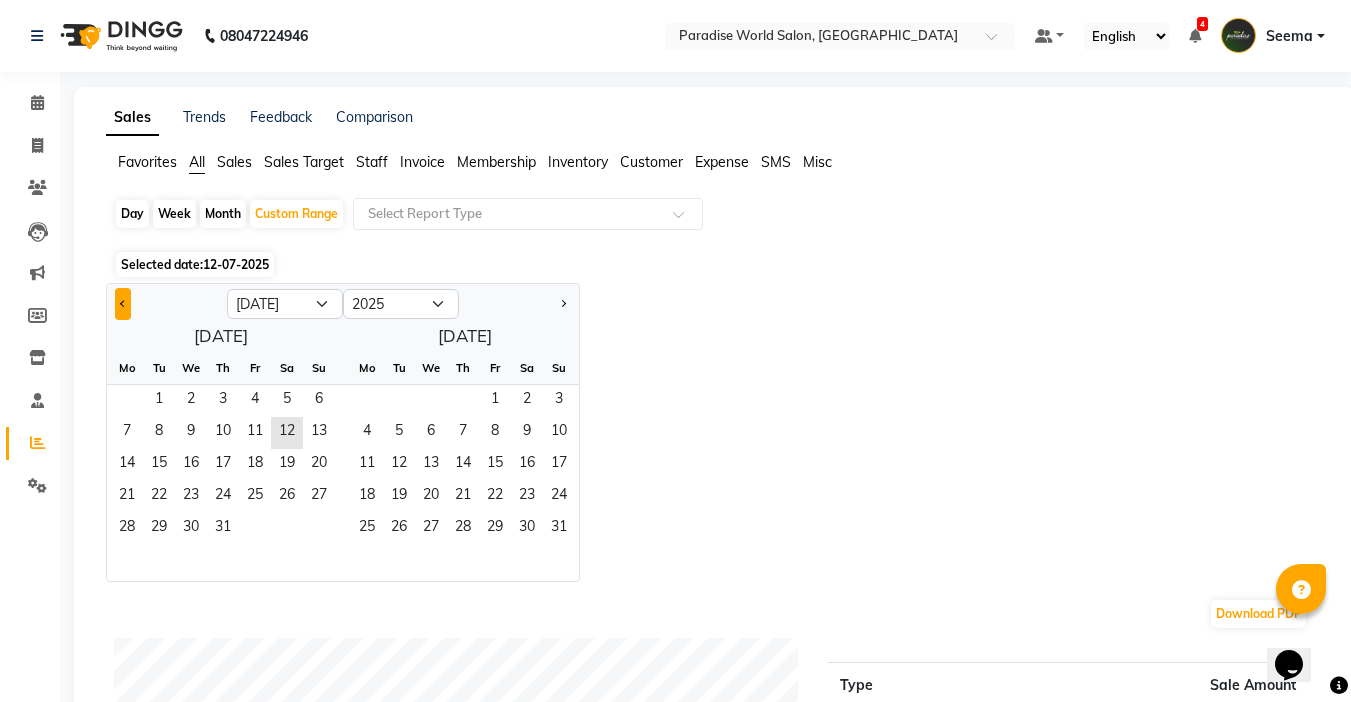 click 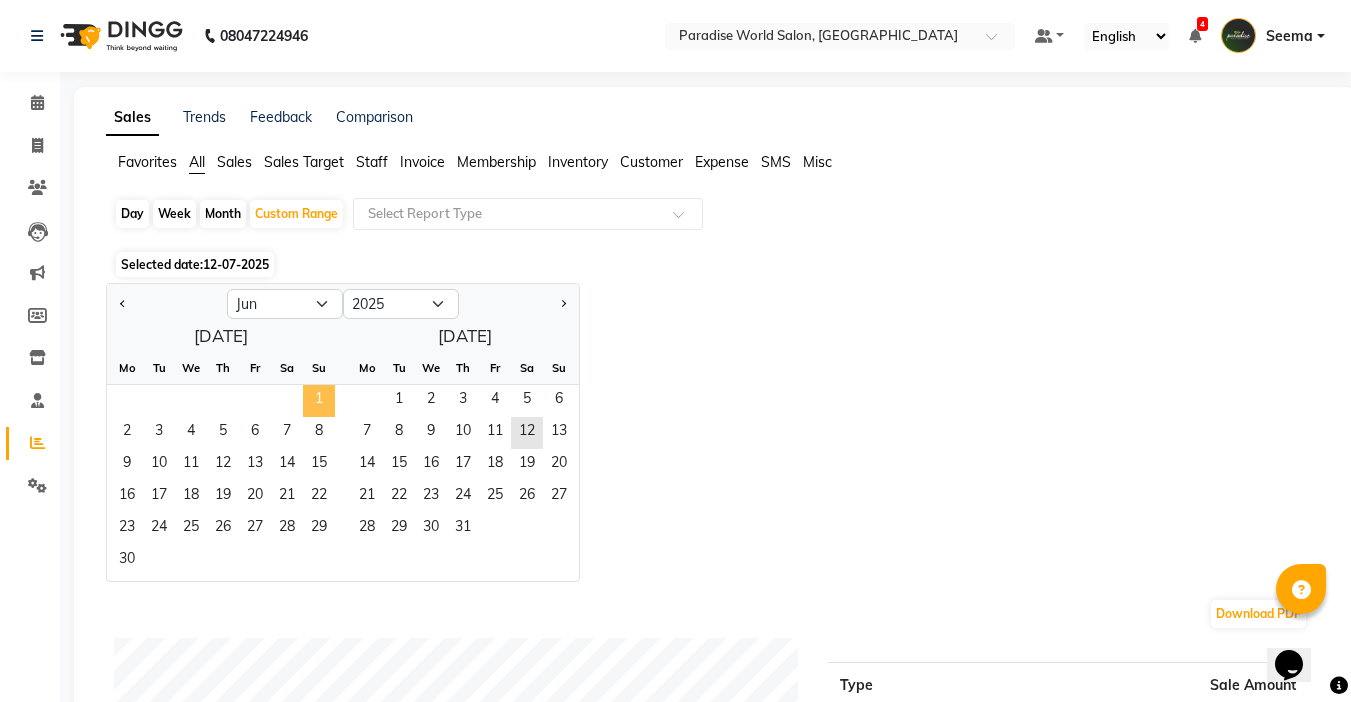 click on "1" 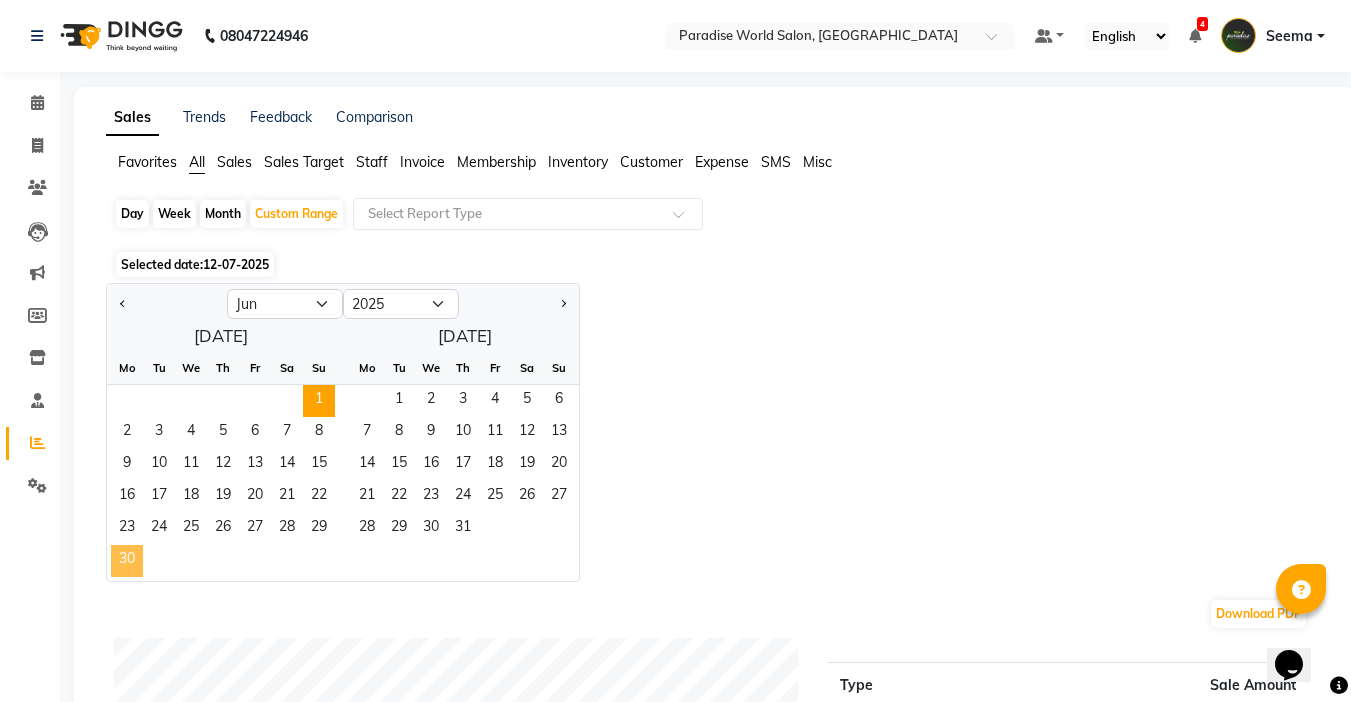 click on "30" 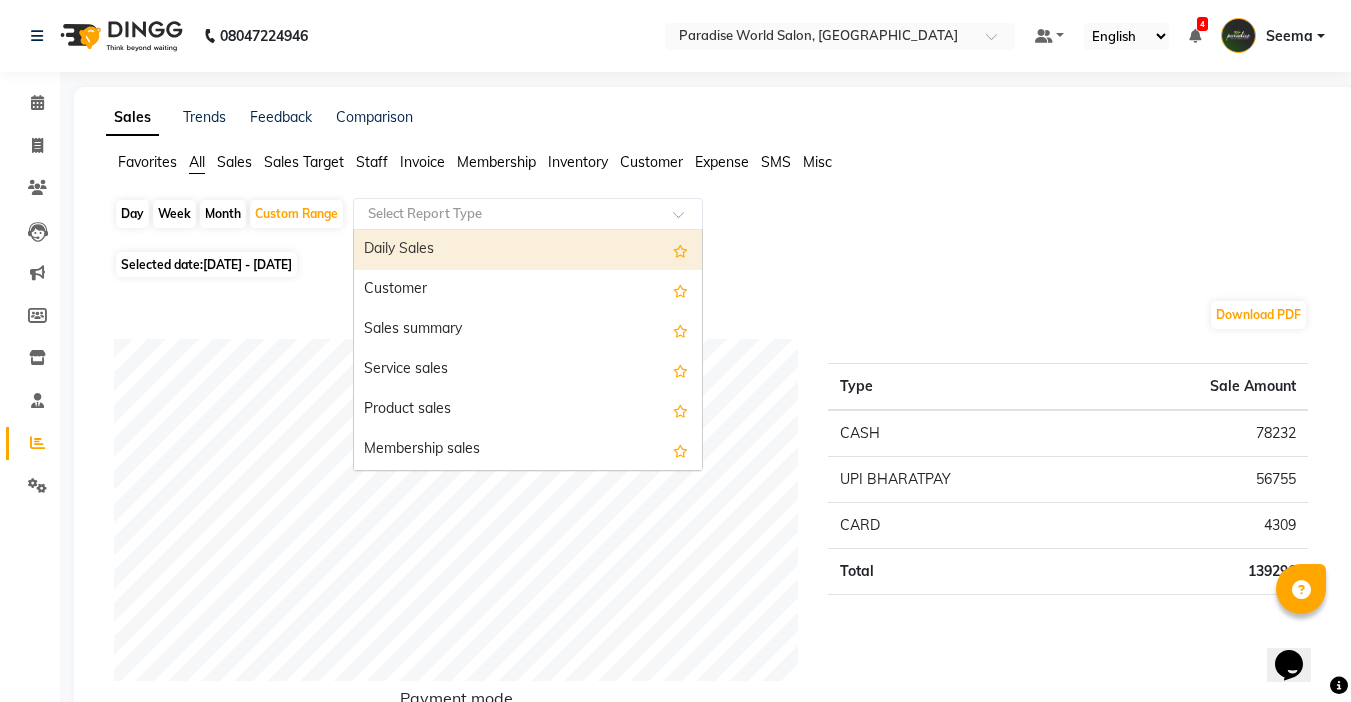 click 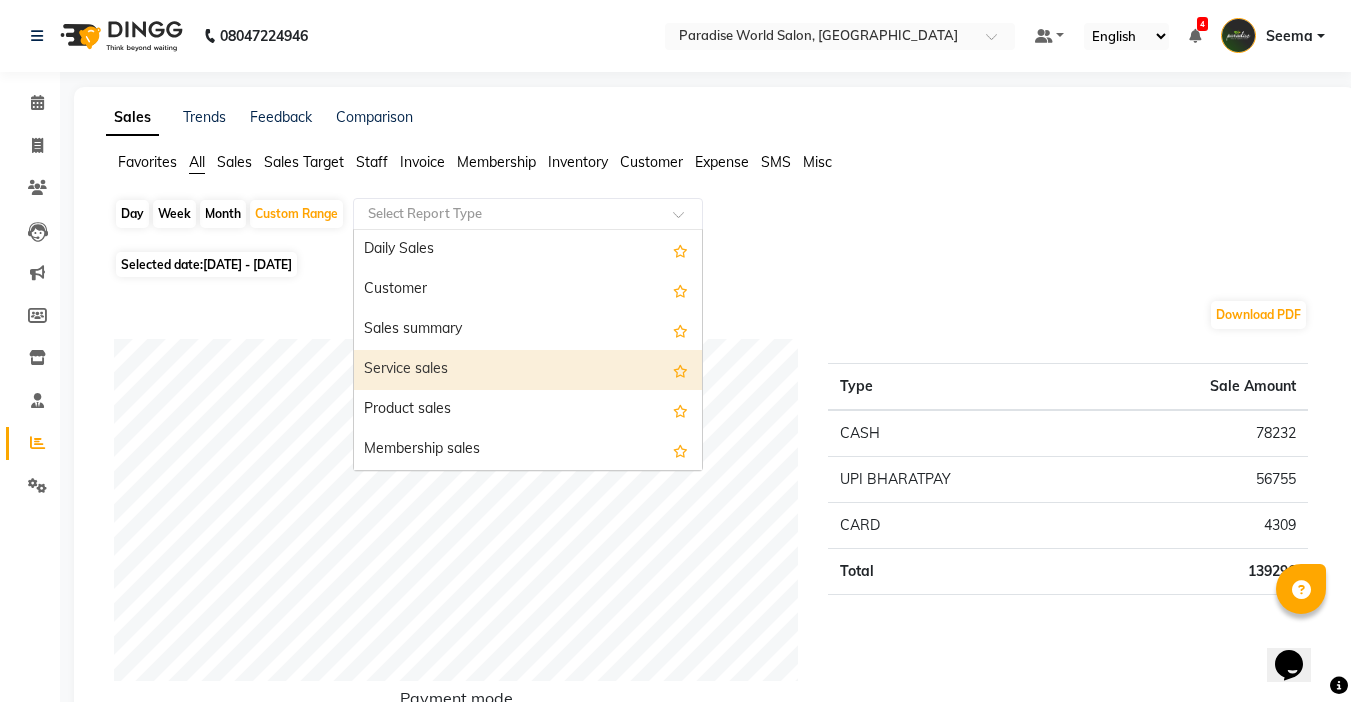 click on "Service sales" at bounding box center (528, 370) 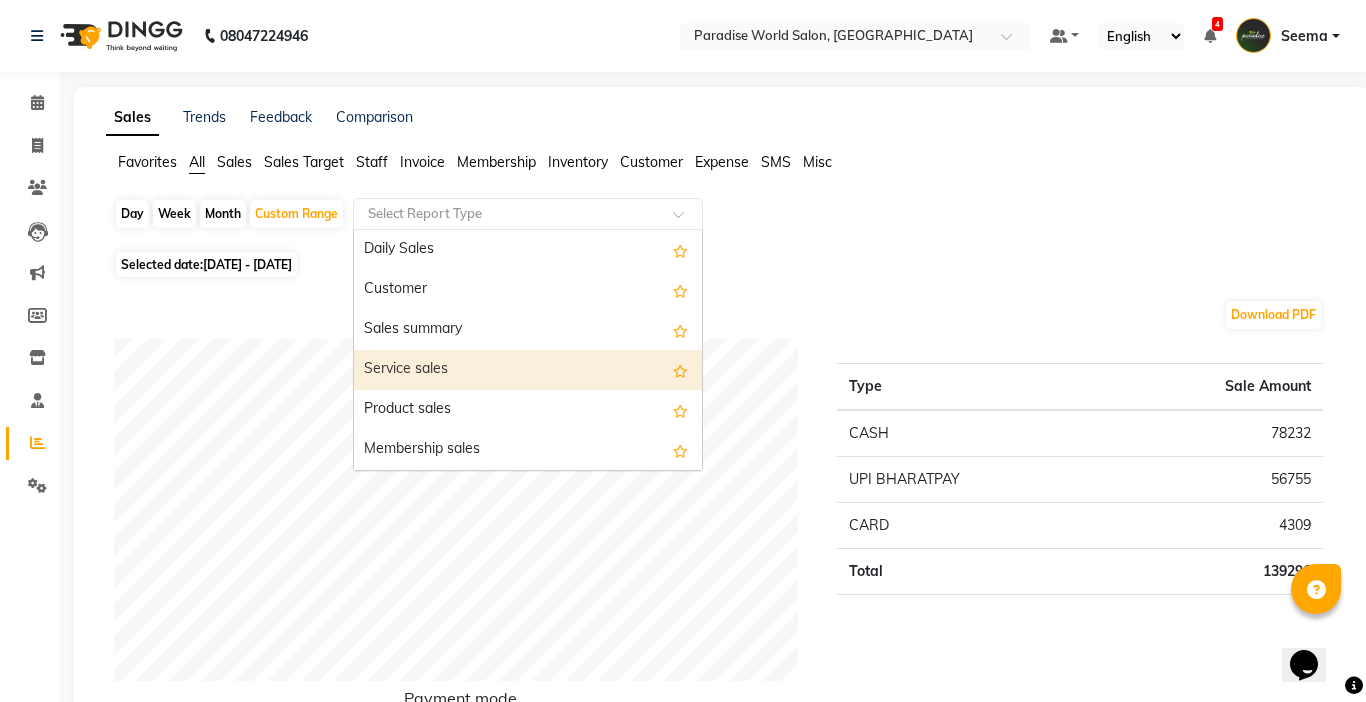 select on "full_report" 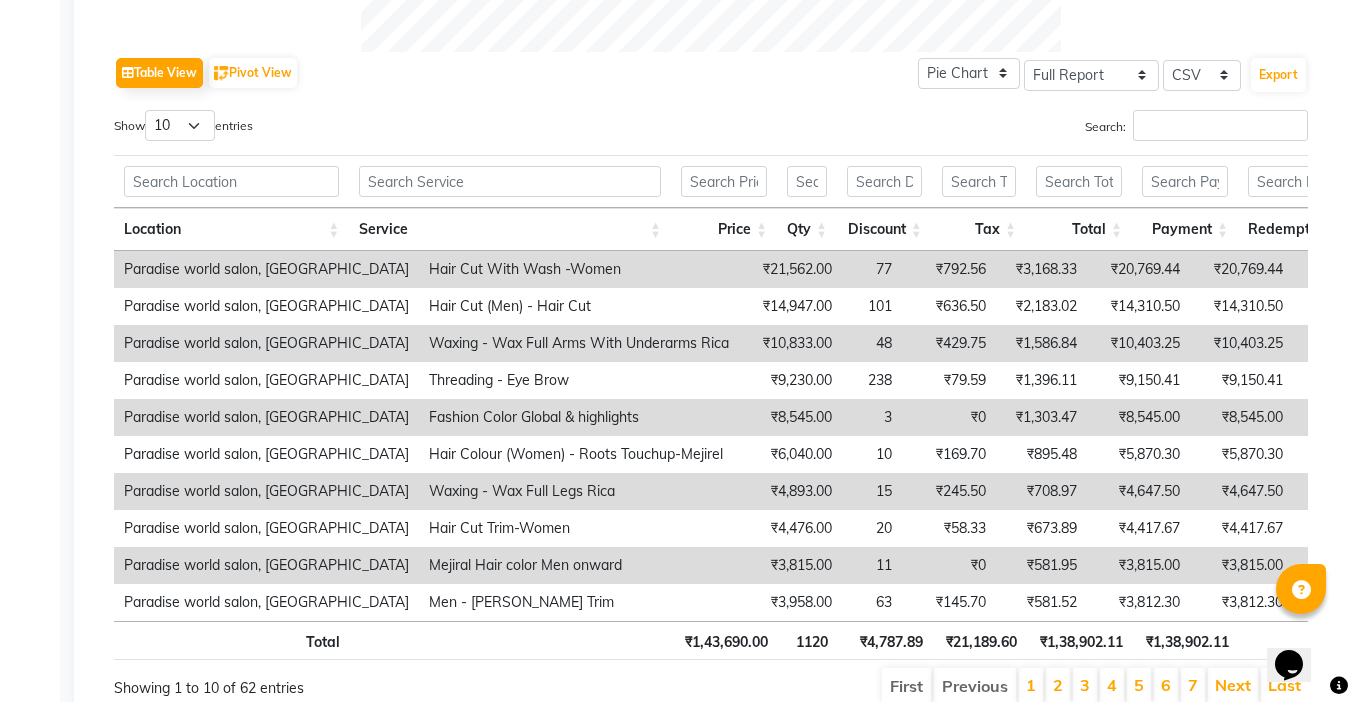 scroll, scrollTop: 871, scrollLeft: 0, axis: vertical 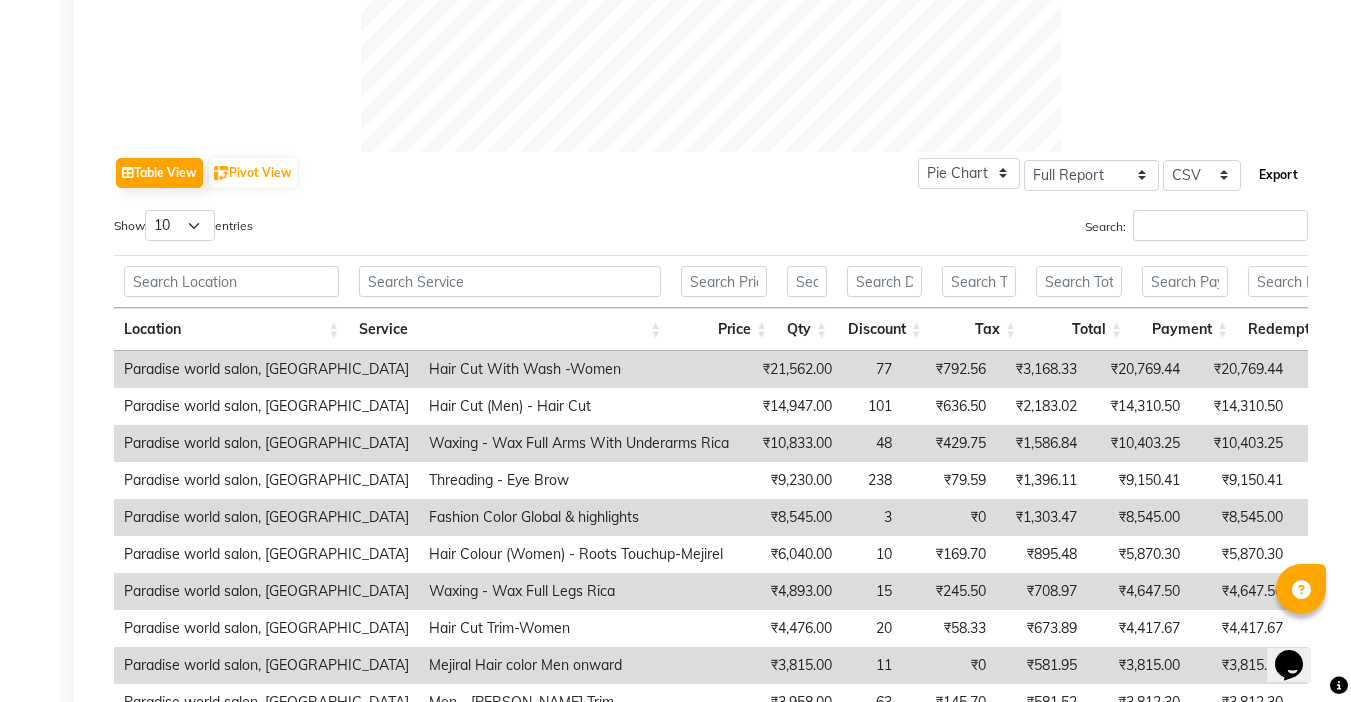 click on "Export" 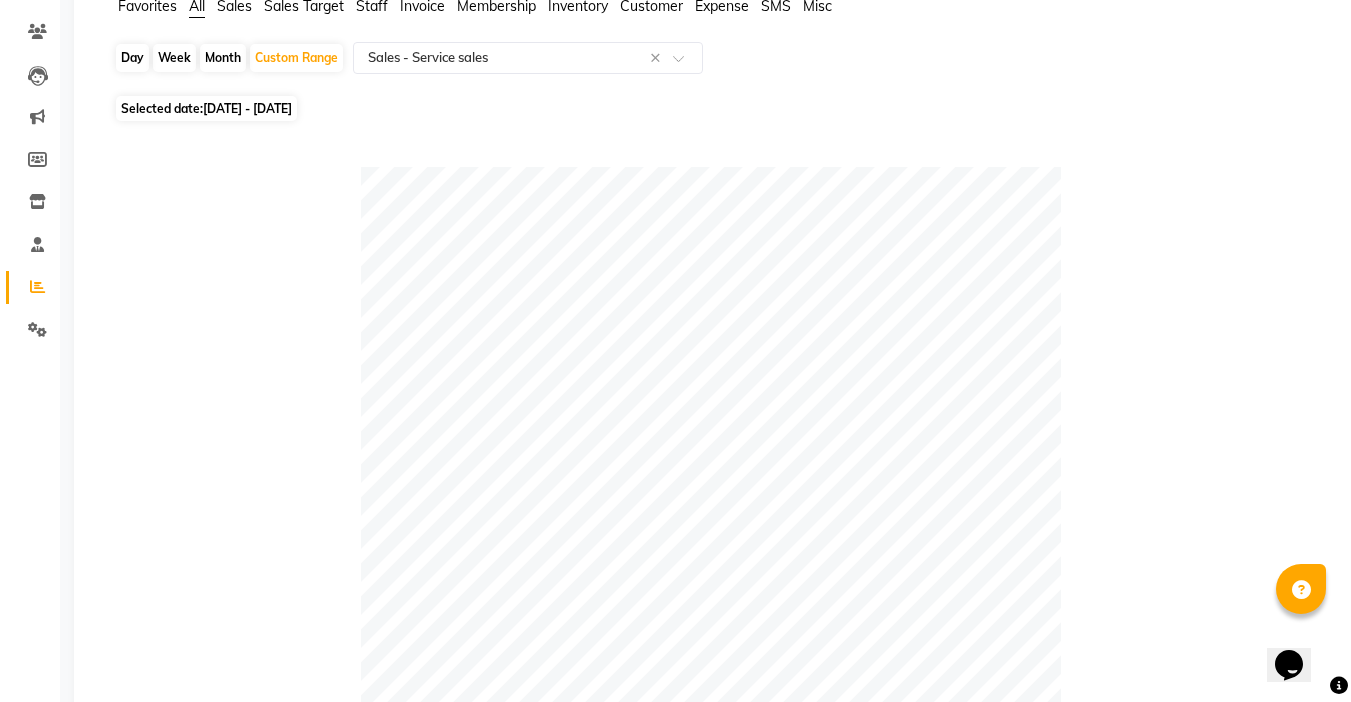 scroll, scrollTop: 0, scrollLeft: 0, axis: both 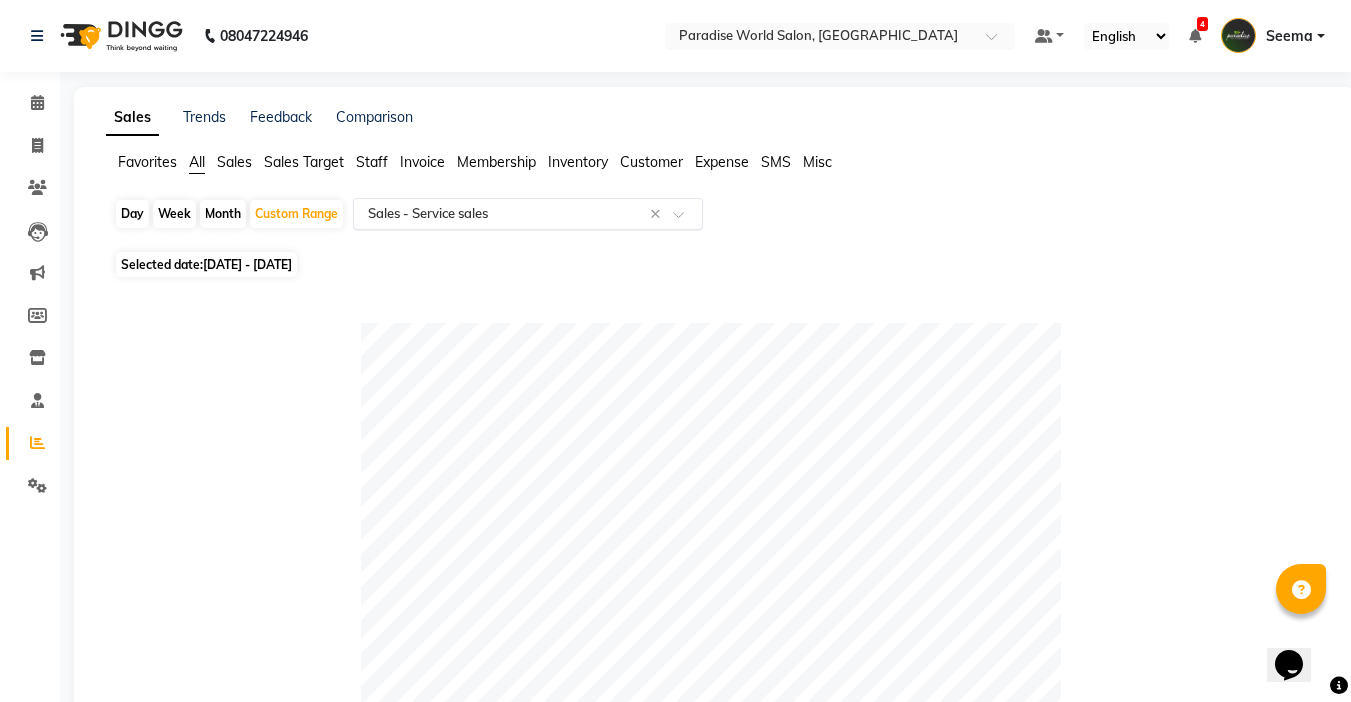 click 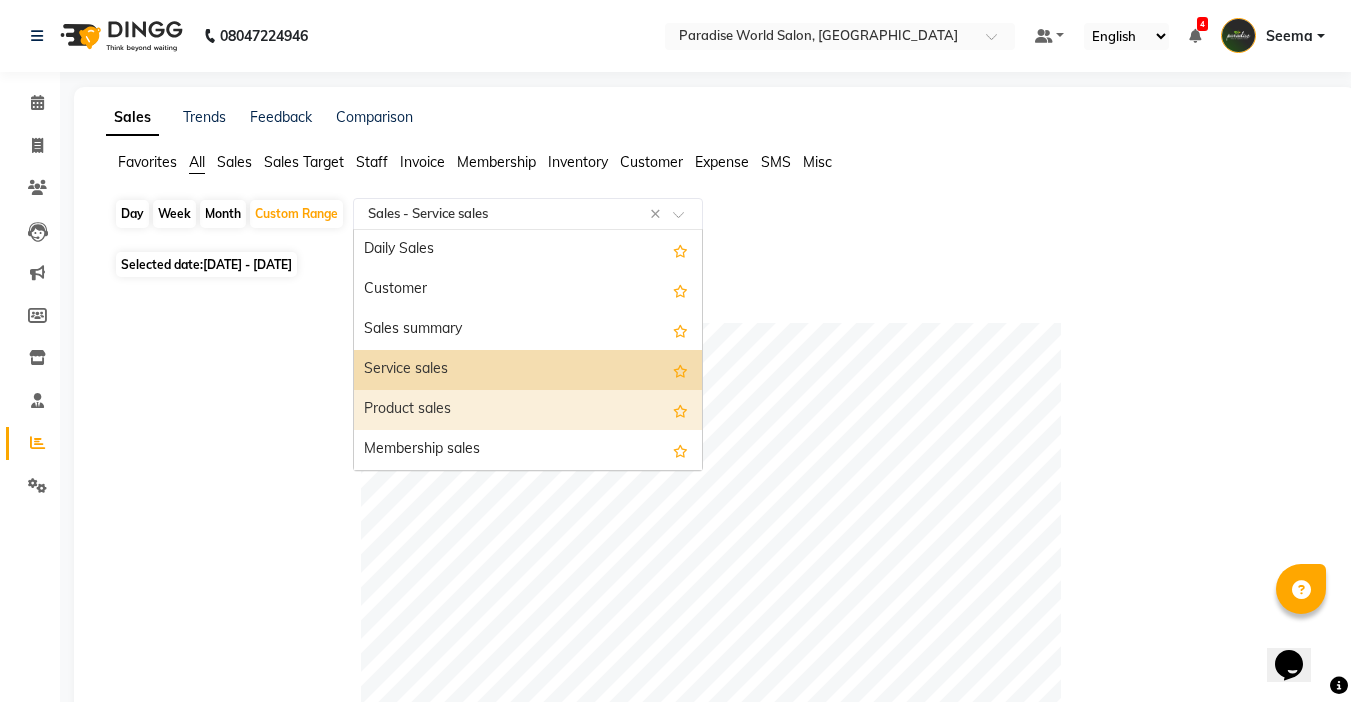 click on "Product sales" at bounding box center (528, 410) 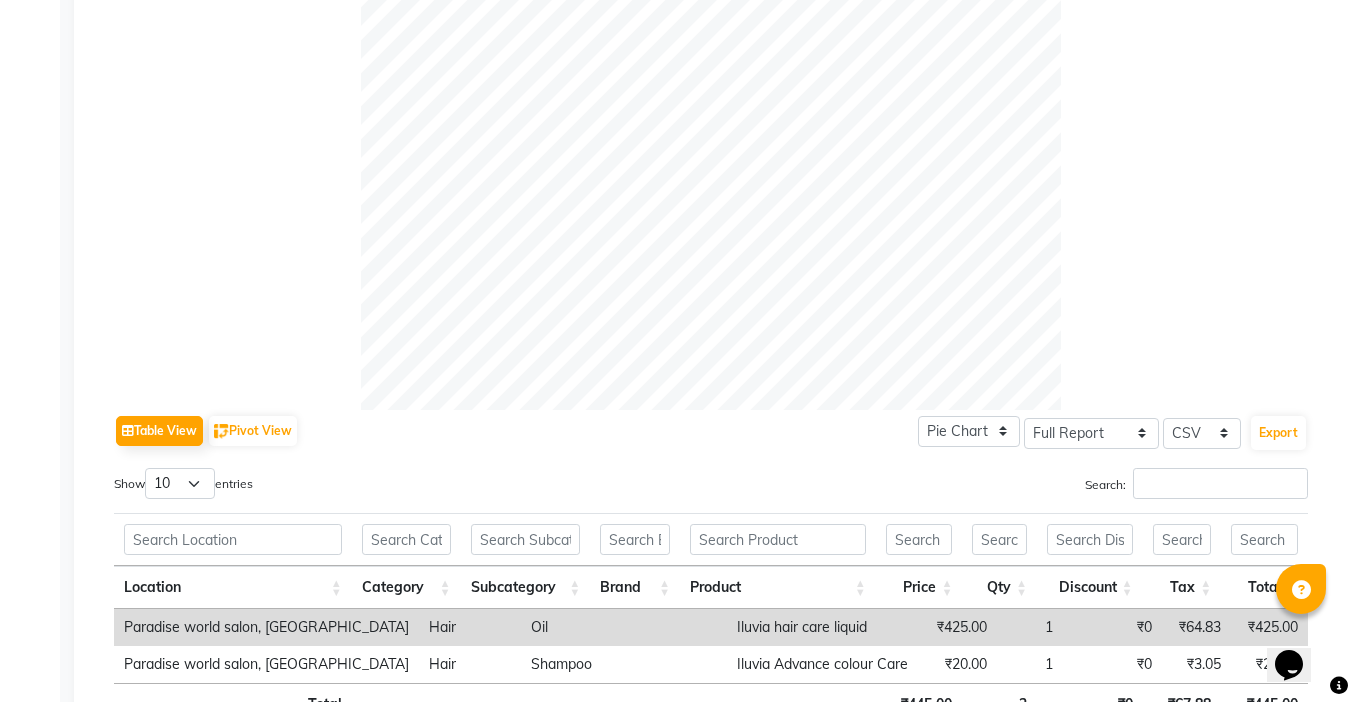 scroll, scrollTop: 760, scrollLeft: 0, axis: vertical 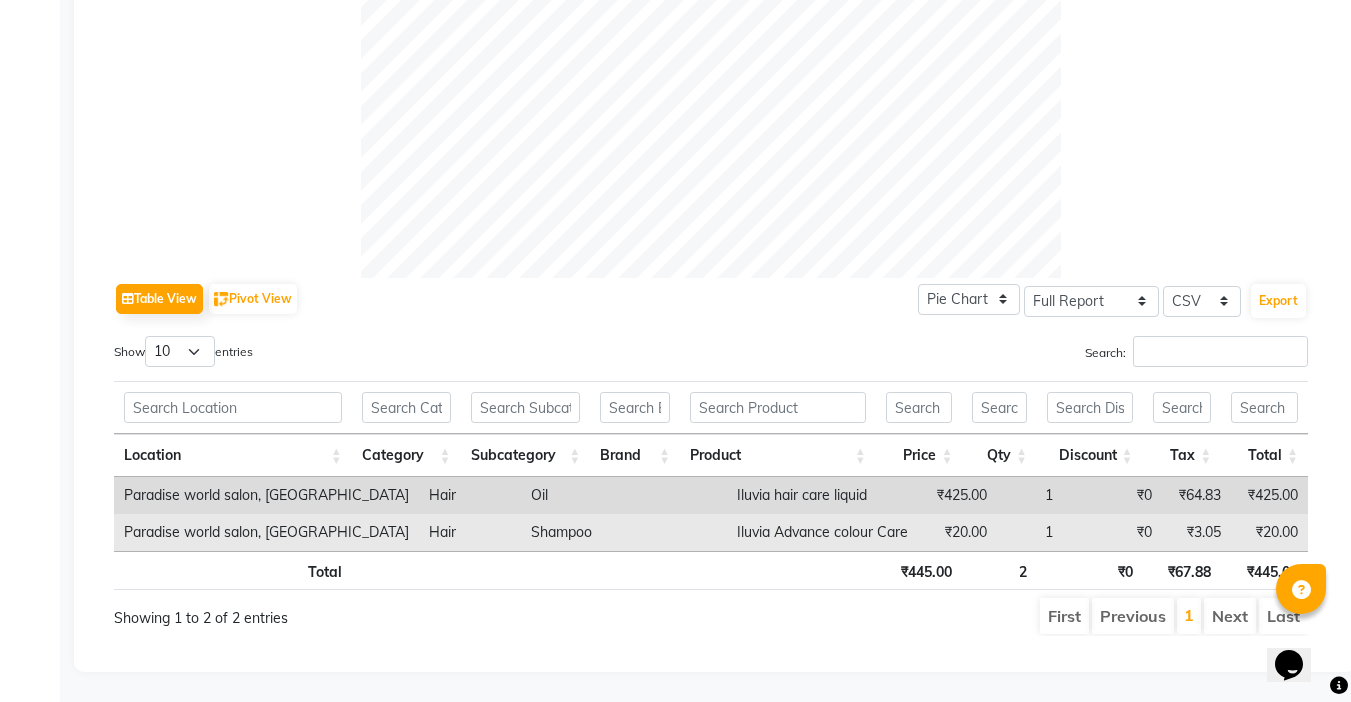 click on "Paradise world  salon, Main bazar" at bounding box center (266, 532) 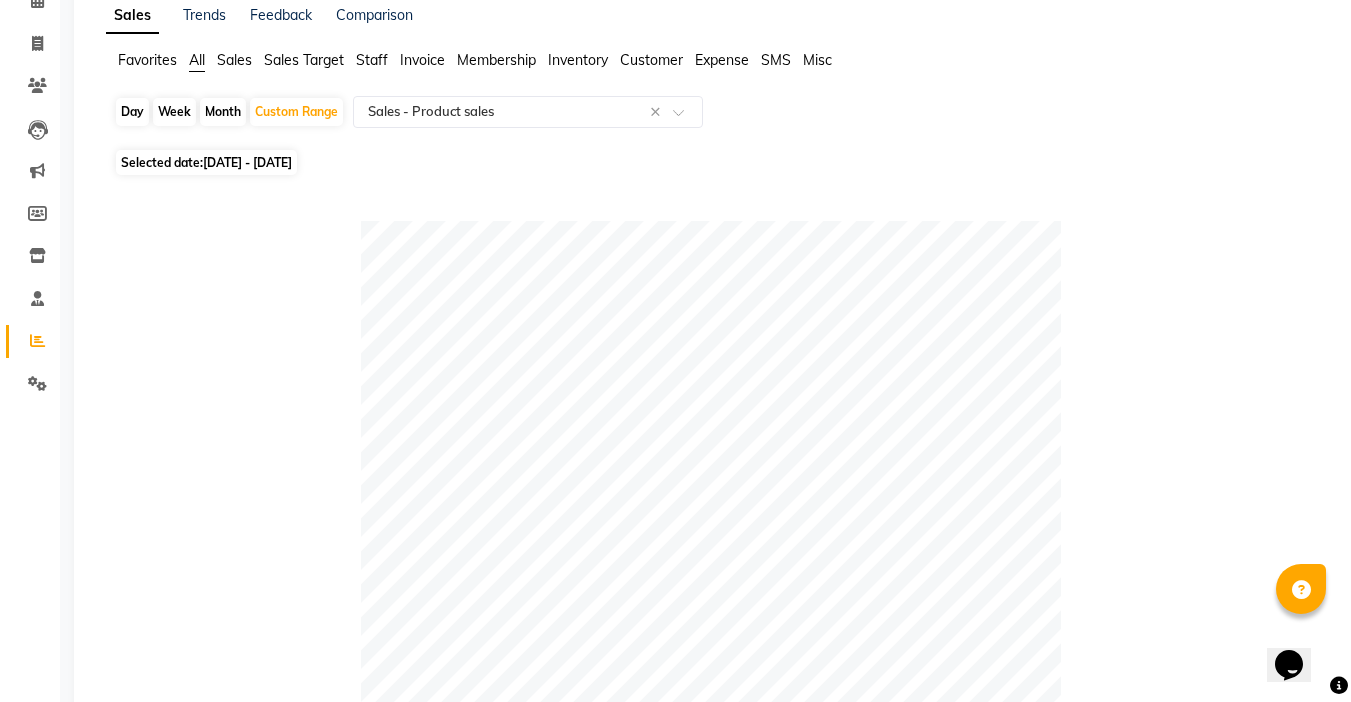 scroll, scrollTop: 0, scrollLeft: 0, axis: both 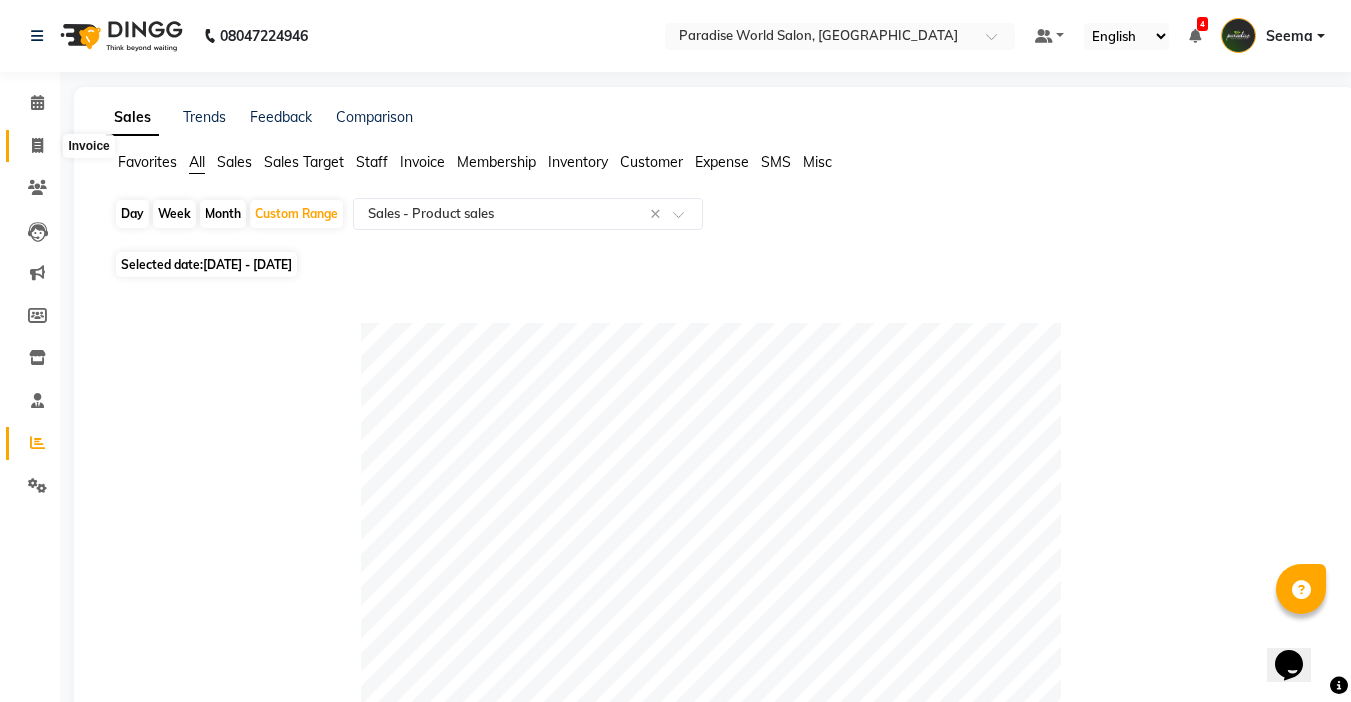 click 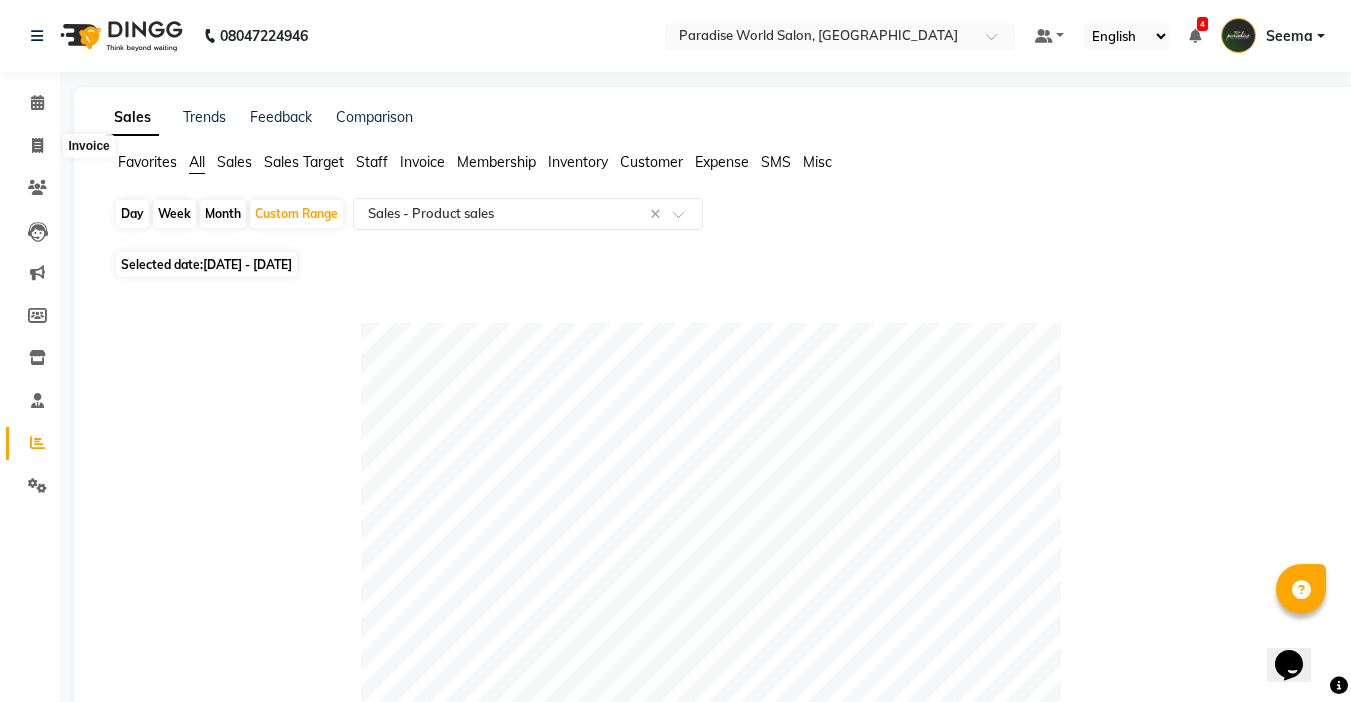 select on "service" 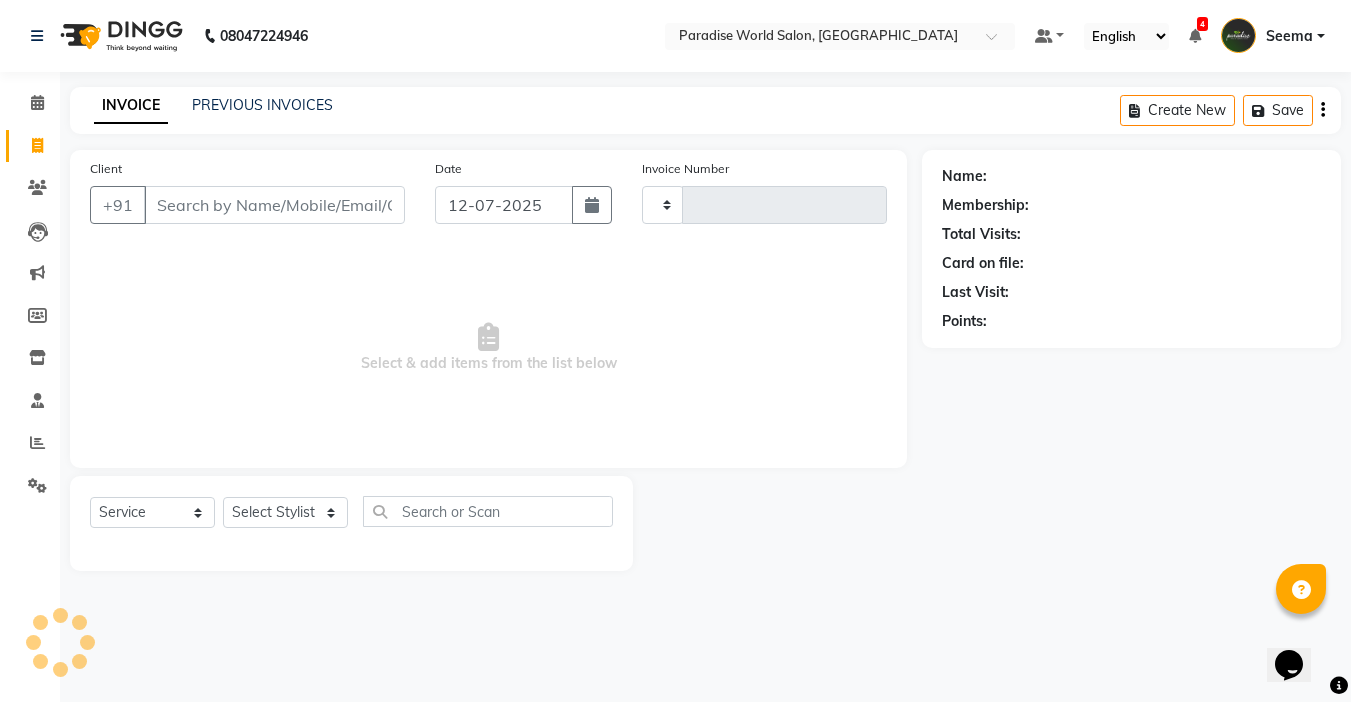 type on "1622" 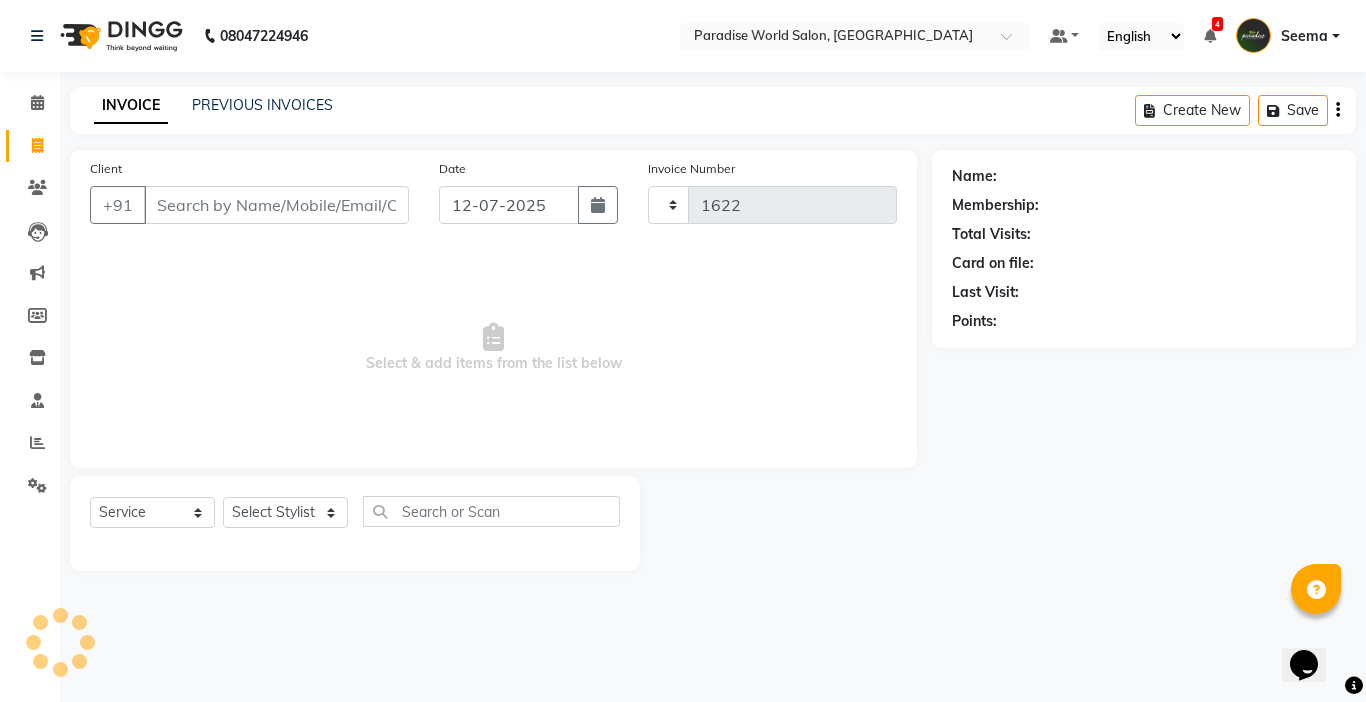 select on "4451" 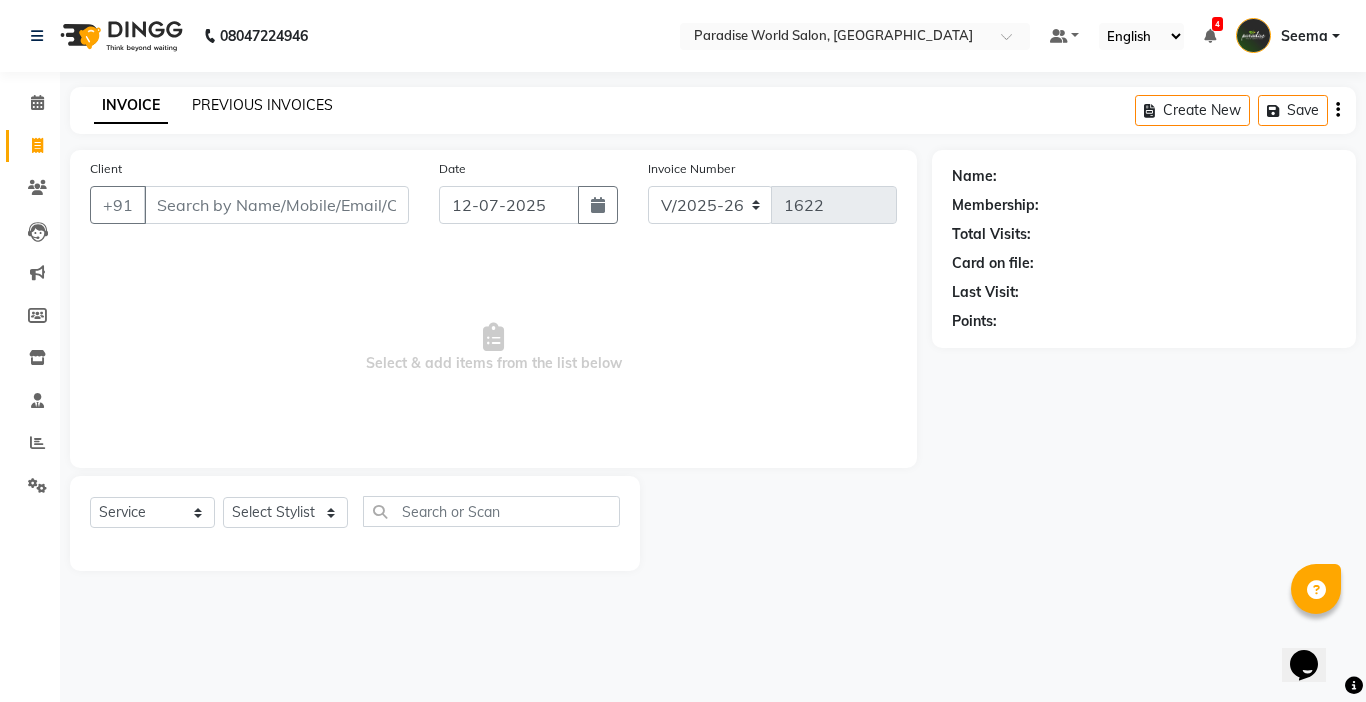 click on "PREVIOUS INVOICES" 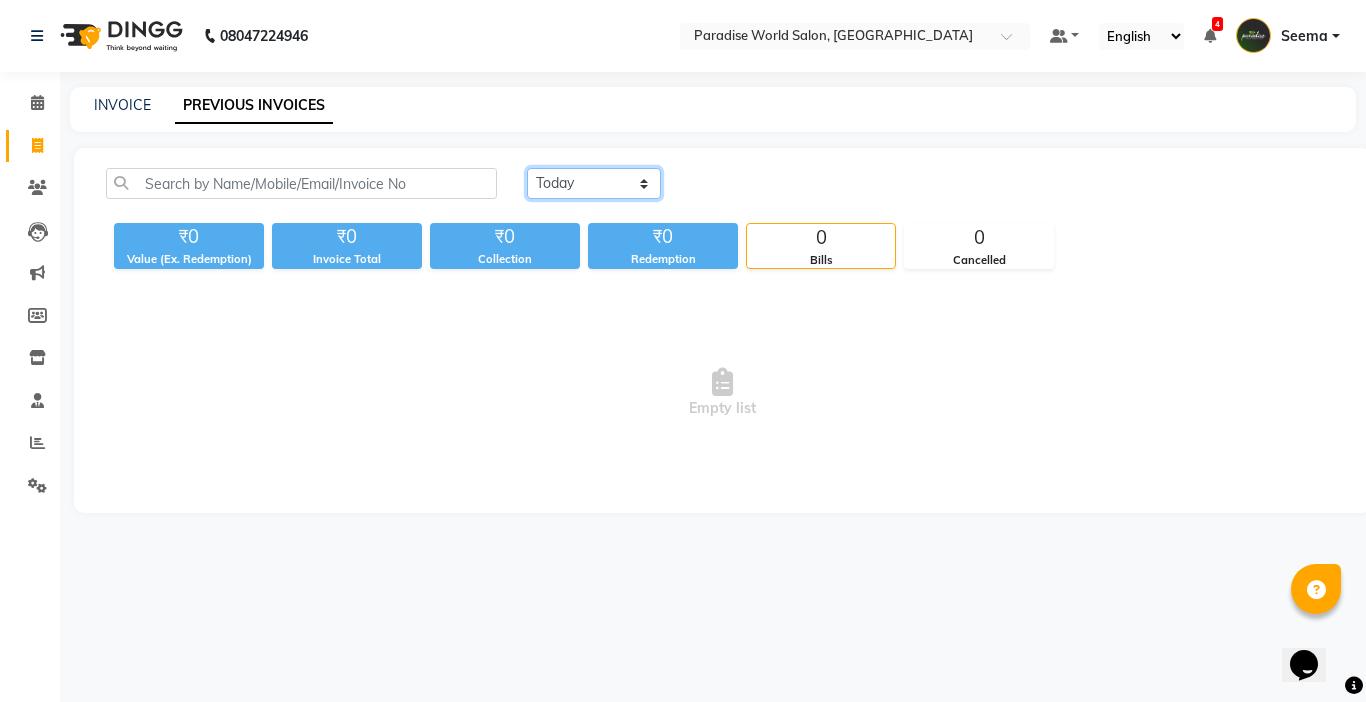 click on "Today Yesterday Custom Range" 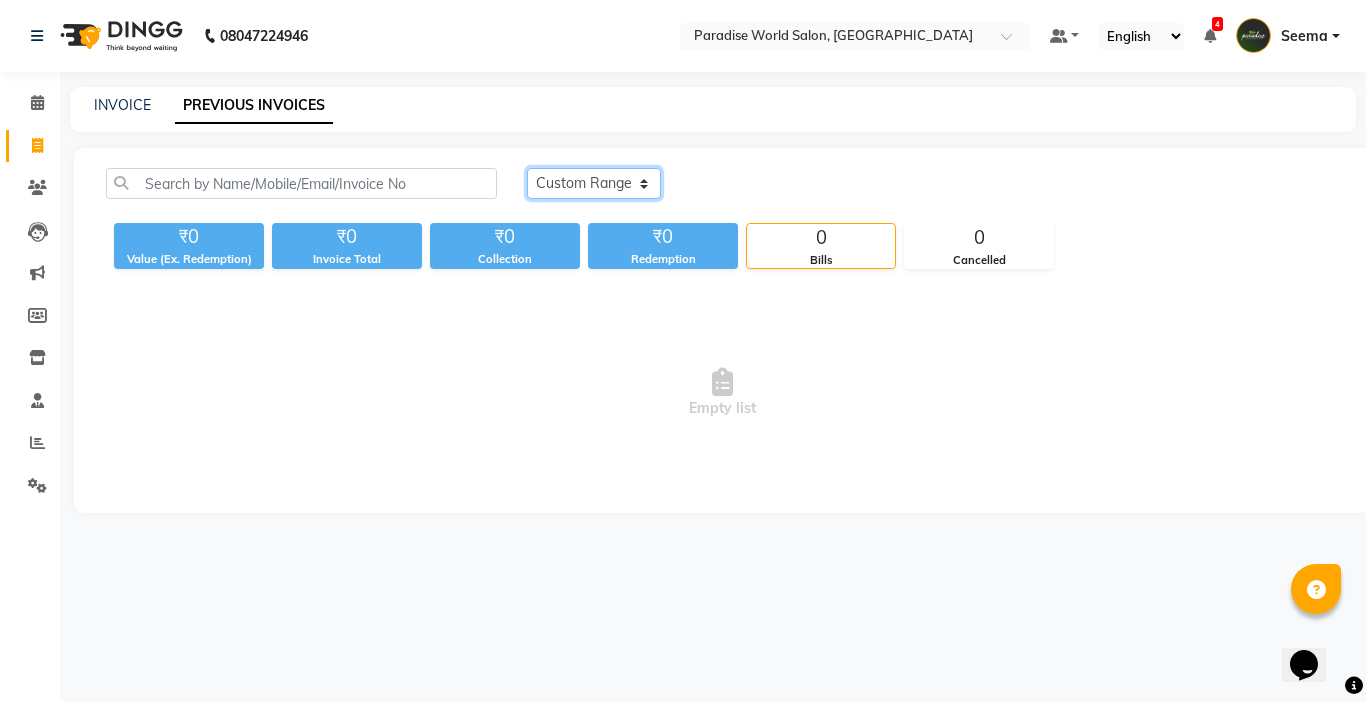 click on "Today Yesterday Custom Range" 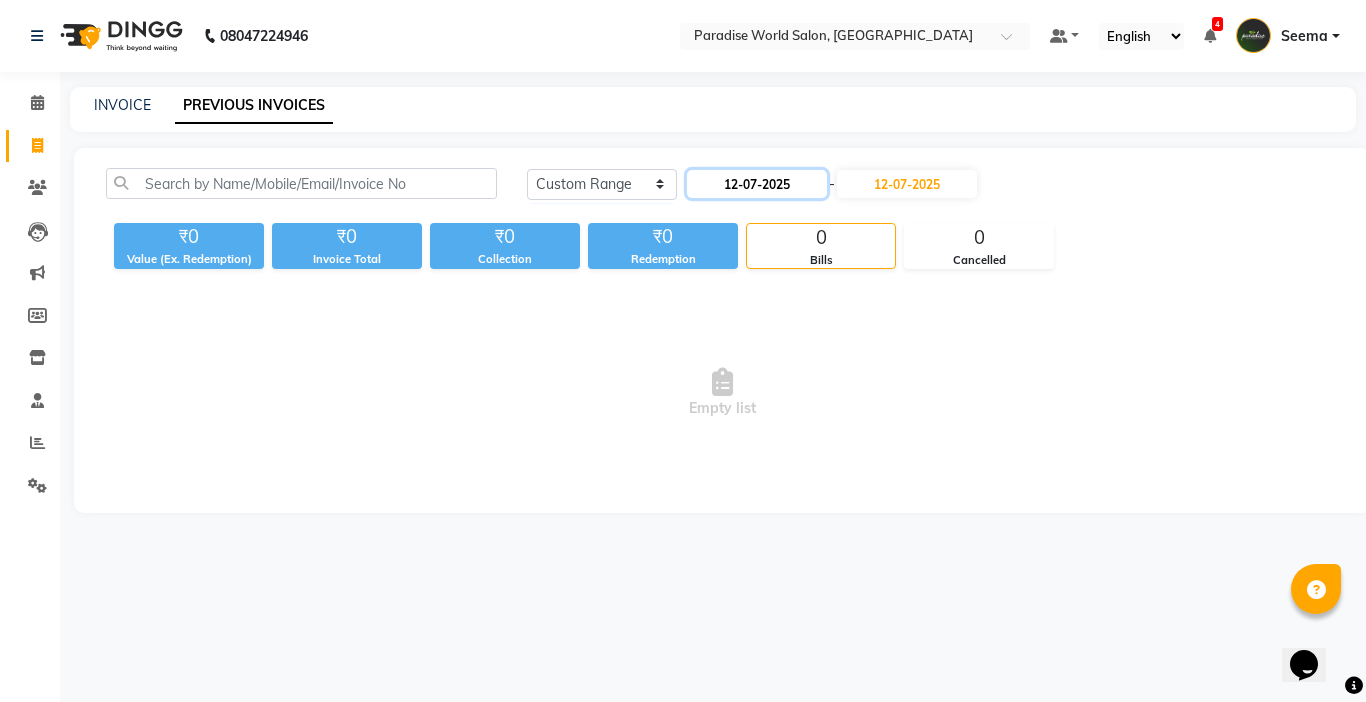 click on "12-07-2025" 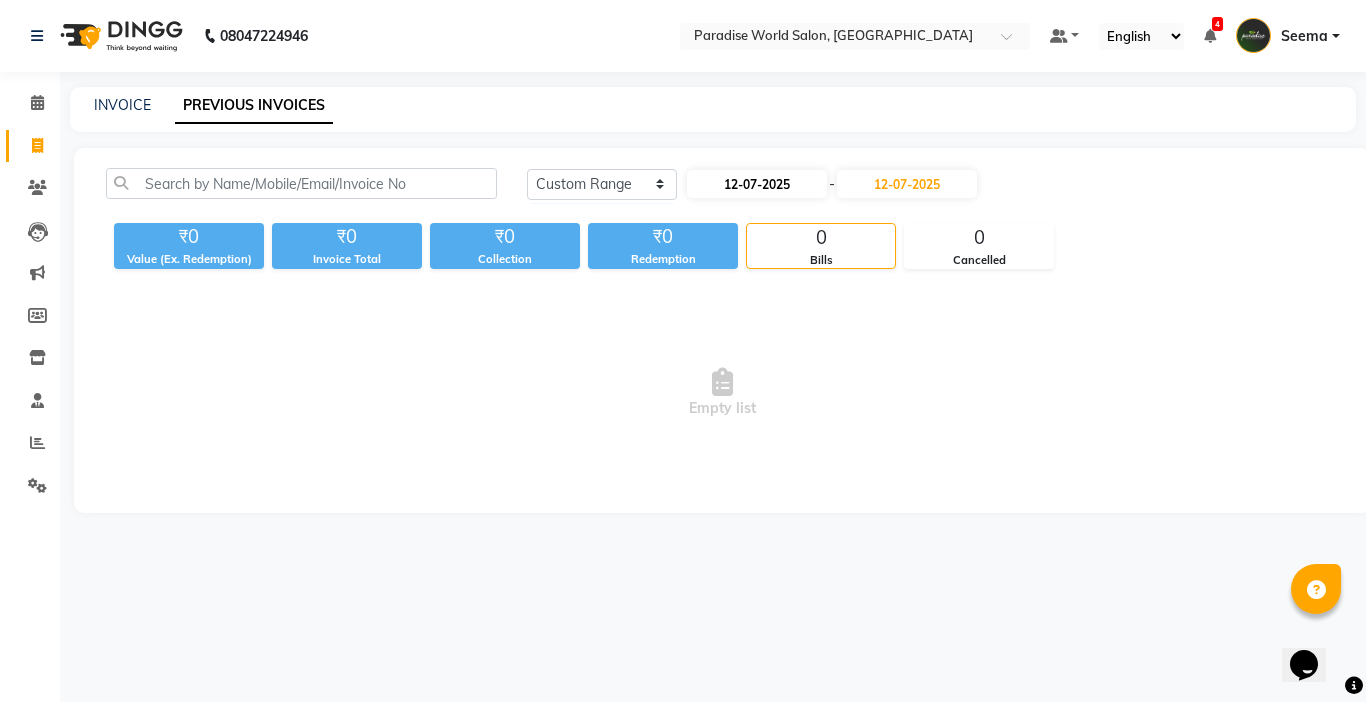 select on "7" 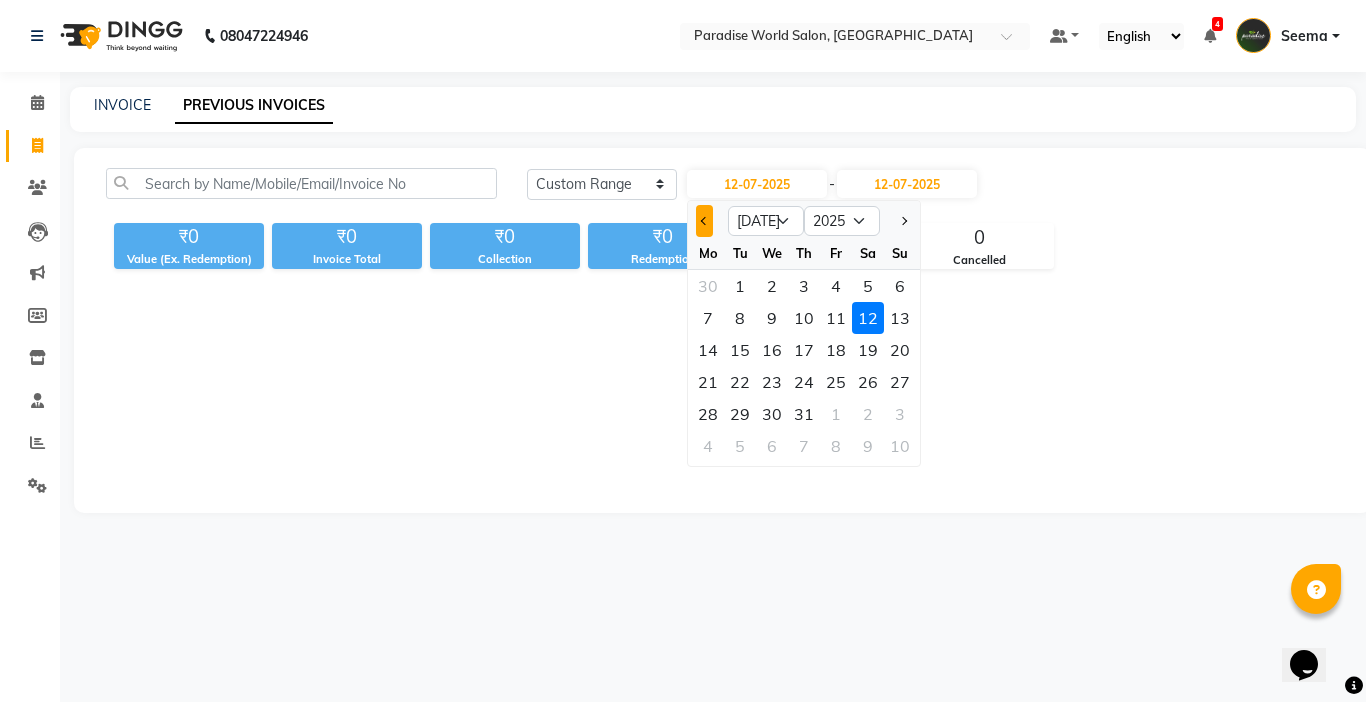 click 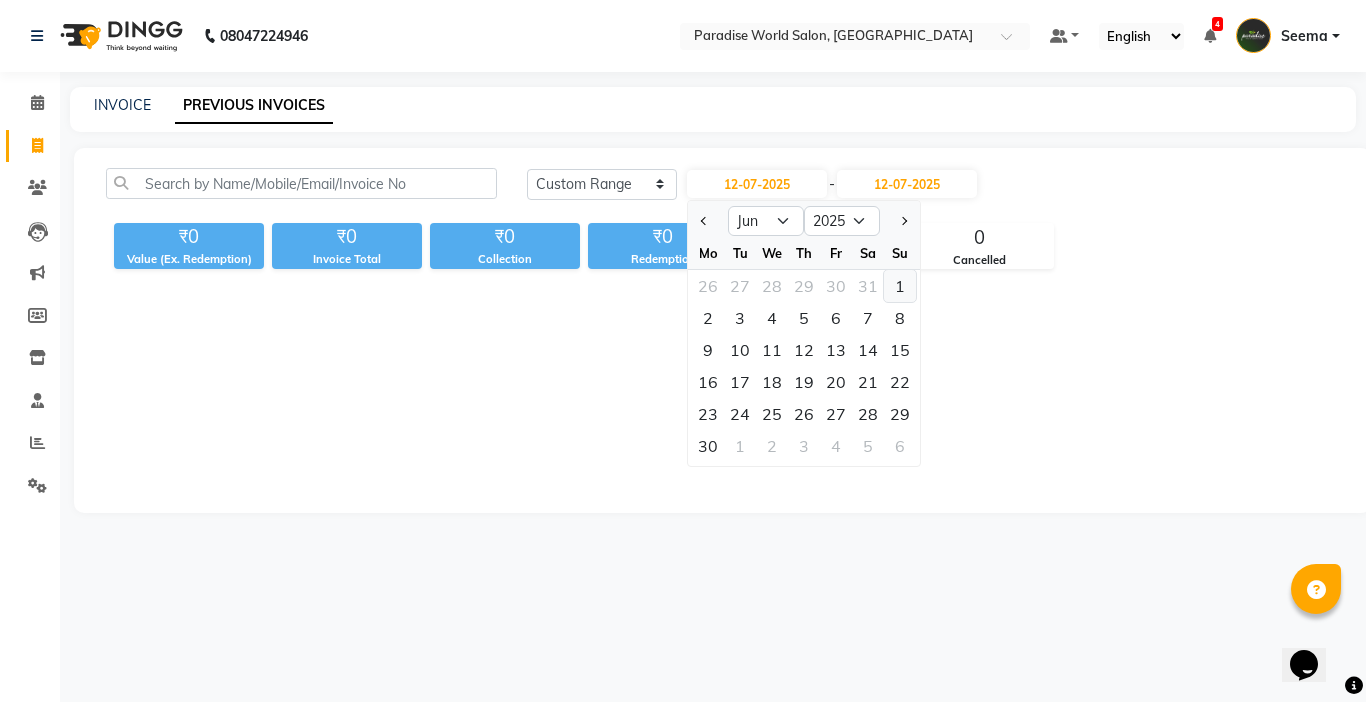 click on "1" 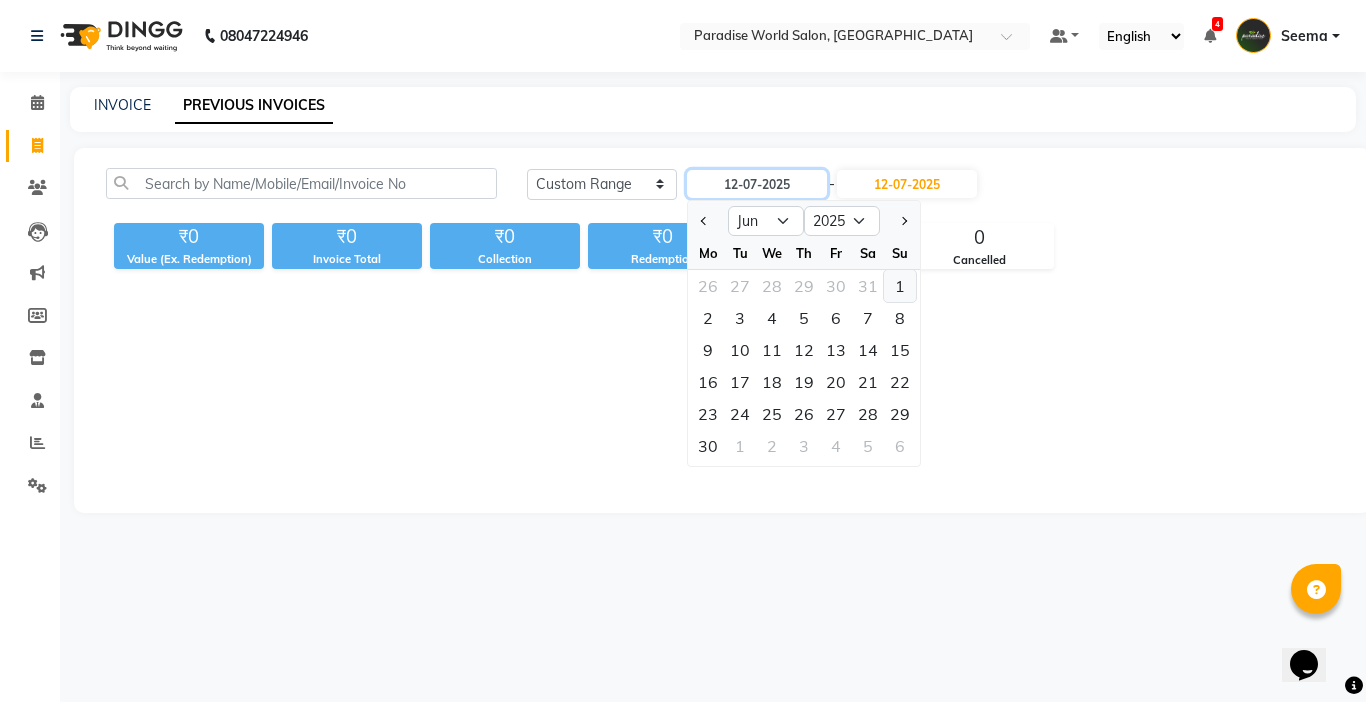 type on "[DATE]" 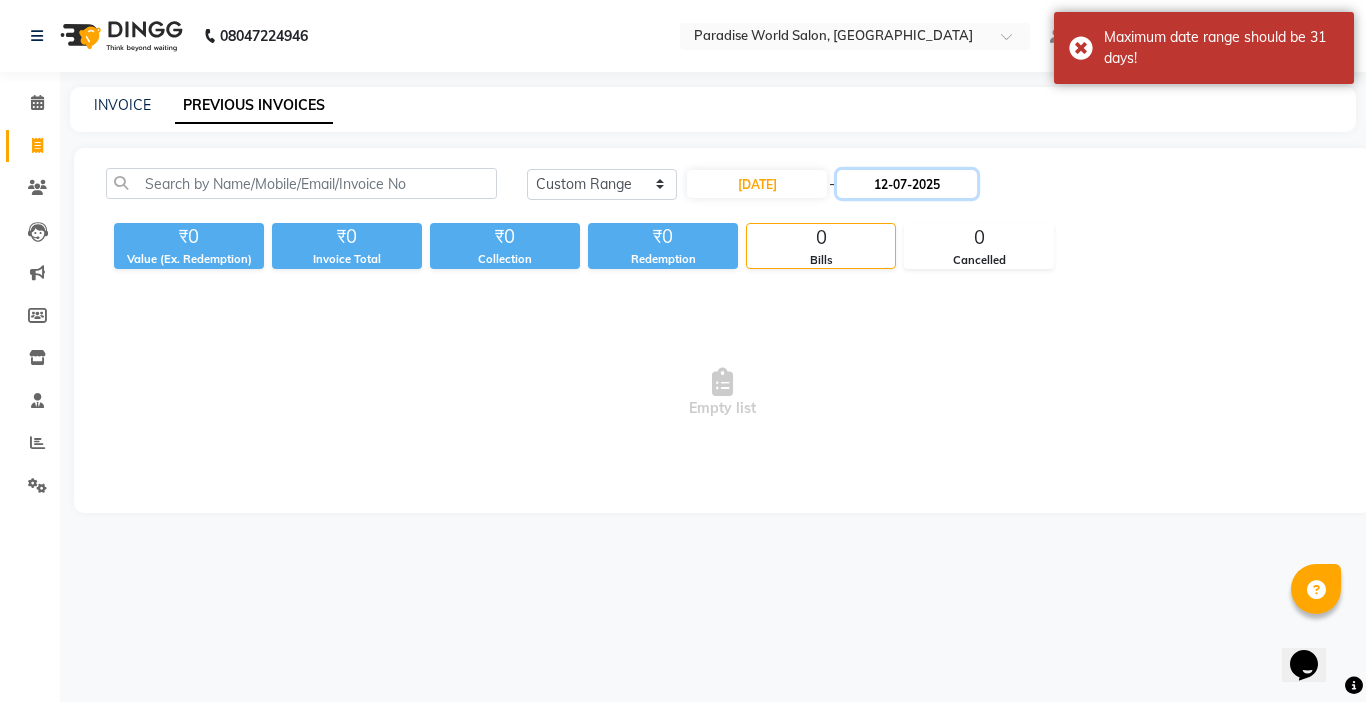 click on "12-07-2025" 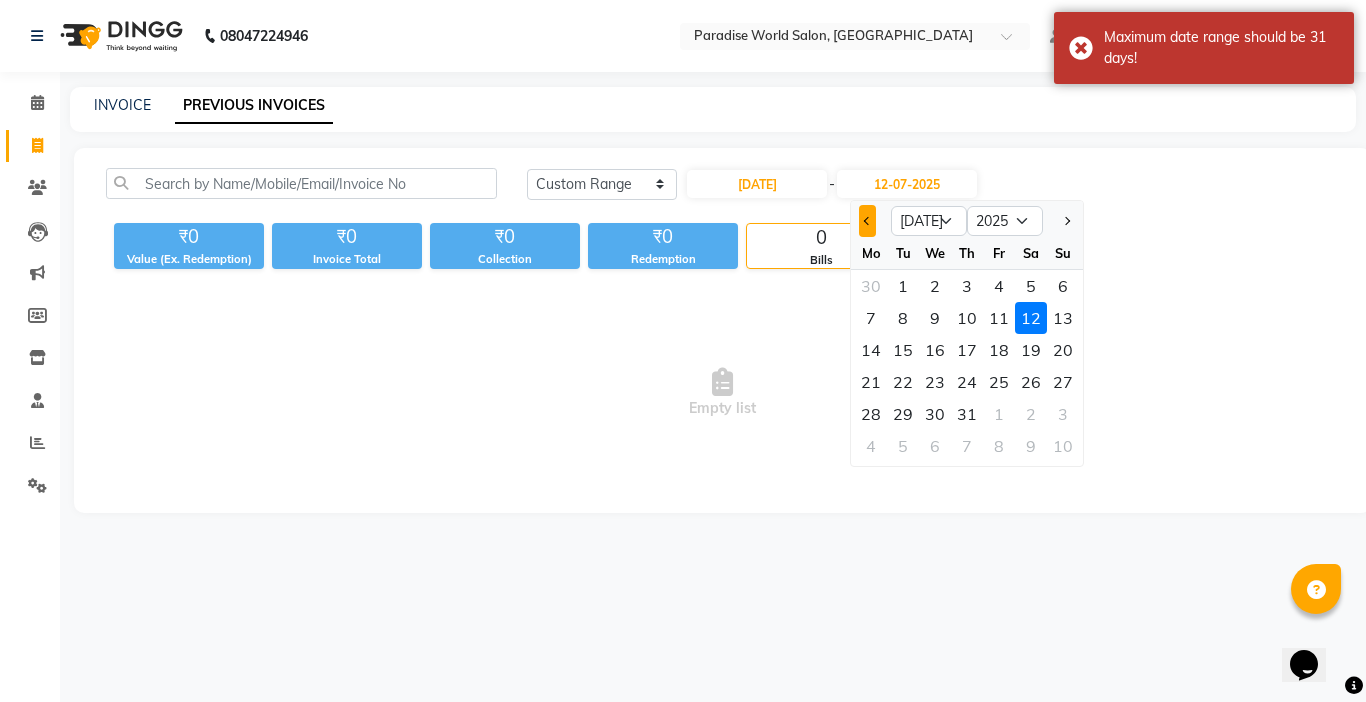 click 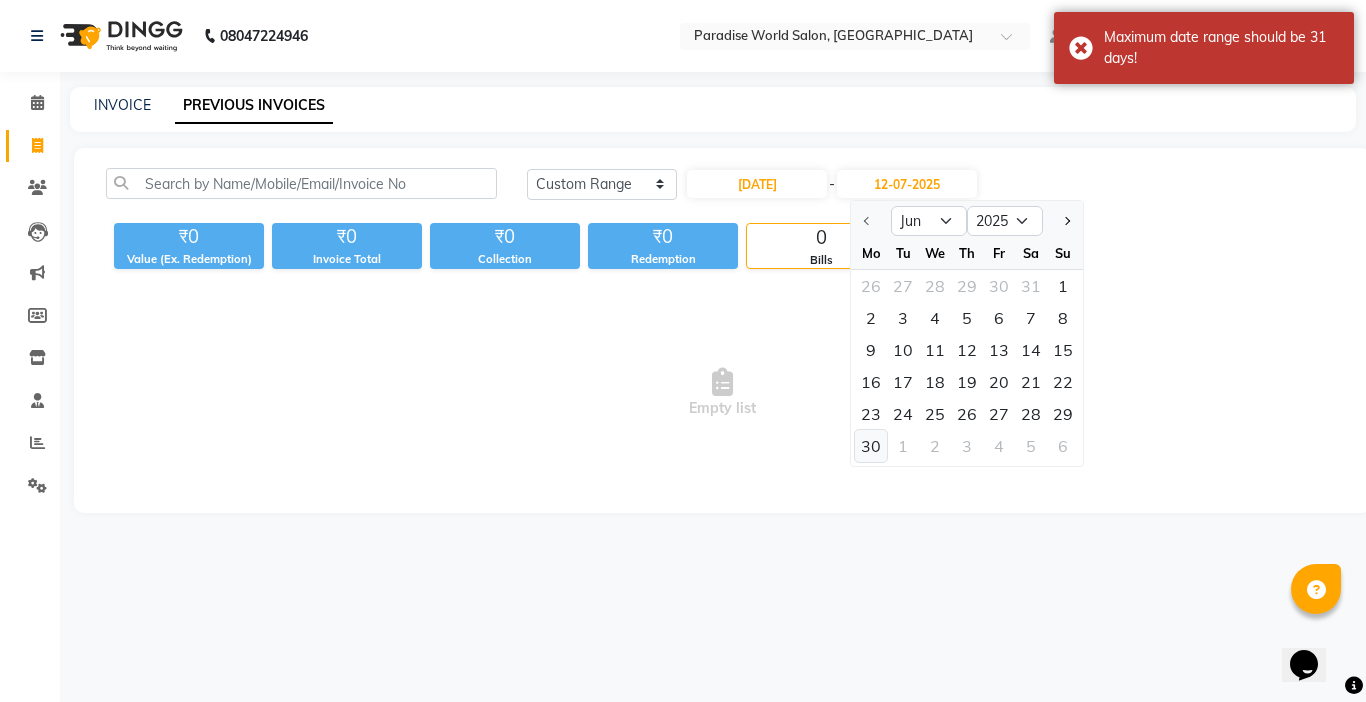 click on "30" 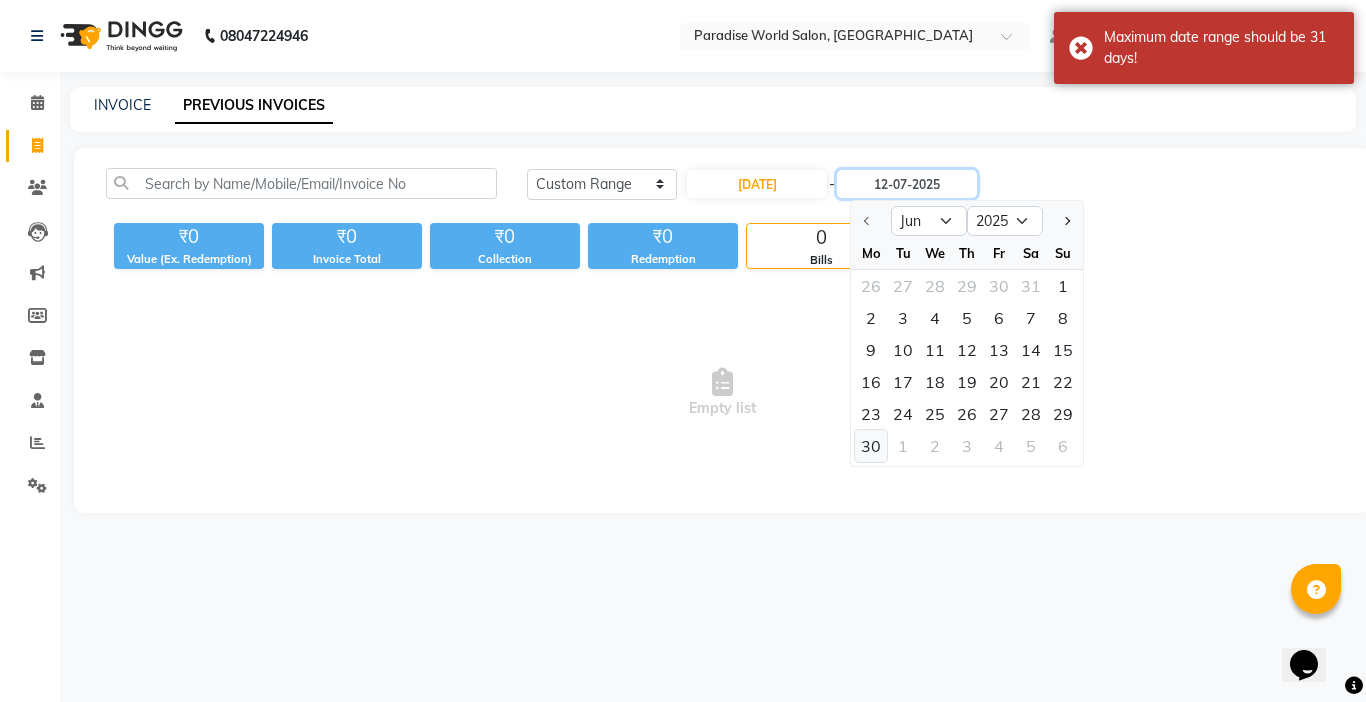 type on "30-06-2025" 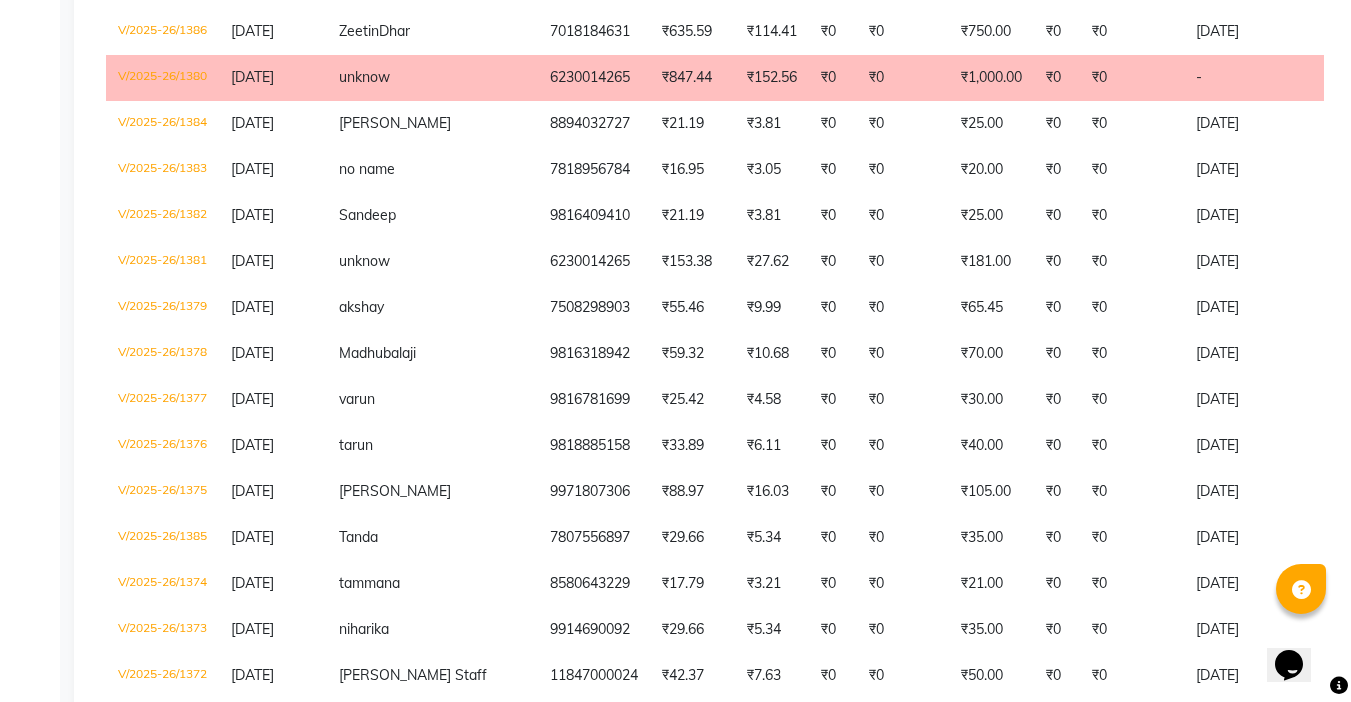 scroll, scrollTop: 3800, scrollLeft: 0, axis: vertical 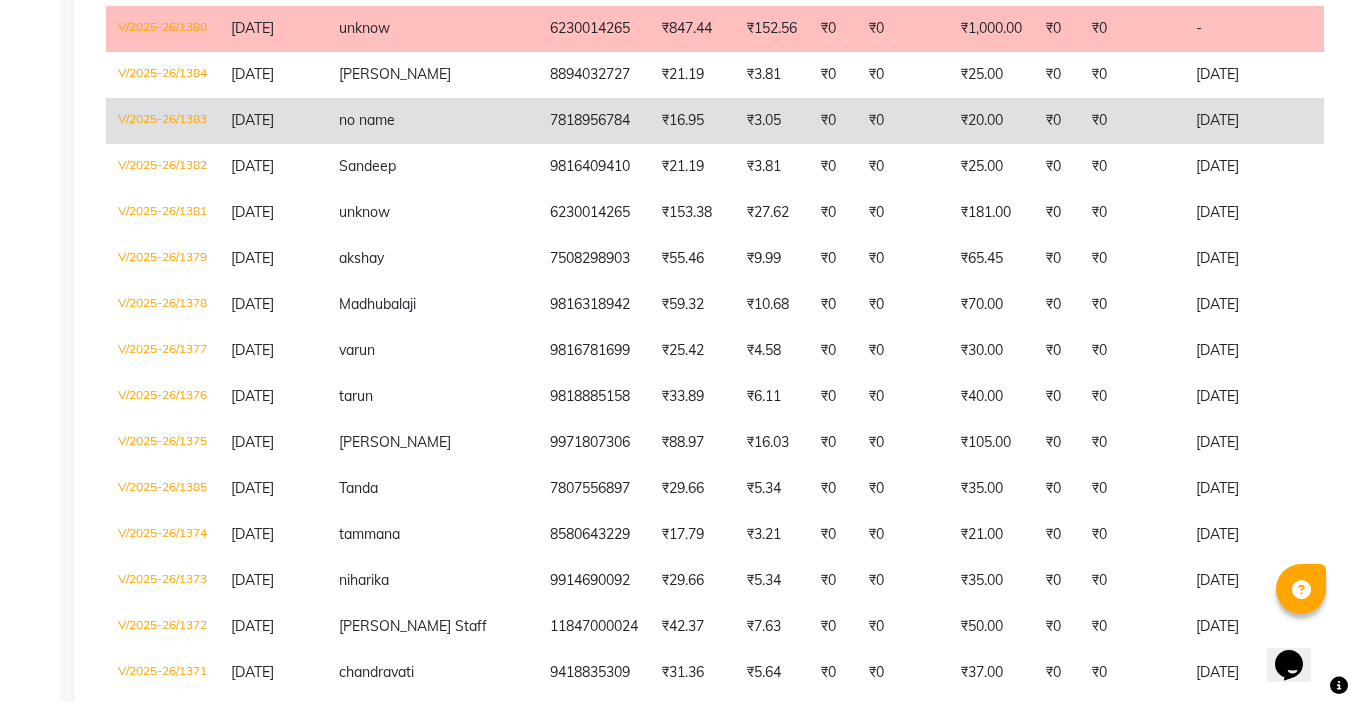 click on "₹0" 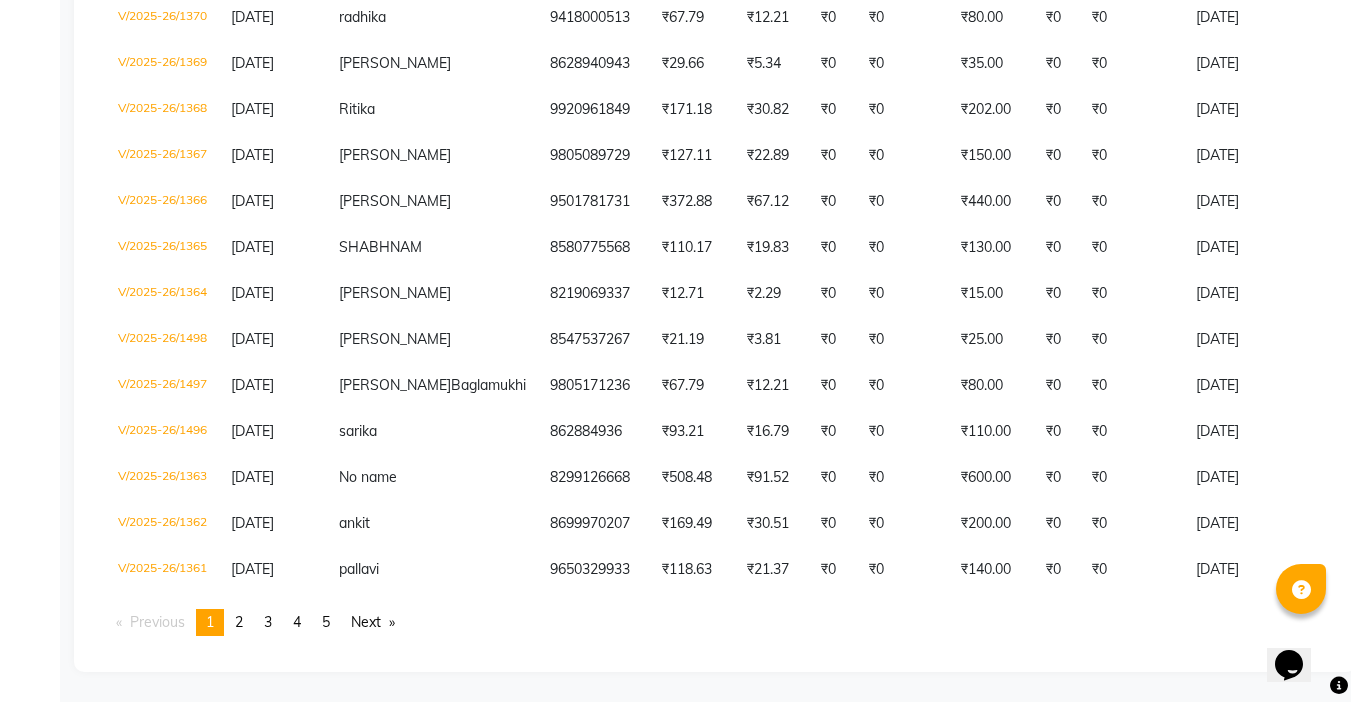 scroll, scrollTop: 4840, scrollLeft: 0, axis: vertical 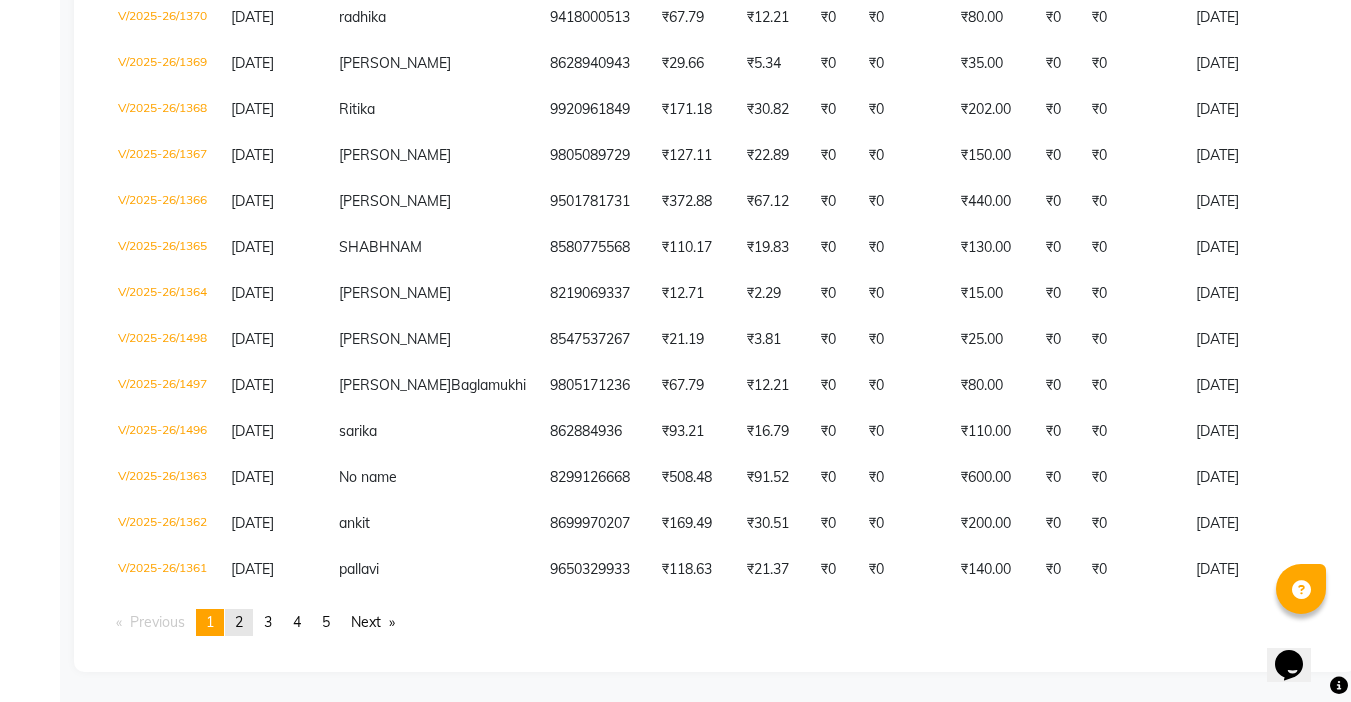 click on "page  2" at bounding box center [239, 622] 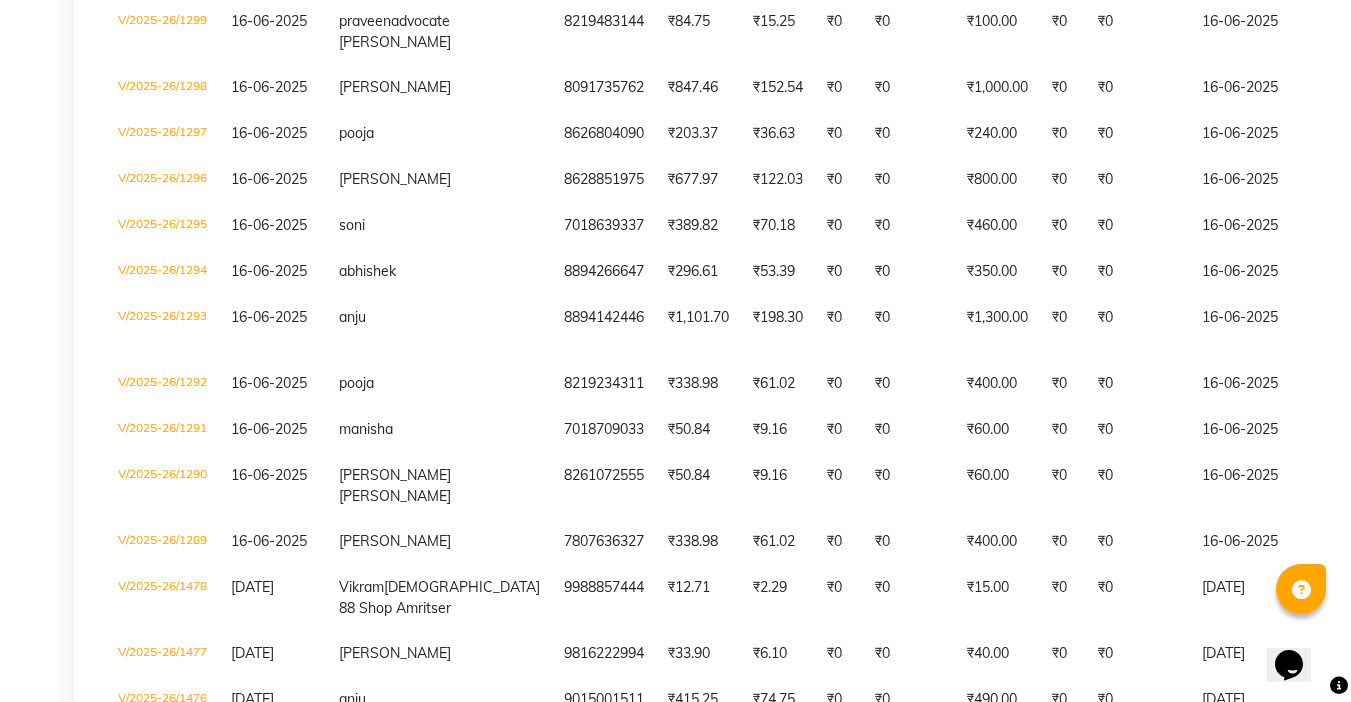 scroll, scrollTop: 4040, scrollLeft: 0, axis: vertical 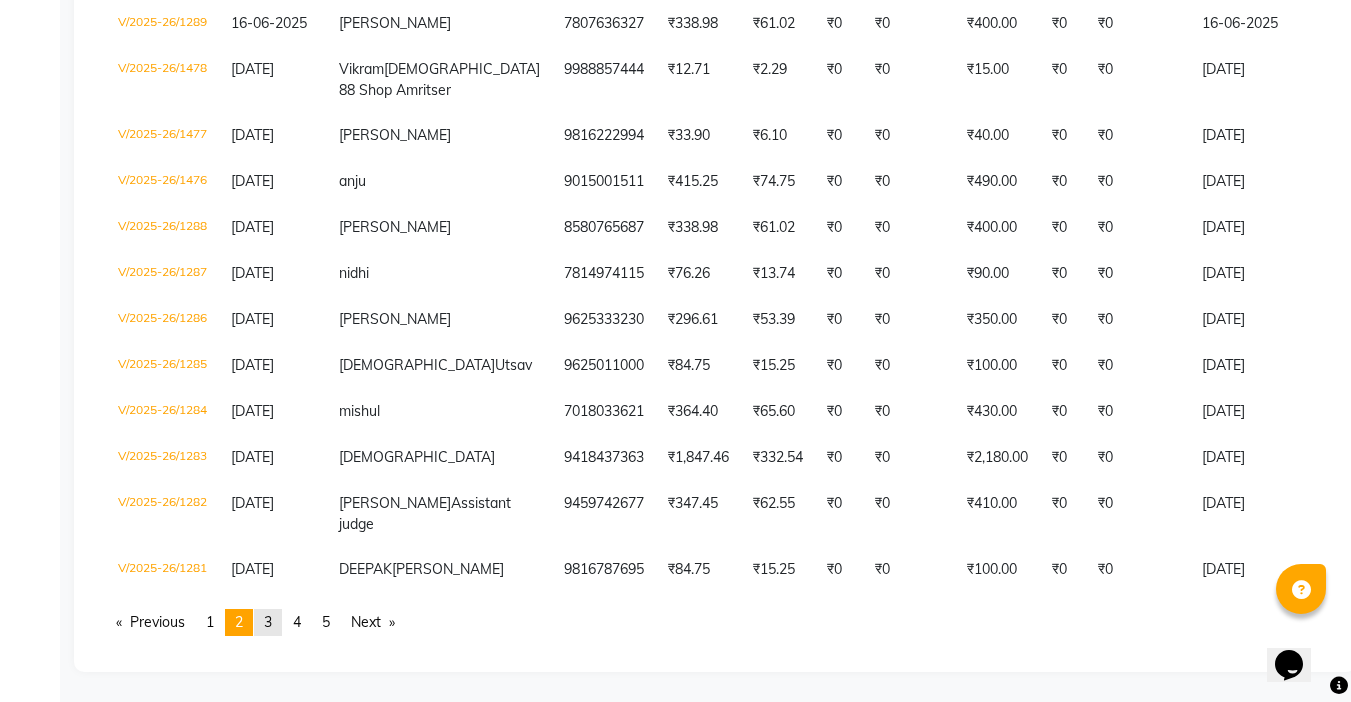 click on "3" at bounding box center [268, 622] 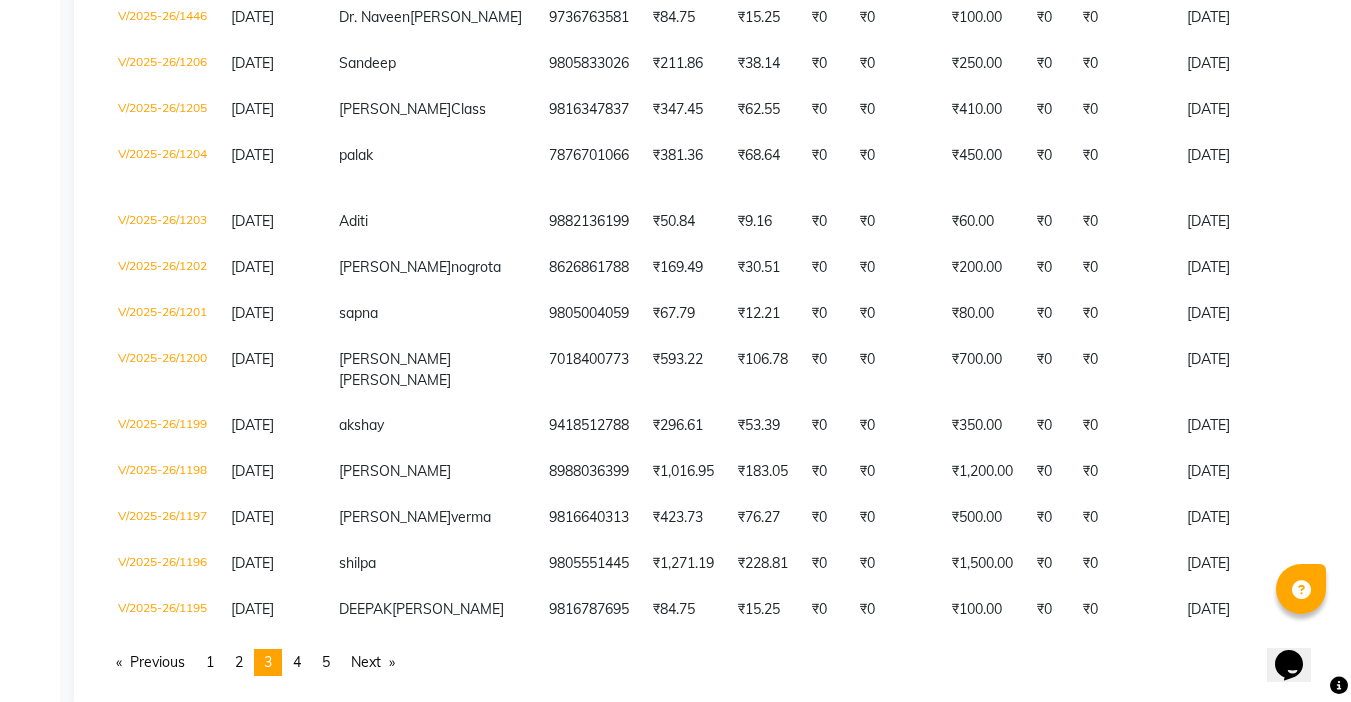 scroll, scrollTop: 4241, scrollLeft: 0, axis: vertical 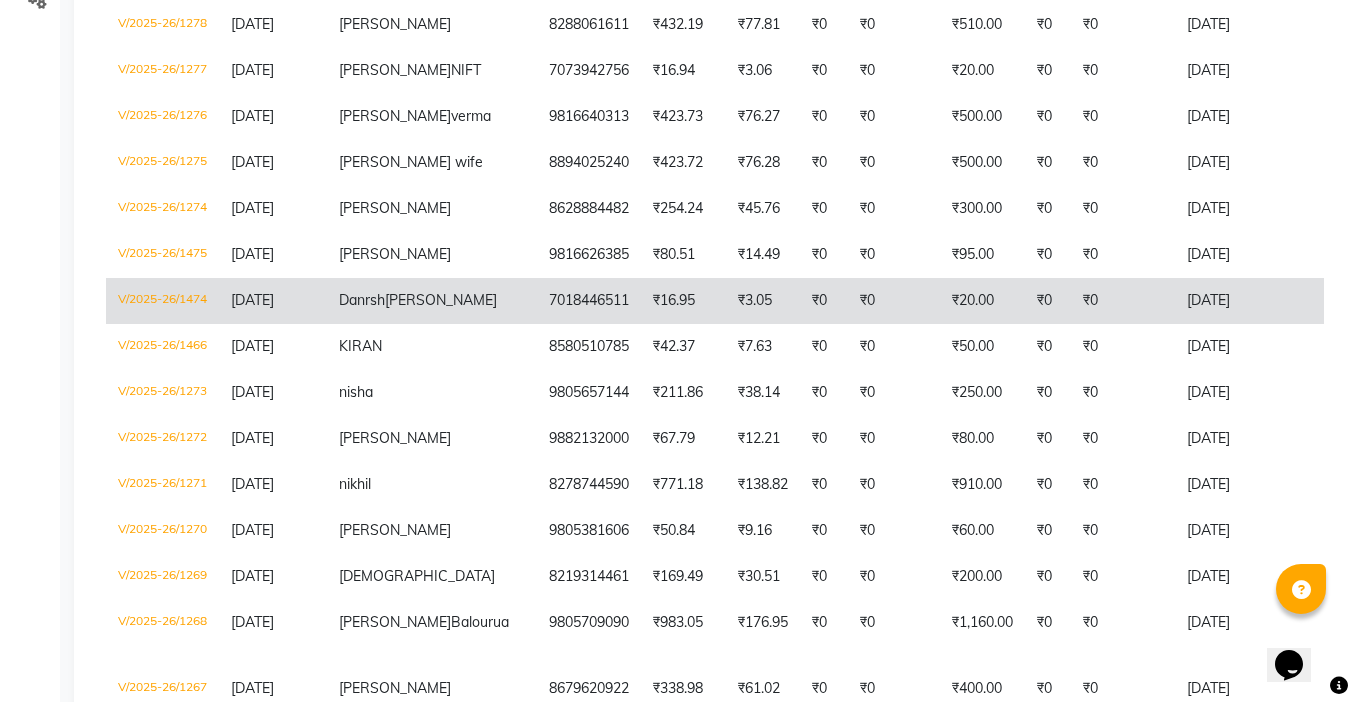 click on "₹3.05" 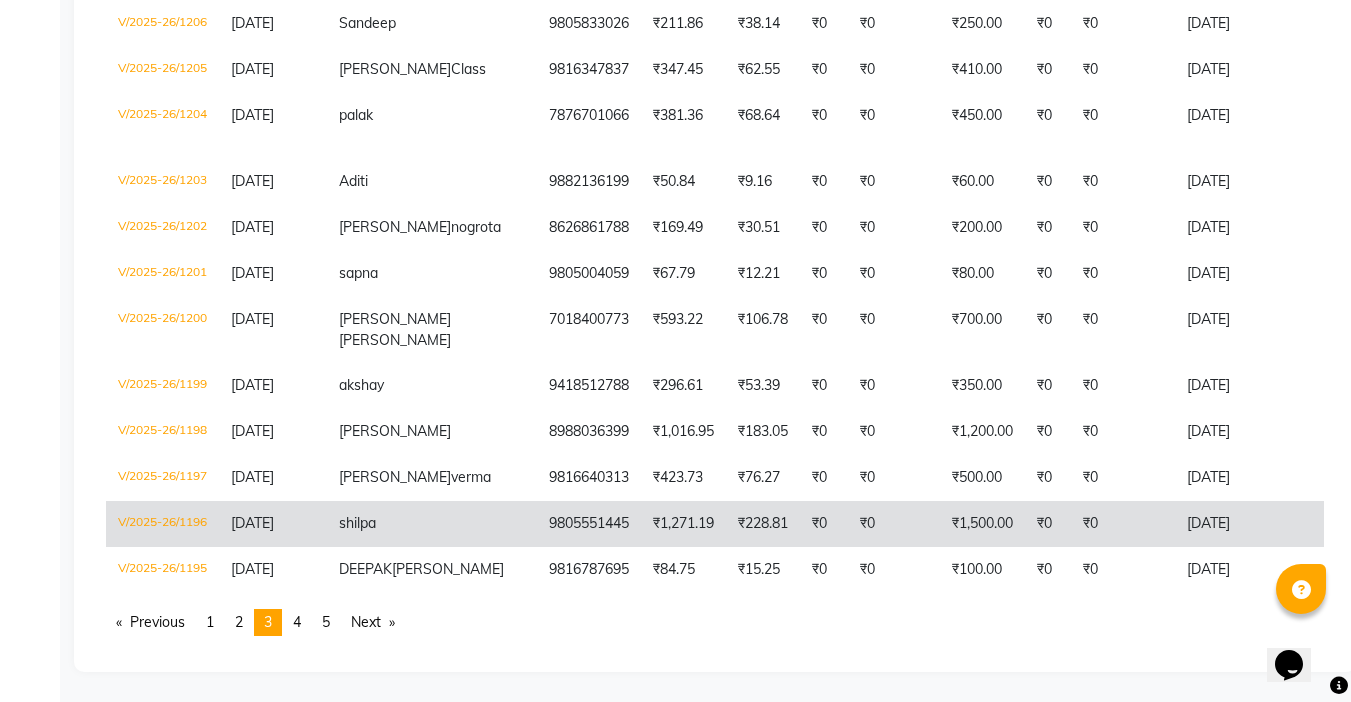 scroll, scrollTop: 5099, scrollLeft: 0, axis: vertical 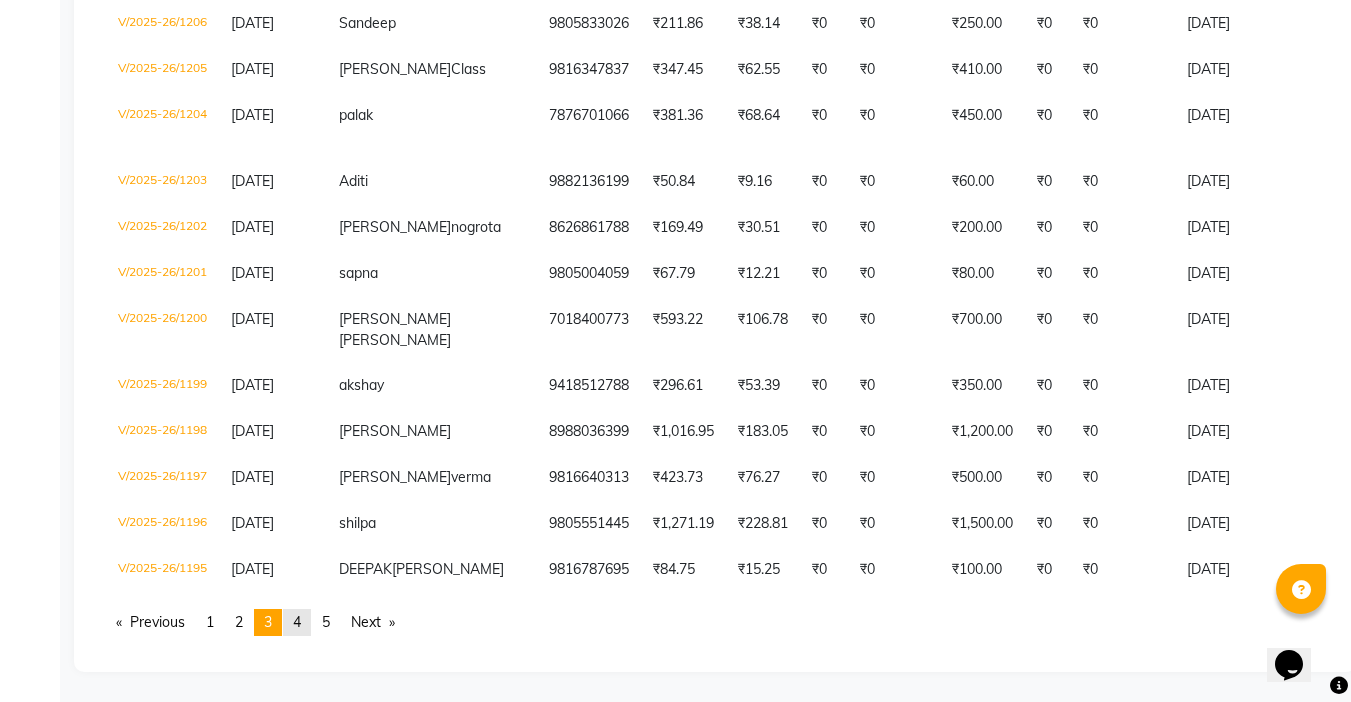 click on "page  4" at bounding box center [297, 622] 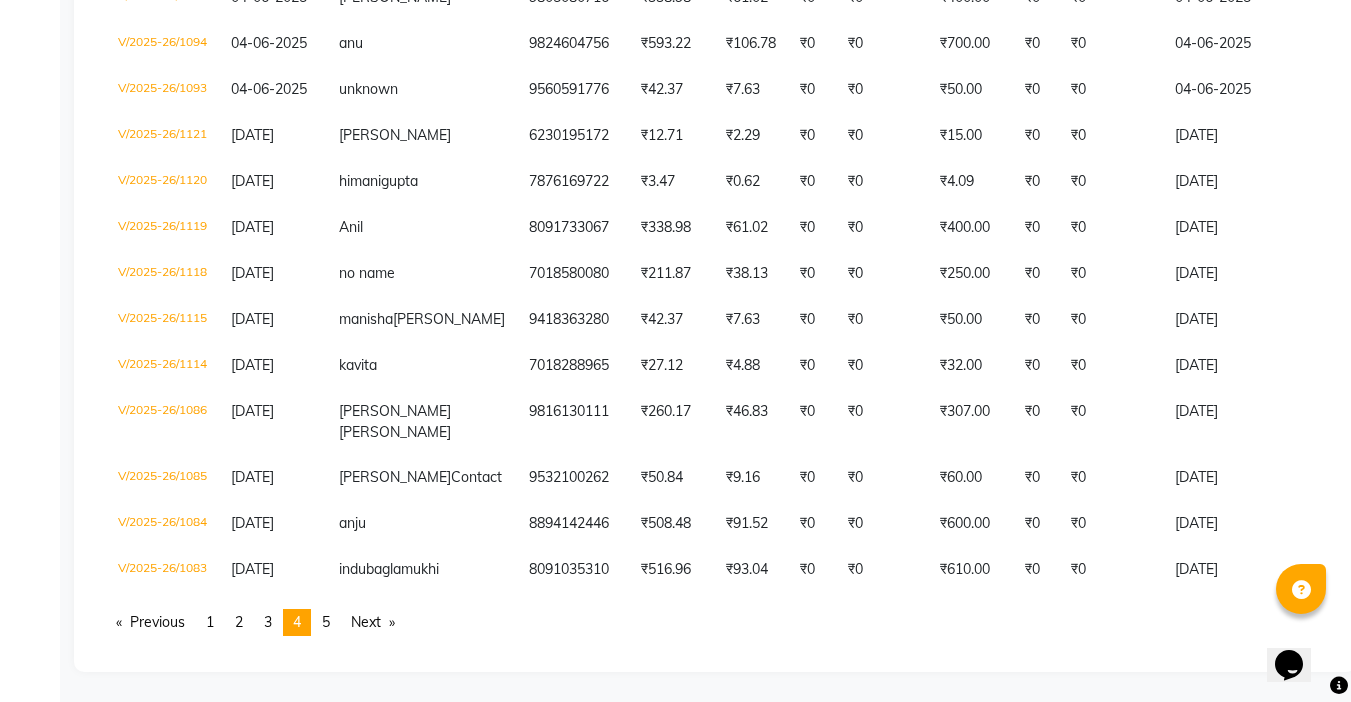 scroll, scrollTop: 4817, scrollLeft: 0, axis: vertical 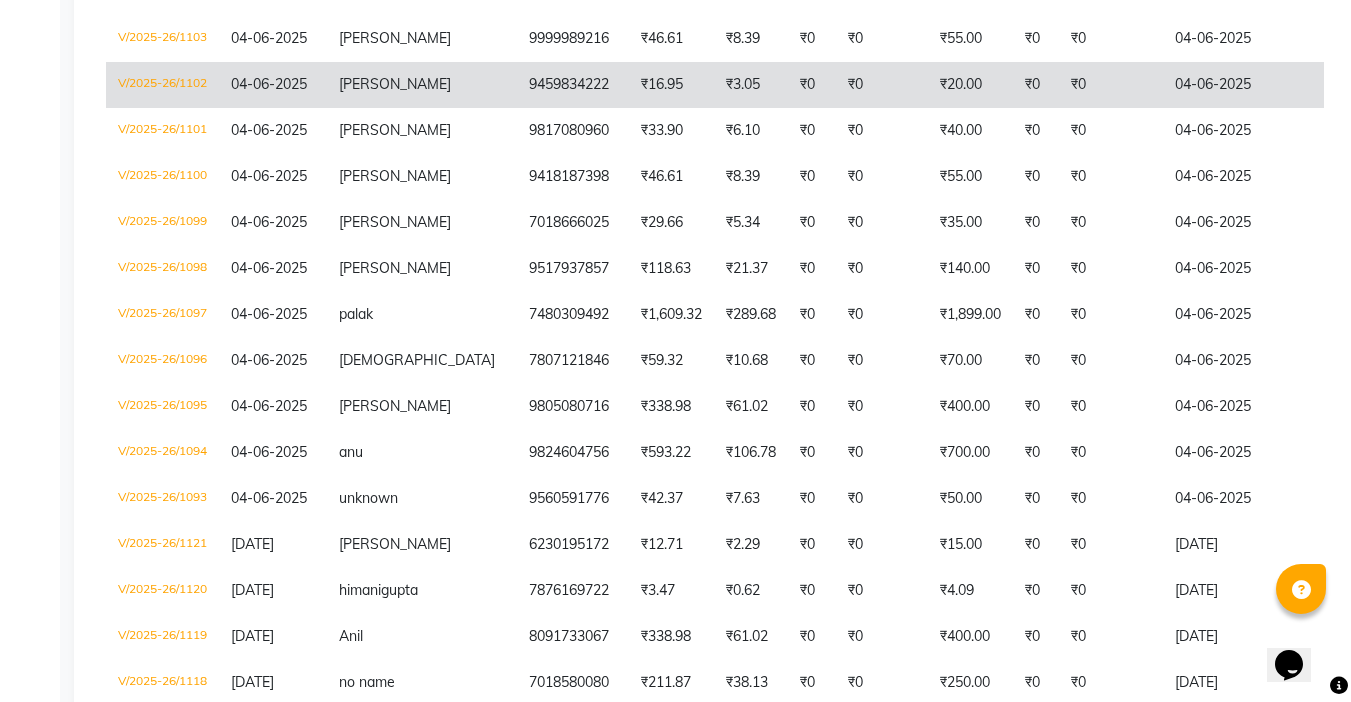 click on "04-06-2025" 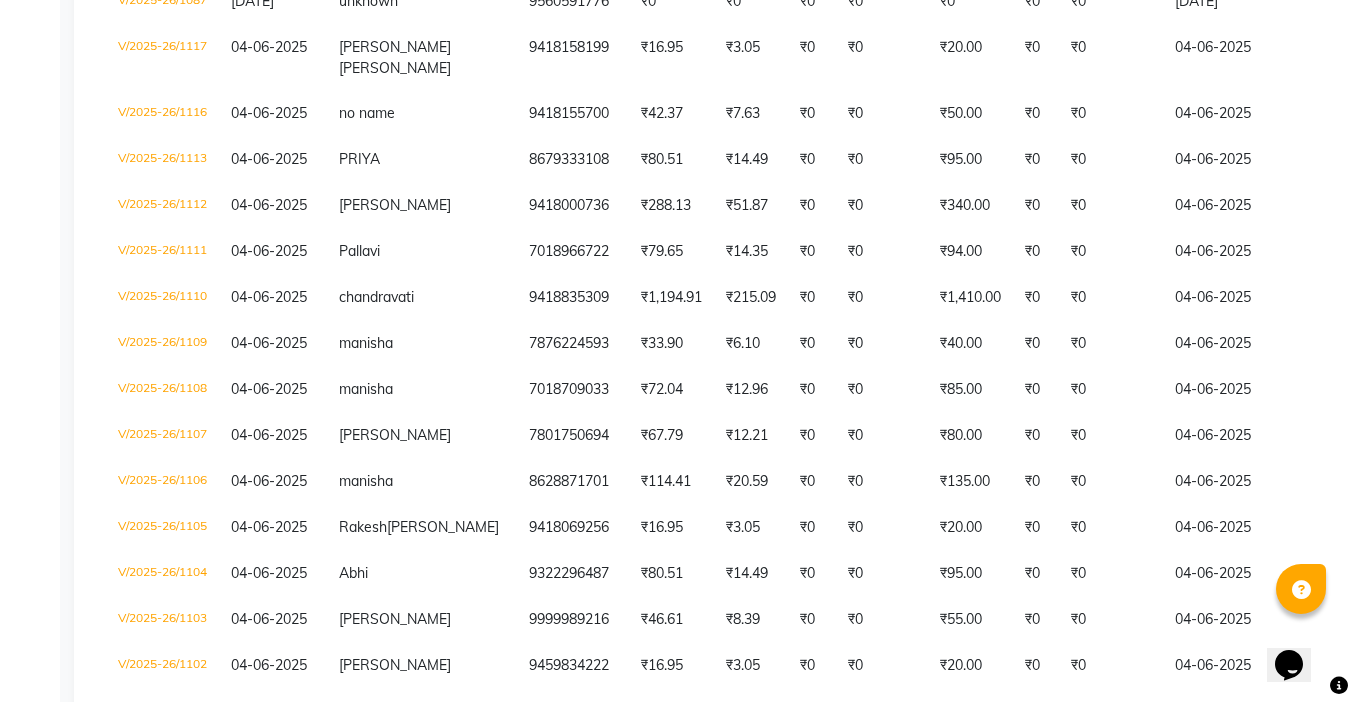 scroll, scrollTop: 3512, scrollLeft: 0, axis: vertical 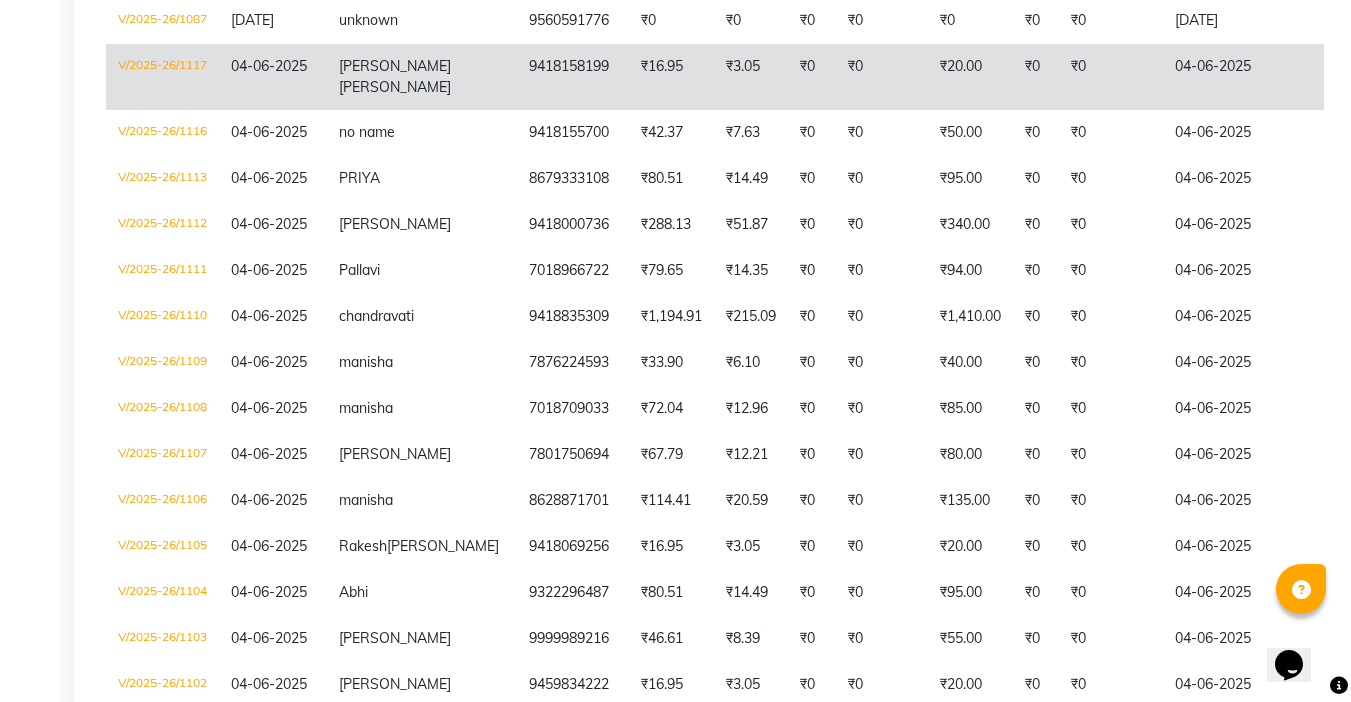click on "04-06-2025" 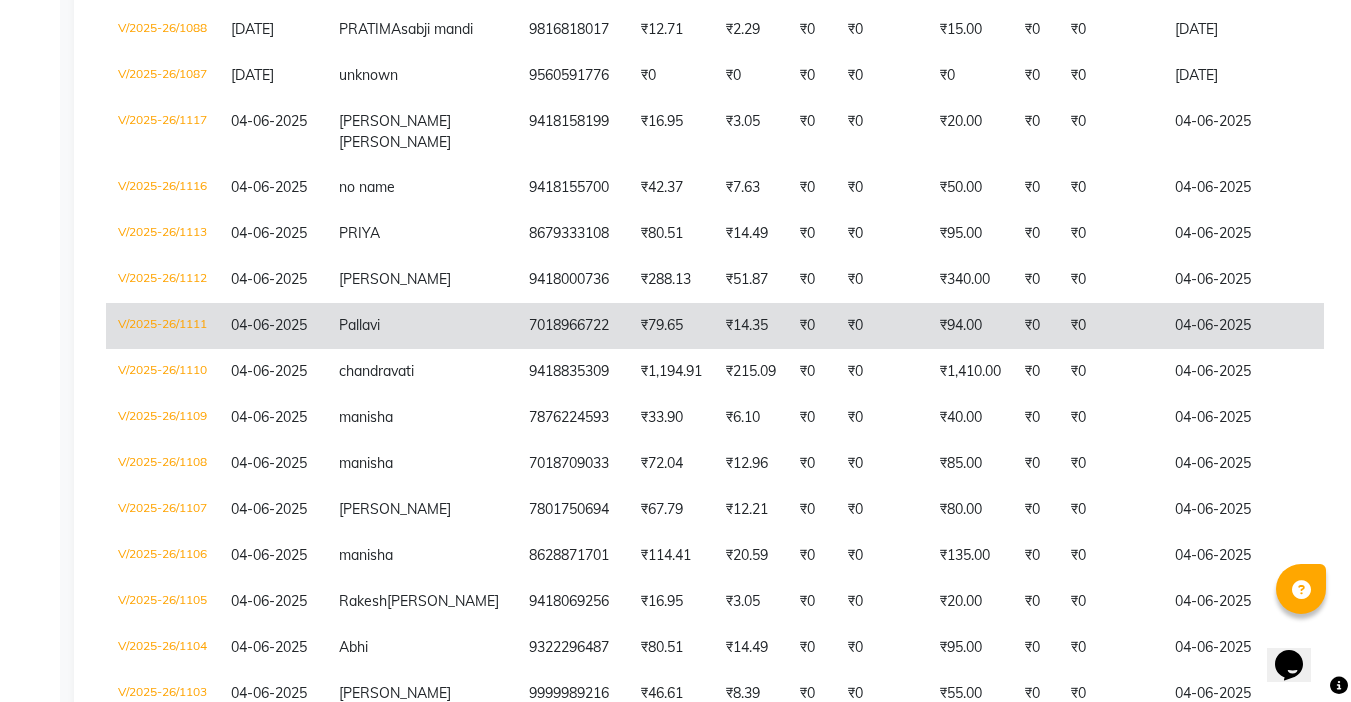 scroll, scrollTop: 3312, scrollLeft: 0, axis: vertical 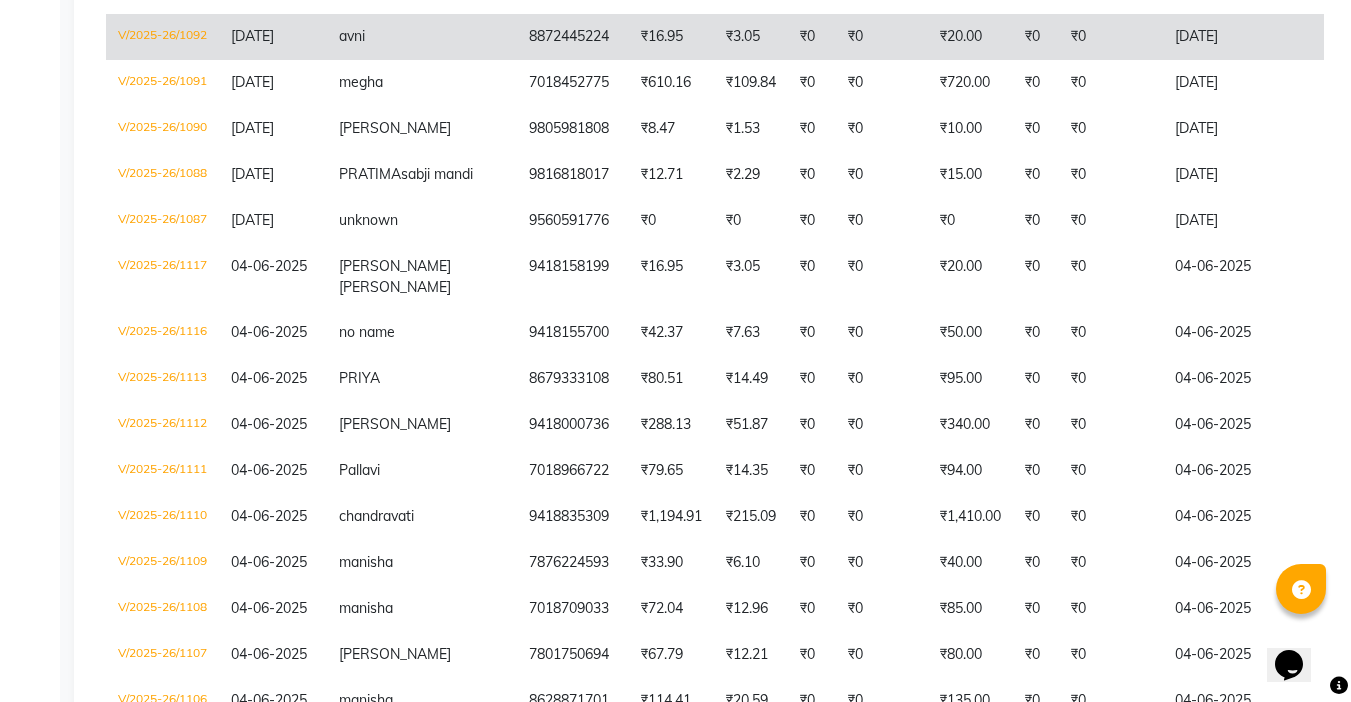 click on "05-06-2025" 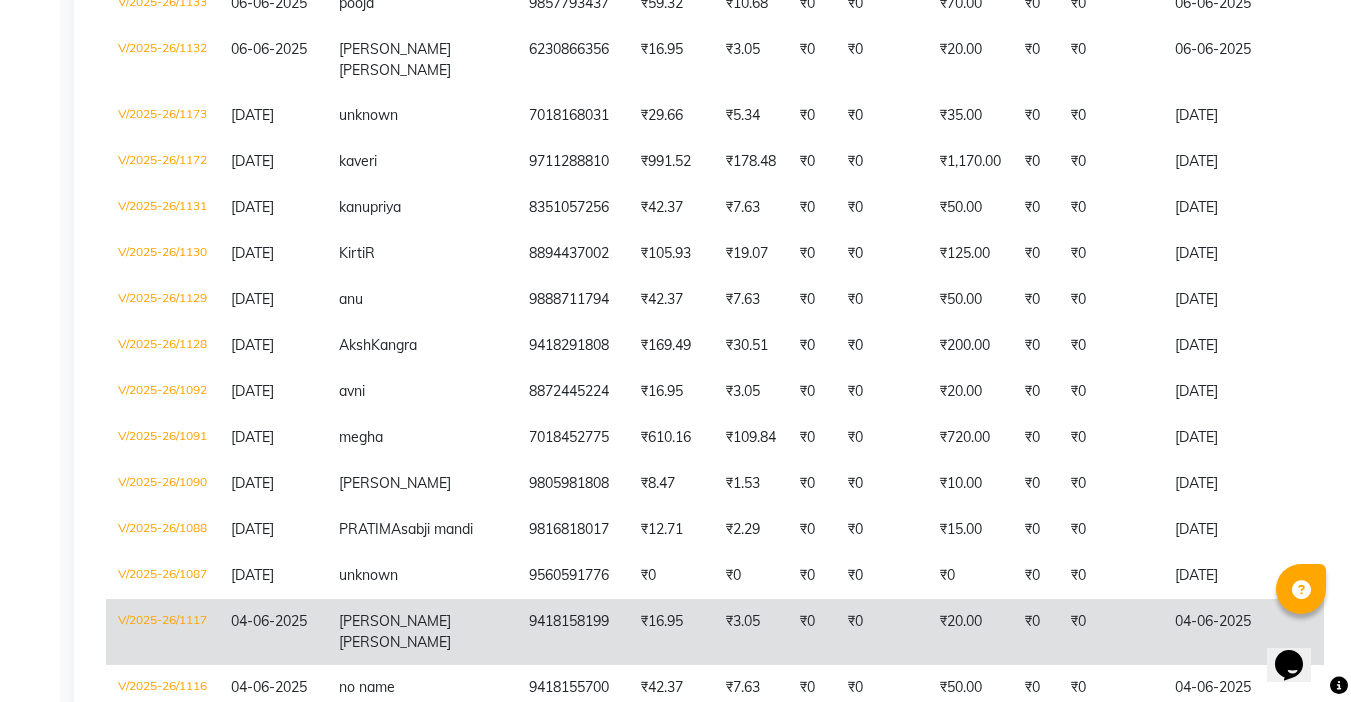 scroll, scrollTop: 2912, scrollLeft: 0, axis: vertical 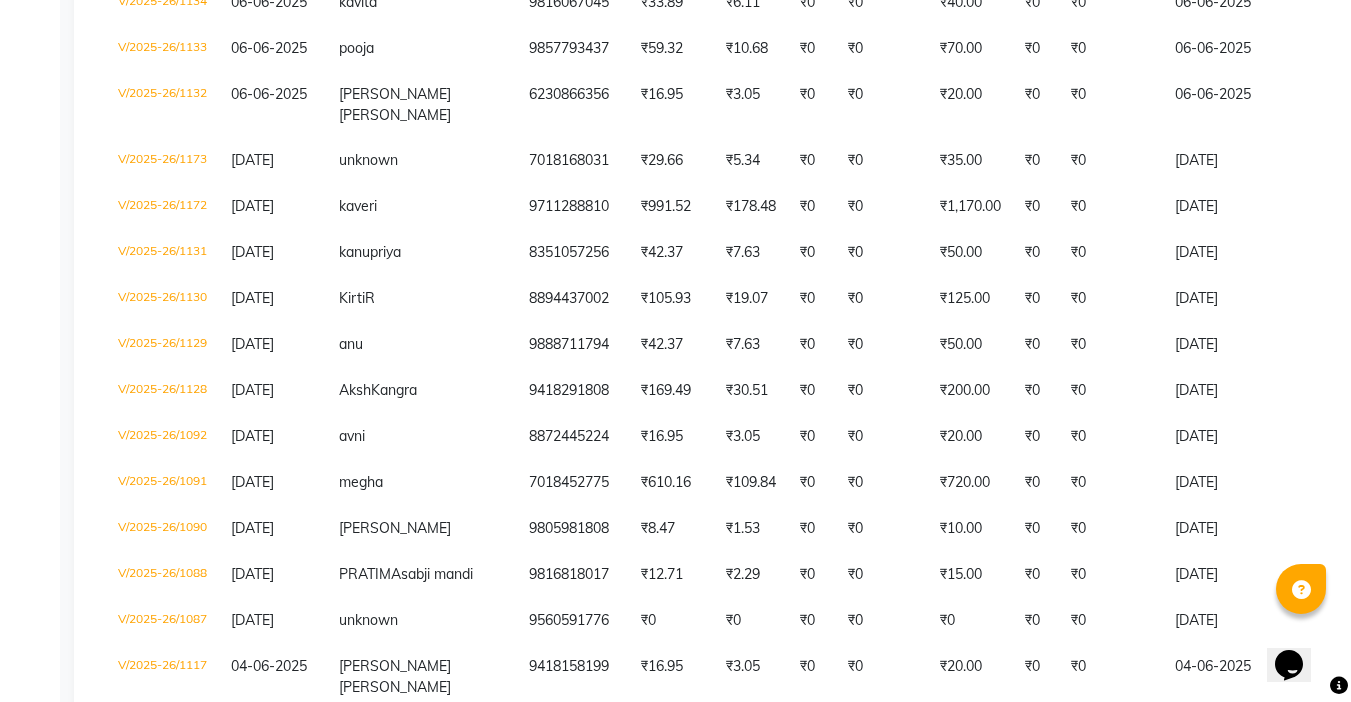 click on "06-06-2025" 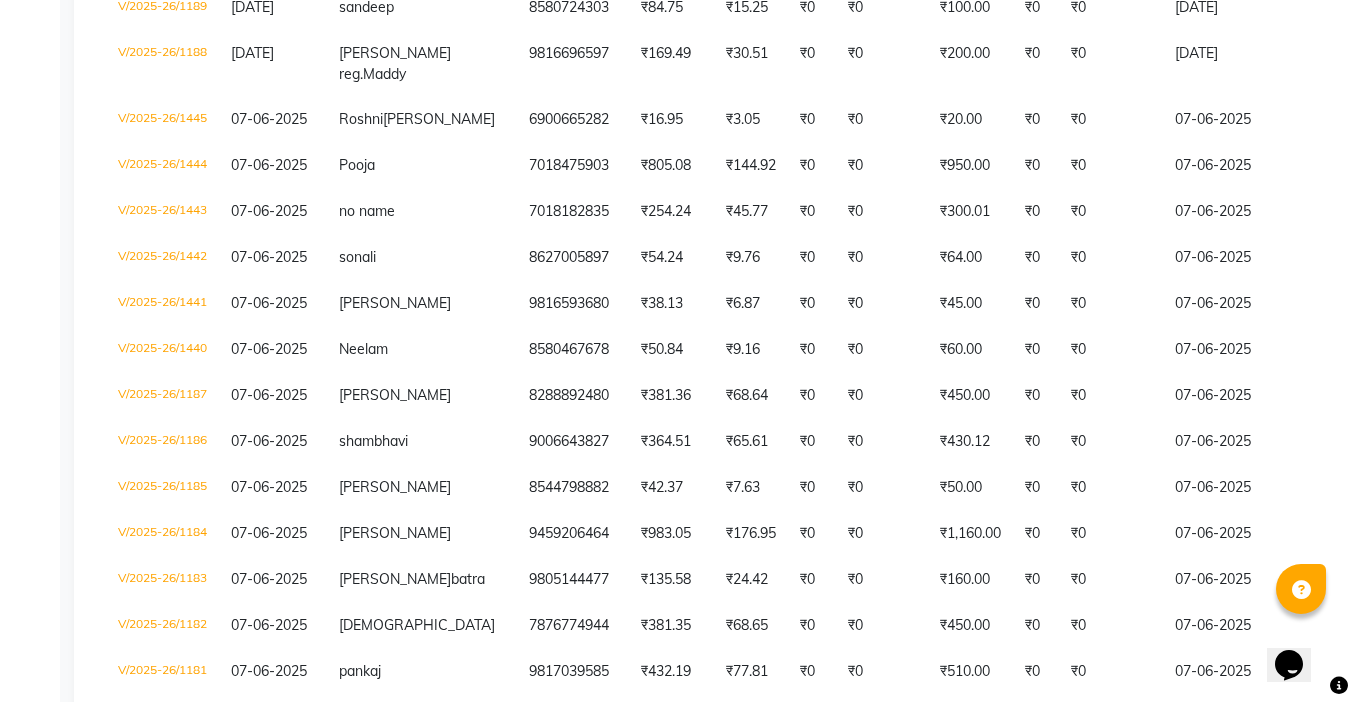 scroll, scrollTop: 612, scrollLeft: 0, axis: vertical 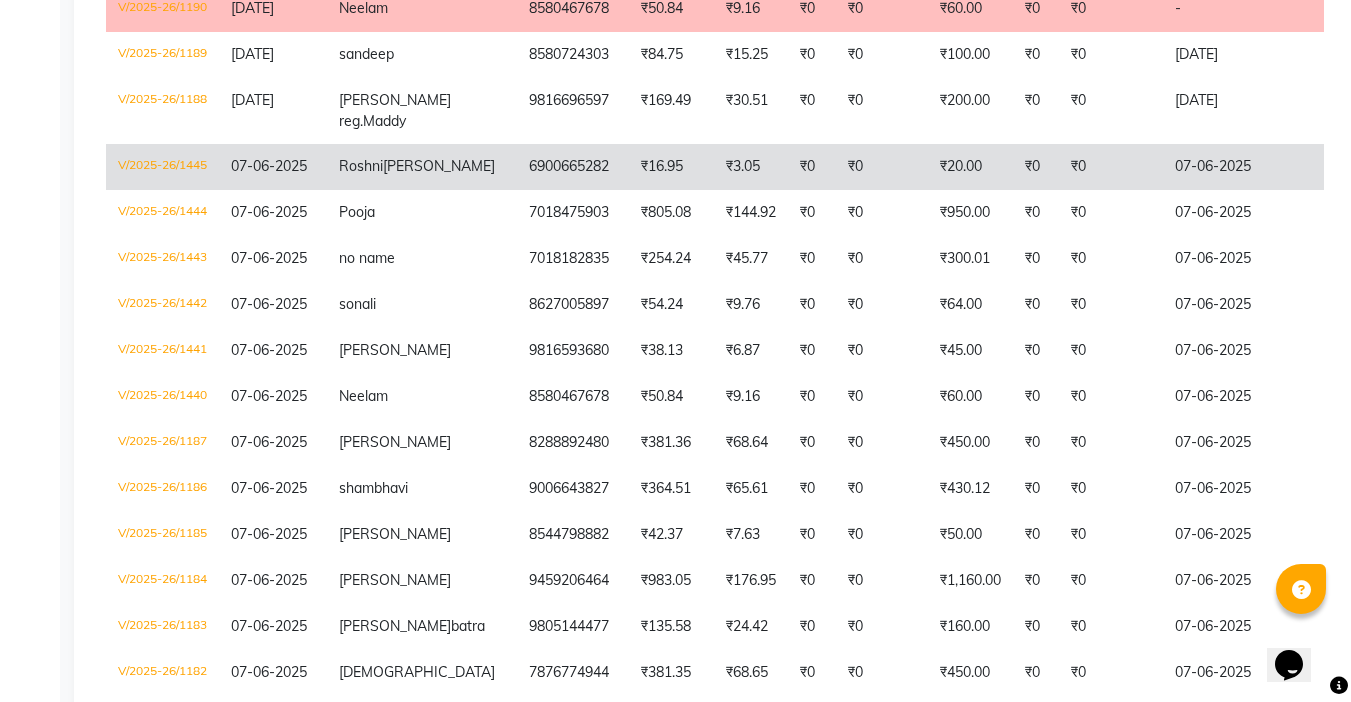 click on "₹20.00" 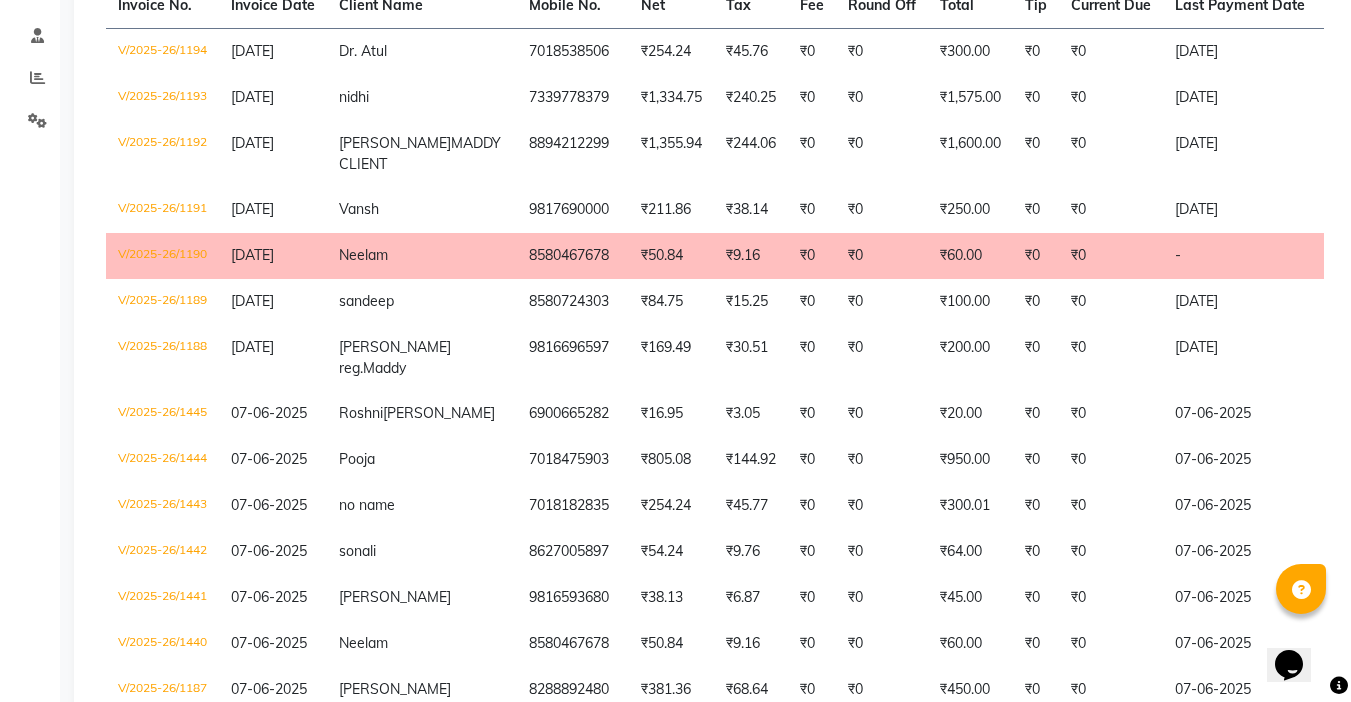 scroll, scrollTop: 512, scrollLeft: 0, axis: vertical 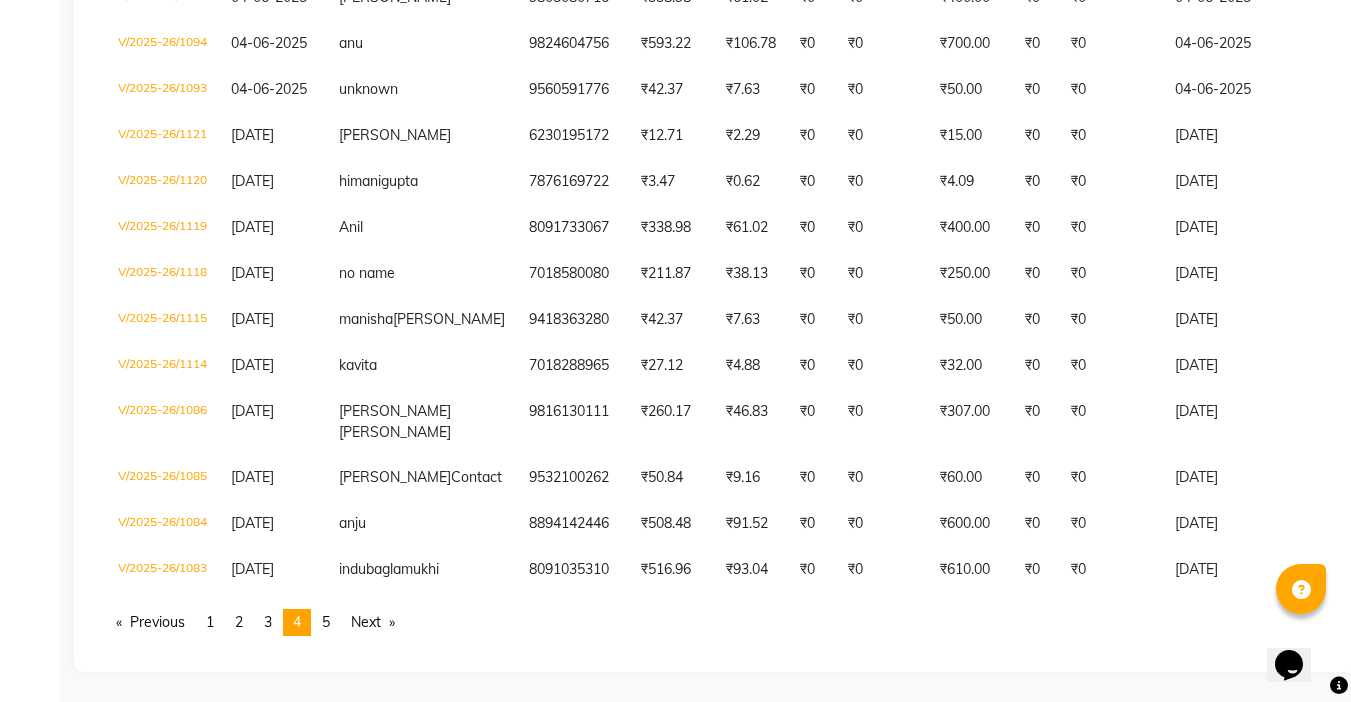 drag, startPoint x: 1359, startPoint y: 99, endPoint x: 63, endPoint y: 5, distance: 1299.4044 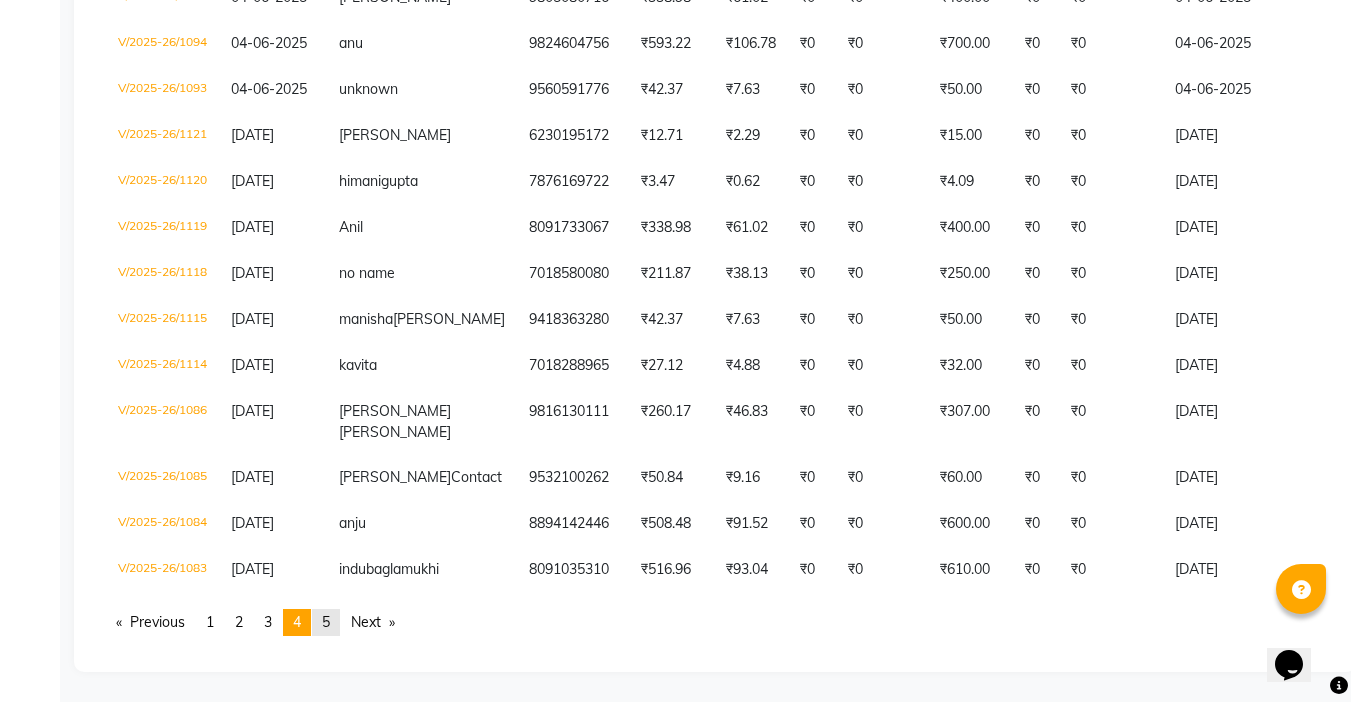 click on "page  5" at bounding box center [326, 622] 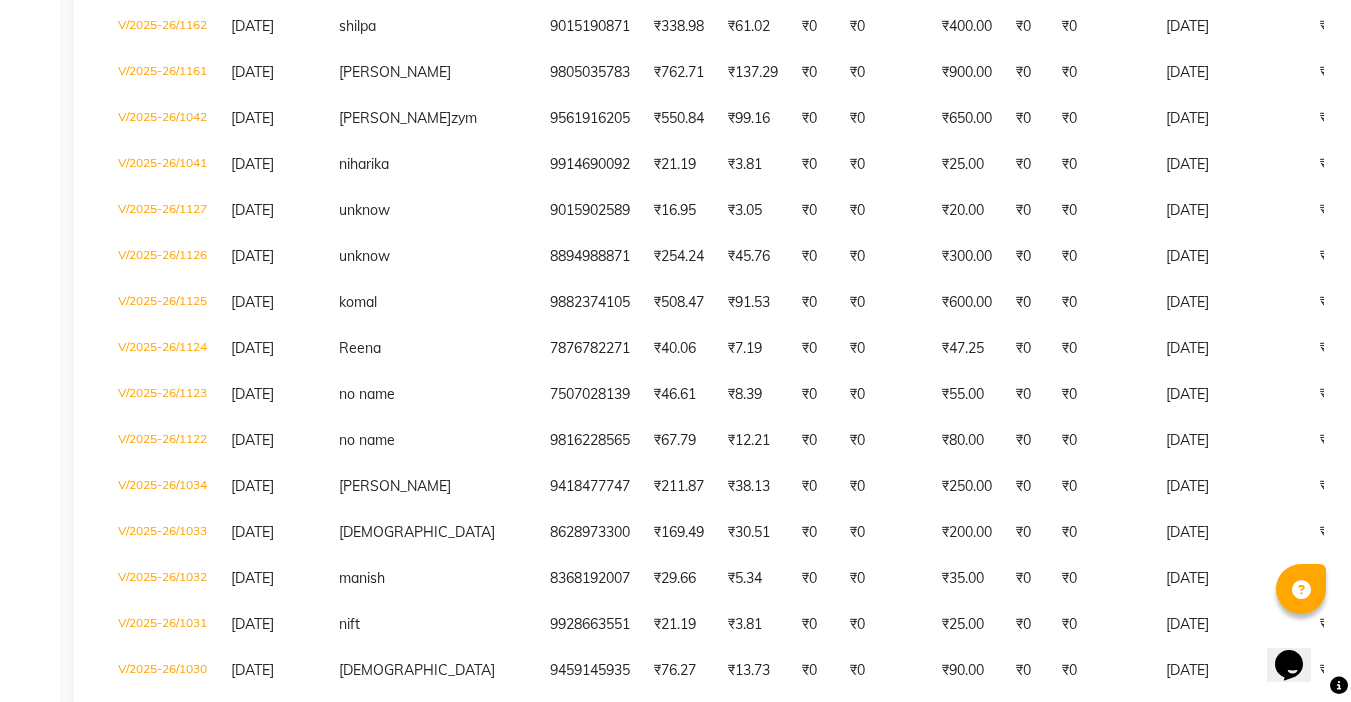 scroll, scrollTop: 1187, scrollLeft: 0, axis: vertical 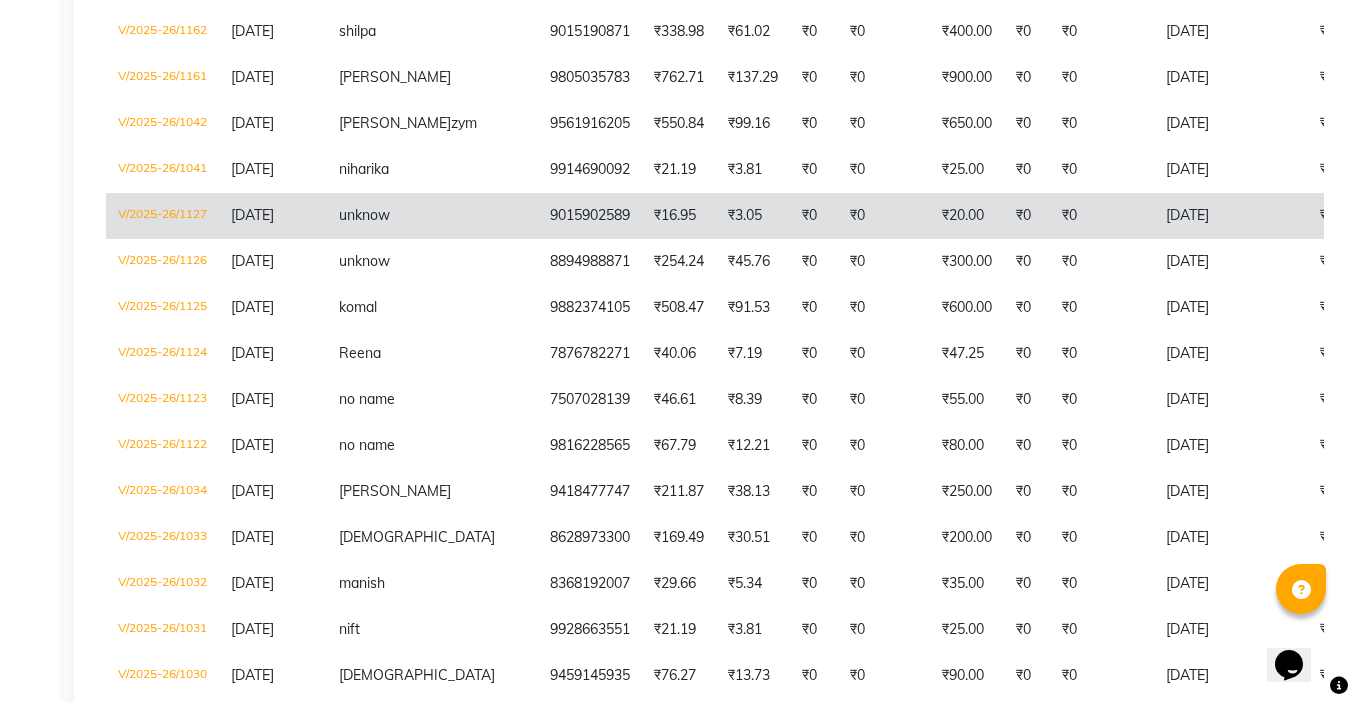 click on "[DATE]" 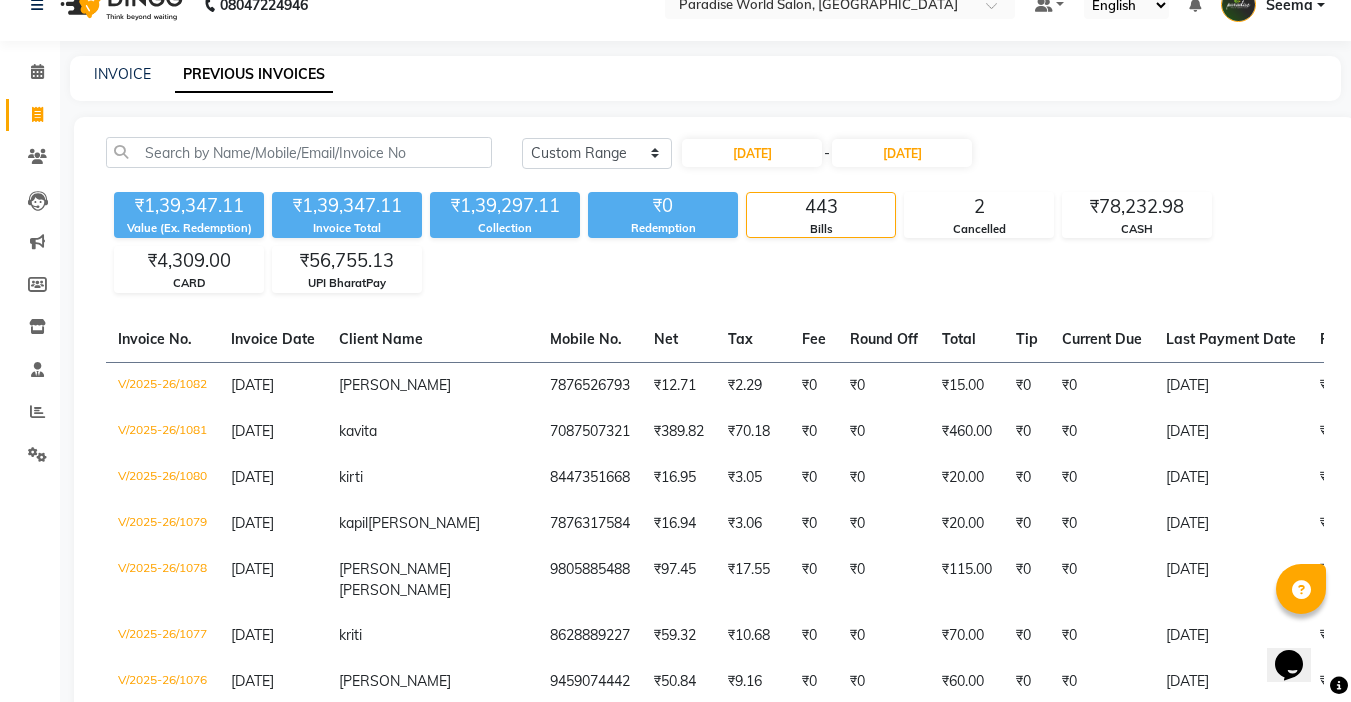 scroll, scrollTop: 0, scrollLeft: 0, axis: both 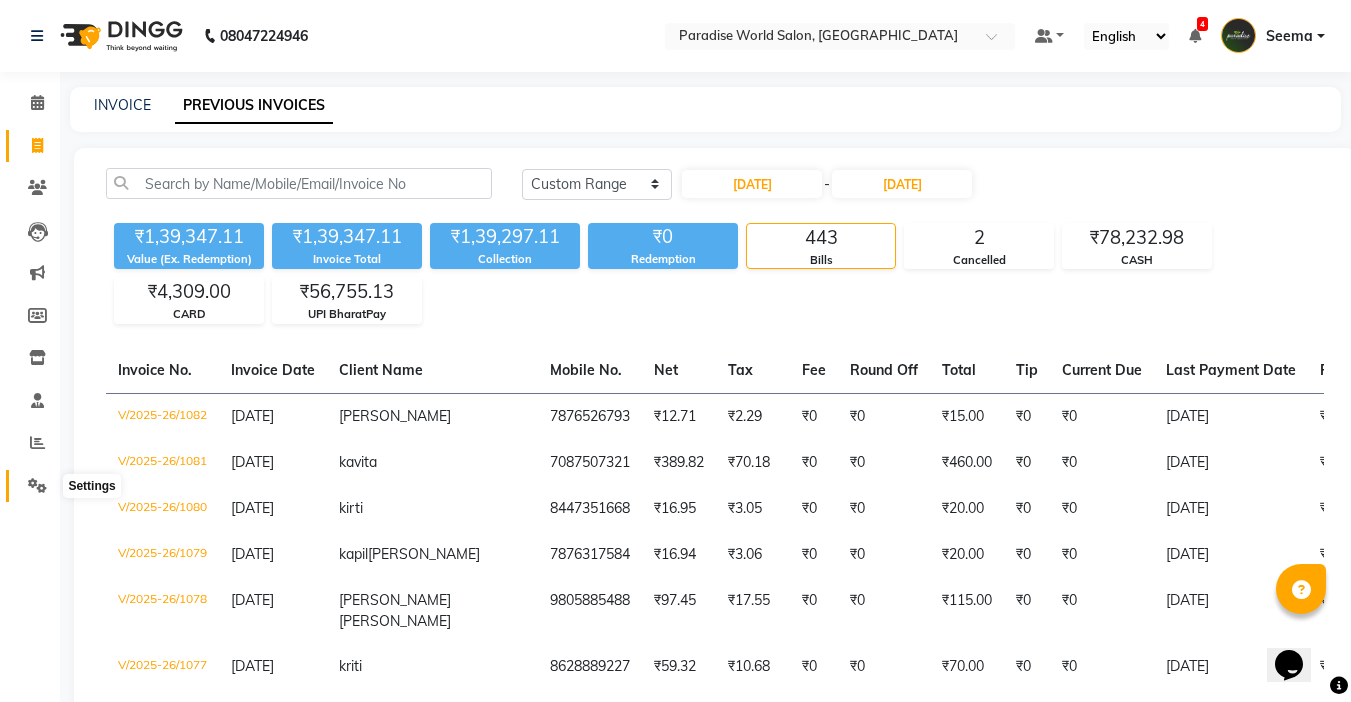 click 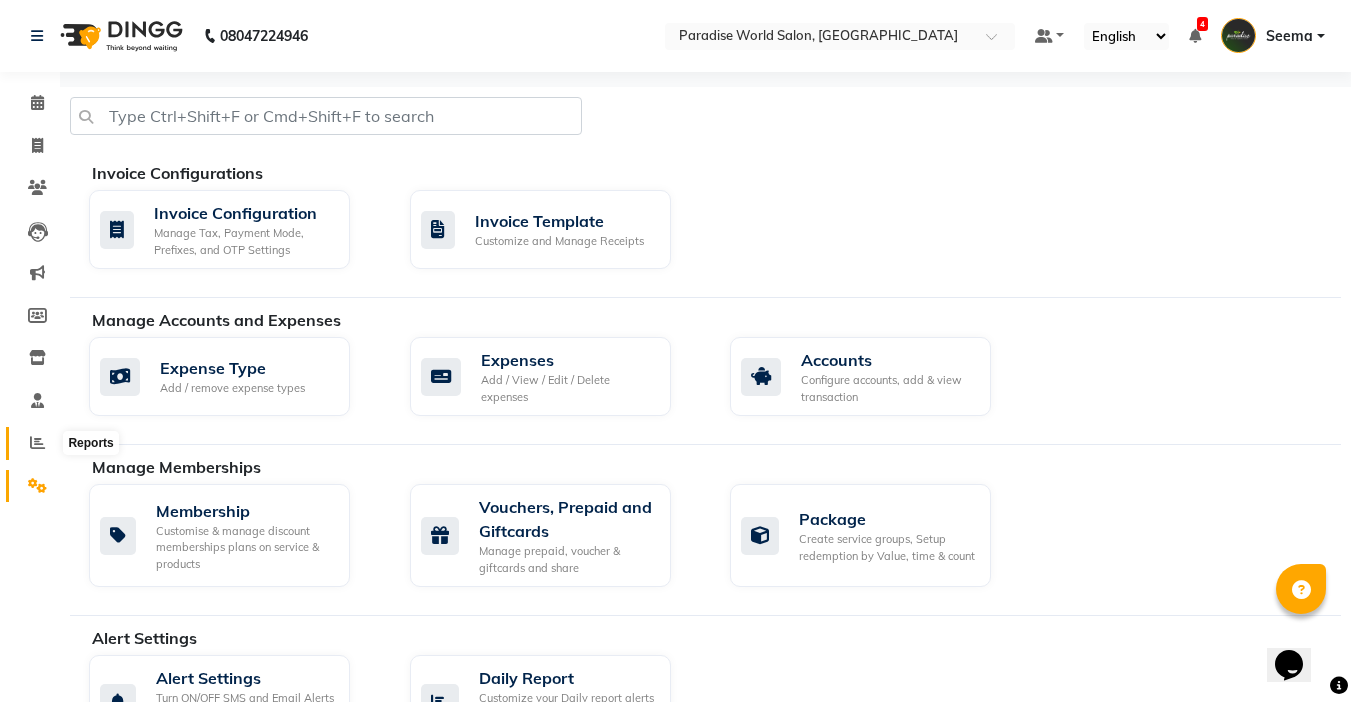 click 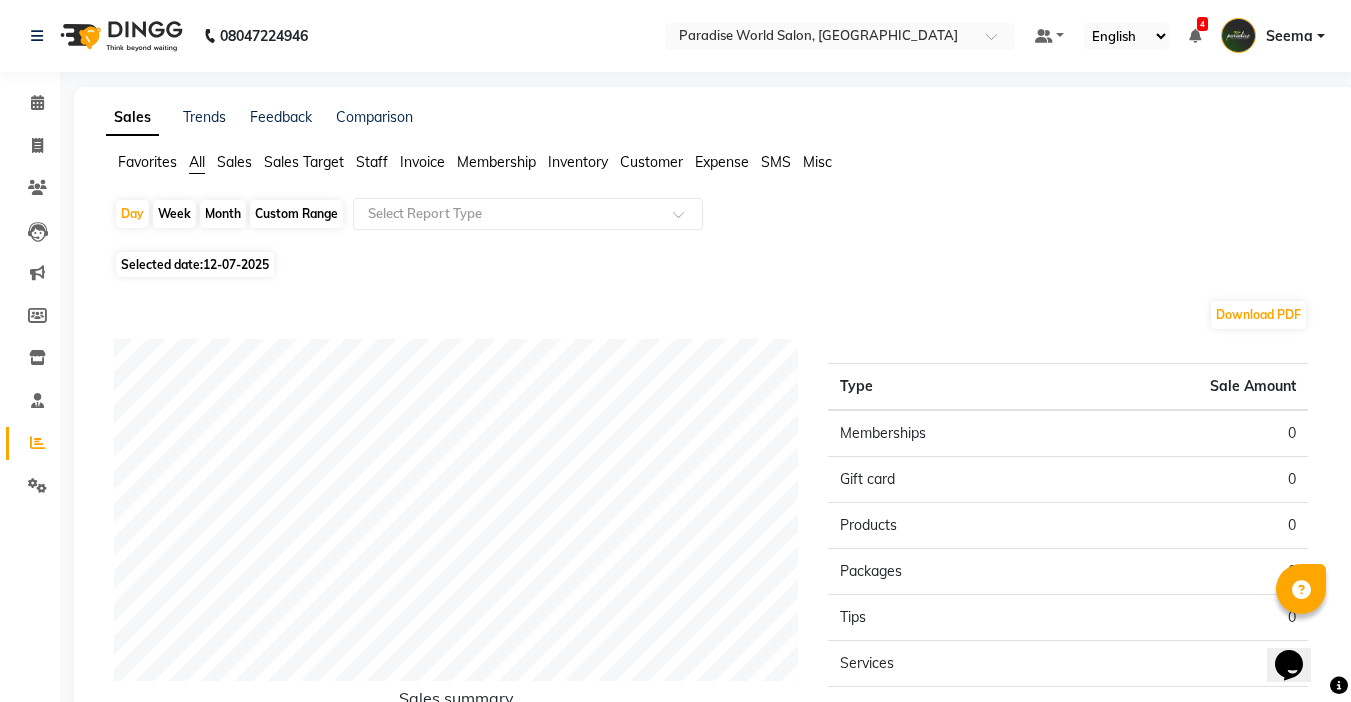 click on "Custom Range" 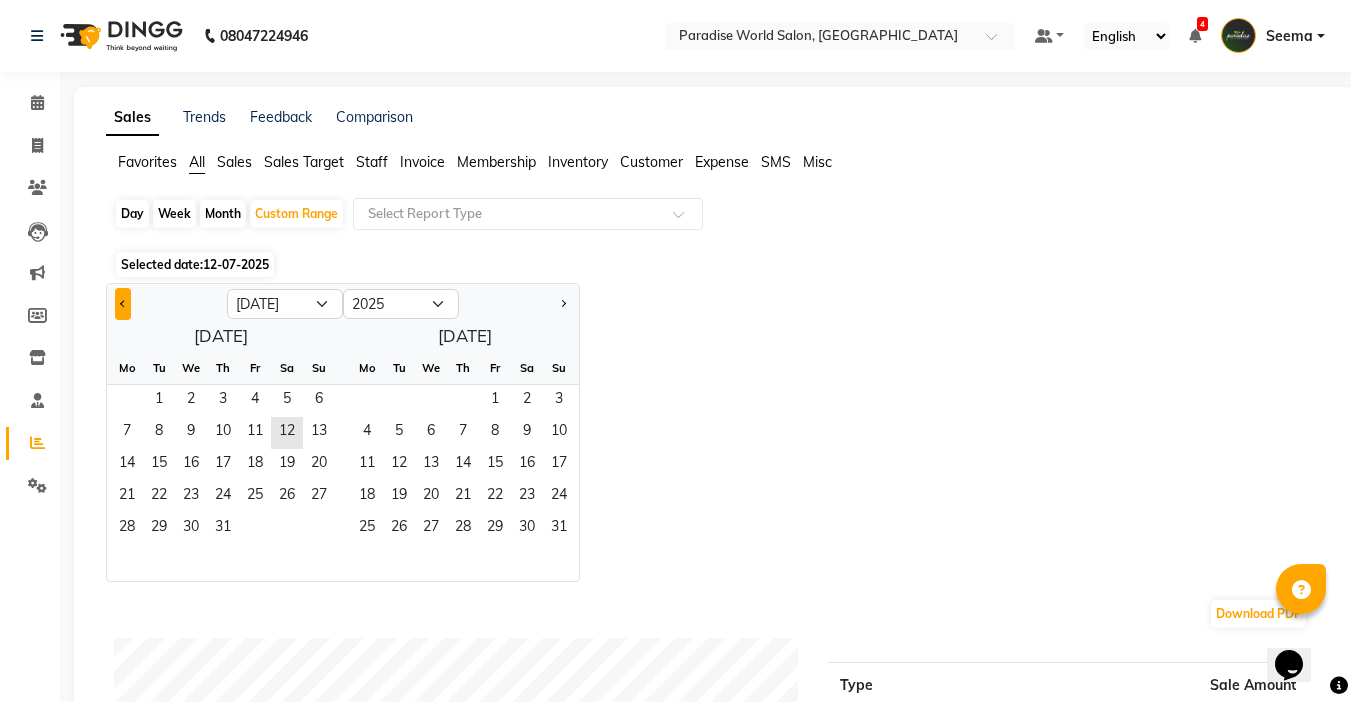 click 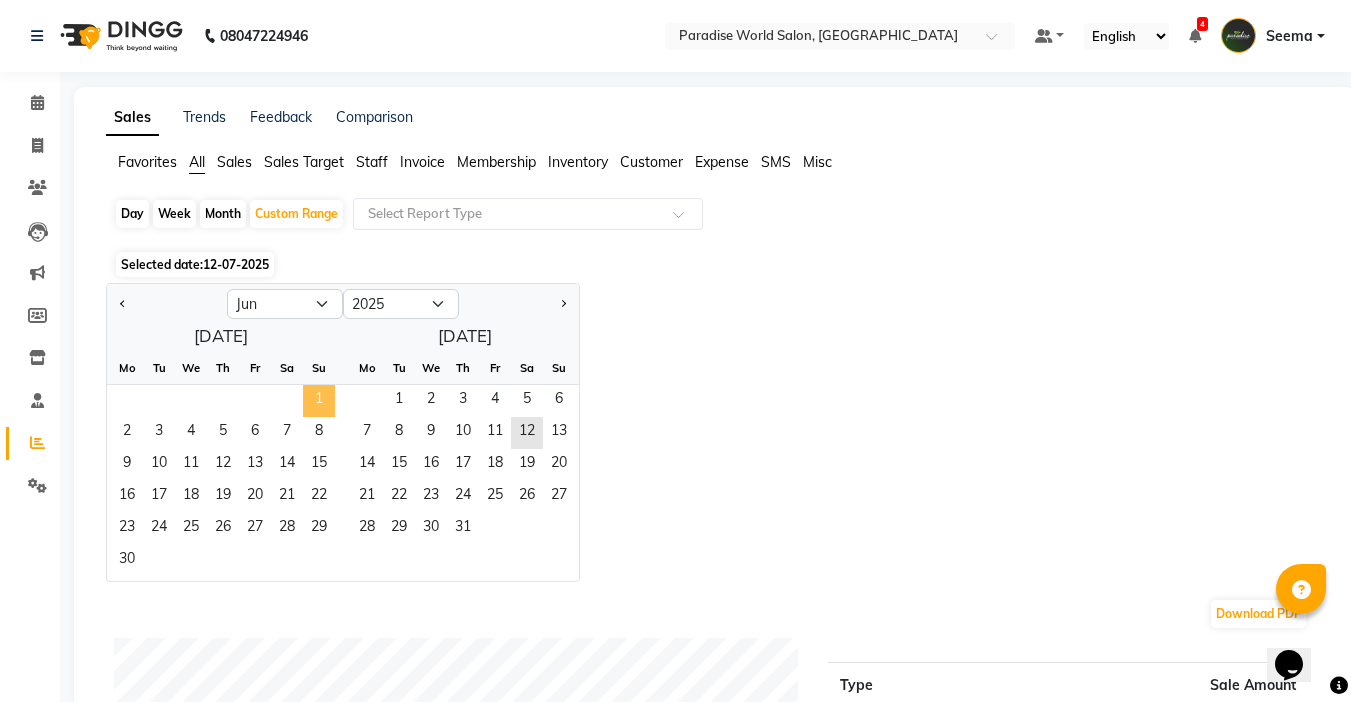 click on "1" 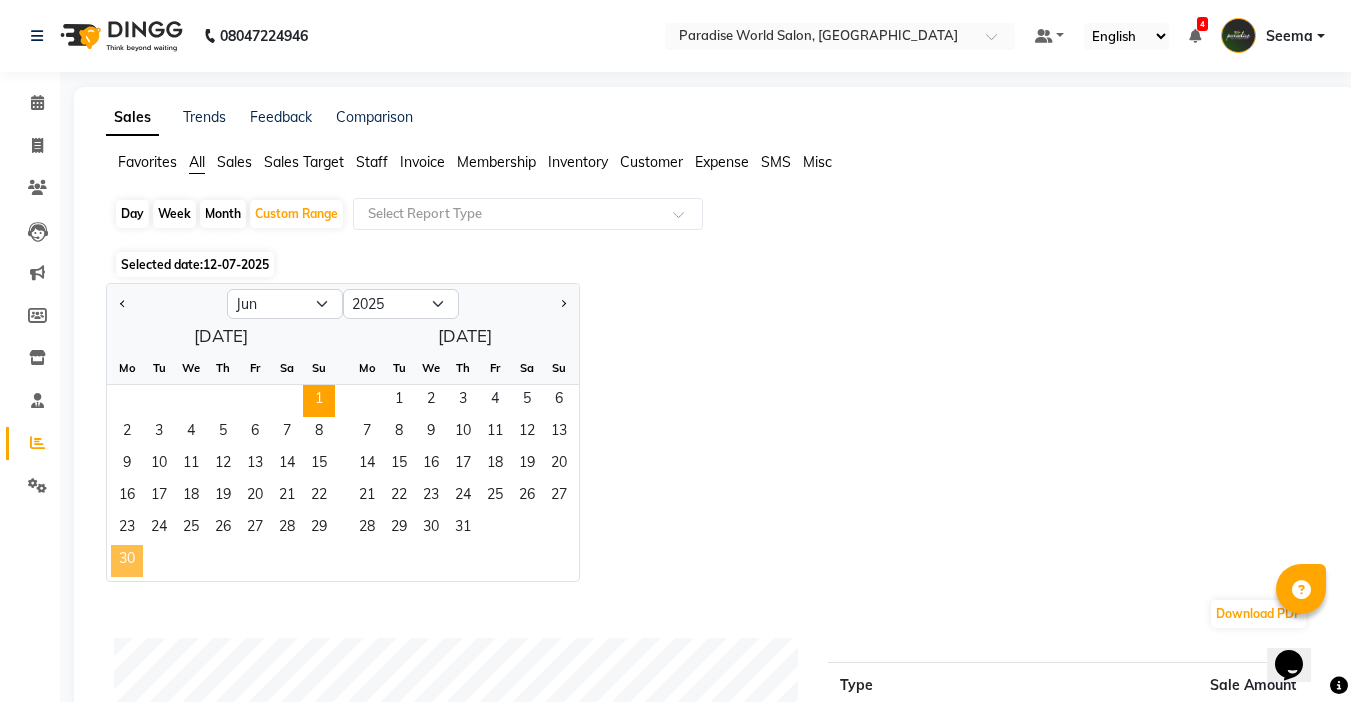 click on "30" 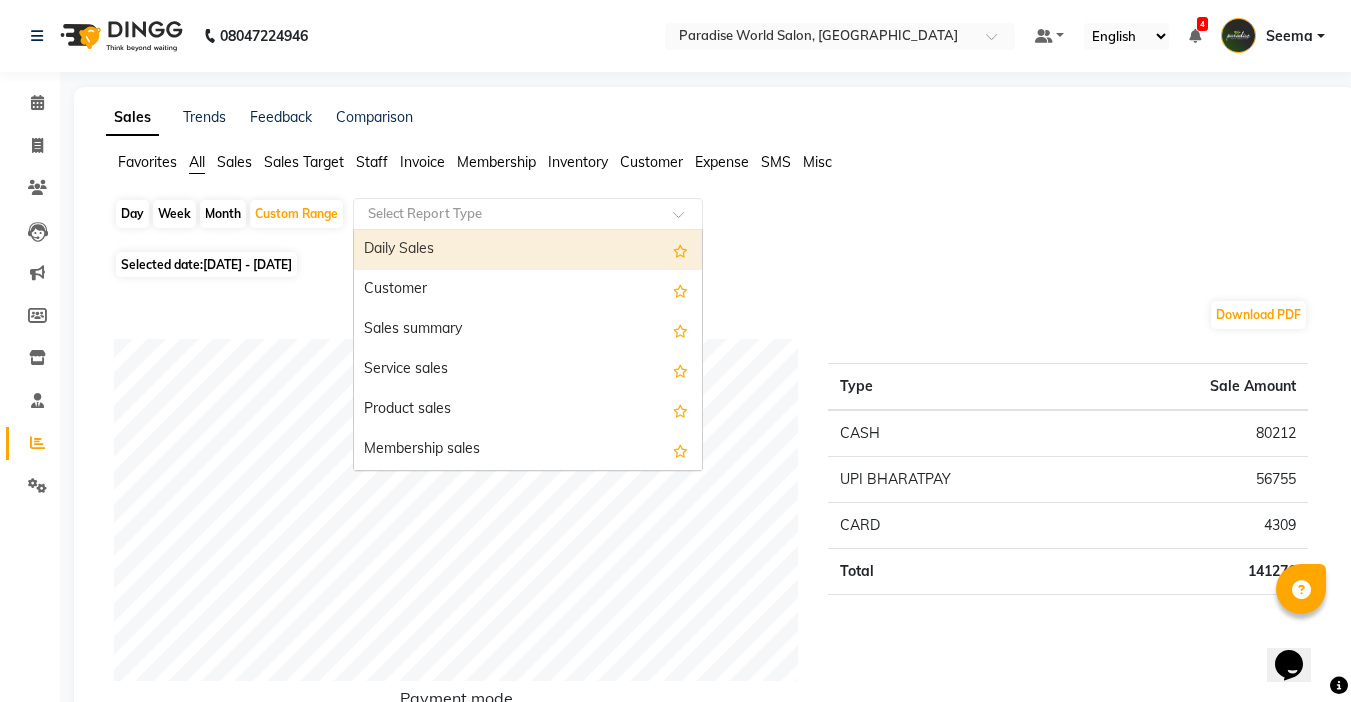 click 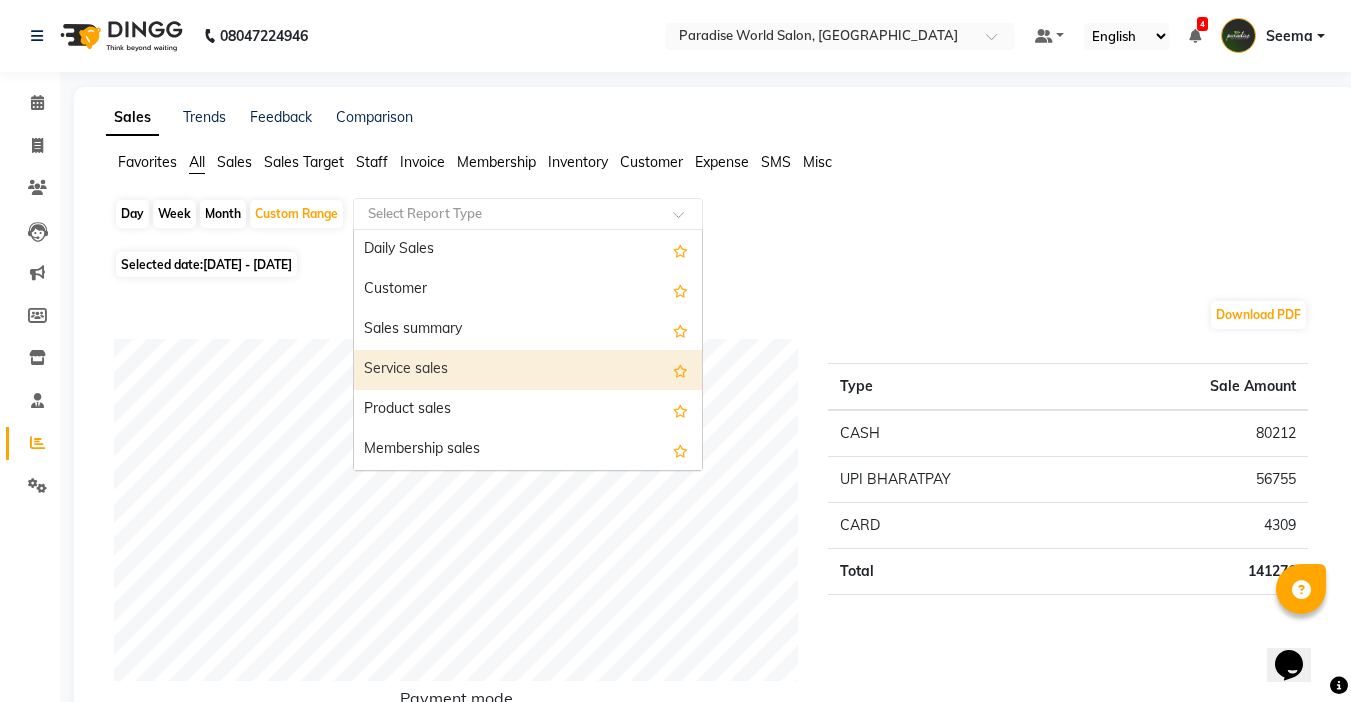 click on "Service sales" at bounding box center (528, 370) 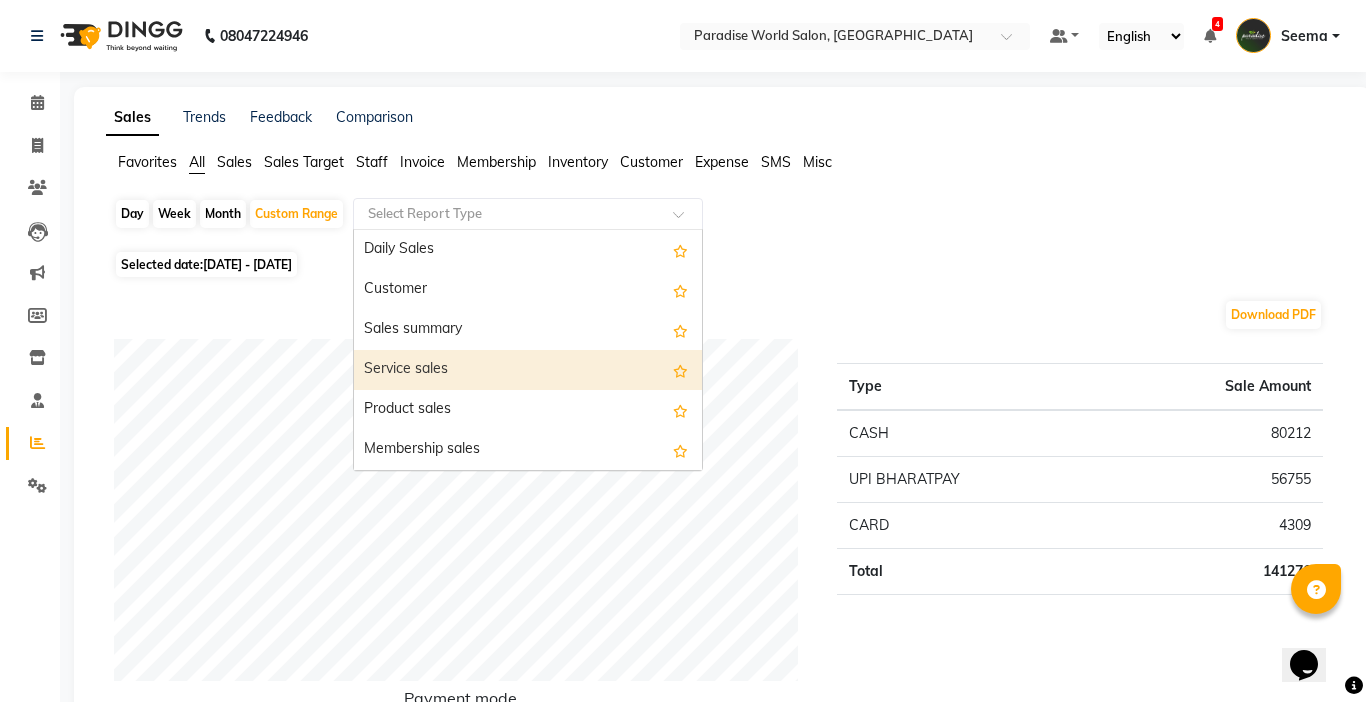 select on "full_report" 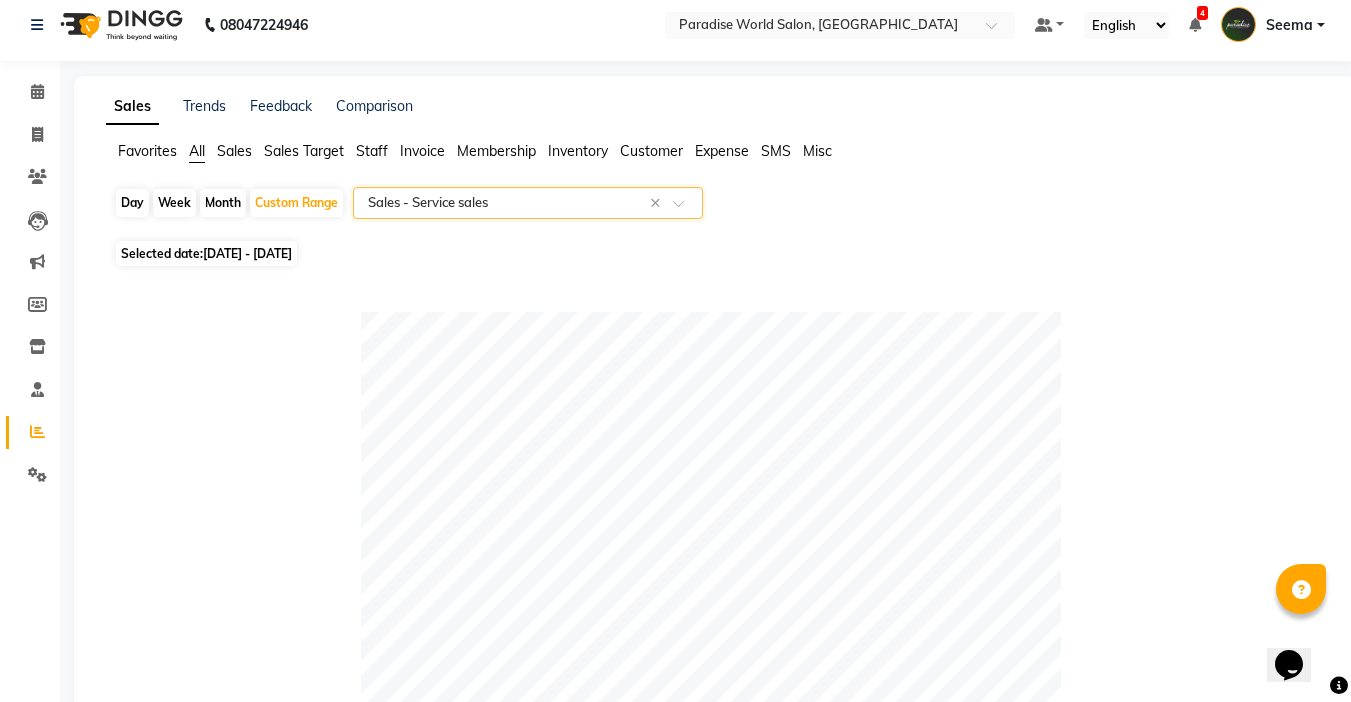 scroll, scrollTop: 0, scrollLeft: 0, axis: both 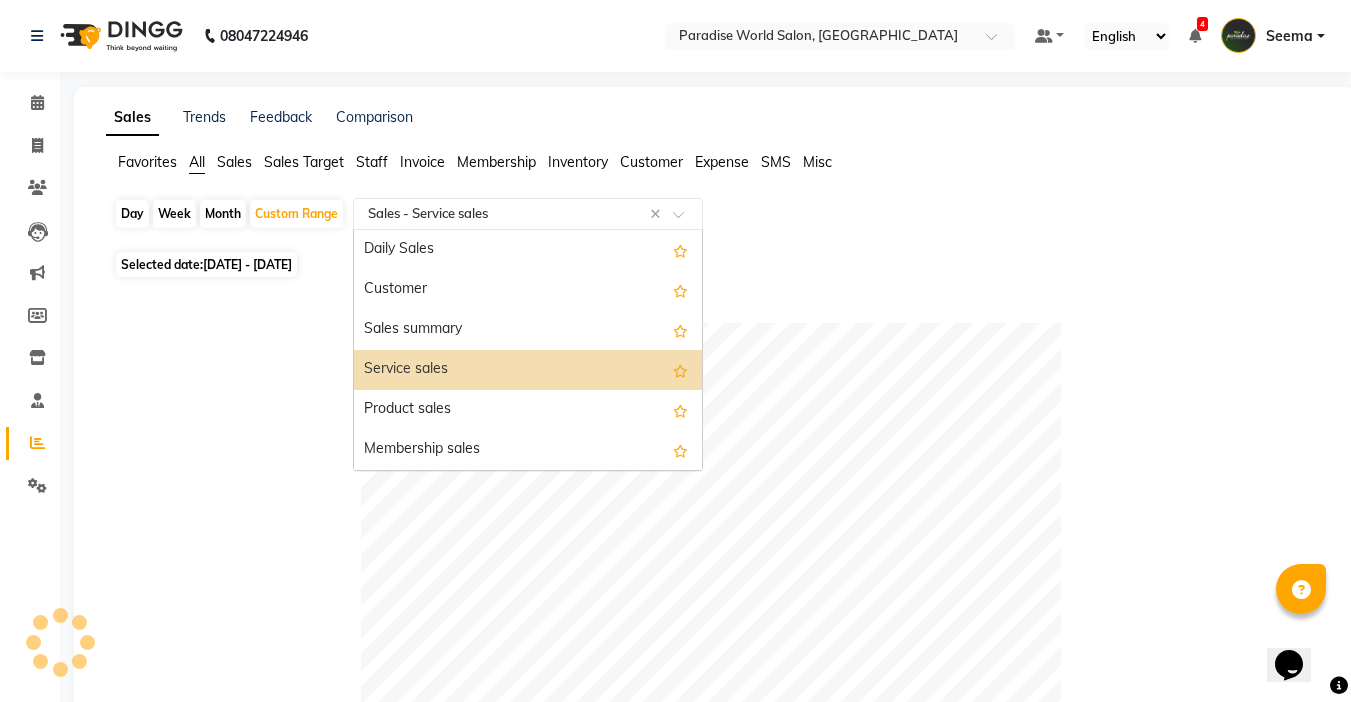 click 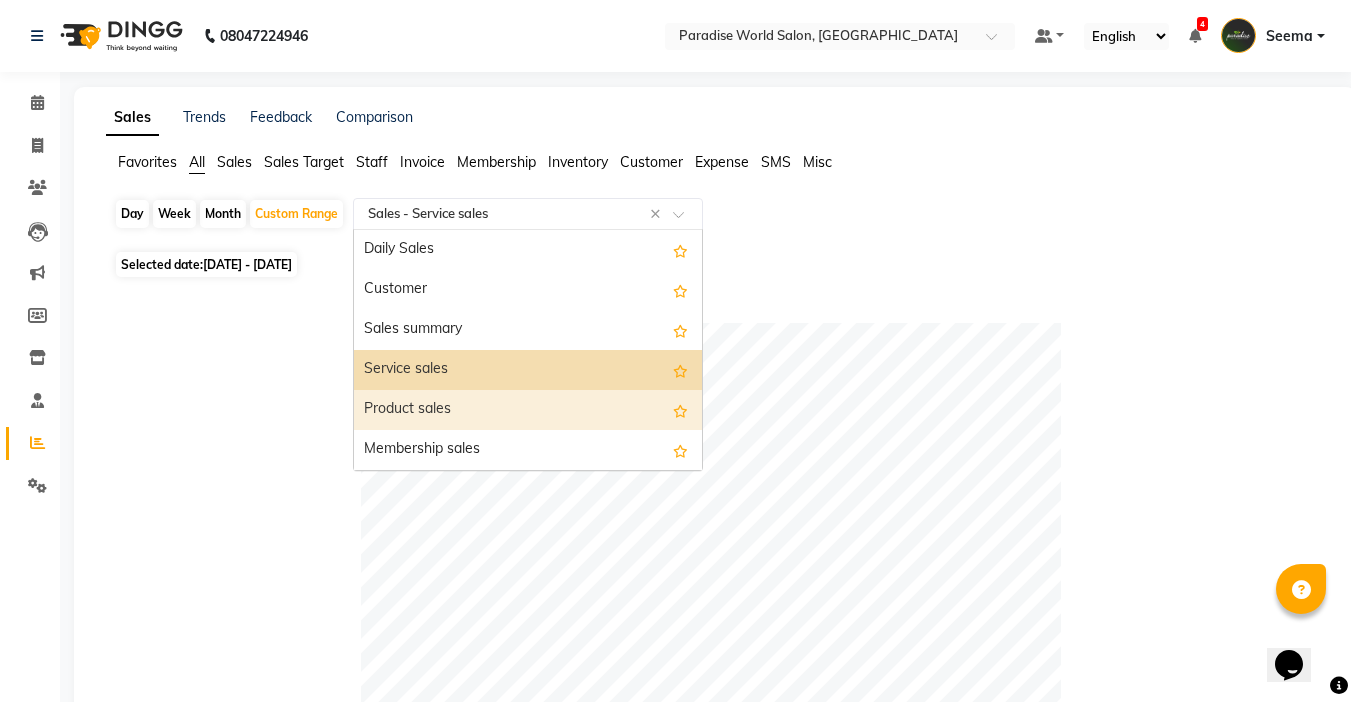 click on "Product sales" at bounding box center (528, 410) 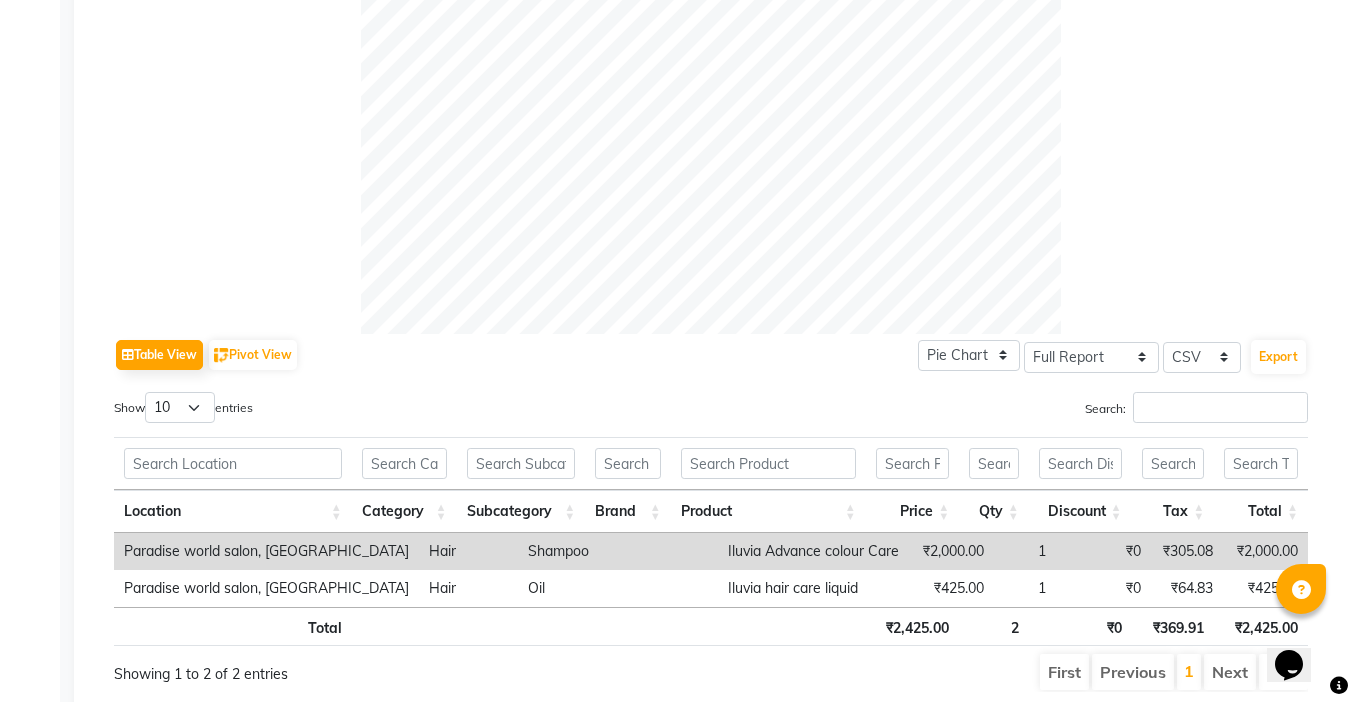 scroll, scrollTop: 700, scrollLeft: 0, axis: vertical 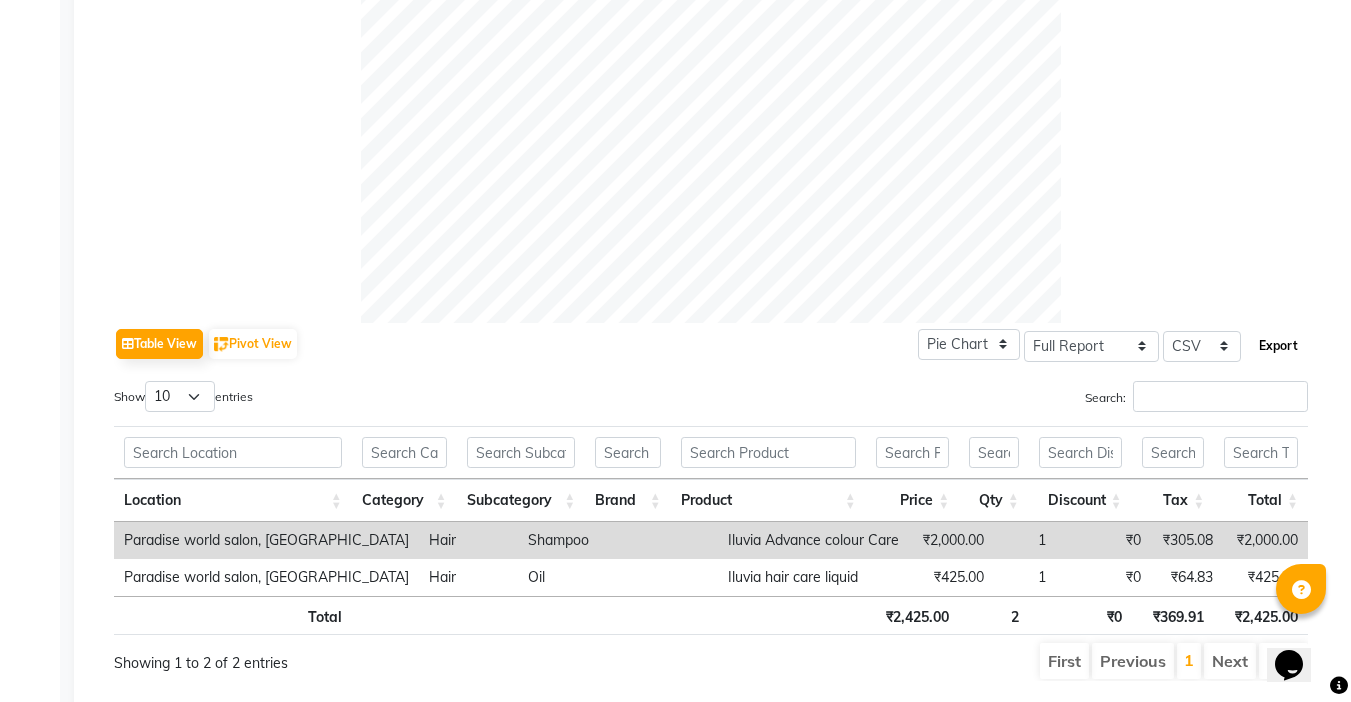 click on "Export" 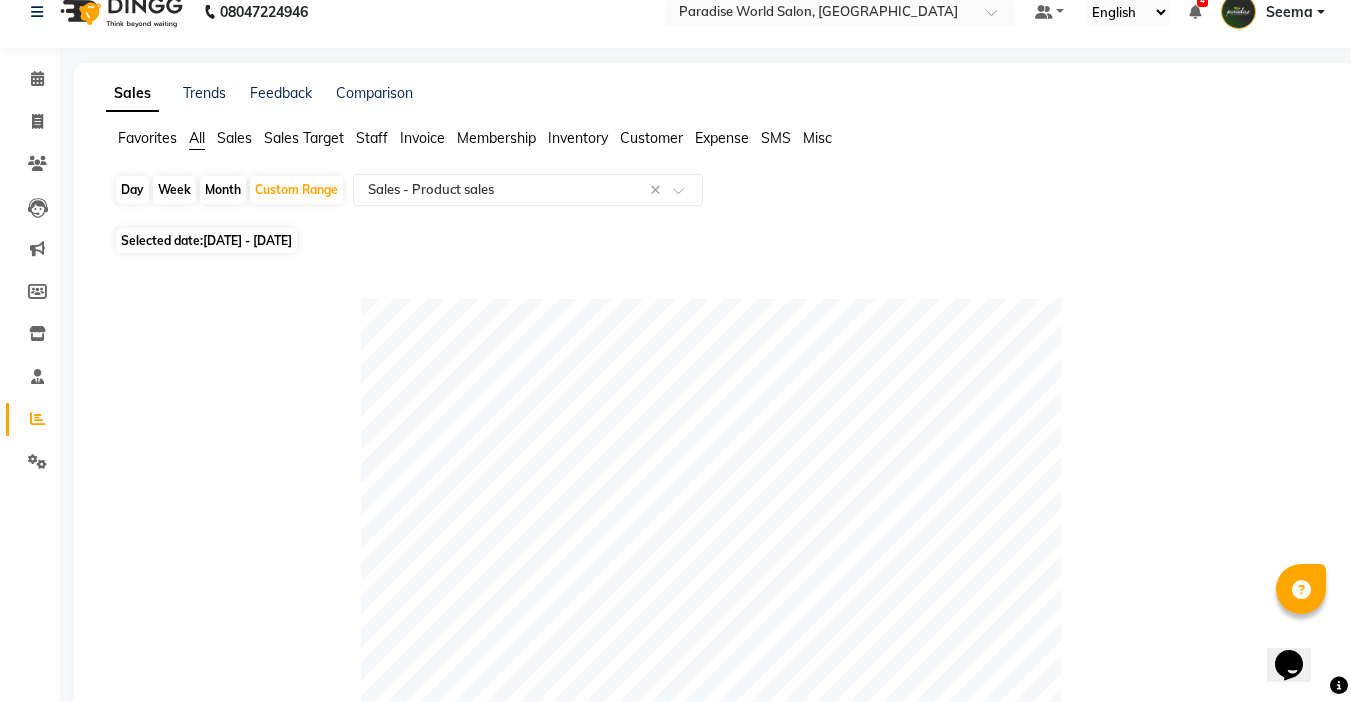 scroll, scrollTop: 0, scrollLeft: 0, axis: both 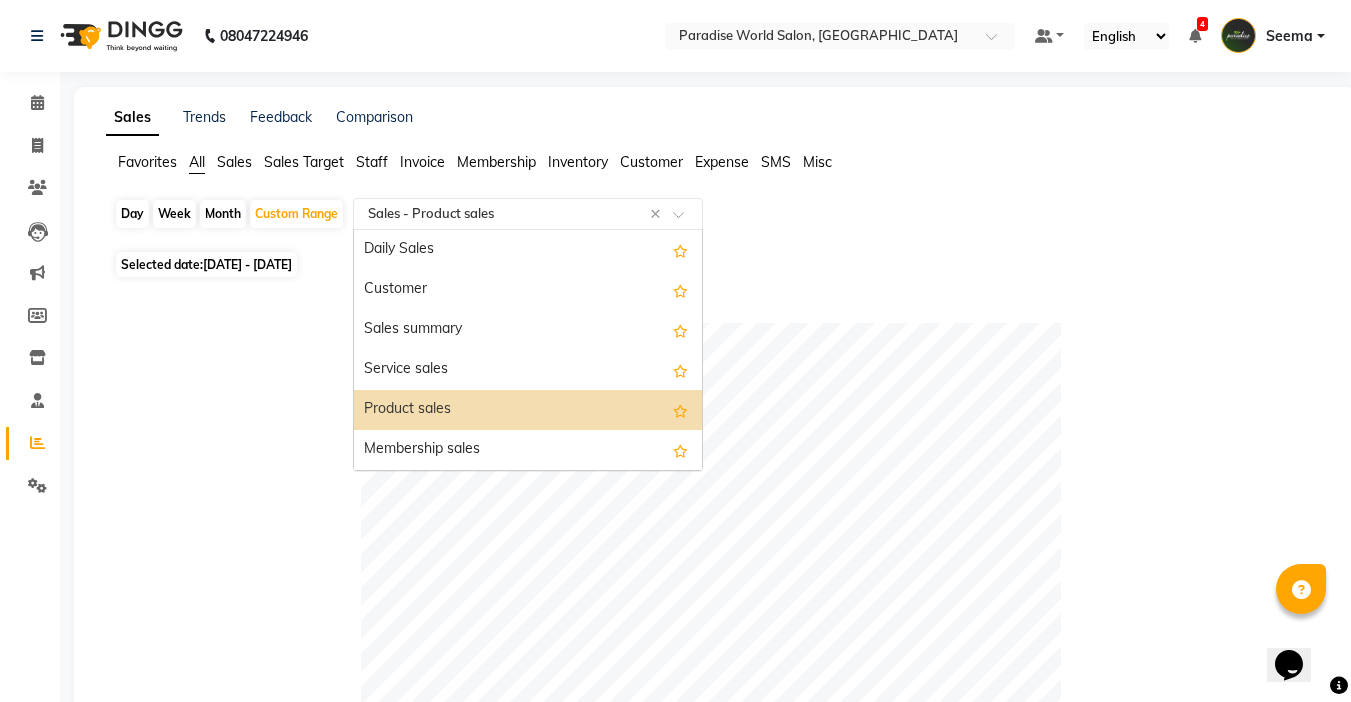 click 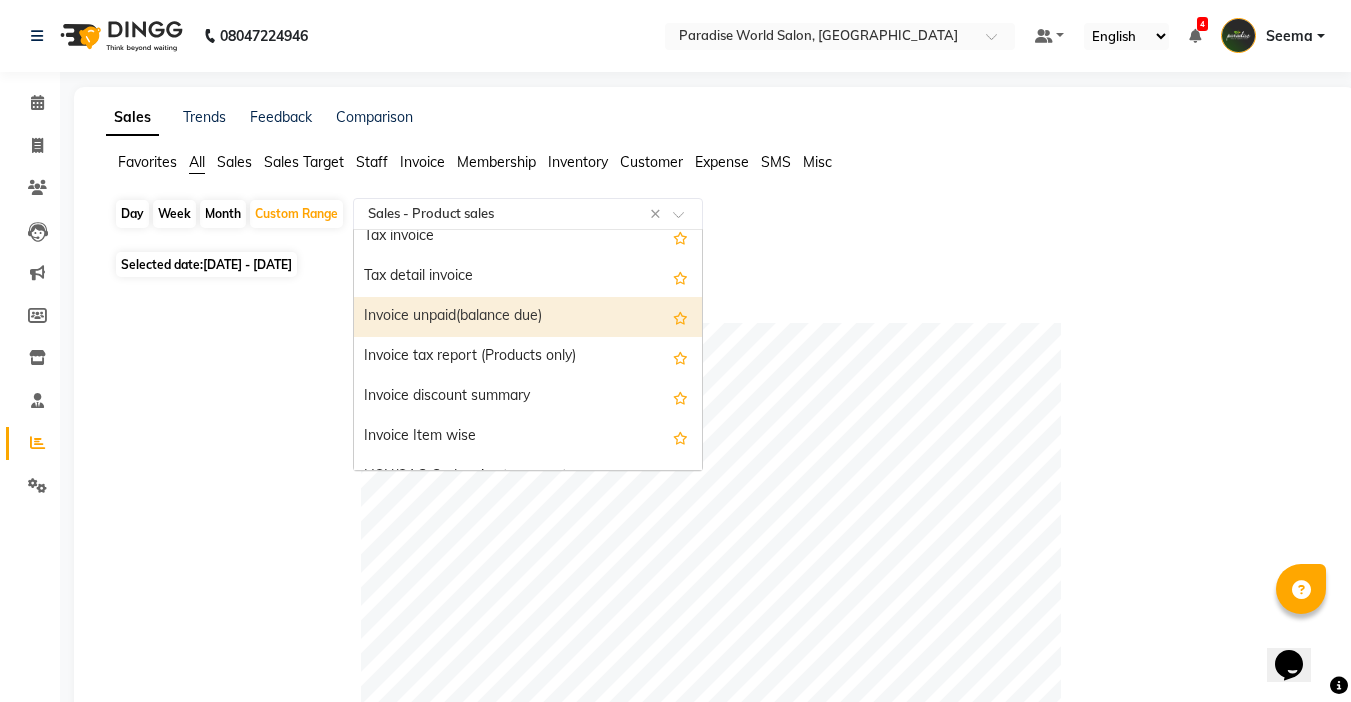 scroll, scrollTop: 1500, scrollLeft: 0, axis: vertical 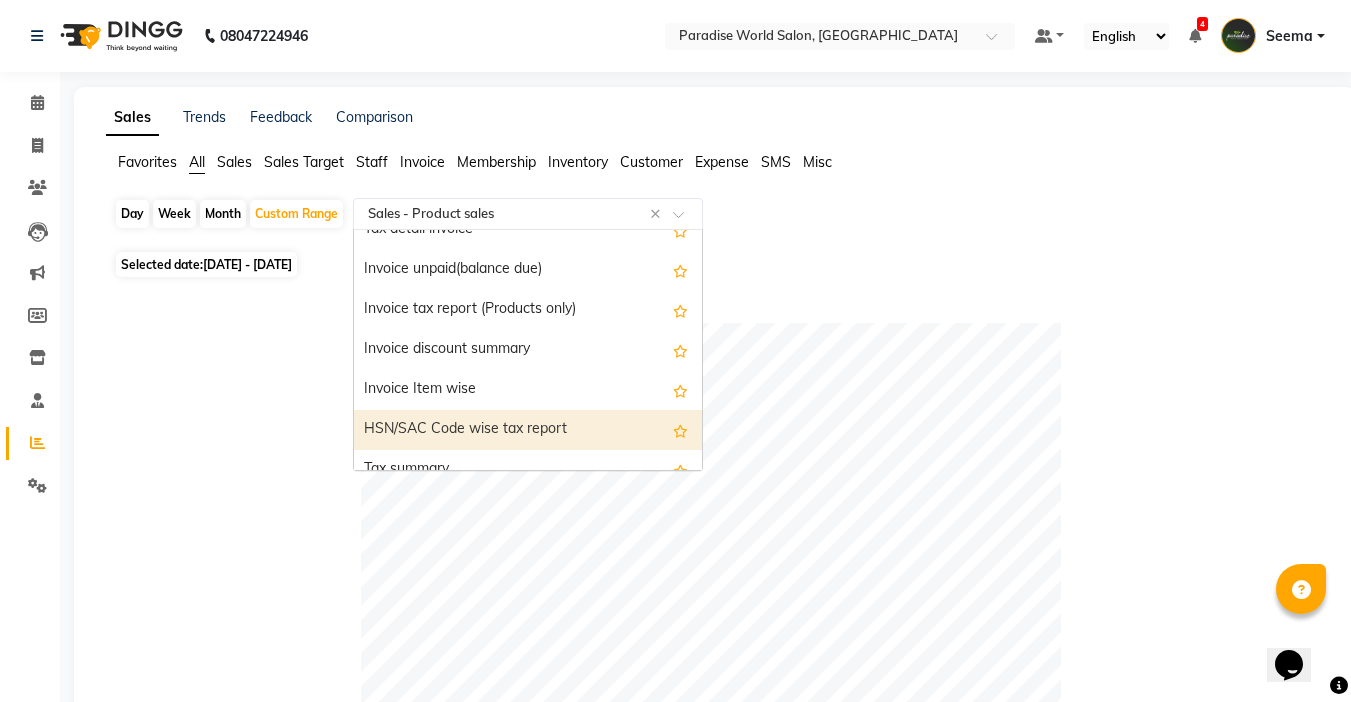 click on "HSN/SAC Code wise tax report" at bounding box center [528, 430] 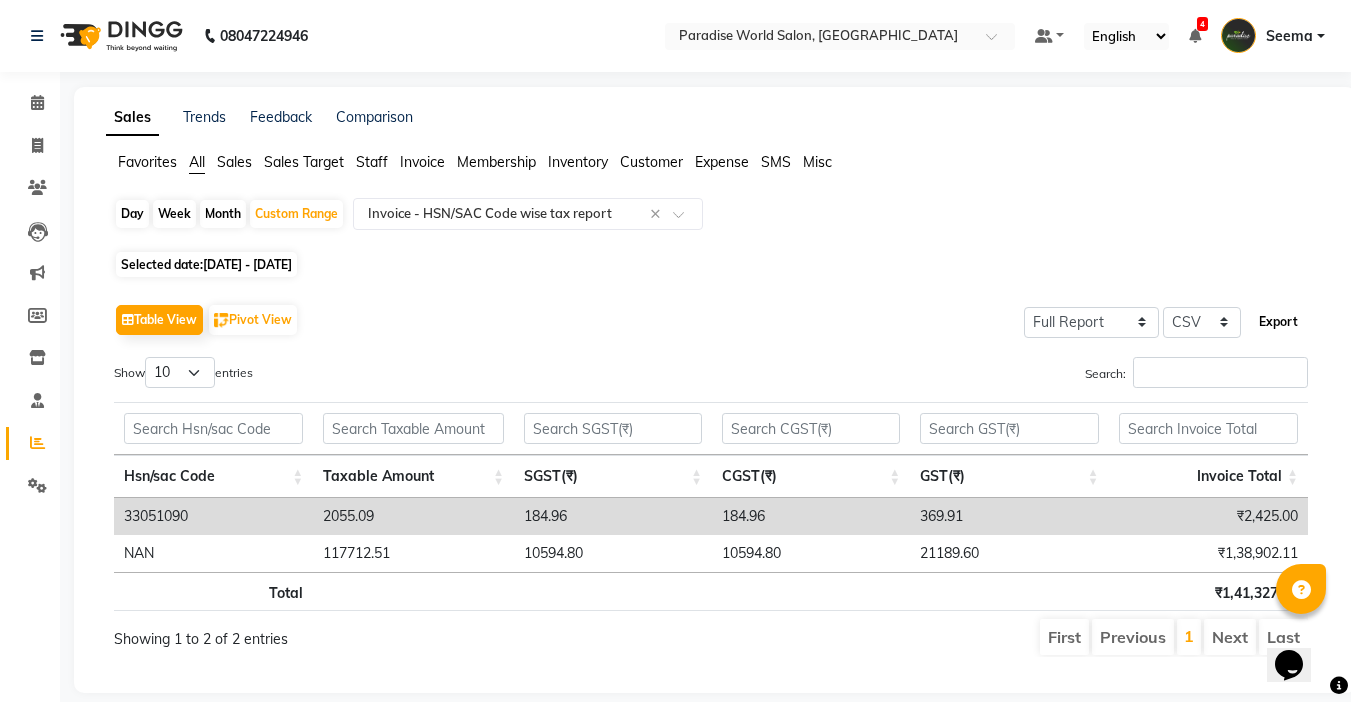 click on "Export" 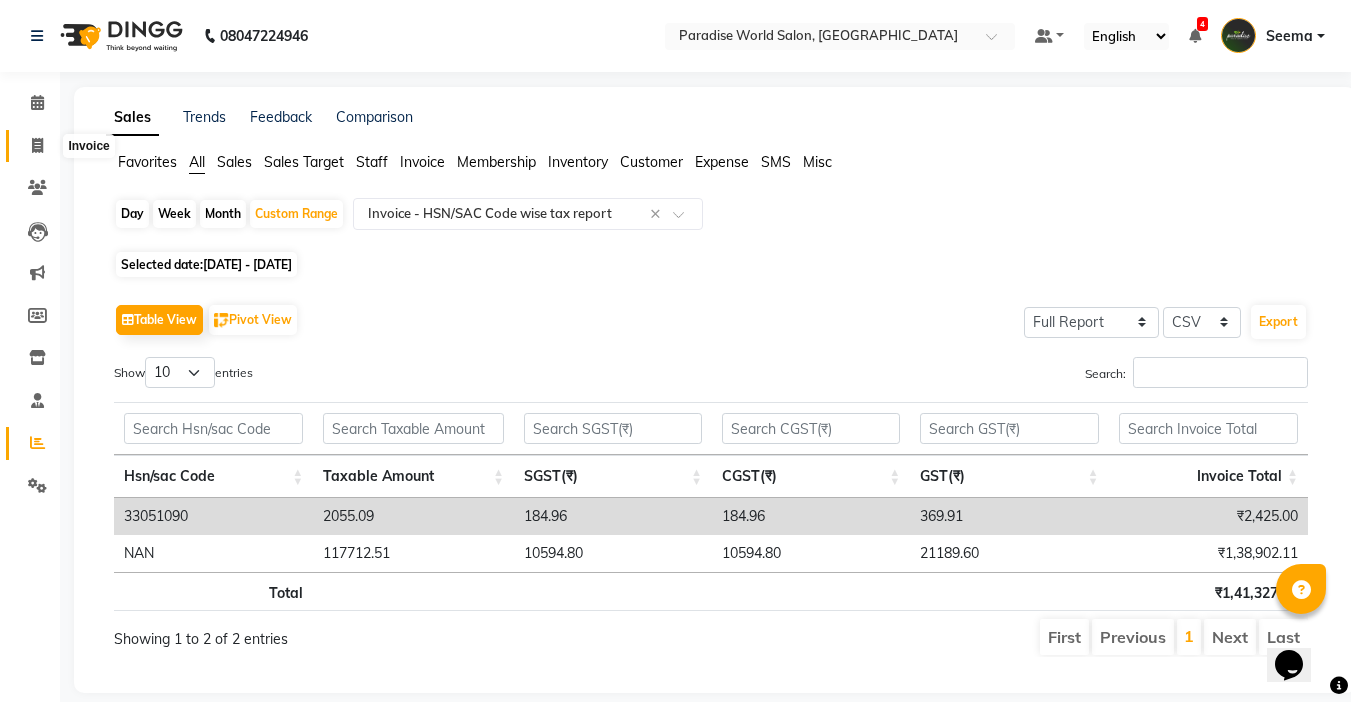 click 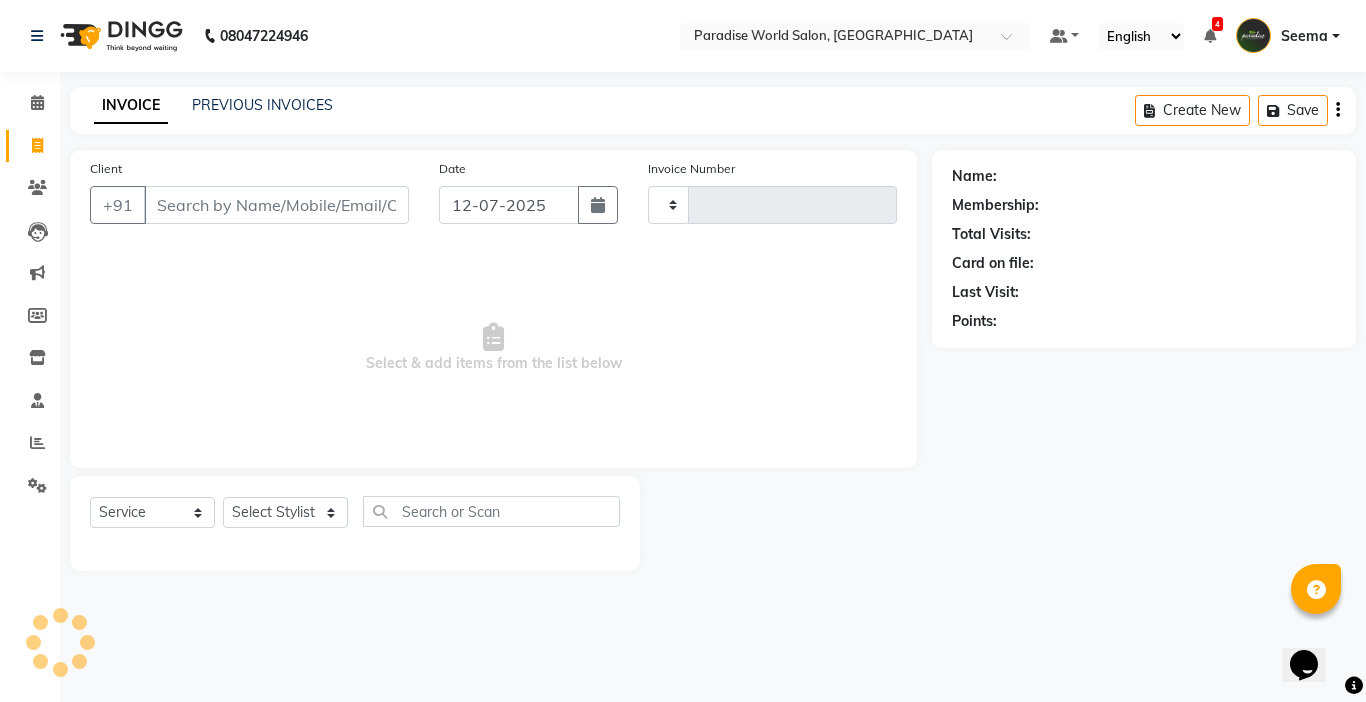 type on "1622" 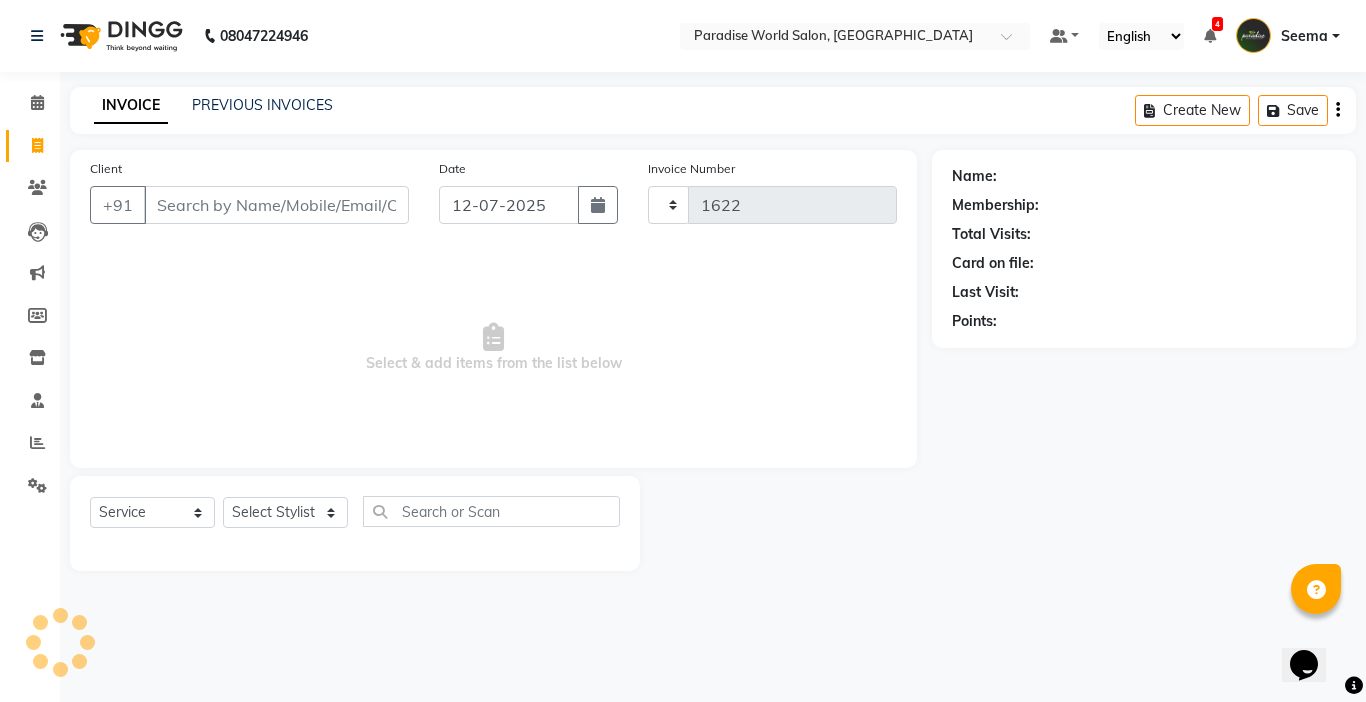 select on "4451" 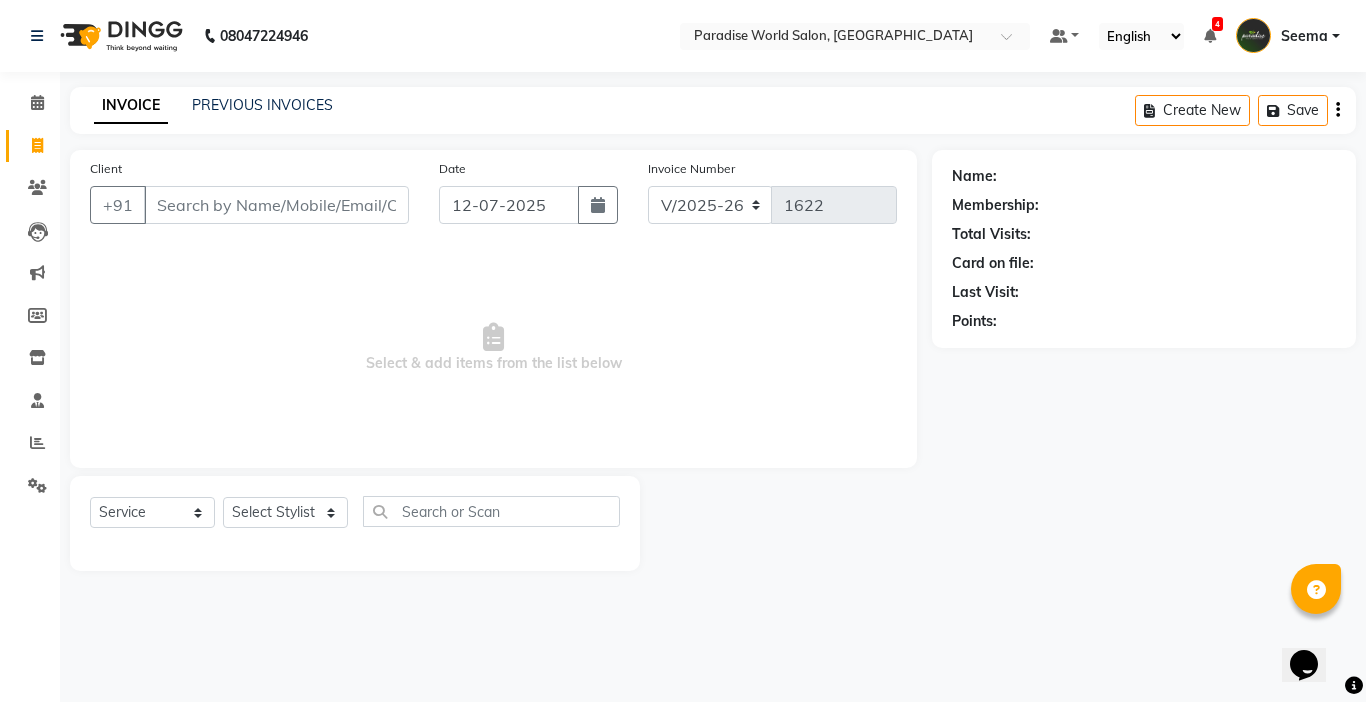 click on "Client" at bounding box center [276, 205] 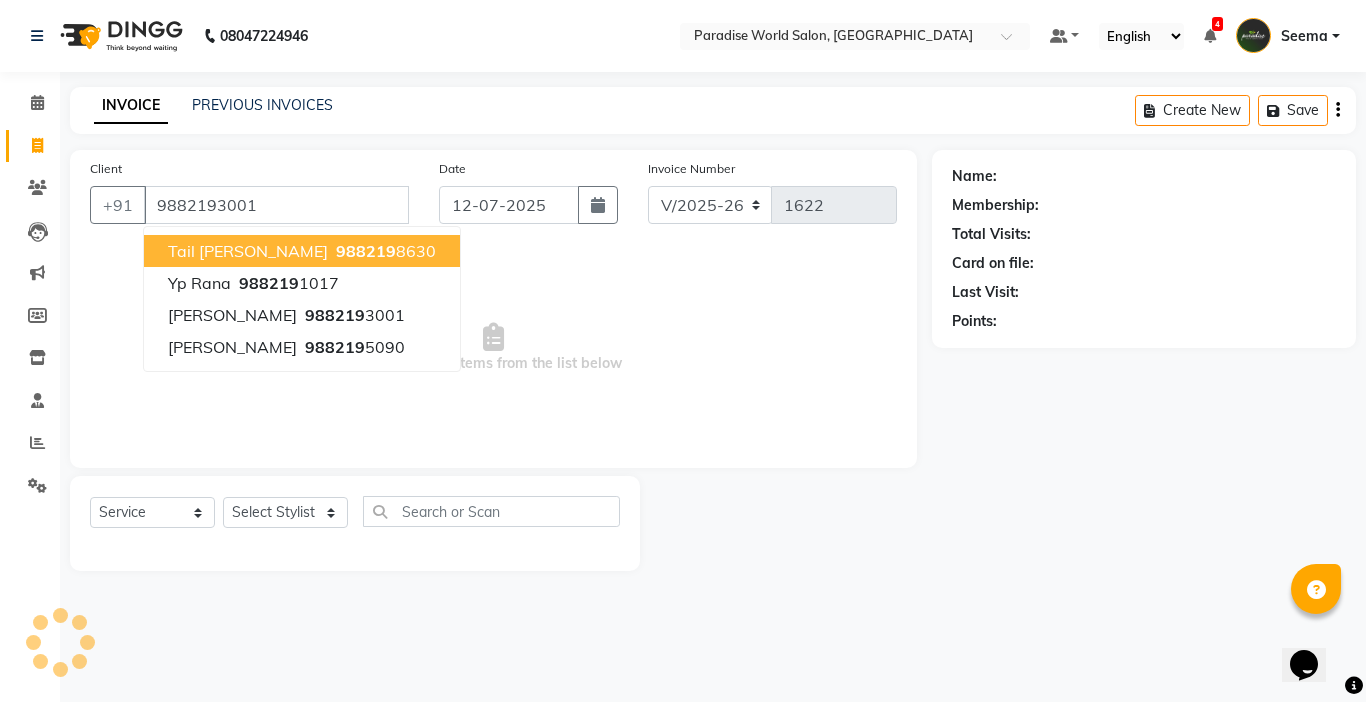 type on "9882193001" 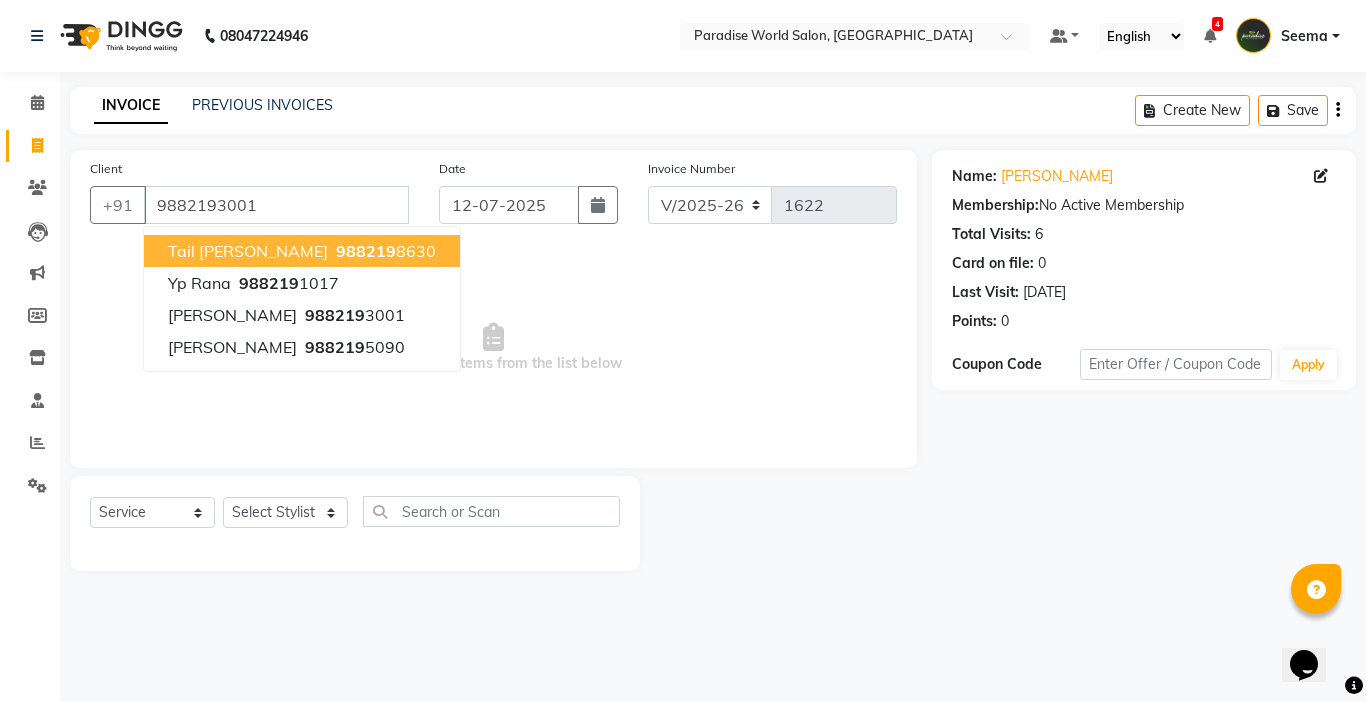 click on "Select & add items from the list below" at bounding box center [493, 348] 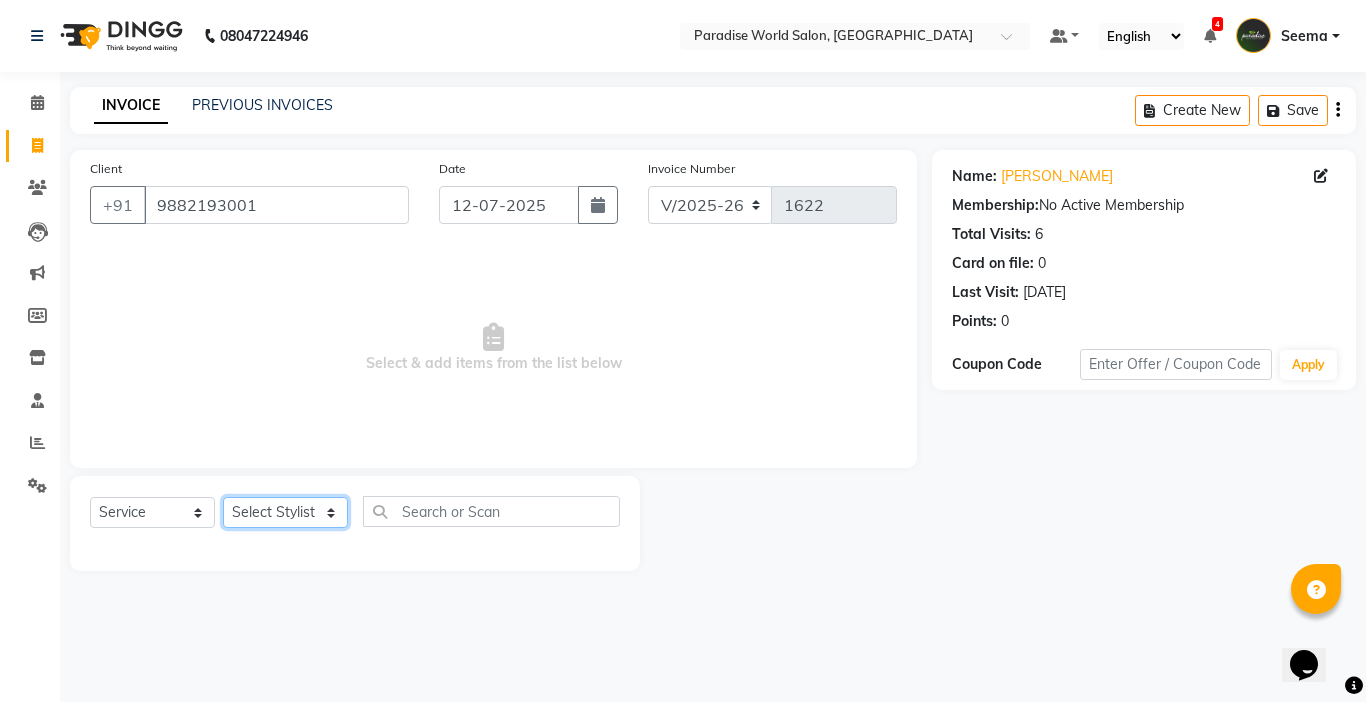 click on "Select Stylist Abby aman  Anil anku company Deepak Deepika Gourav Heena ishu Jagdeesh kanchan Love preet Maddy Manpreet student Meenu Naina Palak Palak Sharma Radika Rajneesh Student Seema Shagun Shifali - Student Shweta  Sujata Surinder Paul Vansh Vikas Vishal" 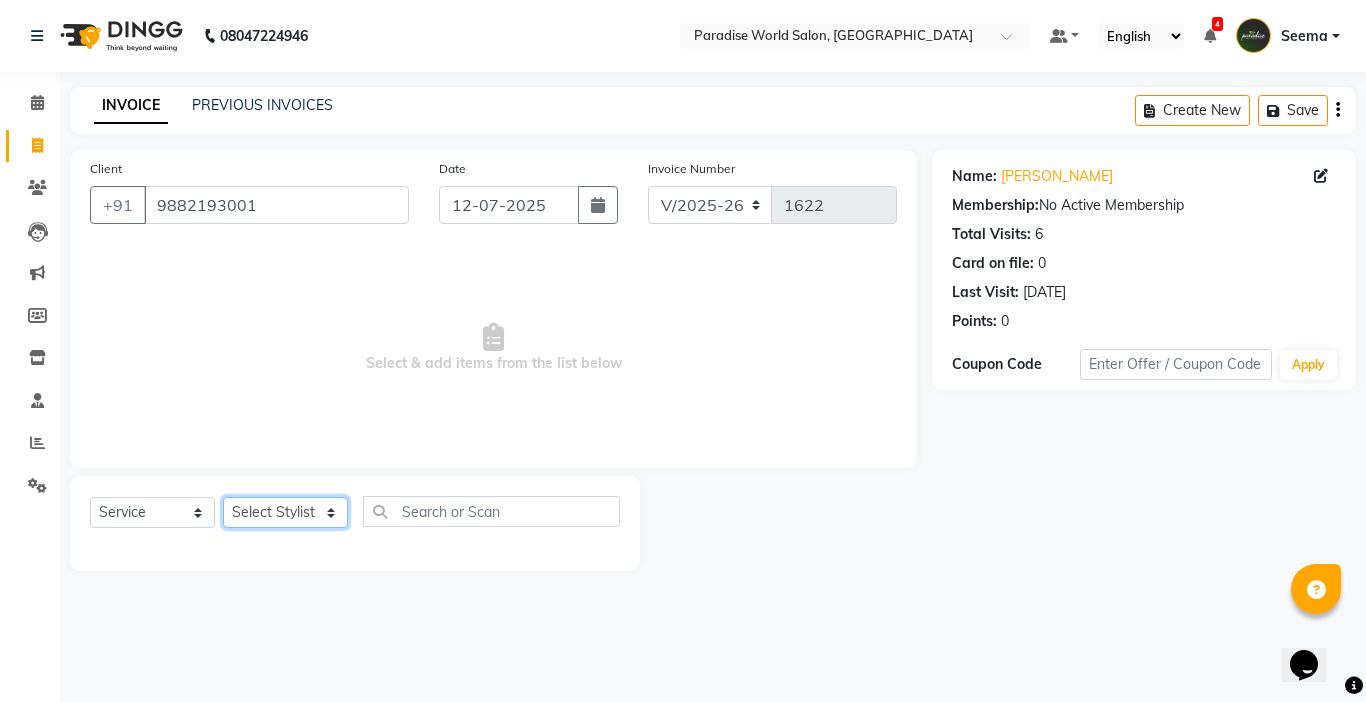 select on "54032" 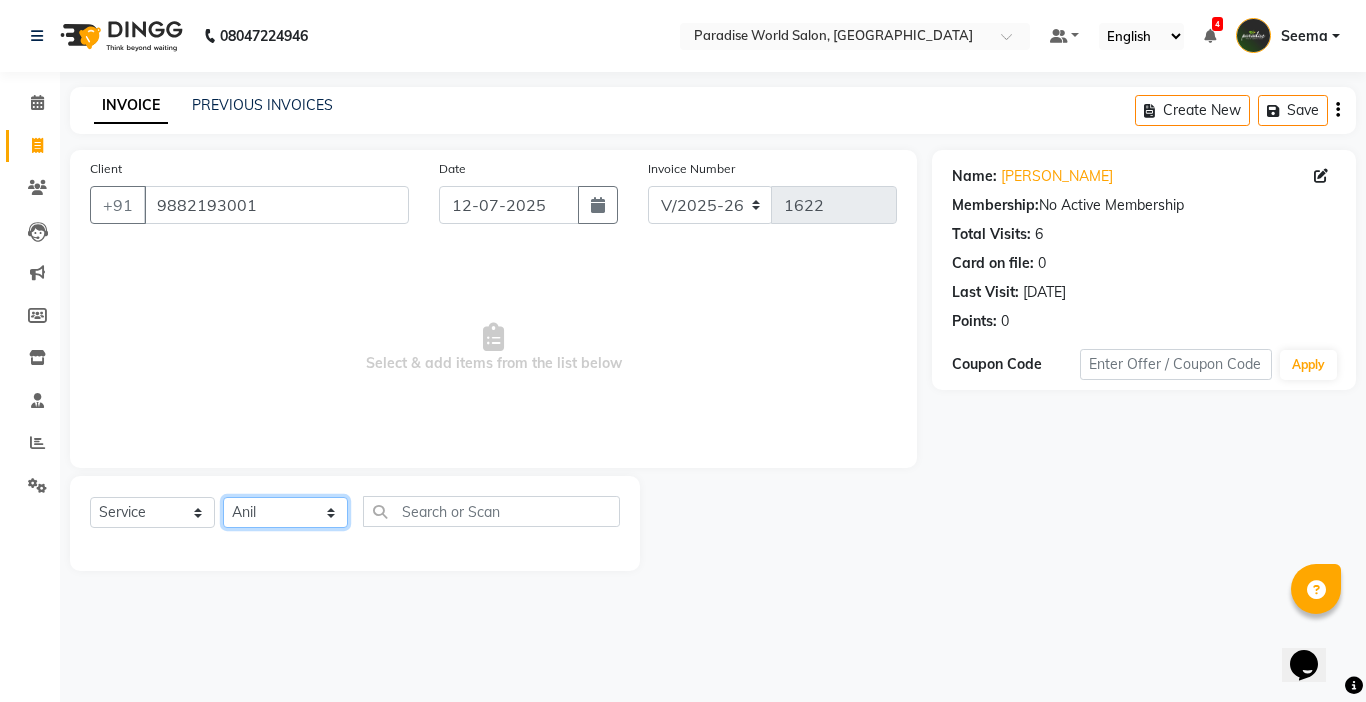 click on "Select Stylist Abby aman  Anil anku company Deepak Deepika Gourav Heena ishu Jagdeesh kanchan Love preet Maddy Manpreet student Meenu Naina Palak Palak Sharma Radika Rajneesh Student Seema Shagun Shifali - Student Shweta  Sujata Surinder Paul Vansh Vikas Vishal" 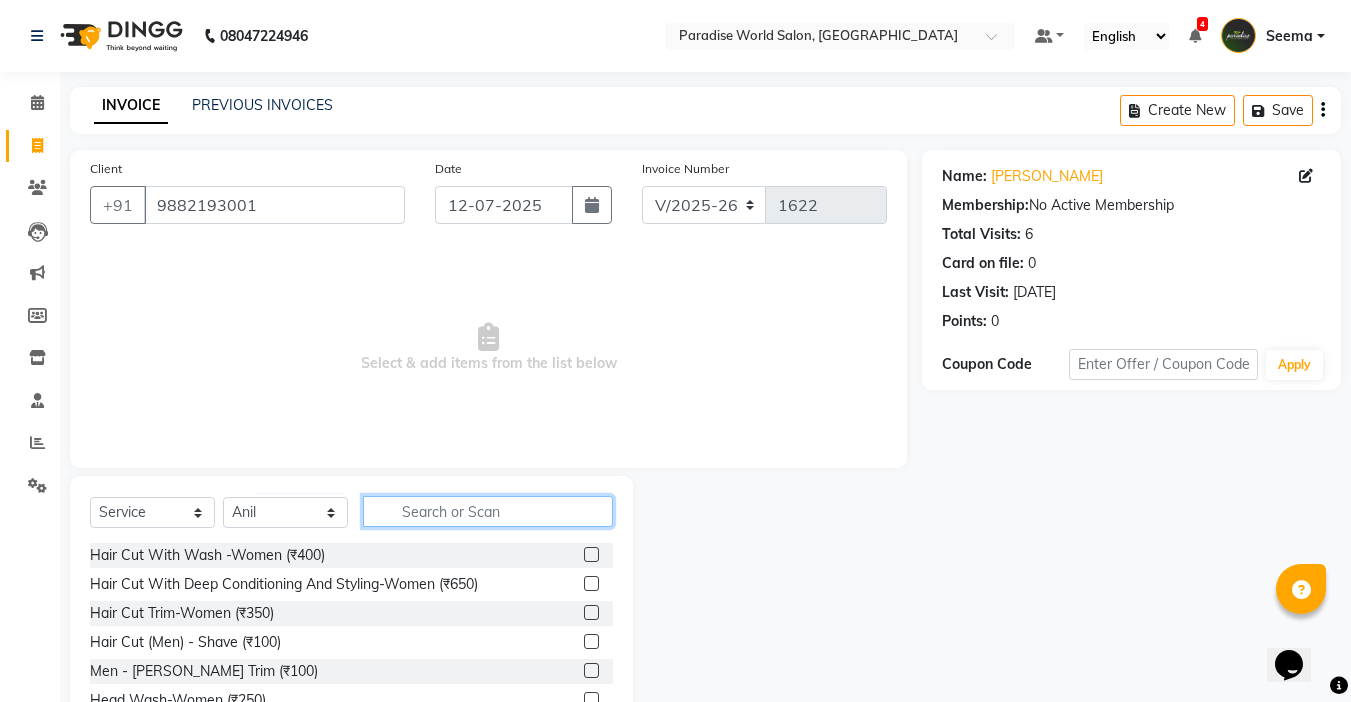 click 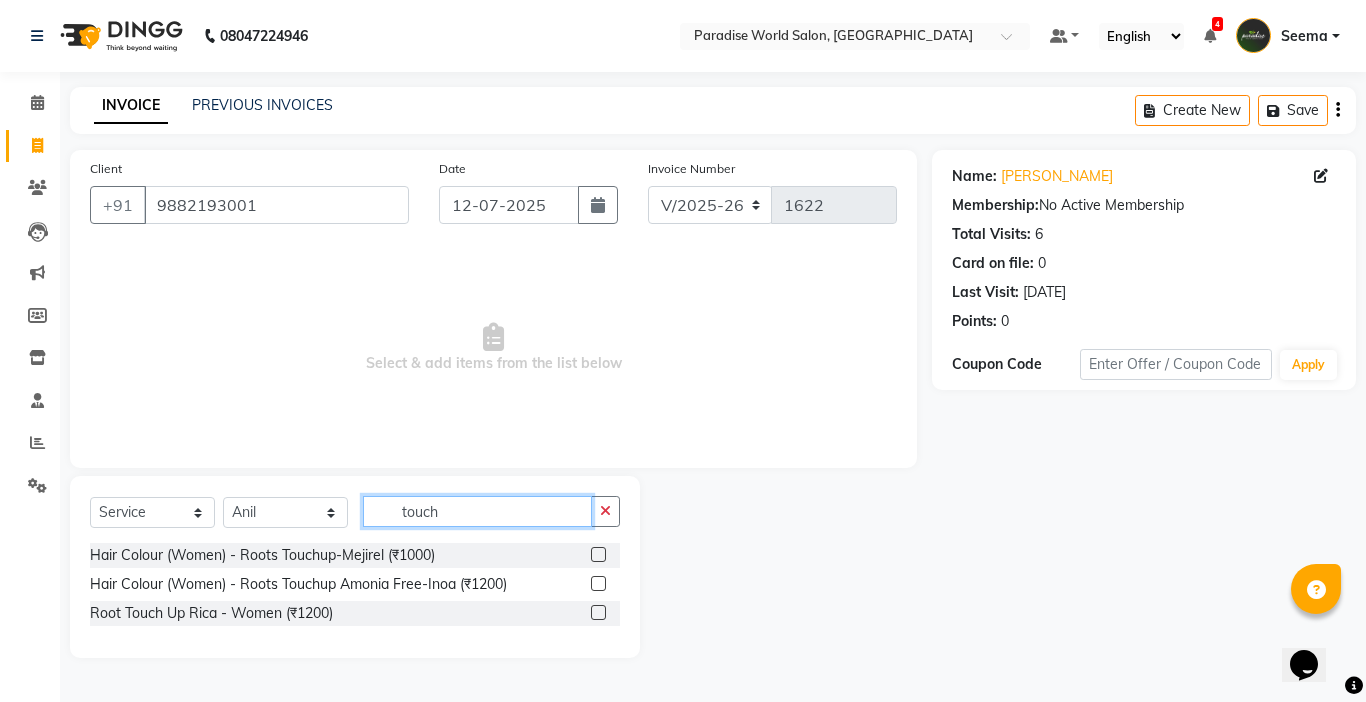 type on "touch" 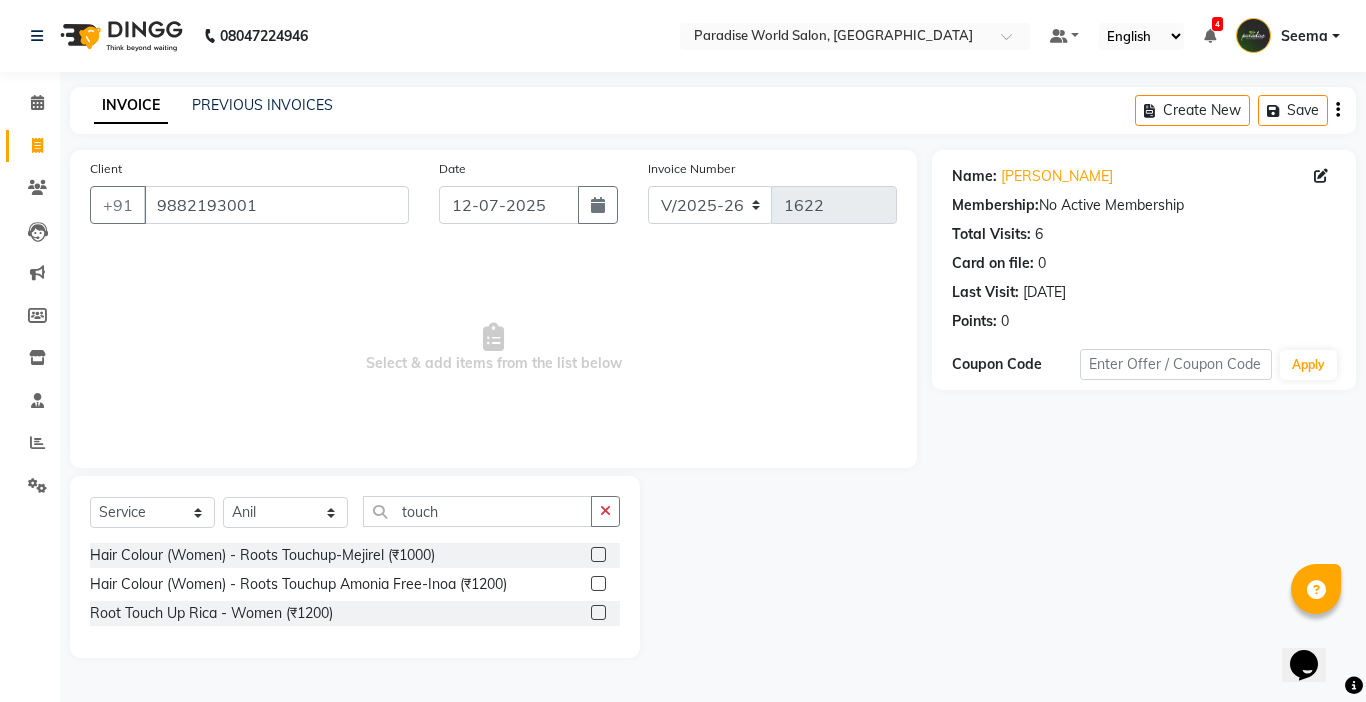 click on "Hair Colour  (Women)  -  Roots Touchup Amonia Free-Inoa (₹1200)" 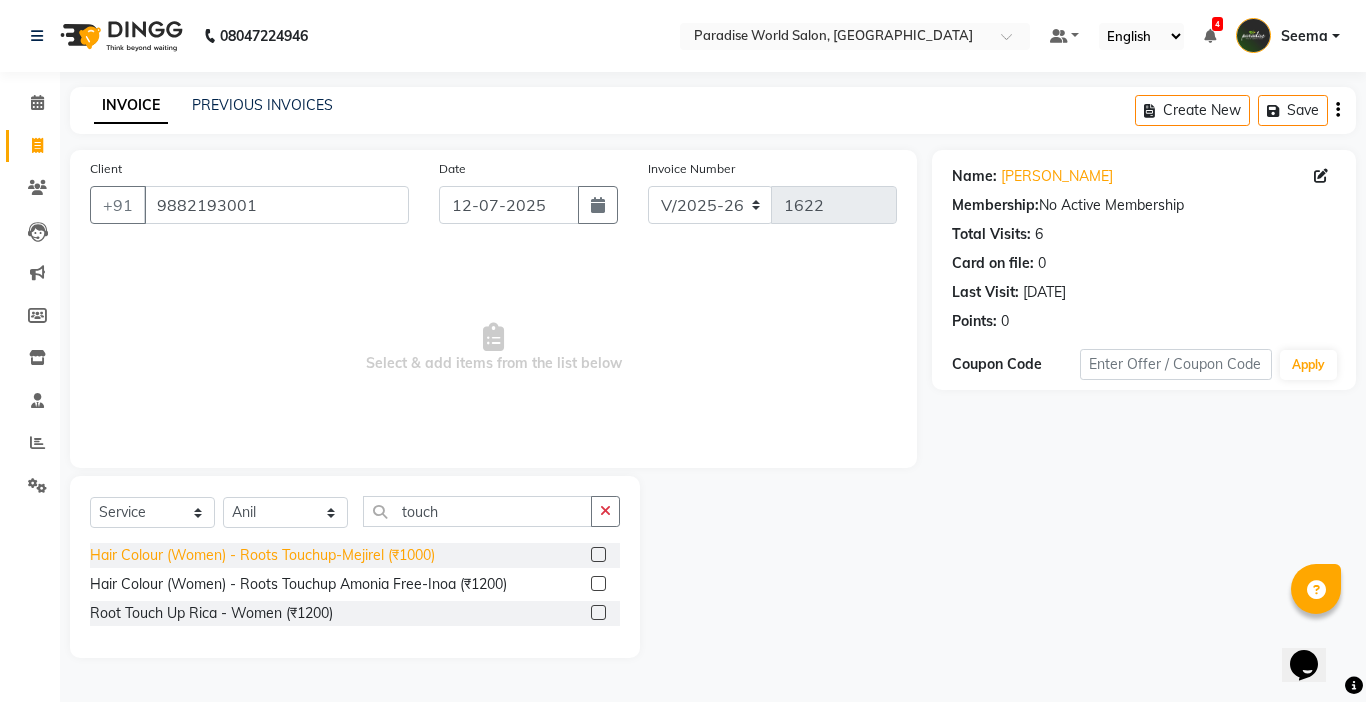 click on "Hair Colour  (Women)  -  Roots Touchup-Mejirel (₹1000)" 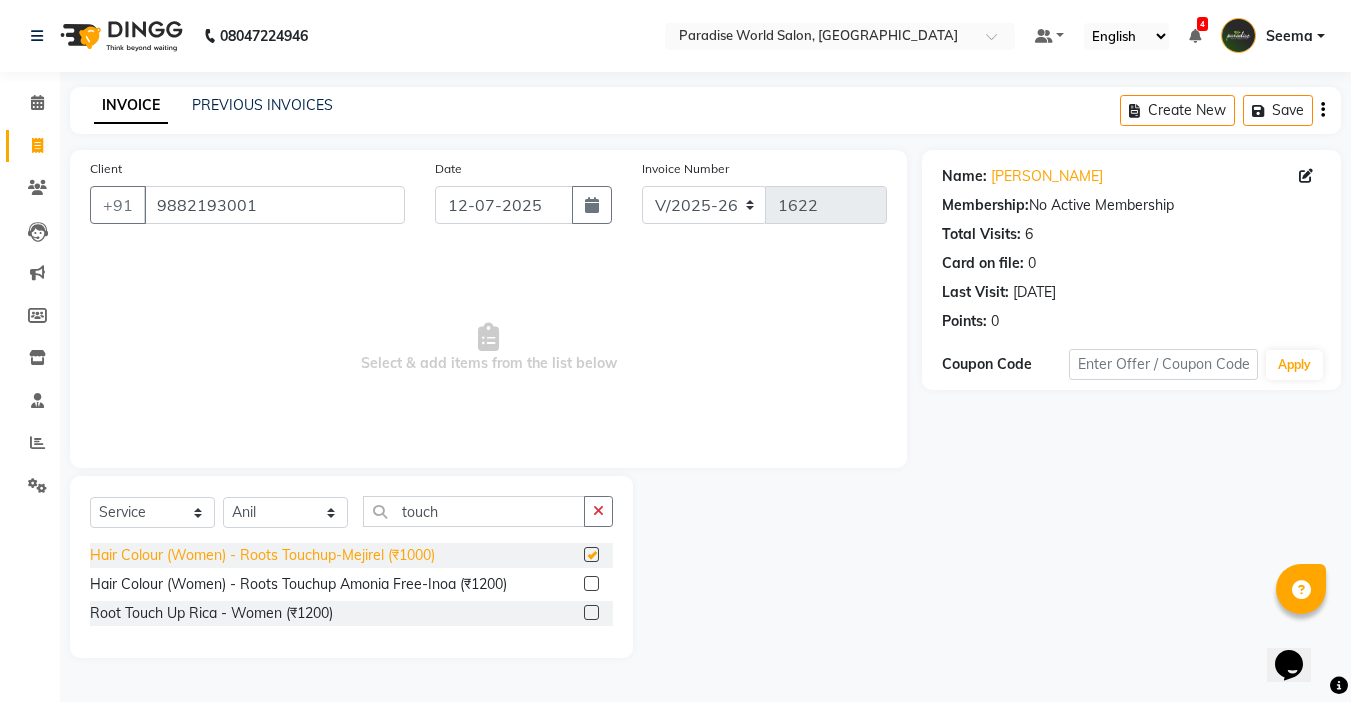 checkbox on "false" 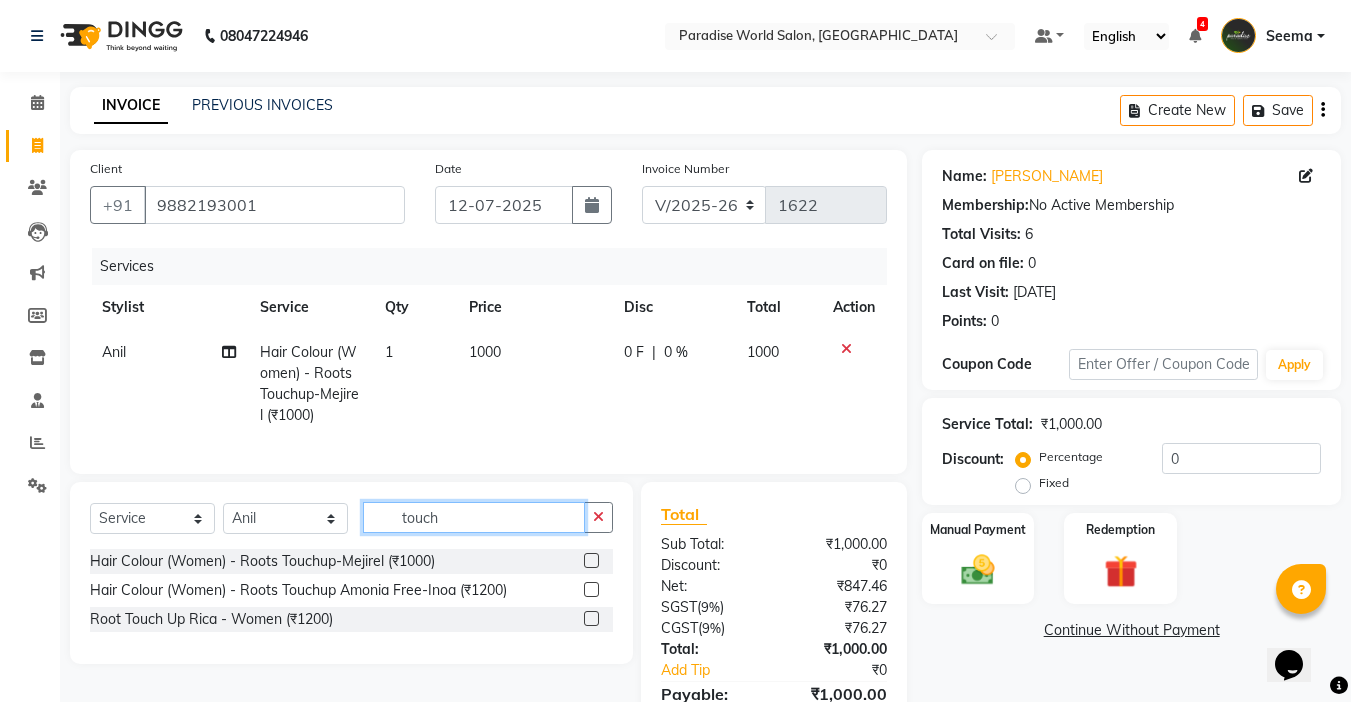 drag, startPoint x: 484, startPoint y: 526, endPoint x: 390, endPoint y: 526, distance: 94 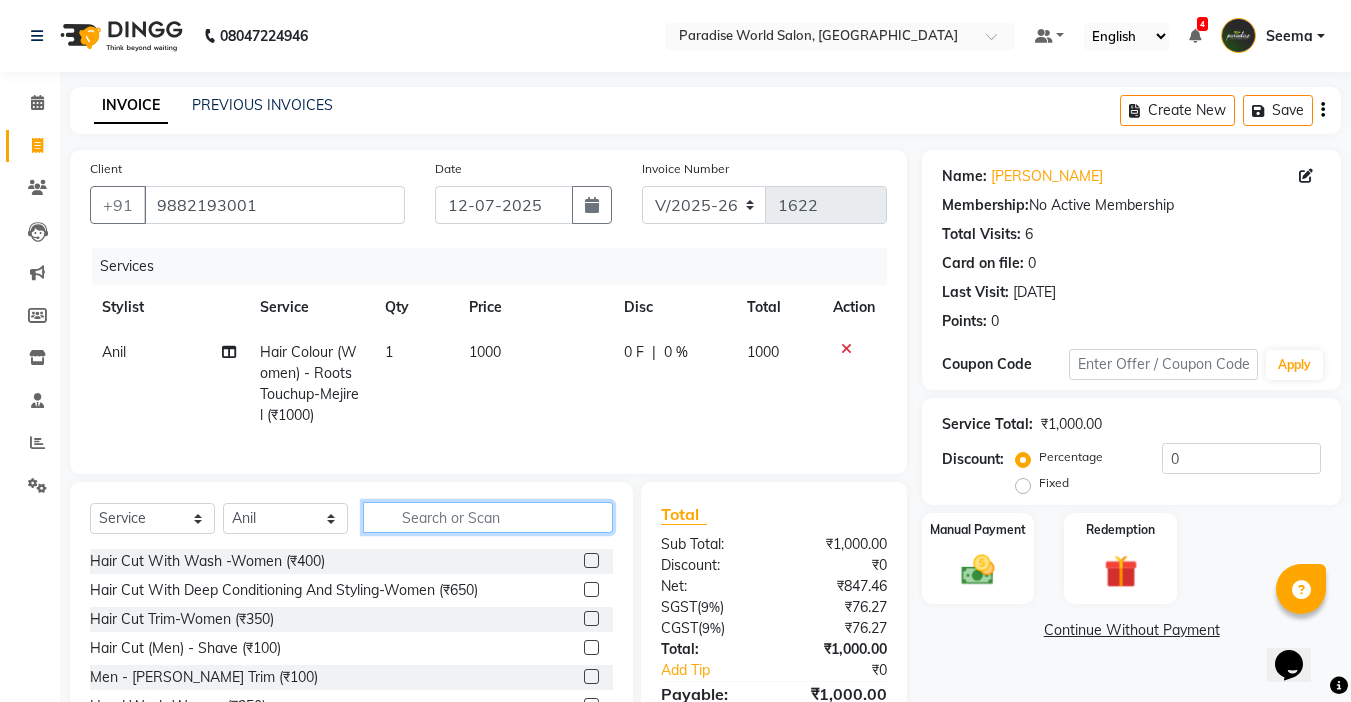 type 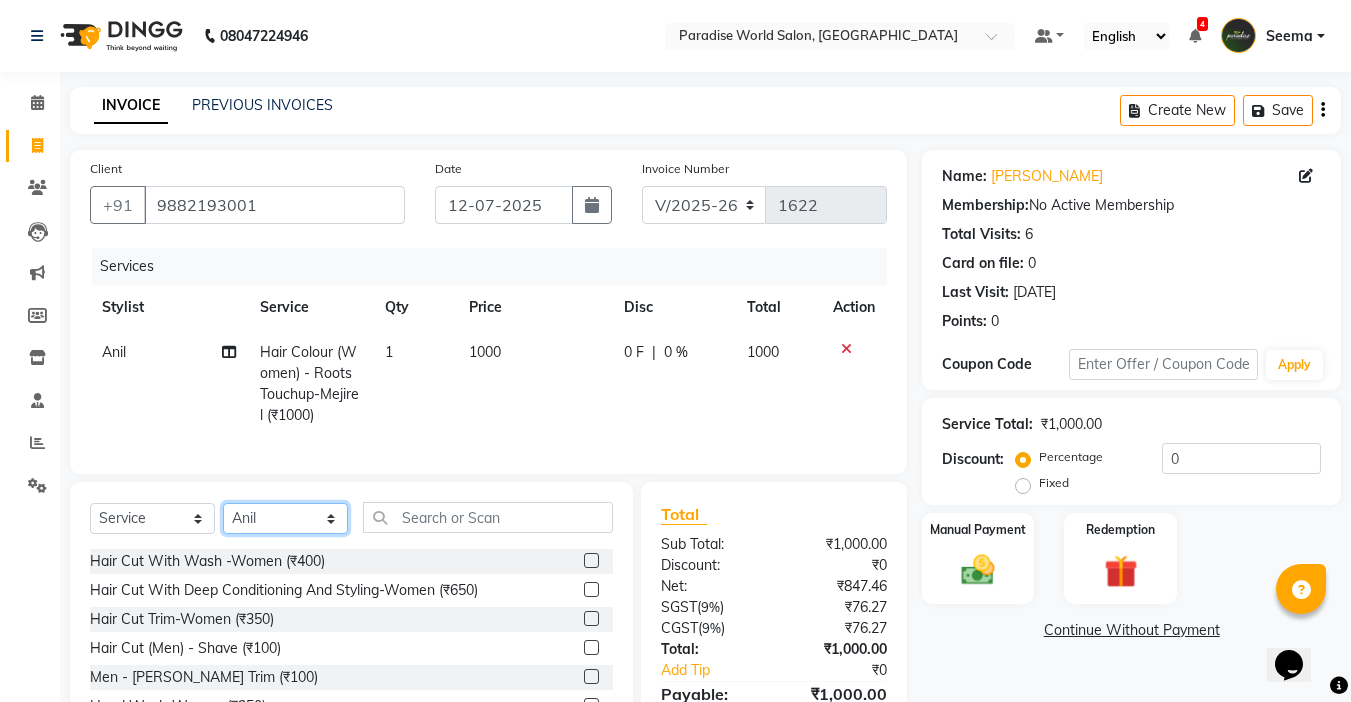 click on "Select Stylist Abby aman  Anil anku company Deepak Deepika Gourav Heena ishu Jagdeesh kanchan Love preet Maddy Manpreet student Meenu Naina Palak Palak Sharma Radika Rajneesh Student Seema Shagun Shifali - Student Shweta  Sujata Surinder Paul Vansh Vikas Vishal" 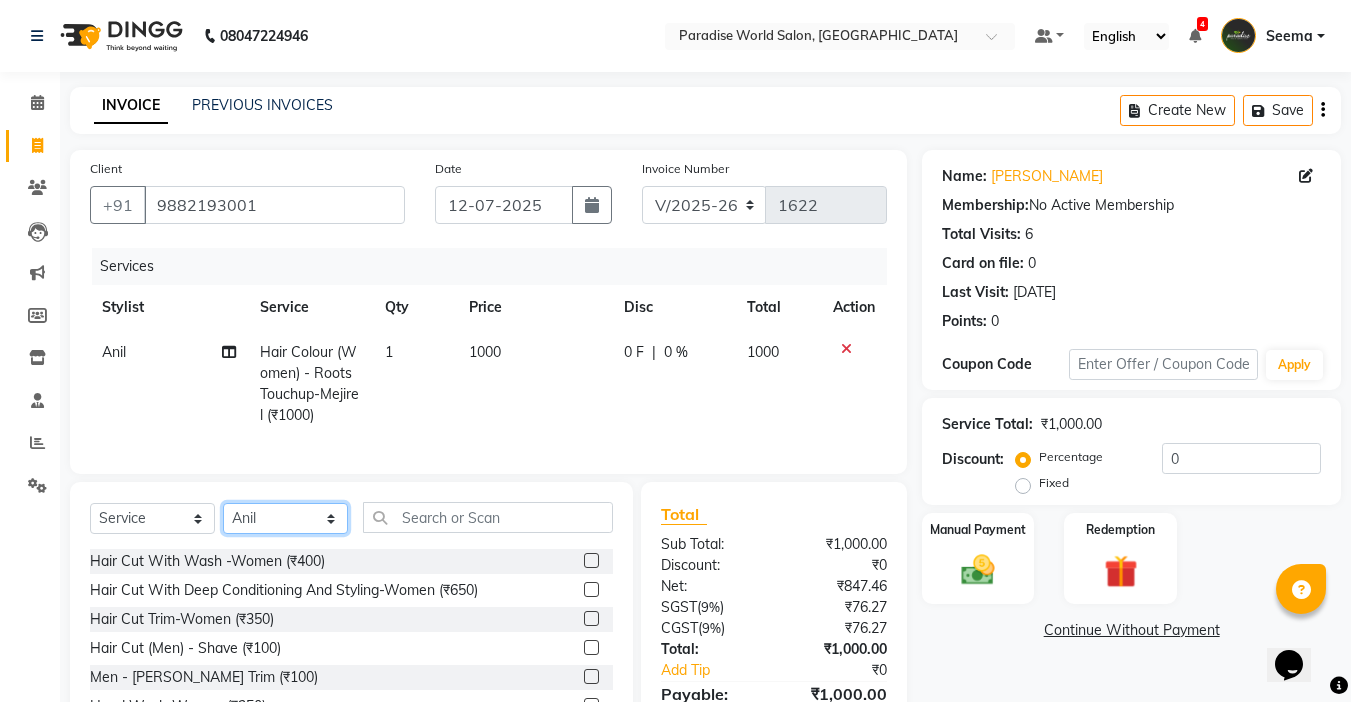 select on "24941" 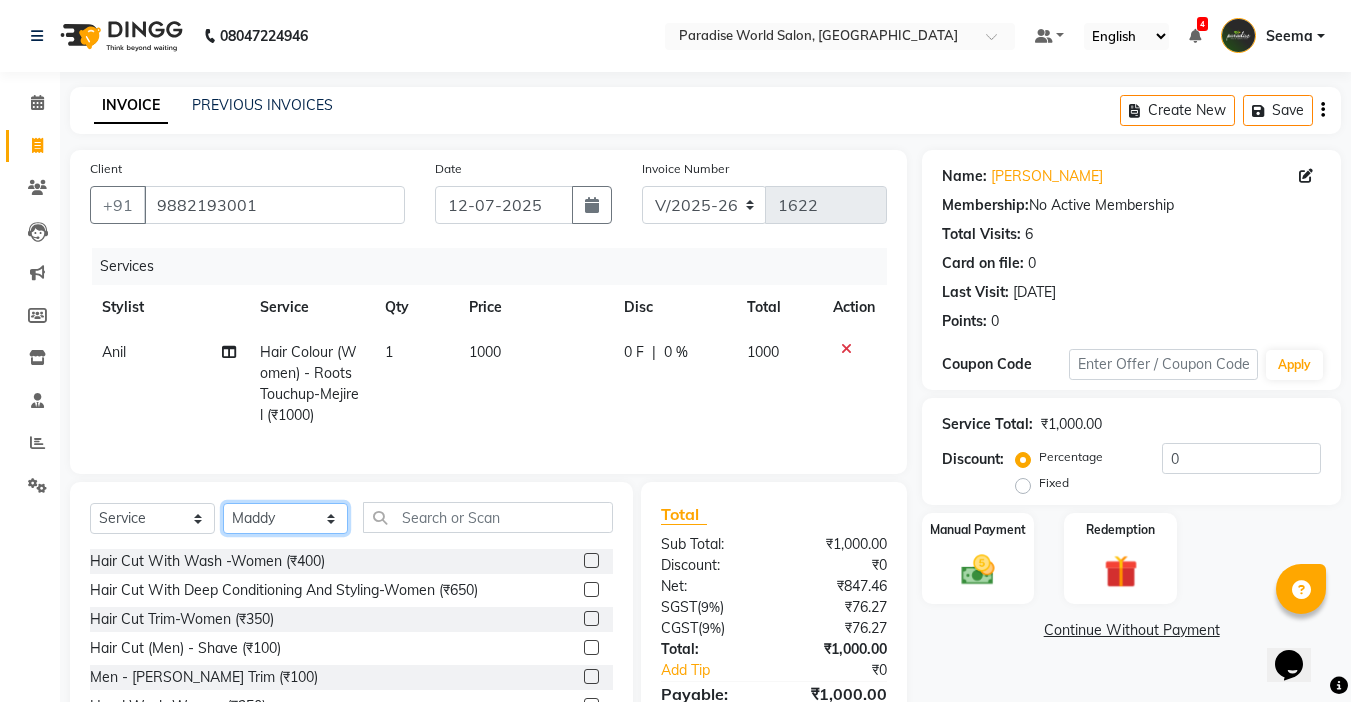 click on "Select Stylist Abby aman  Anil anku company Deepak Deepika Gourav Heena ishu Jagdeesh kanchan Love preet Maddy Manpreet student Meenu Naina Palak Palak Sharma Radika Rajneesh Student Seema Shagun Shifali - Student Shweta  Sujata Surinder Paul Vansh Vikas Vishal" 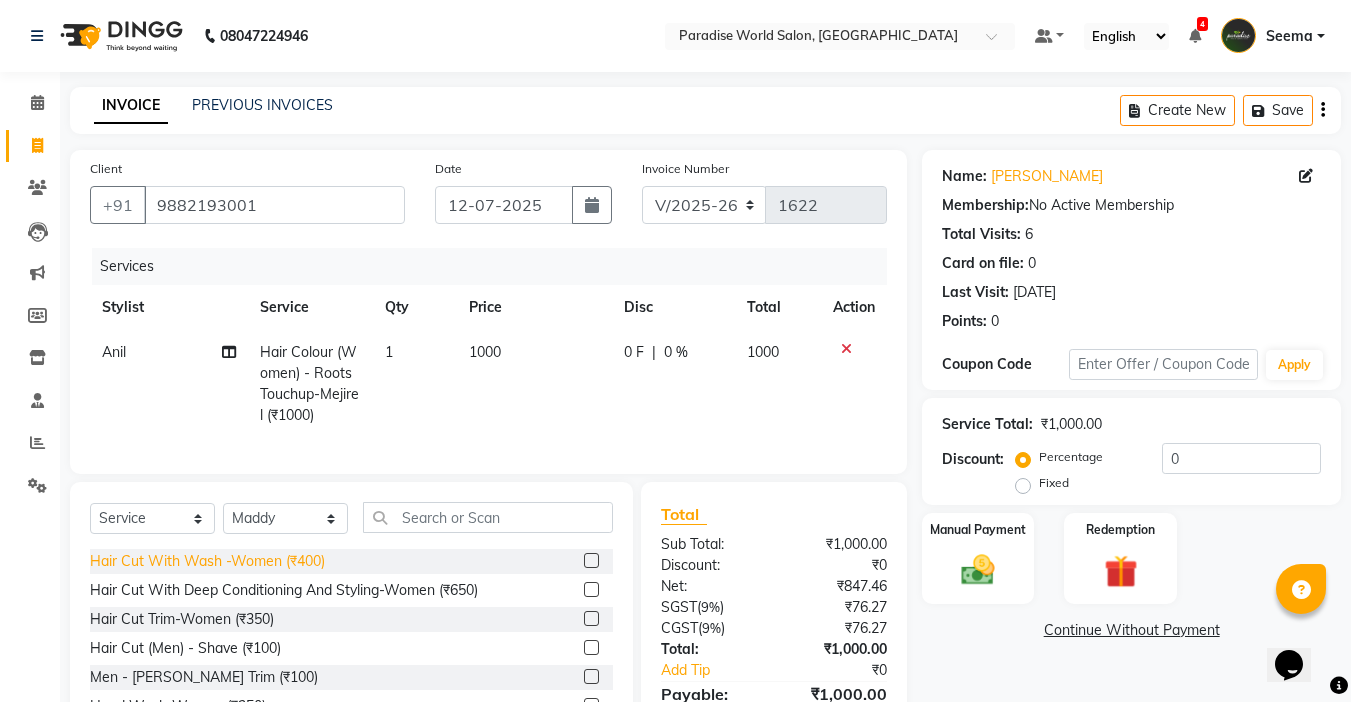 click on "Hair Cut With Wash -Women (₹400)" 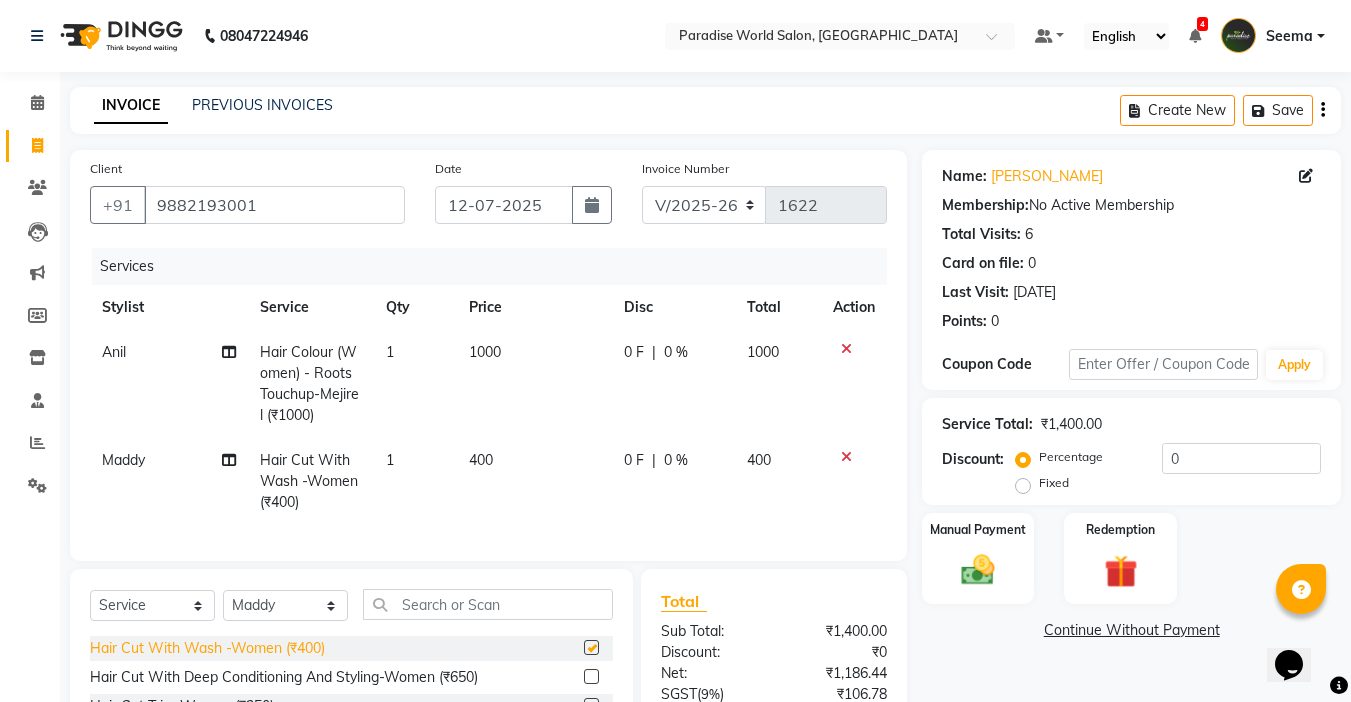 checkbox on "false" 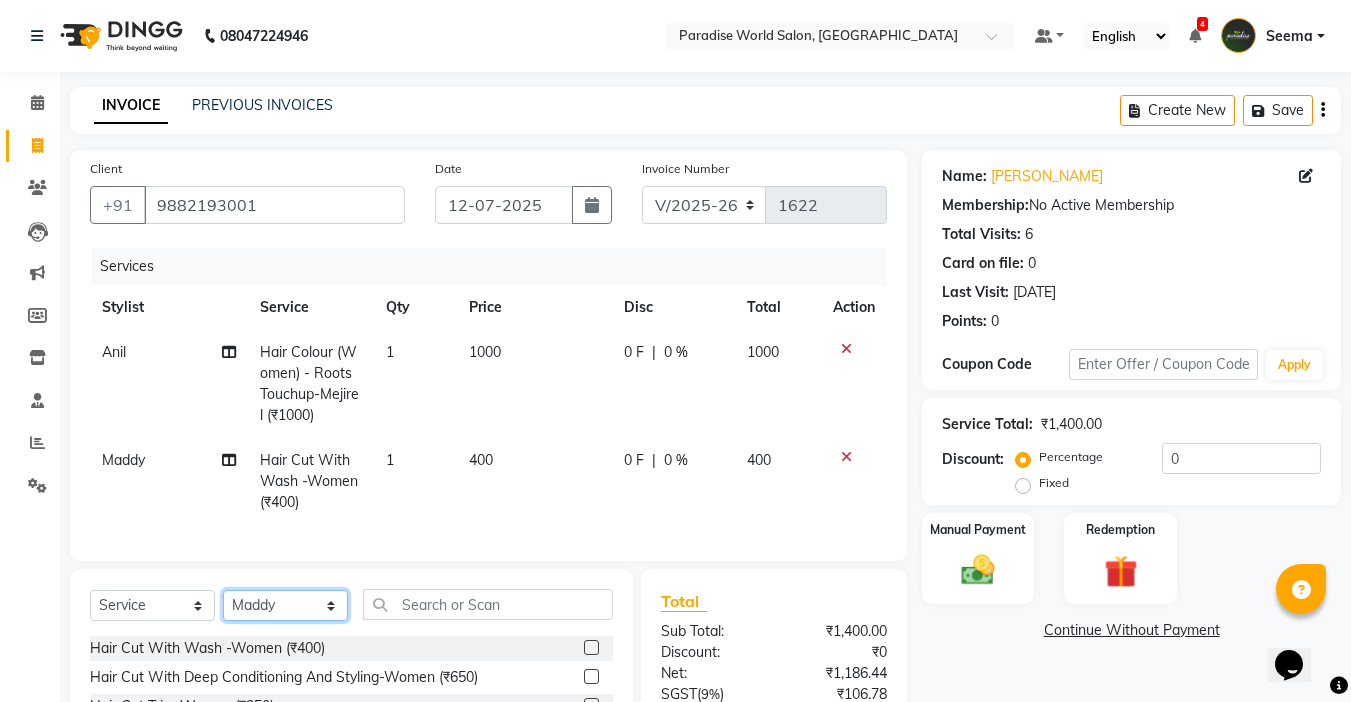 click on "Select Stylist Abby aman  Anil anku company Deepak Deepika Gourav Heena ishu Jagdeesh kanchan Love preet Maddy Manpreet student Meenu Naina Palak Palak Sharma Radika Rajneesh Student Seema Shagun Shifali - Student Shweta  Sujata Surinder Paul Vansh Vikas Vishal" 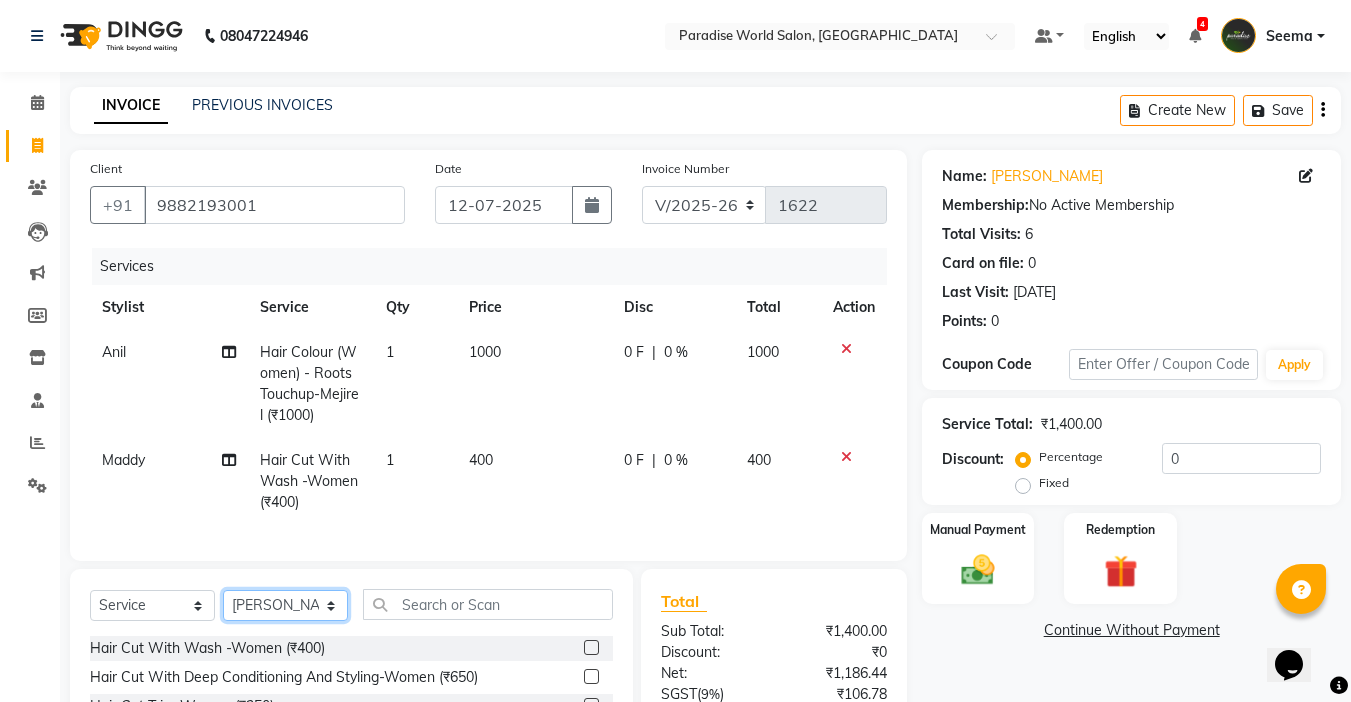 click on "Select Stylist Abby aman  Anil anku company Deepak Deepika Gourav Heena ishu Jagdeesh kanchan Love preet Maddy Manpreet student Meenu Naina Palak Palak Sharma Radika Rajneesh Student Seema Shagun Shifali - Student Shweta  Sujata Surinder Paul Vansh Vikas Vishal" 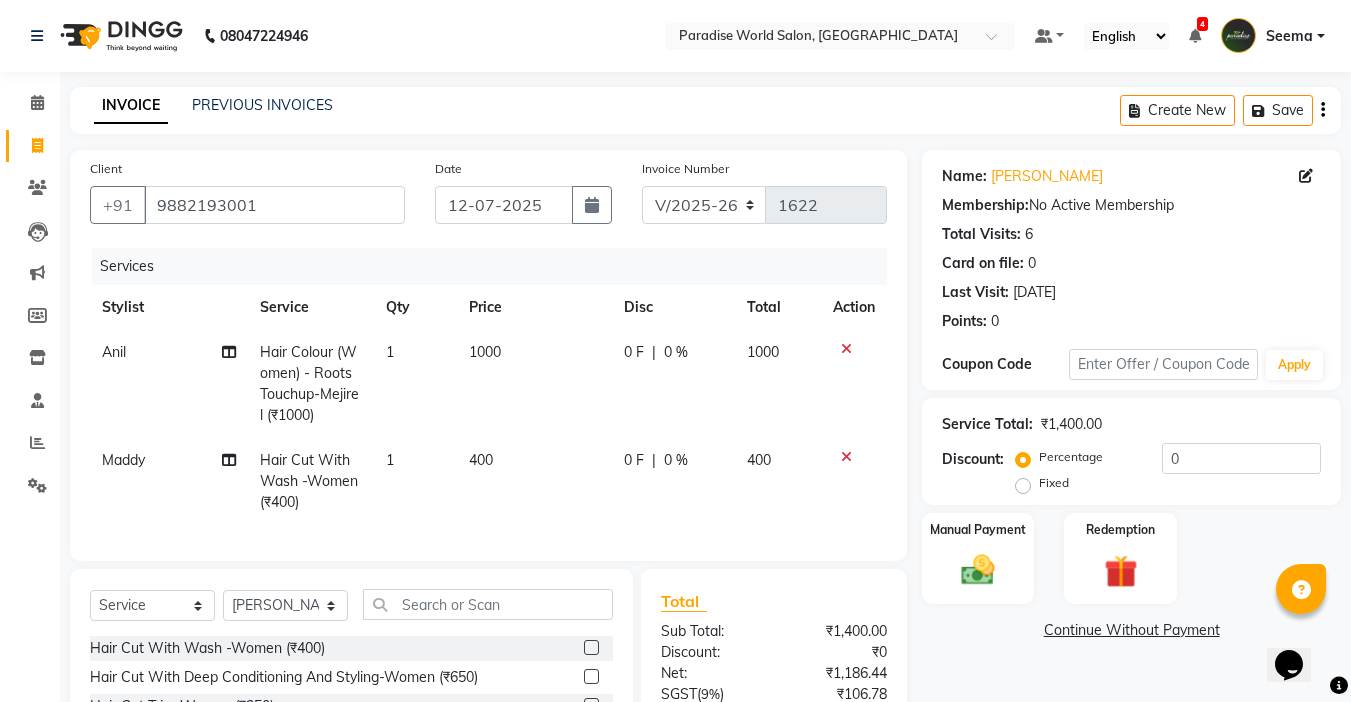click on "Select  Service  Product  Membership  Package Voucher Prepaid Gift Card  Select Stylist Abby aman  Anil anku company Deepak Deepika Gourav Heena ishu Jagdeesh kanchan Love preet Maddy Manpreet student Meenu Naina Palak Palak Sharma Radika Rajneesh Student Seema Shagun Shifali - Student Shweta  Sujata Surinder Paul Vansh Vikas Vishal Hair Cut With Wash -Women (₹400)  Hair Cut With Deep Conditioning And Styling-Women (₹650)  Hair Cut Trim-Women (₹350)  Hair Cut  (Men)  -  Shave (₹100)  Men  -  Beard Trim (₹100)  Head Wash-Women (₹250)  Hair Cut  (Men)  -  Hair Cut (₹250)  Baby girl hair cut (₹150)  Baby boy Hair  (₹100)  Hair patch service (₹1000)  hair style men (₹50)  Flick cut (₹100)  Hair Patch Wash (₹200)  Hair Wash With Deep Conditioning And Blow Dryer (₹150)  Head Wash With Blow Dryer (₹350)  Blow Dryer-women (₹250)  Hair Style Women onward (₹550)  Hair Patch Ladies (₹25000)  Split-ends (₹550)  Hair Patch MEN-Onward (₹7500)  Pluming gents (₹1000)  Waves (₹650)" 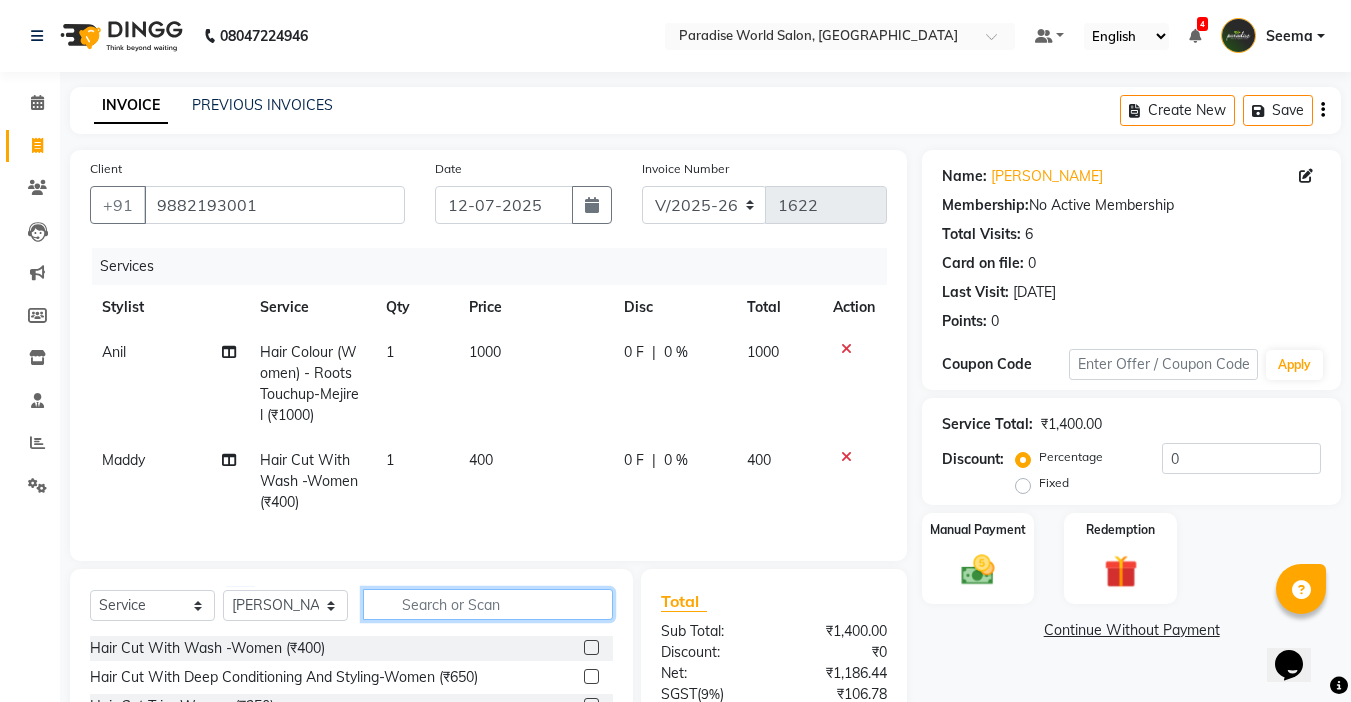 click 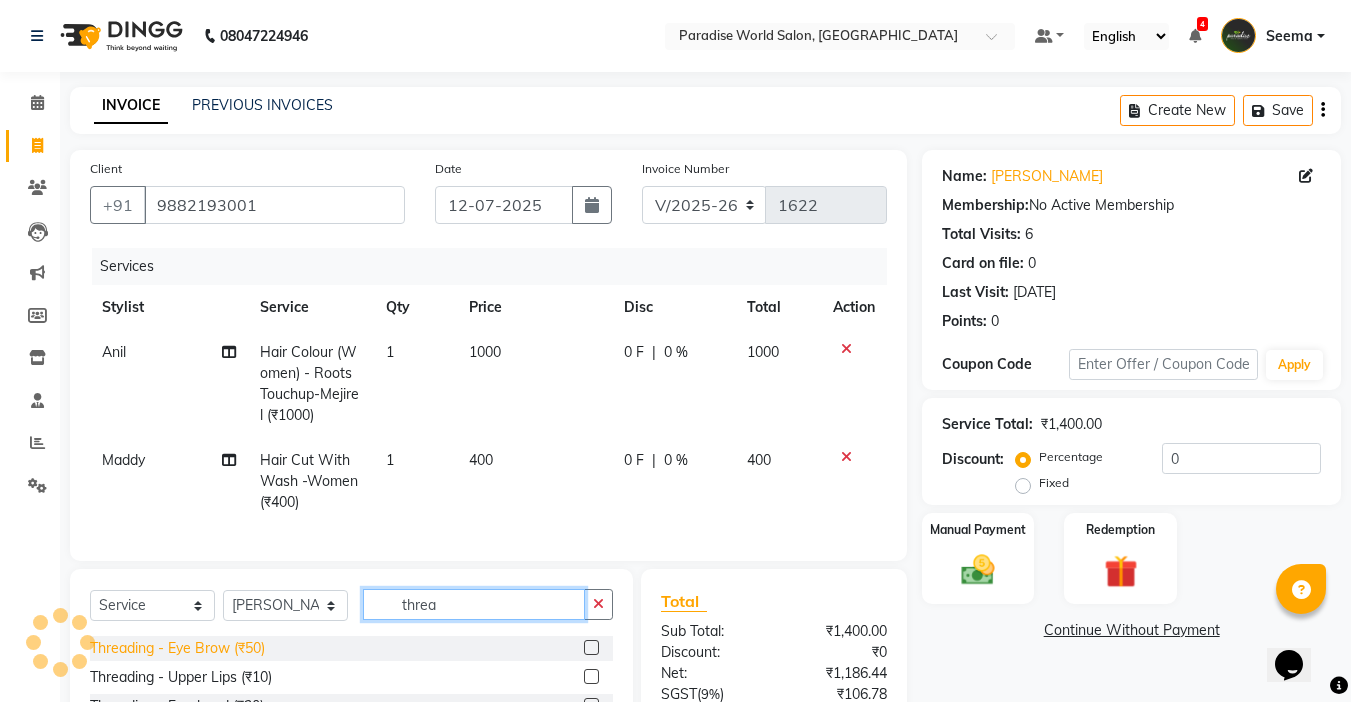type on "threa" 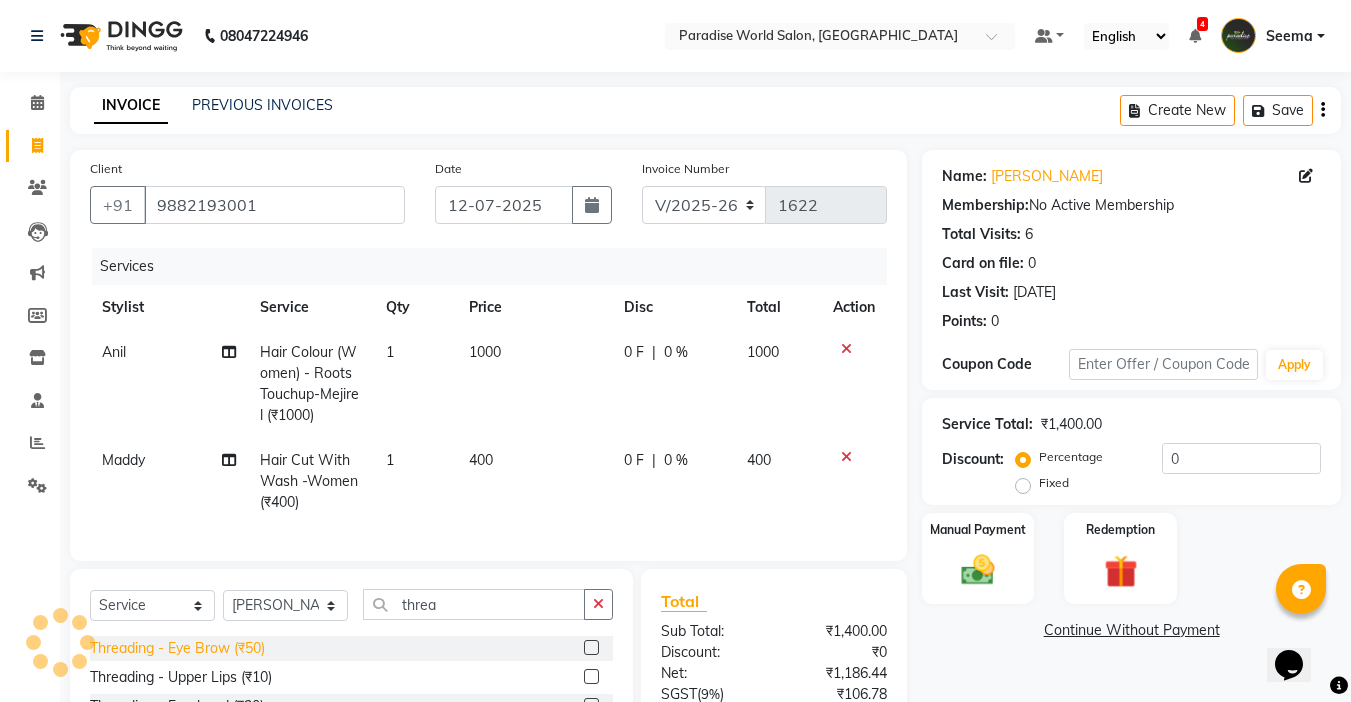 click on "Threading   -  Eye Brow (₹50)" 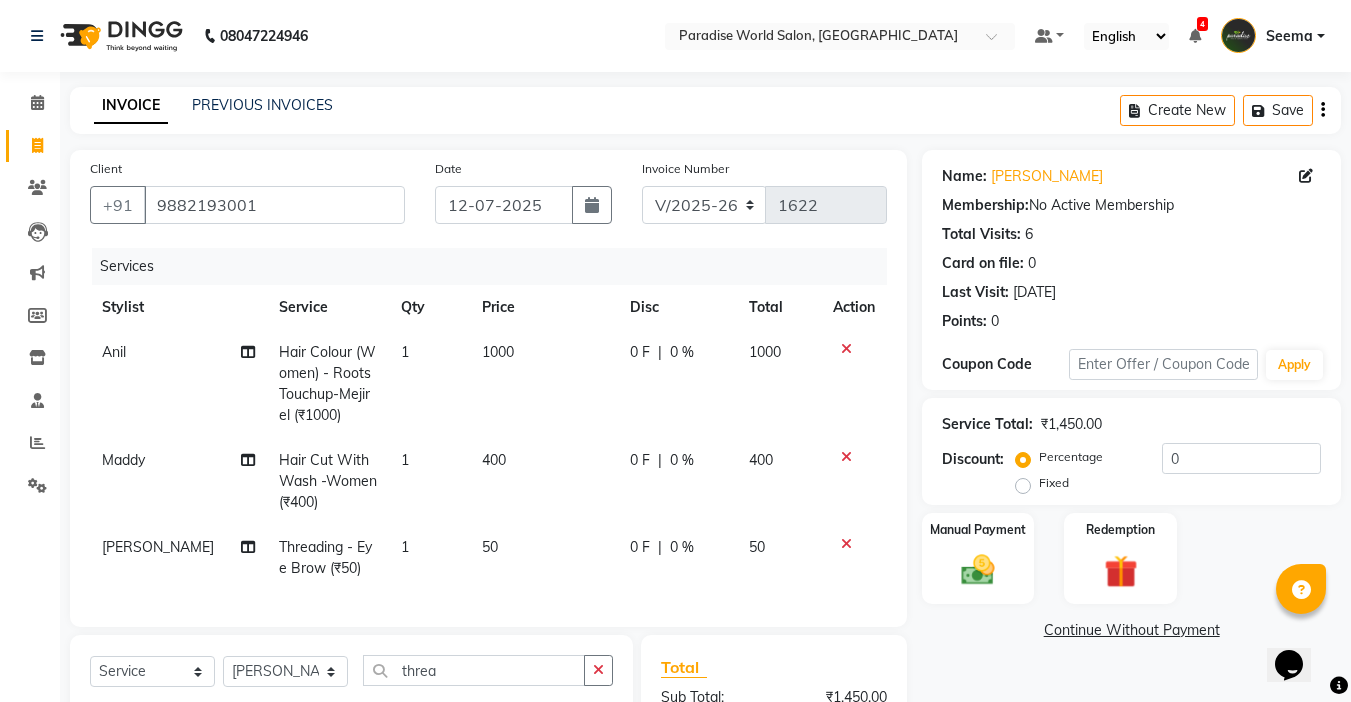 checkbox on "false" 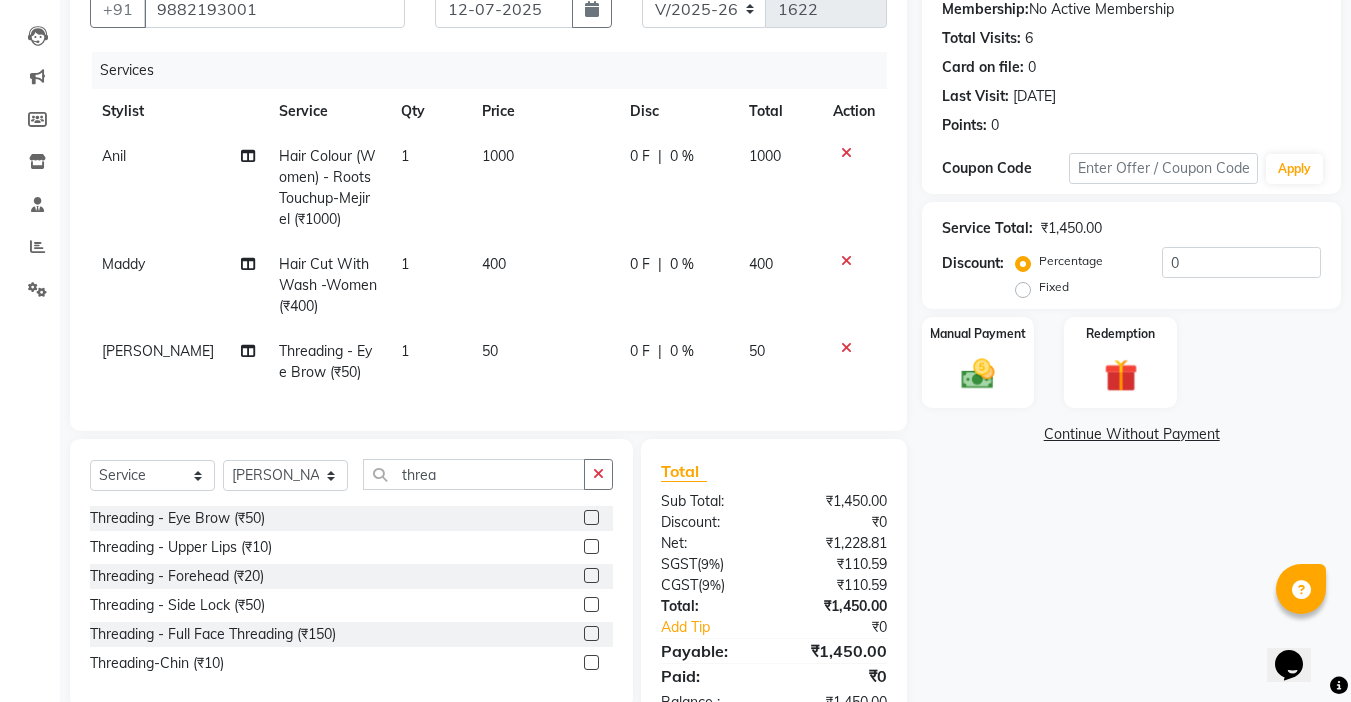 scroll, scrollTop: 200, scrollLeft: 0, axis: vertical 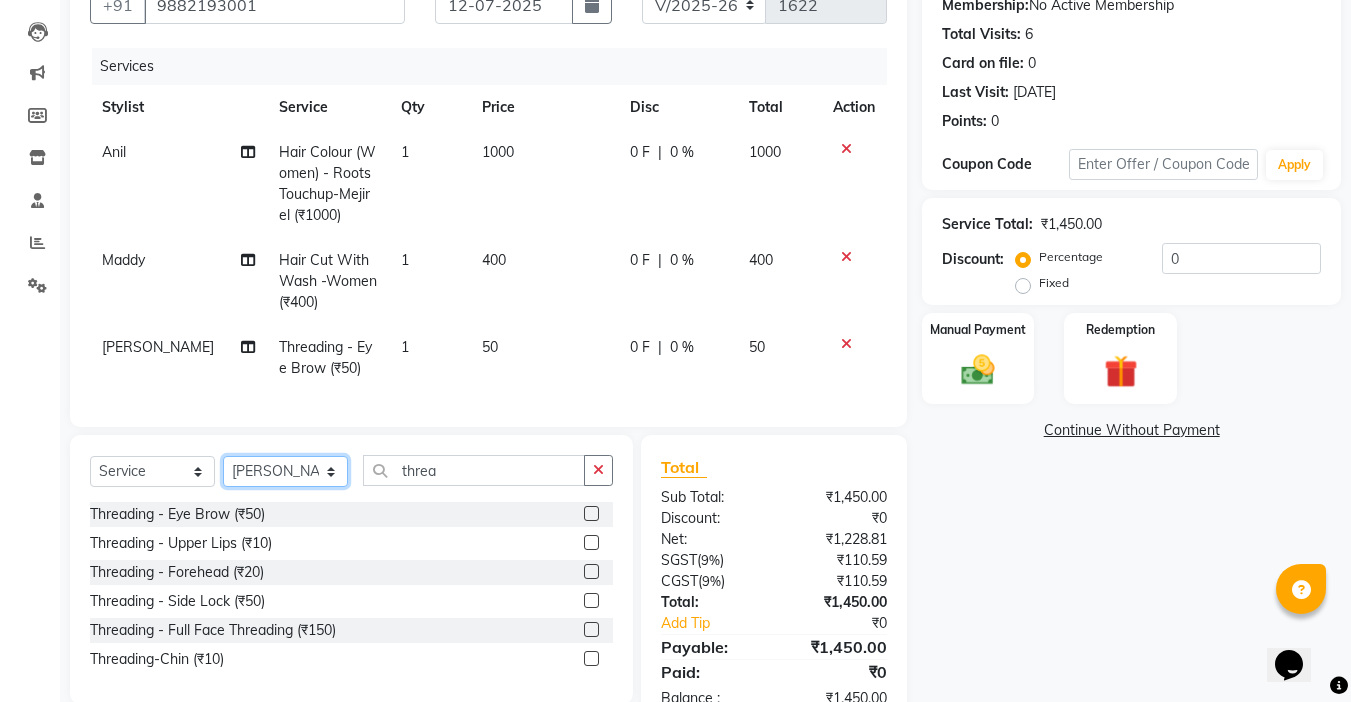 click on "Select Stylist Abby aman  Anil anku company Deepak Deepika Gourav Heena ishu Jagdeesh kanchan Love preet Maddy Manpreet student Meenu Naina Palak Palak Sharma Radika Rajneesh Student Seema Shagun Shifali - Student Shweta  Sujata Surinder Paul Vansh Vikas Vishal" 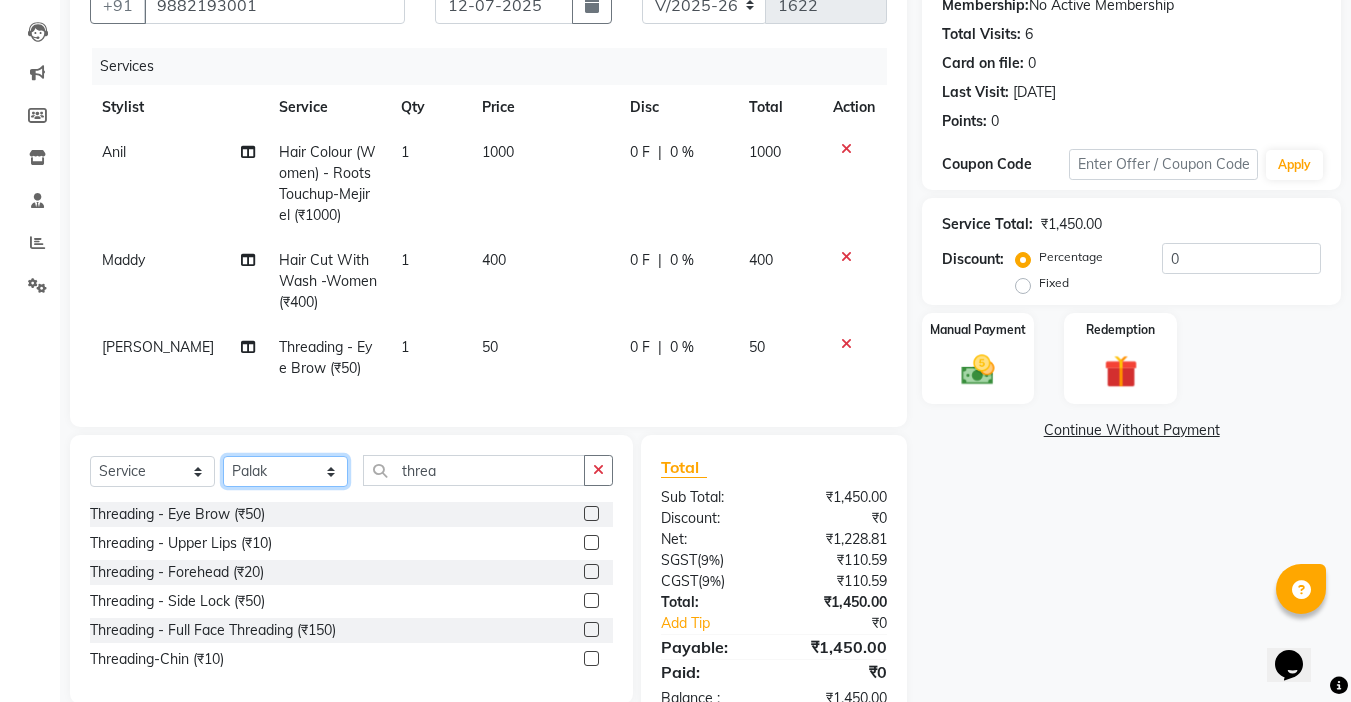 click on "Select Stylist Abby aman  Anil anku company Deepak Deepika Gourav Heena ishu Jagdeesh kanchan Love preet Maddy Manpreet student Meenu Naina Palak Palak Sharma Radika Rajneesh Student Seema Shagun Shifali - Student Shweta  Sujata Surinder Paul Vansh Vikas Vishal" 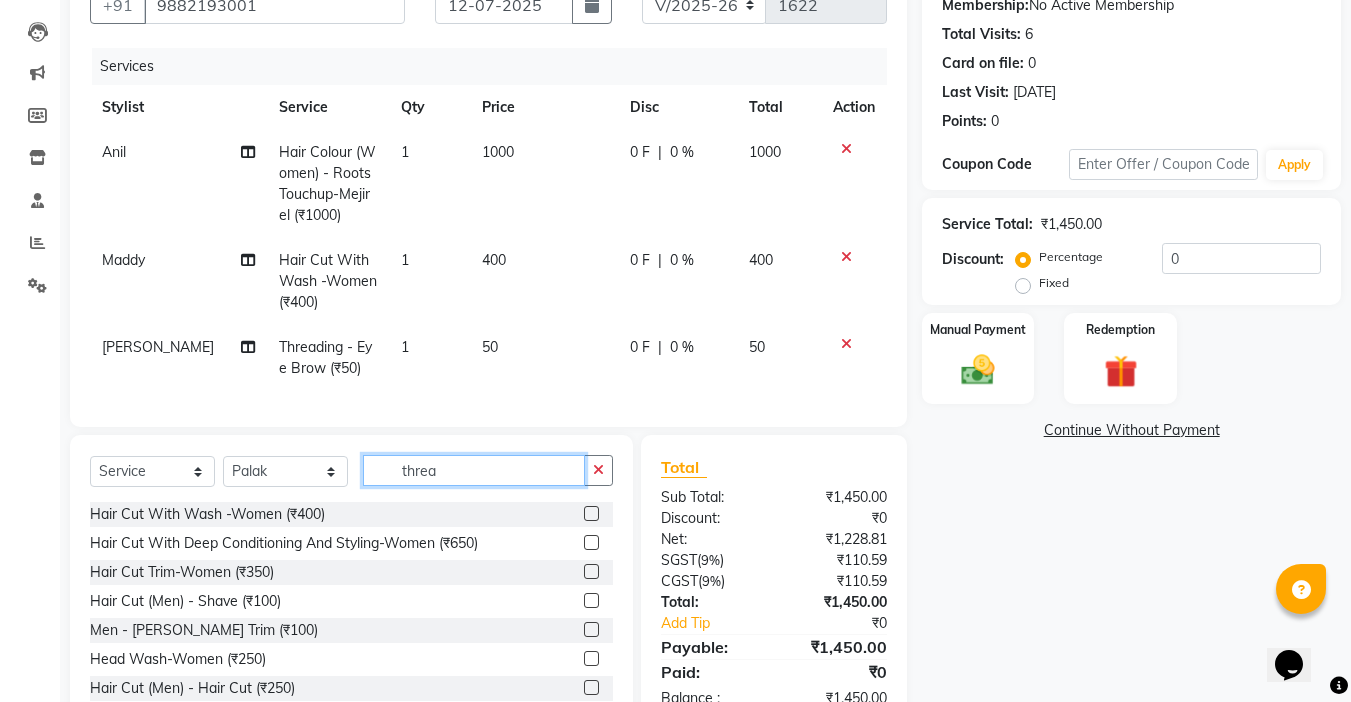 click on "threa" 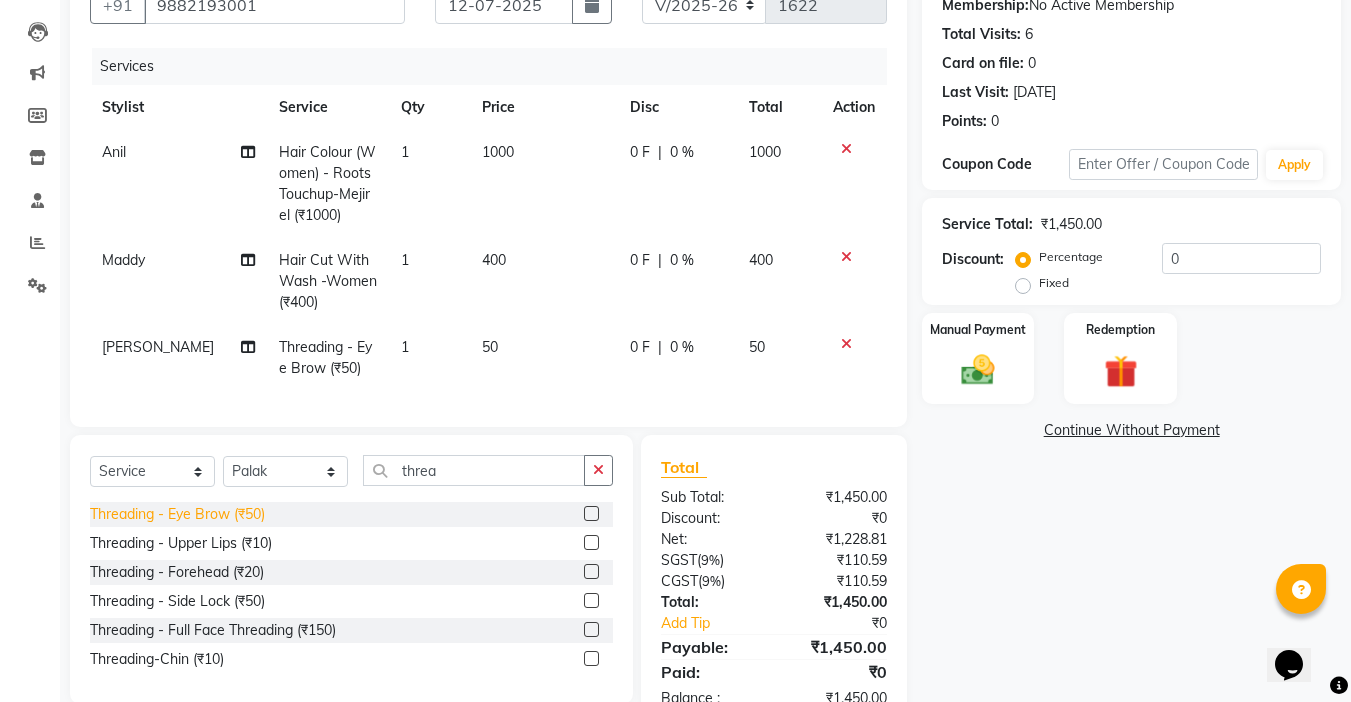 click on "Threading   -  Eye Brow (₹50)" 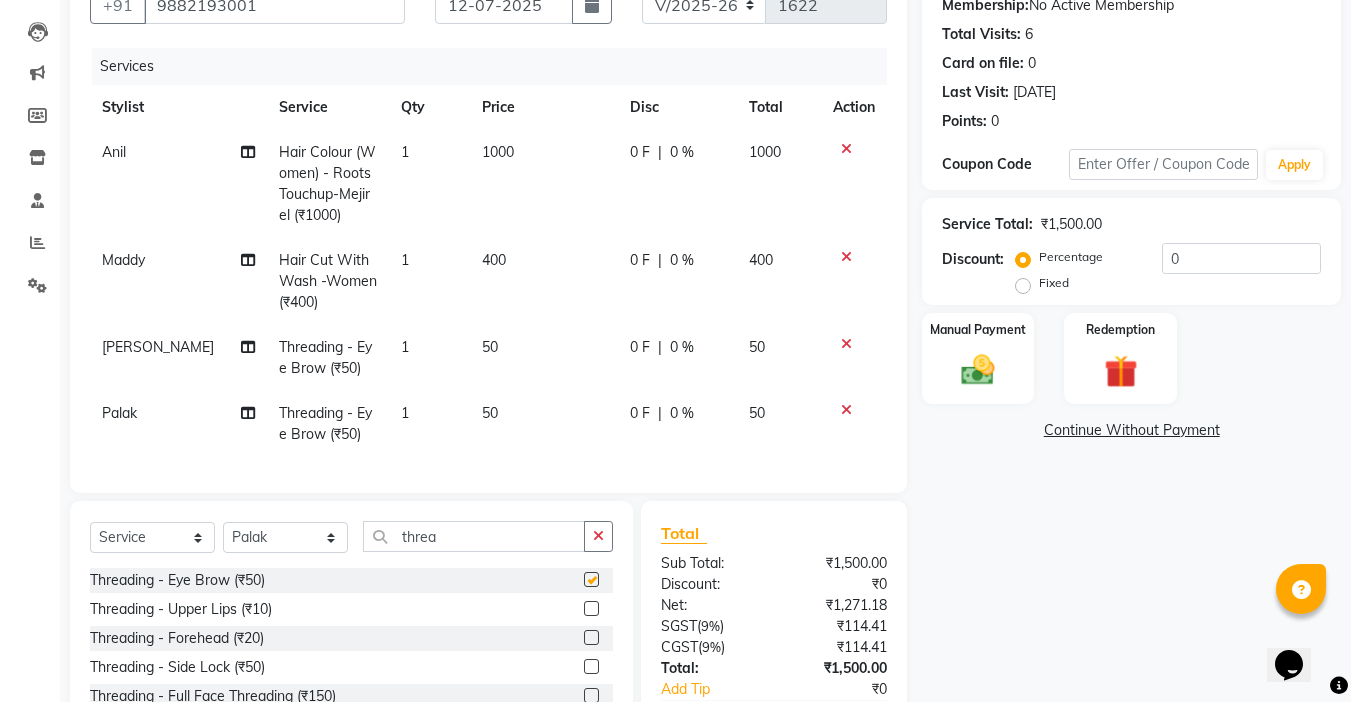 checkbox on "false" 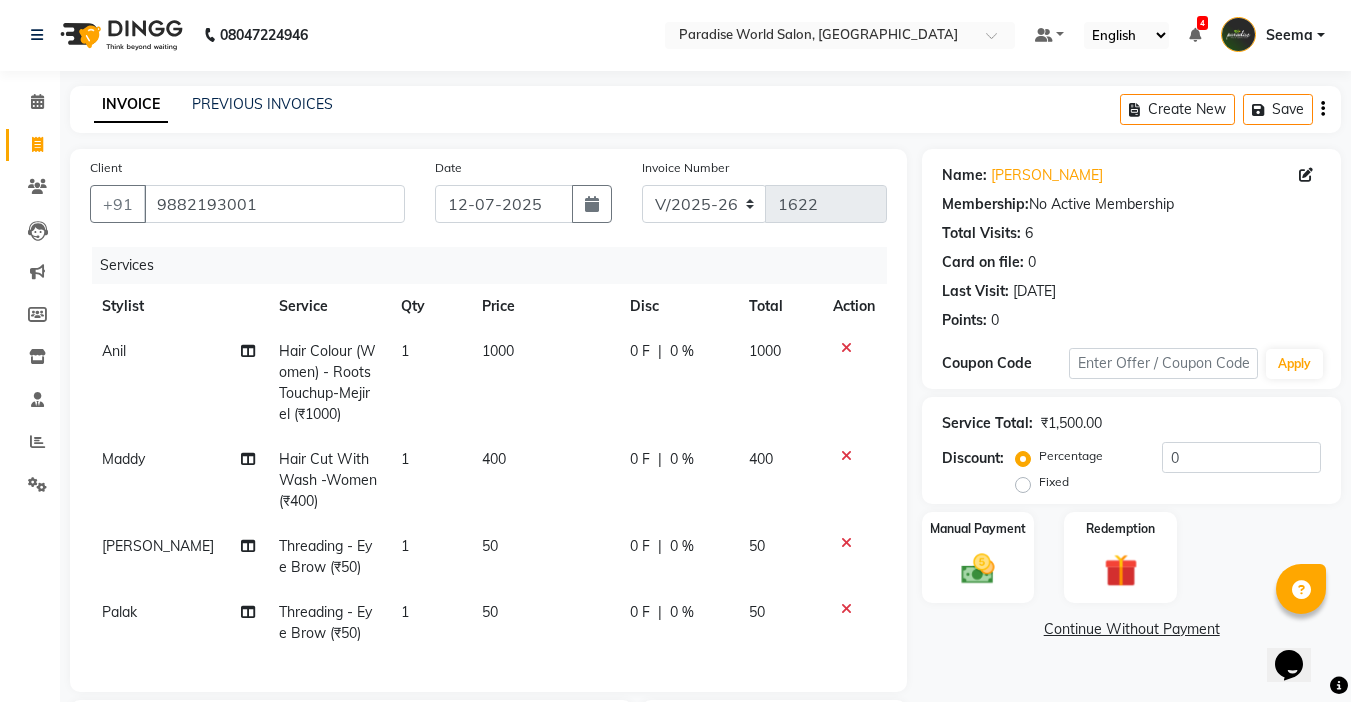 scroll, scrollTop: 0, scrollLeft: 0, axis: both 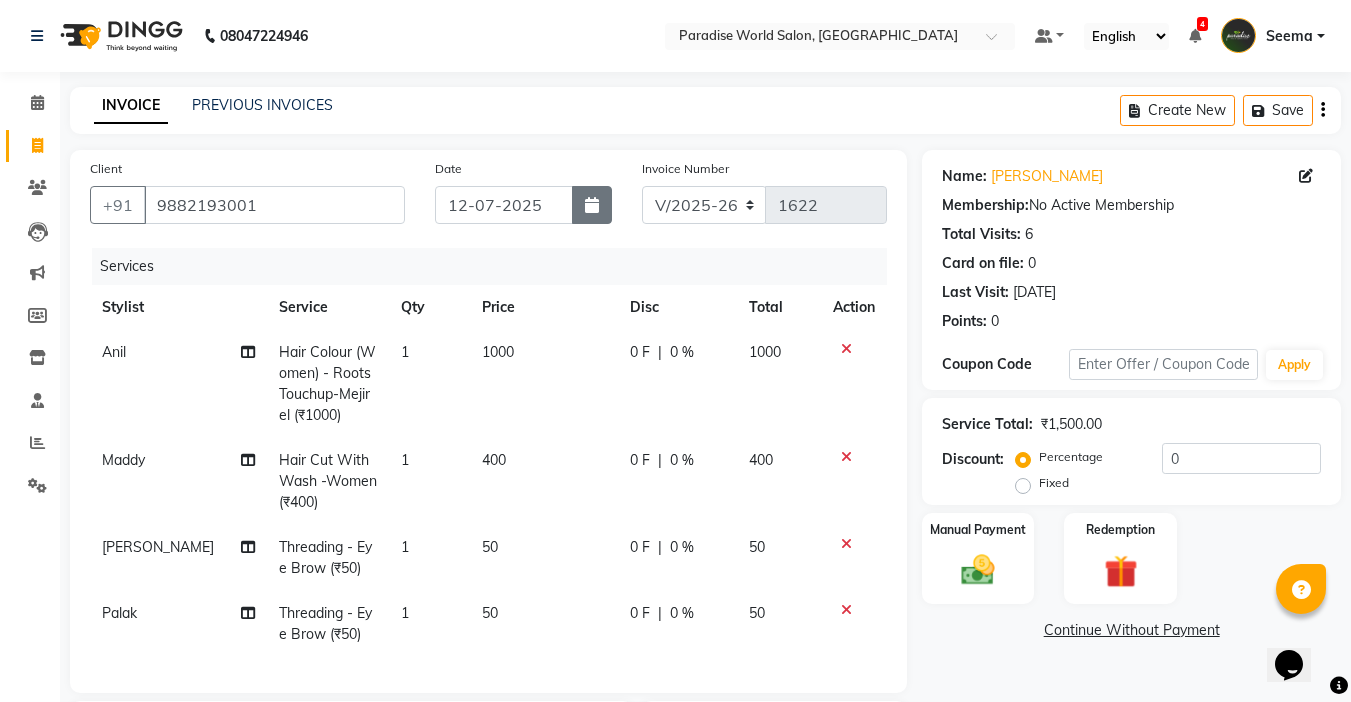 click 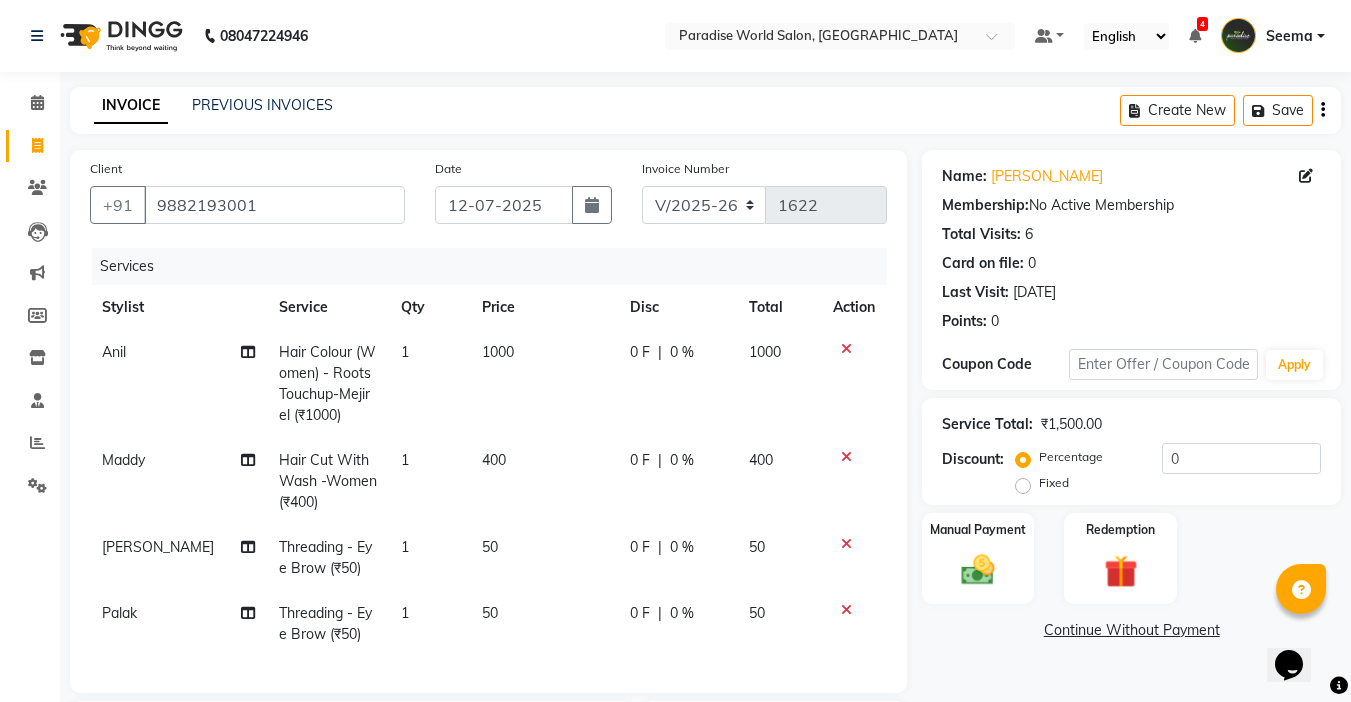 select on "7" 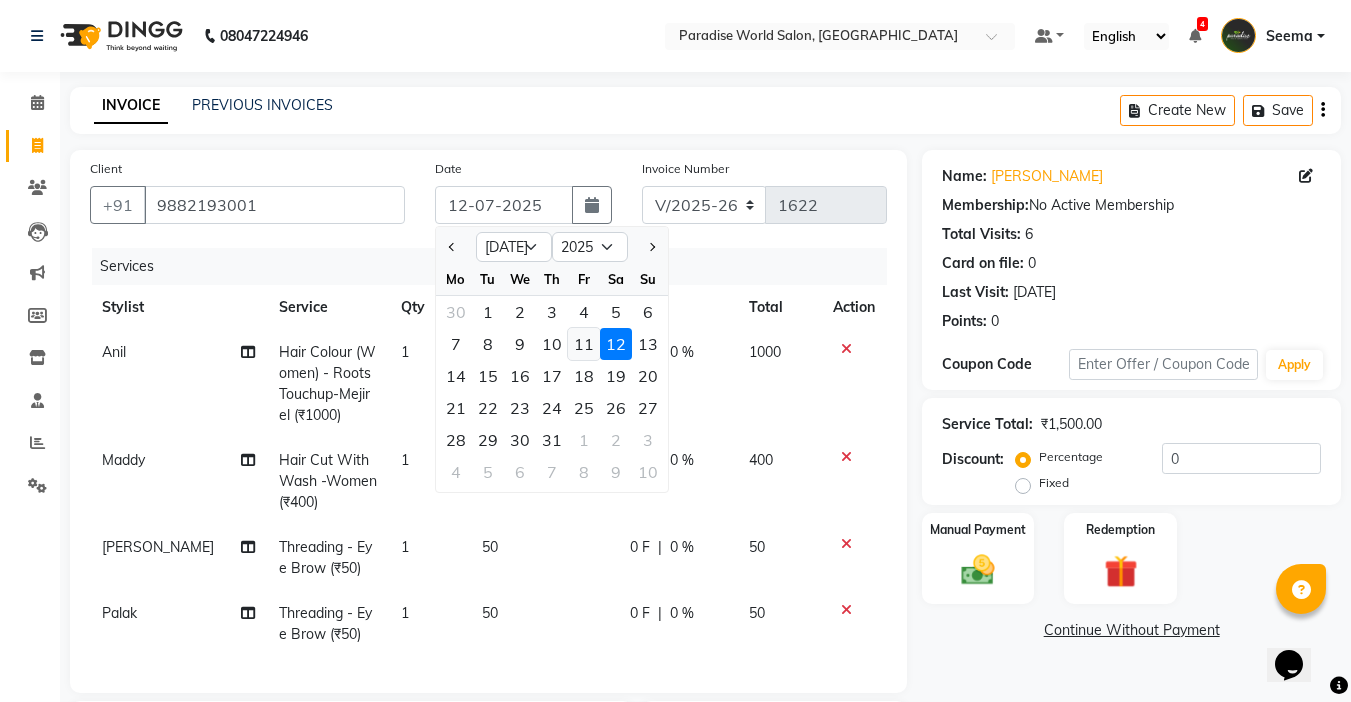 click on "11" 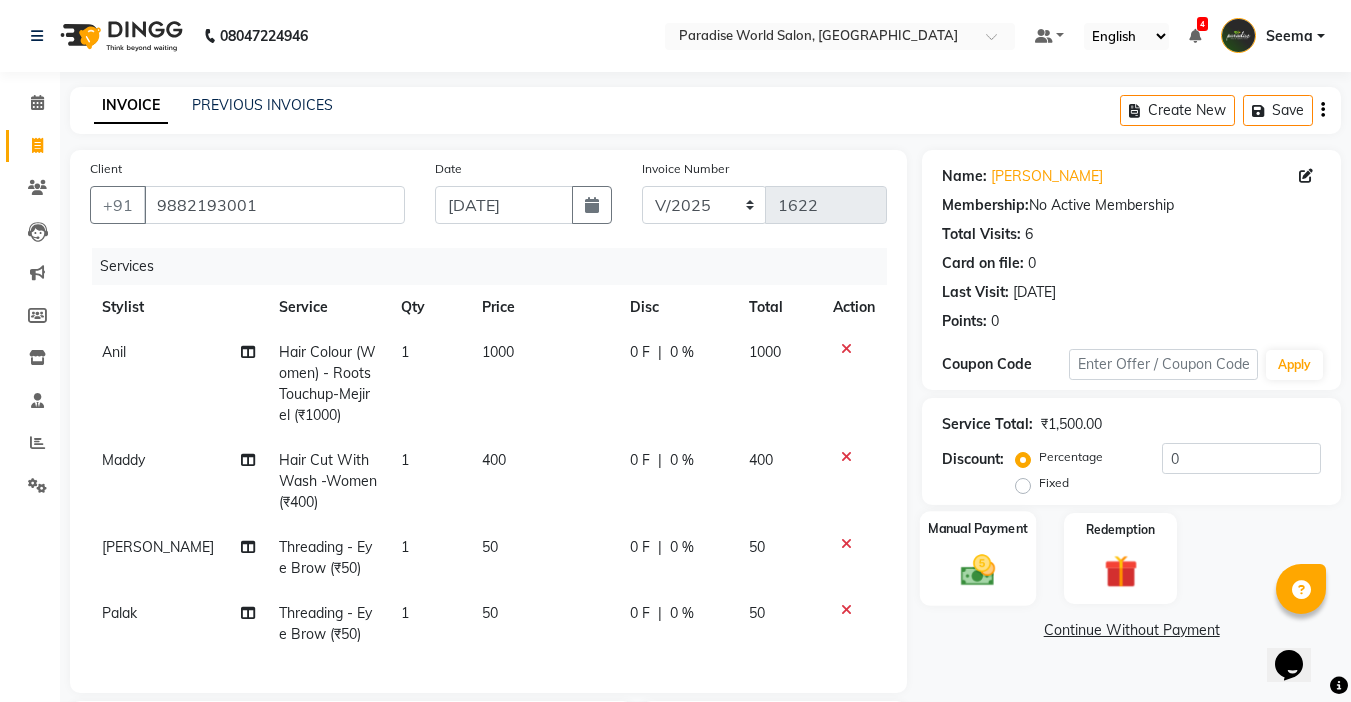 click 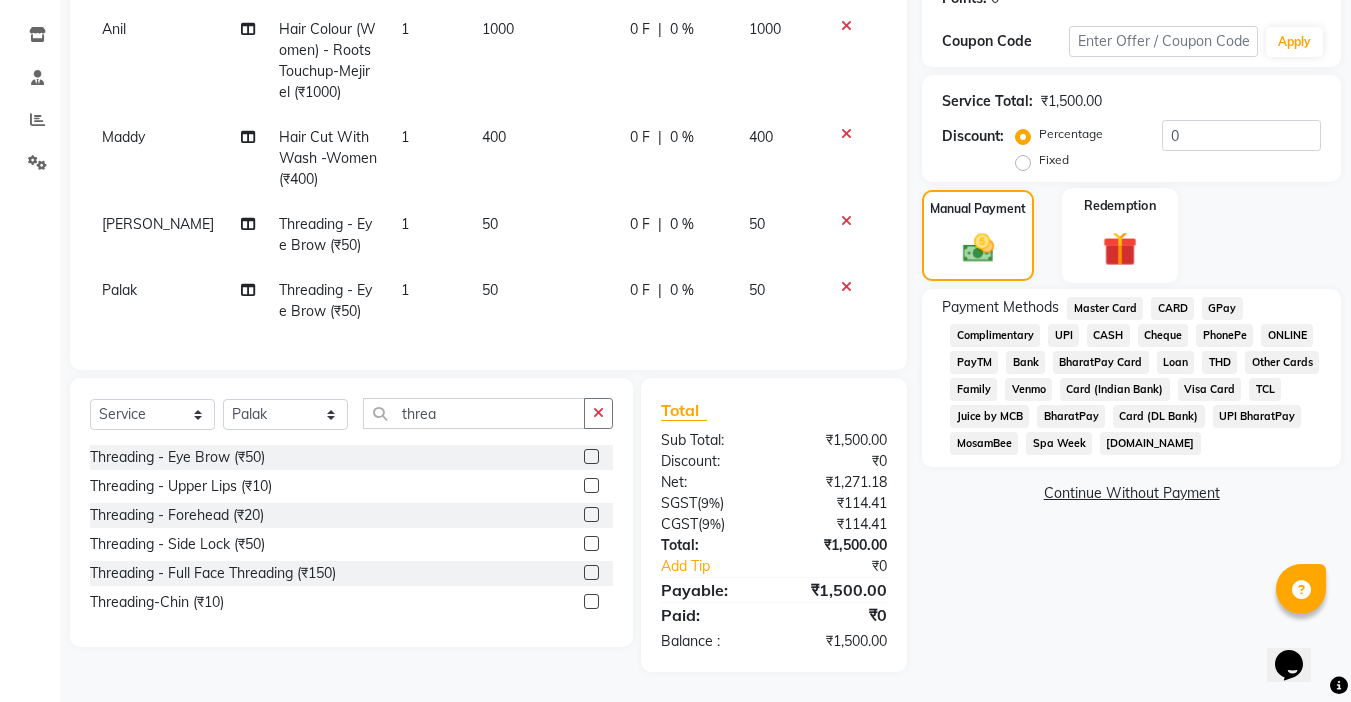 scroll, scrollTop: 338, scrollLeft: 0, axis: vertical 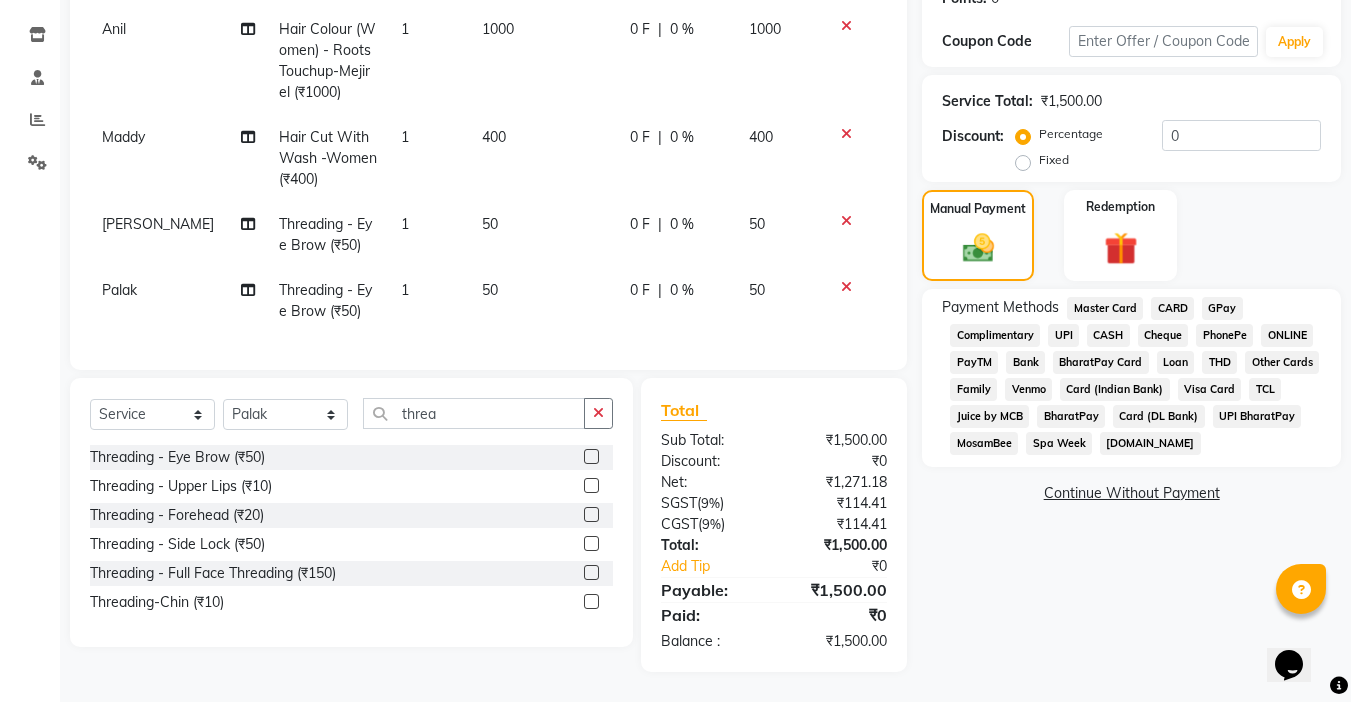 click on "CASH" 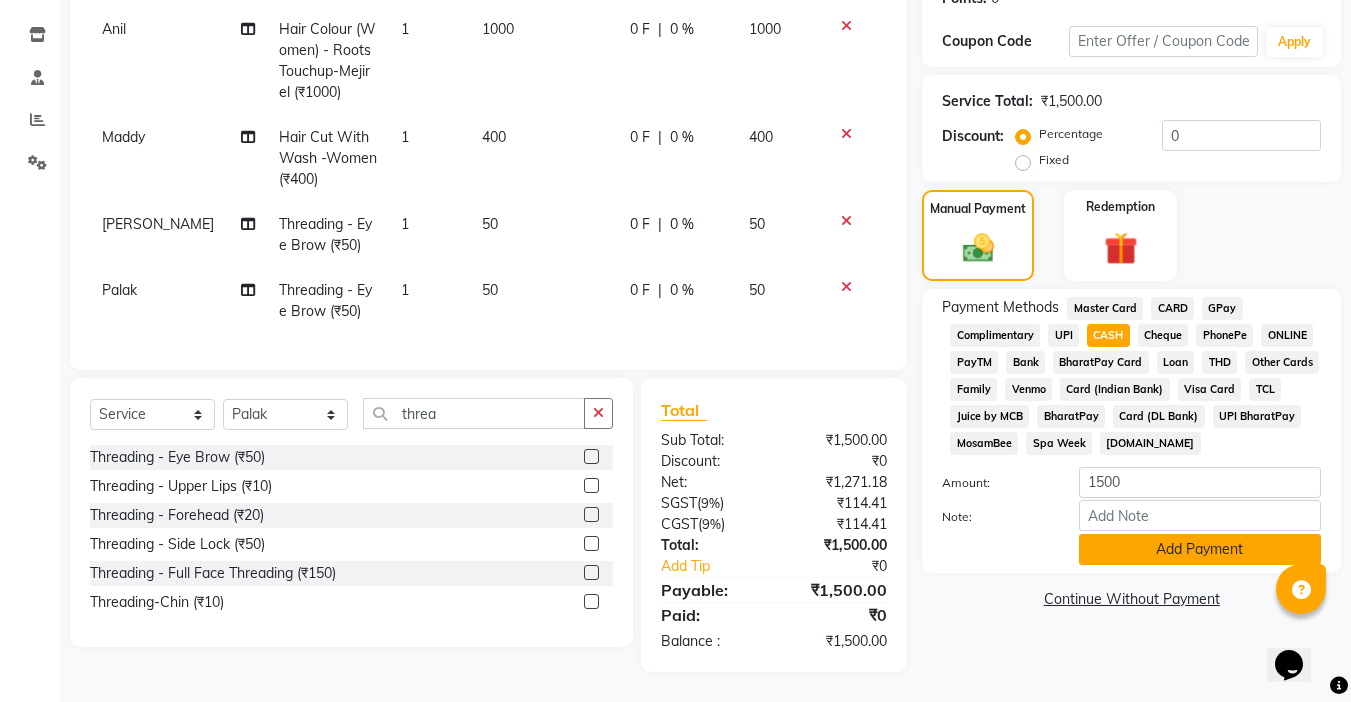 click on "Add Payment" 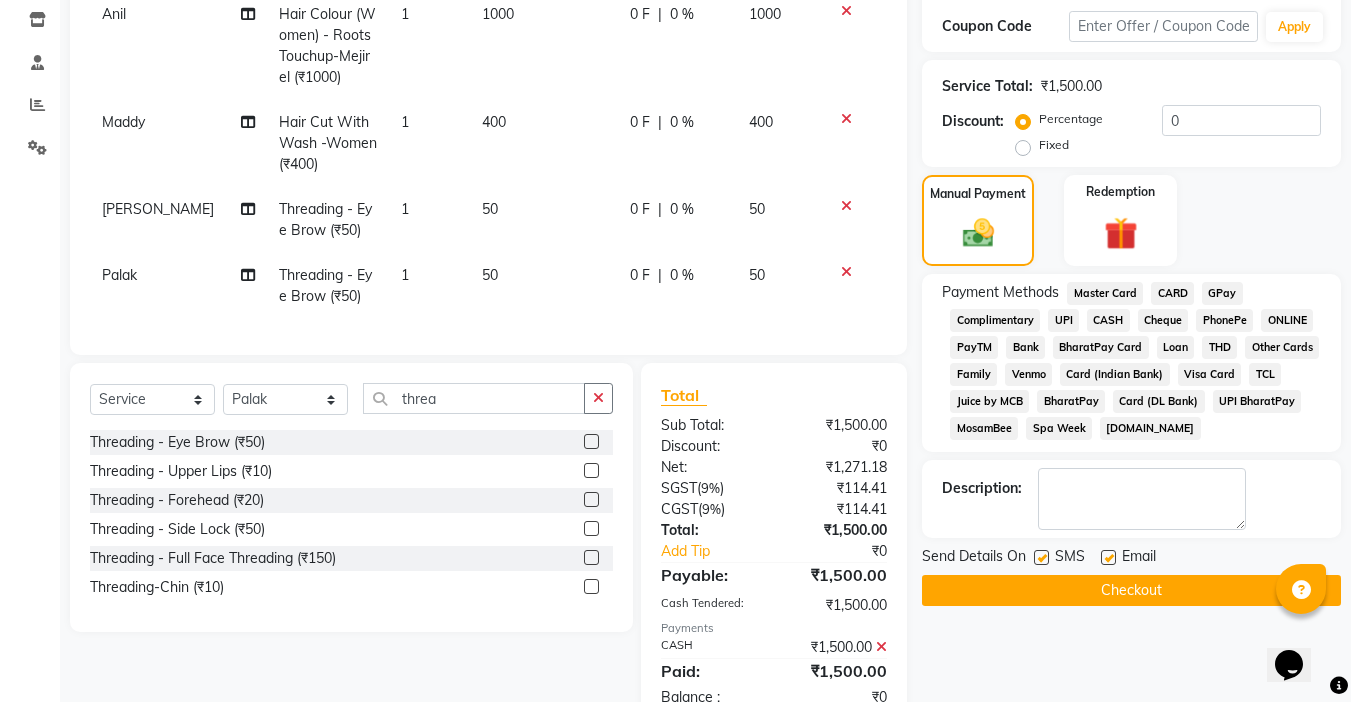 click 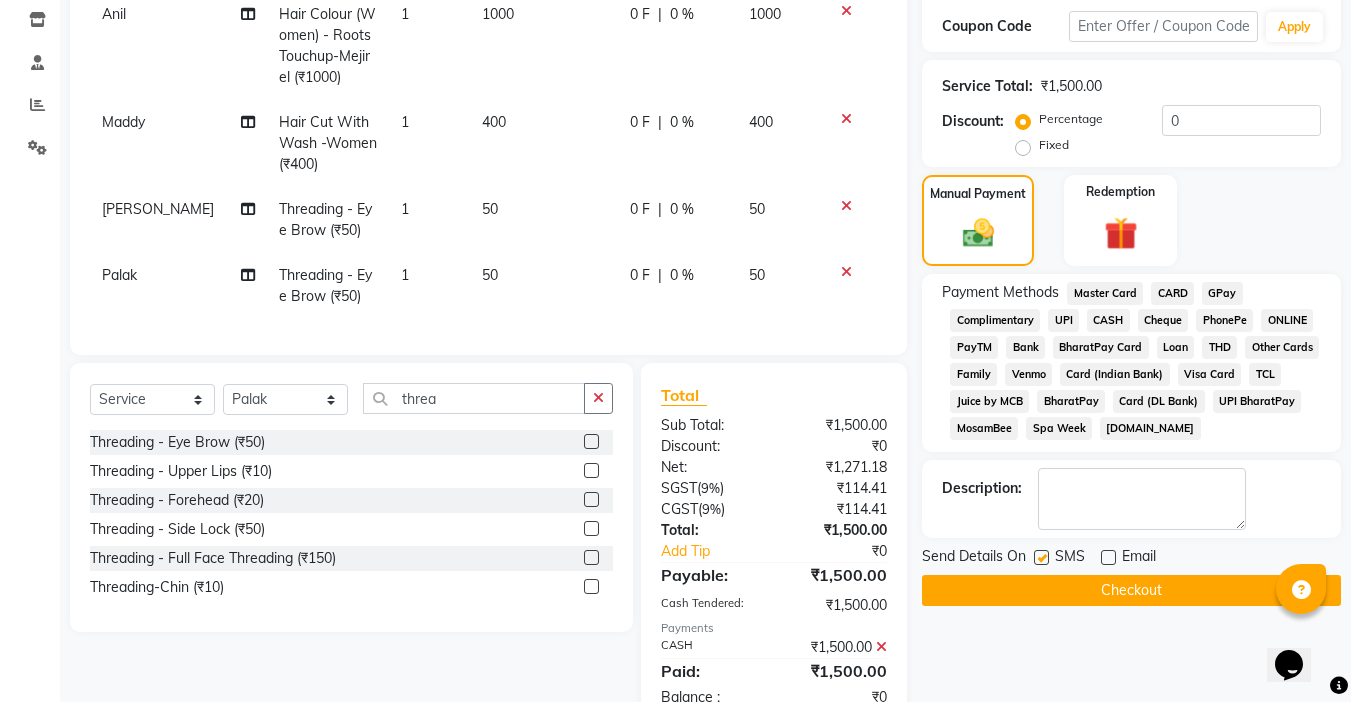 click 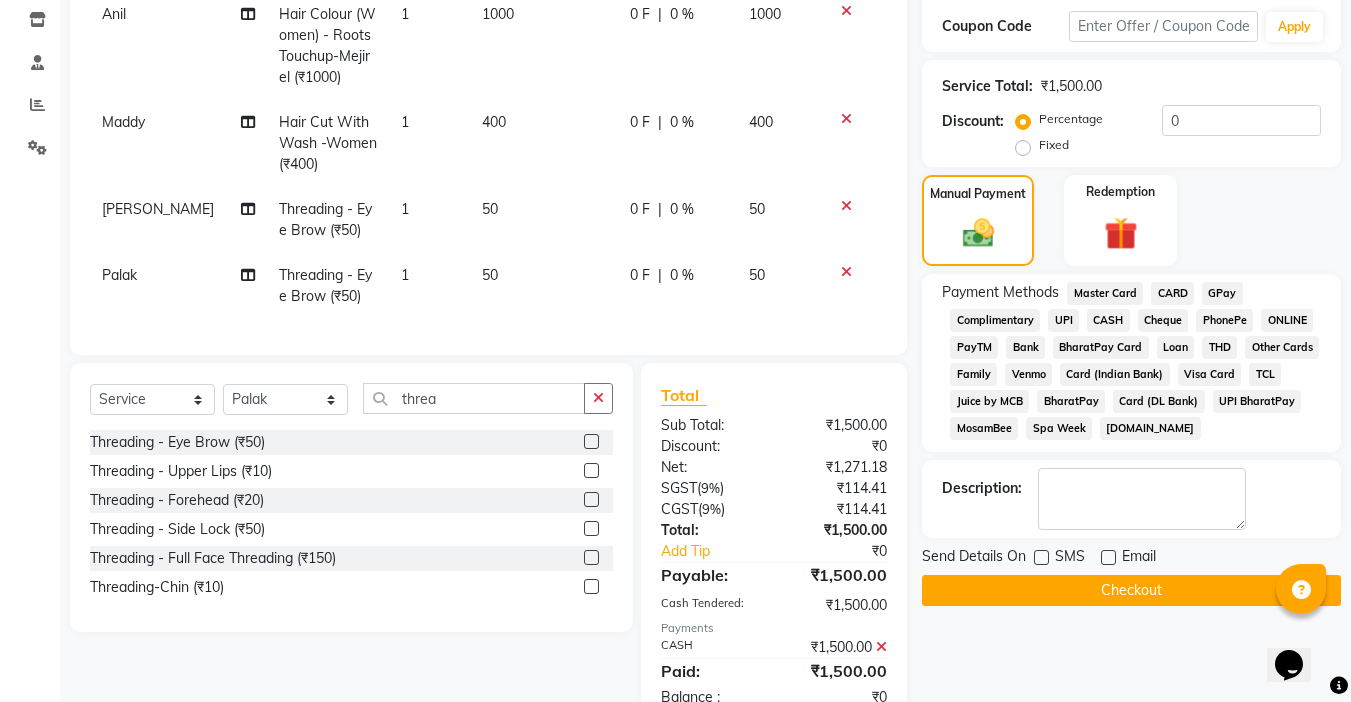 click on "Checkout" 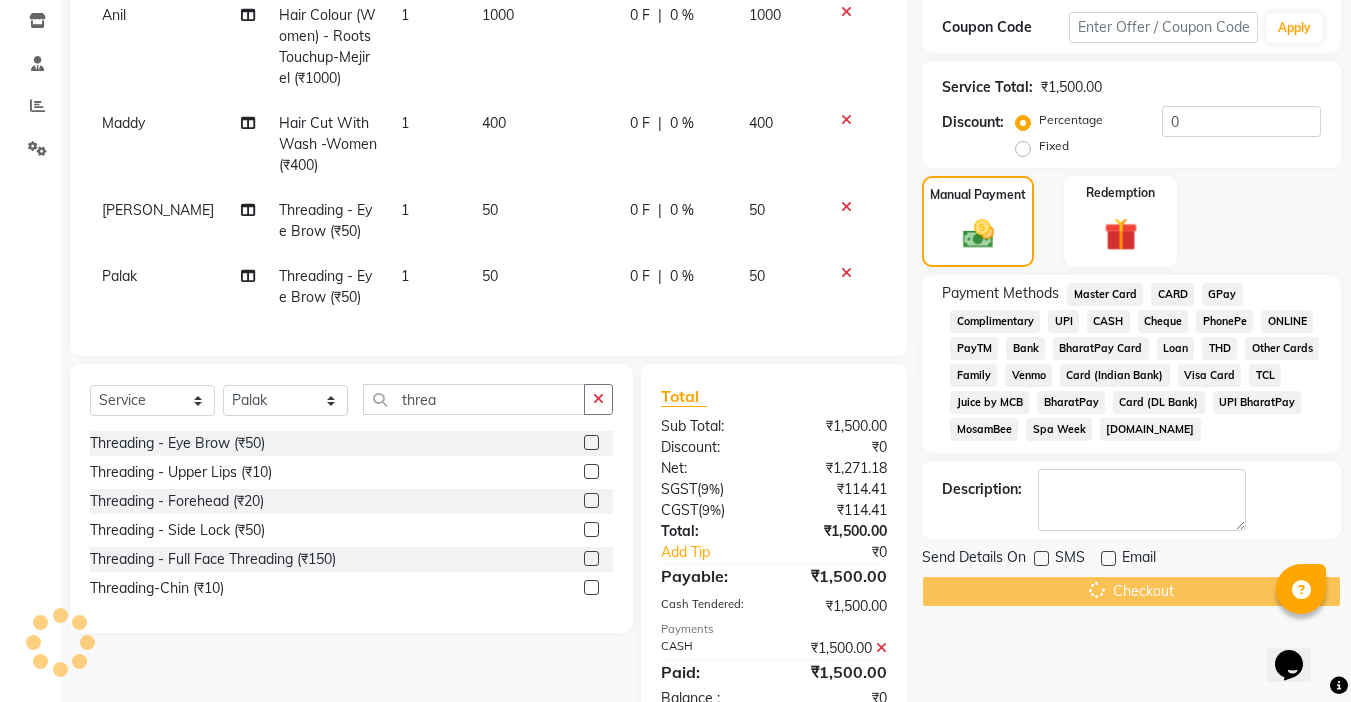 scroll, scrollTop: 250, scrollLeft: 0, axis: vertical 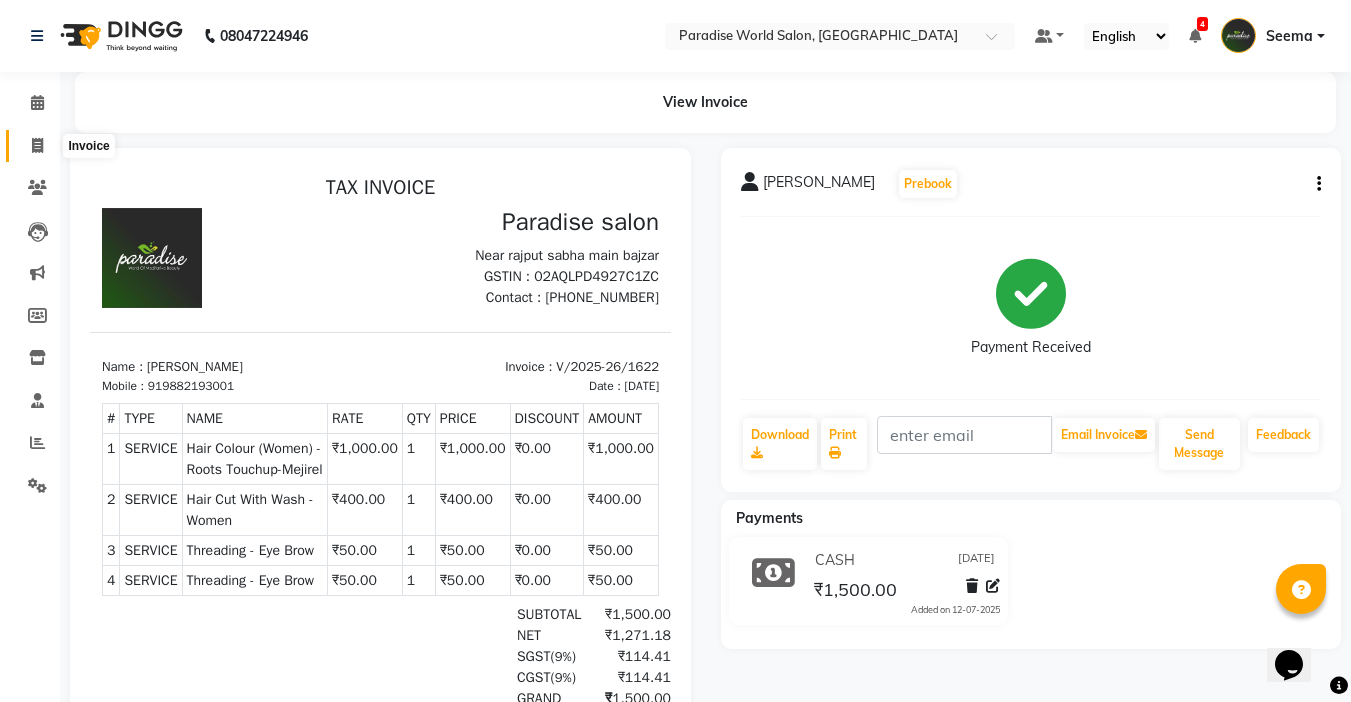 click 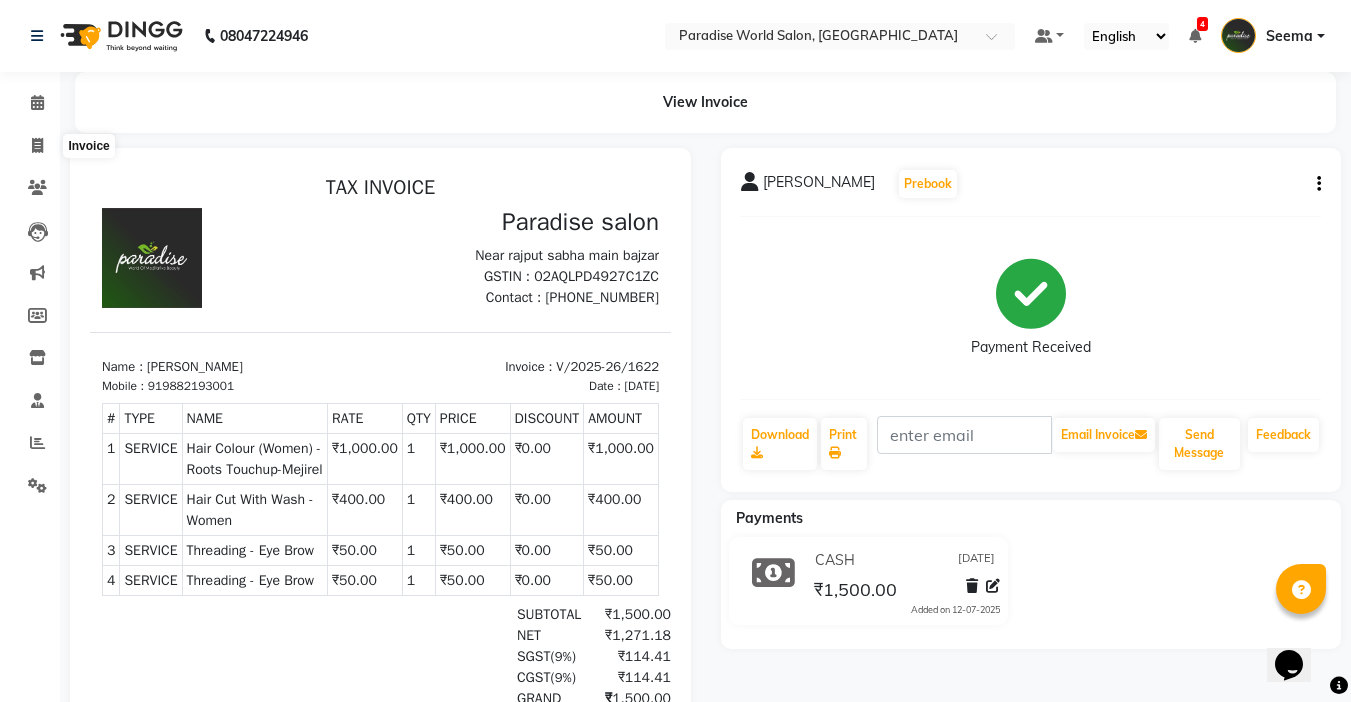 select on "service" 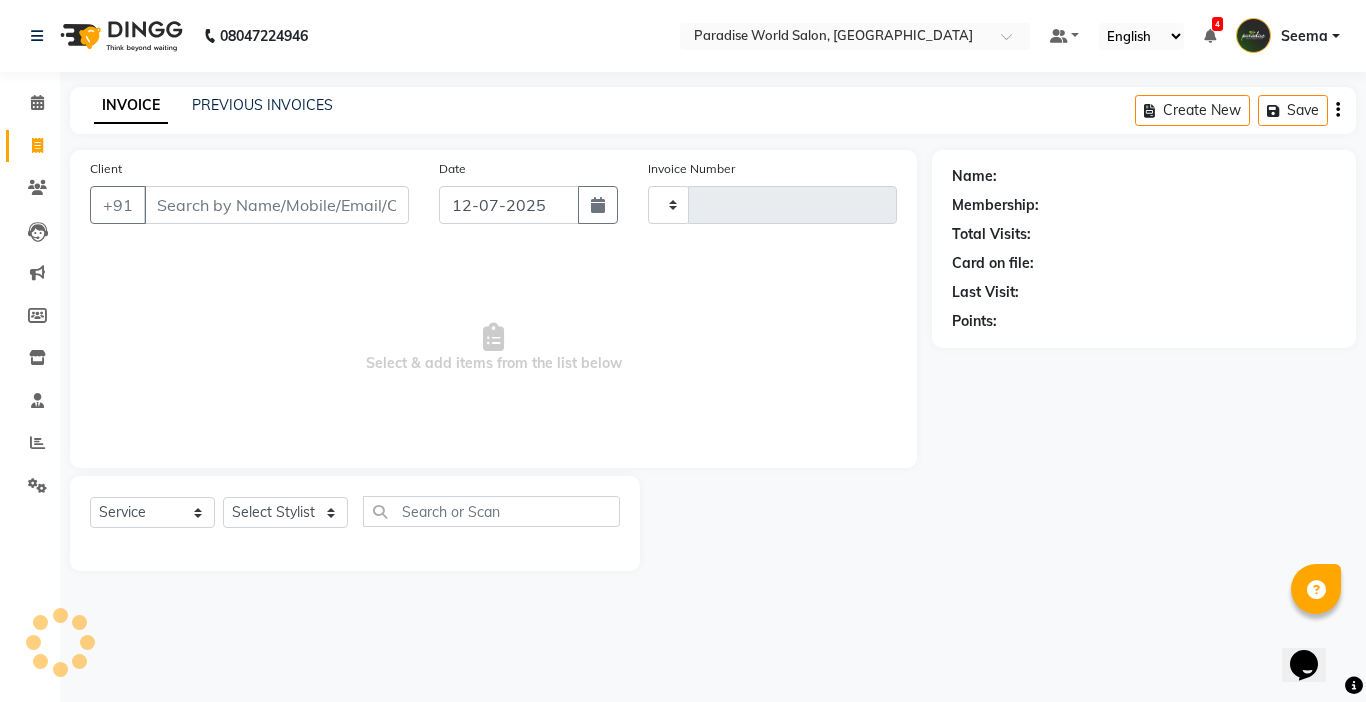 type on "1623" 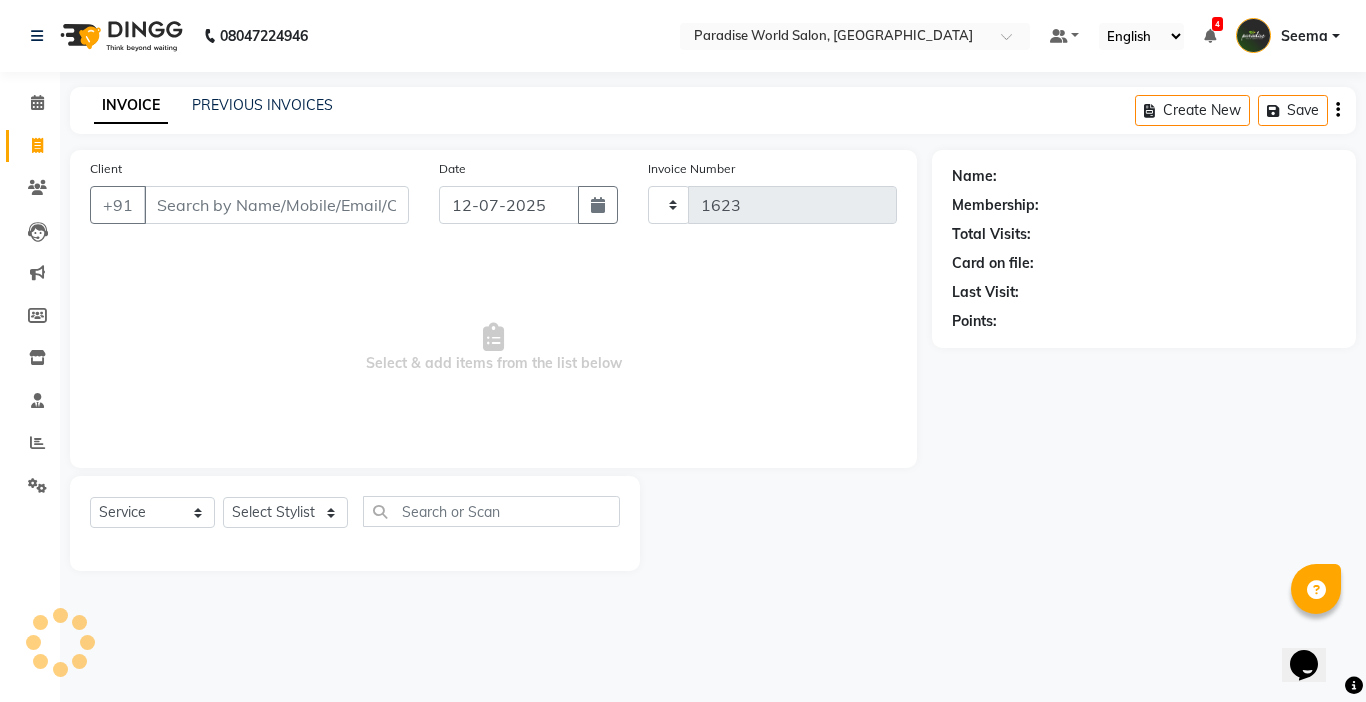 select on "4451" 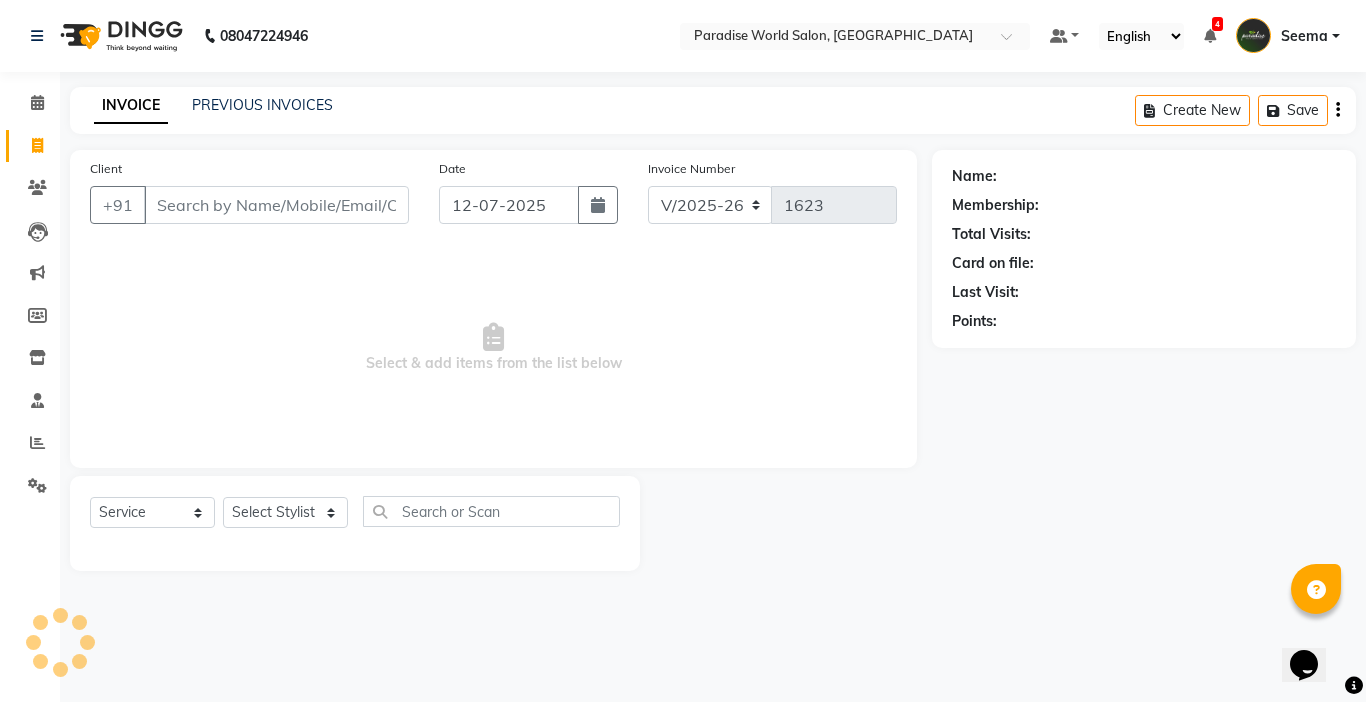 click on "Client" at bounding box center [276, 205] 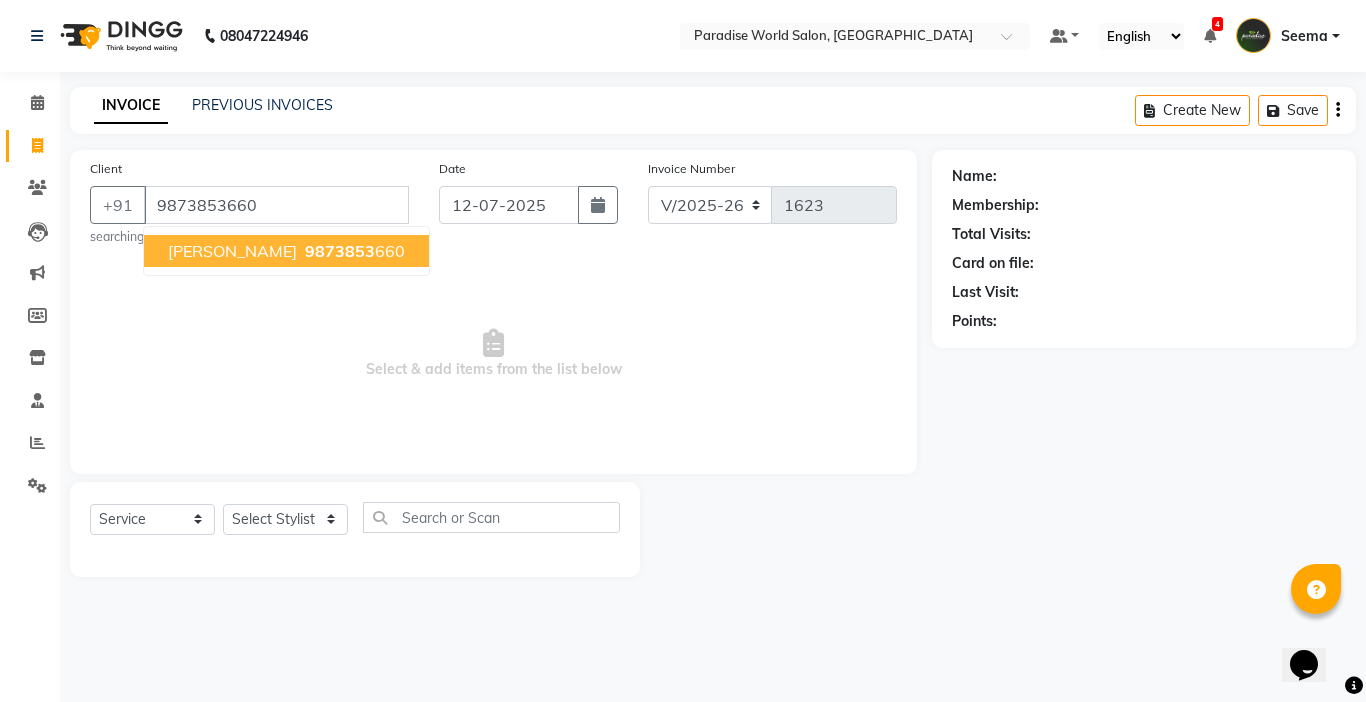 type on "9873853660" 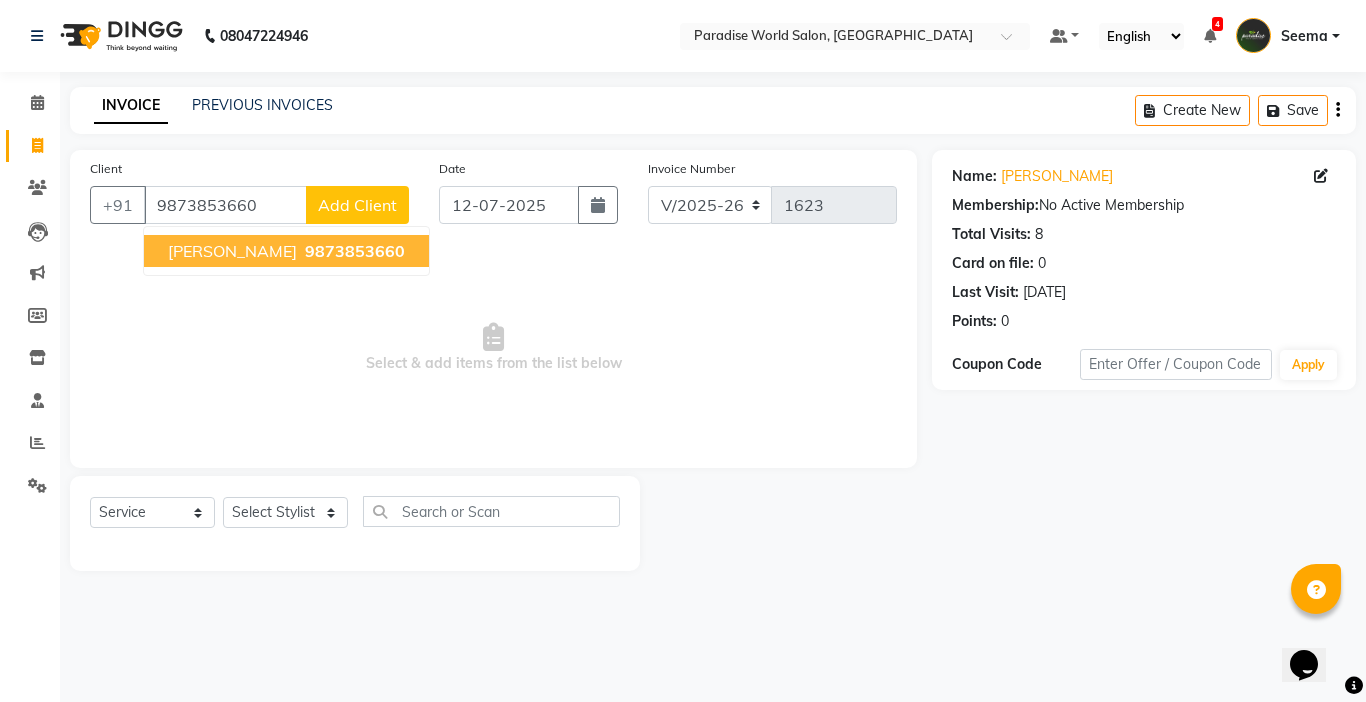 click on "9873853660" at bounding box center (355, 251) 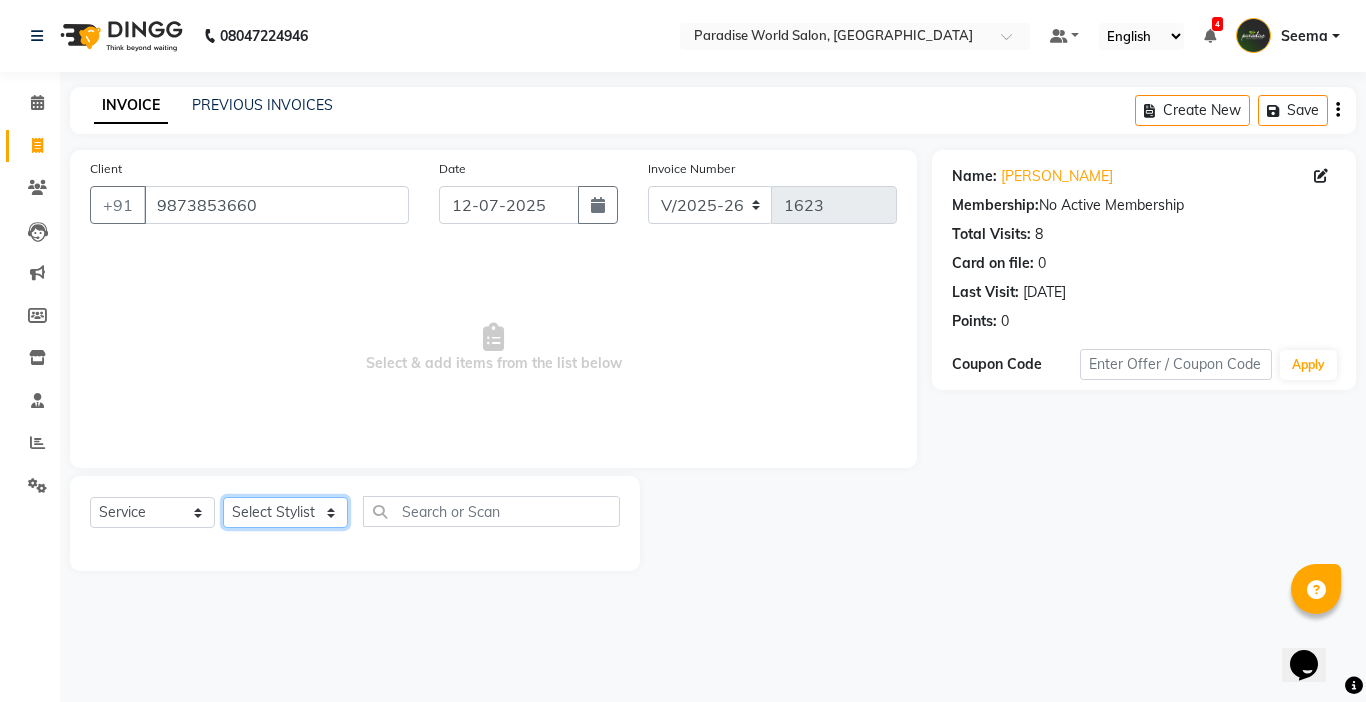 click on "Select Stylist Abby aman  Anil anku company Deepak Deepika Gourav Heena ishu Jagdeesh kanchan Love preet Maddy Manpreet student Meenu Naina Palak Palak Sharma Radika Rajneesh Student Seema Shagun Shifali - Student Shweta  Sujata Surinder Paul Vansh Vikas Vishal" 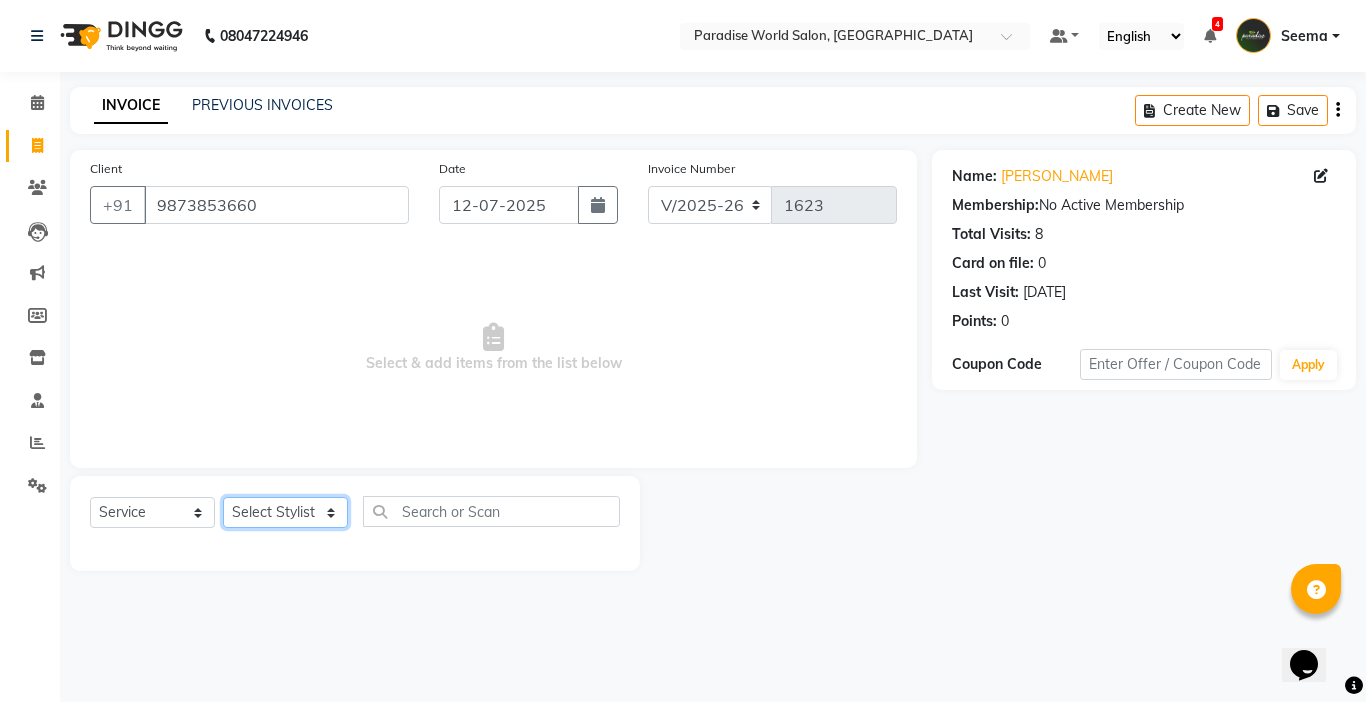 select on "24938" 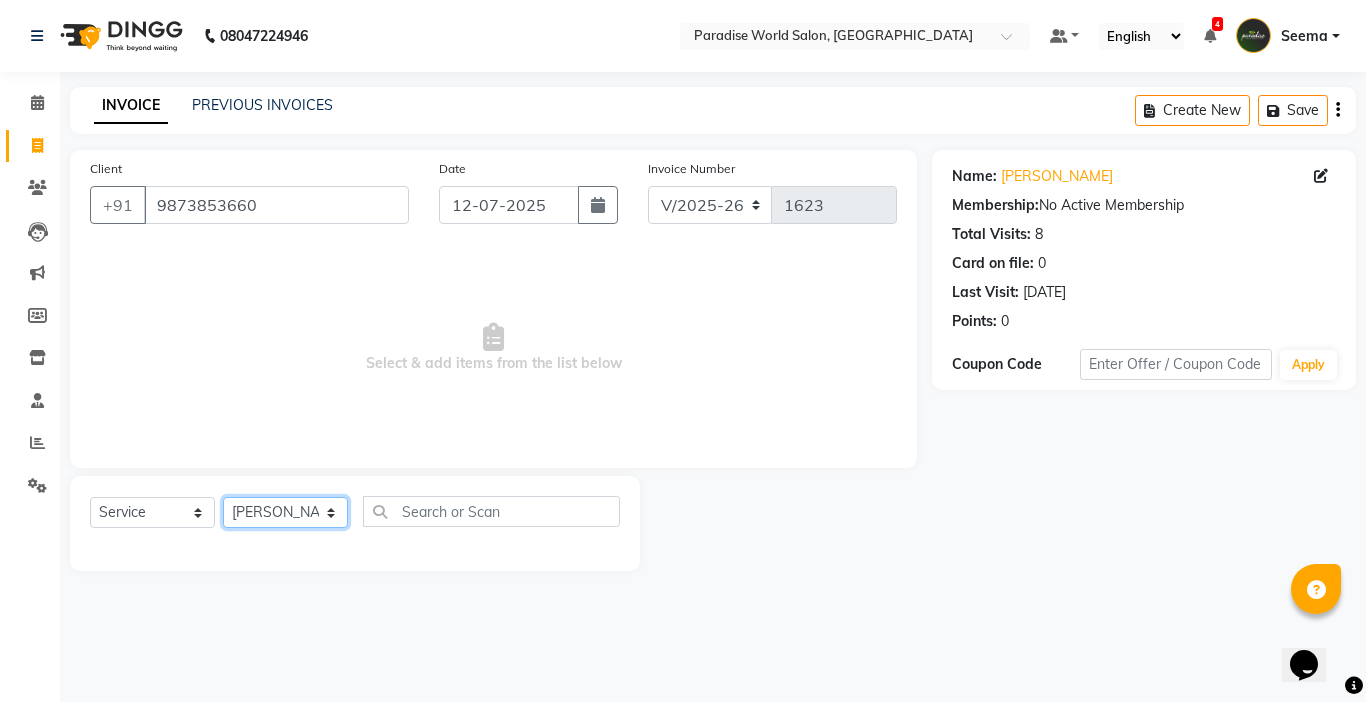 click on "Select Stylist Abby aman  Anil anku company Deepak Deepika Gourav Heena ishu Jagdeesh kanchan Love preet Maddy Manpreet student Meenu Naina Palak Palak Sharma Radika Rajneesh Student Seema Shagun Shifali - Student Shweta  Sujata Surinder Paul Vansh Vikas Vishal" 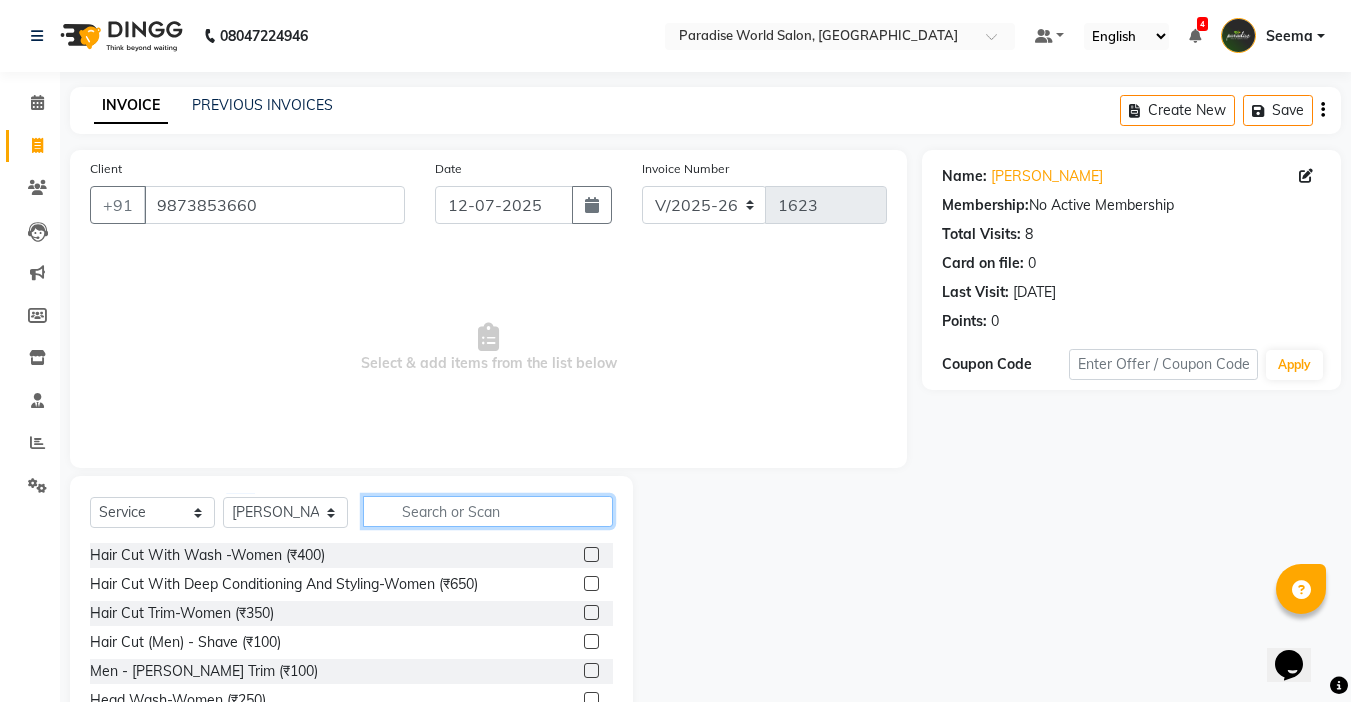 click 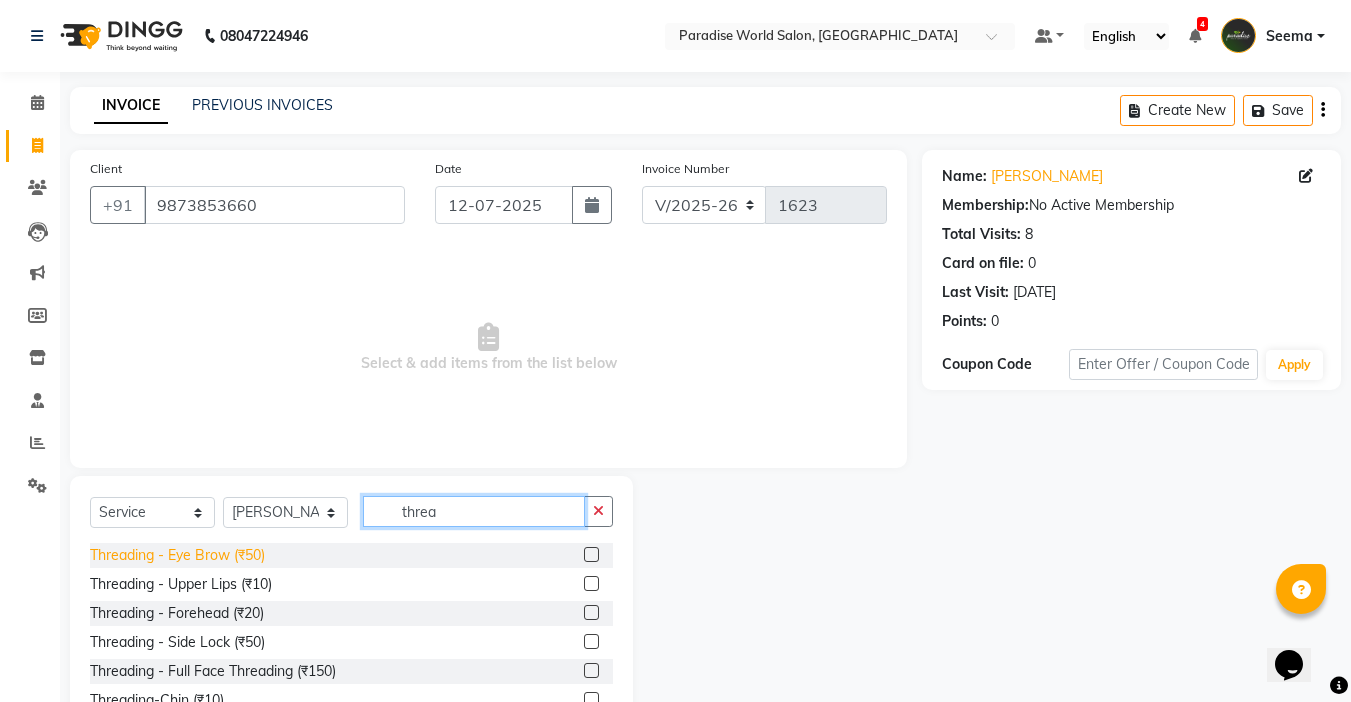 type on "threa" 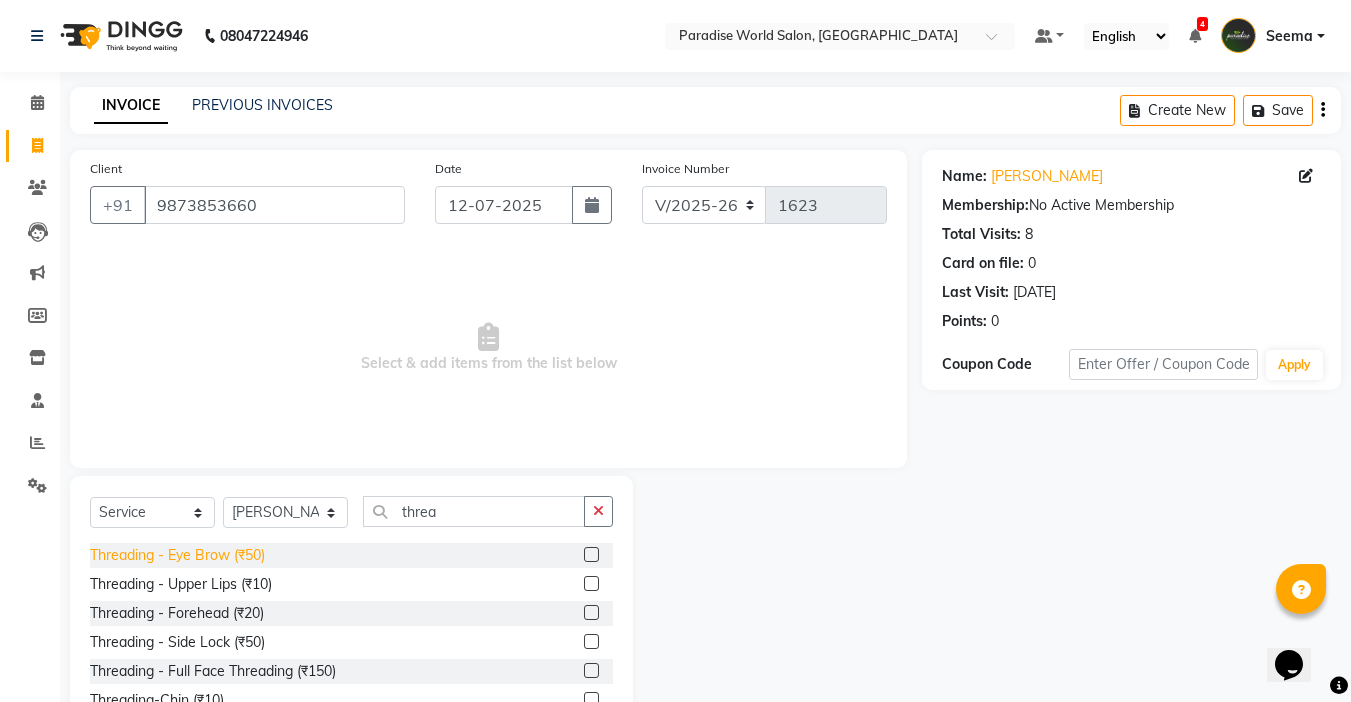 click on "Threading   -  Eye Brow (₹50)" 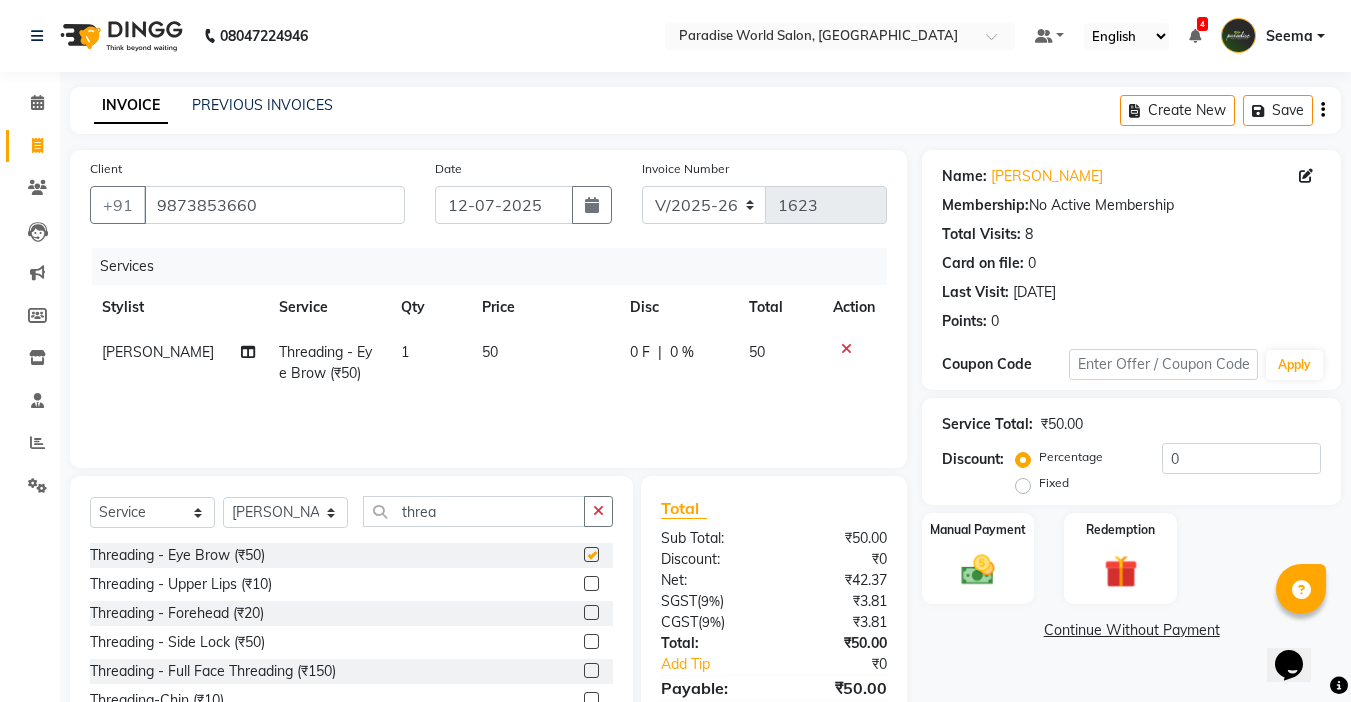 checkbox on "false" 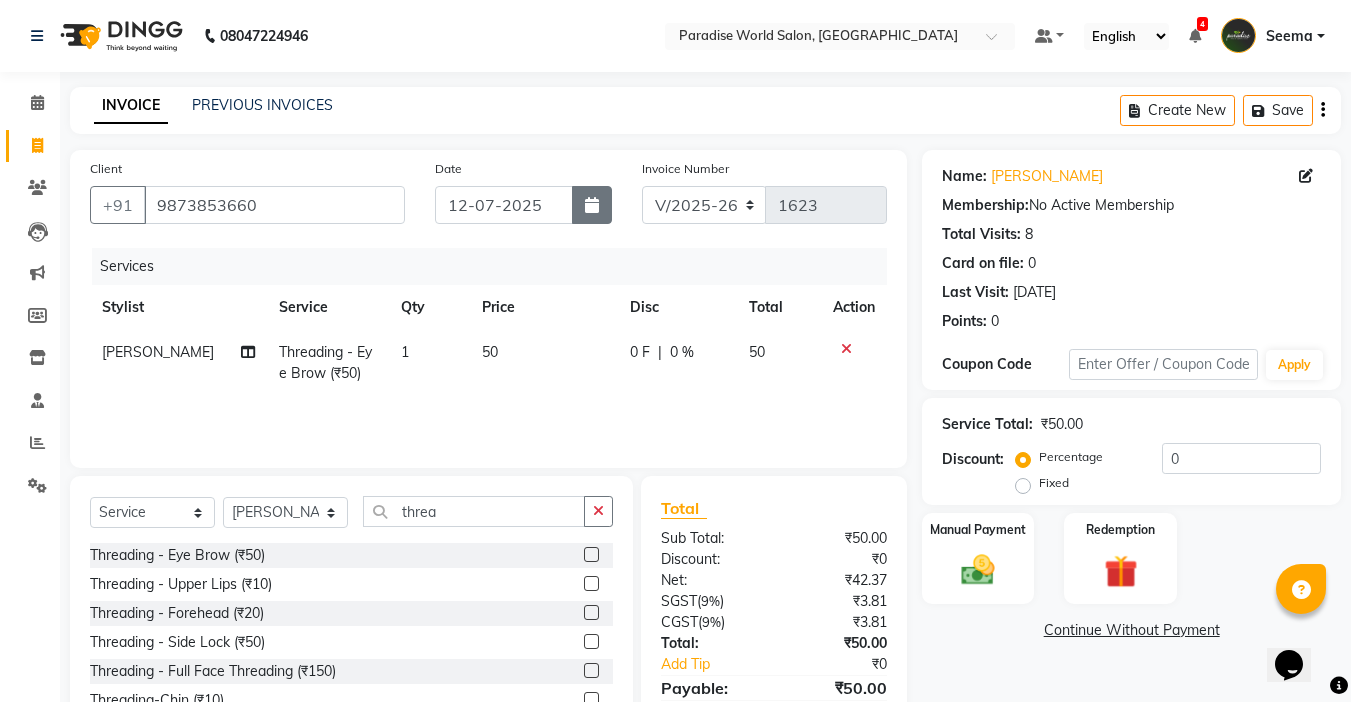 click 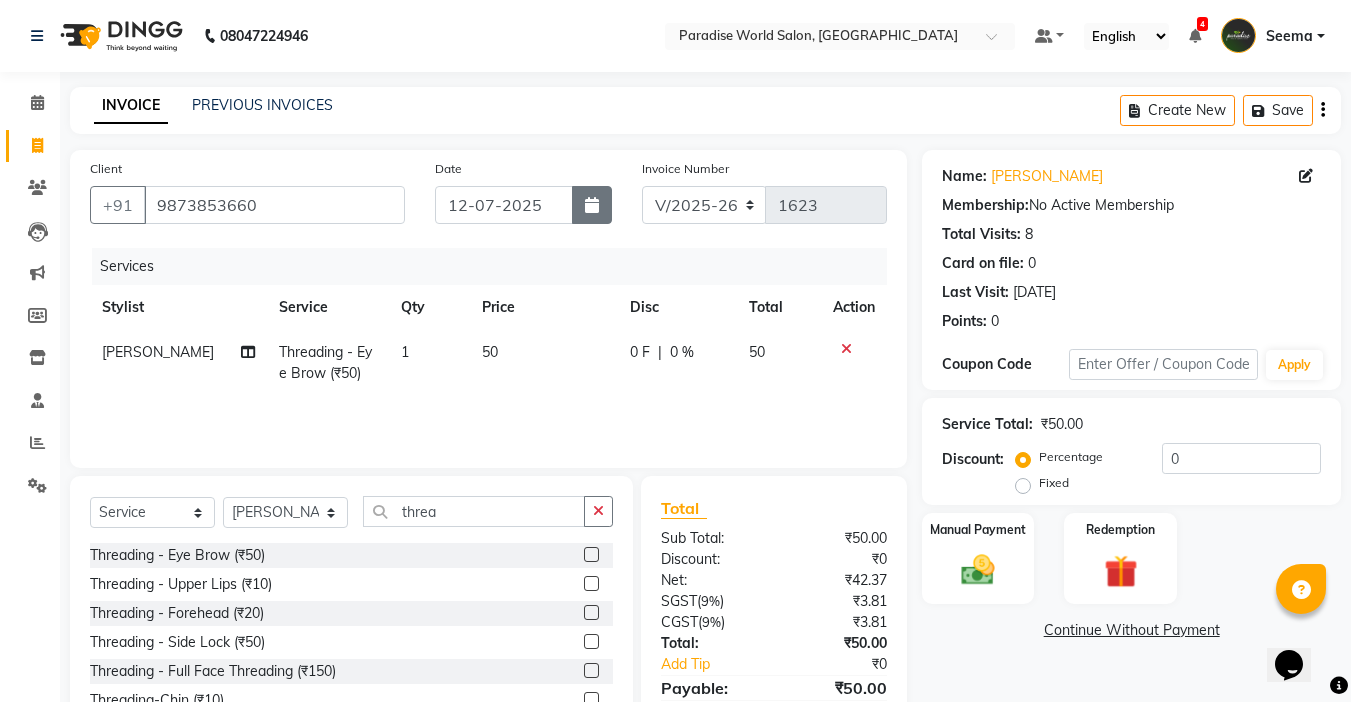 select on "7" 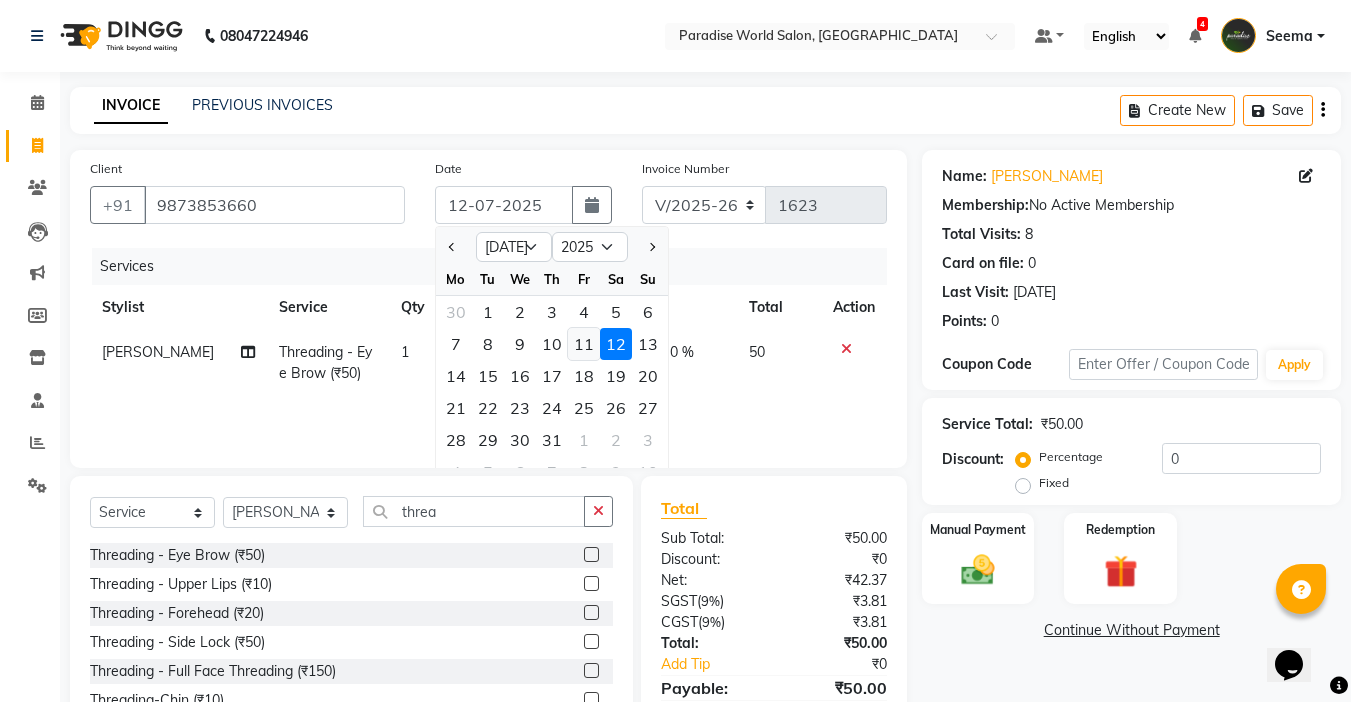 click on "11" 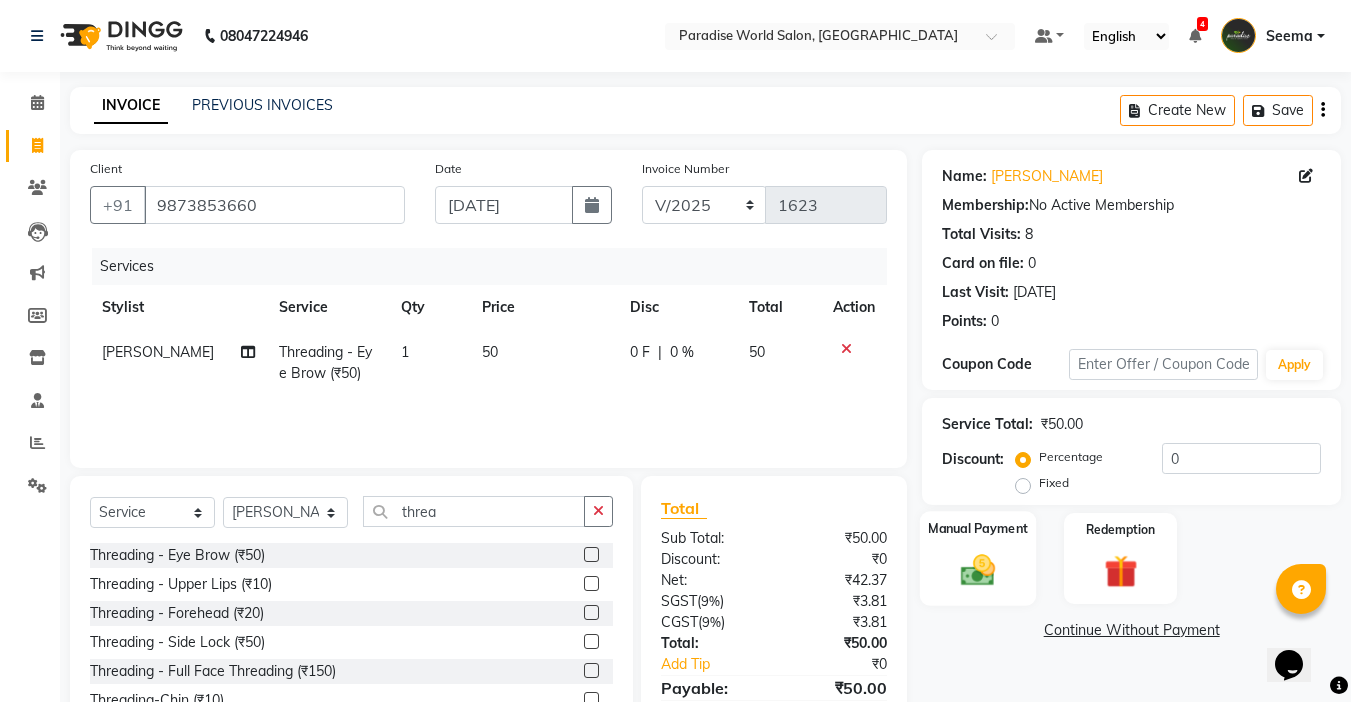 click 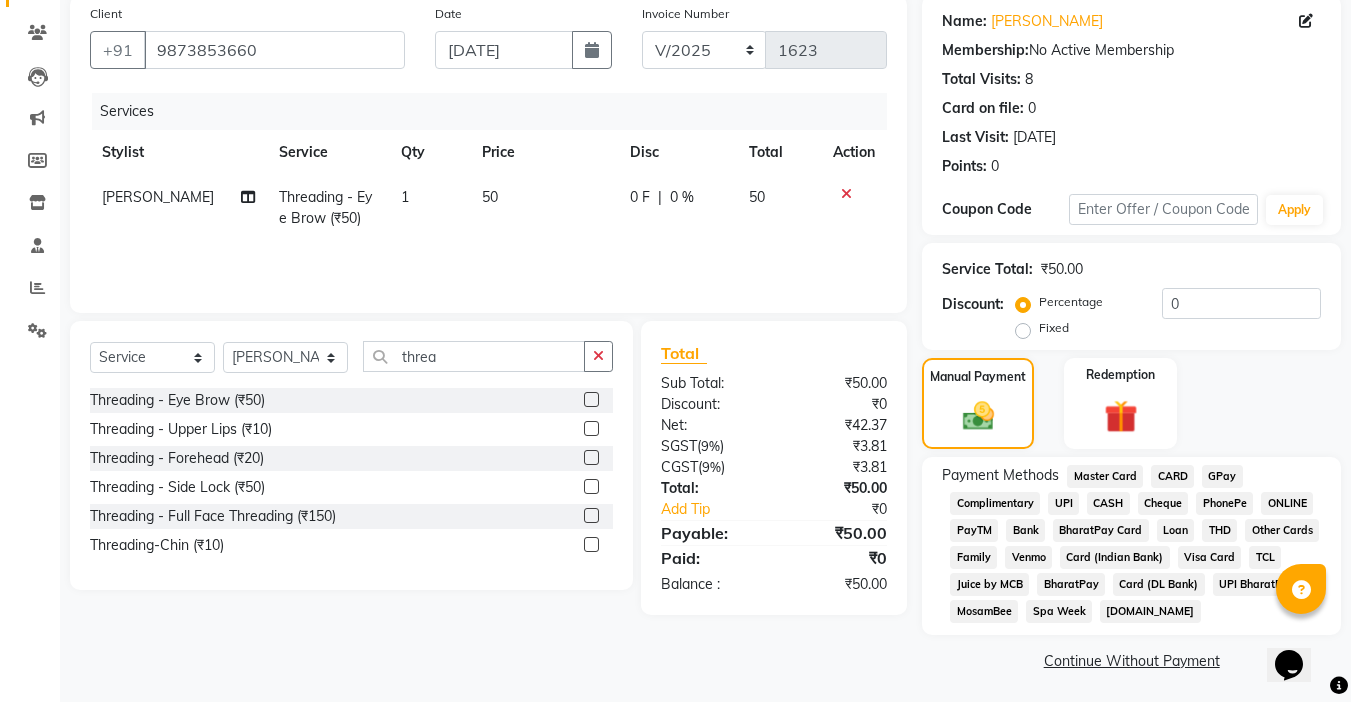 scroll, scrollTop: 159, scrollLeft: 0, axis: vertical 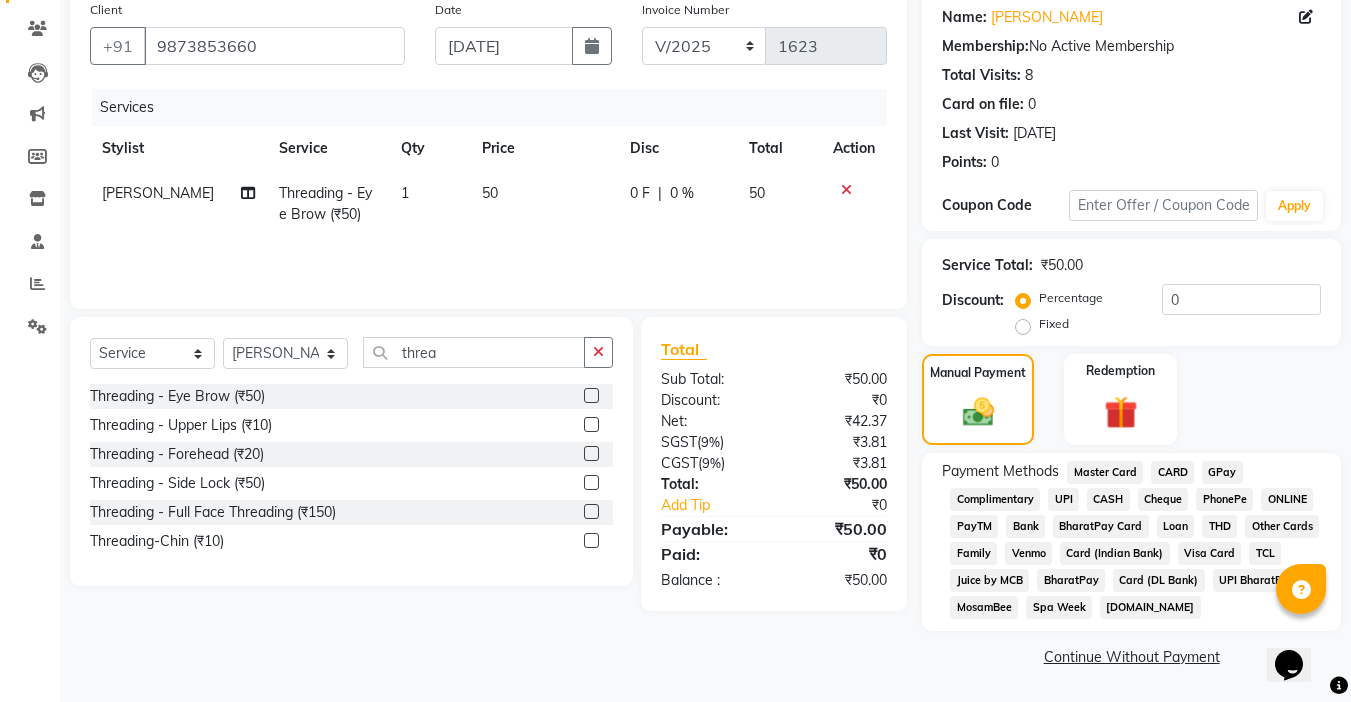 click on "UPI" 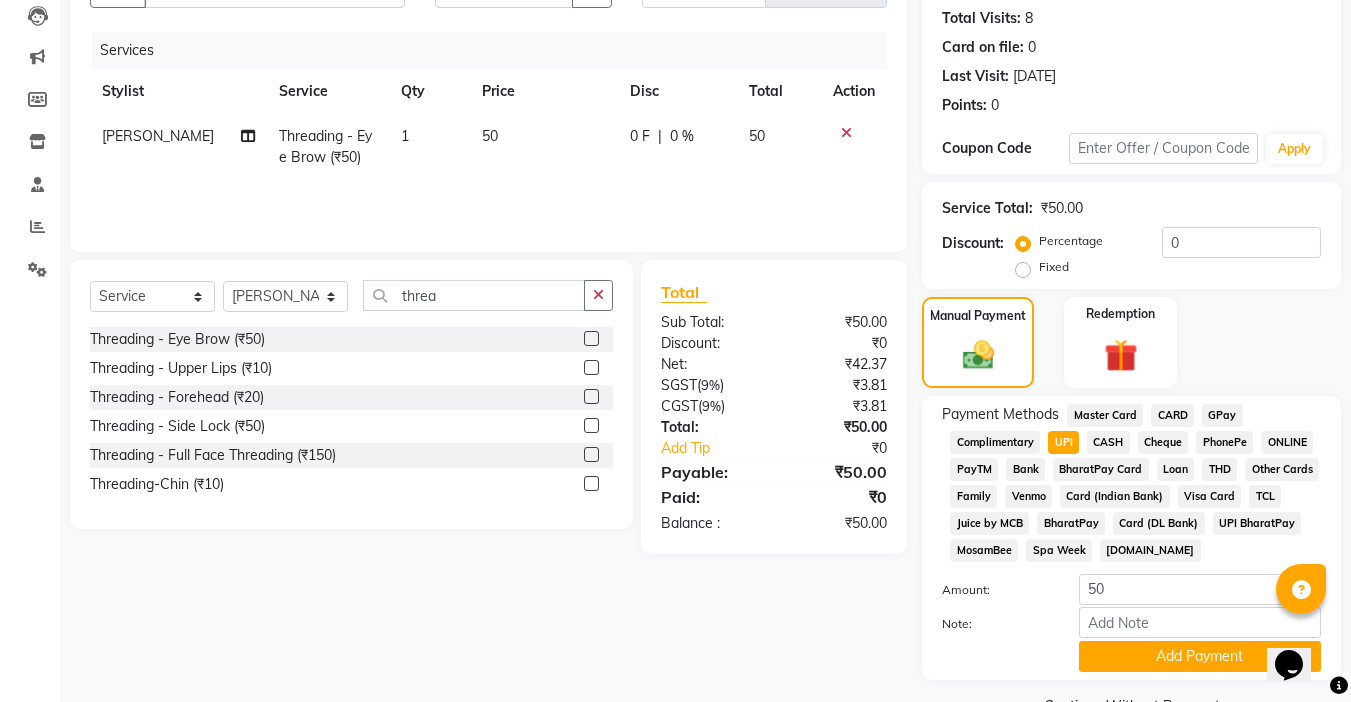 scroll, scrollTop: 265, scrollLeft: 0, axis: vertical 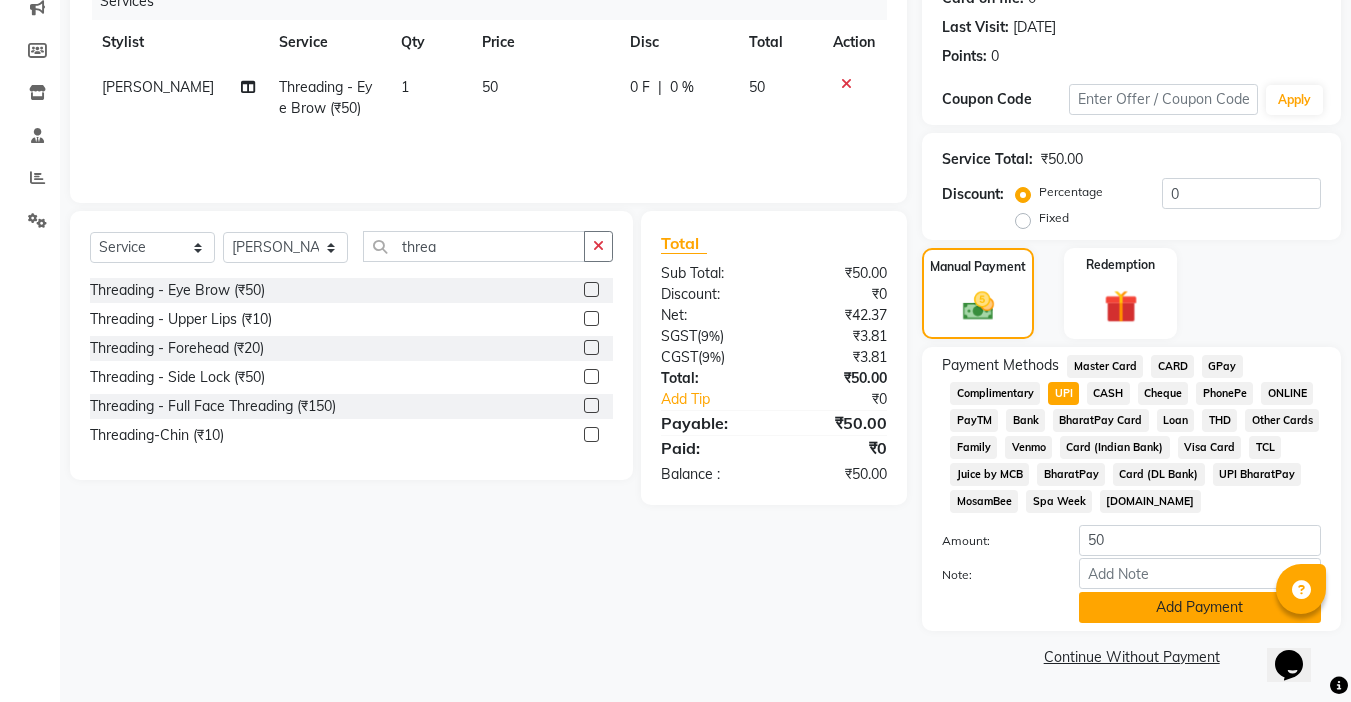 click on "Add Payment" 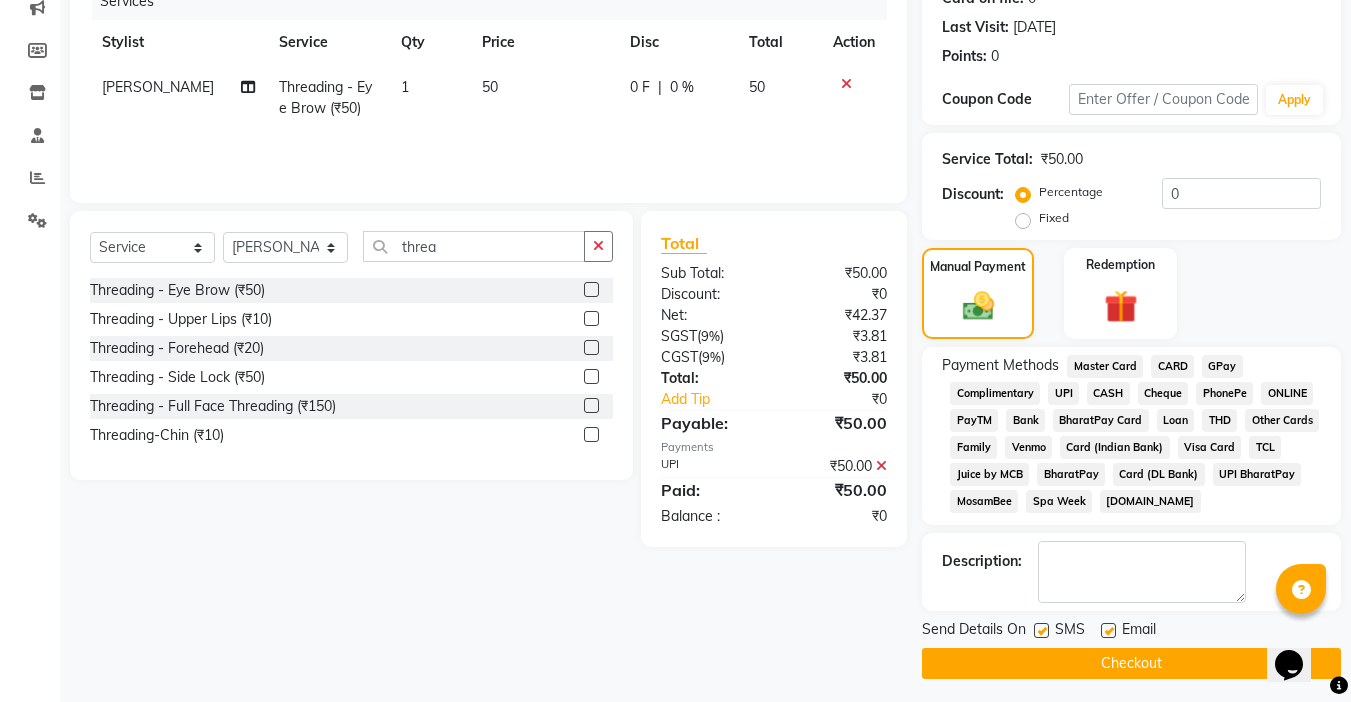 click 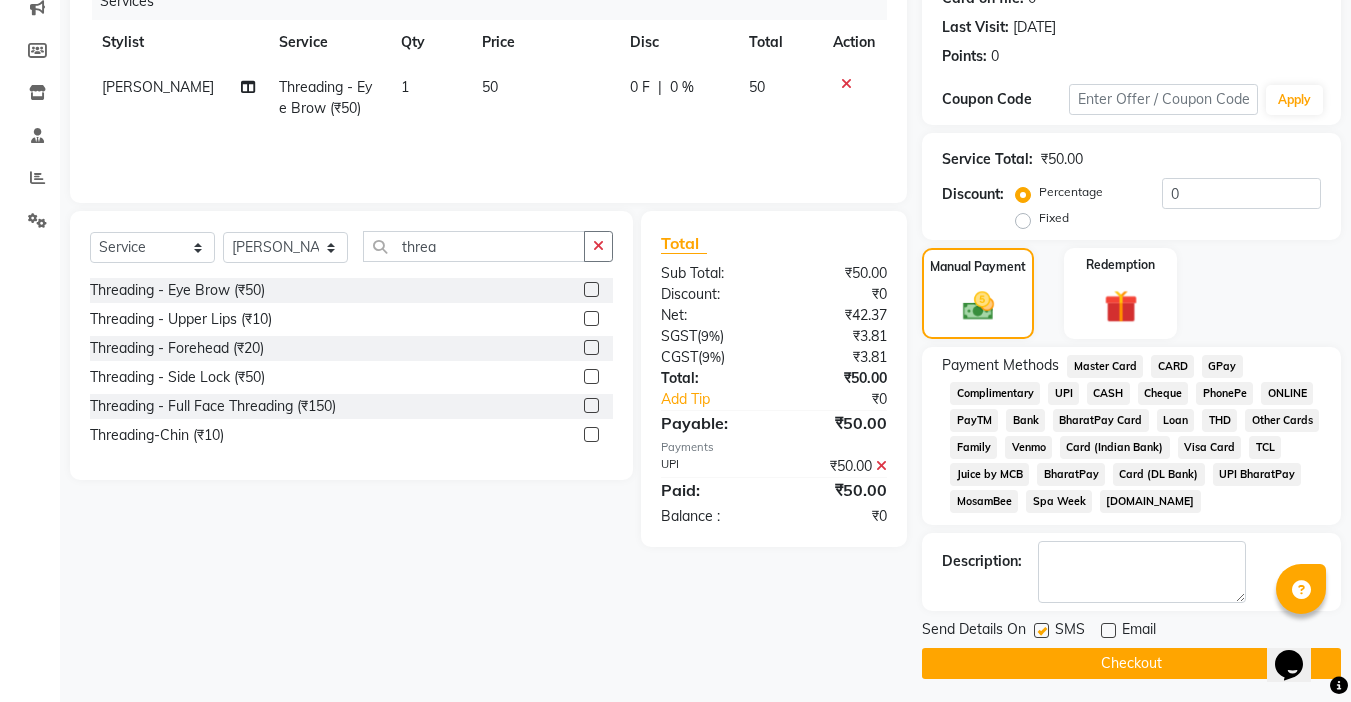 click 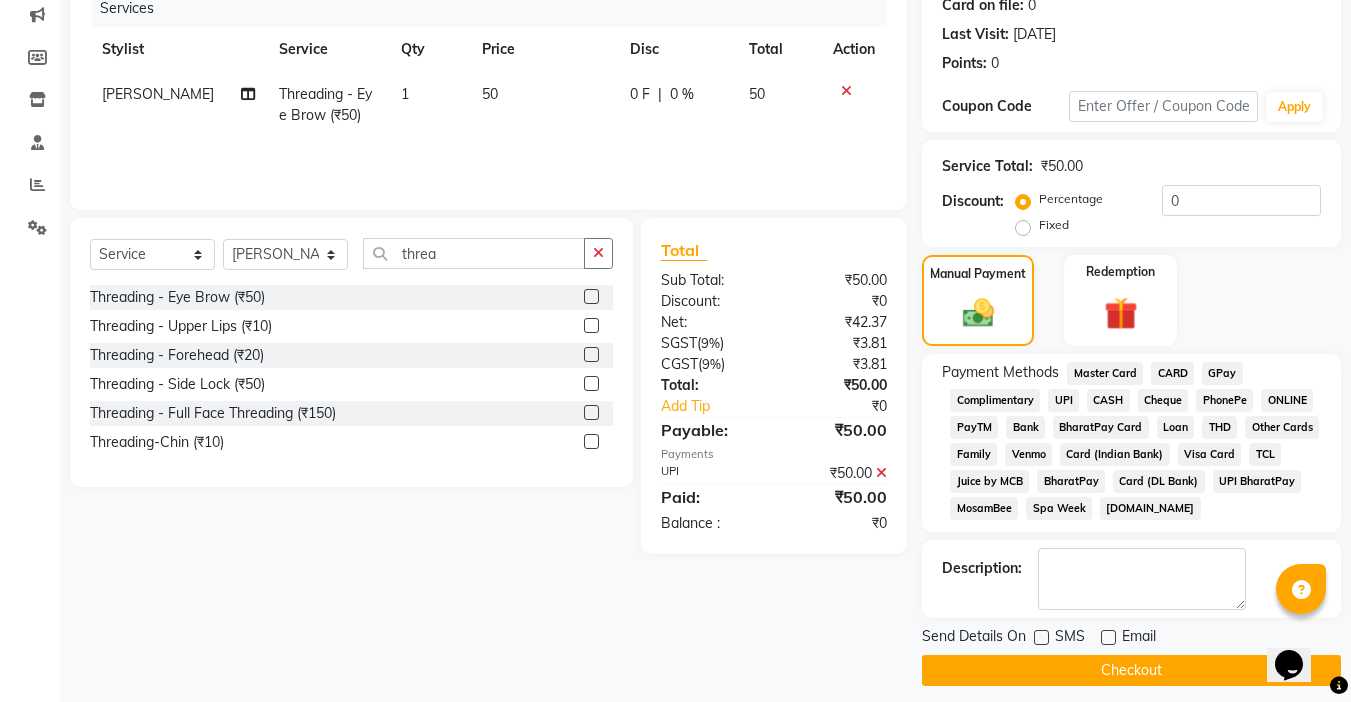 scroll, scrollTop: 272, scrollLeft: 0, axis: vertical 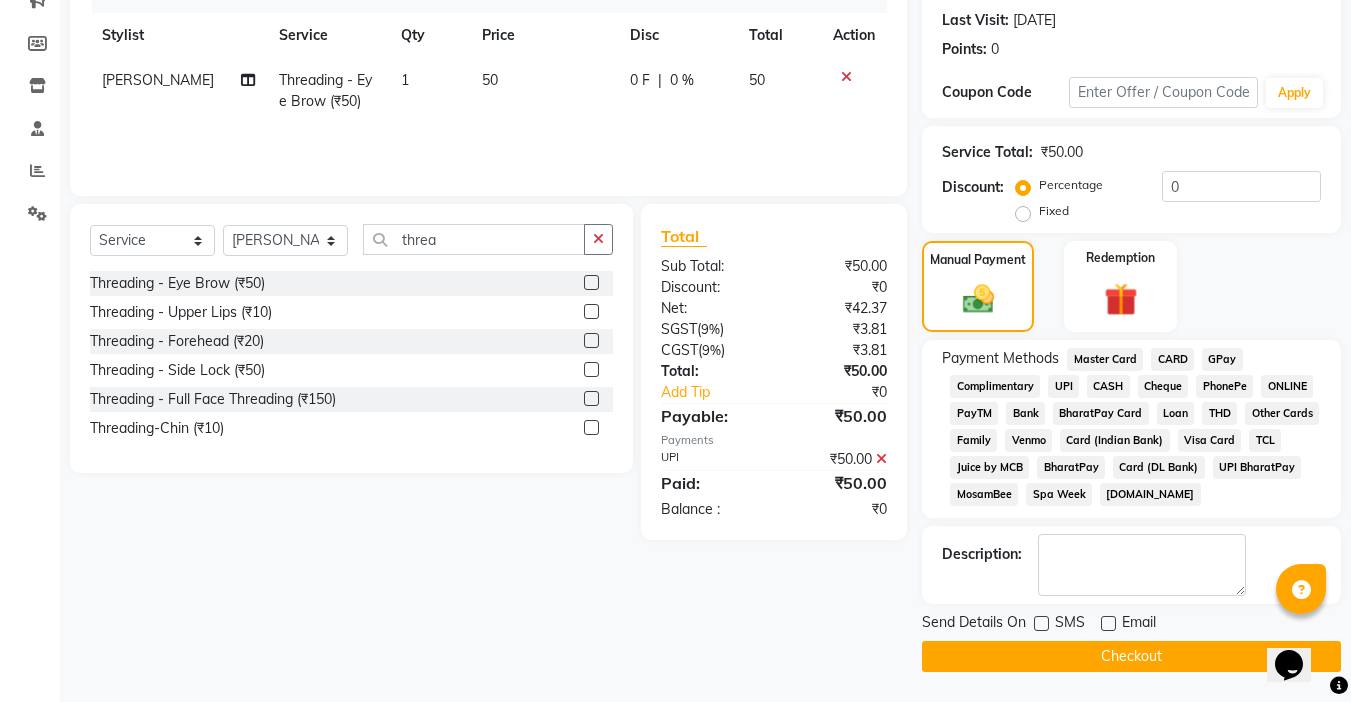 click on "UPI" 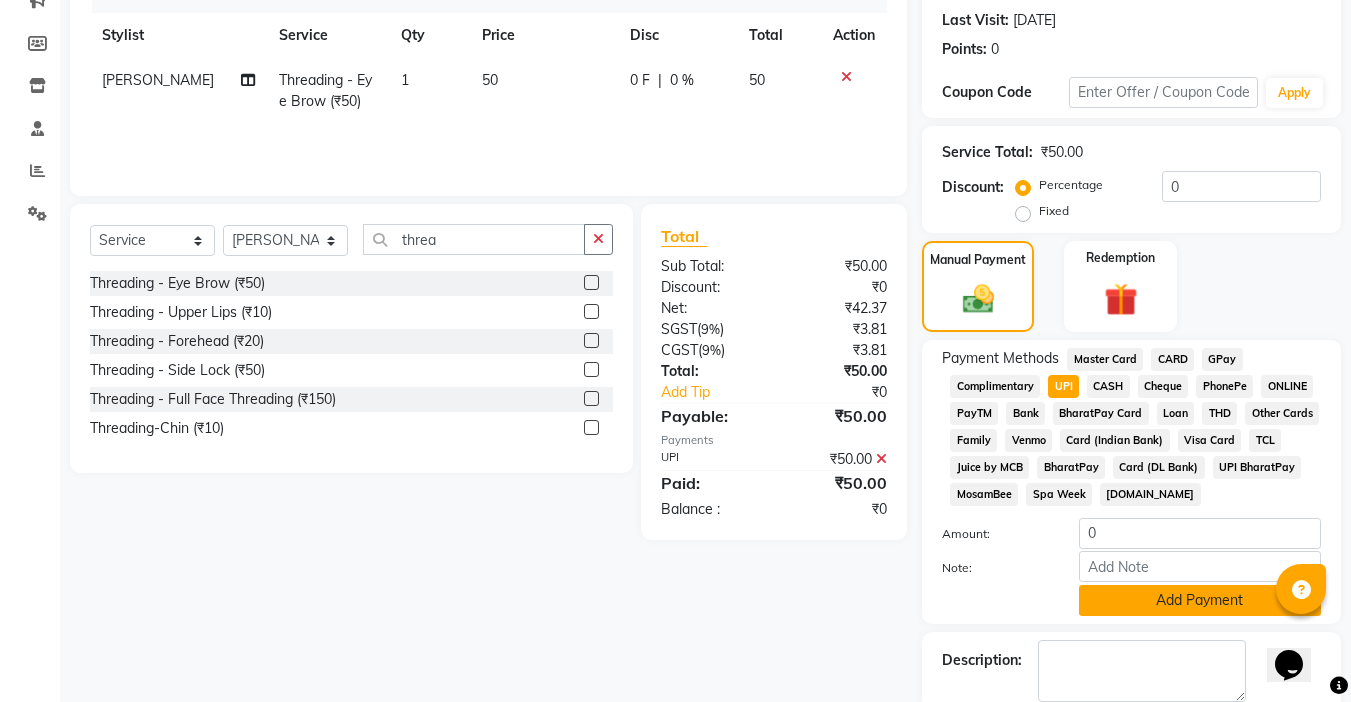 click on "Add Payment" 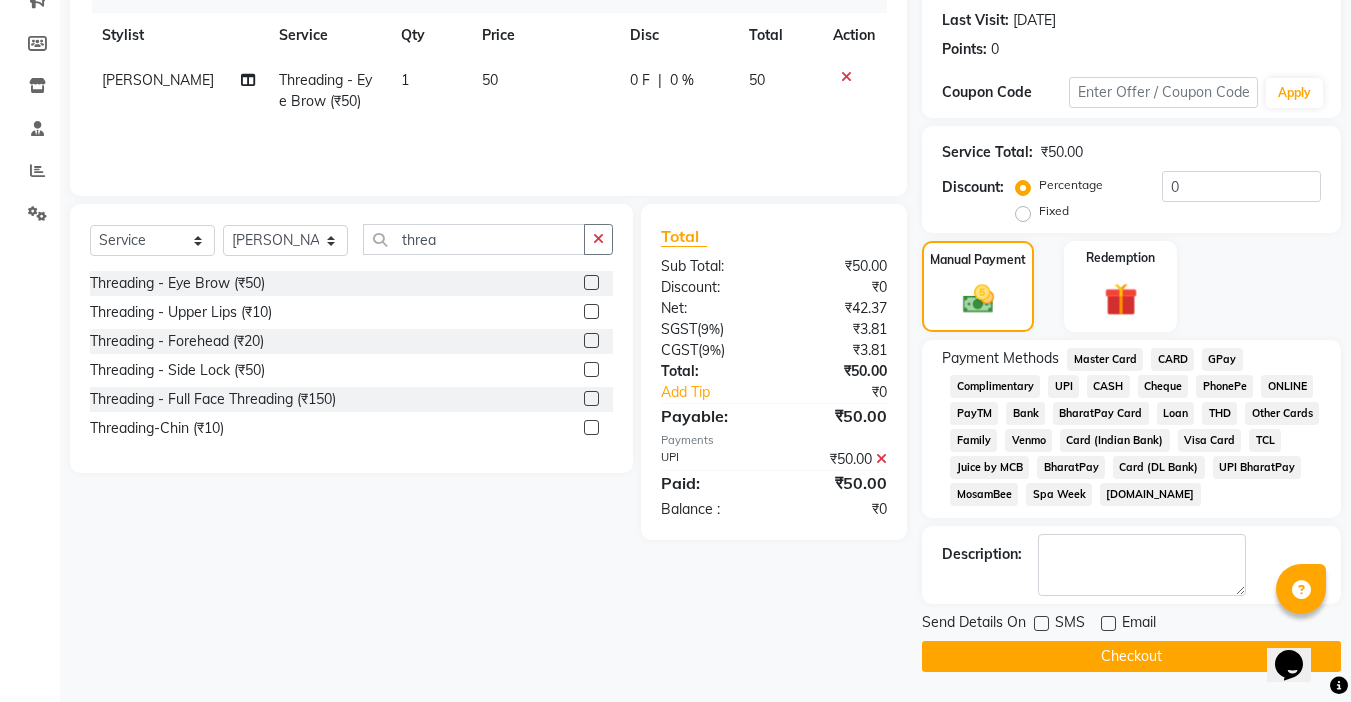 click on "Checkout" 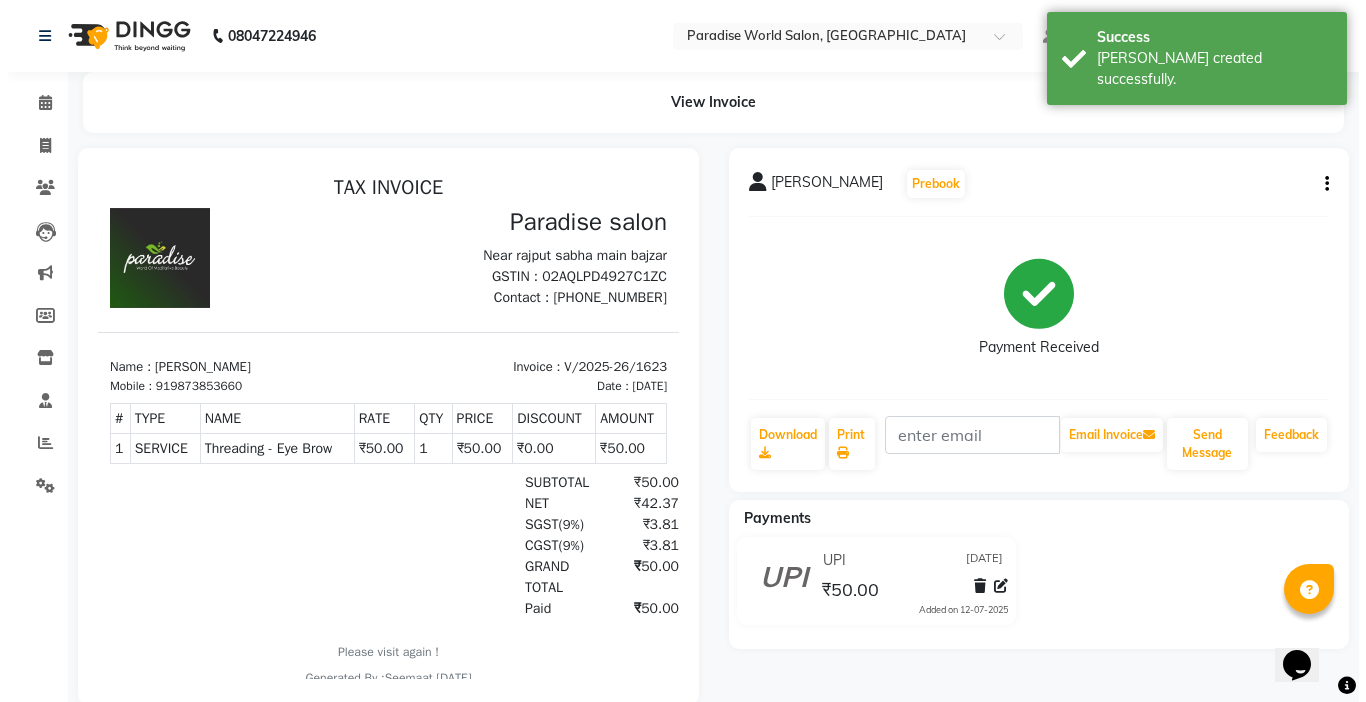 scroll, scrollTop: 0, scrollLeft: 0, axis: both 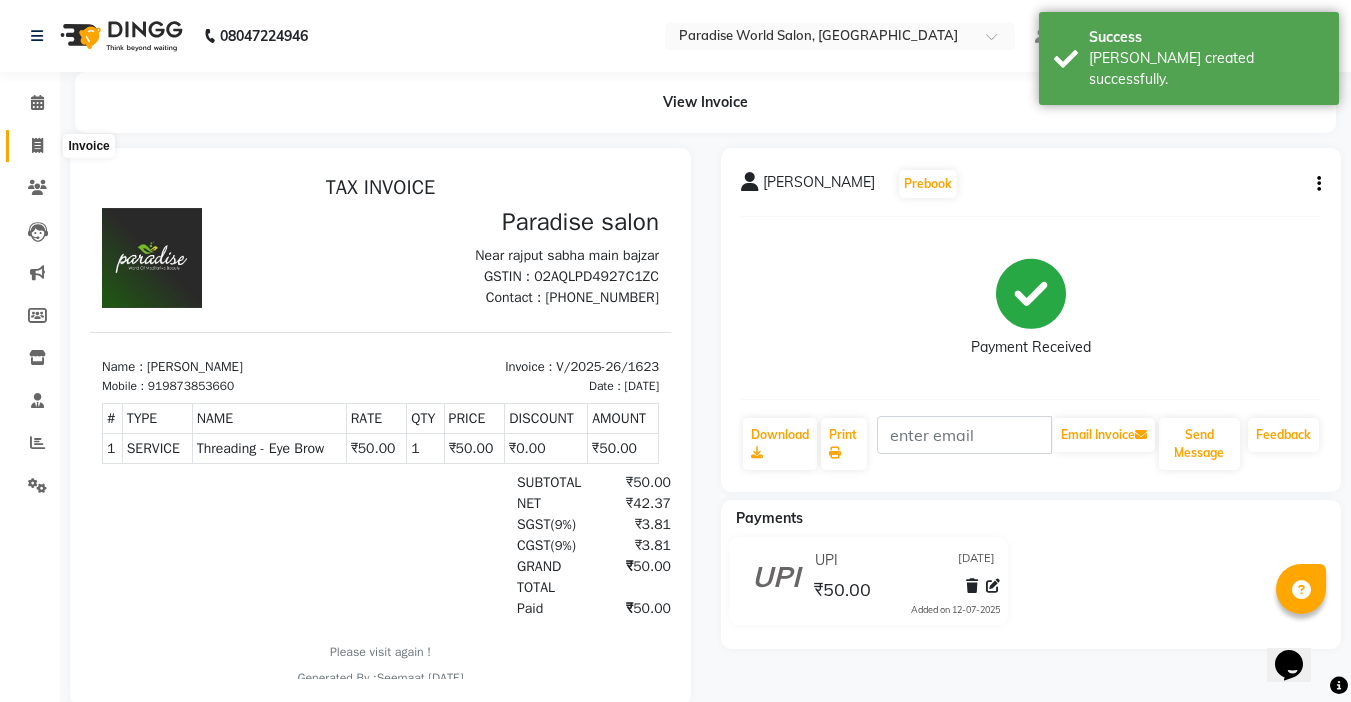 click 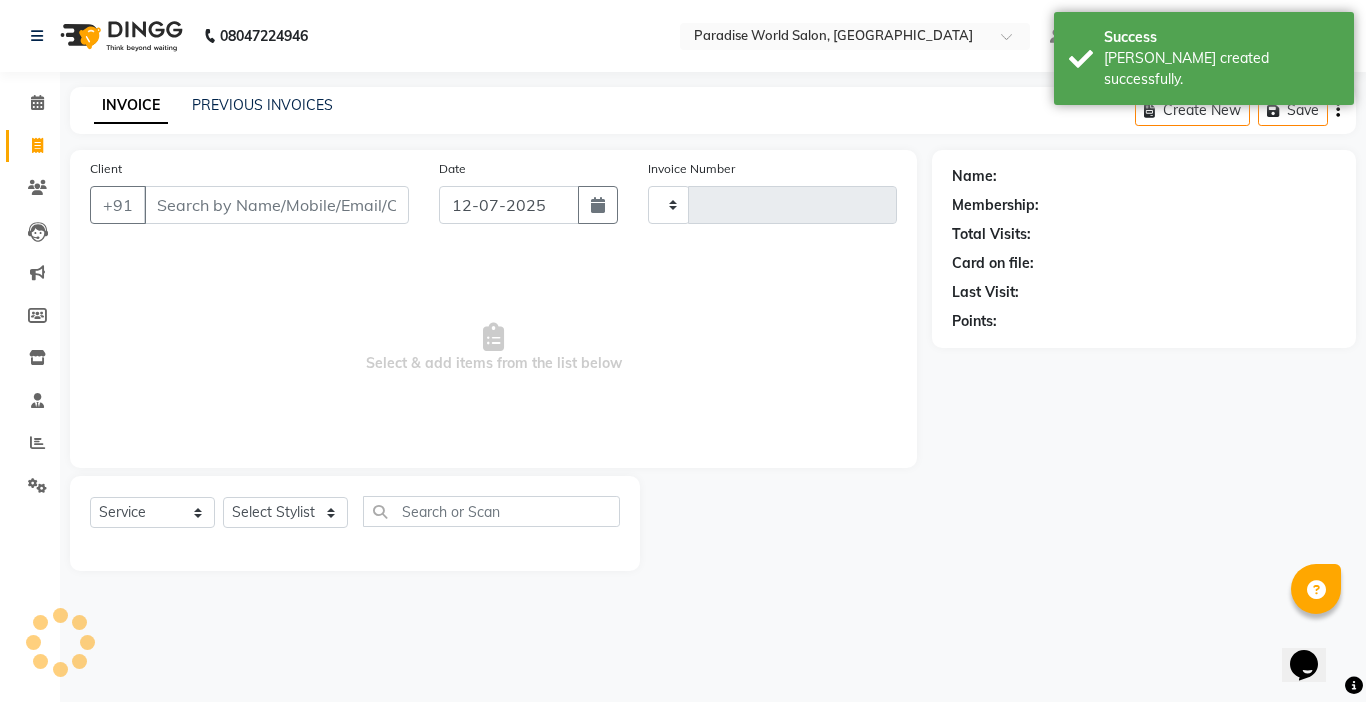 type on "1624" 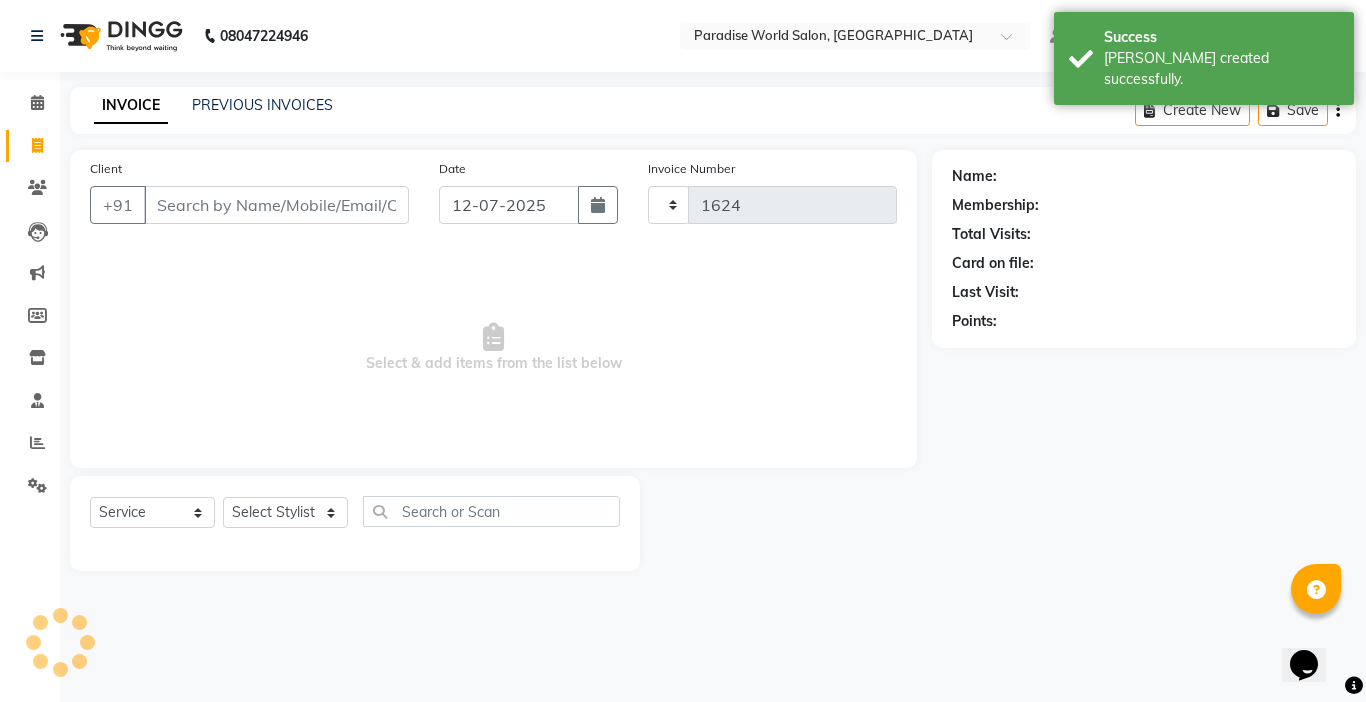 select on "4451" 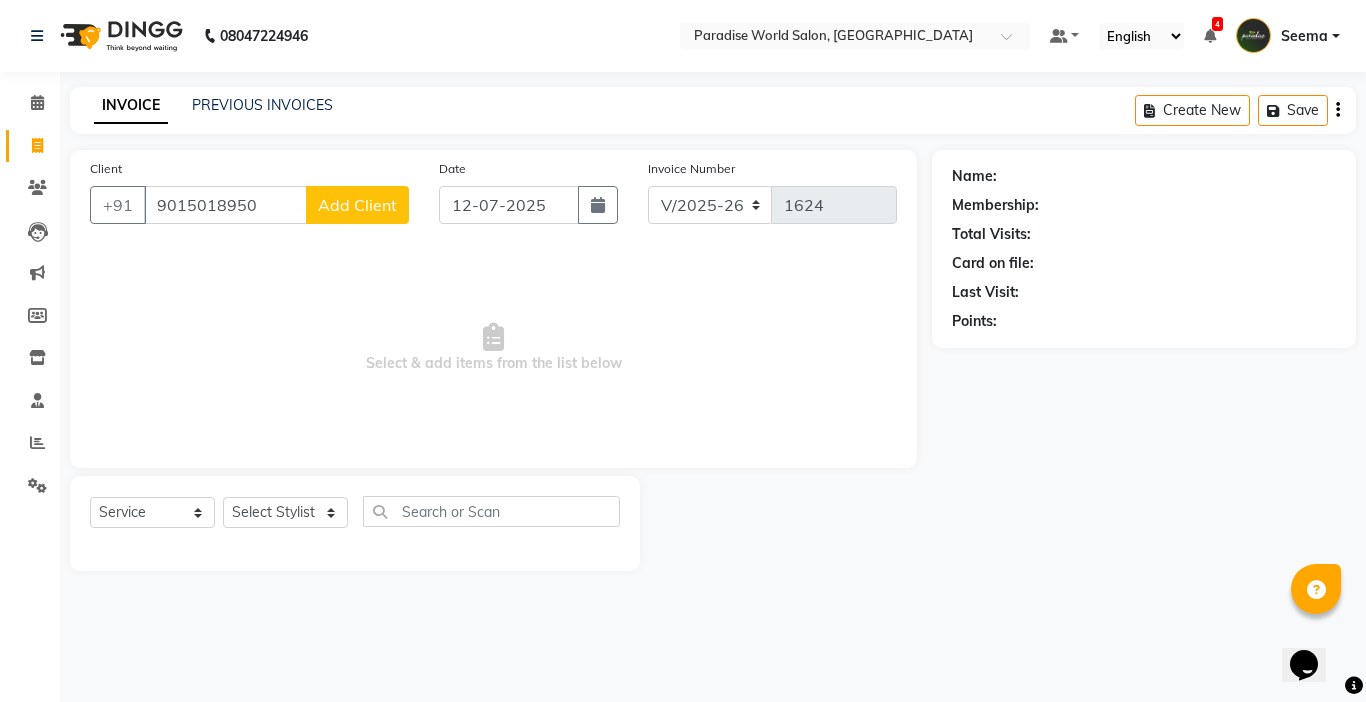 type on "9015018950" 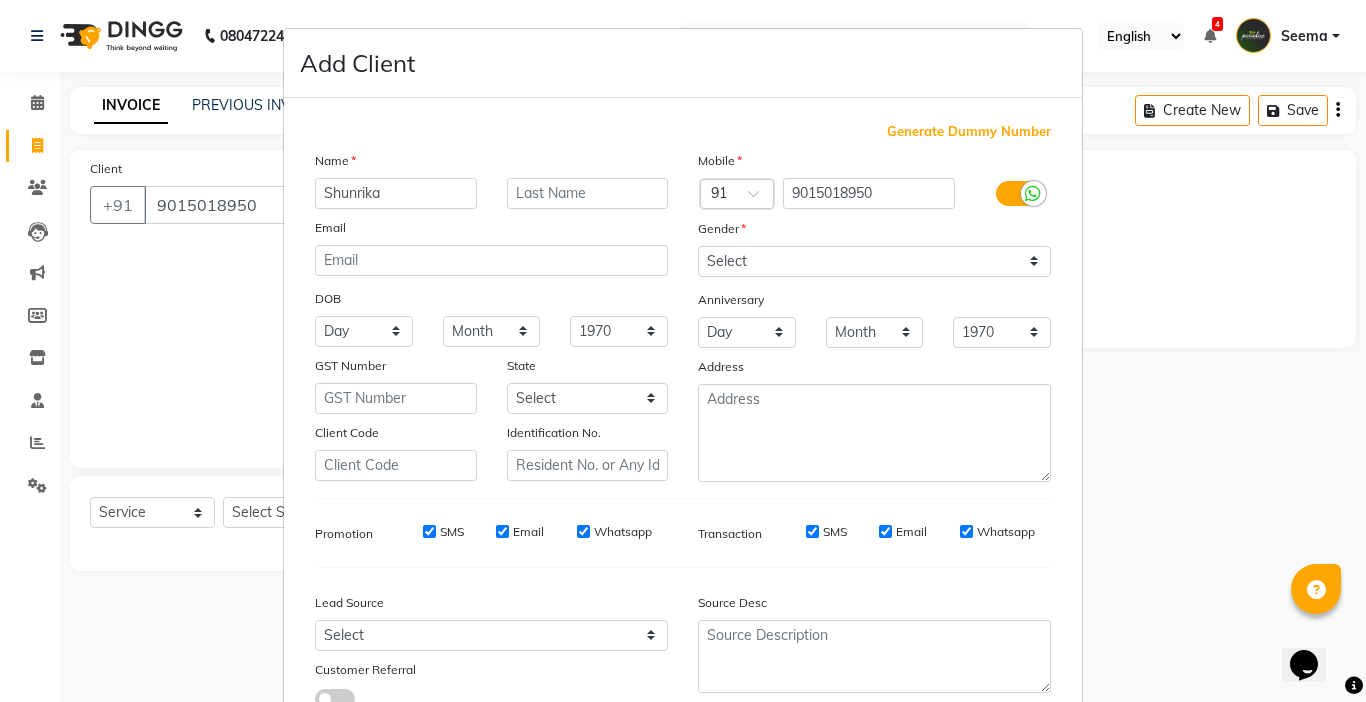 type on "Shunrika" 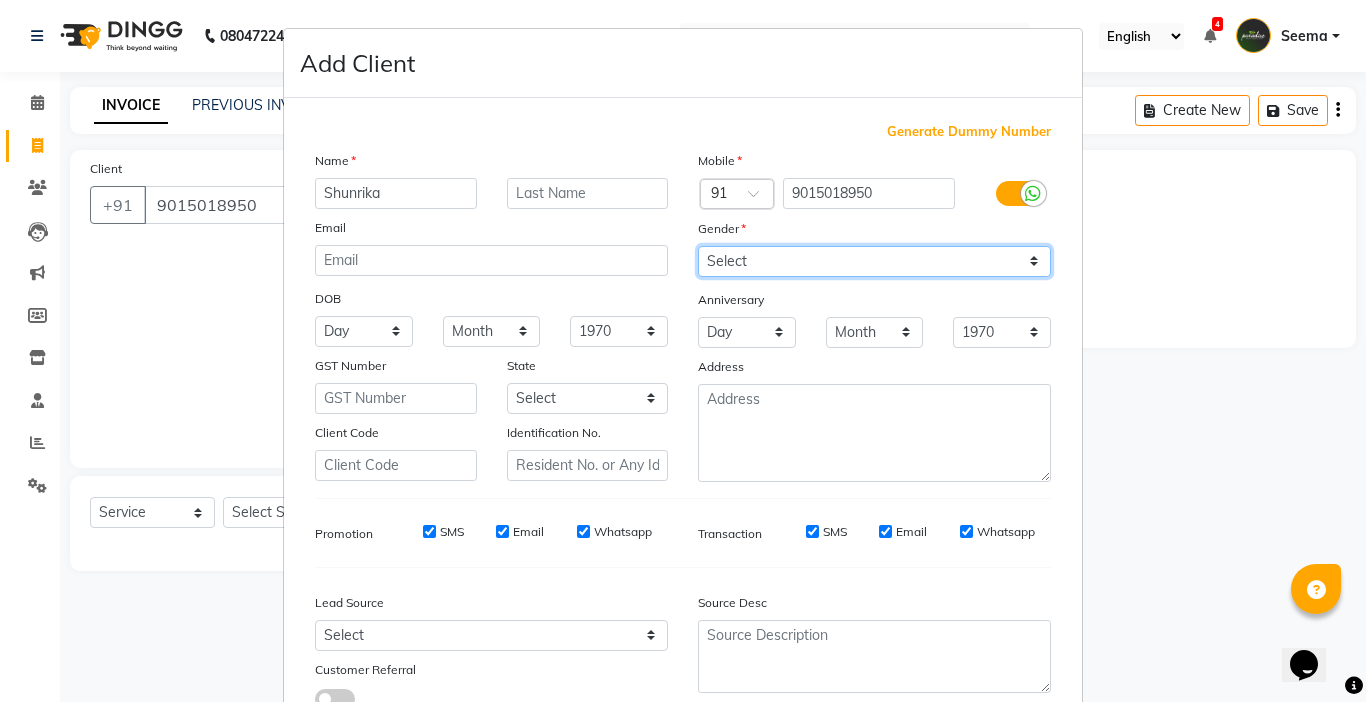 click on "Select Male Female Other Prefer Not To Say" at bounding box center (874, 261) 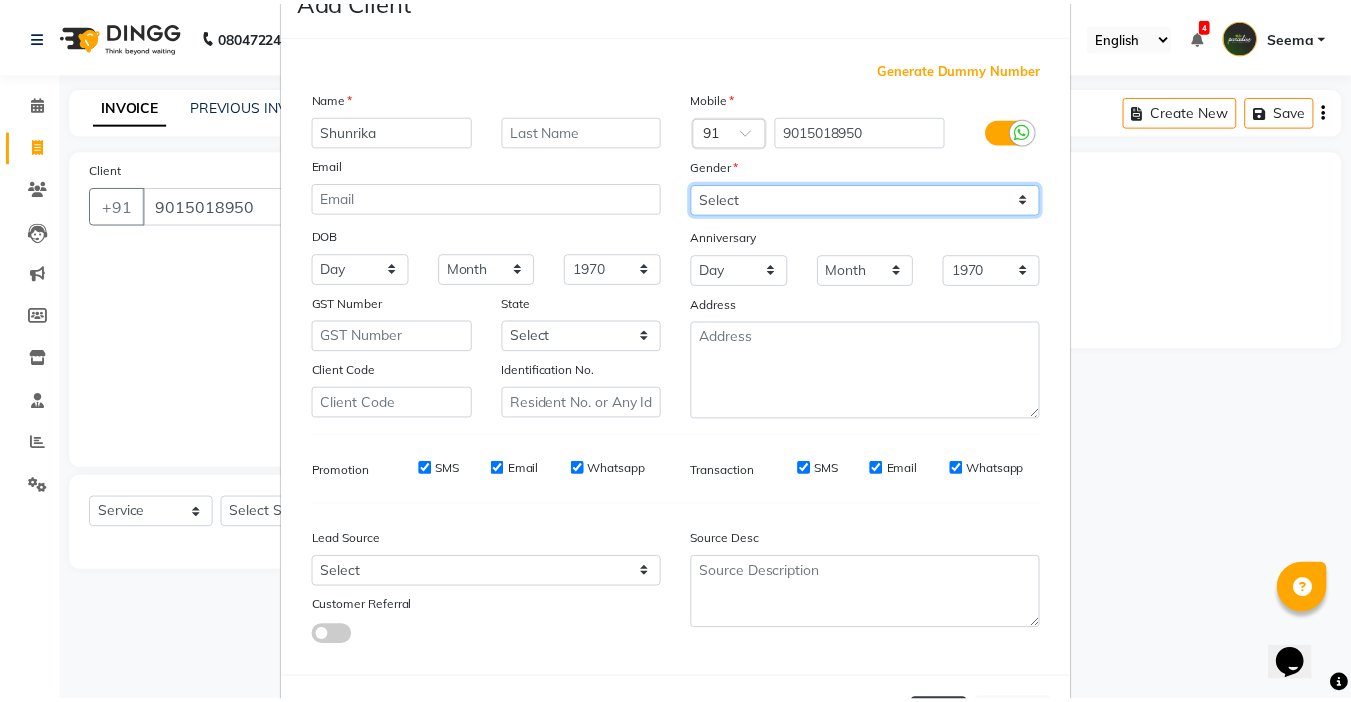 scroll, scrollTop: 147, scrollLeft: 0, axis: vertical 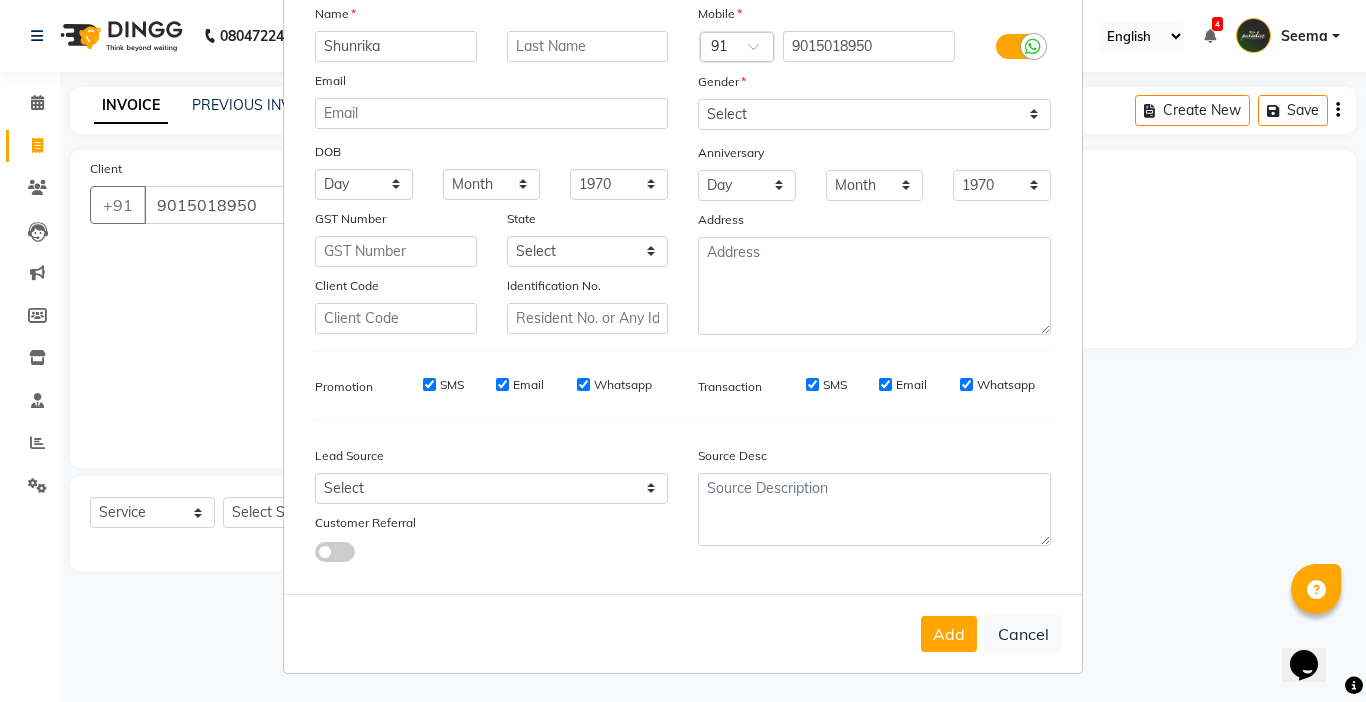 click on "Add   Cancel" at bounding box center [683, 633] 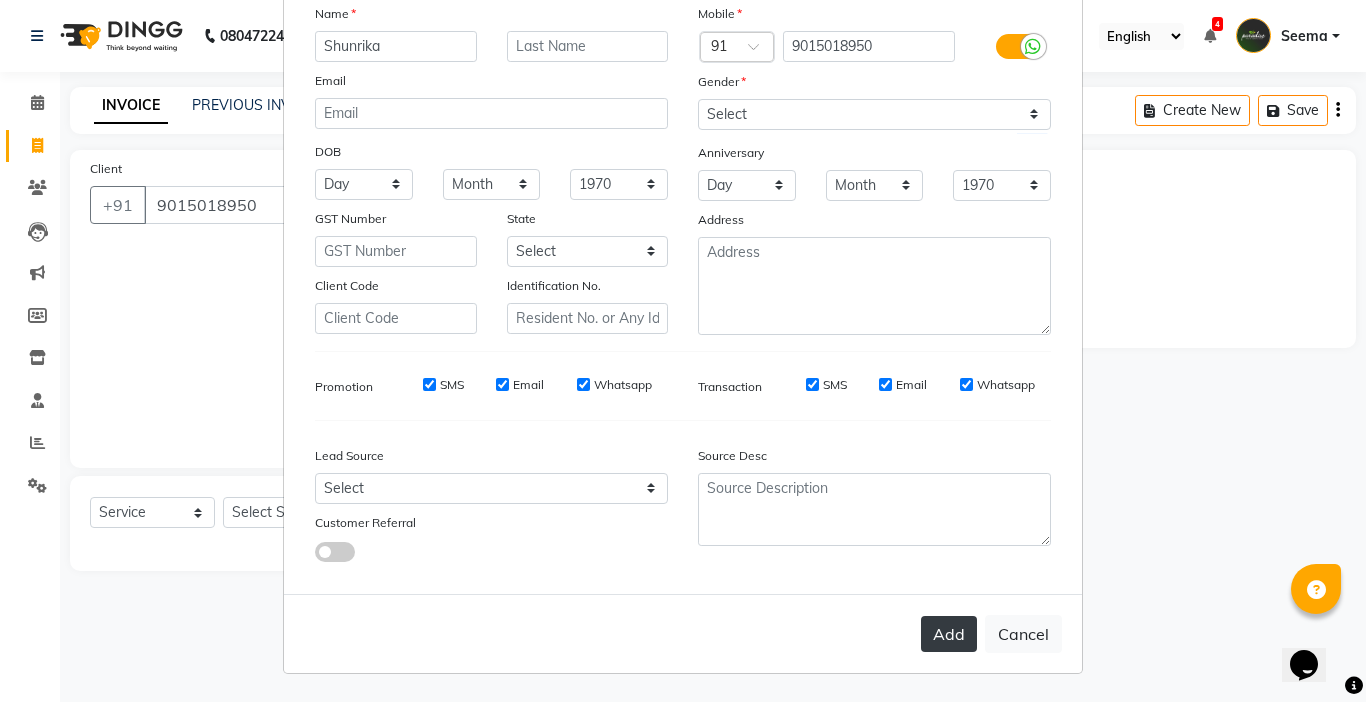 click on "Add" at bounding box center [949, 634] 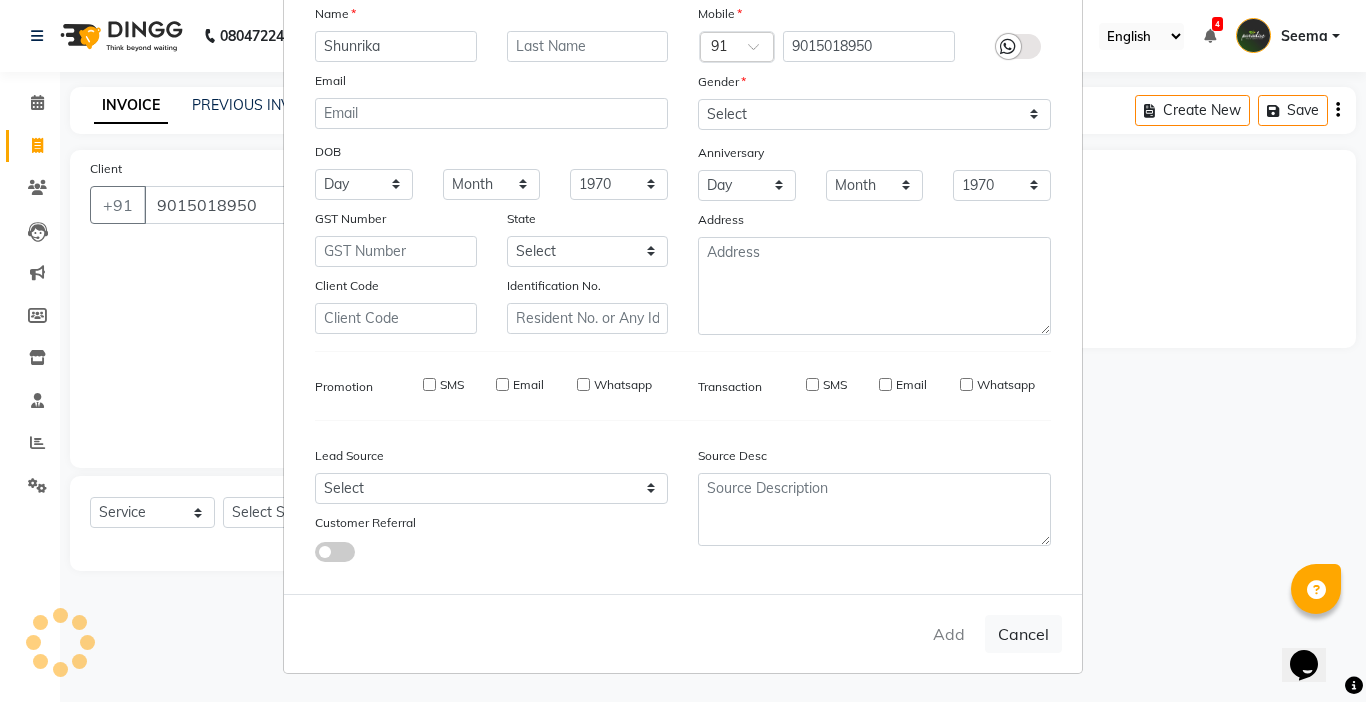 type 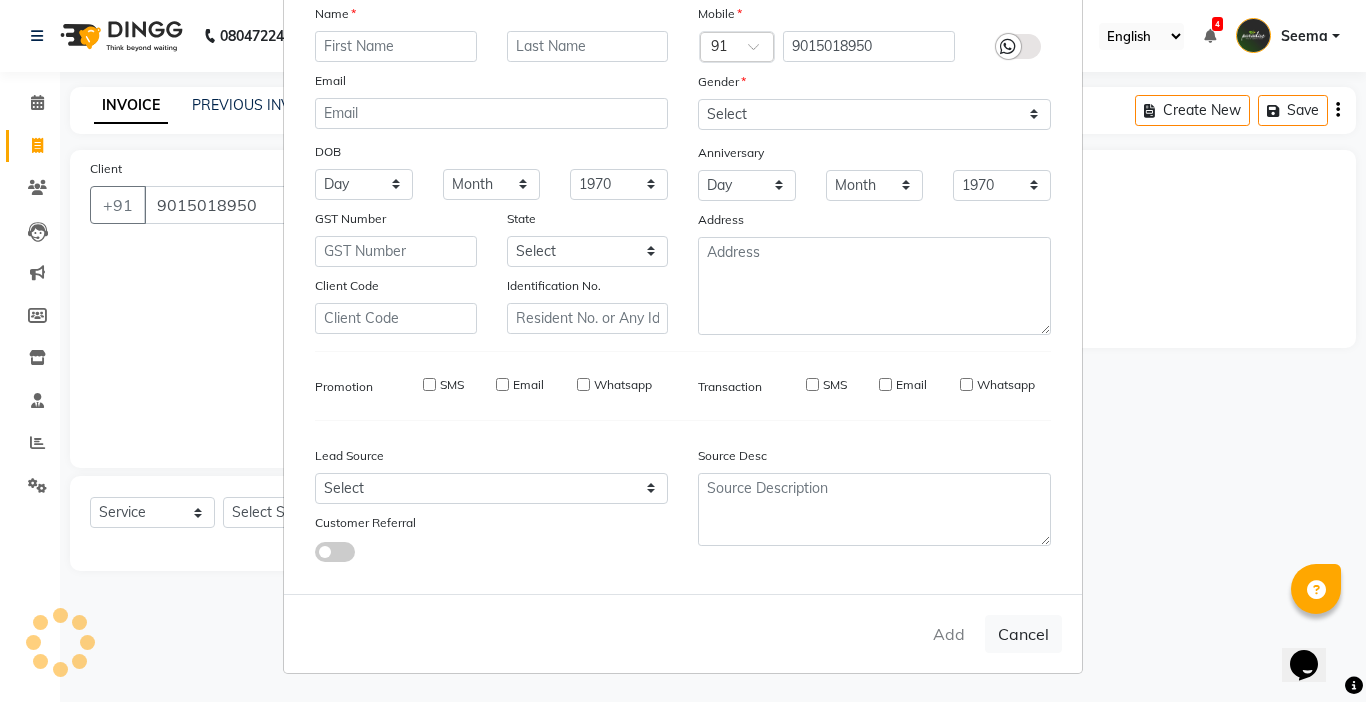 select 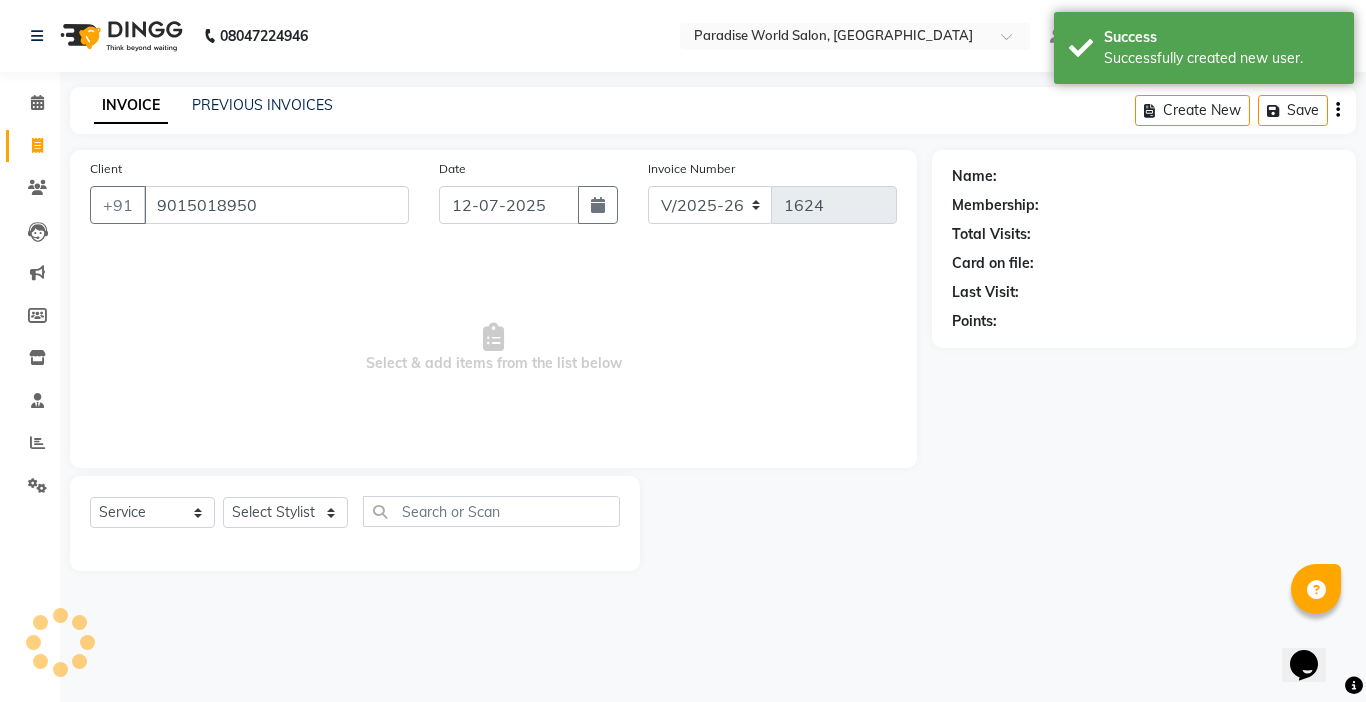 select on "1: Object" 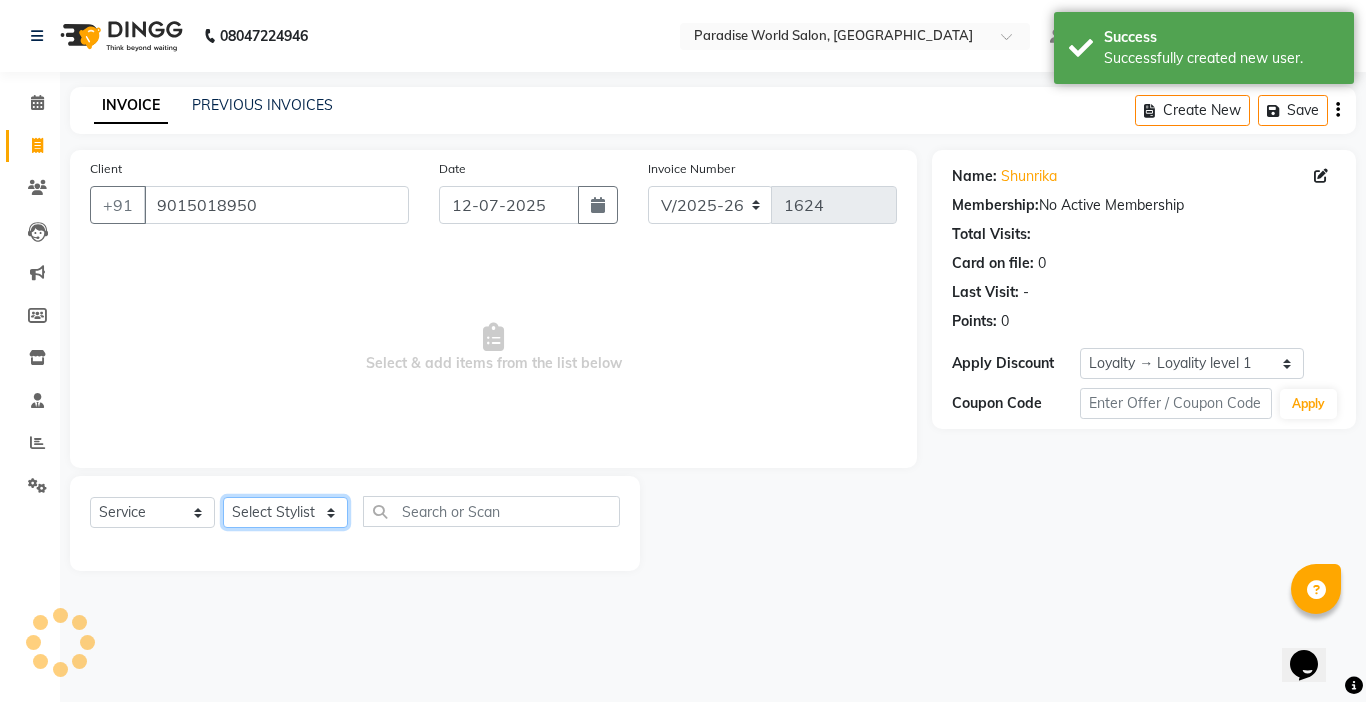 click on "Select Stylist Abby aman  Anil anku company Deepak Deepika Gourav Heena ishu Jagdeesh kanchan Love preet Maddy Manpreet student Meenu Naina Palak Palak Sharma Radika Rajneesh Student Seema Shagun Shifali - Student Shweta  Sujata Surinder Paul Vansh Vikas Vishal" 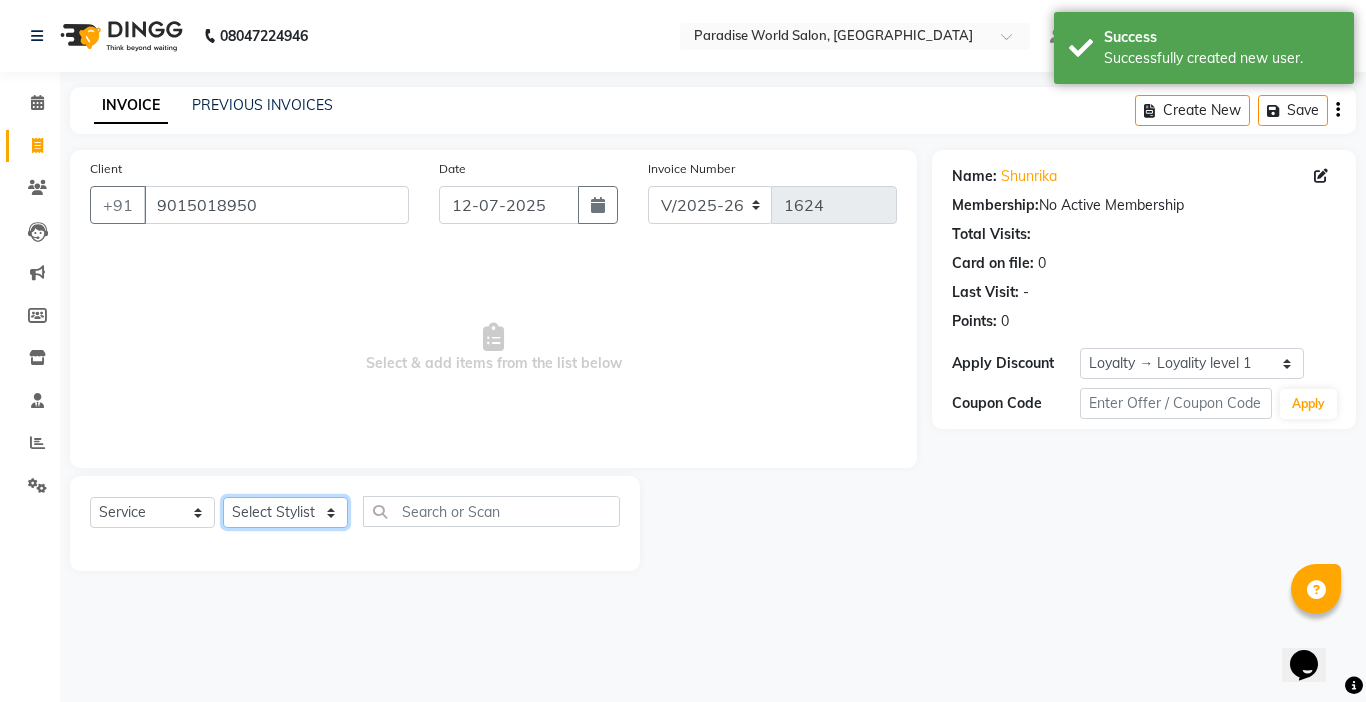 select on "24938" 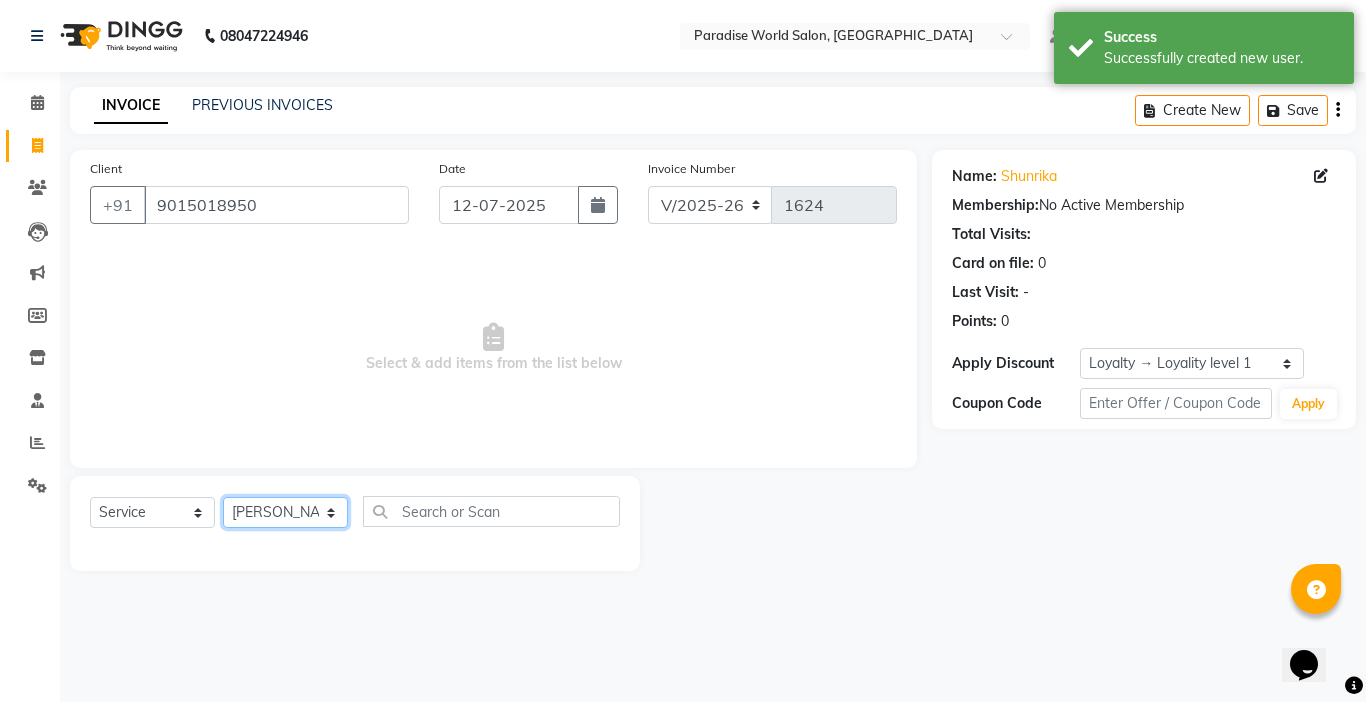 click on "Select Stylist Abby aman  Anil anku company Deepak Deepika Gourav Heena ishu Jagdeesh kanchan Love preet Maddy Manpreet student Meenu Naina Palak Palak Sharma Radika Rajneesh Student Seema Shagun Shifali - Student Shweta  Sujata Surinder Paul Vansh Vikas Vishal" 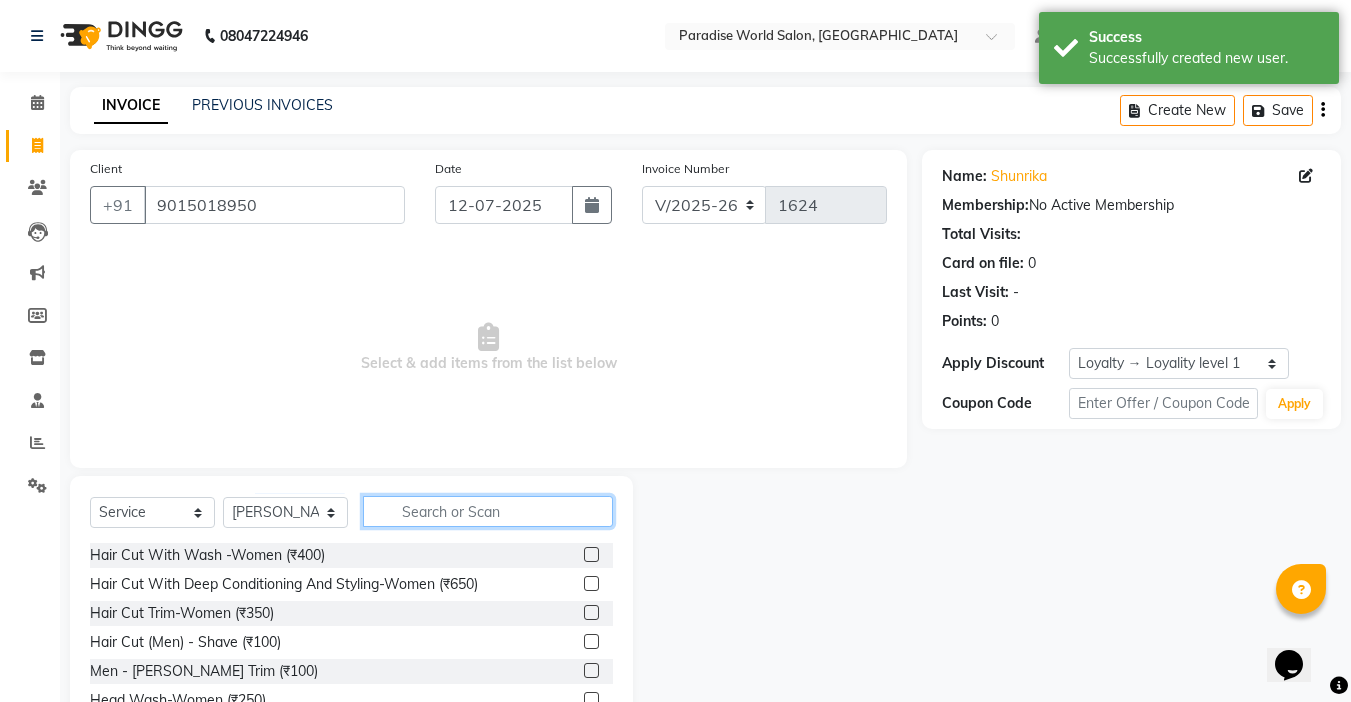 click 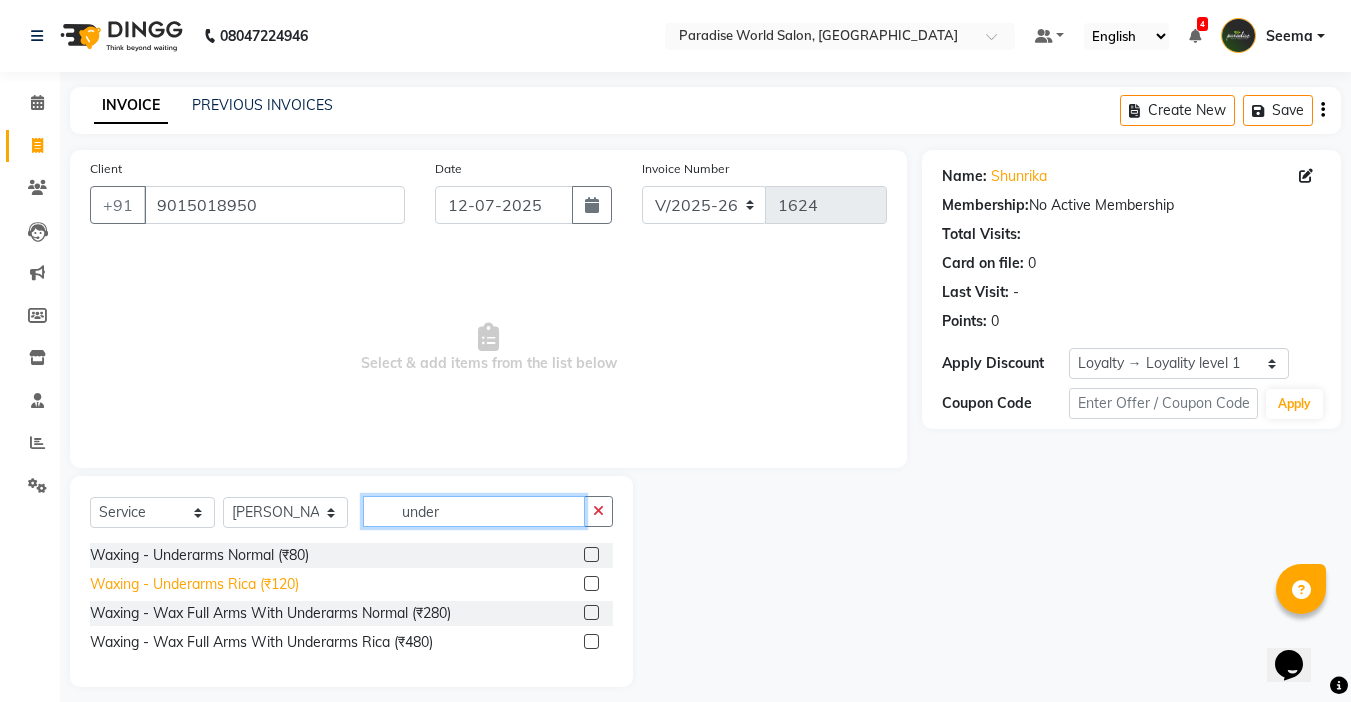 type on "under" 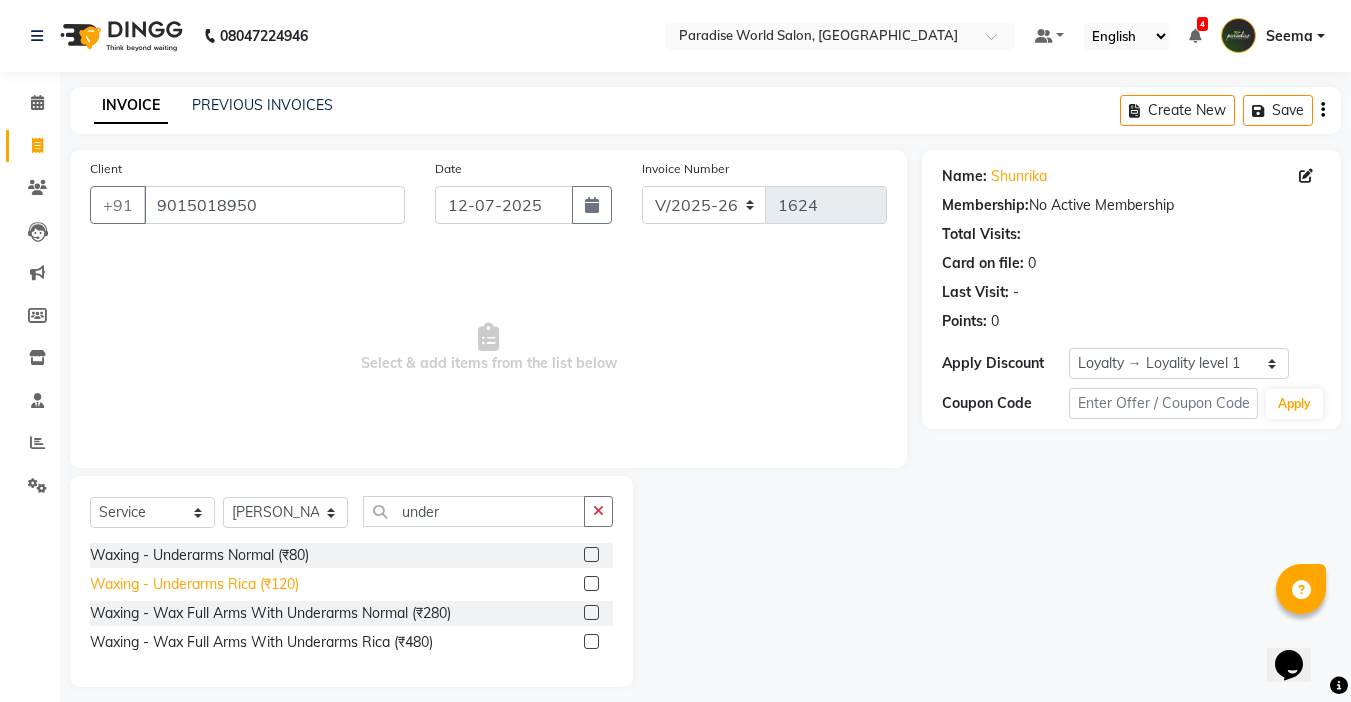 click on "Waxing   -  Underarms Rica (₹120)" 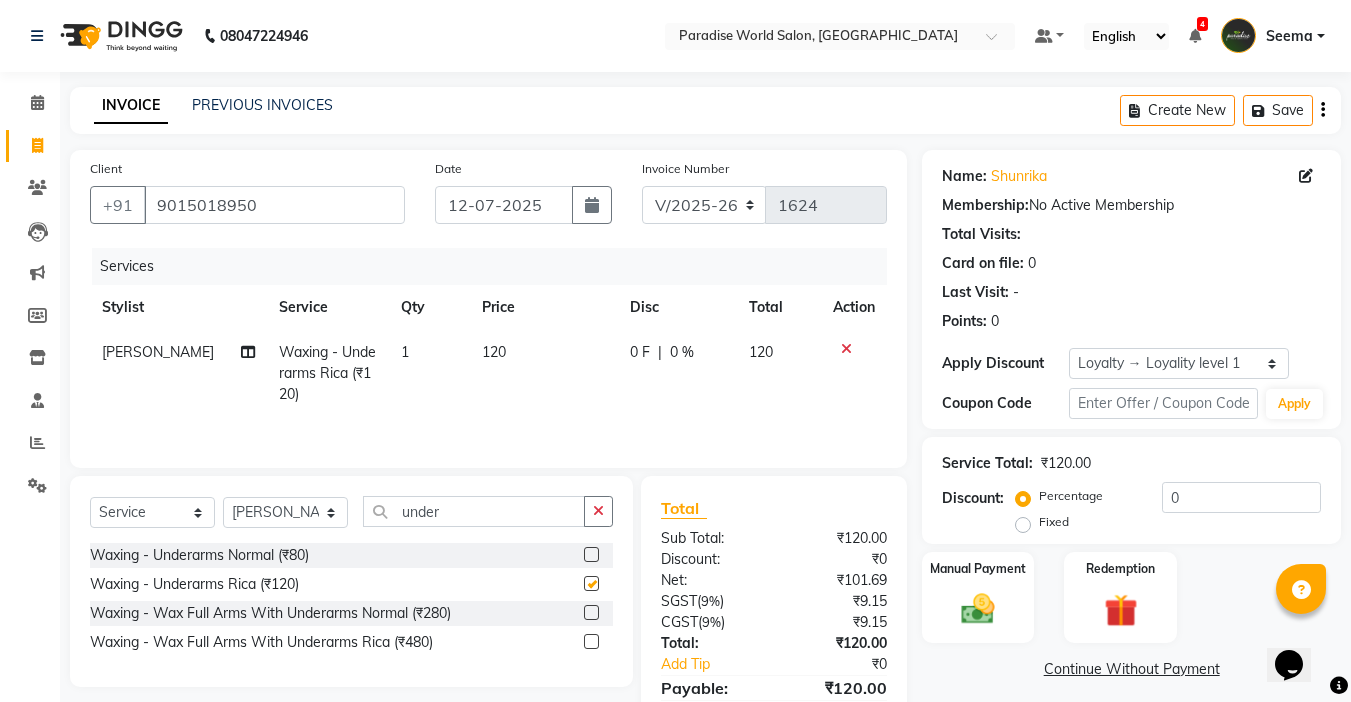 checkbox on "false" 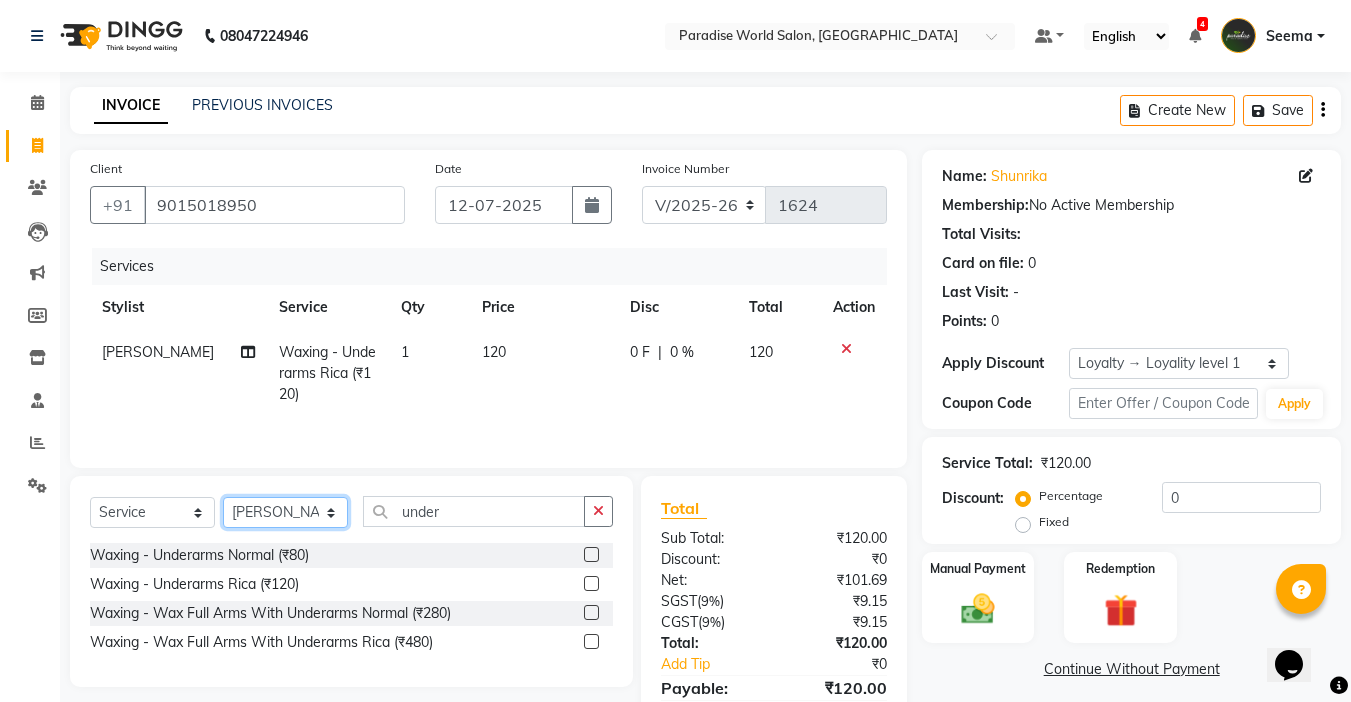 click on "Select Stylist Abby aman  Anil anku company Deepak Deepika Gourav Heena ishu Jagdeesh kanchan Love preet Maddy Manpreet student Meenu Naina Palak Palak Sharma Radika Rajneesh Student Seema Shagun Shifali - Student Shweta  Sujata Surinder Paul Vansh Vikas Vishal" 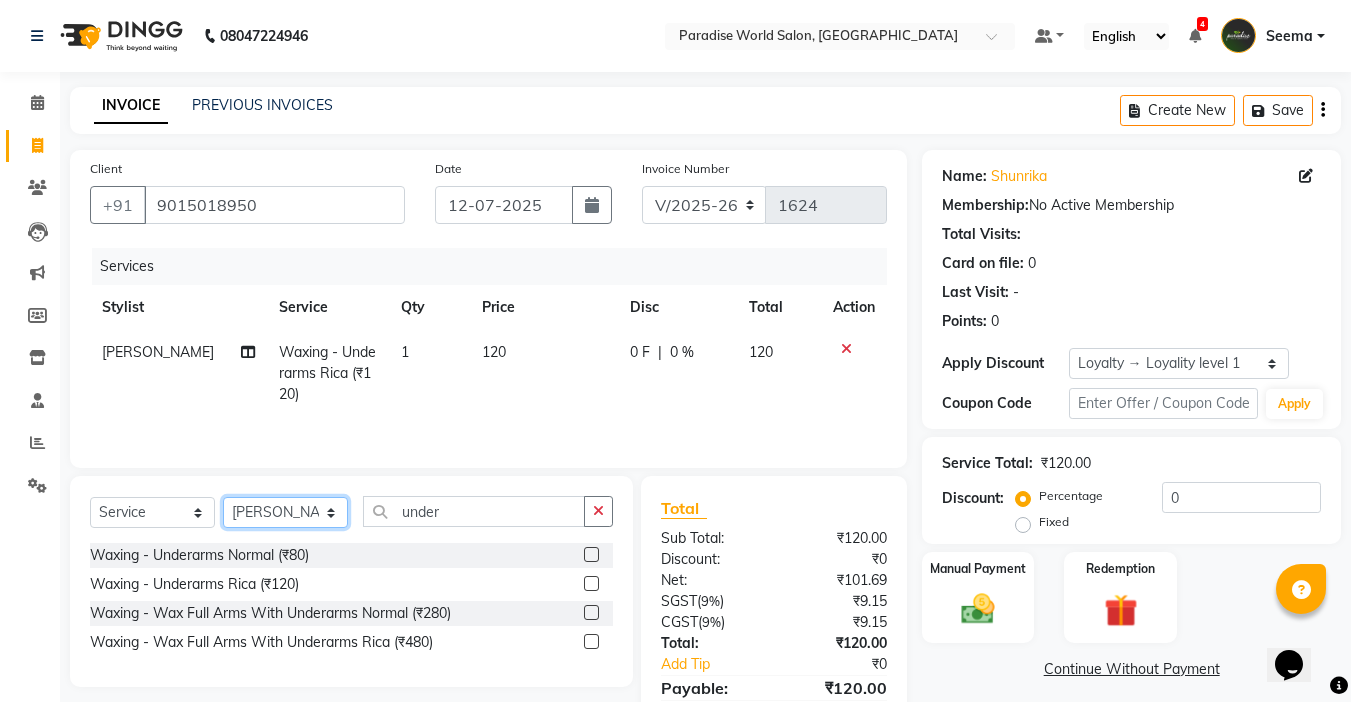 select on "57181" 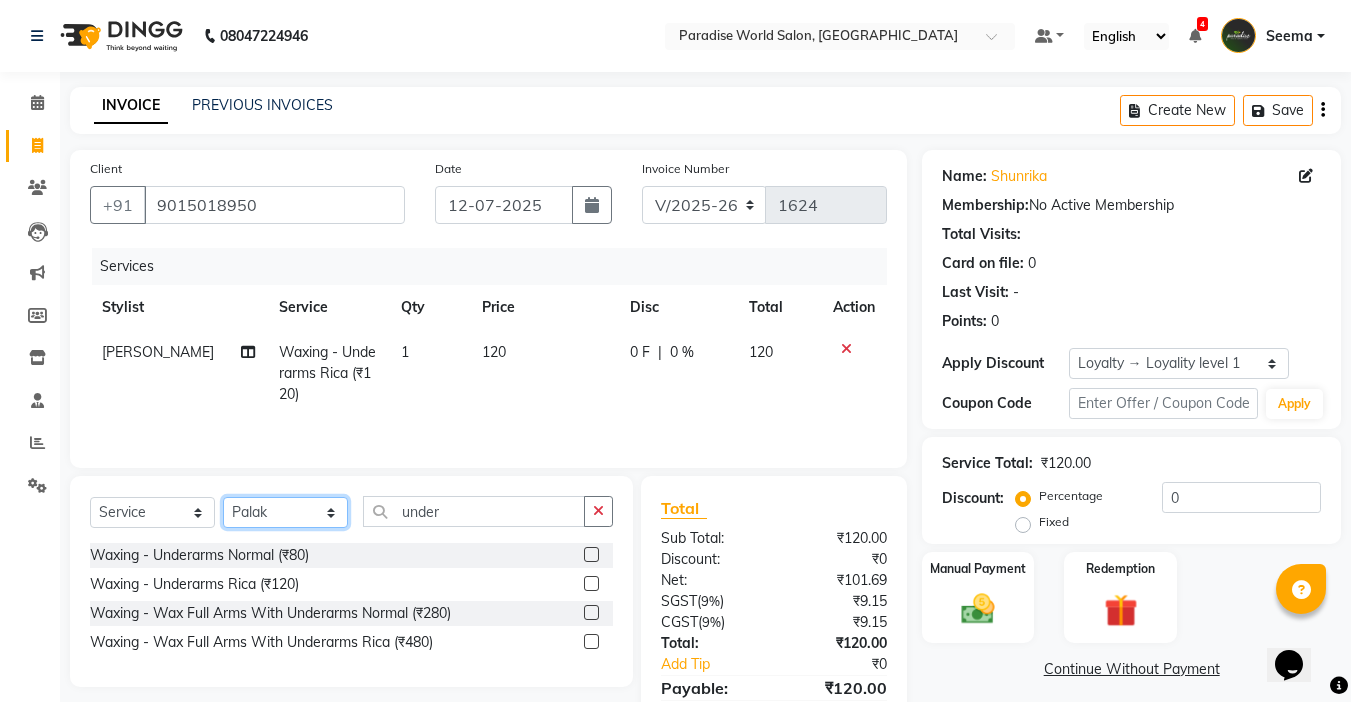 click on "Select Stylist Abby aman  Anil anku company Deepak Deepika Gourav Heena ishu Jagdeesh kanchan Love preet Maddy Manpreet student Meenu Naina Palak Palak Sharma Radika Rajneesh Student Seema Shagun Shifali - Student Shweta  Sujata Surinder Paul Vansh Vikas Vishal" 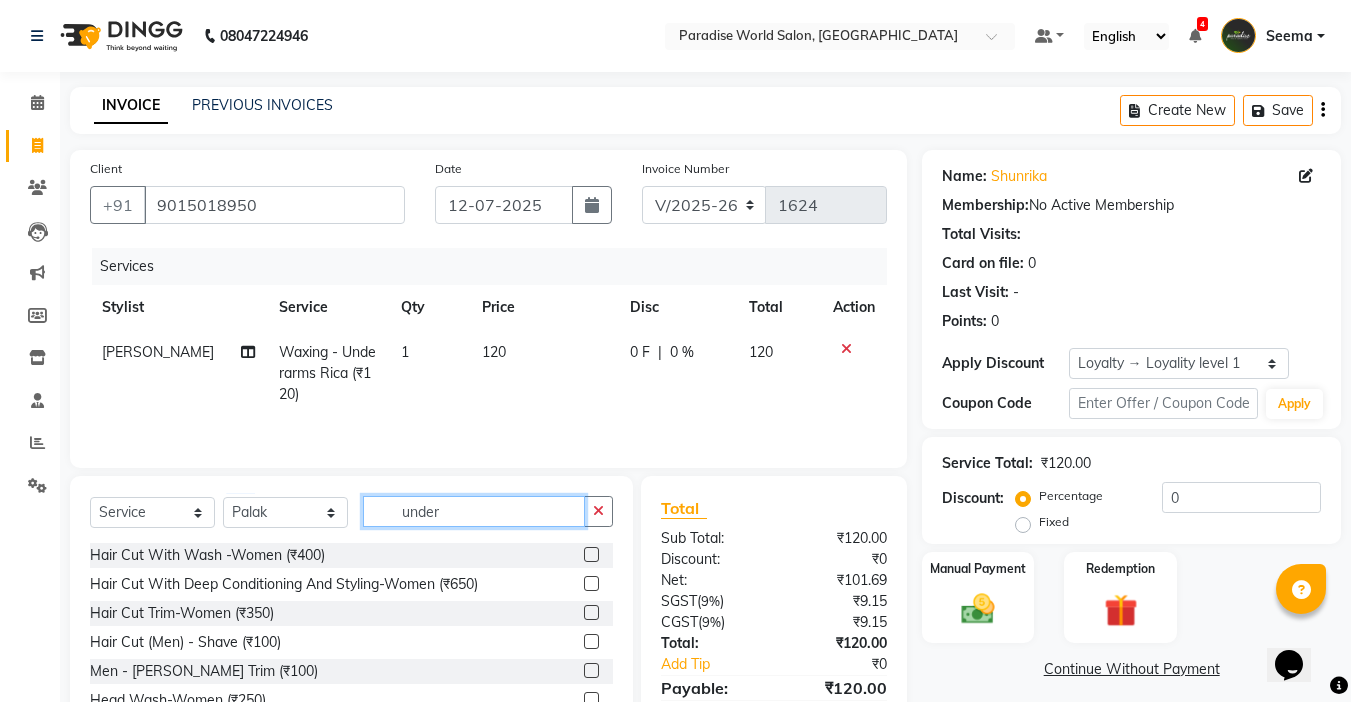 drag, startPoint x: 475, startPoint y: 522, endPoint x: 243, endPoint y: 569, distance: 236.7129 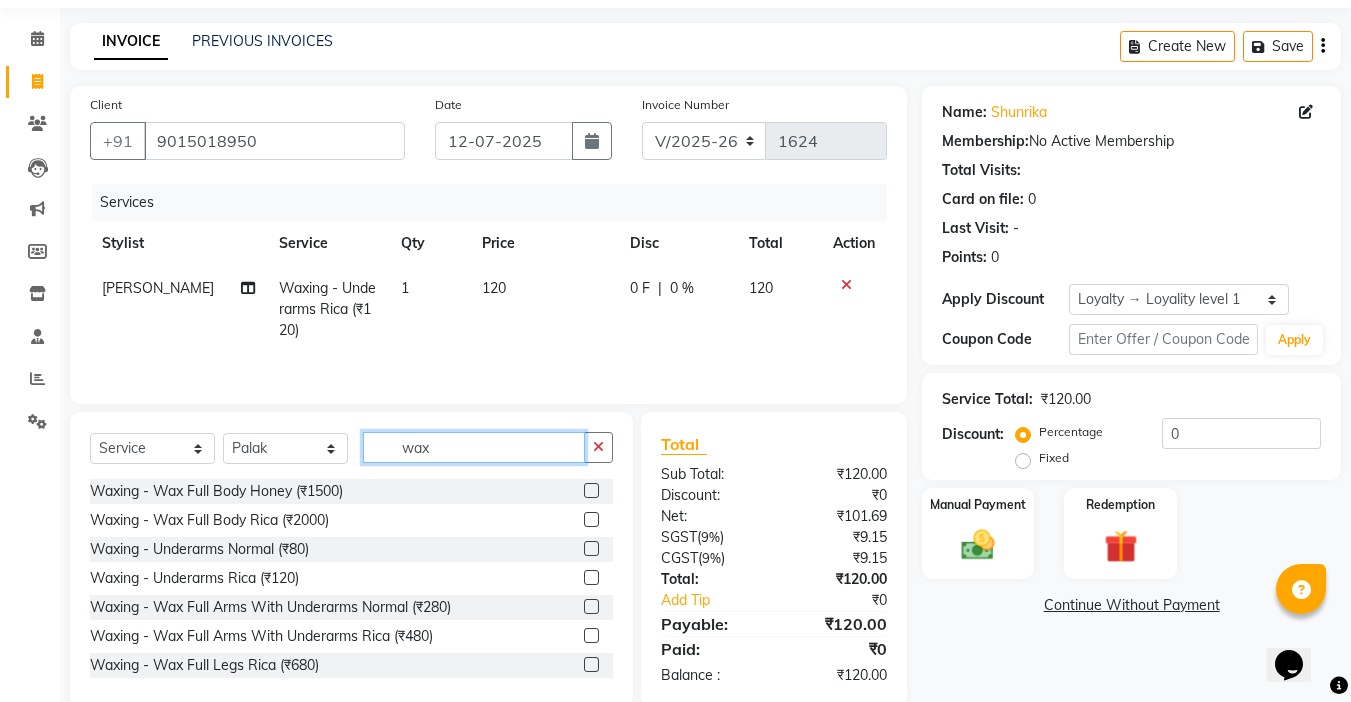 scroll, scrollTop: 99, scrollLeft: 0, axis: vertical 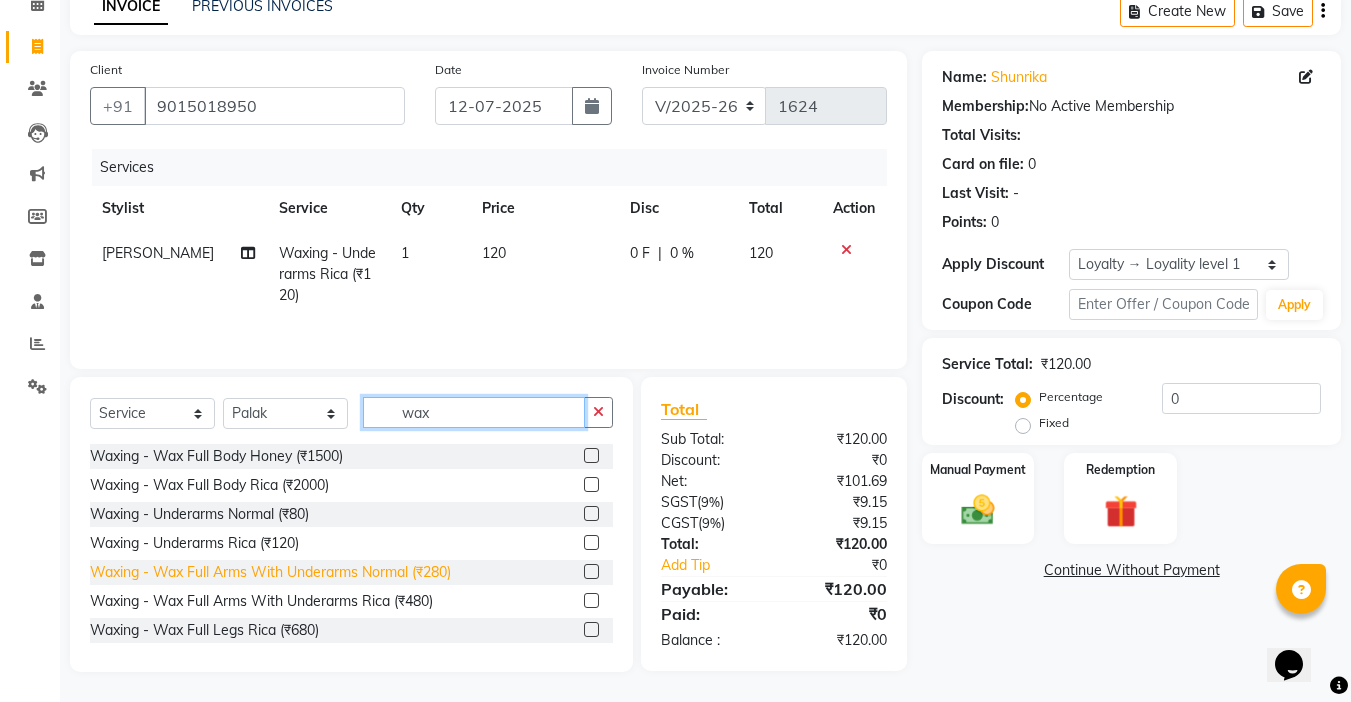 type on "wax" 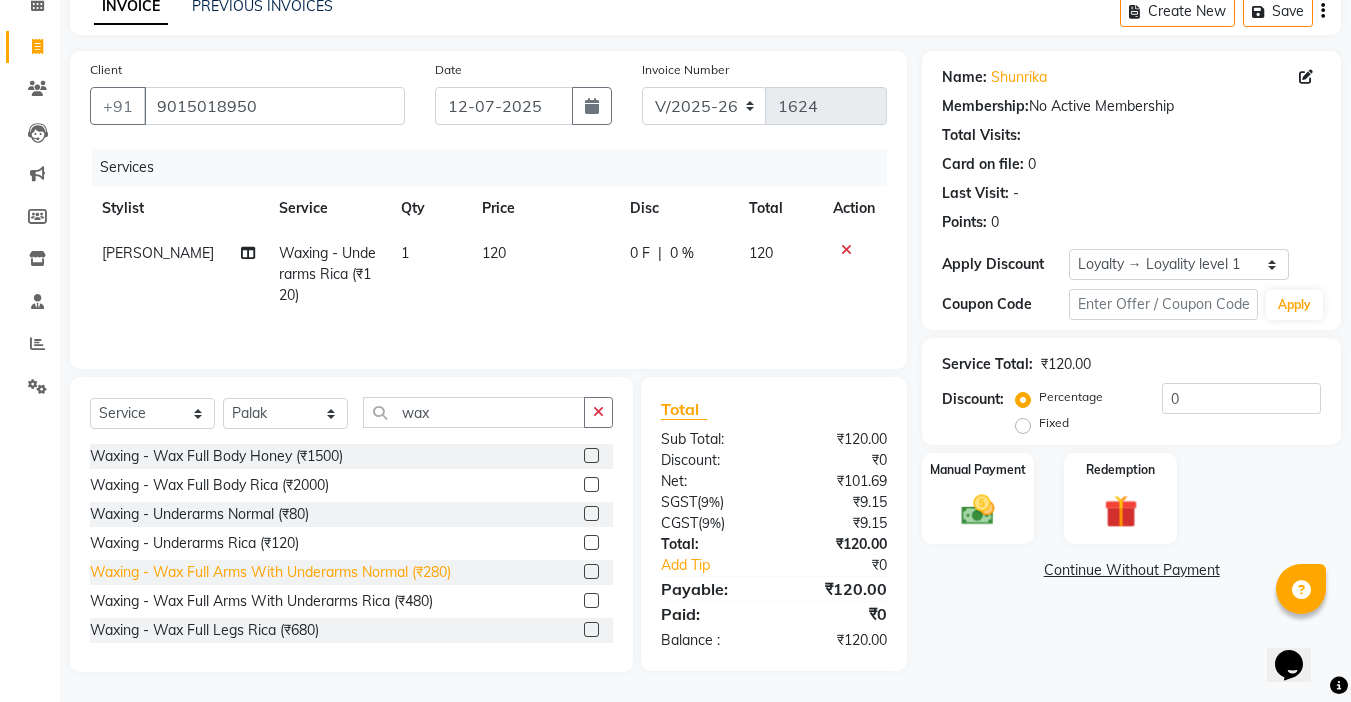 click on "Waxing   -  Wax Full Arms With Underarms Normal (₹280)" 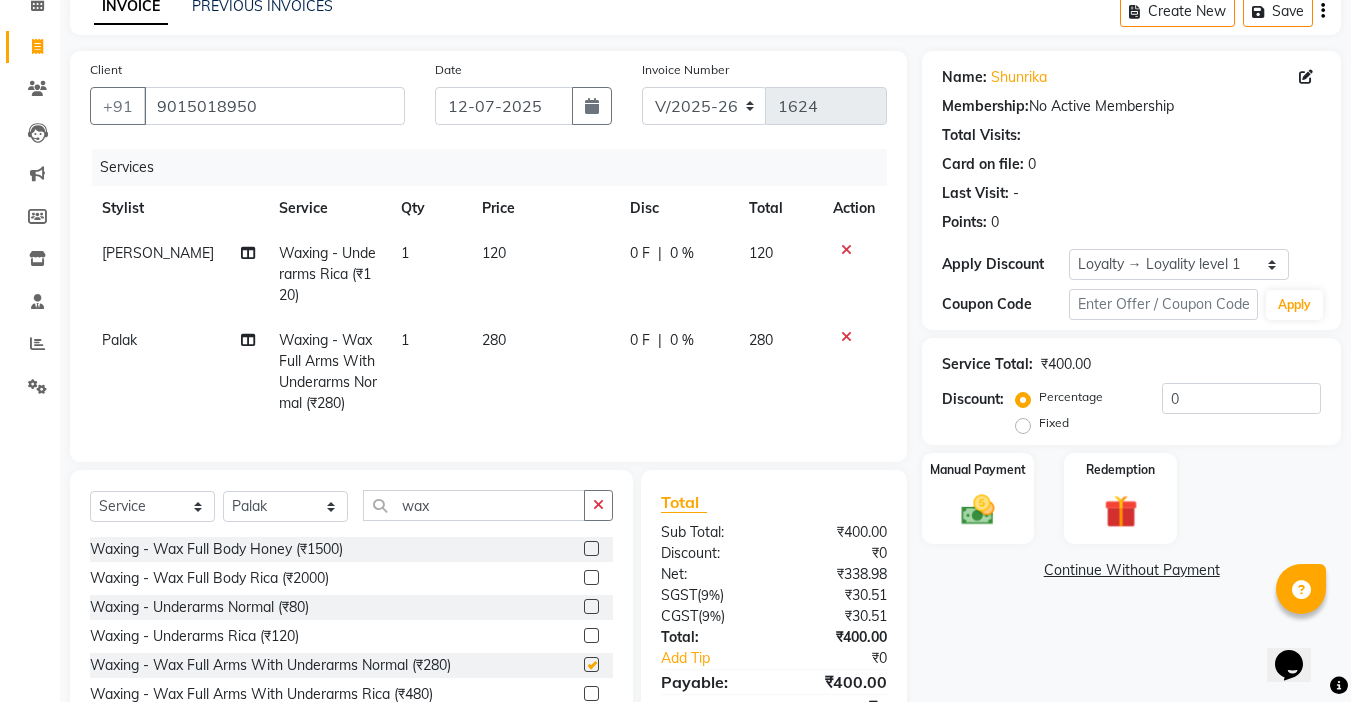 checkbox on "false" 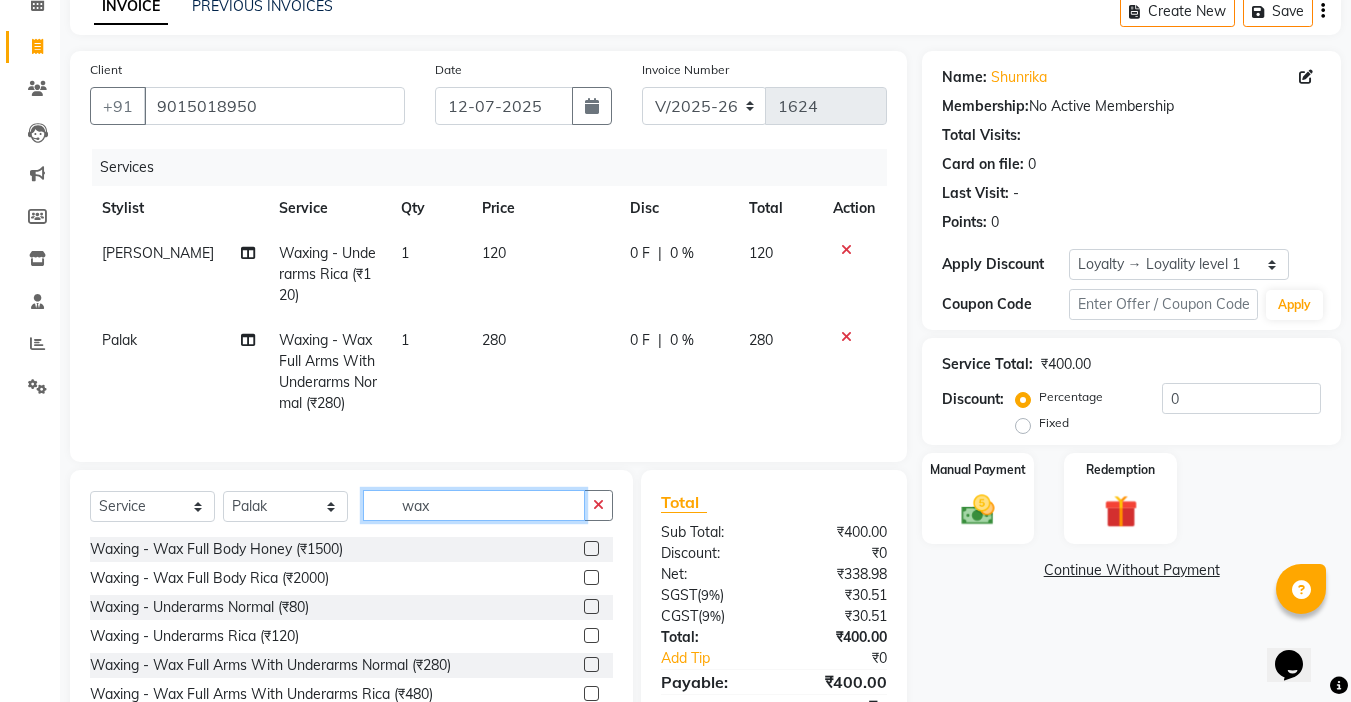 click on "wax" 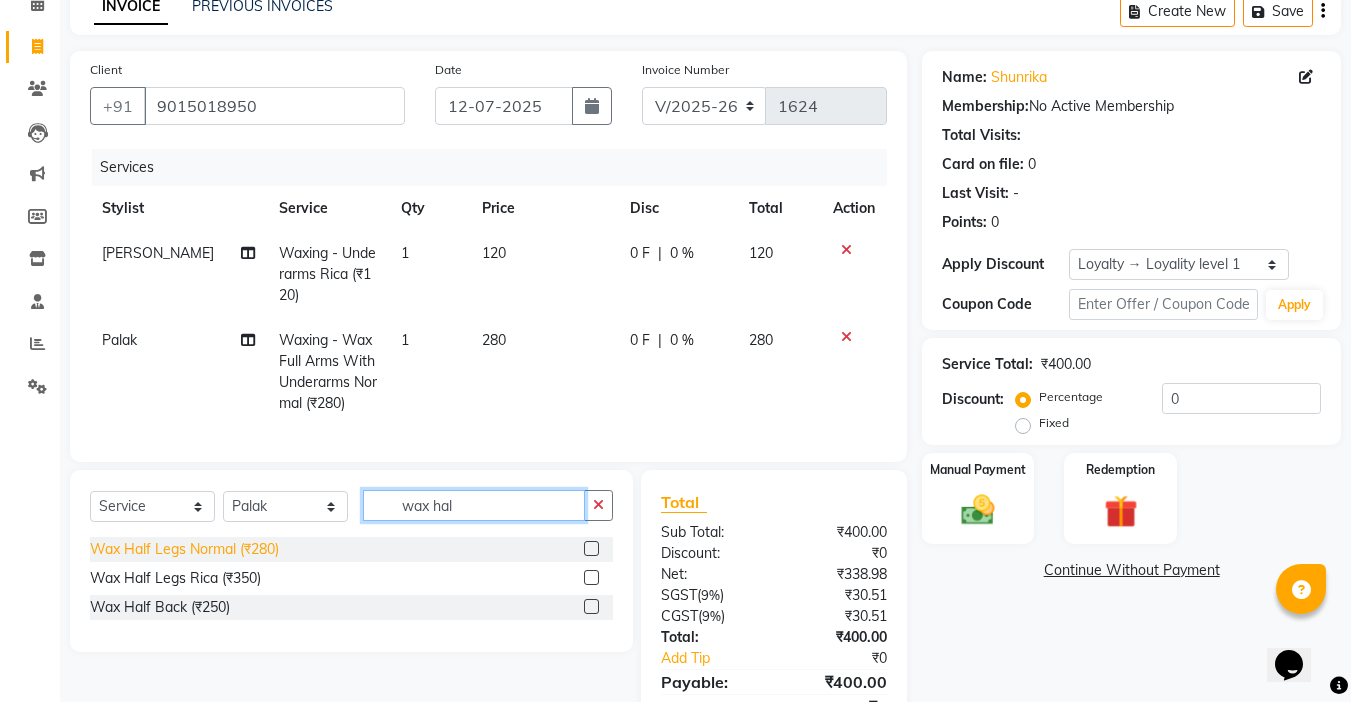 type on "wax hal" 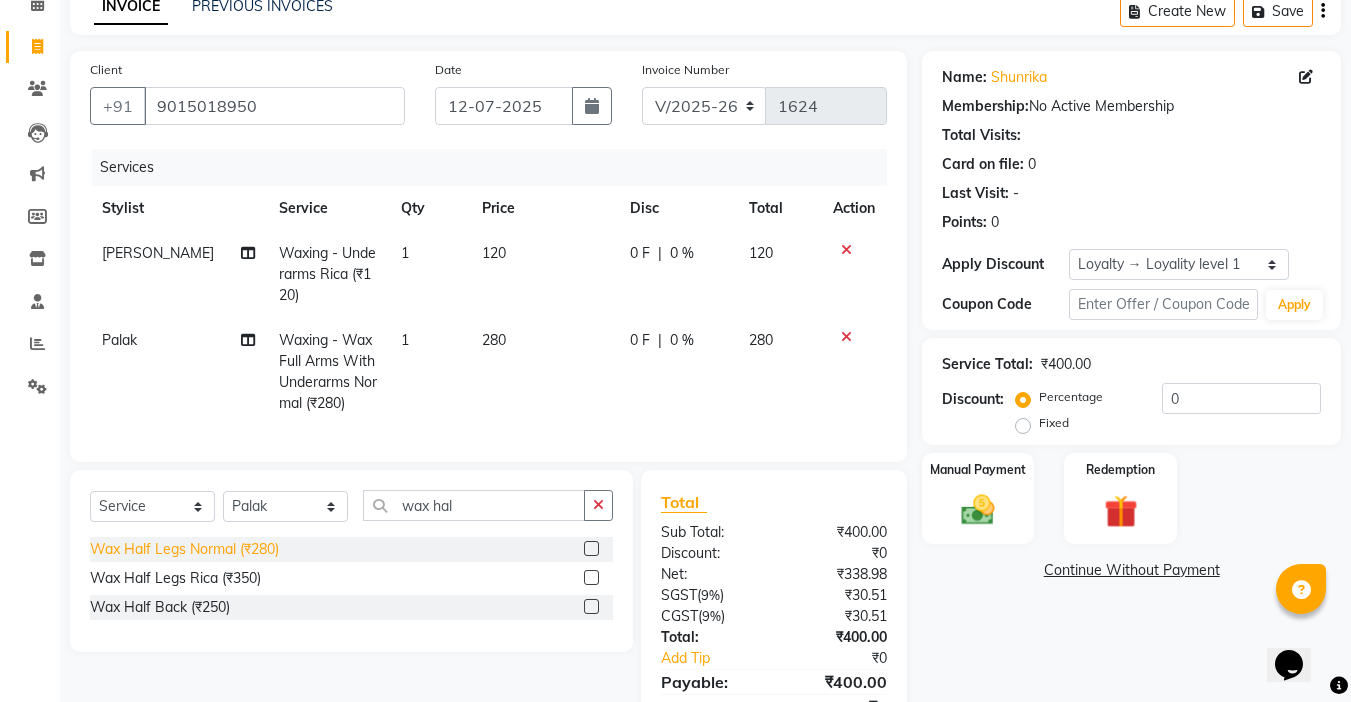 click on "Wax Half Legs Normal (₹280)" 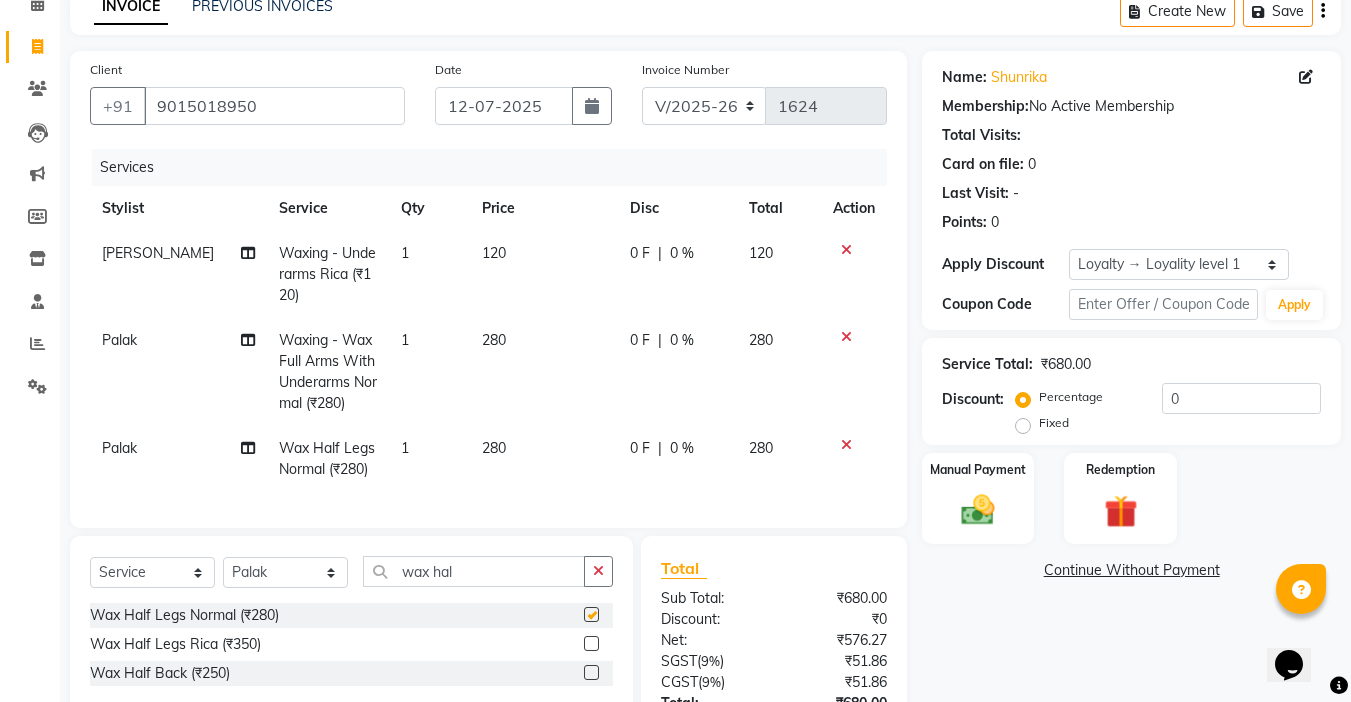checkbox on "false" 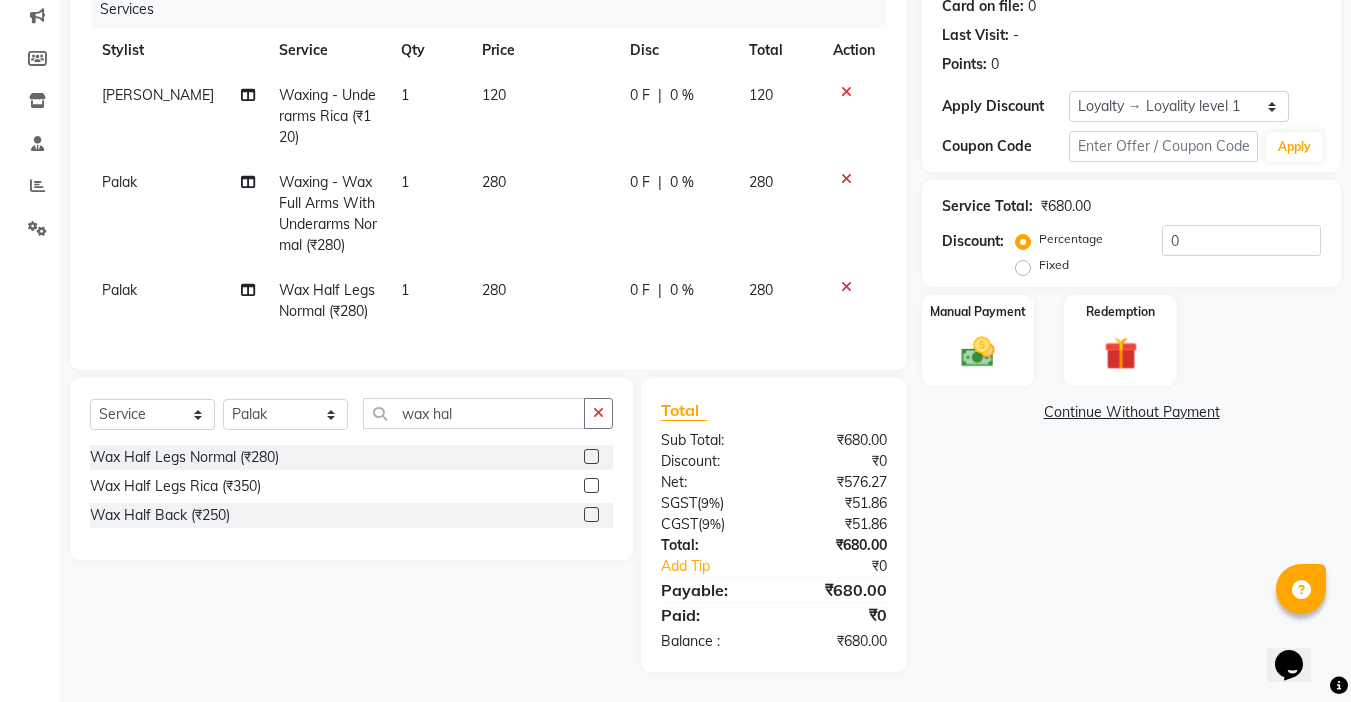 scroll, scrollTop: 272, scrollLeft: 0, axis: vertical 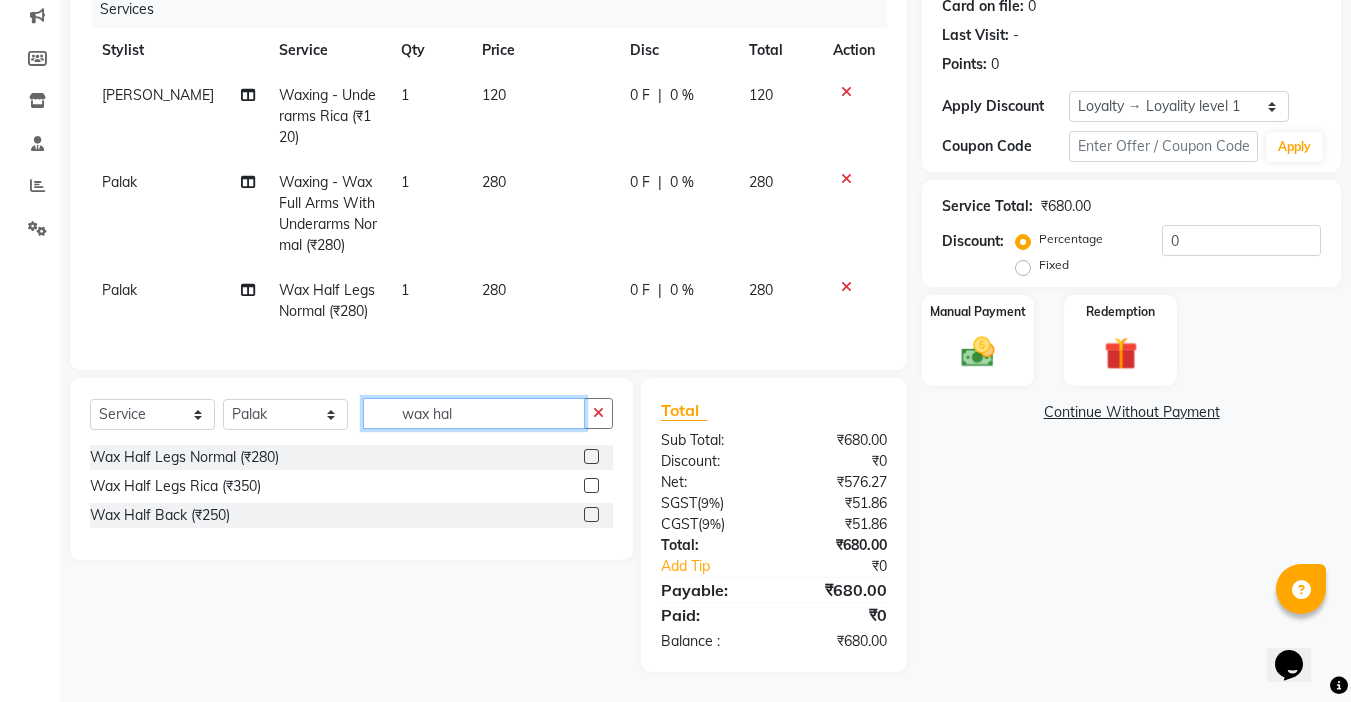 click on "wax hal" 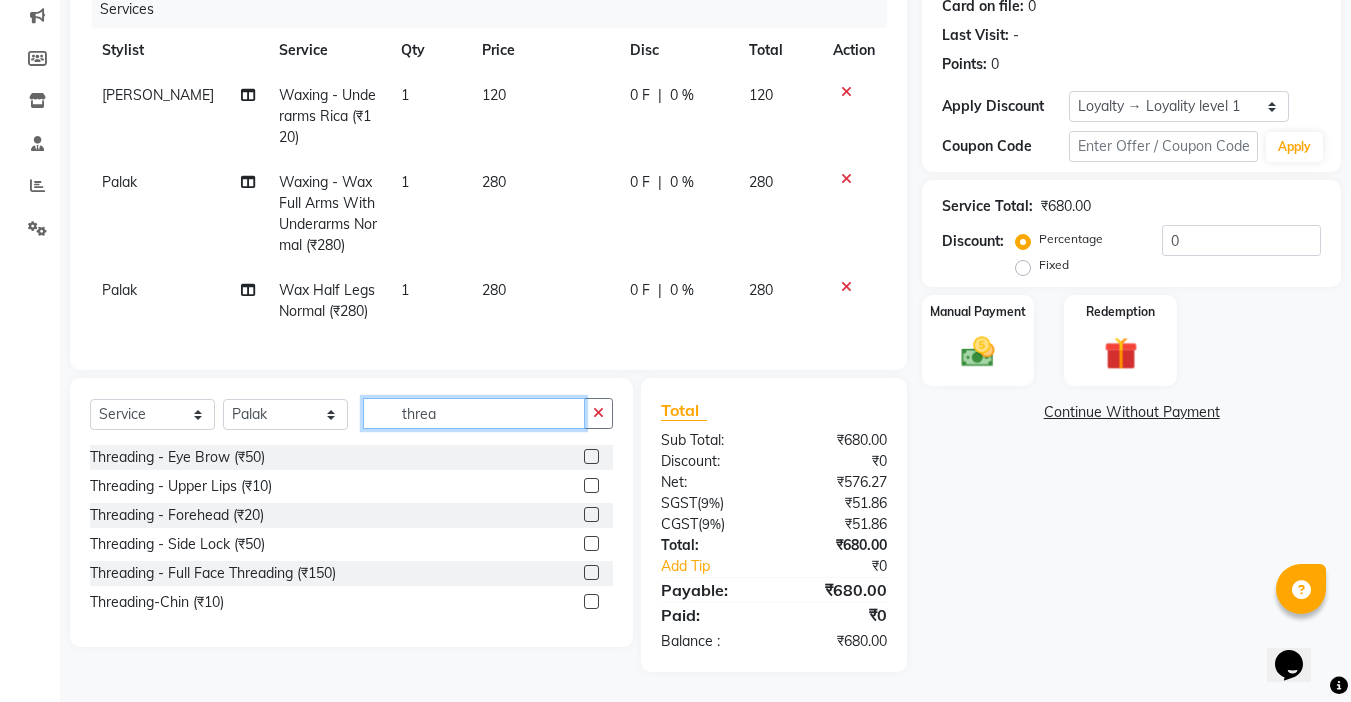 type on "threa" 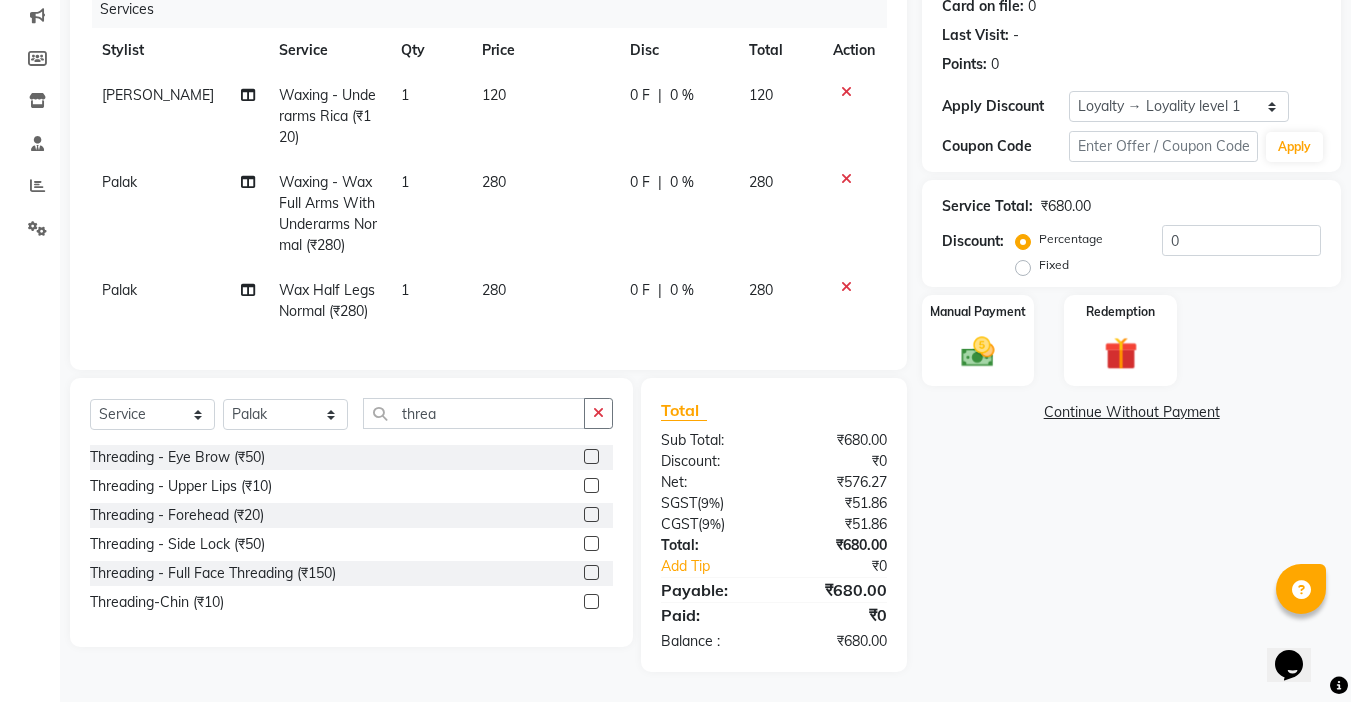click on "Threading   -  Eye Brow (₹50)" 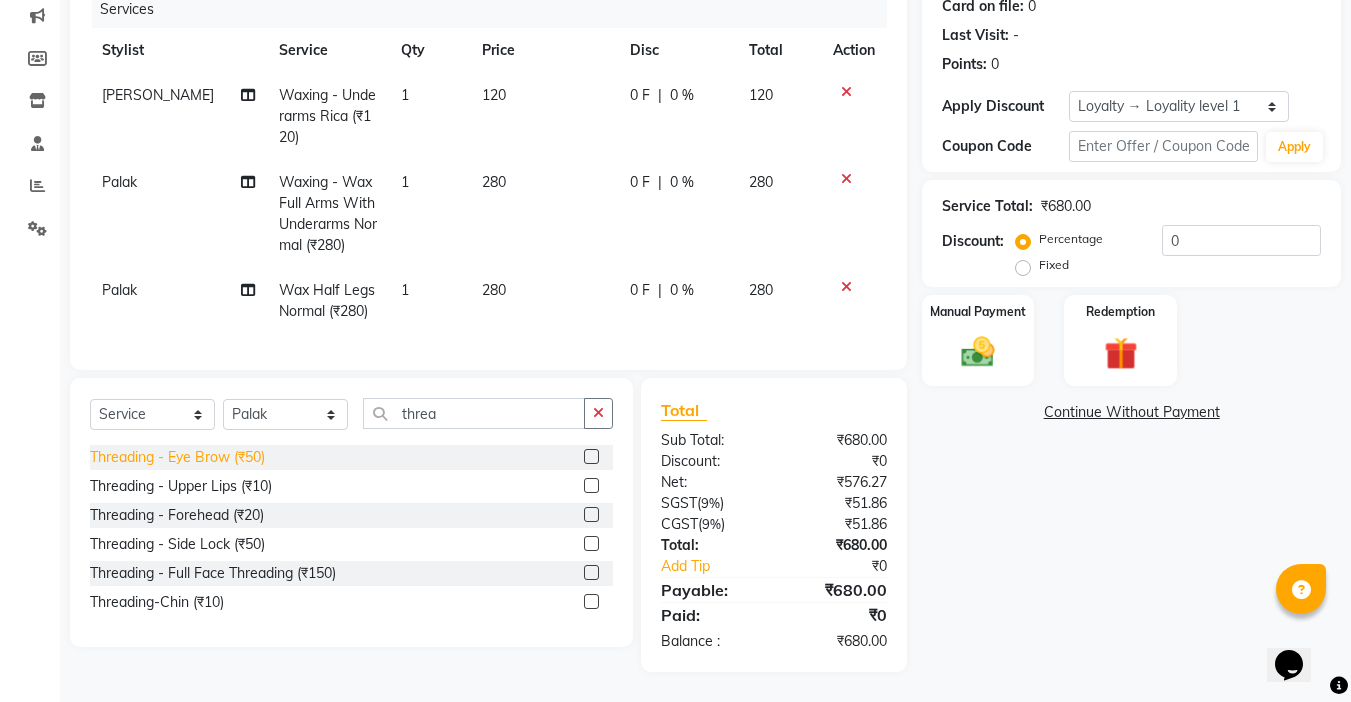 click on "Threading   -  Eye Brow (₹50)" 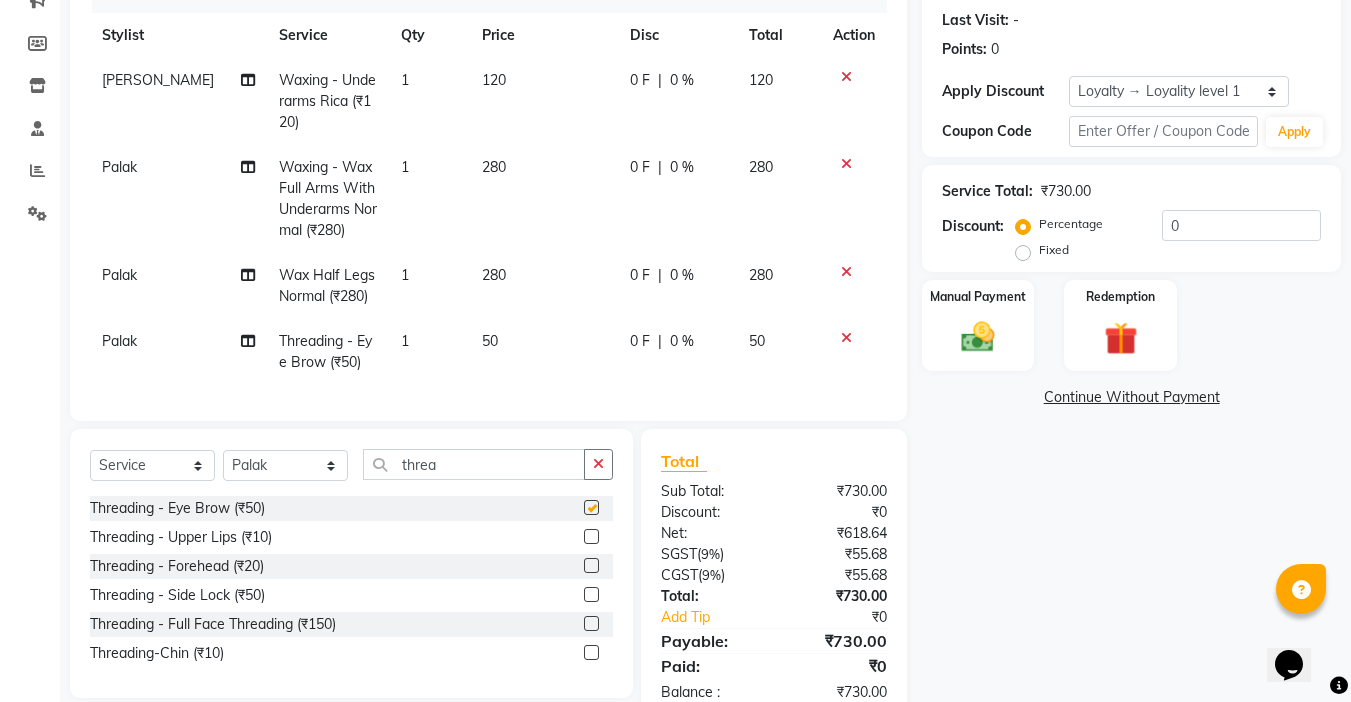 checkbox on "false" 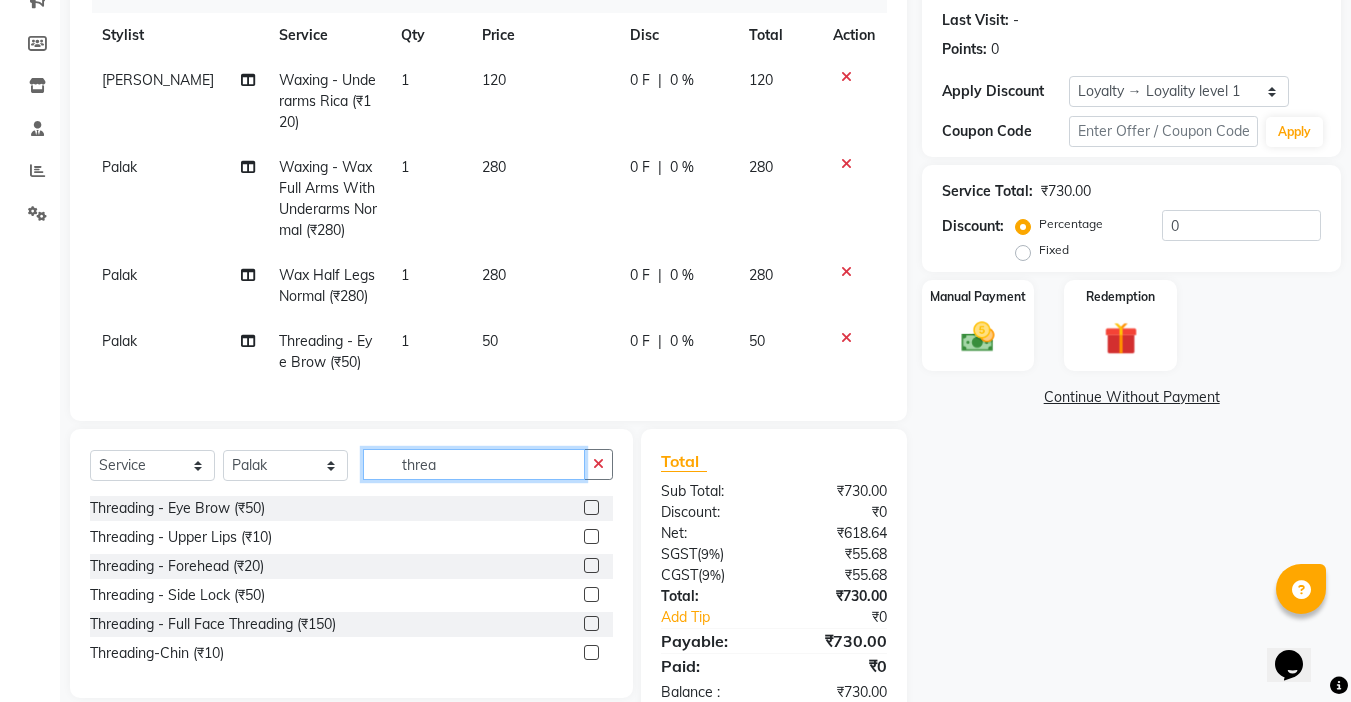 drag, startPoint x: 492, startPoint y: 481, endPoint x: 276, endPoint y: 513, distance: 218.3575 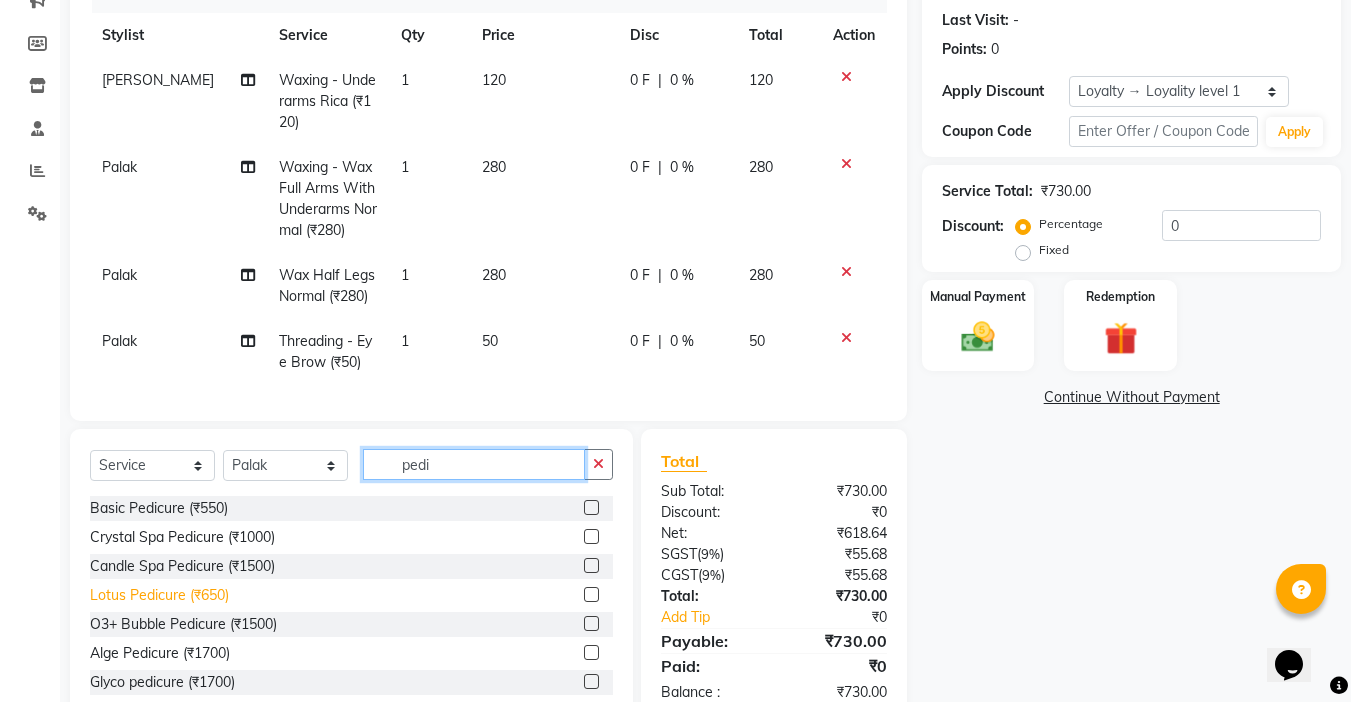 type on "pedi" 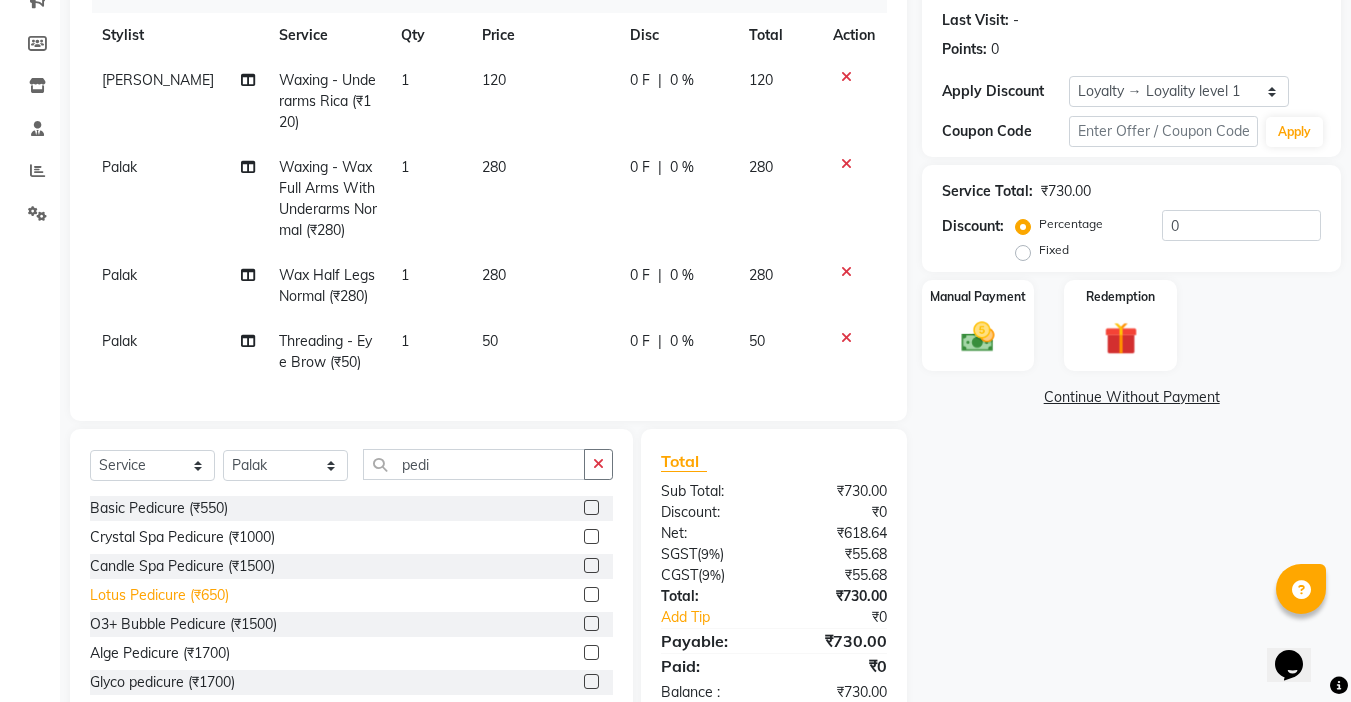 click on "Lotus Pedicure (₹650)" 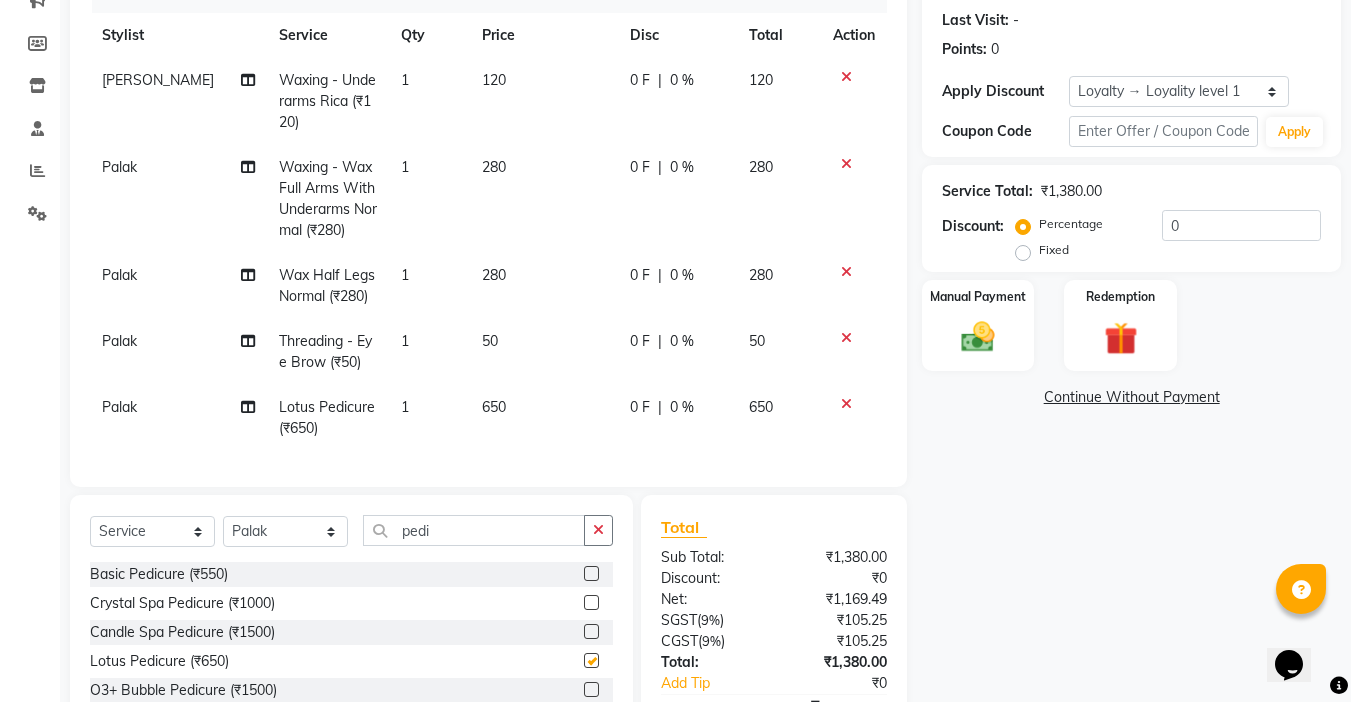 checkbox on "false" 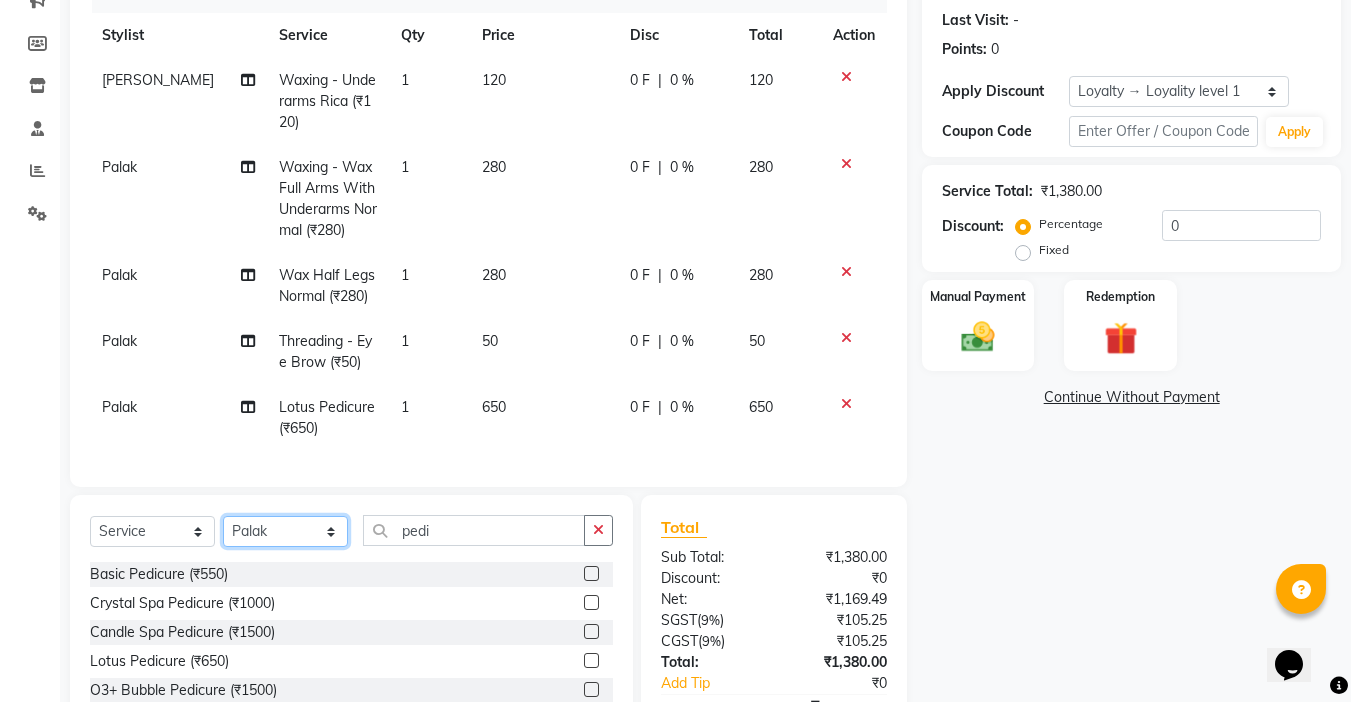 click on "Select Stylist Abby aman  Anil anku company Deepak Deepika Gourav Heena ishu Jagdeesh kanchan Love preet Maddy Manpreet student Meenu Naina Palak Palak Sharma Radika Rajneesh Student Seema Shagun Shifali - Student Shweta  Sujata Surinder Paul Vansh Vikas Vishal" 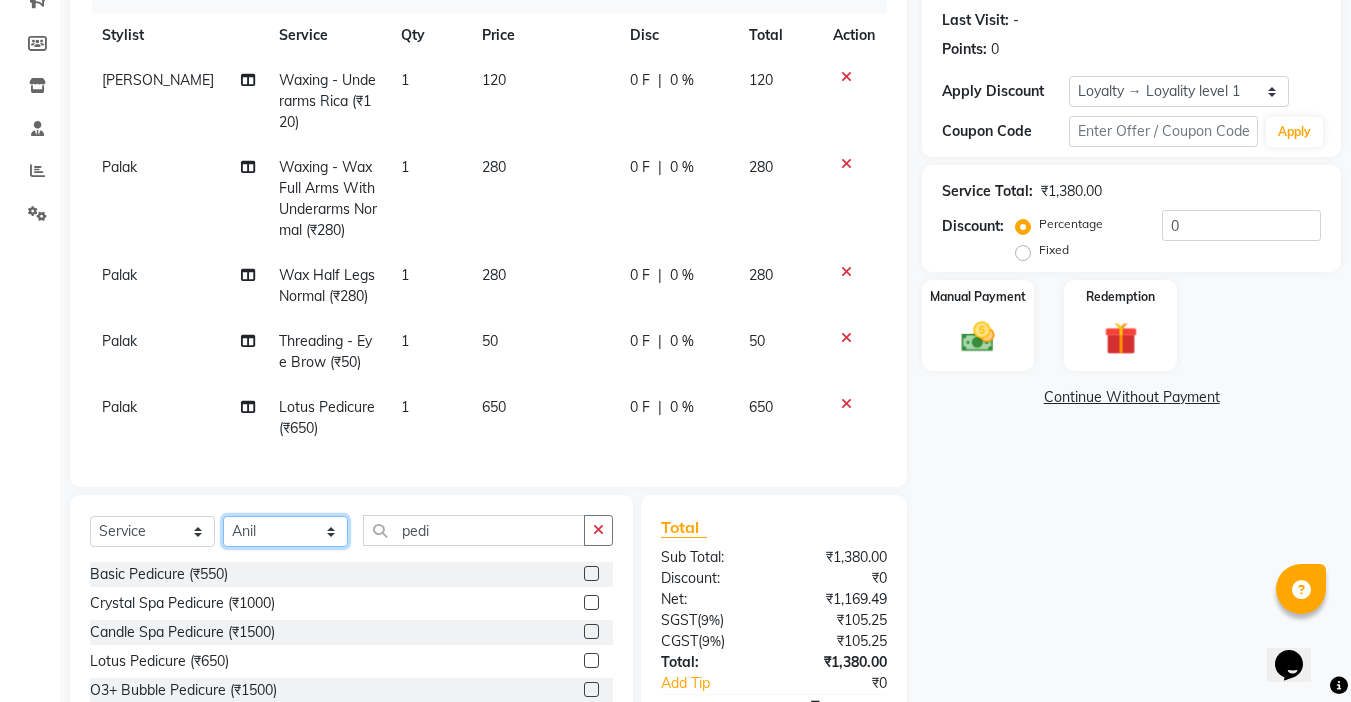 click on "Select Stylist Abby aman  Anil anku company Deepak Deepika Gourav Heena ishu Jagdeesh kanchan Love preet Maddy Manpreet student Meenu Naina Palak Palak Sharma Radika Rajneesh Student Seema Shagun Shifali - Student Shweta  Sujata Surinder Paul Vansh Vikas Vishal" 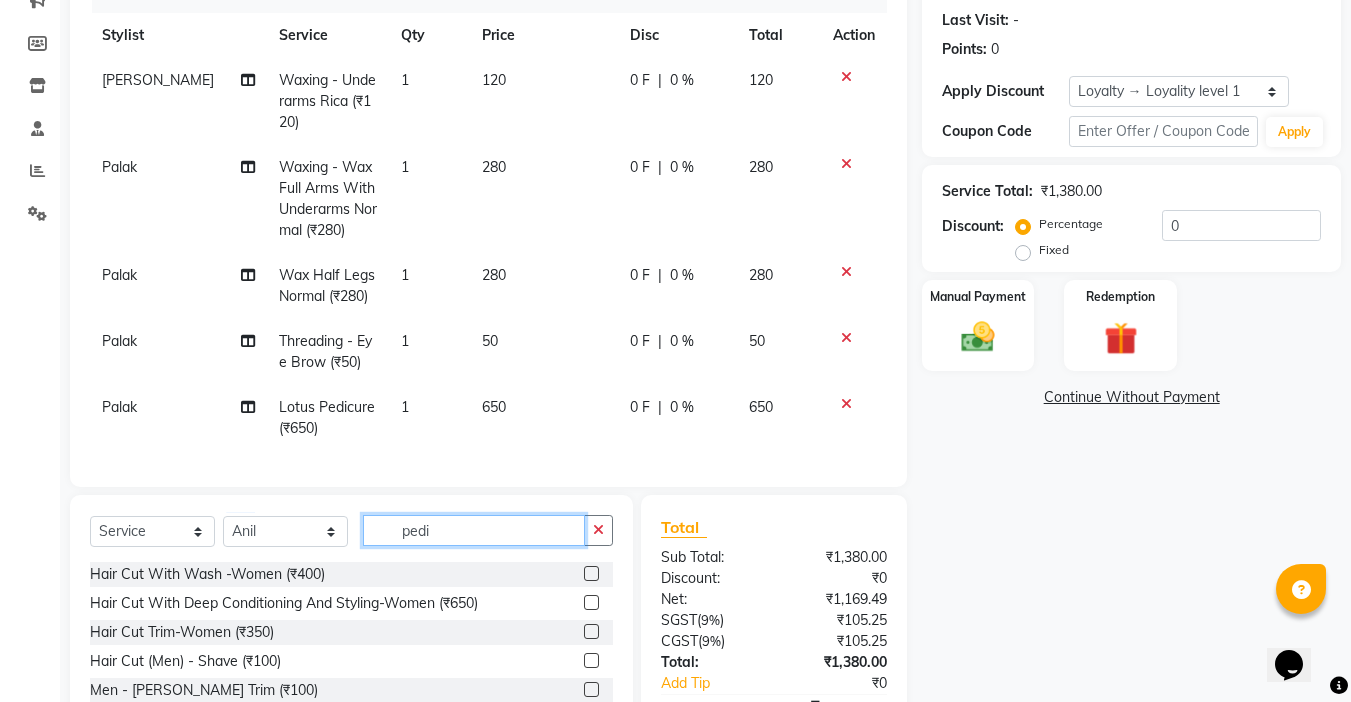 drag, startPoint x: 440, startPoint y: 537, endPoint x: 328, endPoint y: 545, distance: 112.28535 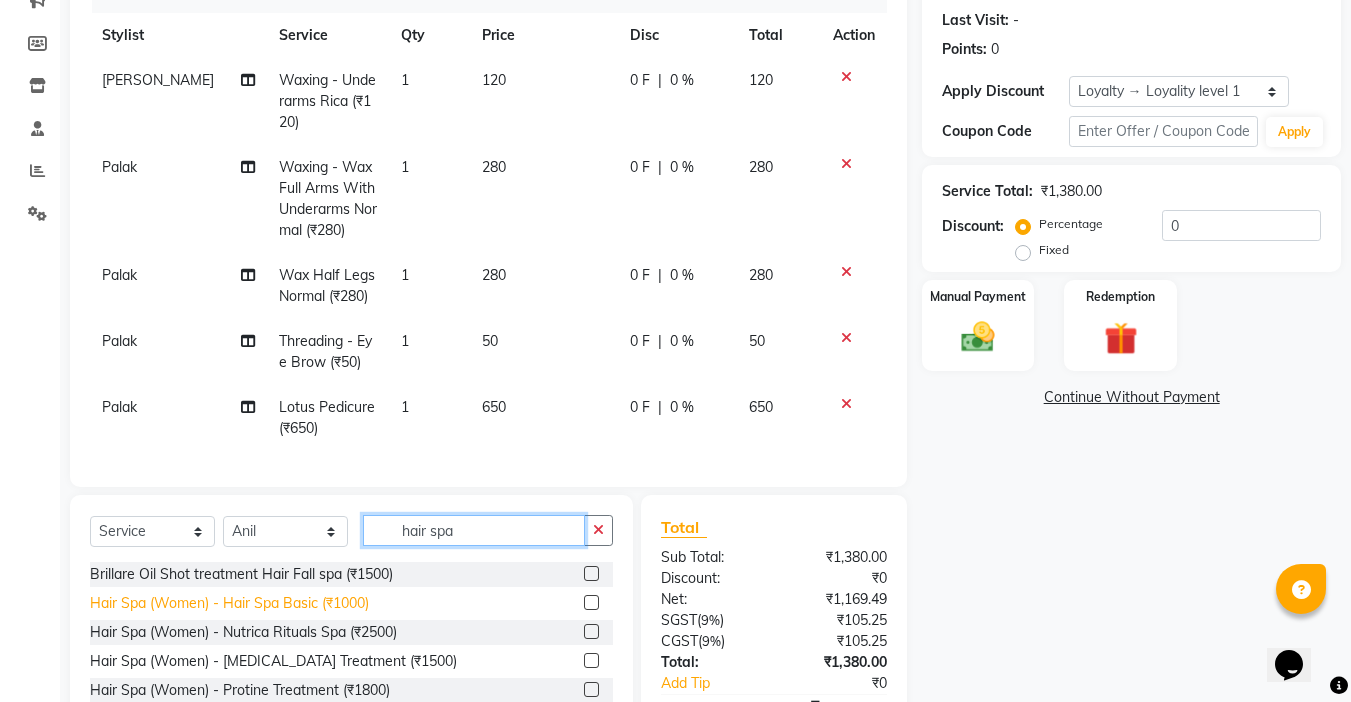 type on "hair spa" 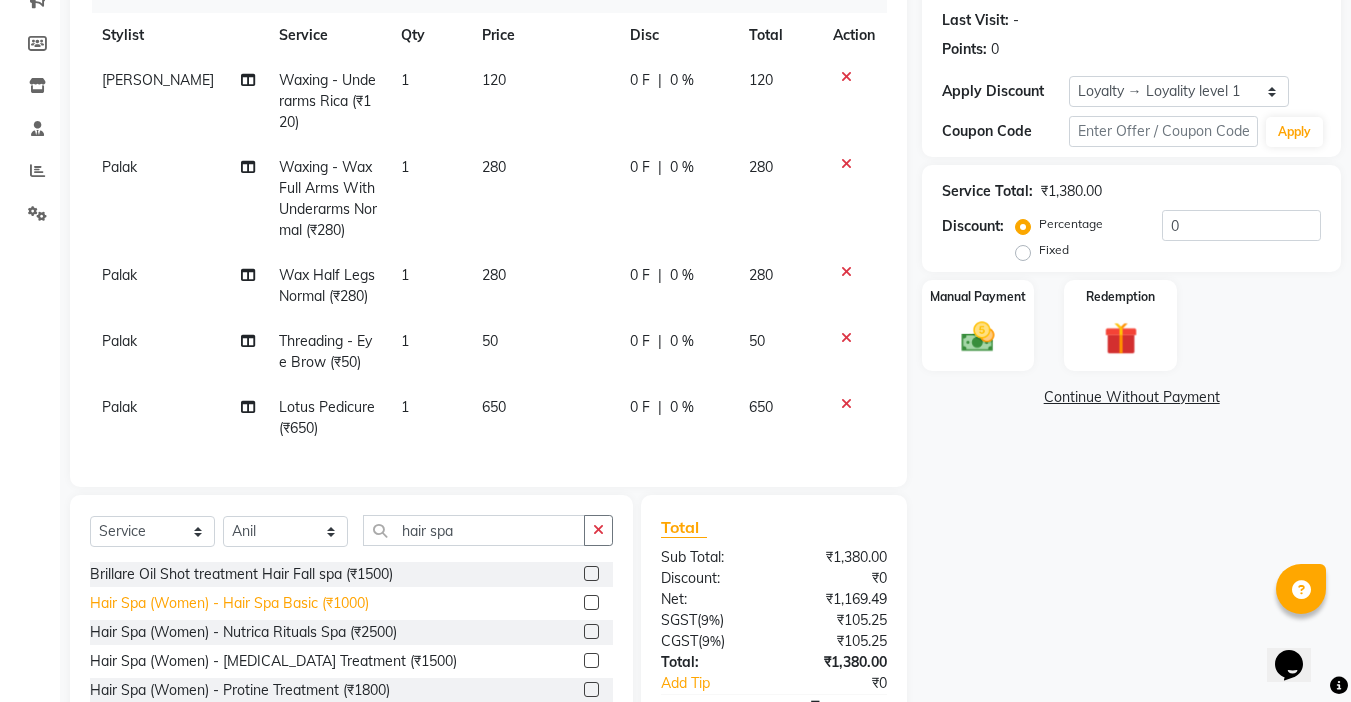 click on "Hair Spa  (Women)  -  Hair Spa Basic (₹1000)" 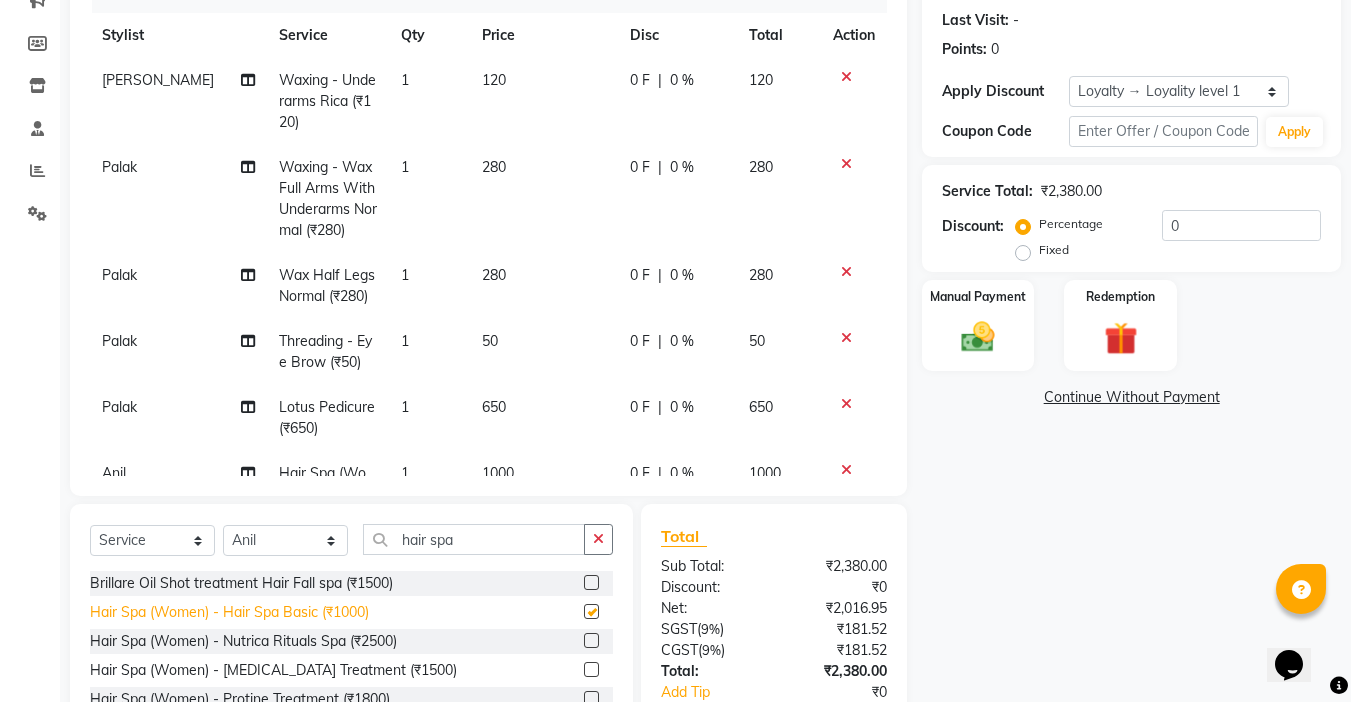 checkbox on "false" 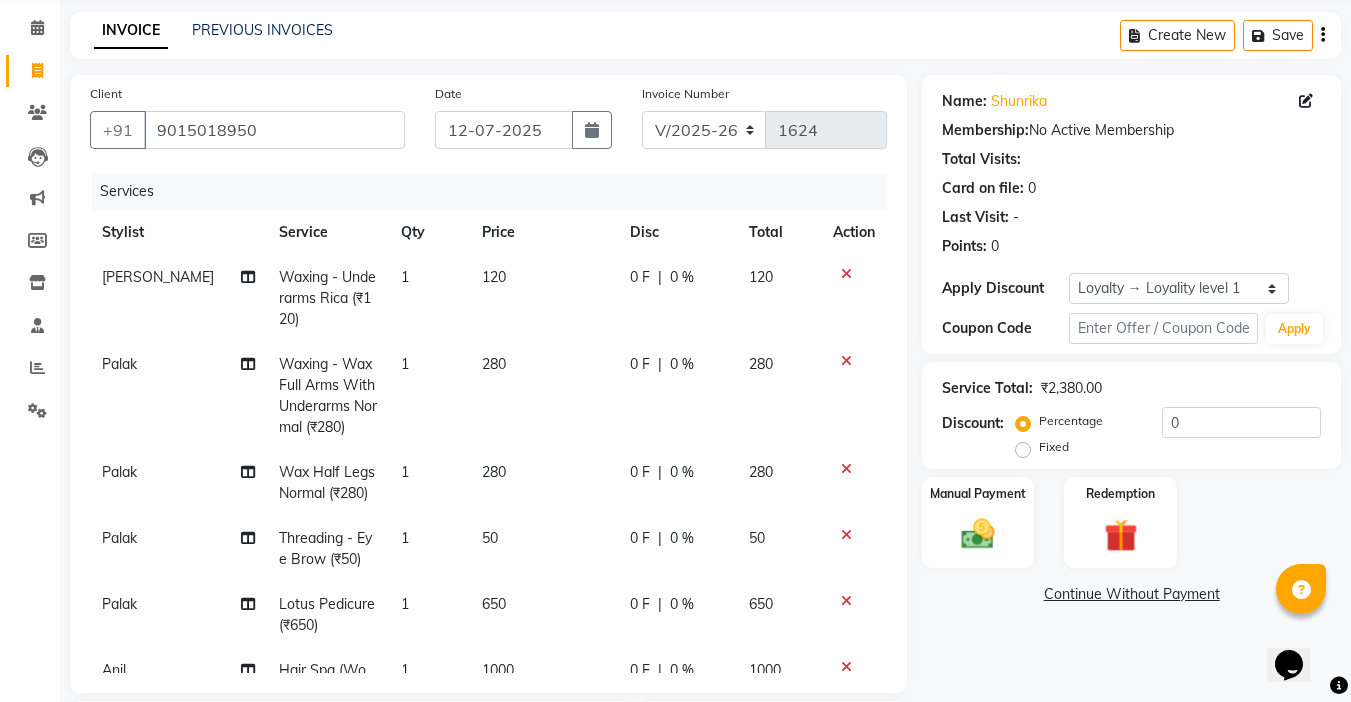 scroll, scrollTop: 72, scrollLeft: 0, axis: vertical 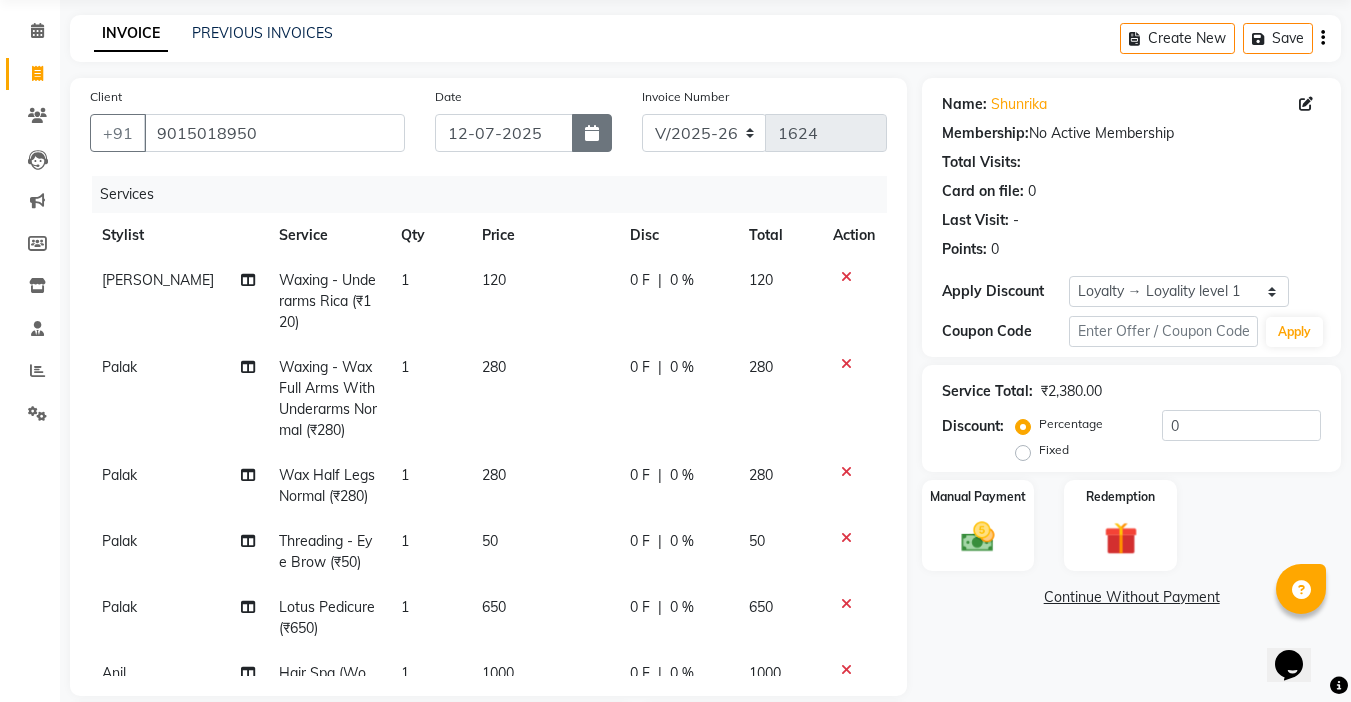 click 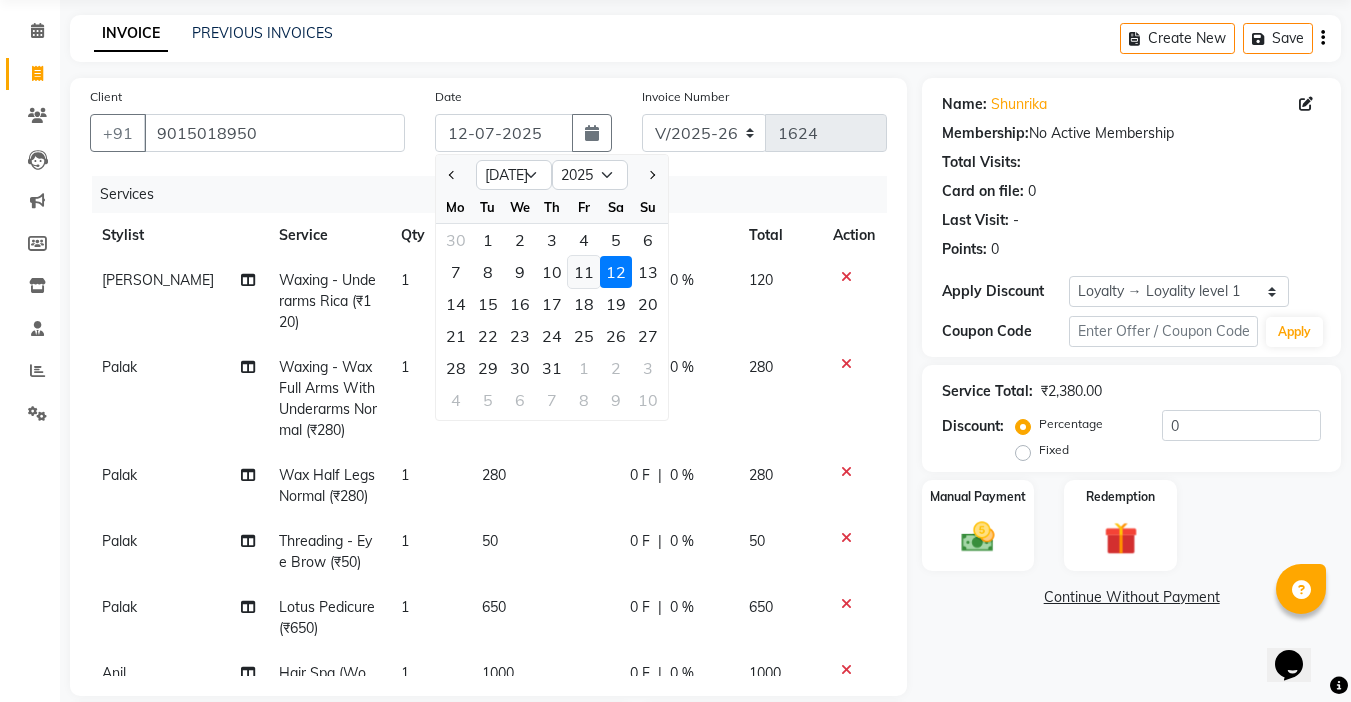 click on "11" 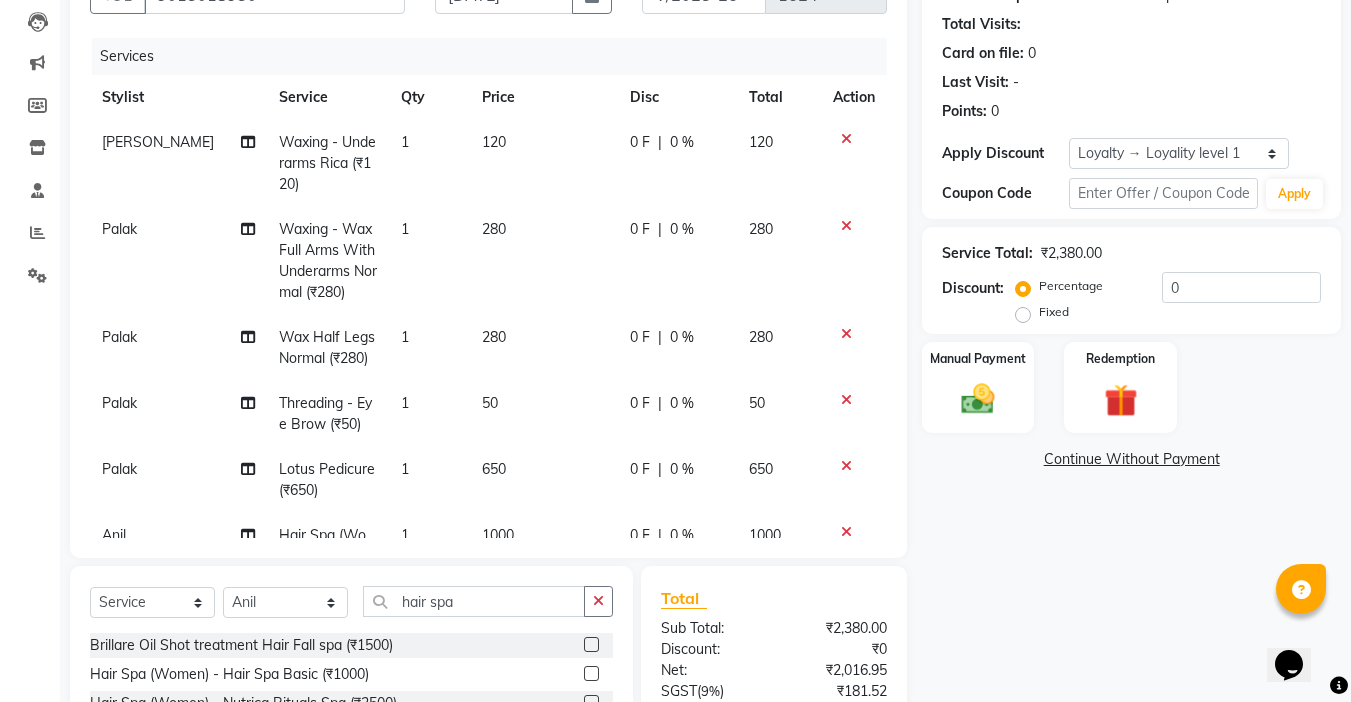 scroll, scrollTop: 372, scrollLeft: 0, axis: vertical 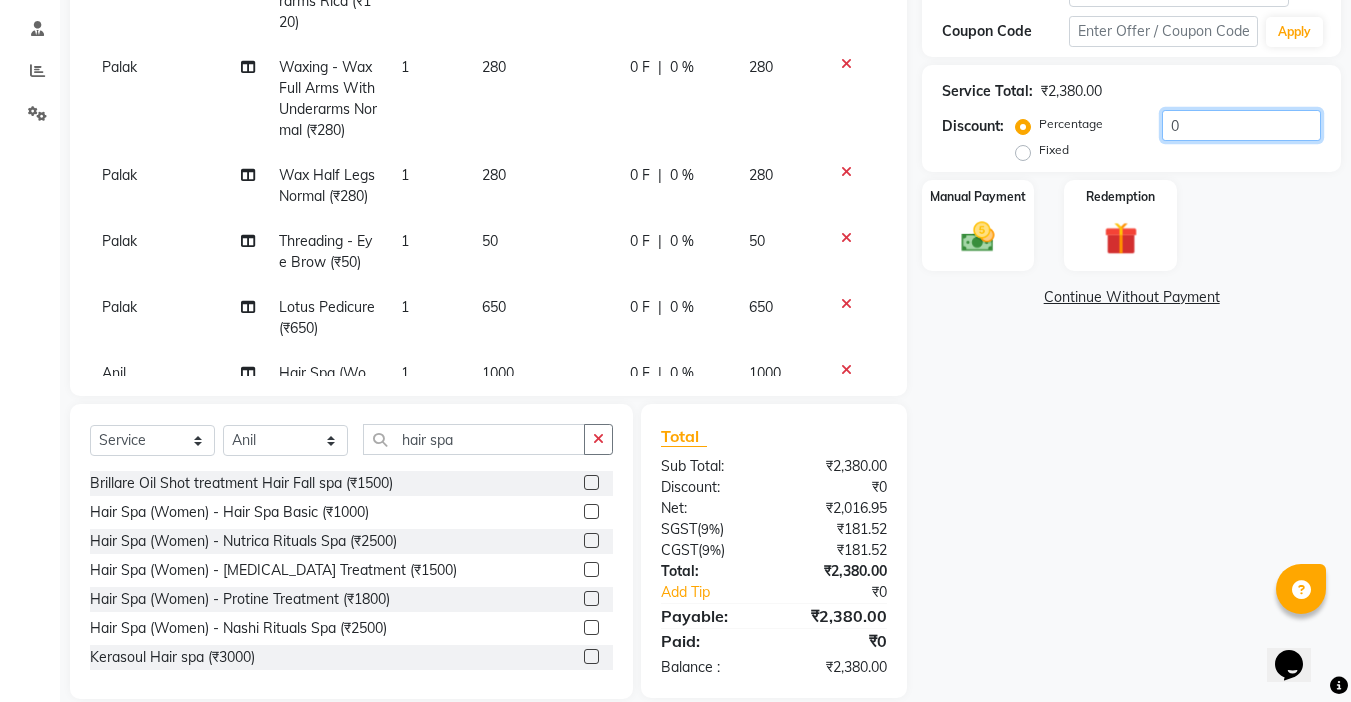 drag, startPoint x: 1199, startPoint y: 122, endPoint x: 1017, endPoint y: 143, distance: 183.20753 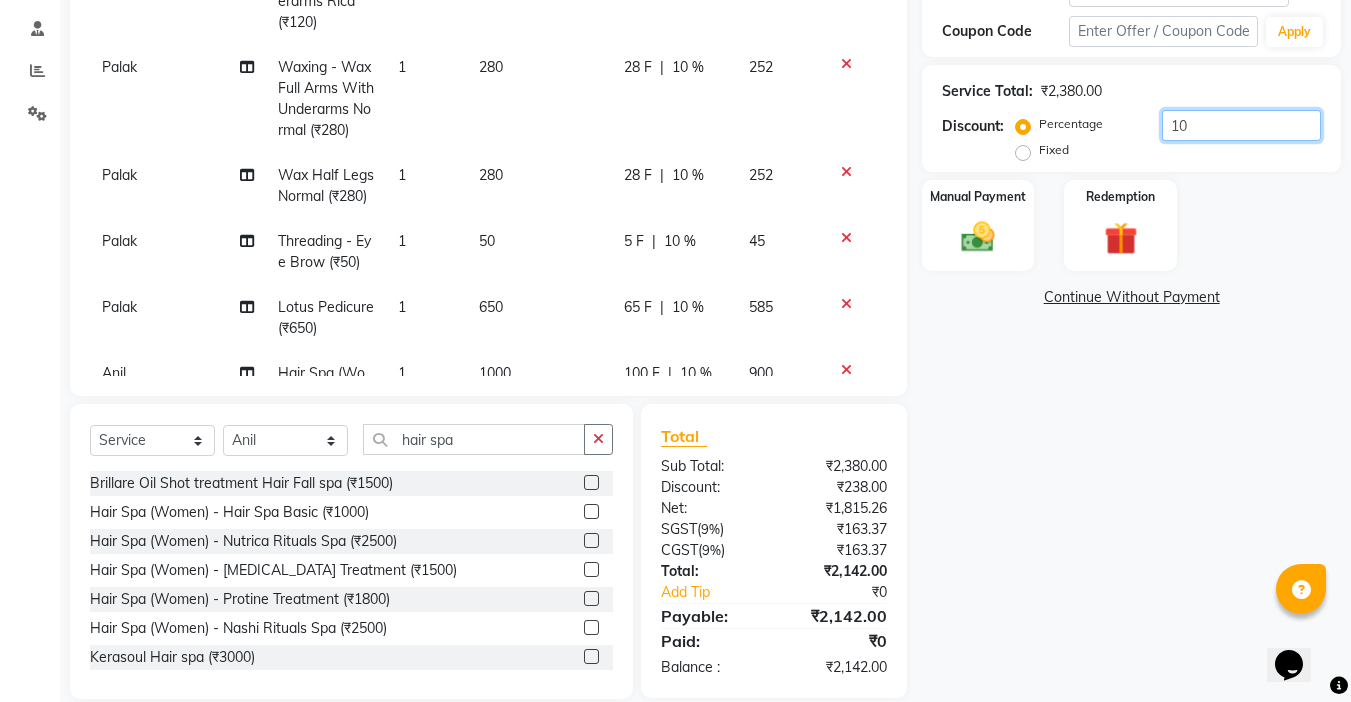 type on "1" 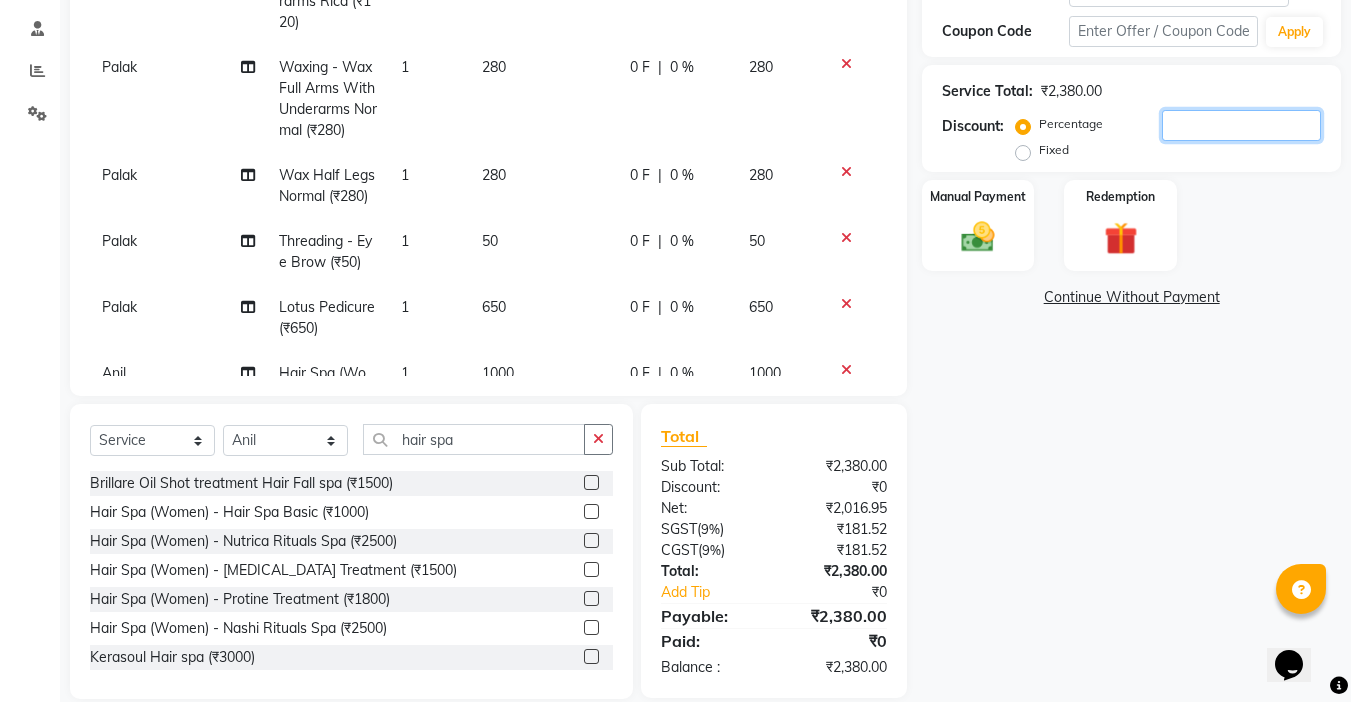 type 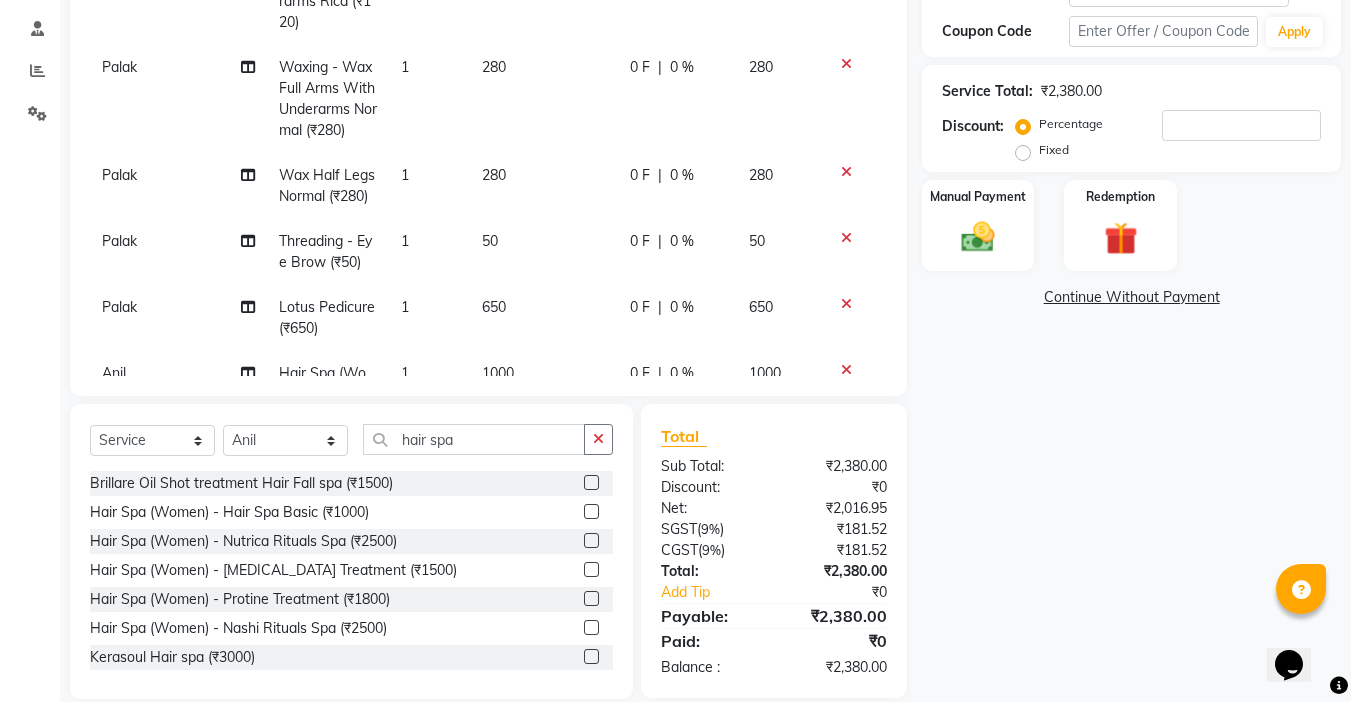 click on "Fixed" 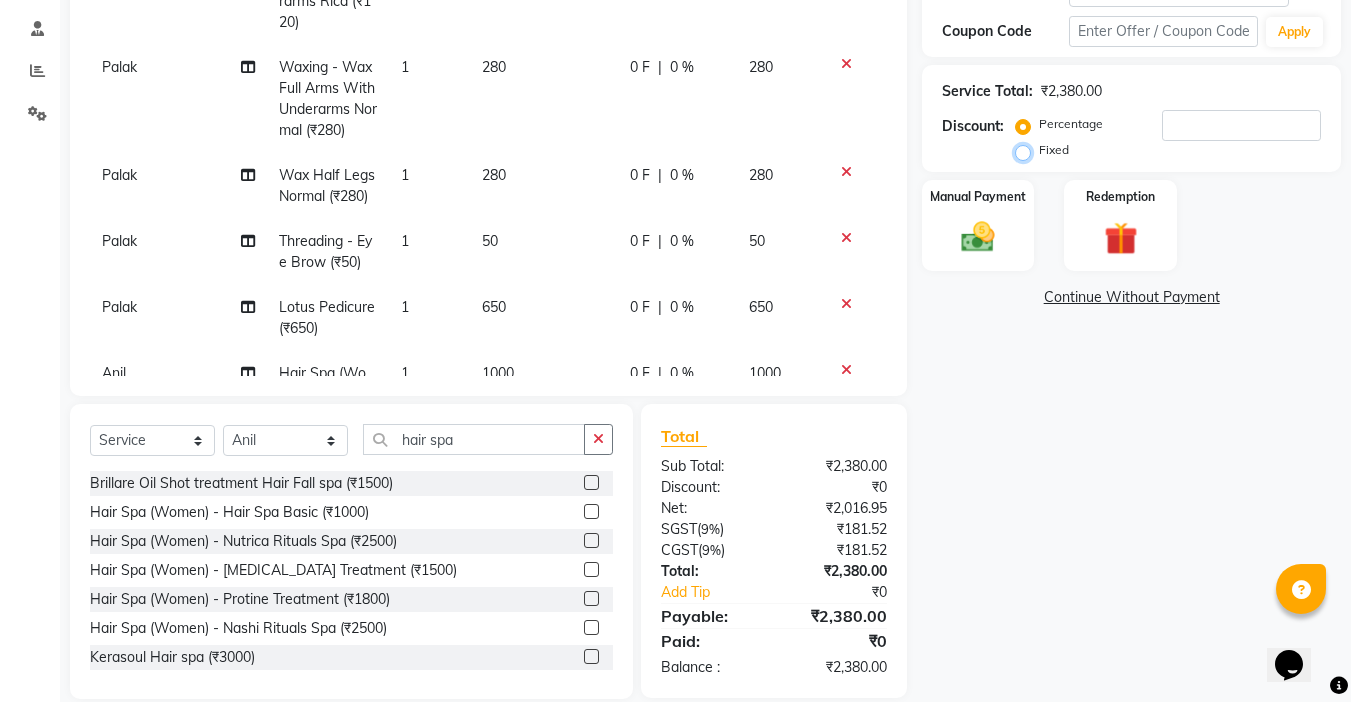 click on "Fixed" at bounding box center [1027, 150] 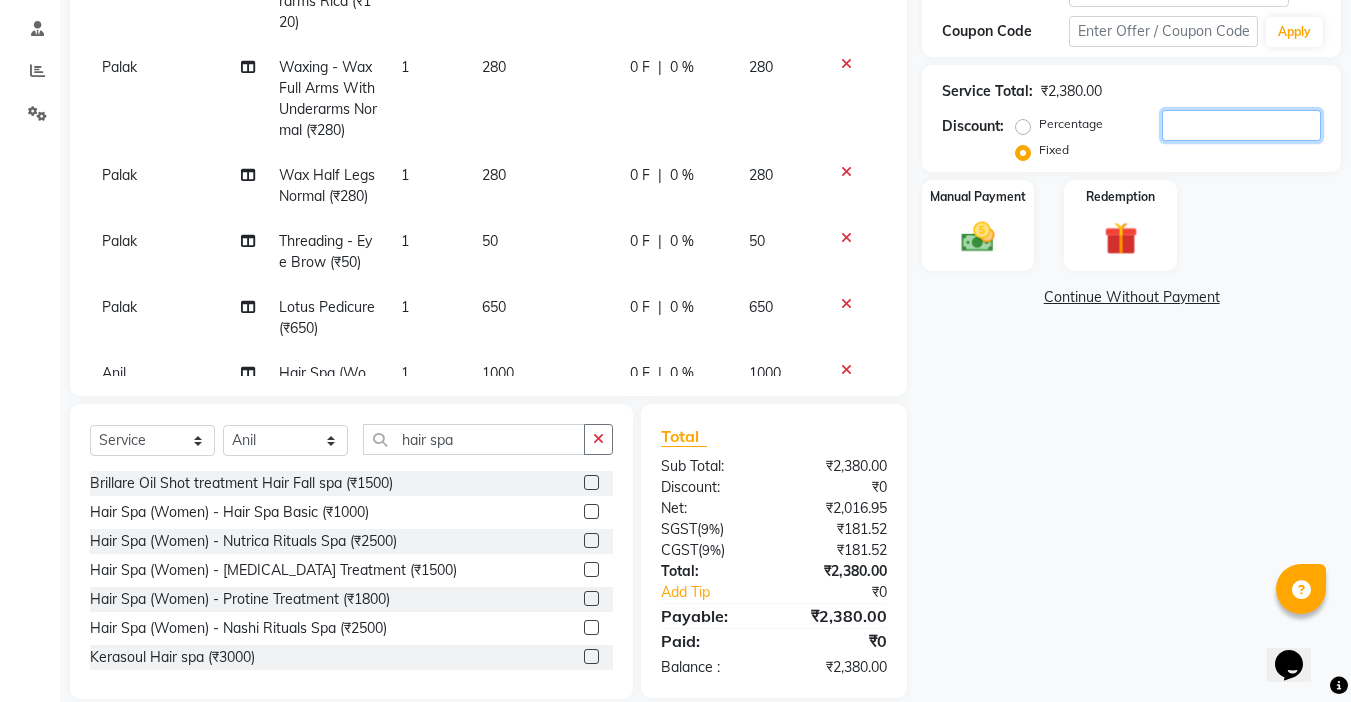 click 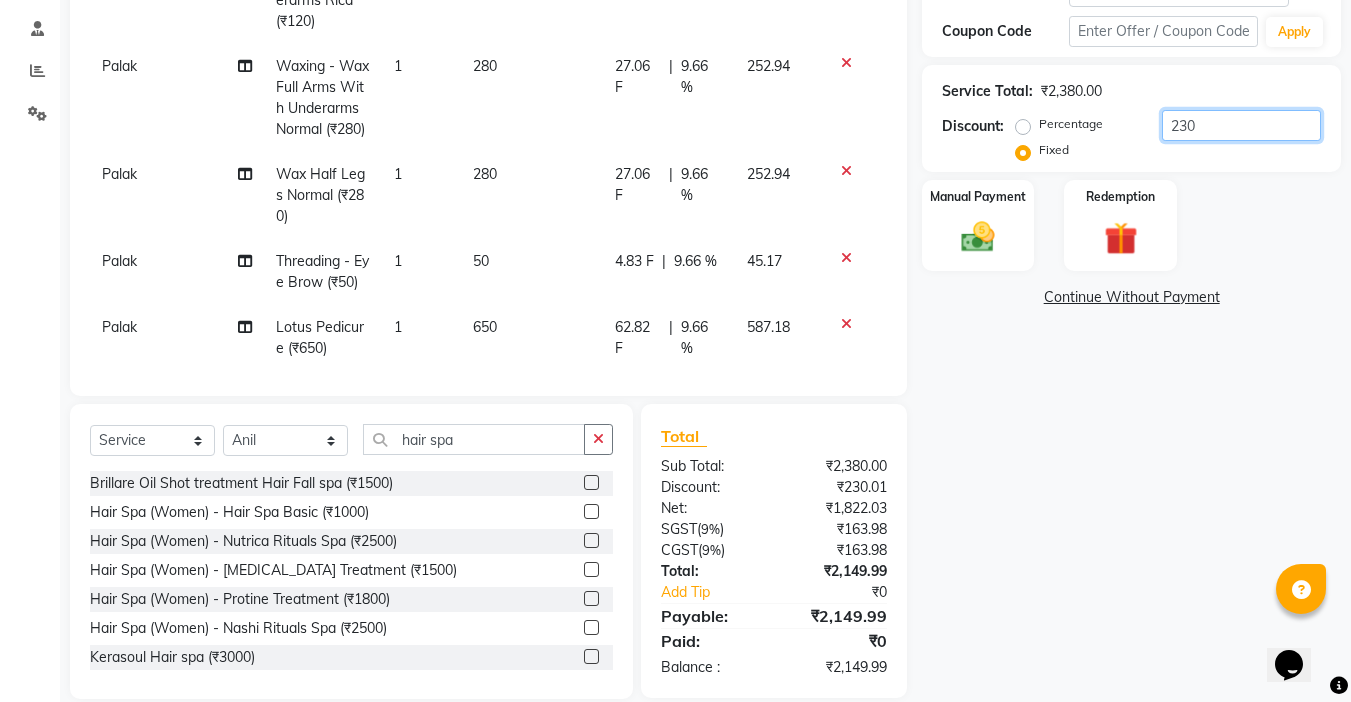 scroll, scrollTop: 0, scrollLeft: 0, axis: both 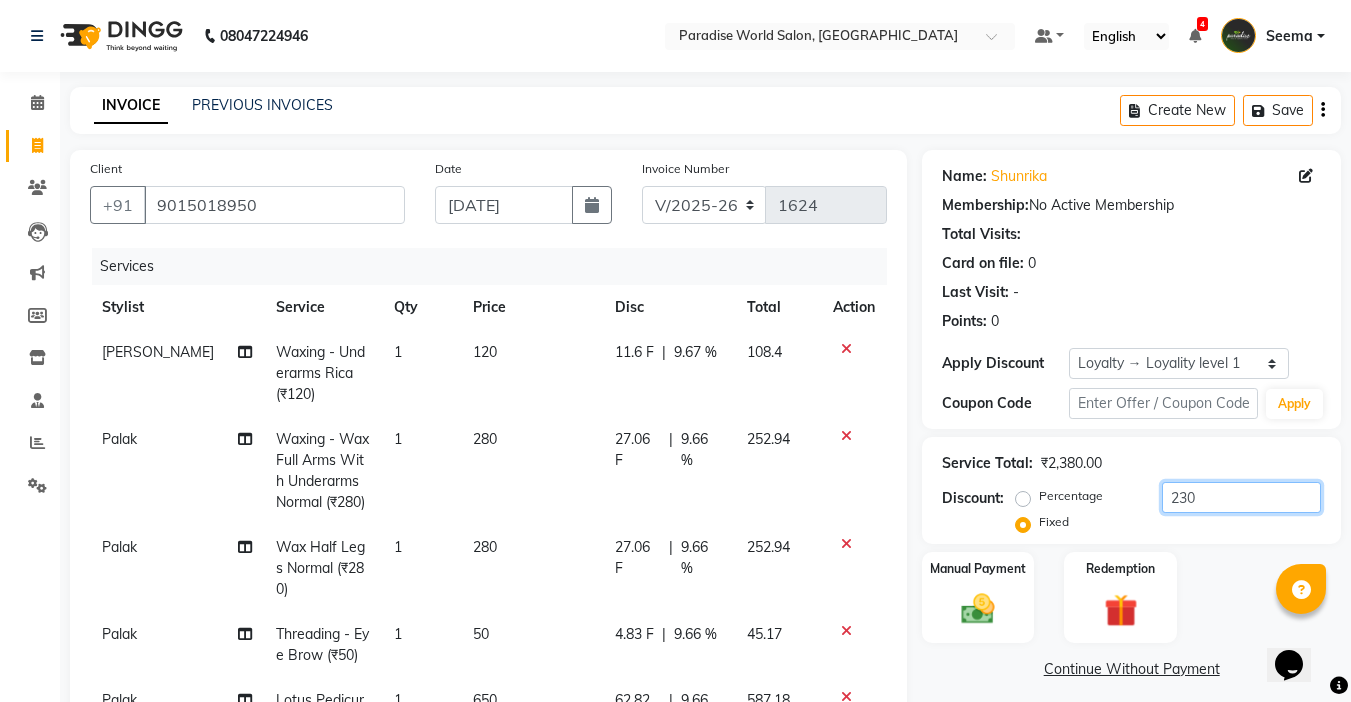 type on "230" 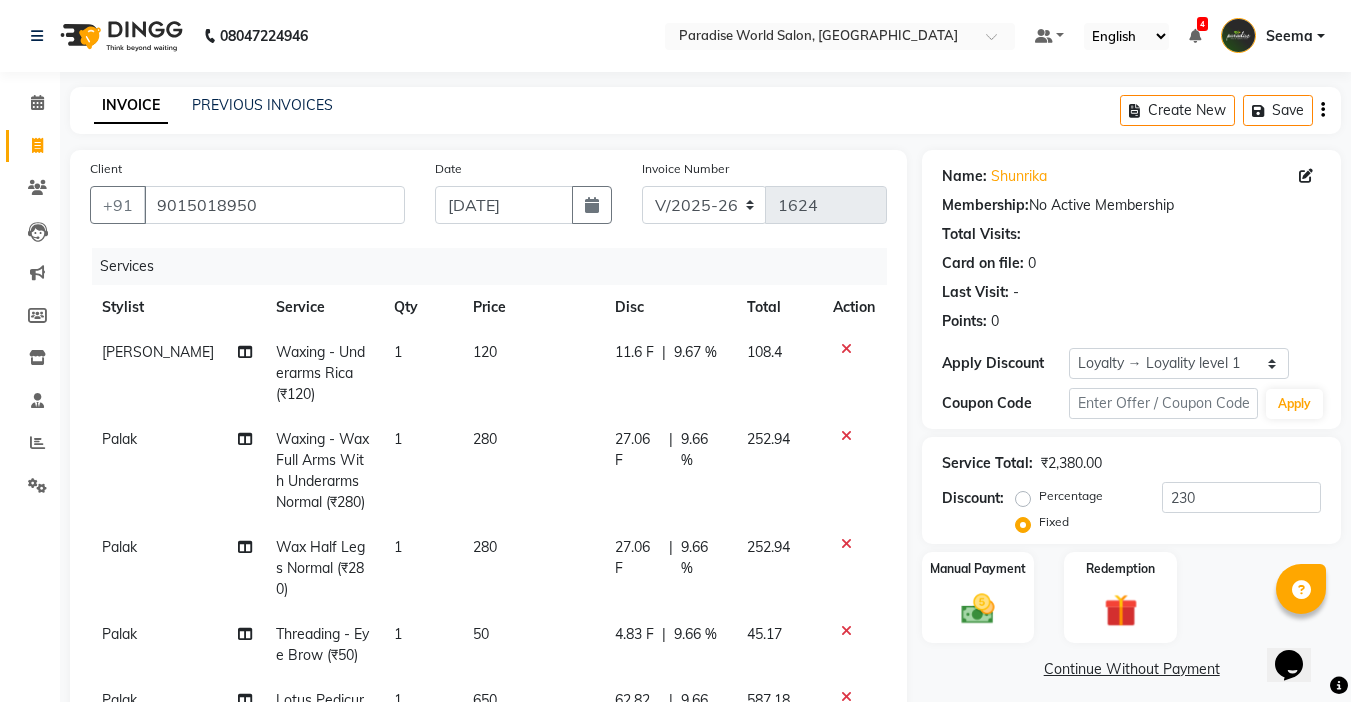 click 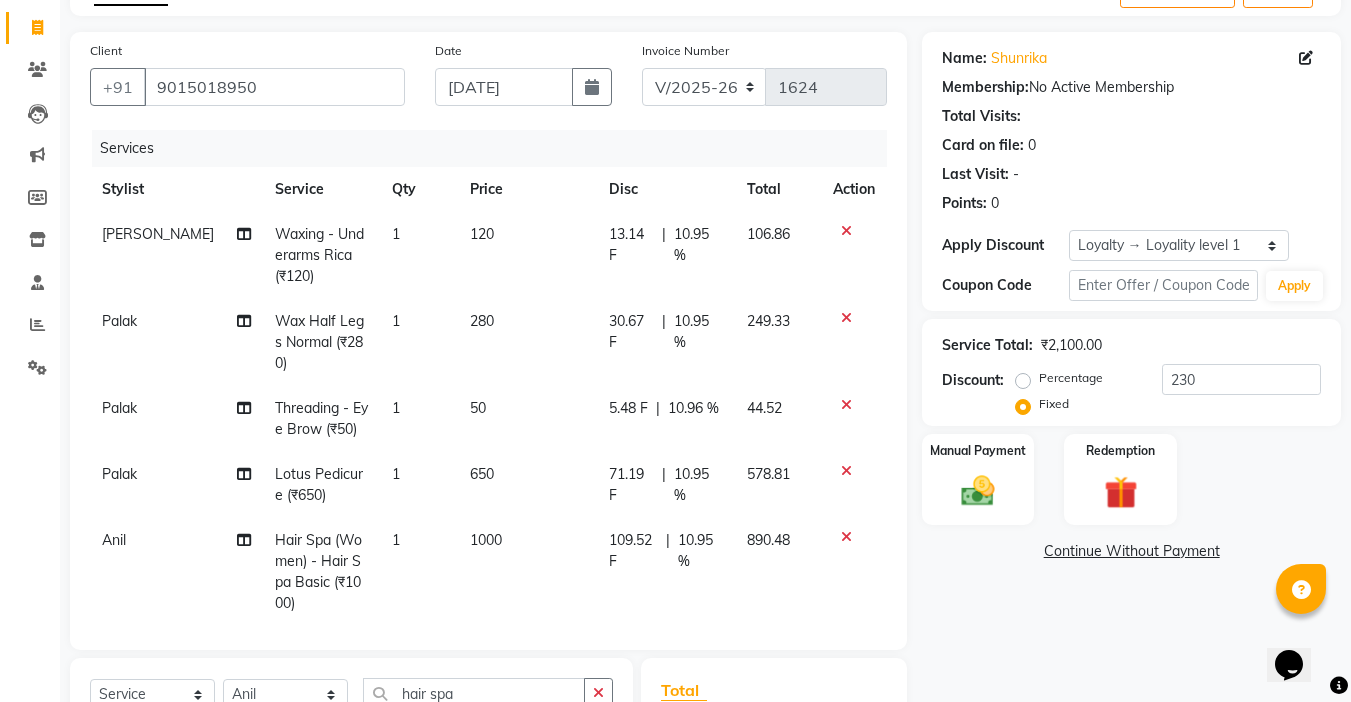 scroll, scrollTop: 99, scrollLeft: 0, axis: vertical 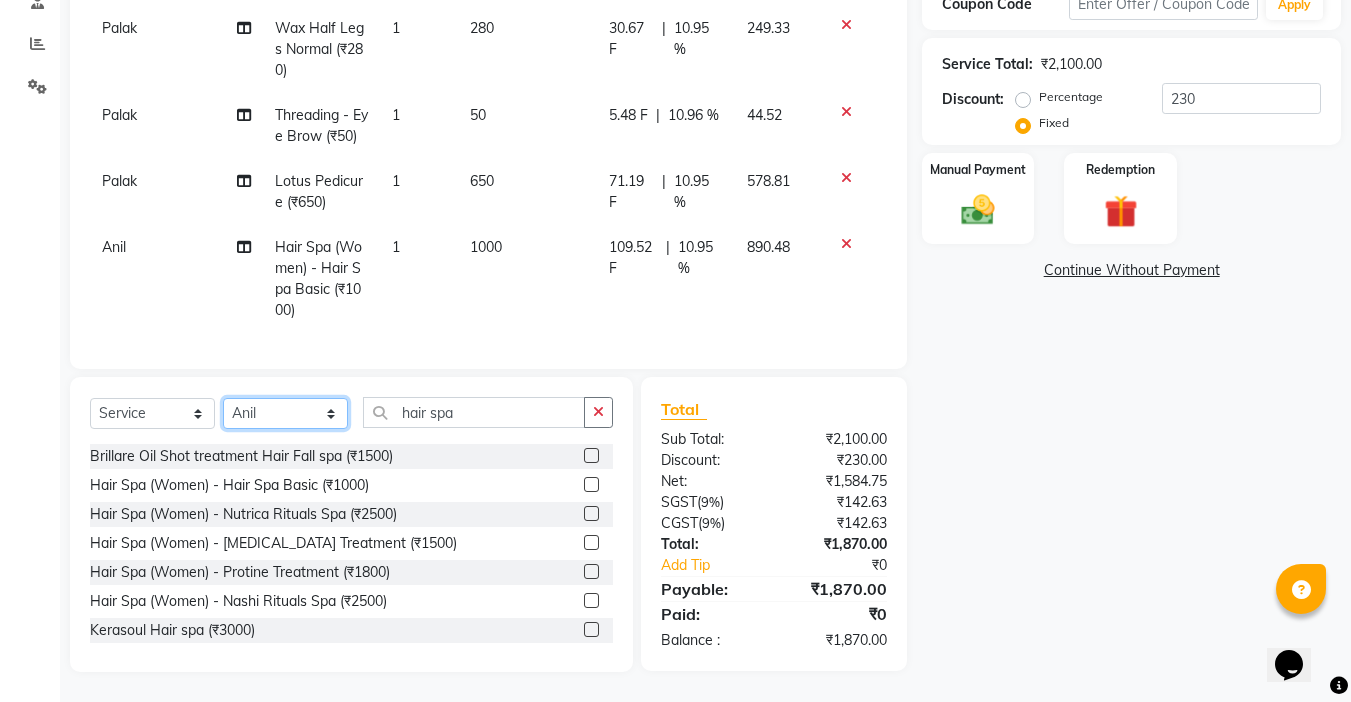 click on "Select Stylist Abby aman  Anil anku company Deepak Deepika Gourav Heena ishu Jagdeesh kanchan Love preet Maddy Manpreet student Meenu Naina Palak Palak Sharma Radika Rajneesh Student Seema Shagun Shifali - Student Shweta  Sujata Surinder Paul Vansh Vikas Vishal" 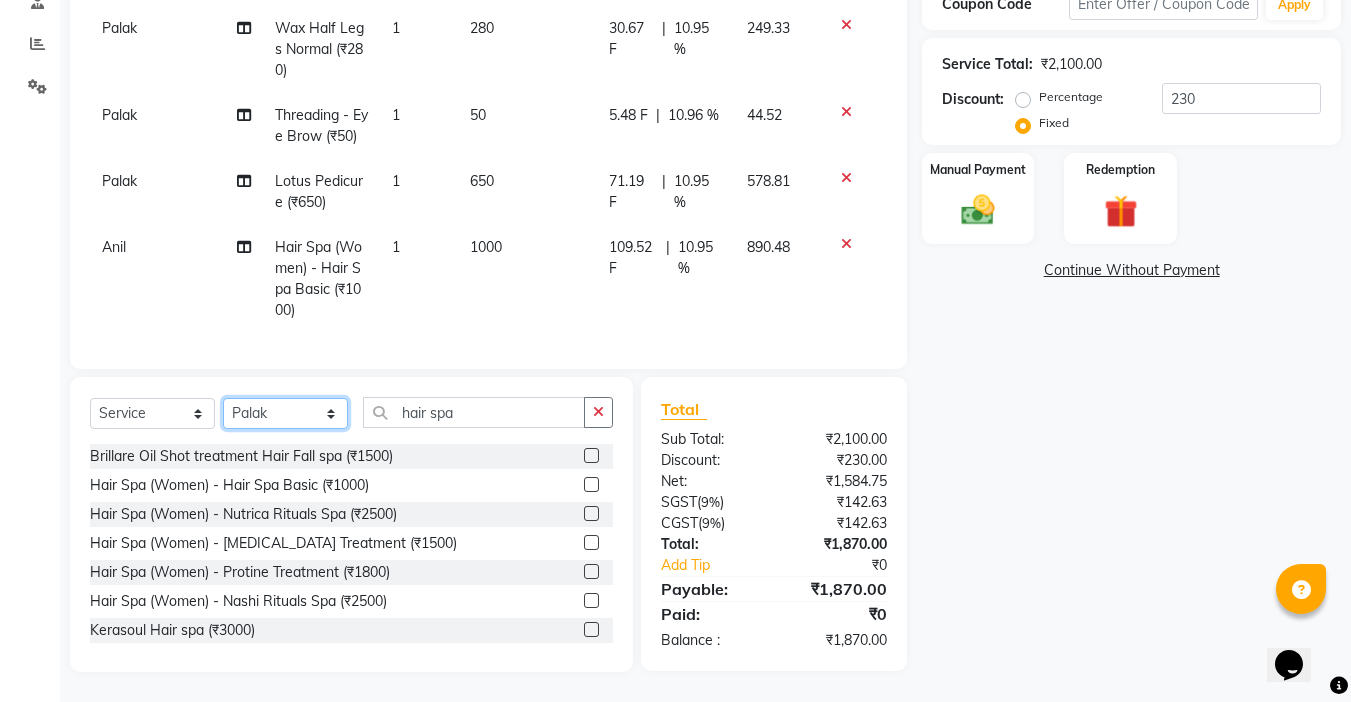 click on "Select Stylist Abby aman  Anil anku company Deepak Deepika Gourav Heena ishu Jagdeesh kanchan Love preet Maddy Manpreet student Meenu Naina Palak Palak Sharma Radika Rajneesh Student Seema Shagun Shifali - Student Shweta  Sujata Surinder Paul Vansh Vikas Vishal" 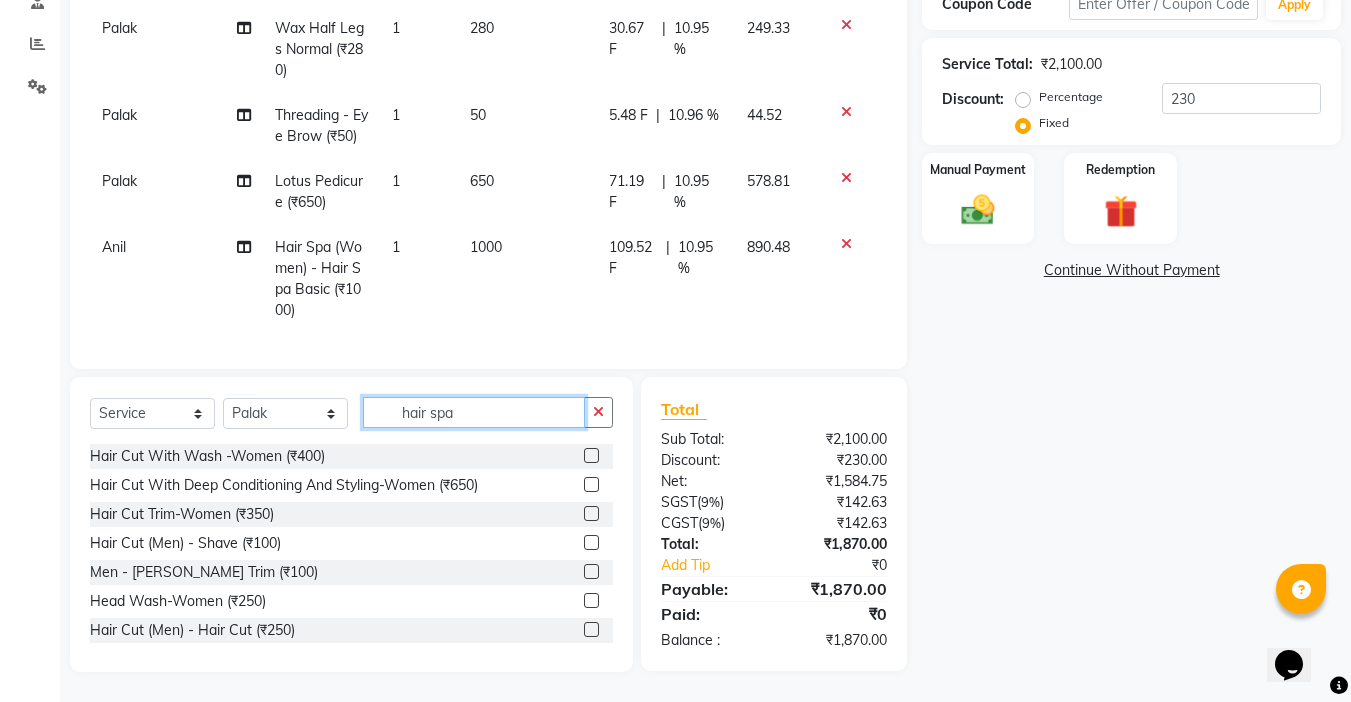 drag, startPoint x: 468, startPoint y: 397, endPoint x: 294, endPoint y: 418, distance: 175.26266 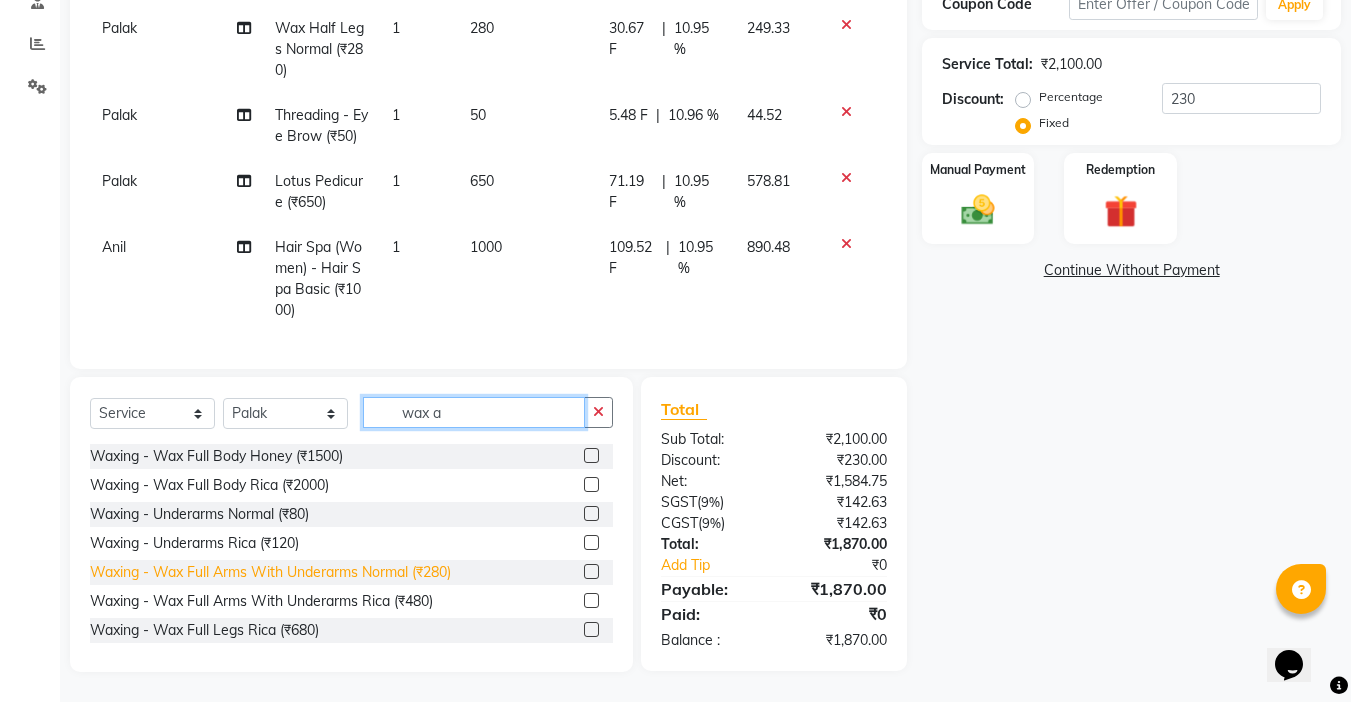 type on "wax a" 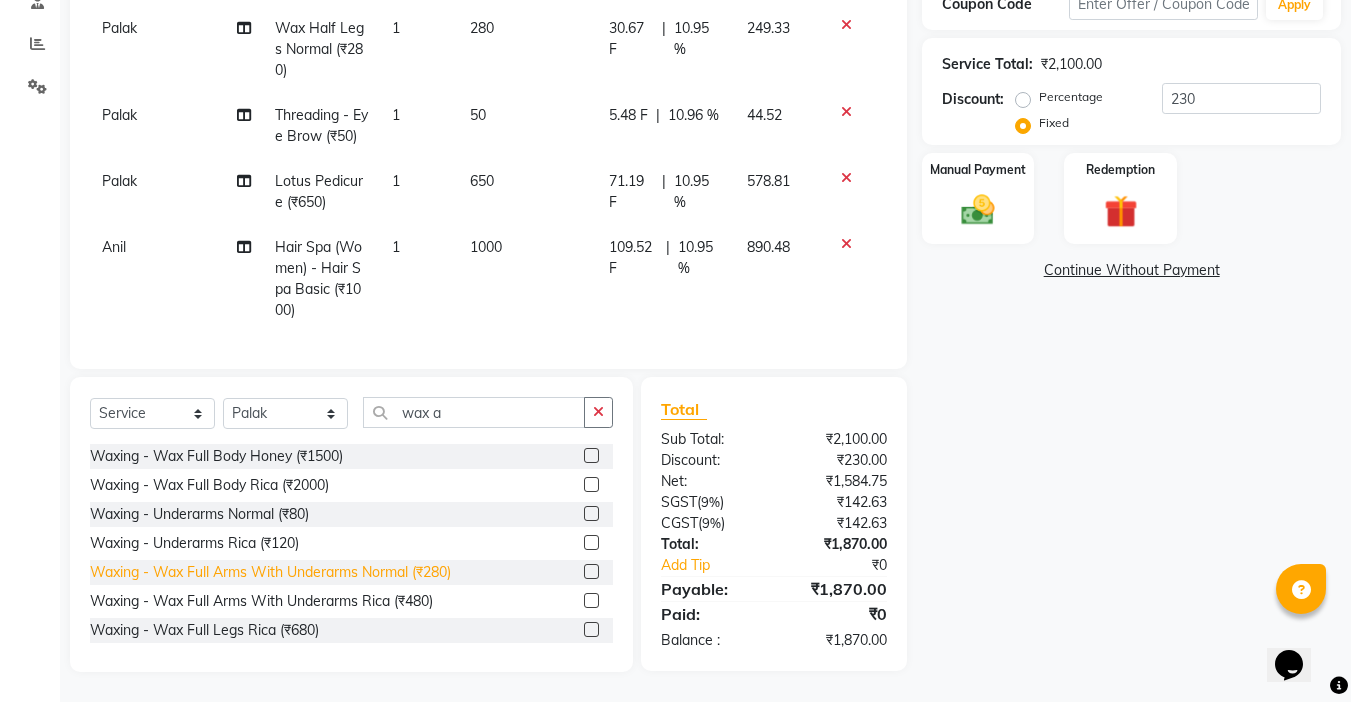 click on "Waxing   -  Wax Full Arms With Underarms Normal (₹280)" 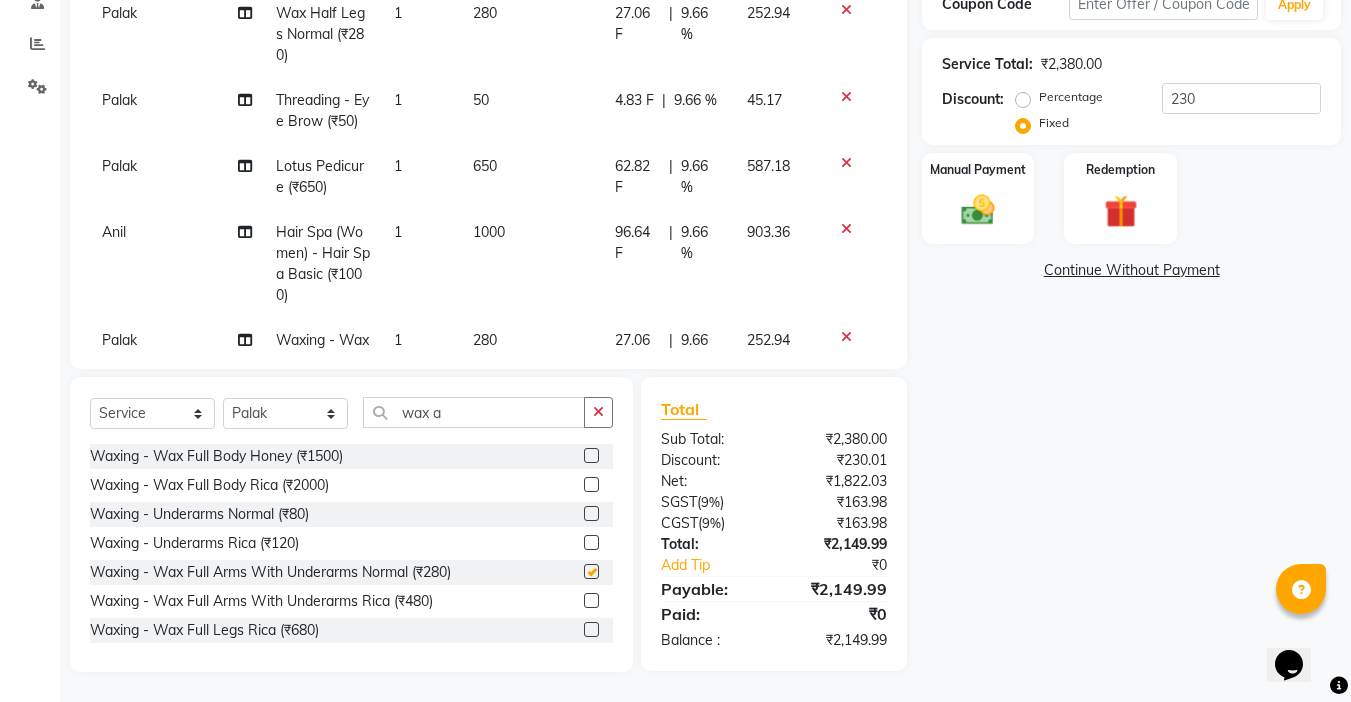 checkbox on "false" 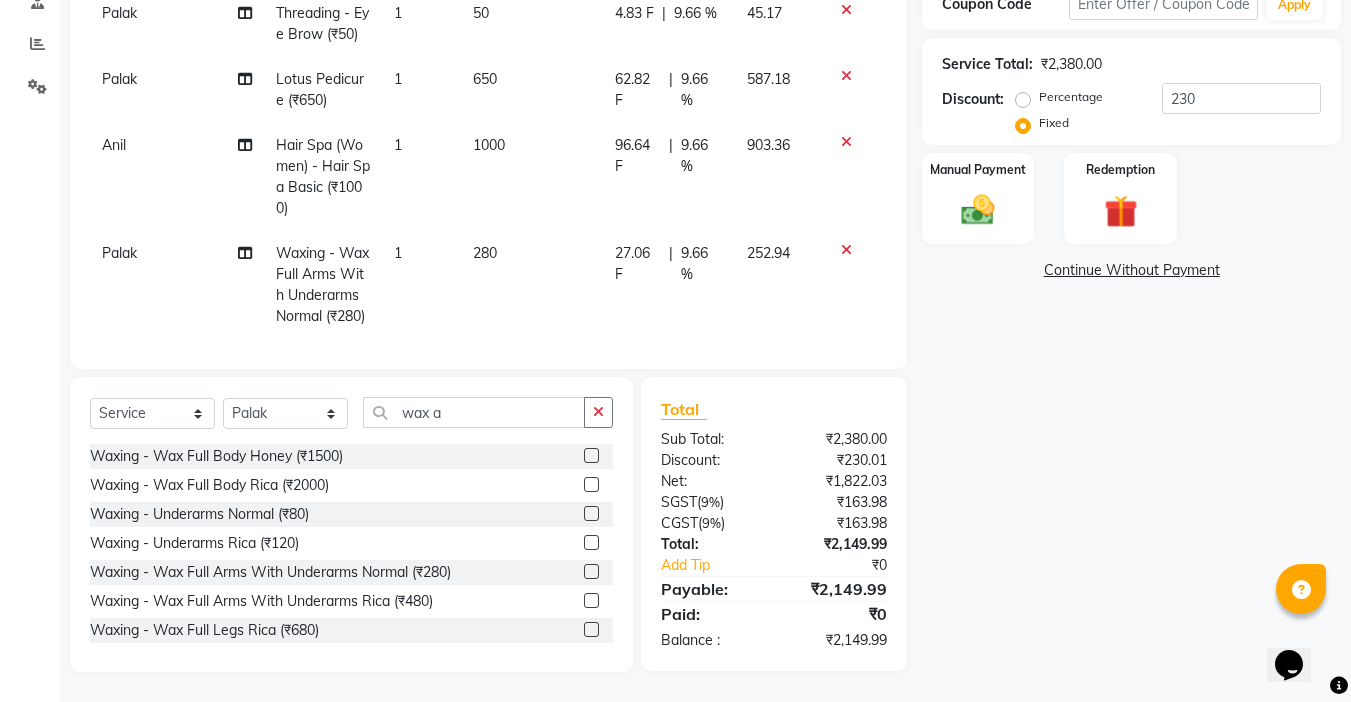 click on "280" 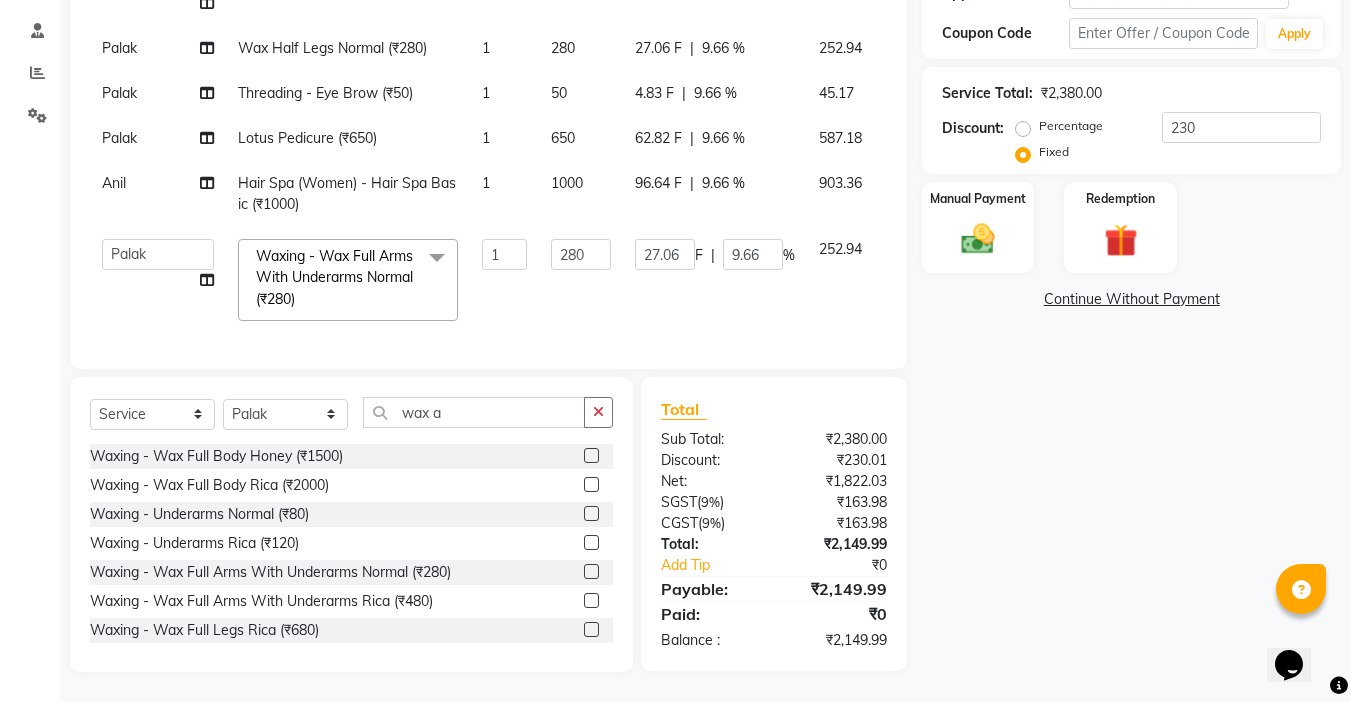 scroll, scrollTop: 49, scrollLeft: 0, axis: vertical 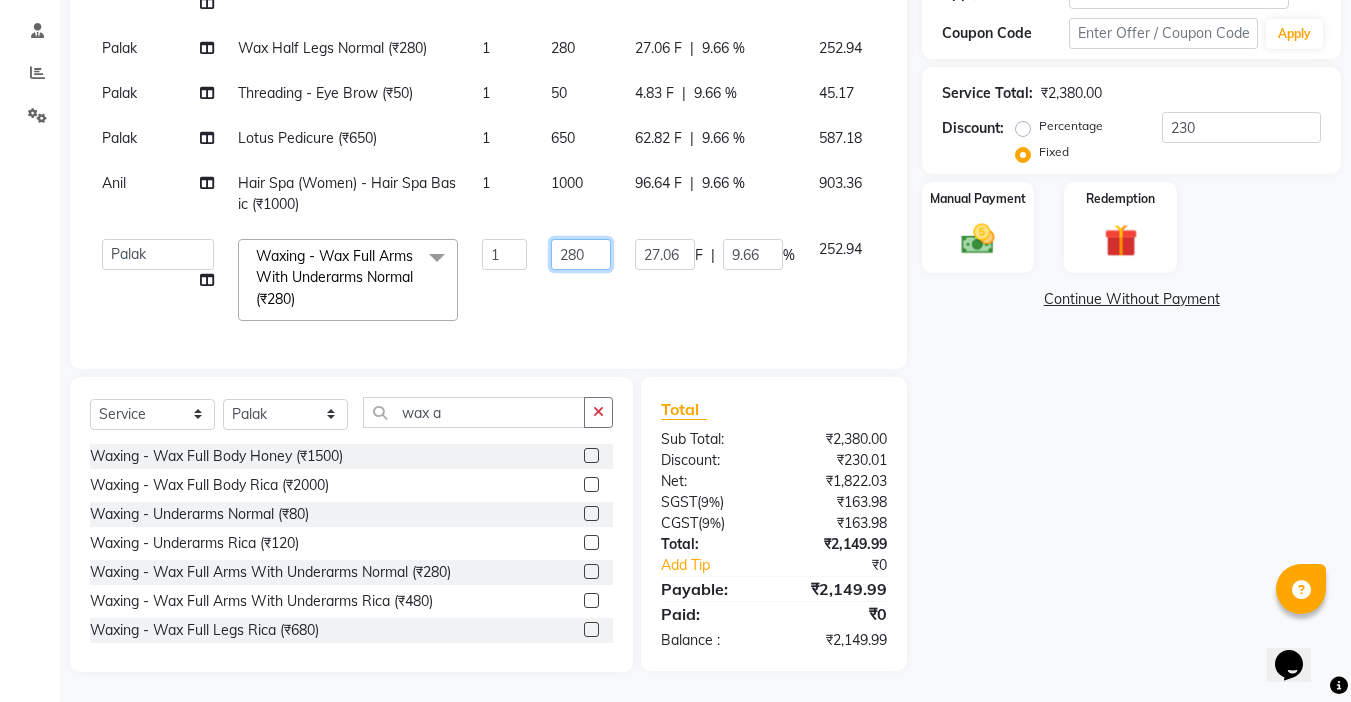 drag, startPoint x: 522, startPoint y: 243, endPoint x: 453, endPoint y: 244, distance: 69.00725 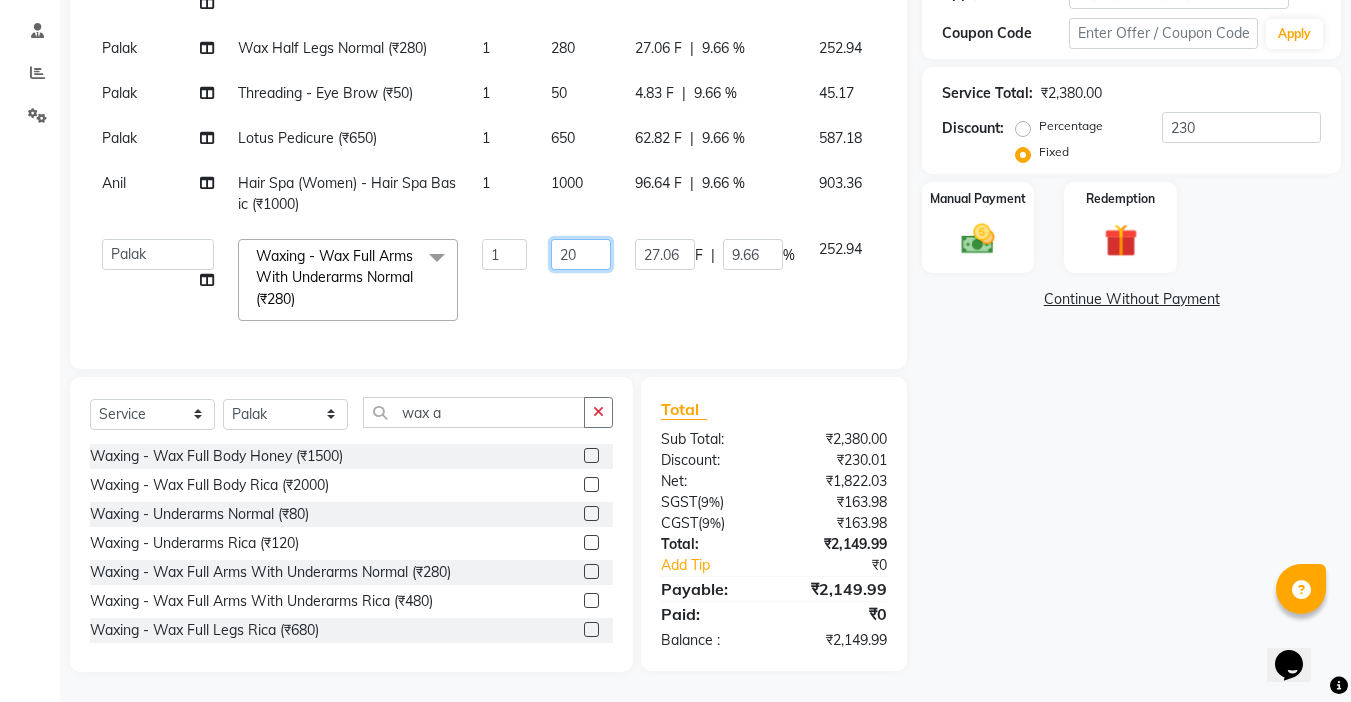 type on "200" 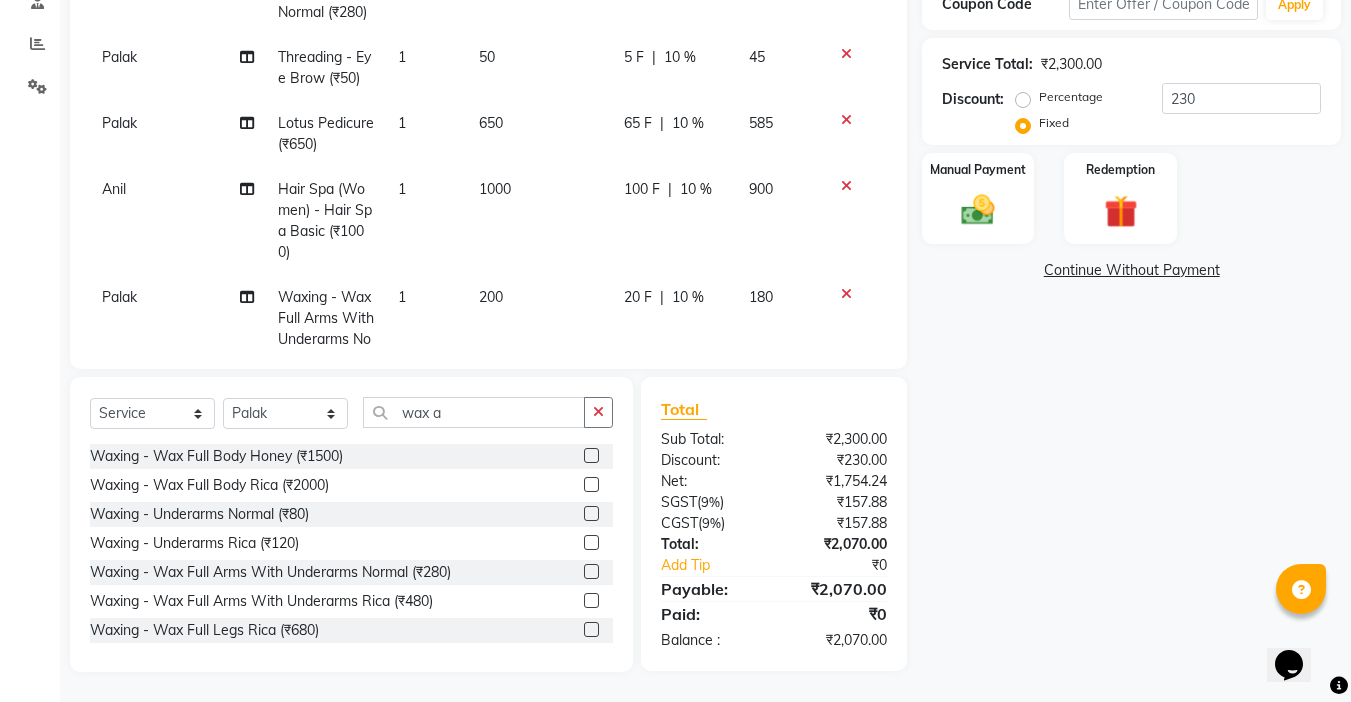 click on "200" 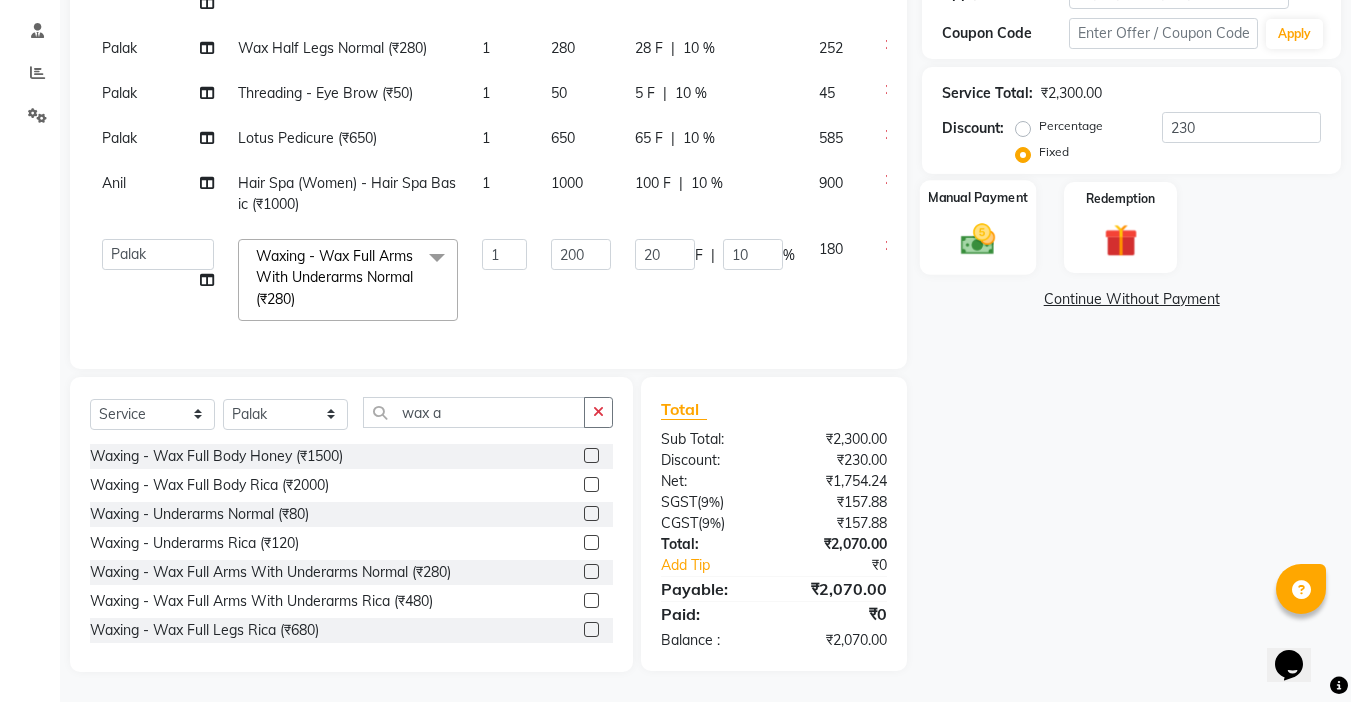 click on "Manual Payment" 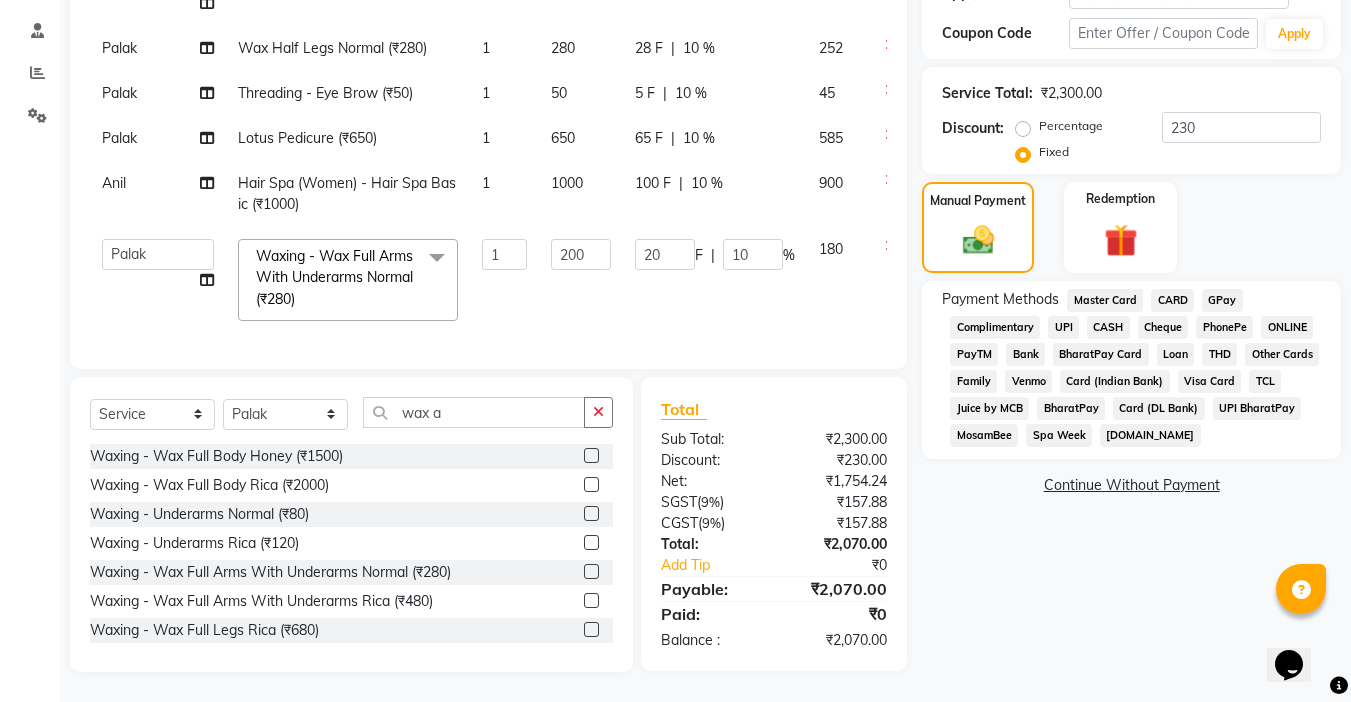 click on "UPI" 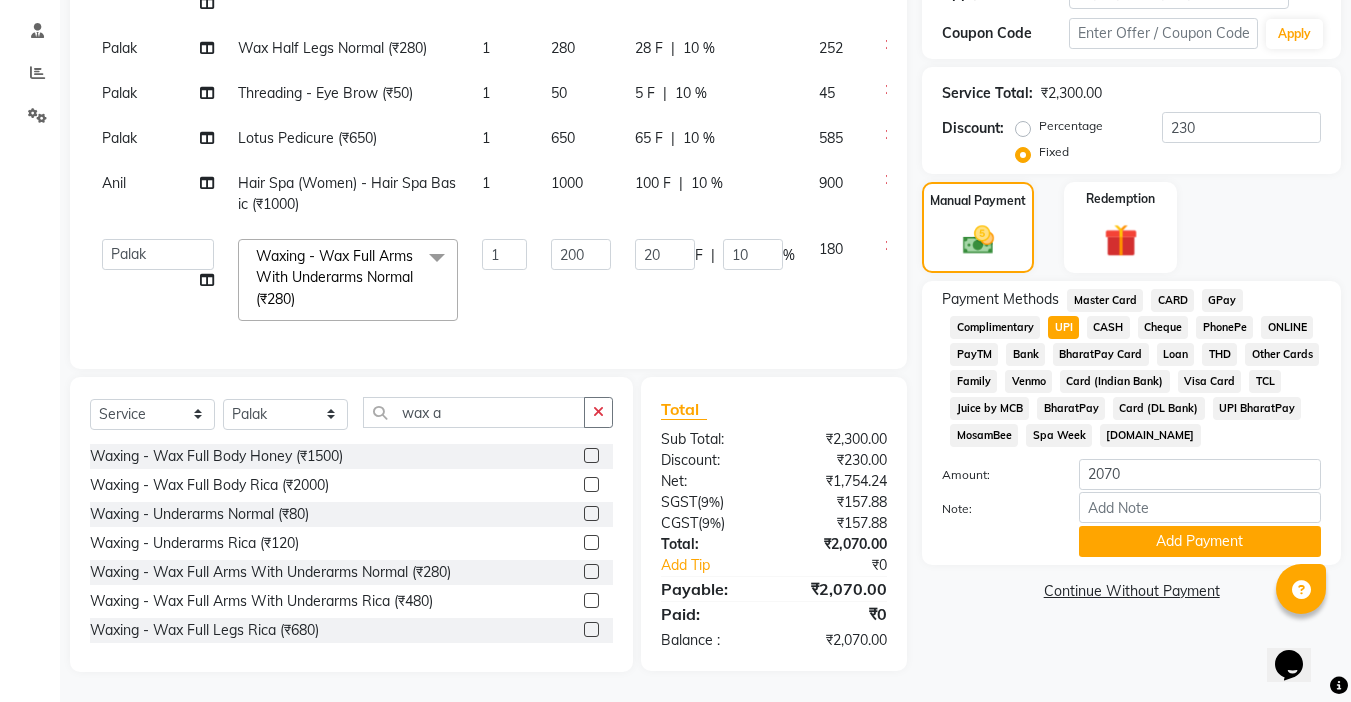 scroll, scrollTop: 0, scrollLeft: 0, axis: both 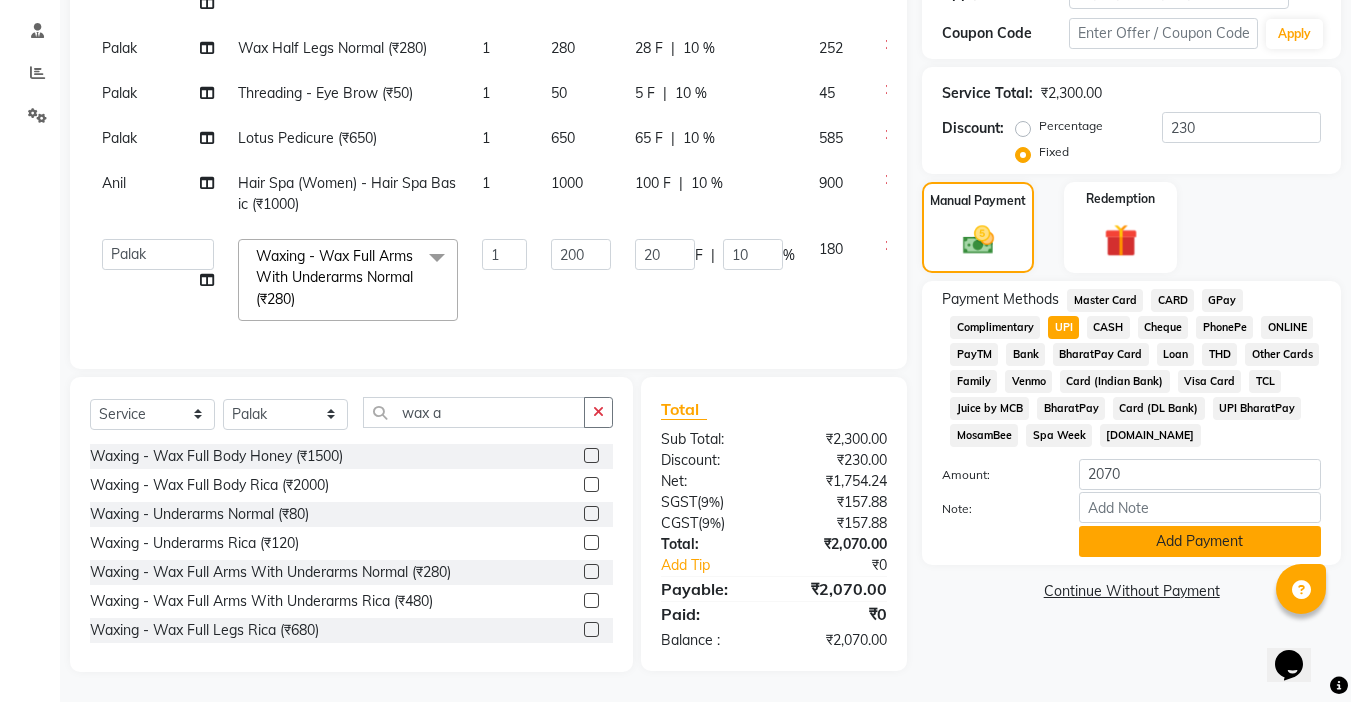 click on "Add Payment" 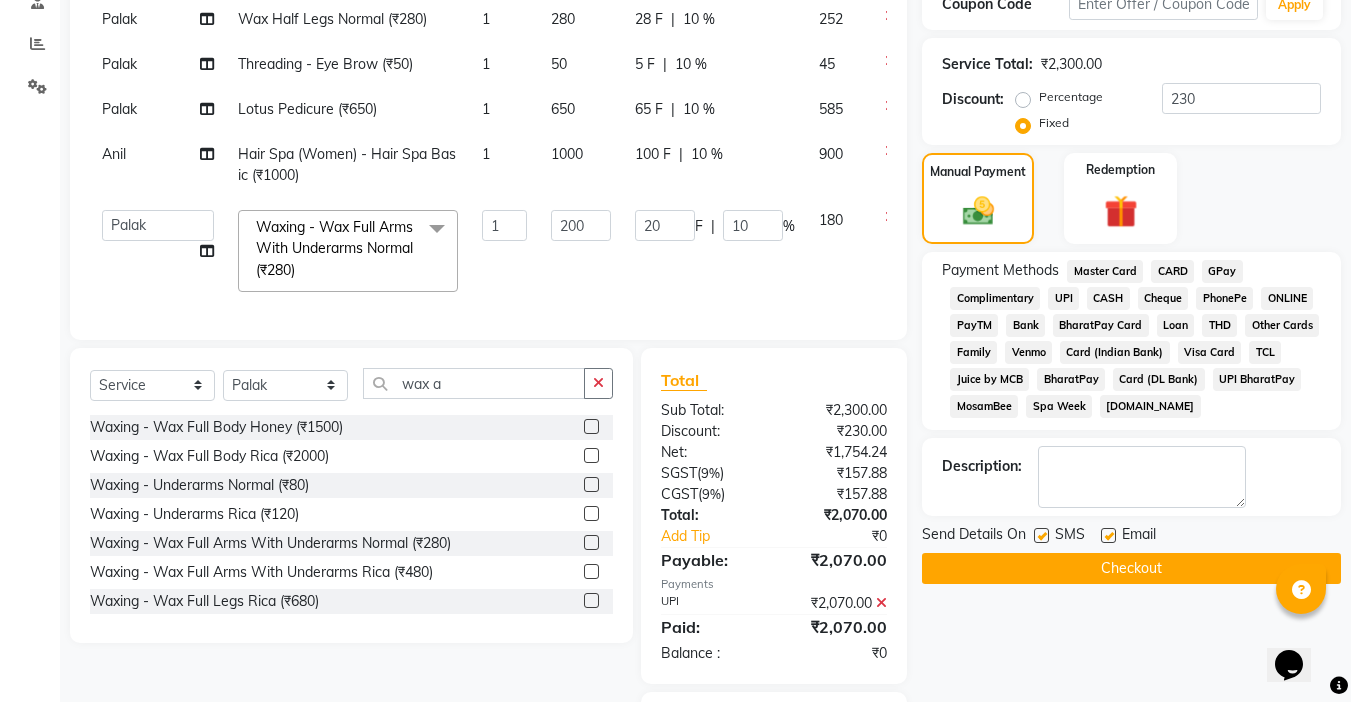 click 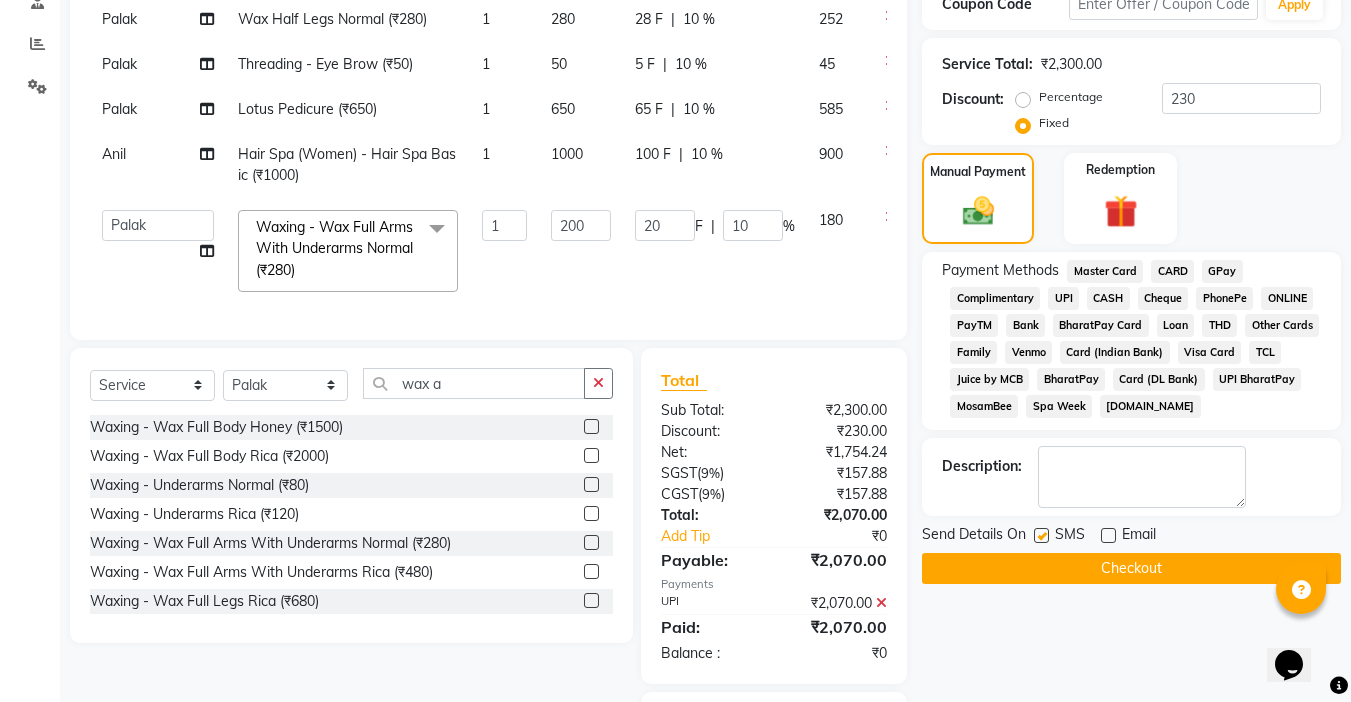 click 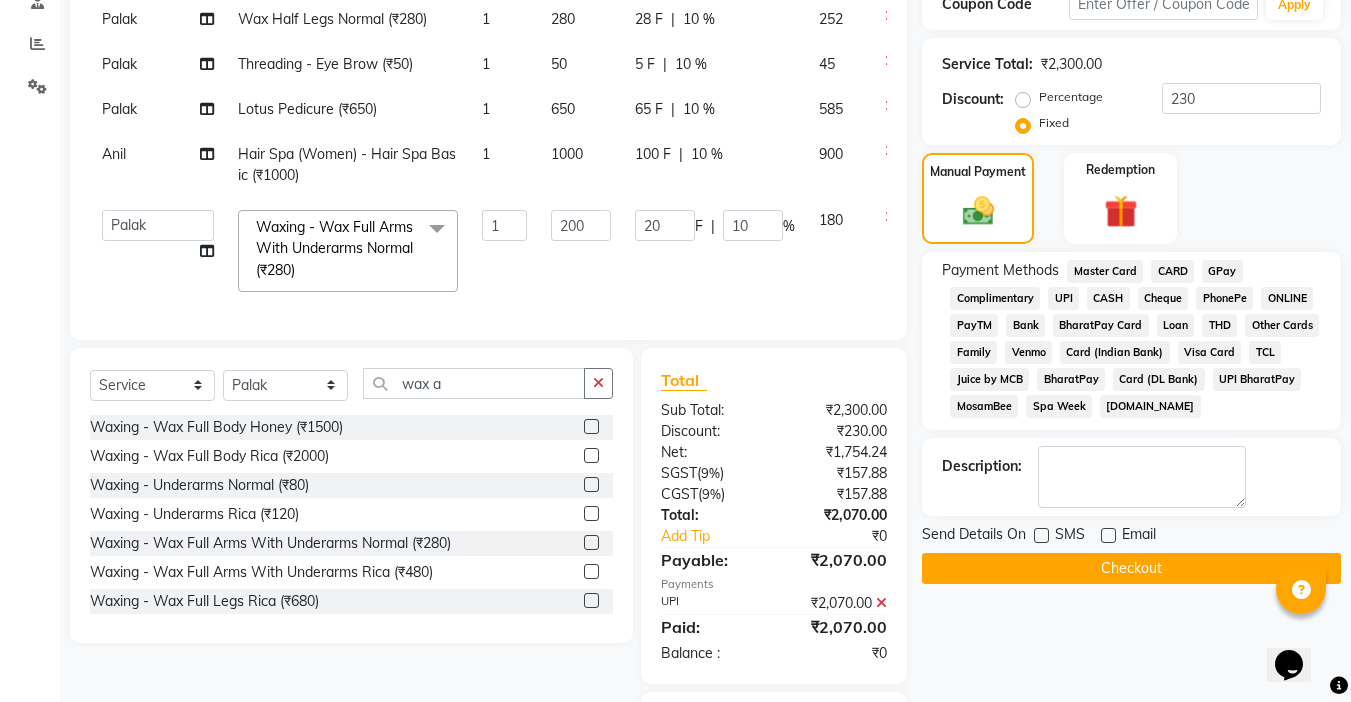 click on "Checkout" 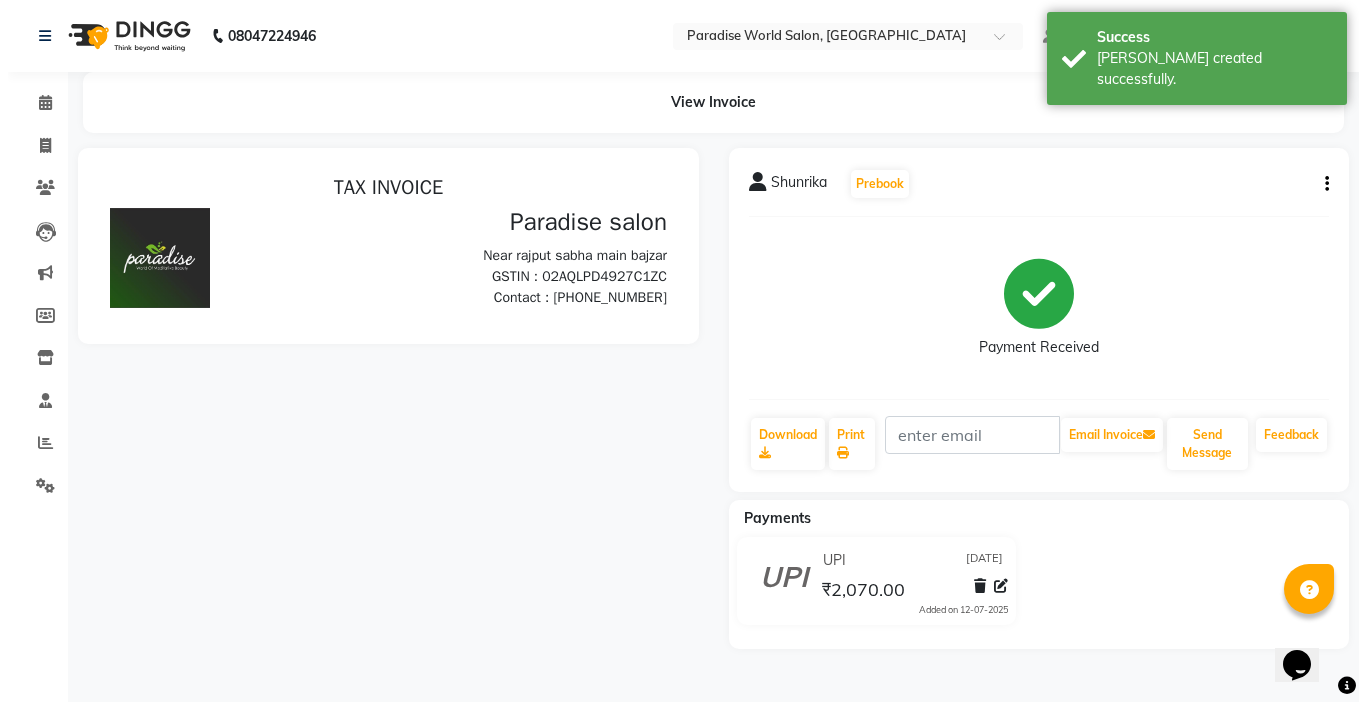scroll, scrollTop: 0, scrollLeft: 0, axis: both 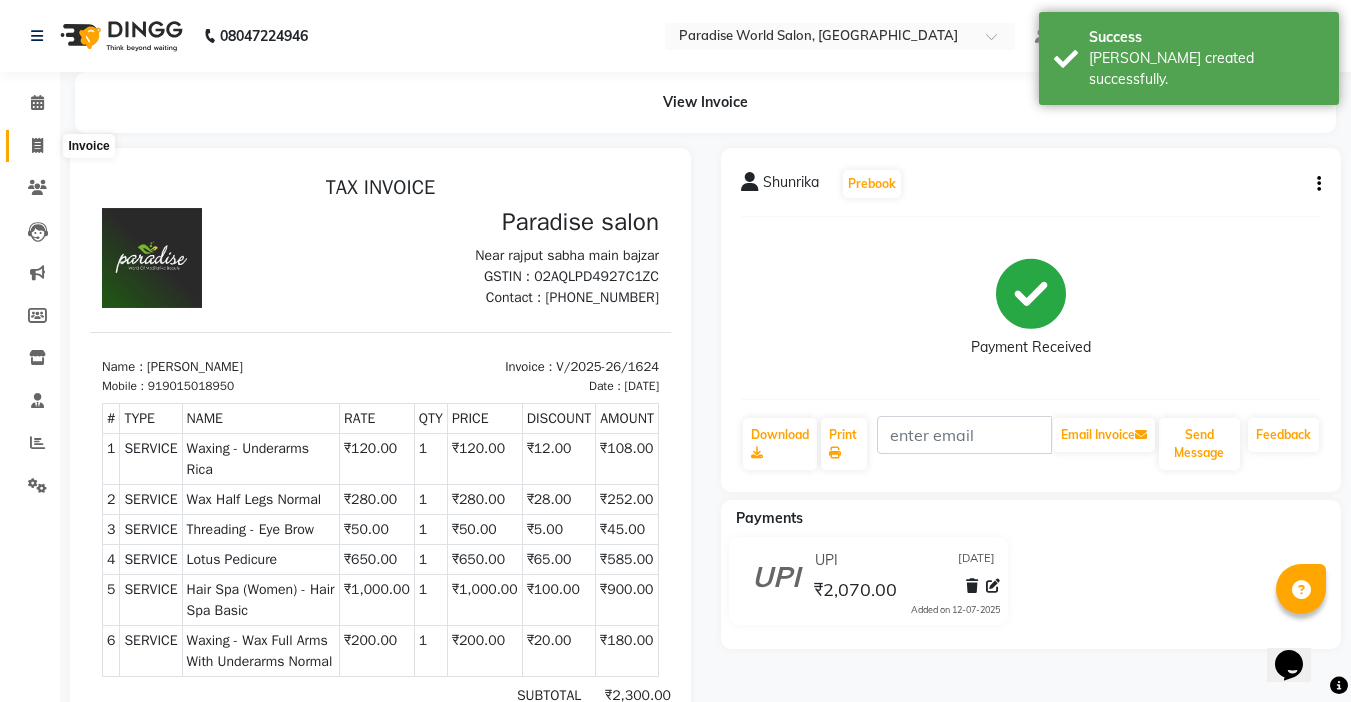 click 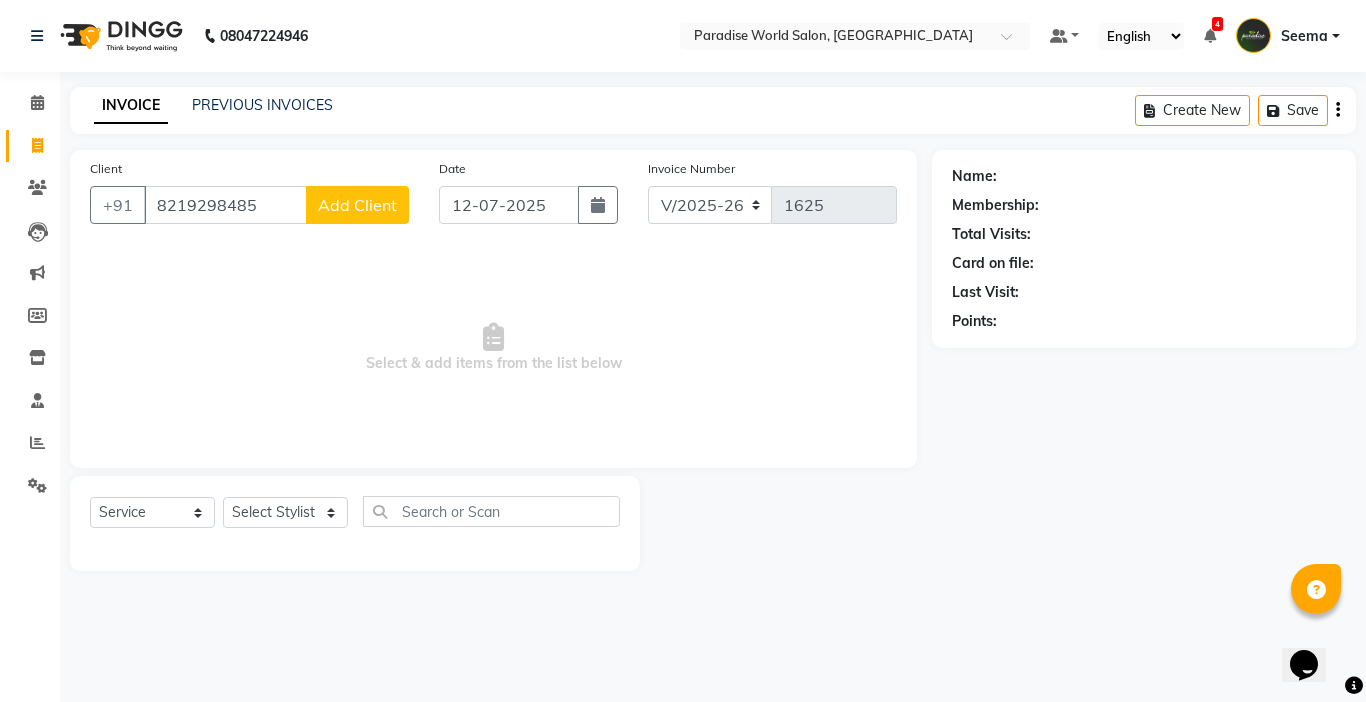 type on "8219298485" 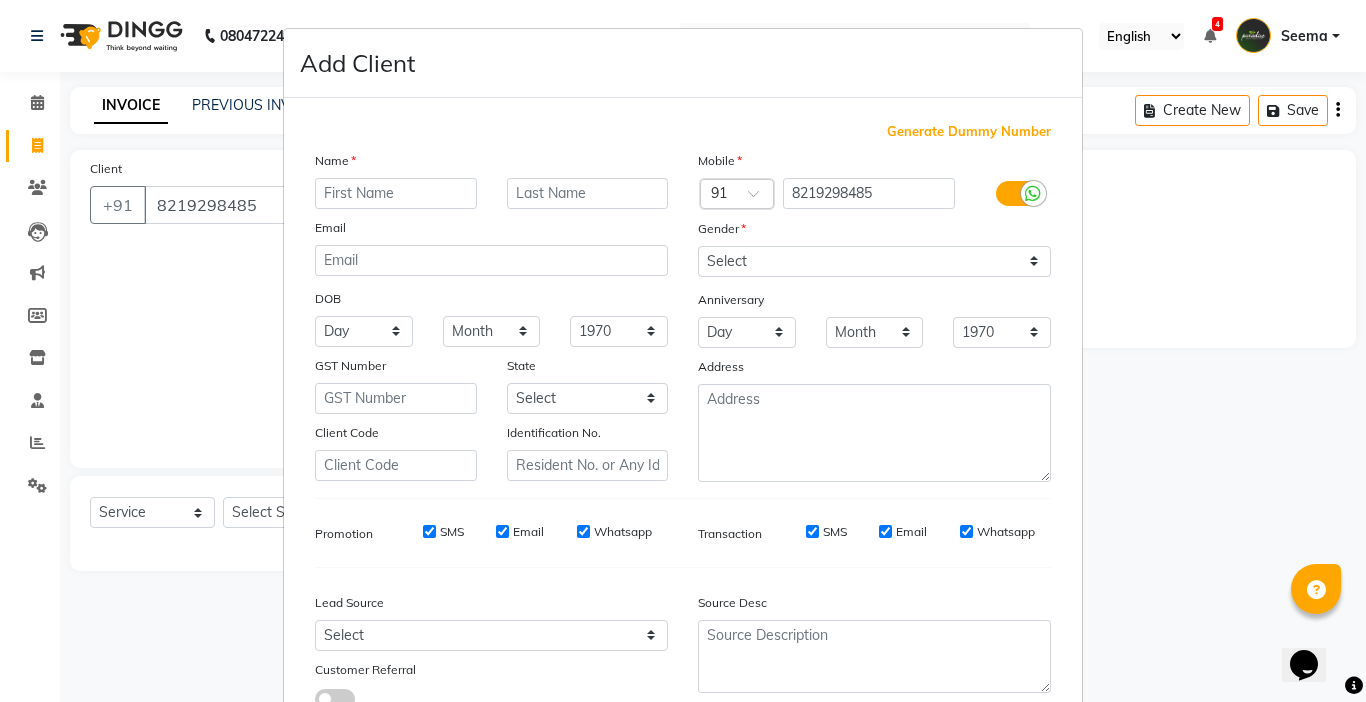 click on "Add Client Generate Dummy Number Name Email DOB Day 01 02 03 04 05 06 07 08 09 10 11 12 13 14 15 16 17 18 19 20 21 22 23 24 25 26 27 28 29 30 31 Month January February March April May June July August September October November December 1940 1941 1942 1943 1944 1945 1946 1947 1948 1949 1950 1951 1952 1953 1954 1955 1956 1957 1958 1959 1960 1961 1962 1963 1964 1965 1966 1967 1968 1969 1970 1971 1972 1973 1974 1975 1976 1977 1978 1979 1980 1981 1982 1983 1984 1985 1986 1987 1988 1989 1990 1991 1992 1993 1994 1995 1996 1997 1998 1999 2000 2001 2002 2003 2004 2005 2006 2007 2008 2009 2010 2011 2012 2013 2014 2015 2016 2017 2018 2019 2020 2021 2022 2023 2024 GST Number State Select Andaman and Nicobar Islands Andhra Pradesh Arunachal Pradesh Assam Bihar Chandigarh Chhattisgarh Dadra and Nagar Haveli Daman and Diu Delhi Goa Gujarat Haryana Himachal Pradesh Jammu and Kashmir Jharkhand Karnataka Kerala Lakshadweep Madhya Pradesh Maharashtra Manipur Meghalaya Mizoram Nagaland Odisha Pondicherry Punjab Rajasthan Sikkim" at bounding box center [683, 351] 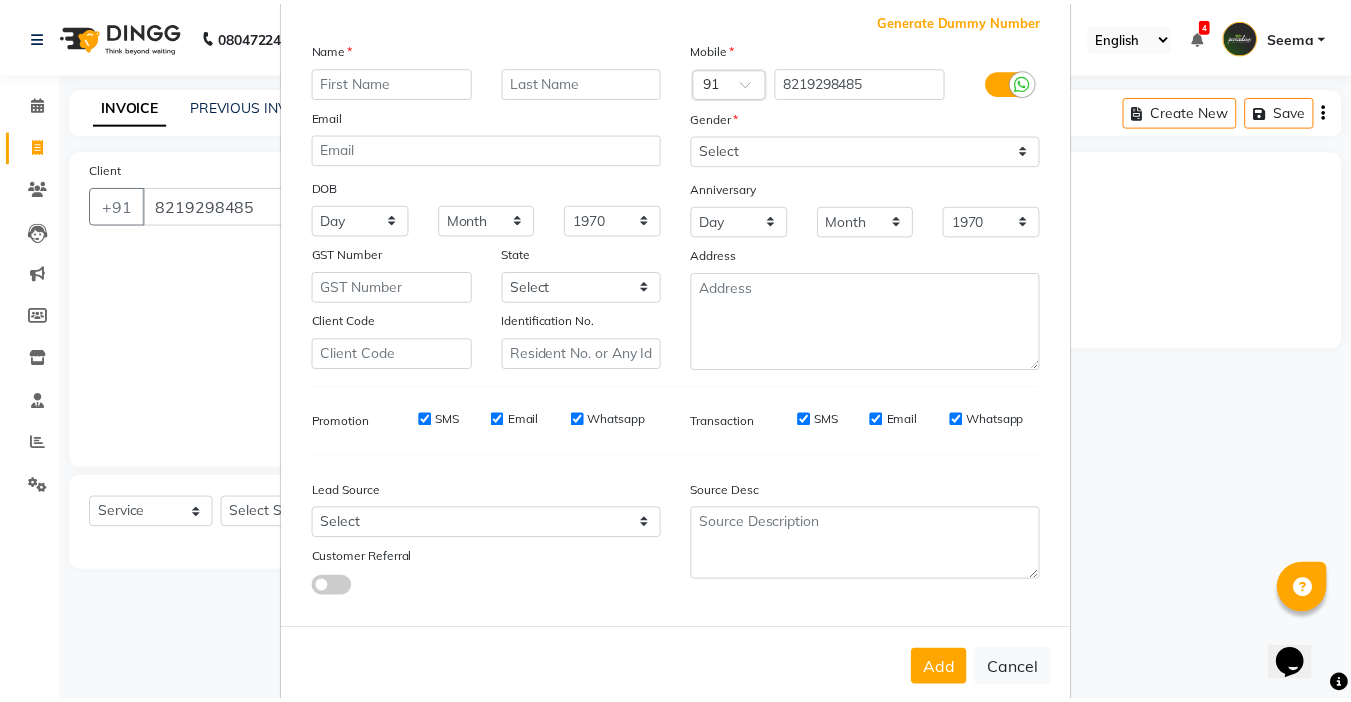 scroll, scrollTop: 147, scrollLeft: 0, axis: vertical 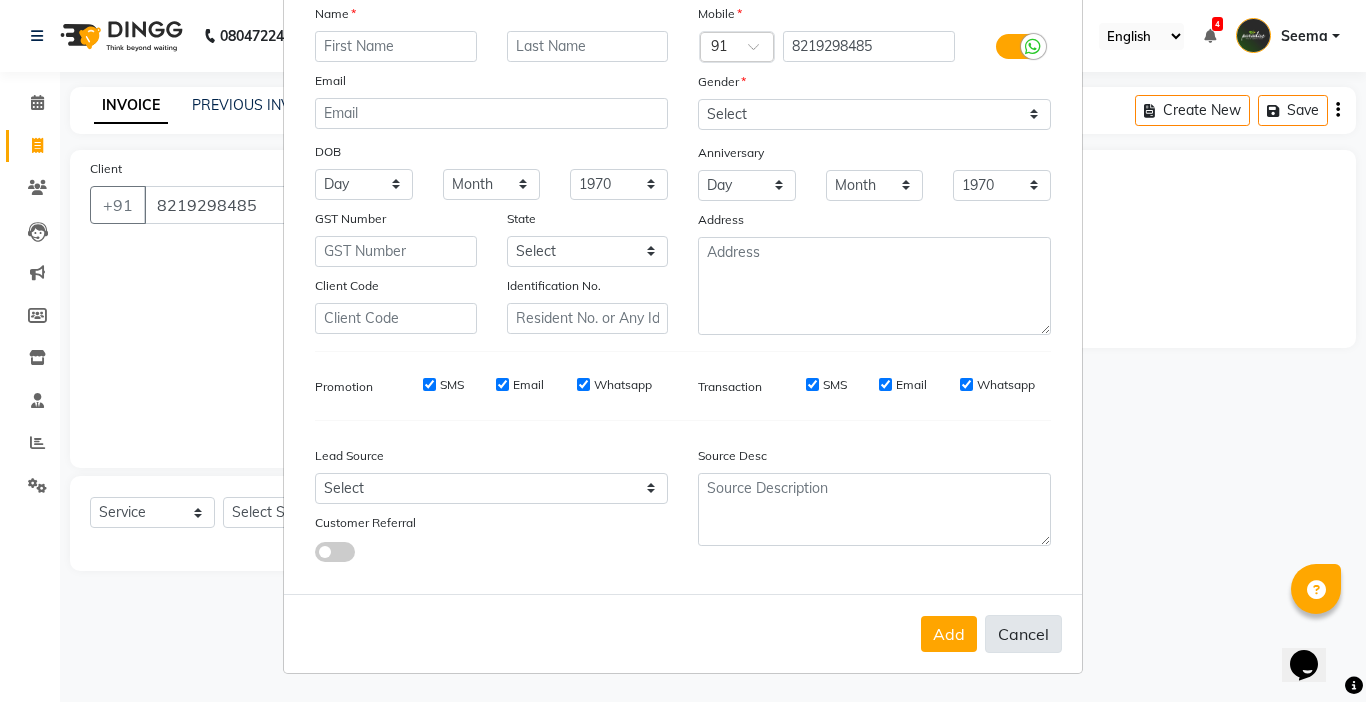 click on "Cancel" at bounding box center (1023, 634) 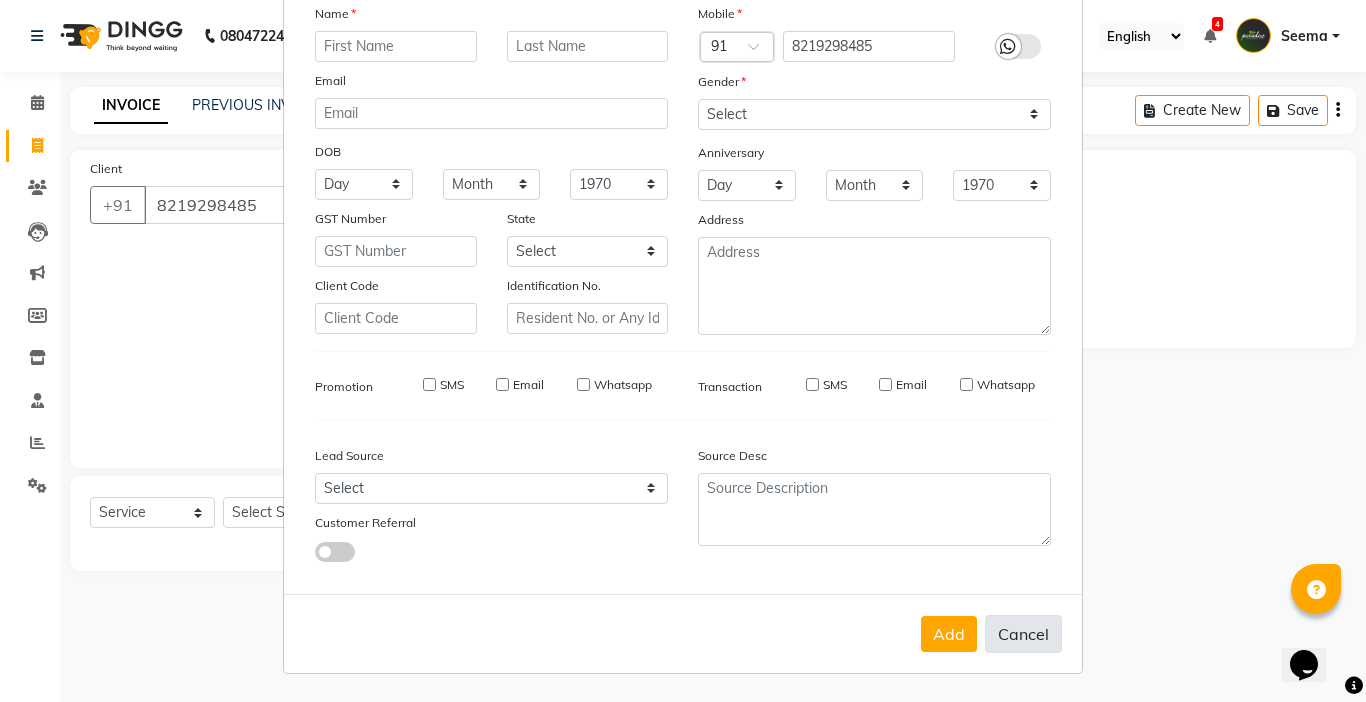 select 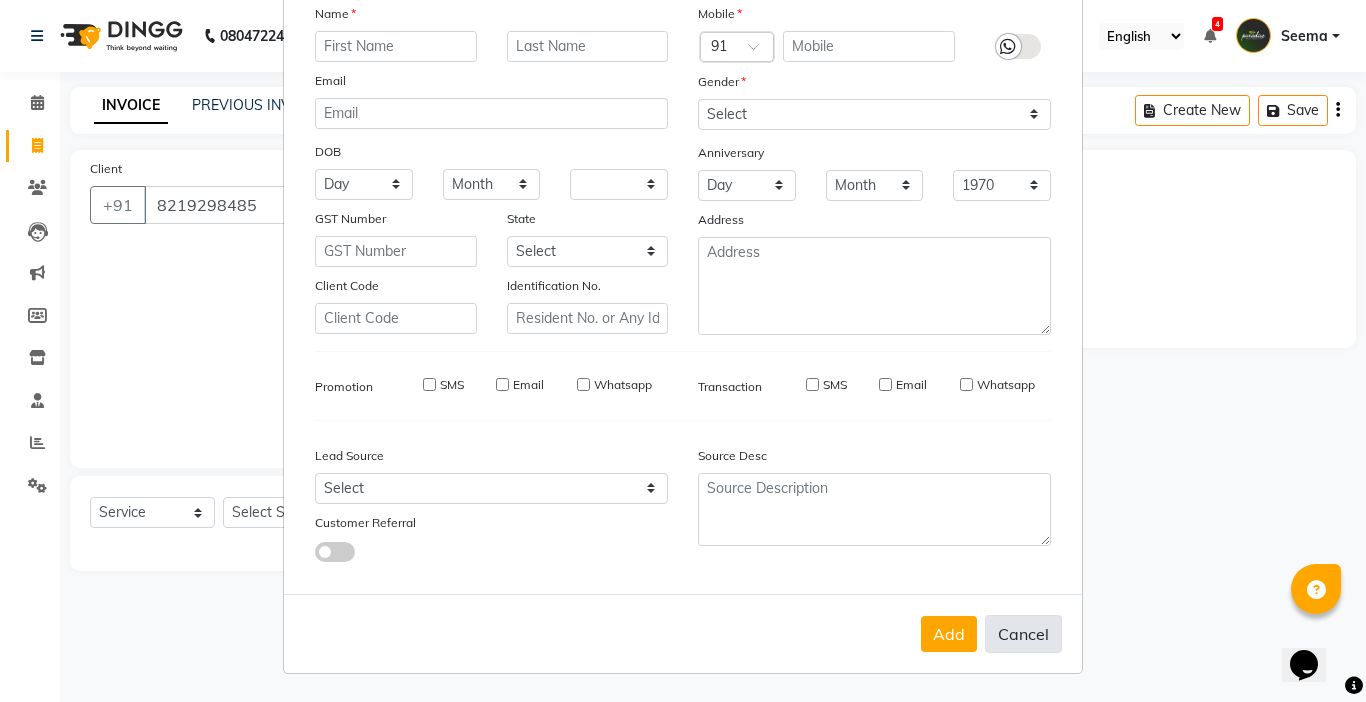 select 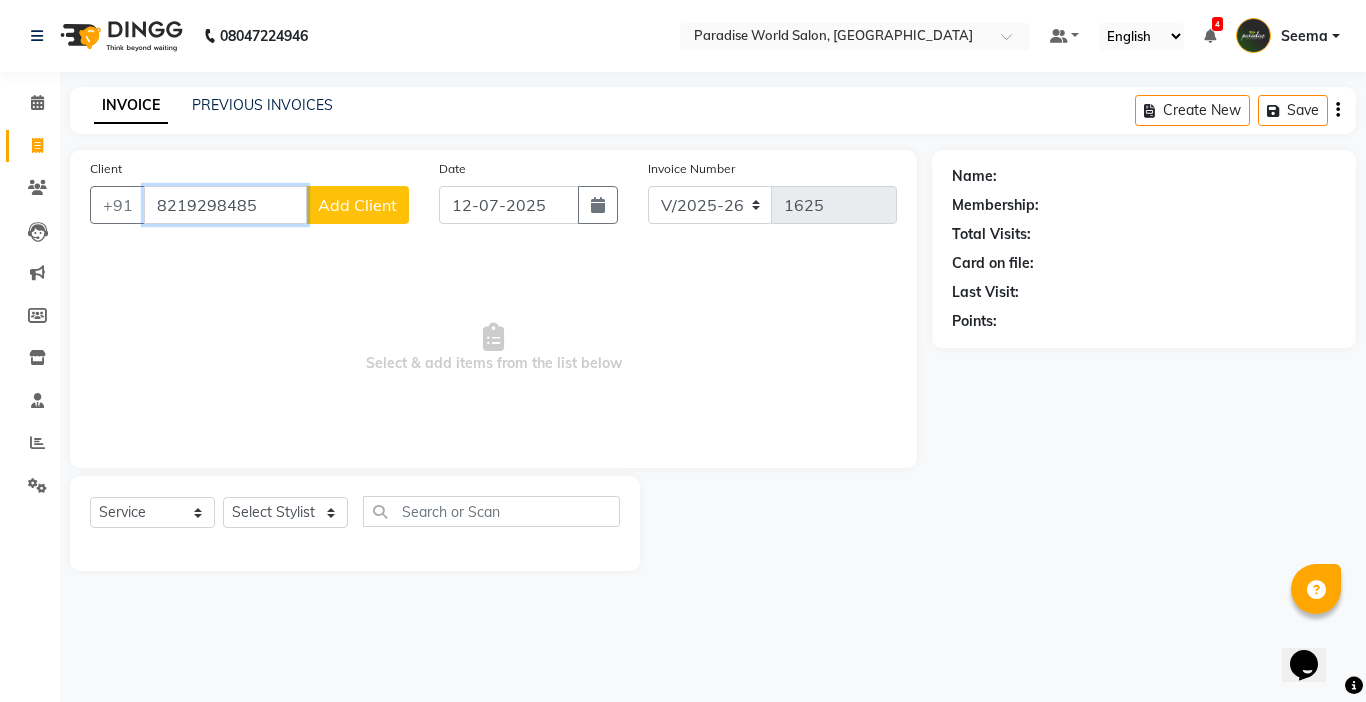 drag, startPoint x: 289, startPoint y: 201, endPoint x: 81, endPoint y: 221, distance: 208.95932 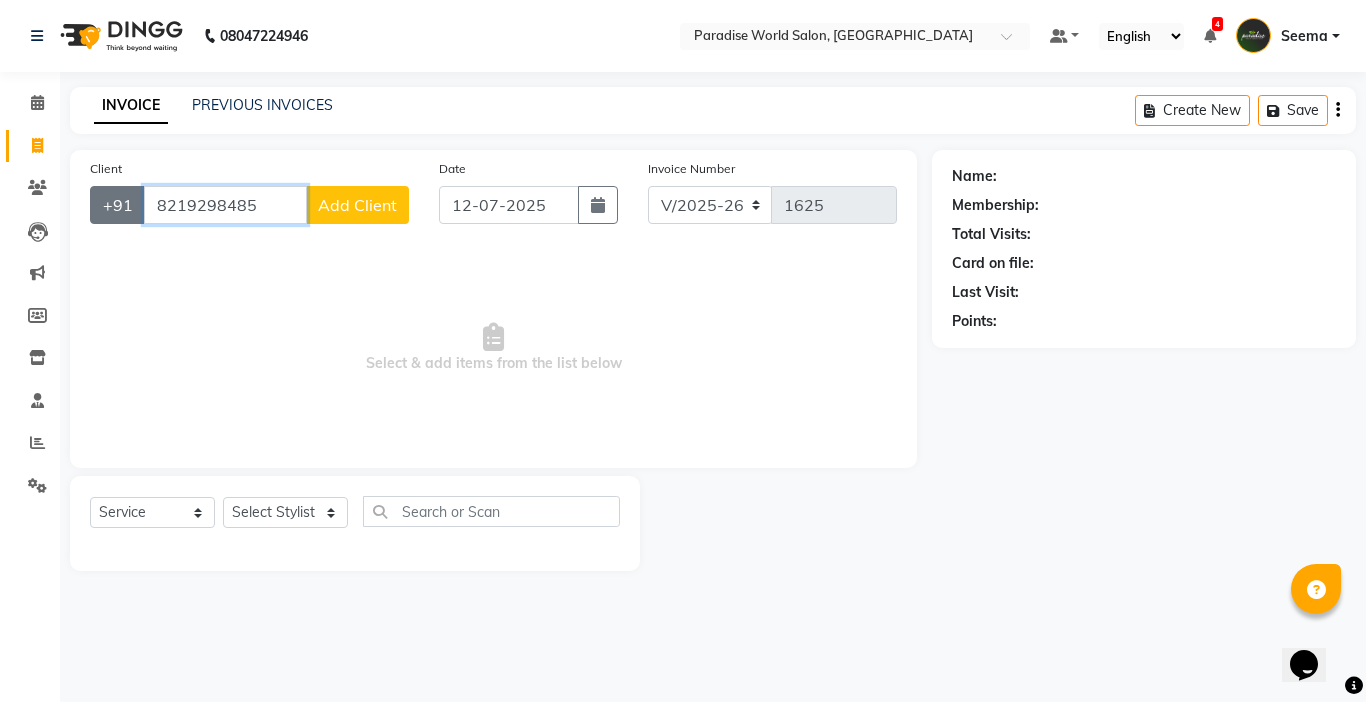 drag, startPoint x: 260, startPoint y: 210, endPoint x: 91, endPoint y: 195, distance: 169.66437 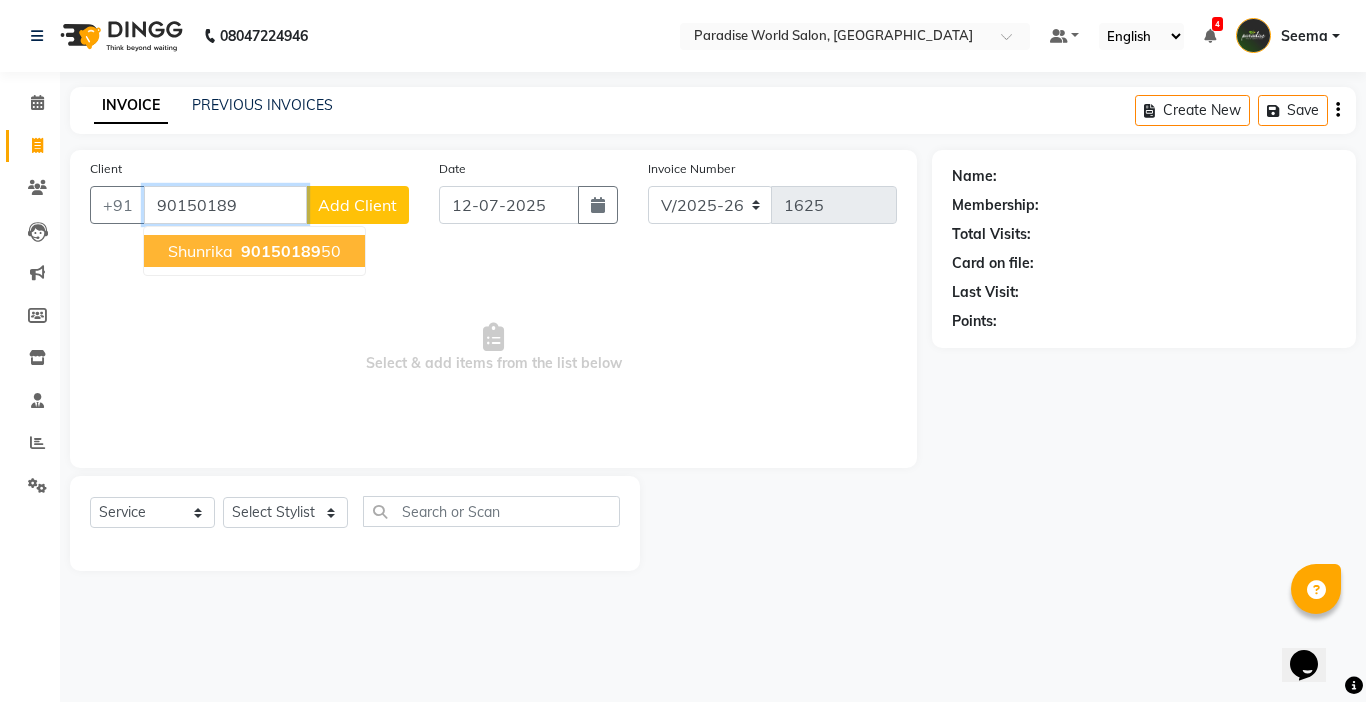 click on "90150189" at bounding box center (281, 251) 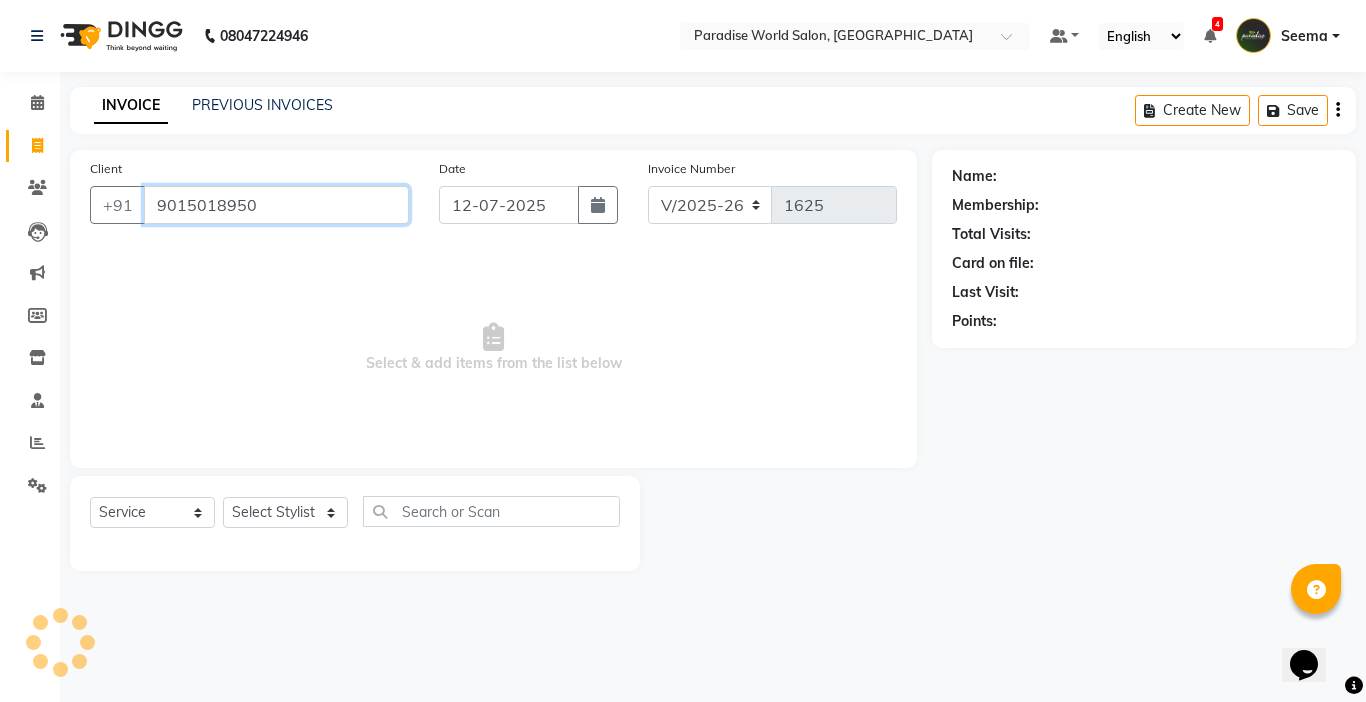 type on "9015018950" 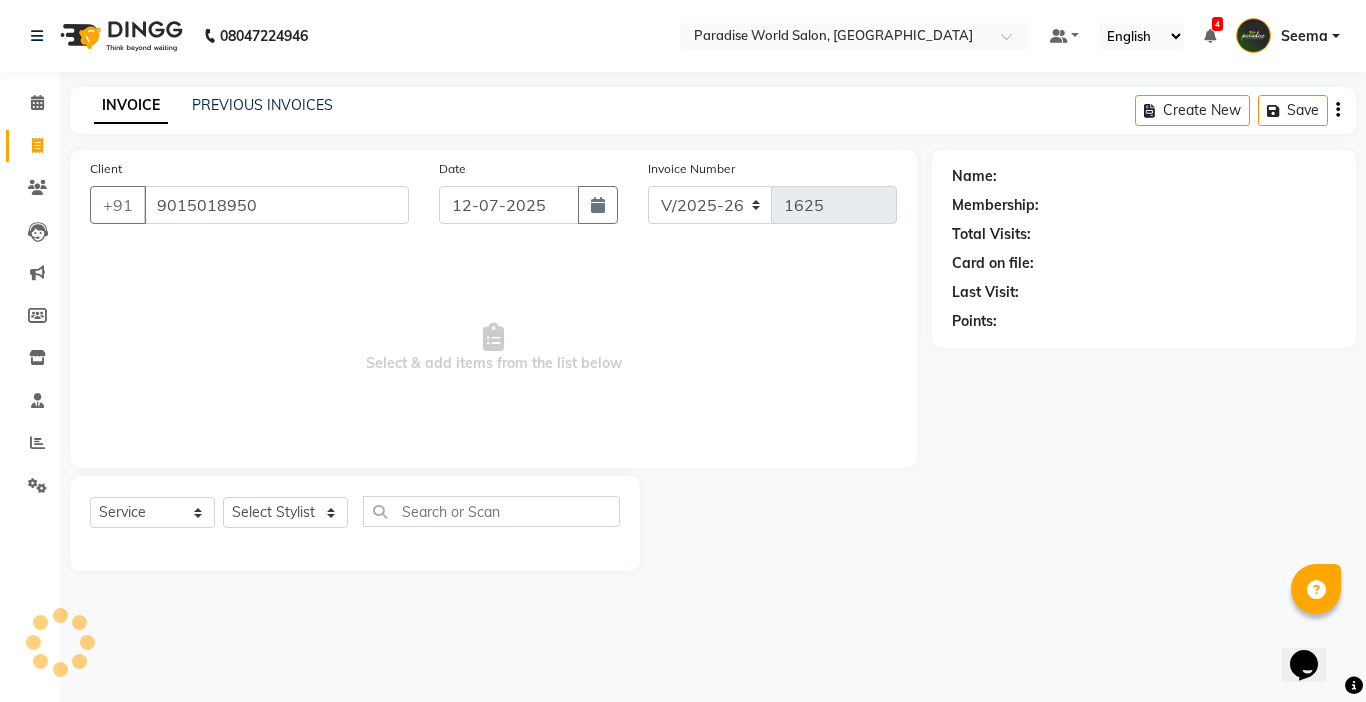 select on "1: Object" 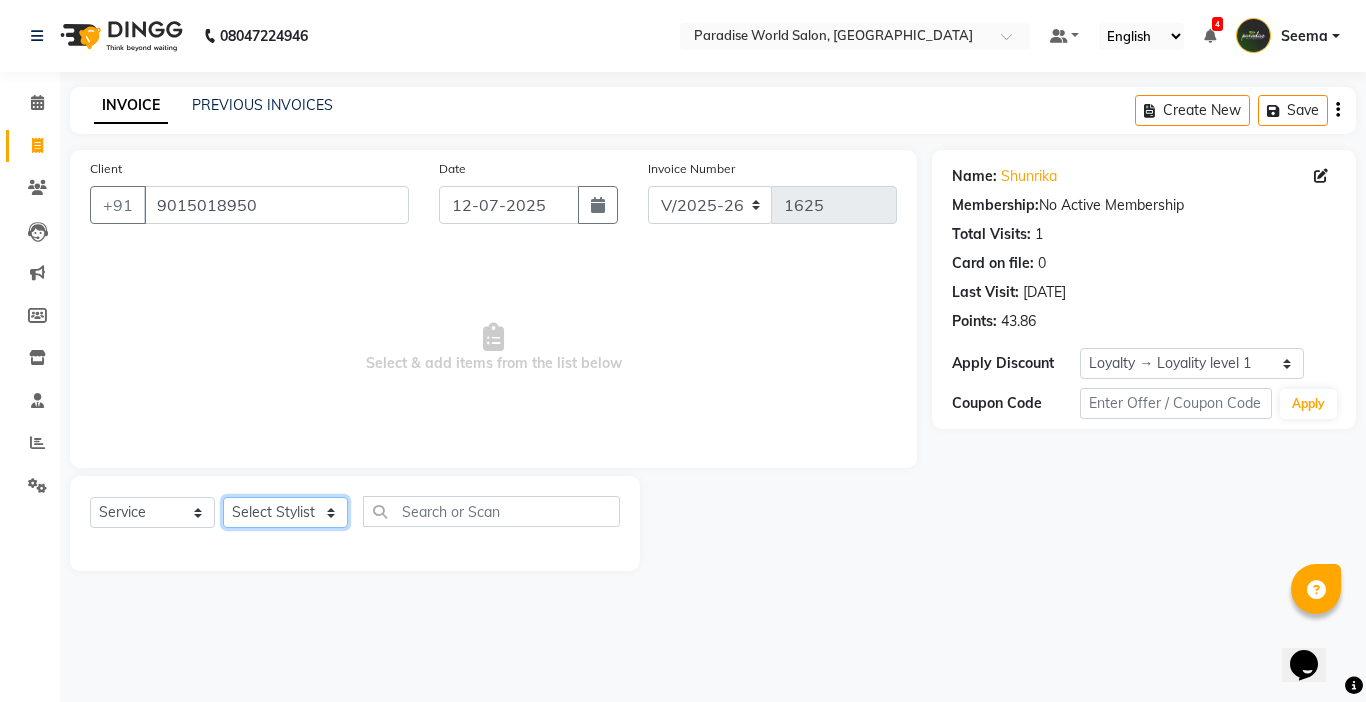 click on "Select Stylist Abby aman  Anil anku company Deepak Deepika Gourav Heena ishu Jagdeesh kanchan Love preet Maddy Manpreet student Meenu Naina Palak Palak Sharma Radika Rajneesh Student Seema Shagun Shifali - Student Shweta  Sujata Surinder Paul Vansh Vikas Vishal" 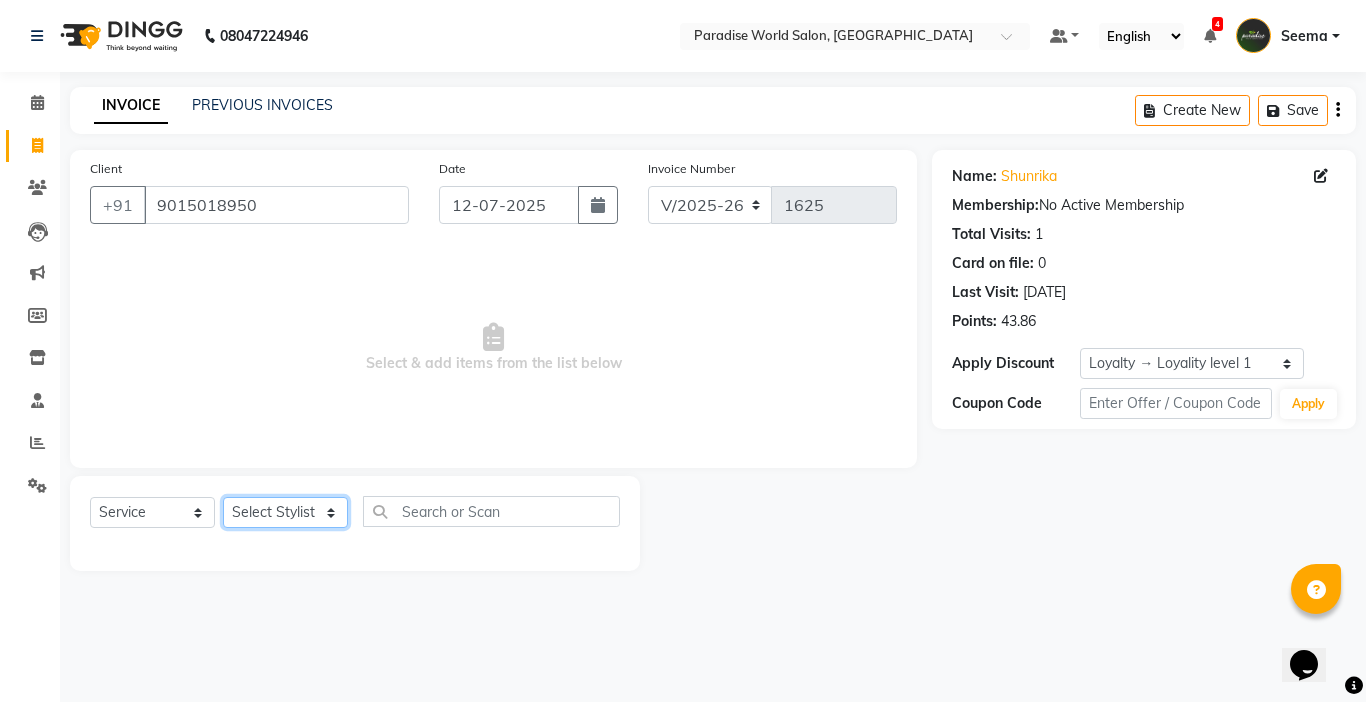 select on "54032" 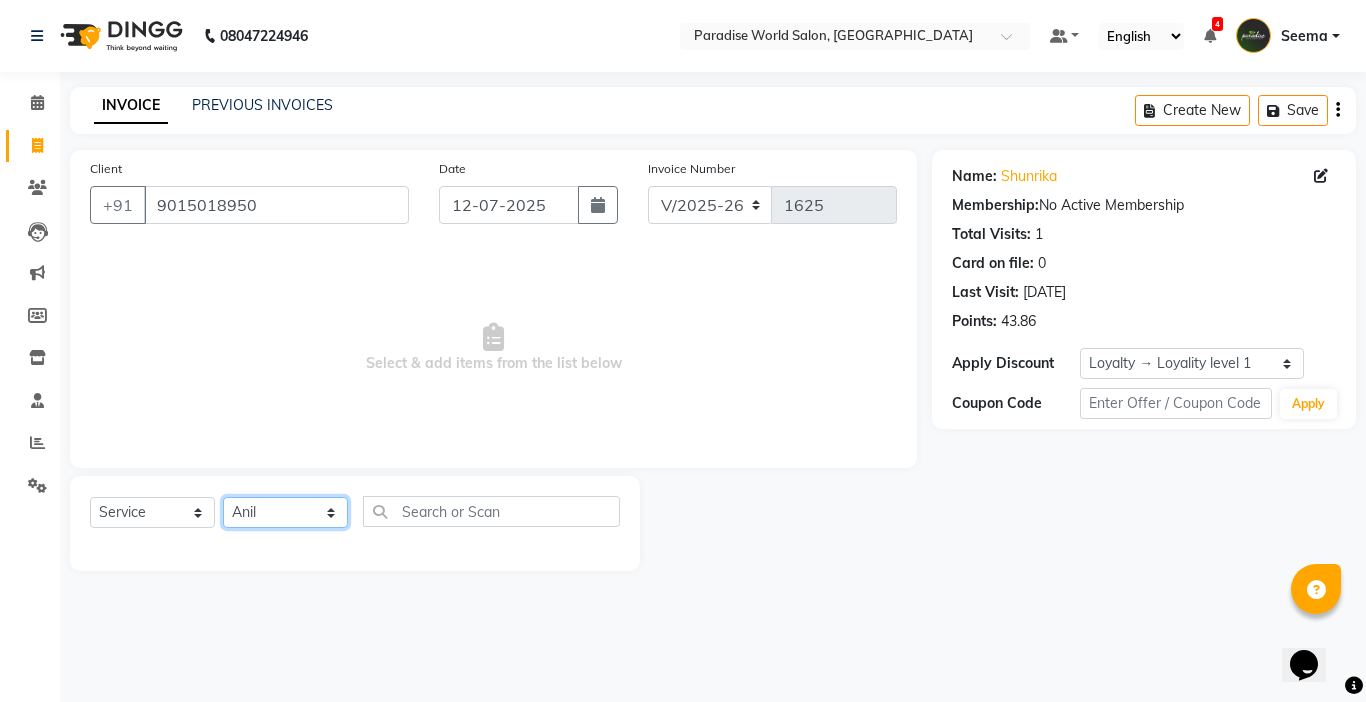 click on "Select Stylist Abby aman  Anil anku company Deepak Deepika Gourav Heena ishu Jagdeesh kanchan Love preet Maddy Manpreet student Meenu Naina Palak Palak Sharma Radika Rajneesh Student Seema Shagun Shifali - Student Shweta  Sujata Surinder Paul Vansh Vikas Vishal" 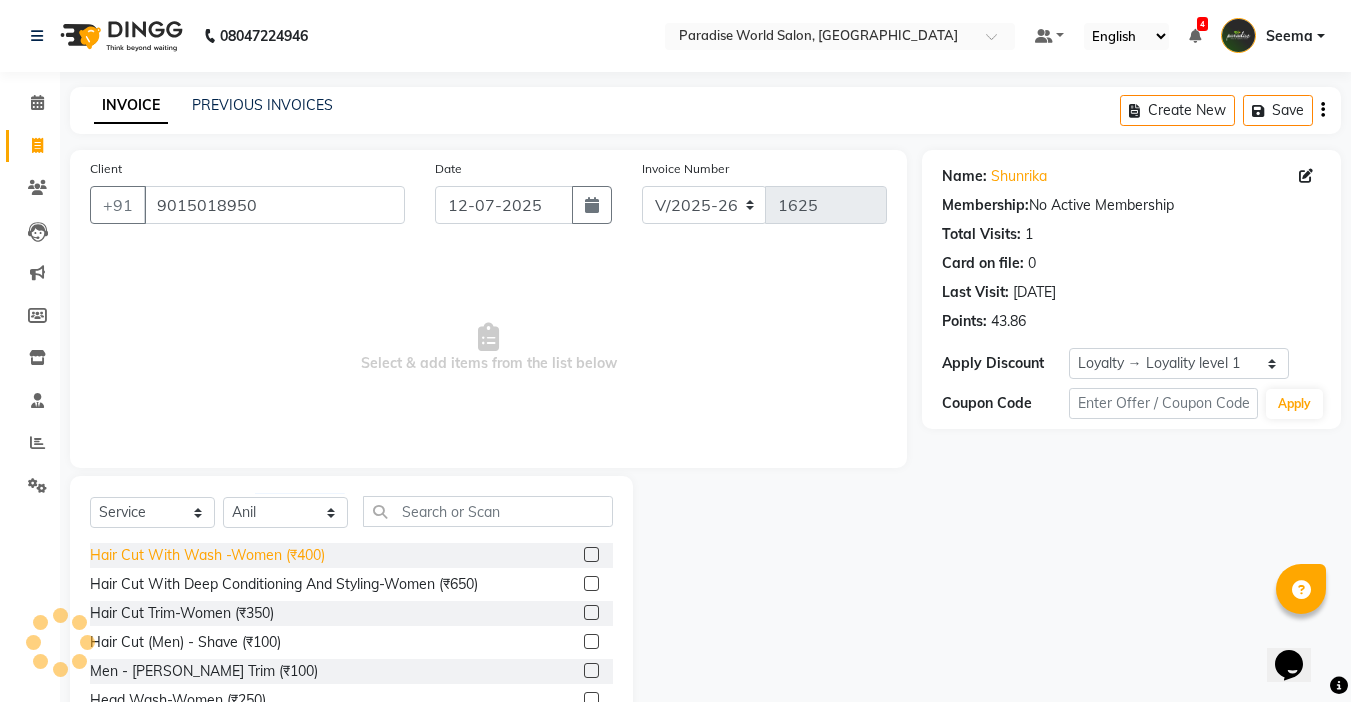 click on "Hair Cut With Wash -Women (₹400)" 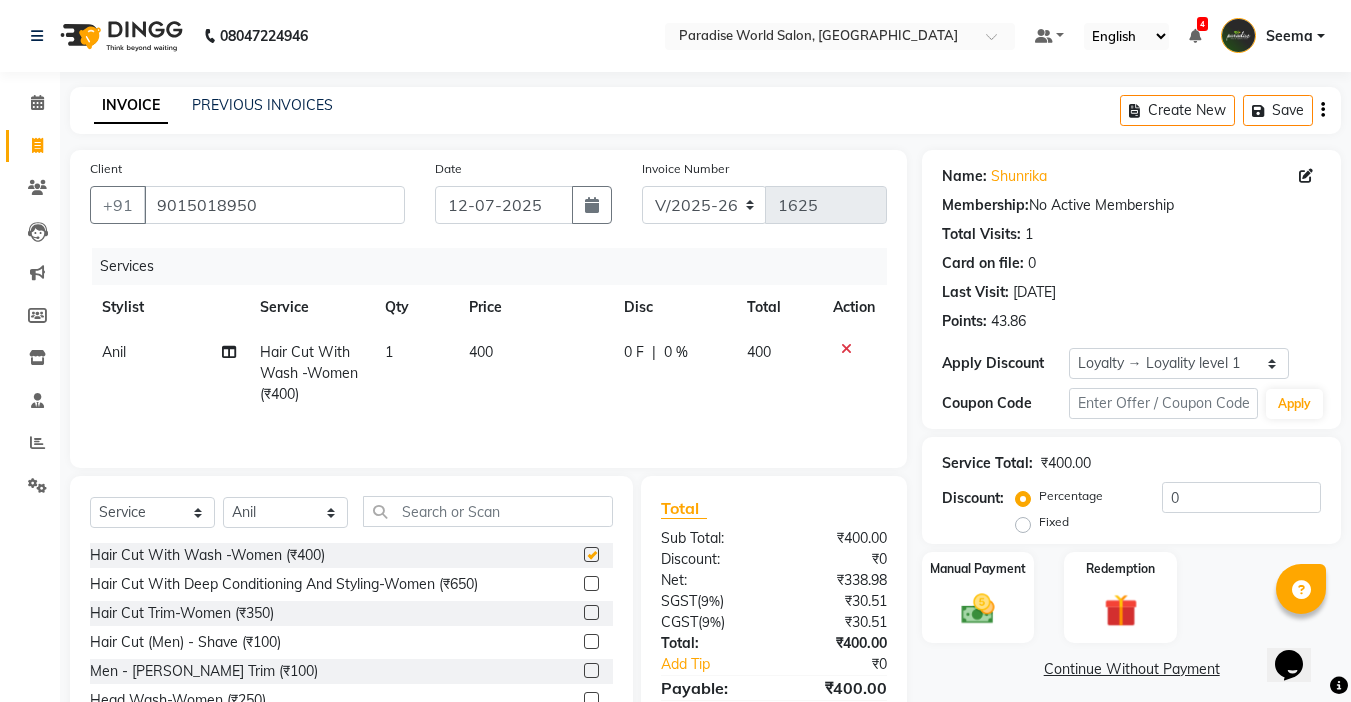 checkbox on "false" 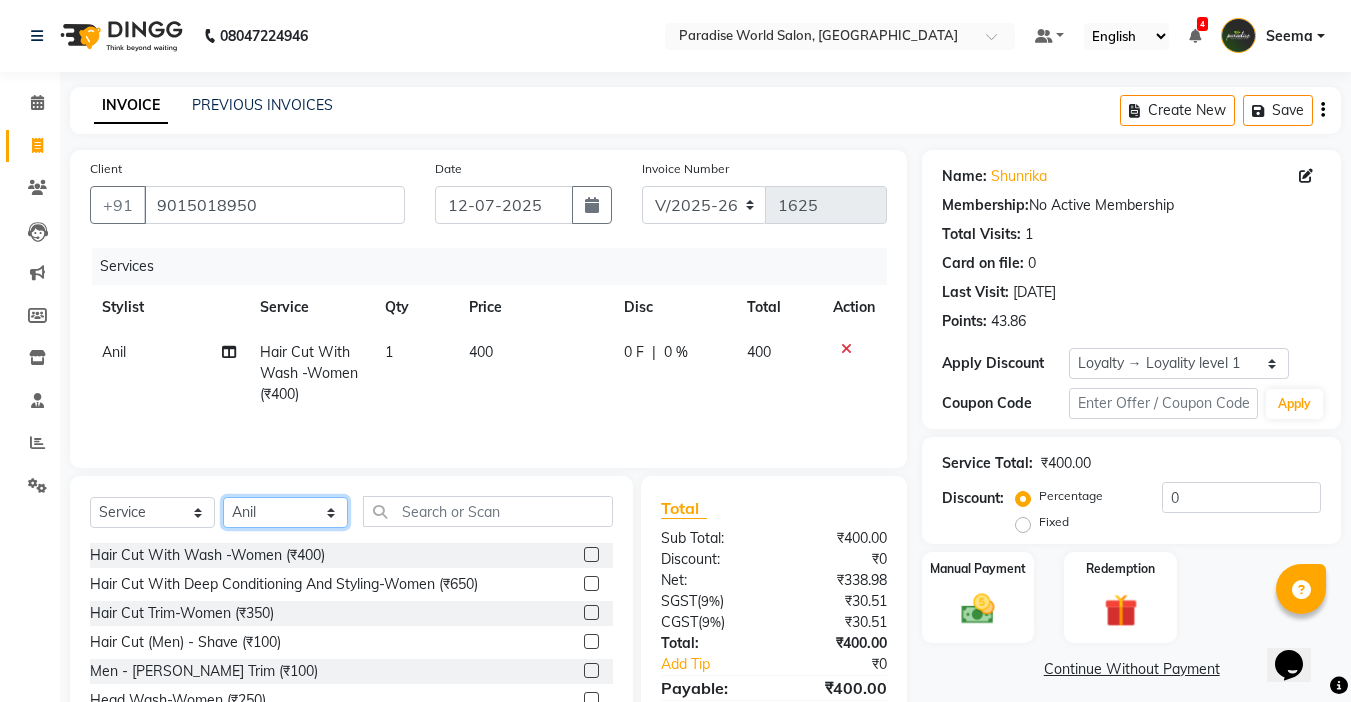 click on "Select Stylist Abby aman  Anil anku company Deepak Deepika Gourav Heena ishu Jagdeesh kanchan Love preet Maddy Manpreet student Meenu Naina Palak Palak Sharma Radika Rajneesh Student Seema Shagun Shifali - Student Shweta  Sujata Surinder Paul Vansh Vikas Vishal" 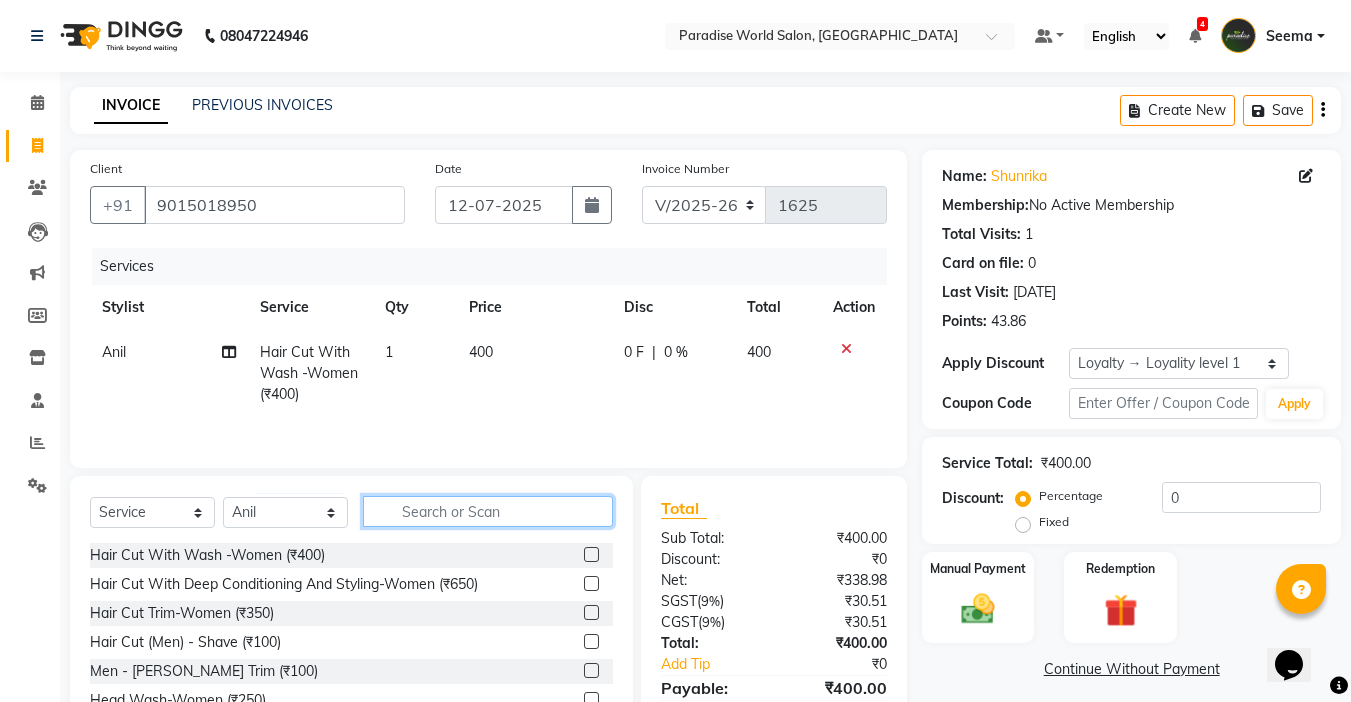 click 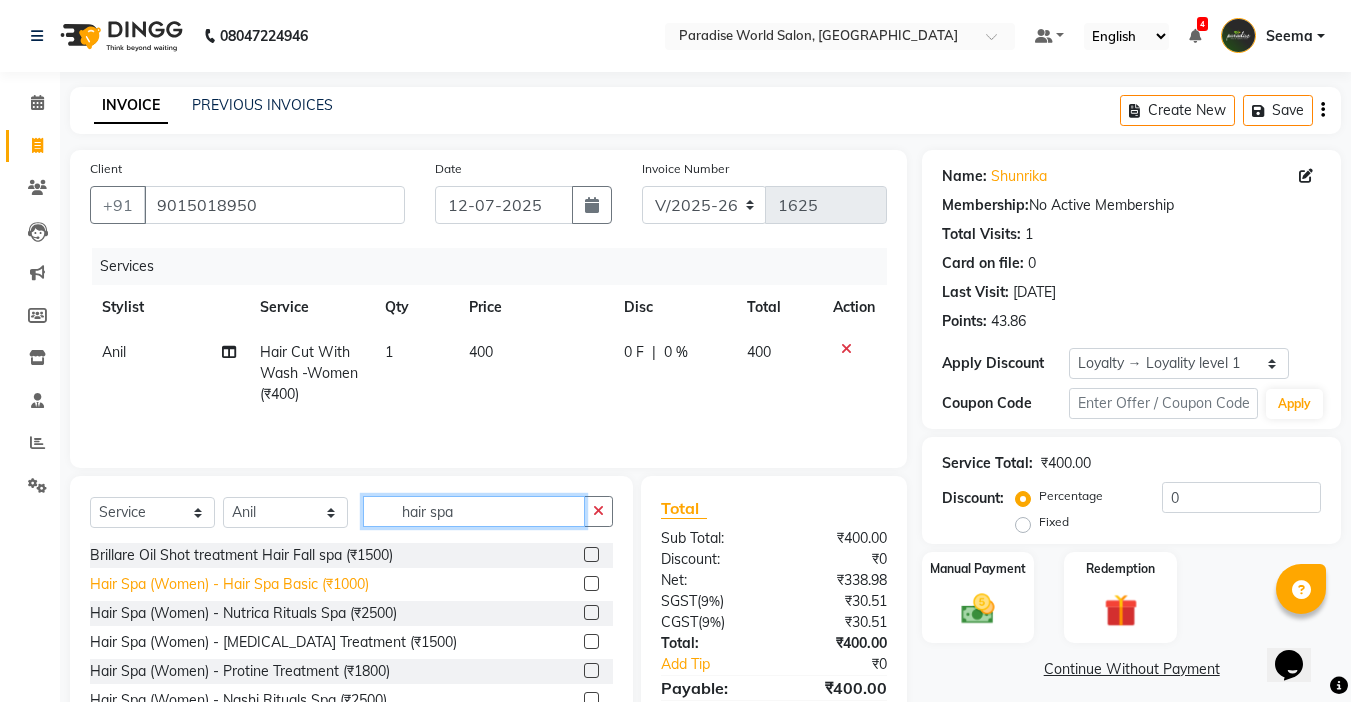 type on "hair spa" 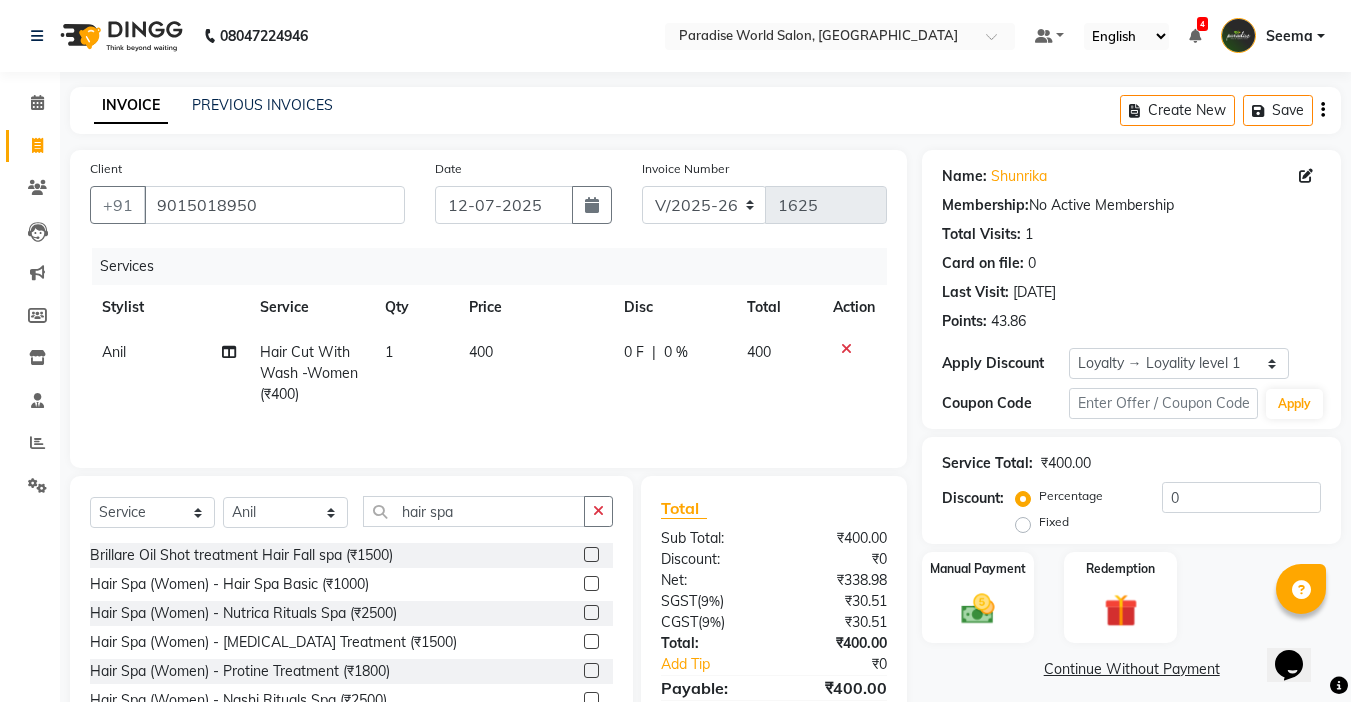drag, startPoint x: 345, startPoint y: 583, endPoint x: 389, endPoint y: 569, distance: 46.173584 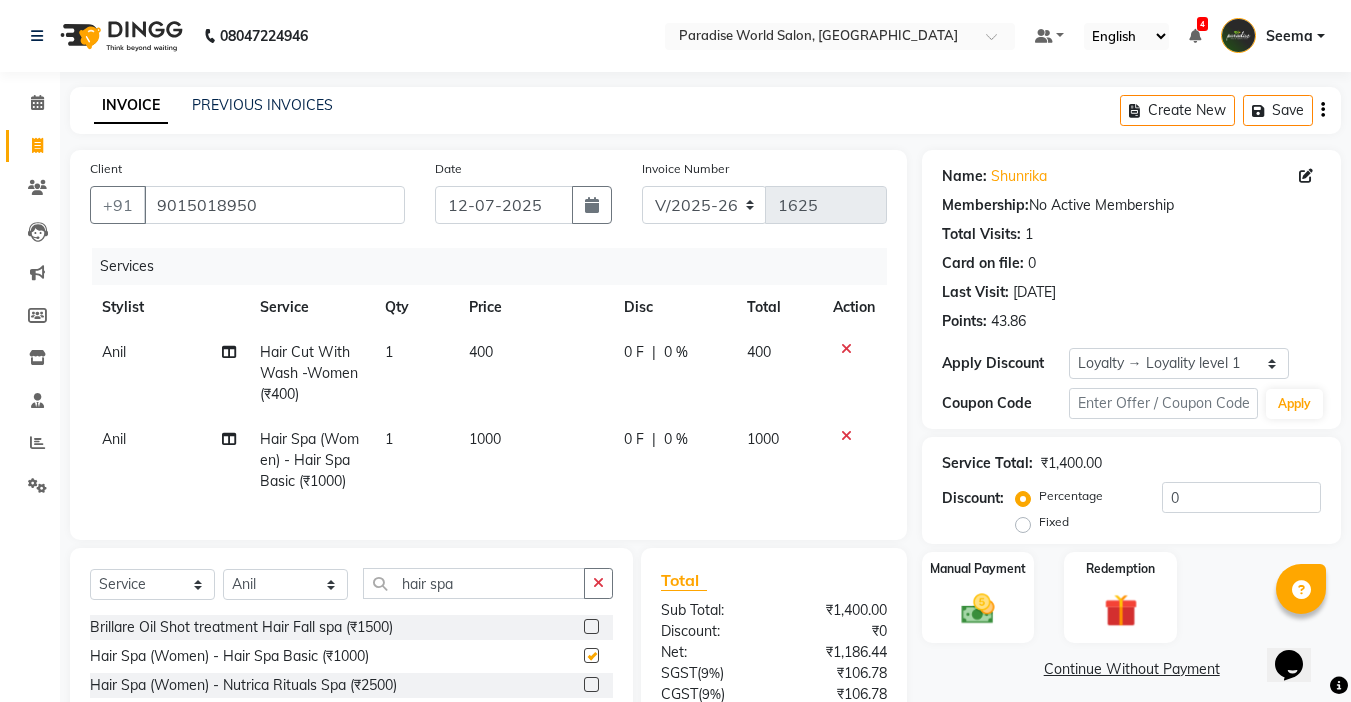 checkbox on "false" 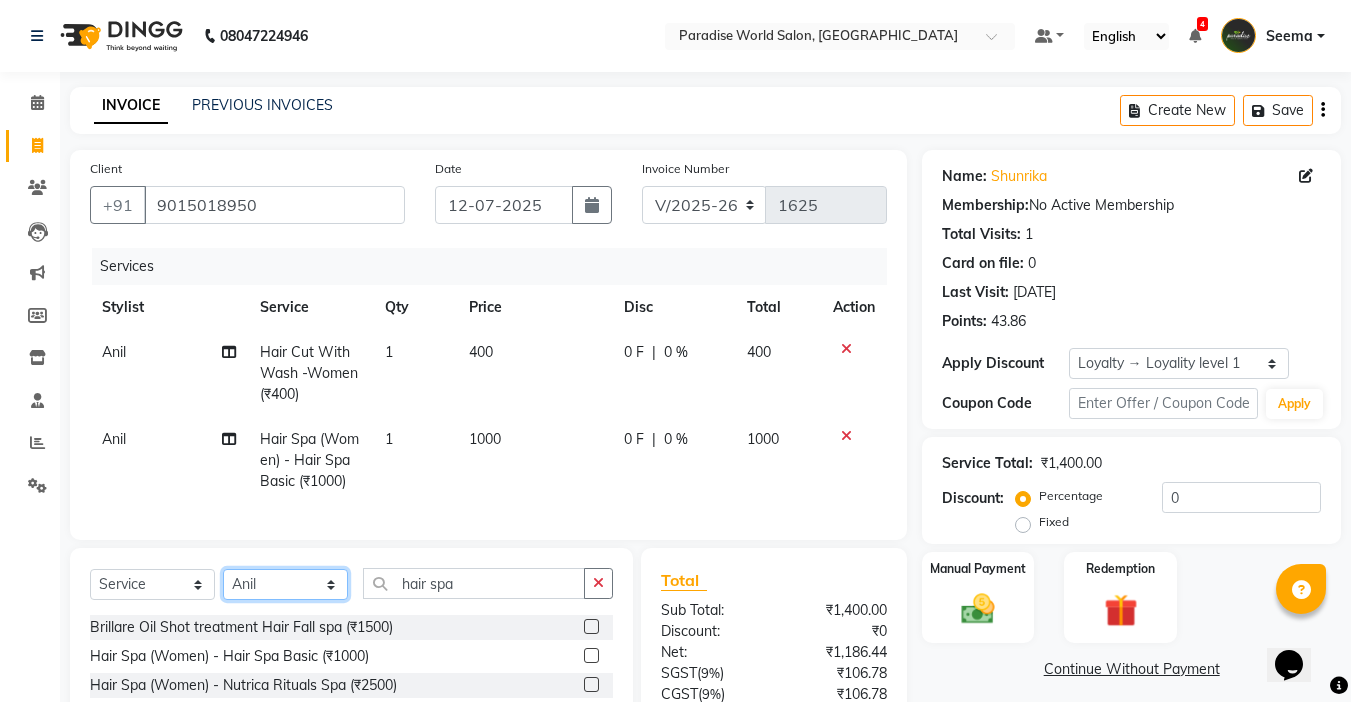 click on "Select Stylist Abby aman  Anil anku company Deepak Deepika Gourav Heena ishu Jagdeesh kanchan Love preet Maddy Manpreet student Meenu Naina Palak Palak Sharma Radika Rajneesh Student Seema Shagun Shifali - Student Shweta  Sujata Surinder Paul Vansh Vikas Vishal" 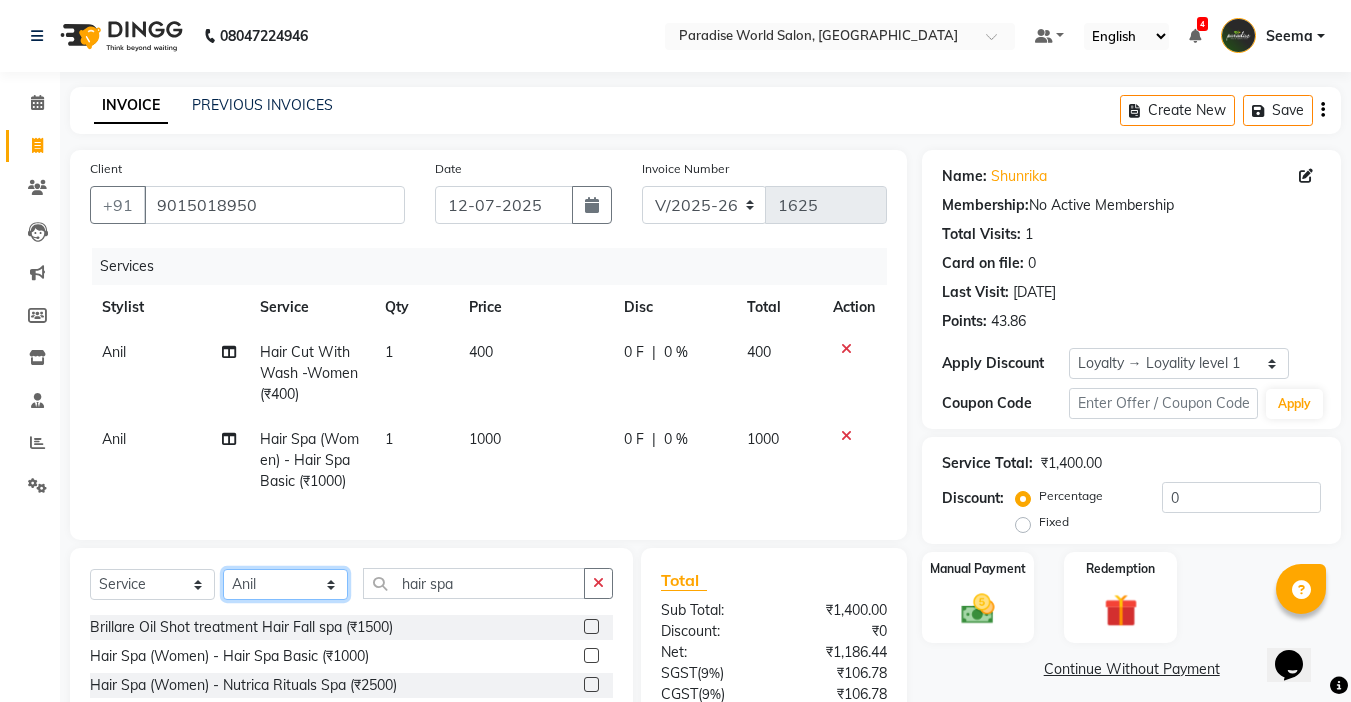 select on "57181" 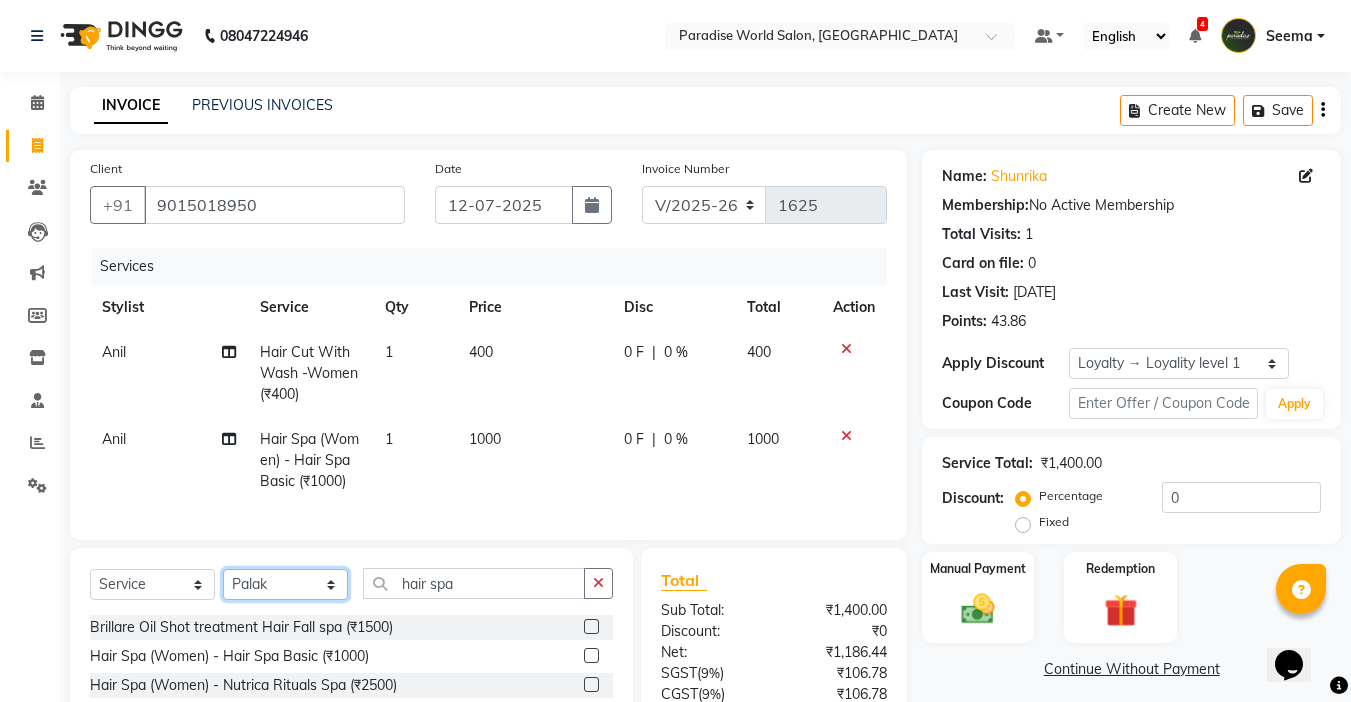 click on "Select Stylist Abby aman  Anil anku company Deepak Deepika Gourav Heena ishu Jagdeesh kanchan Love preet Maddy Manpreet student Meenu Naina Palak Palak Sharma Radika Rajneesh Student Seema Shagun Shifali - Student Shweta  Sujata Surinder Paul Vansh Vikas Vishal" 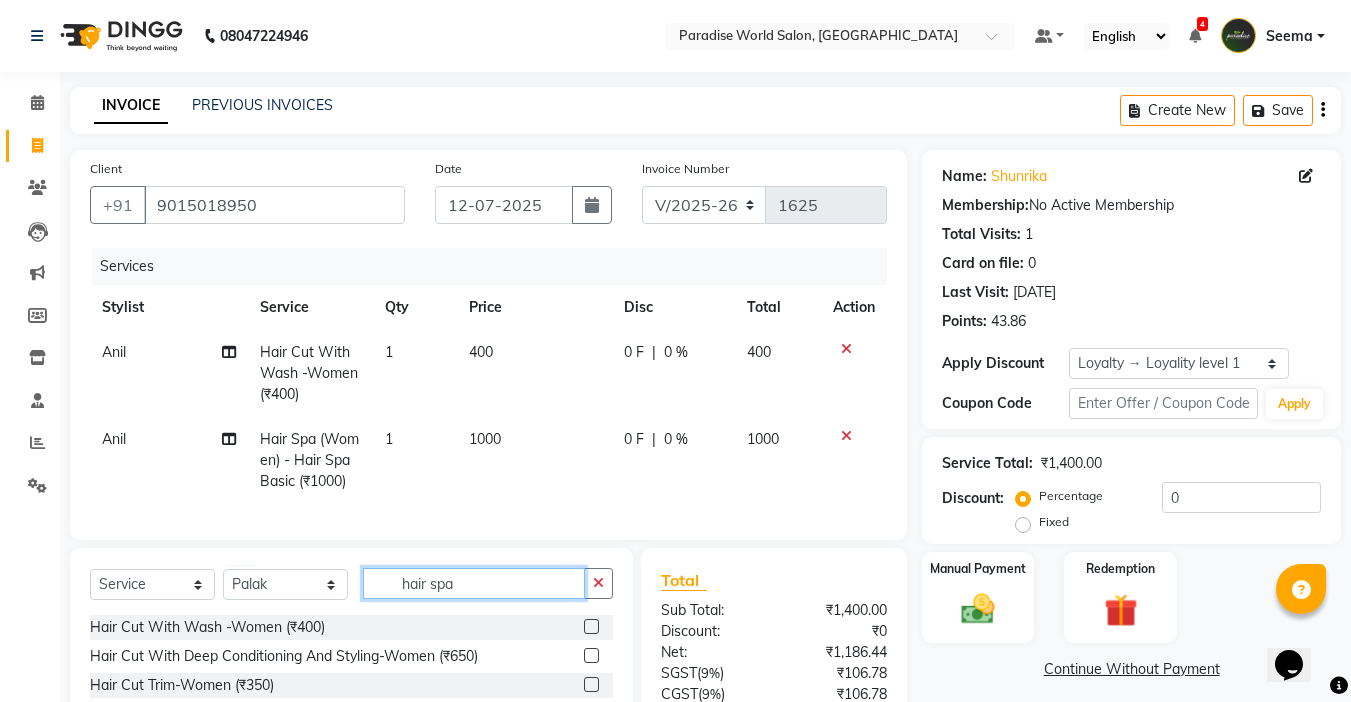 drag, startPoint x: 470, startPoint y: 593, endPoint x: 287, endPoint y: 615, distance: 184.31766 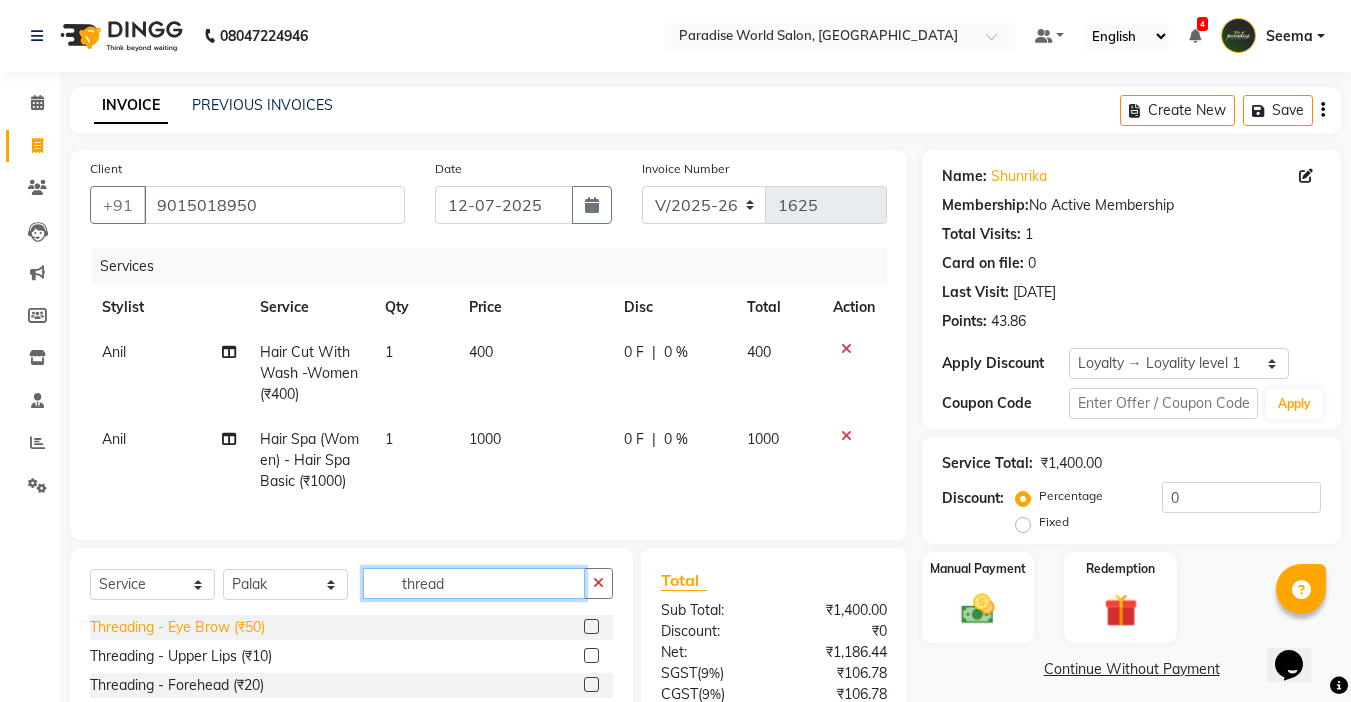 type on "thread" 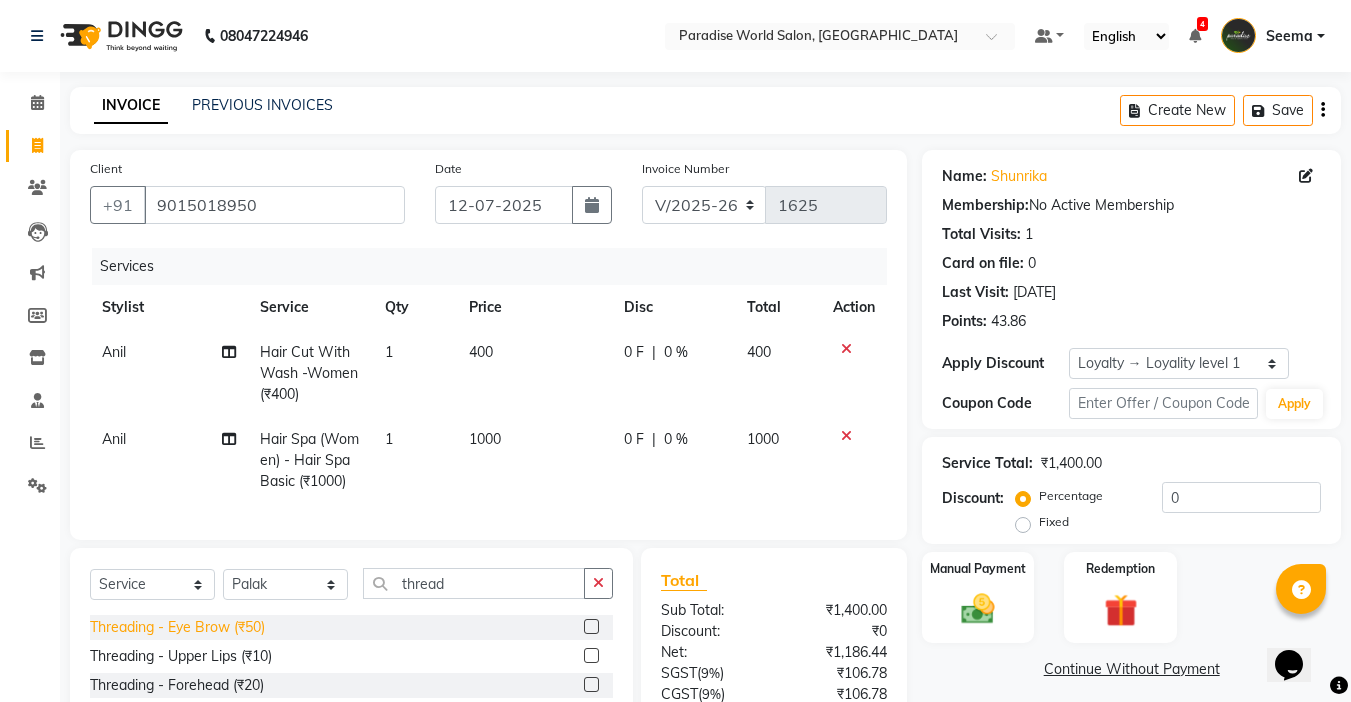 click on "Threading   -  Eye Brow (₹50)" 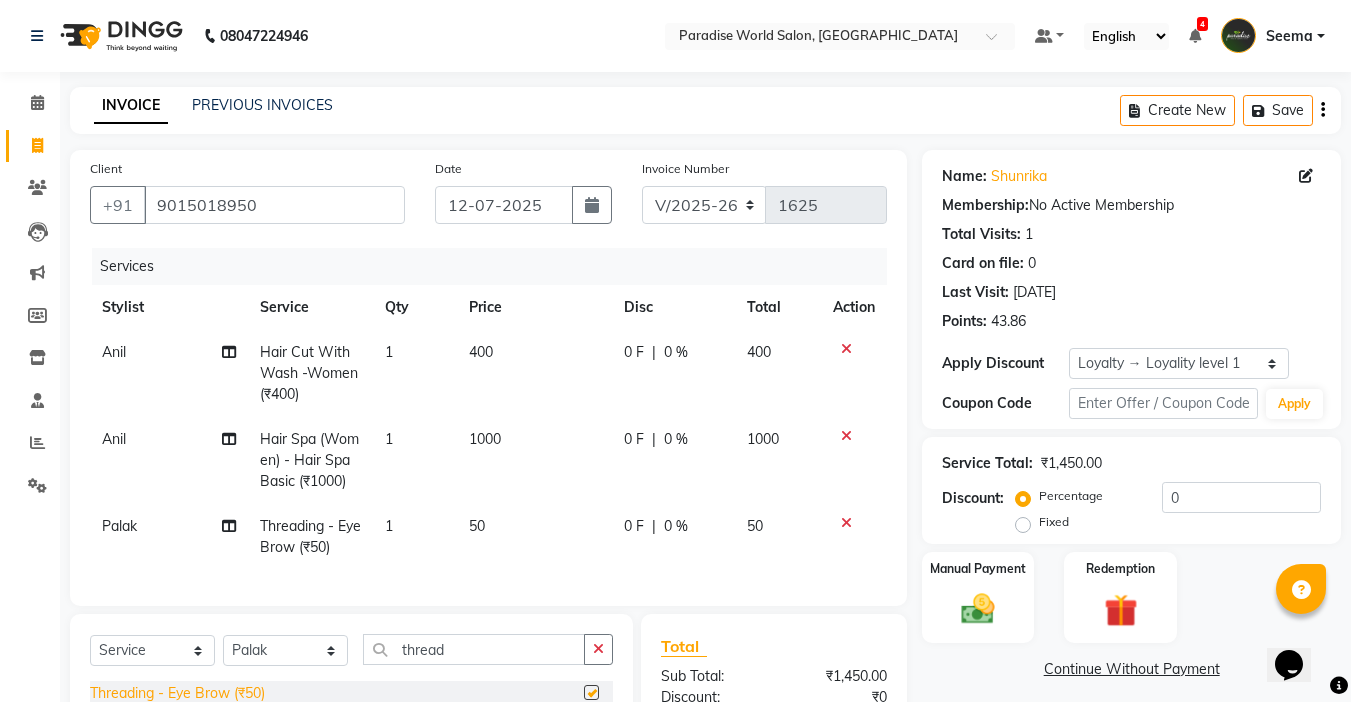 checkbox on "false" 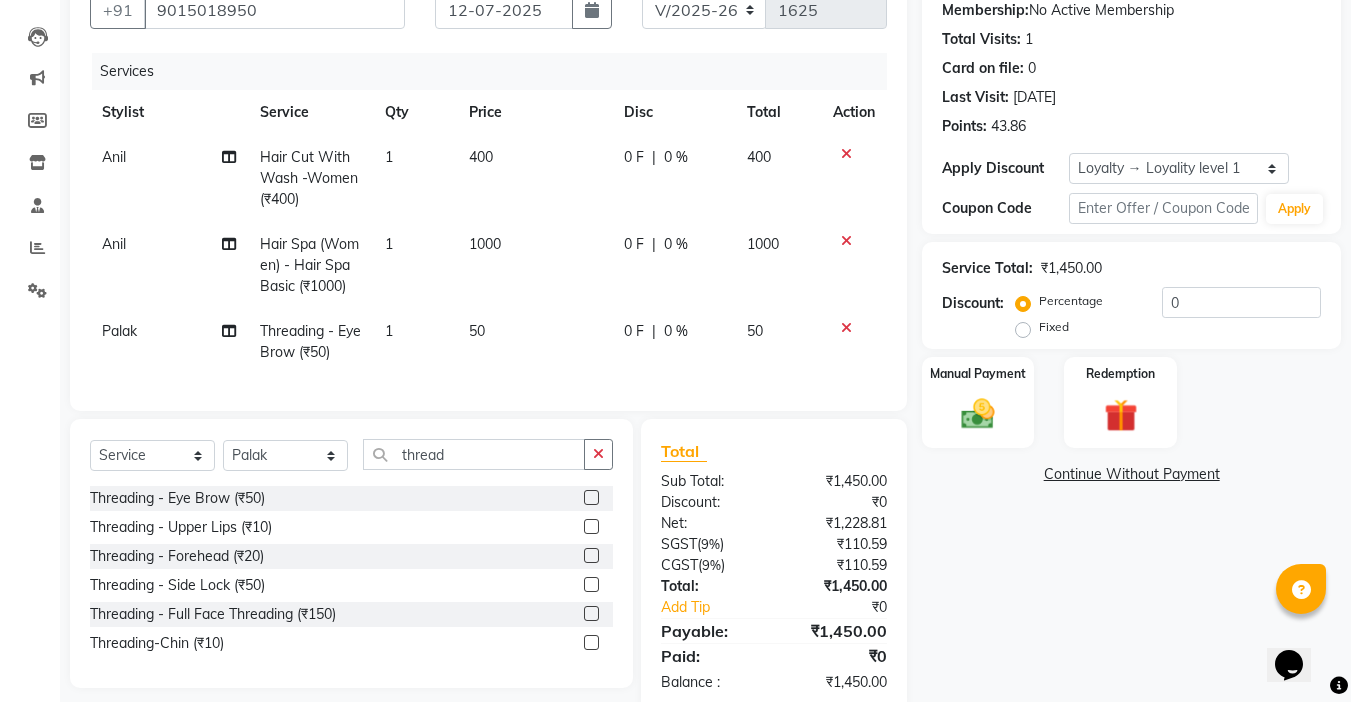 scroll, scrollTop: 200, scrollLeft: 0, axis: vertical 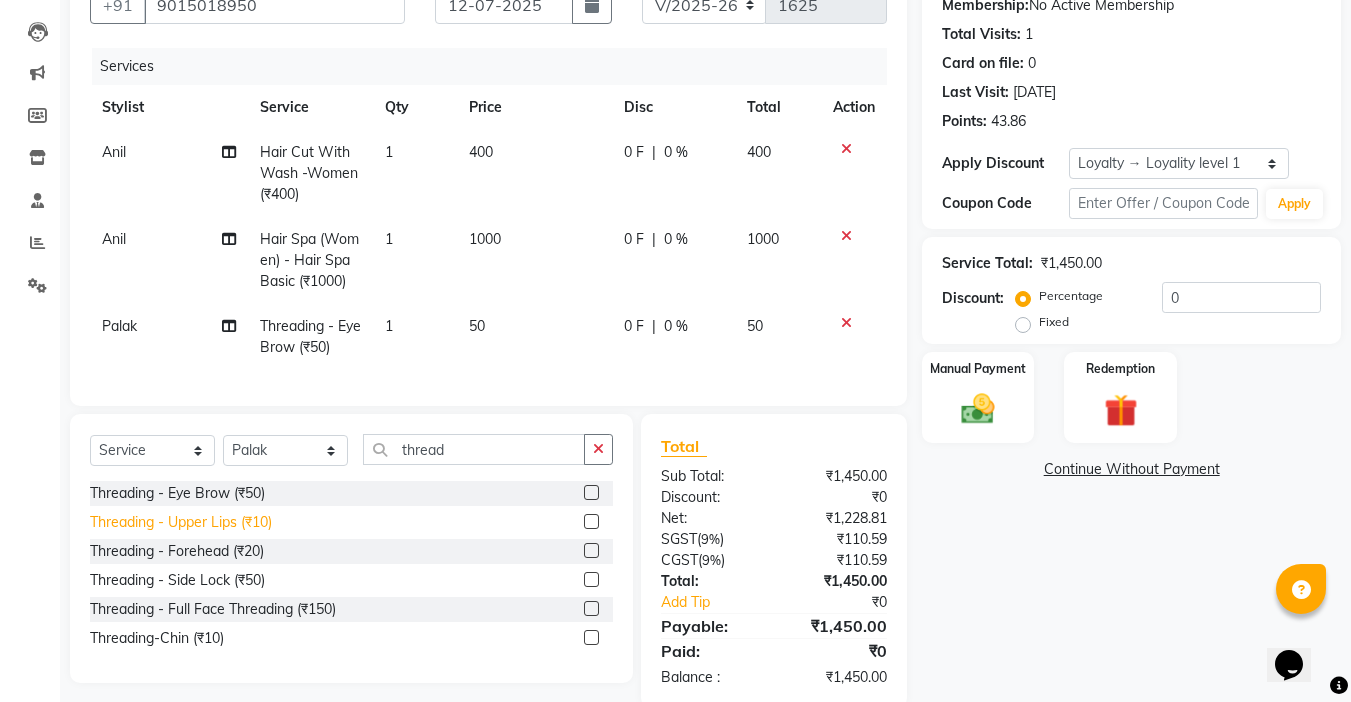 click on "Threading   -  Upper Lips (₹10)" 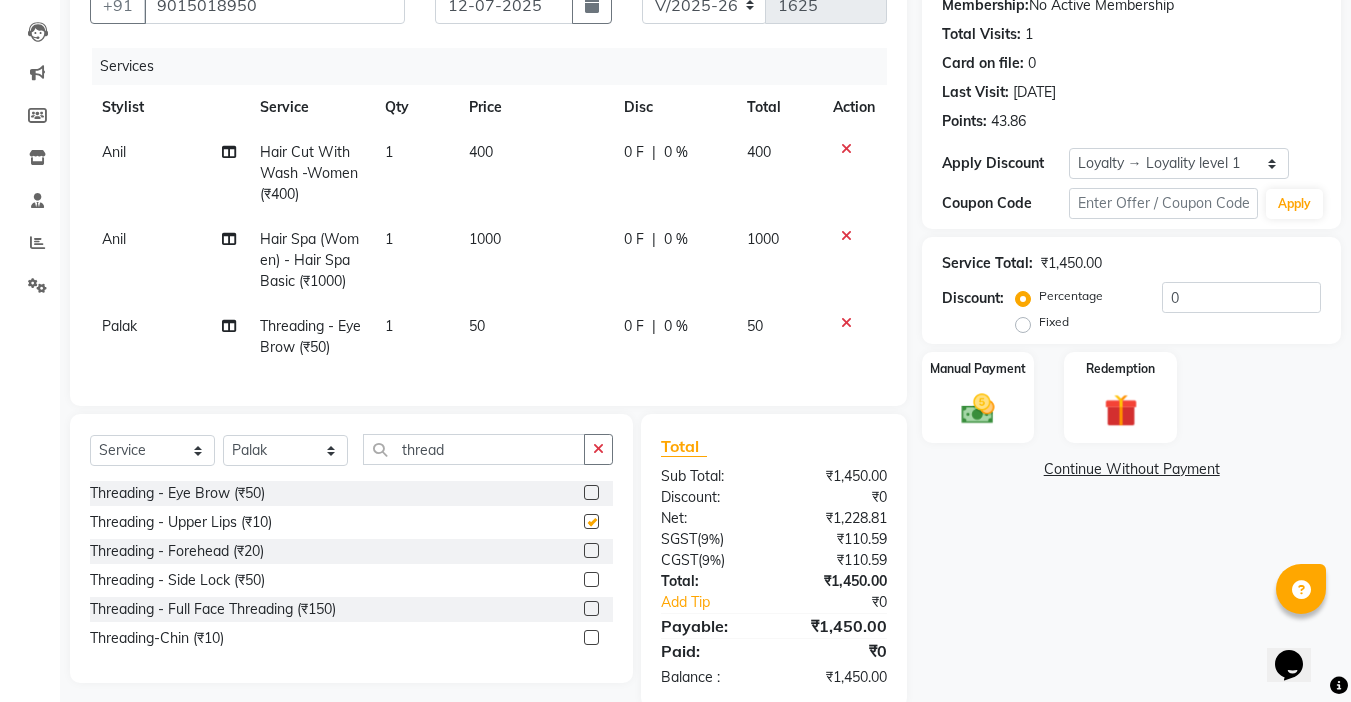 checkbox on "false" 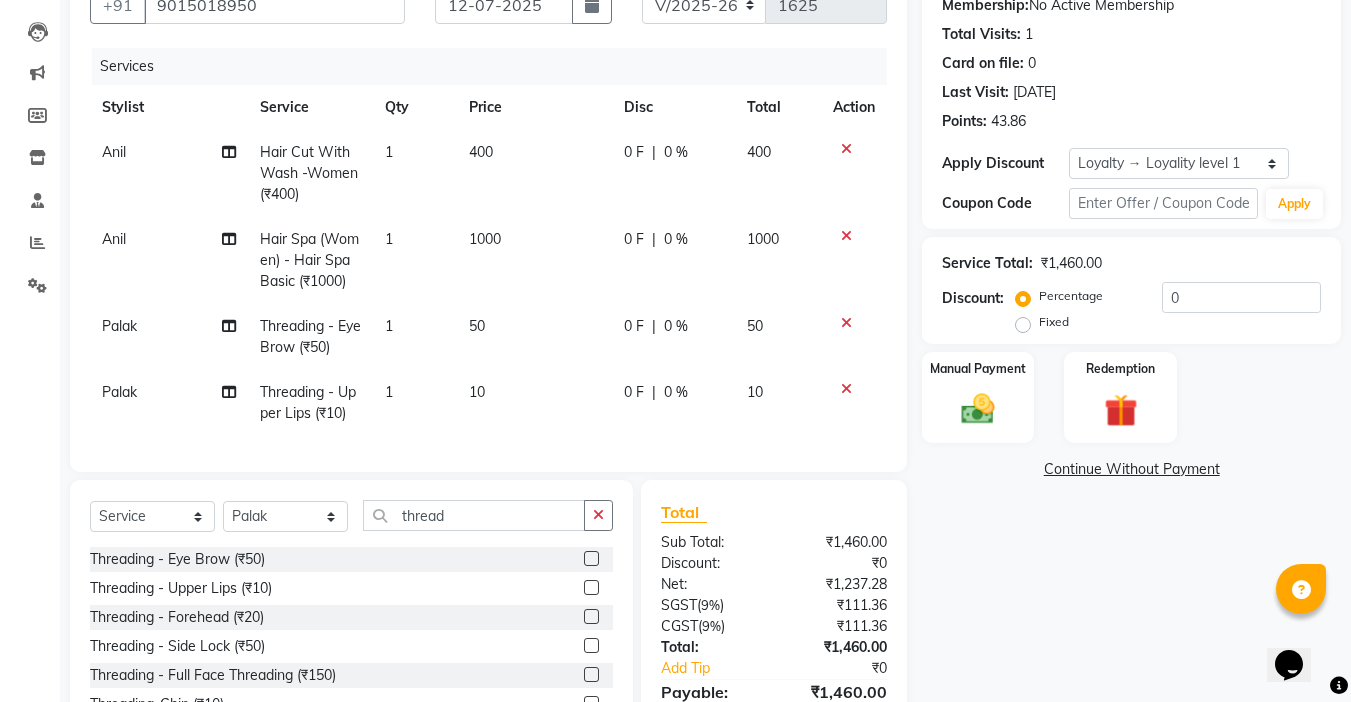 click on "Fixed" 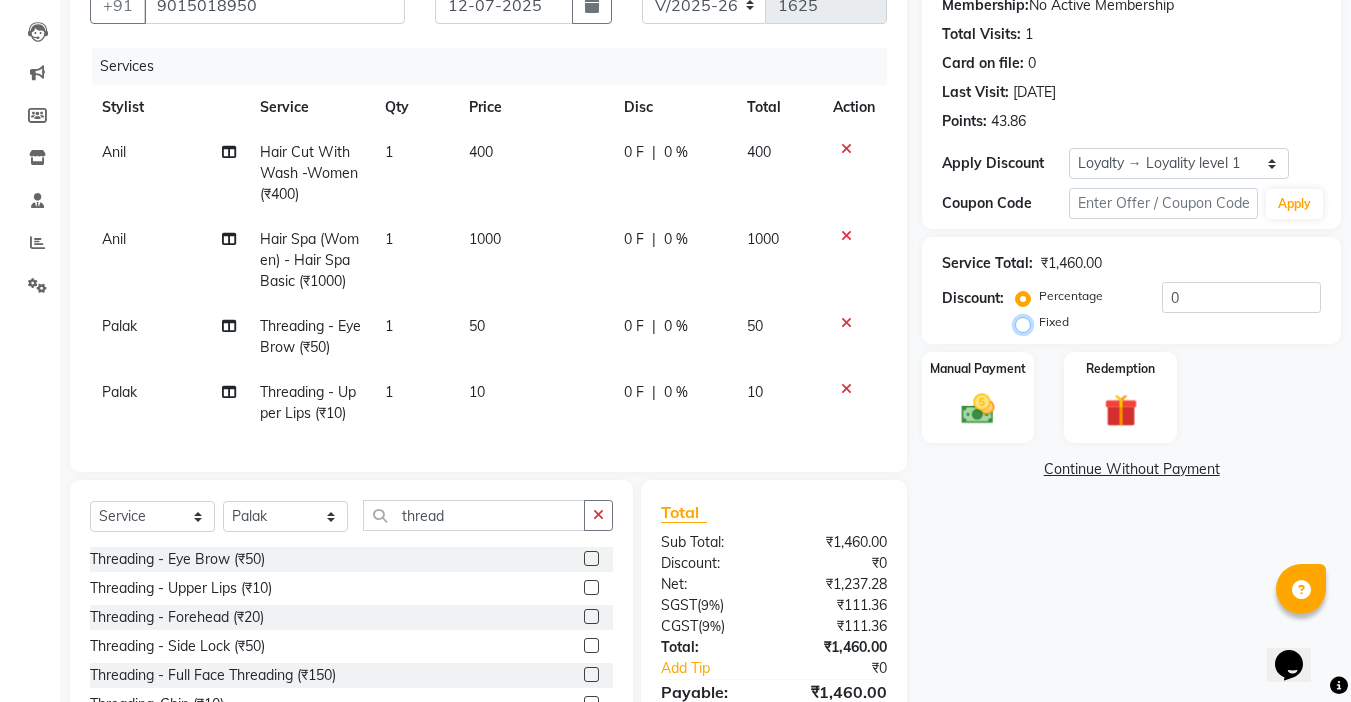 click on "Fixed" at bounding box center [1027, 322] 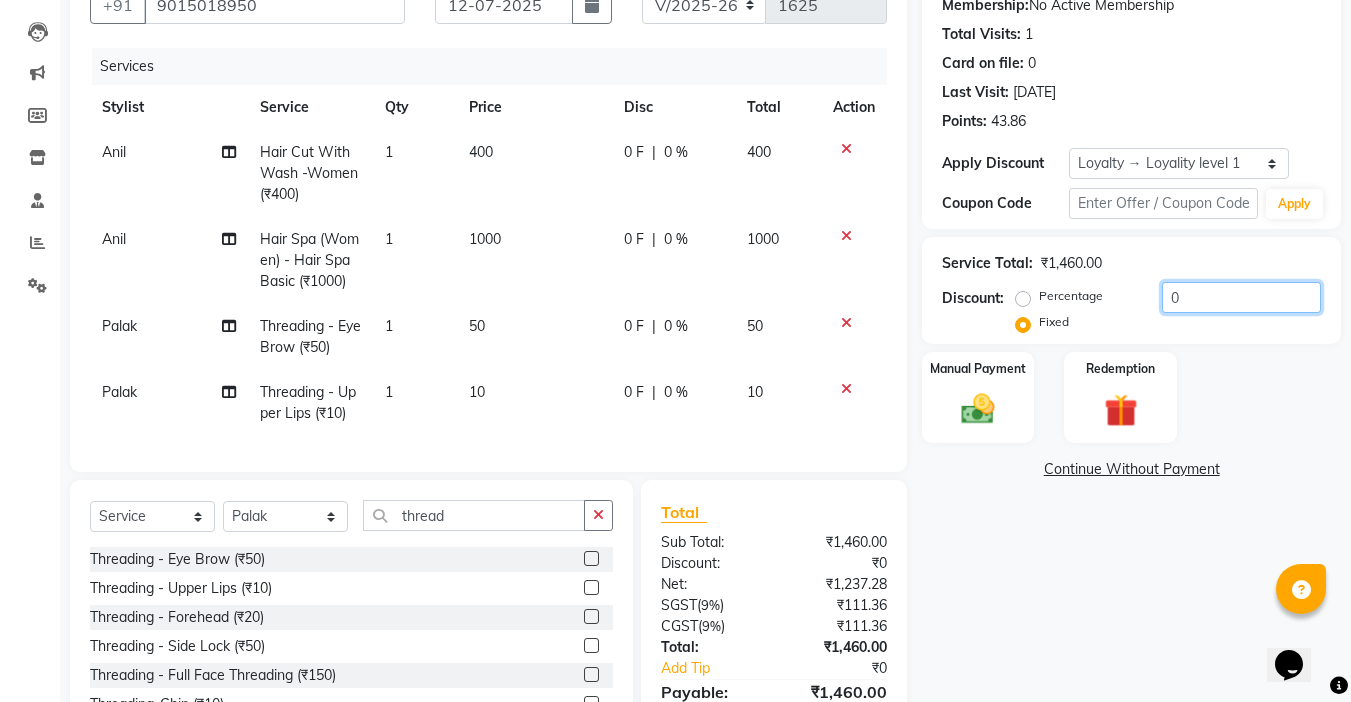drag, startPoint x: 1204, startPoint y: 293, endPoint x: 981, endPoint y: 292, distance: 223.00224 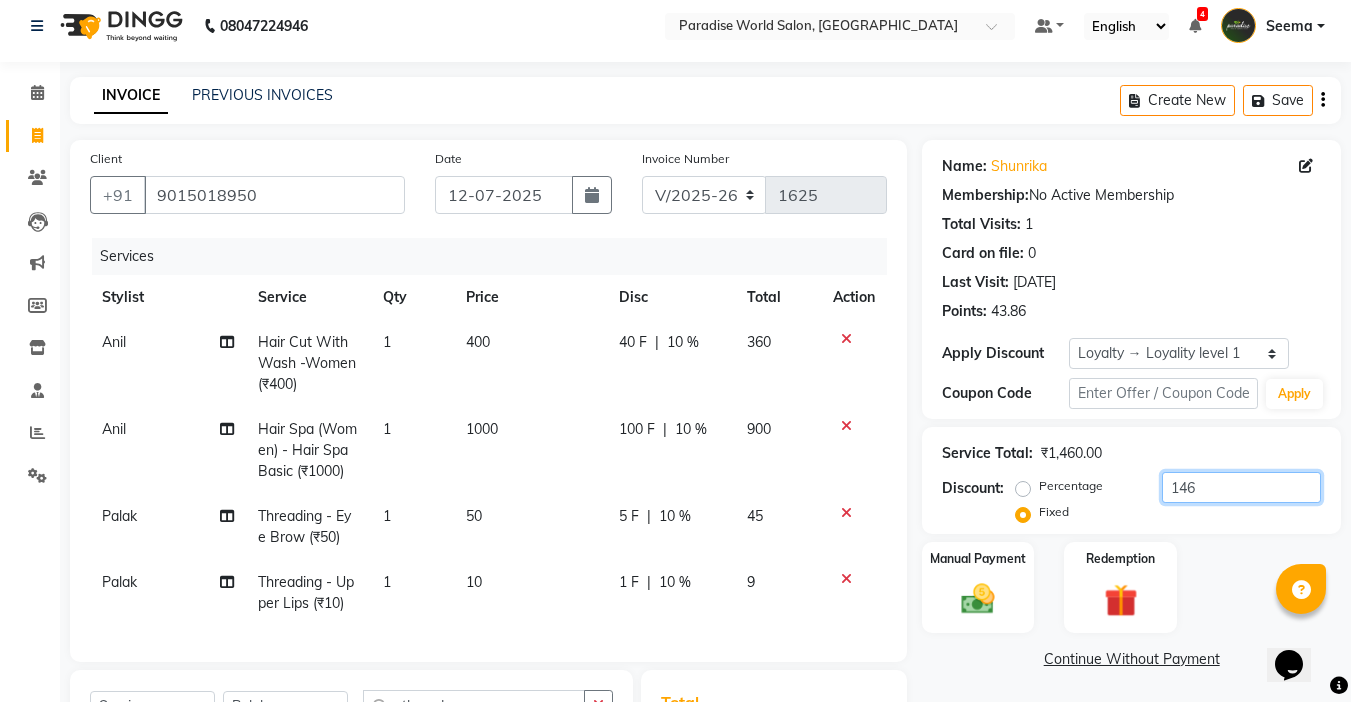 scroll, scrollTop: 0, scrollLeft: 0, axis: both 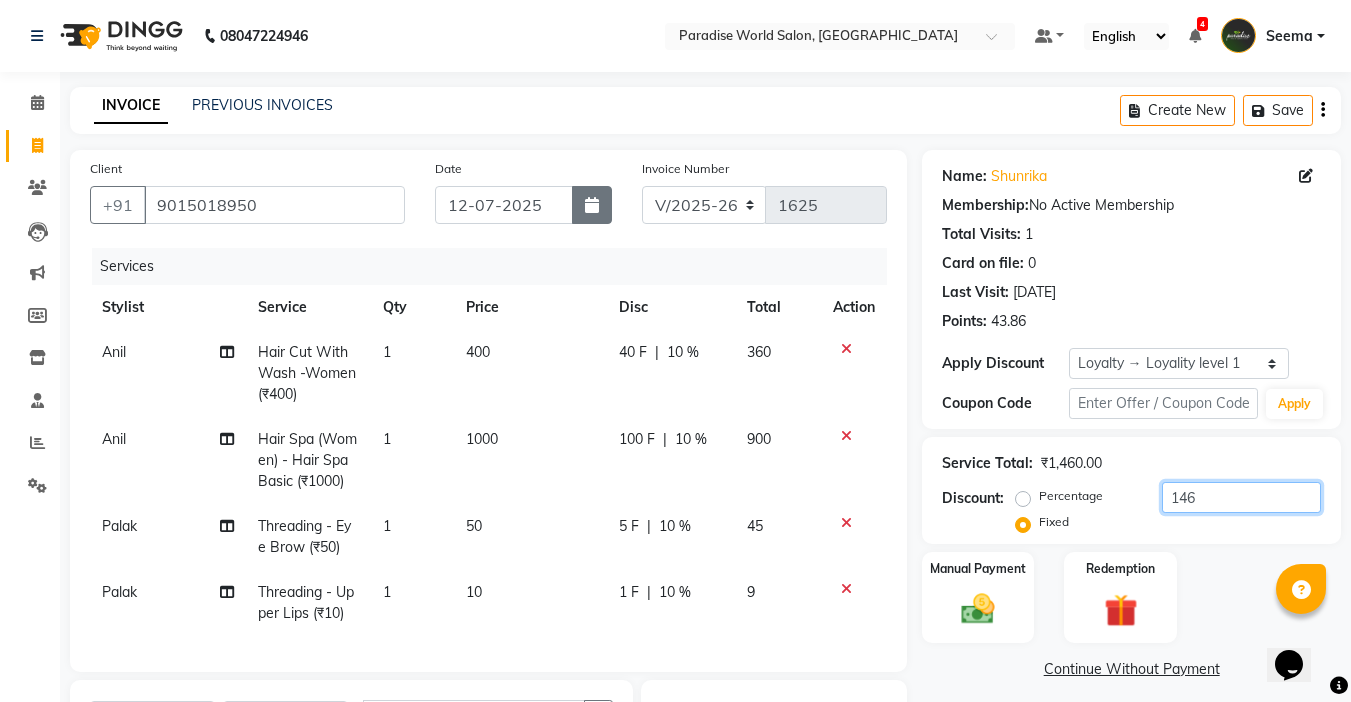 type on "146" 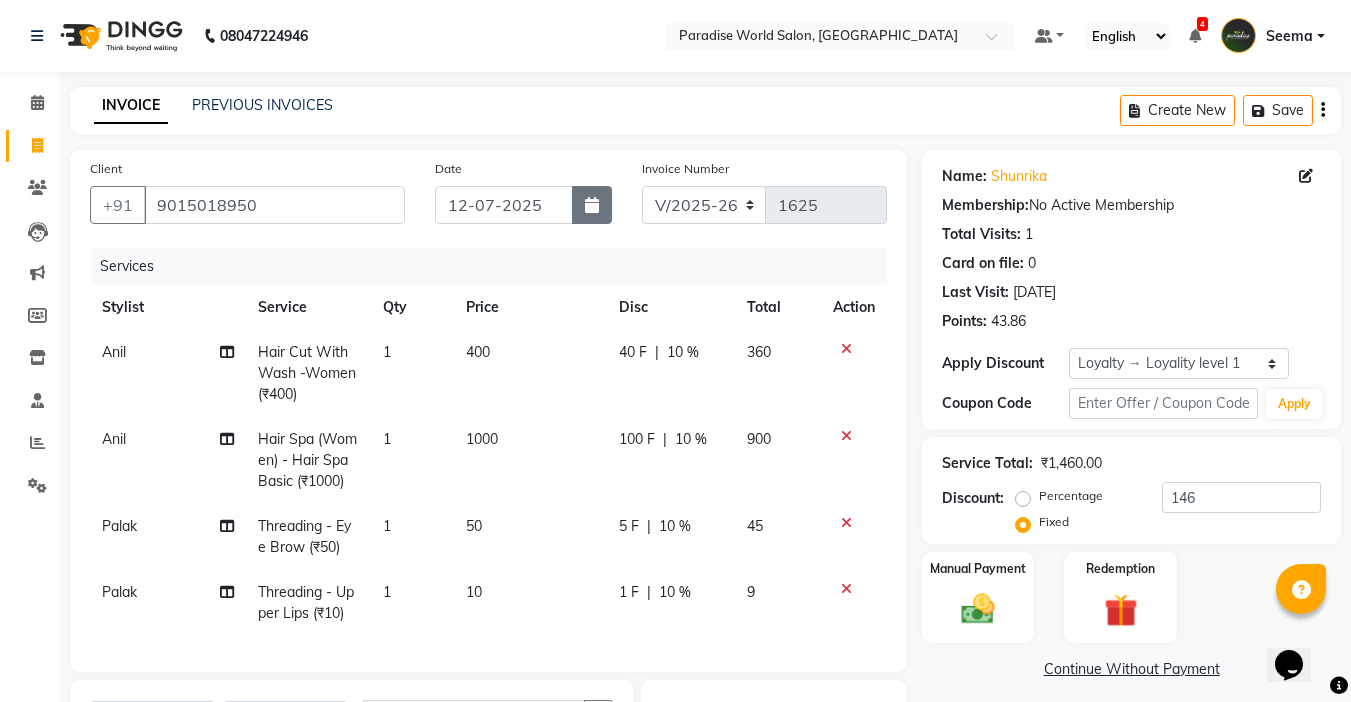 click 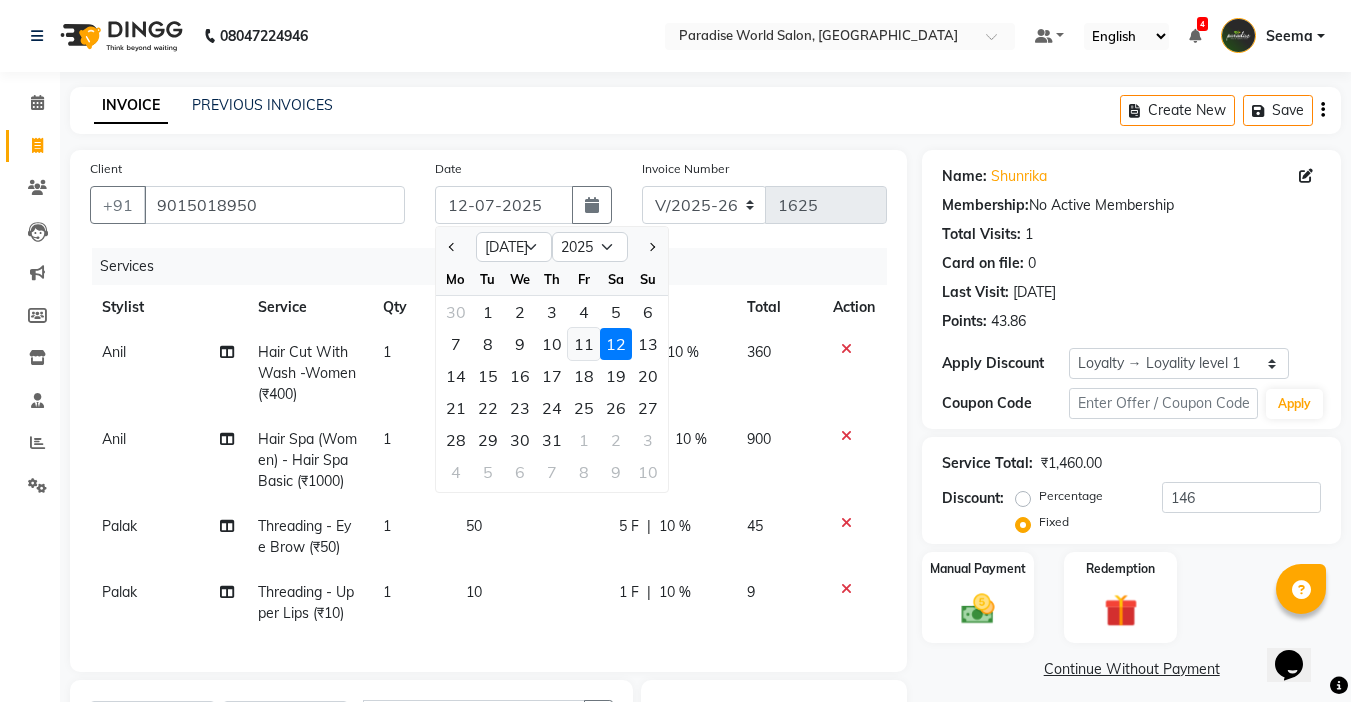 click on "11" 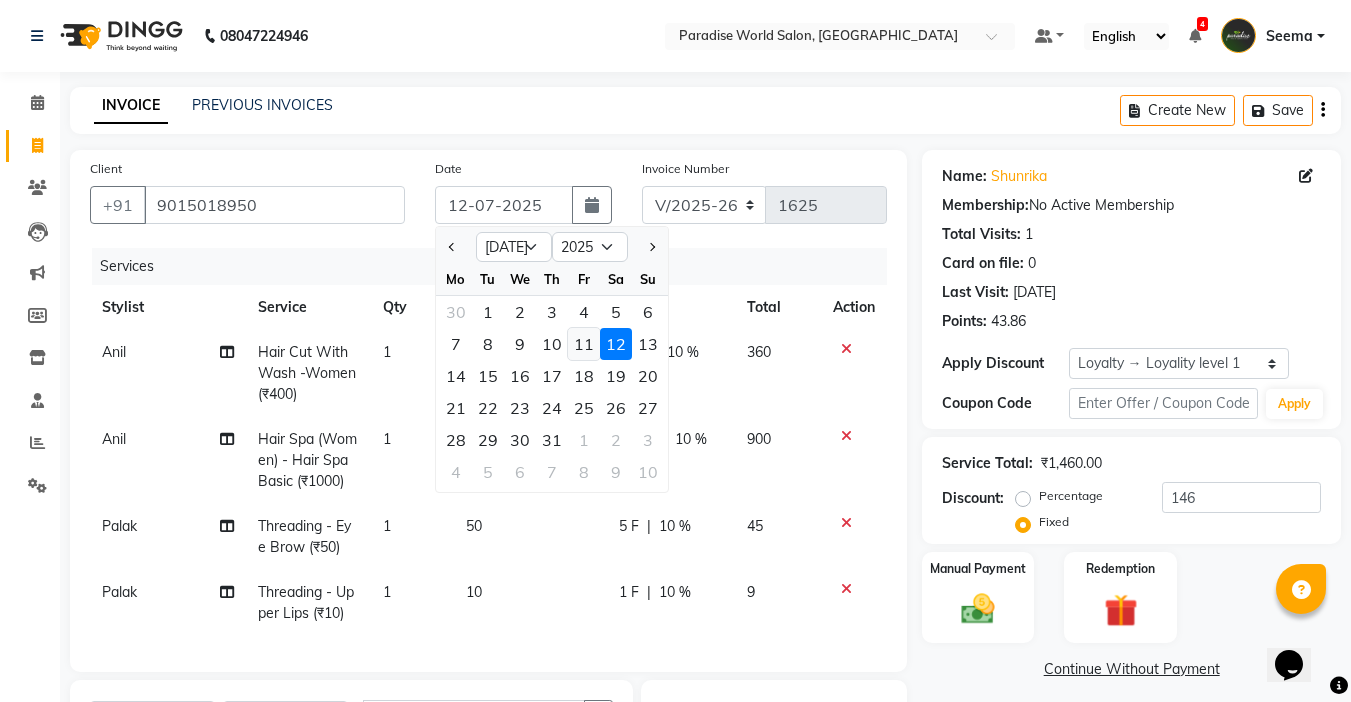 type on "11-07-2025" 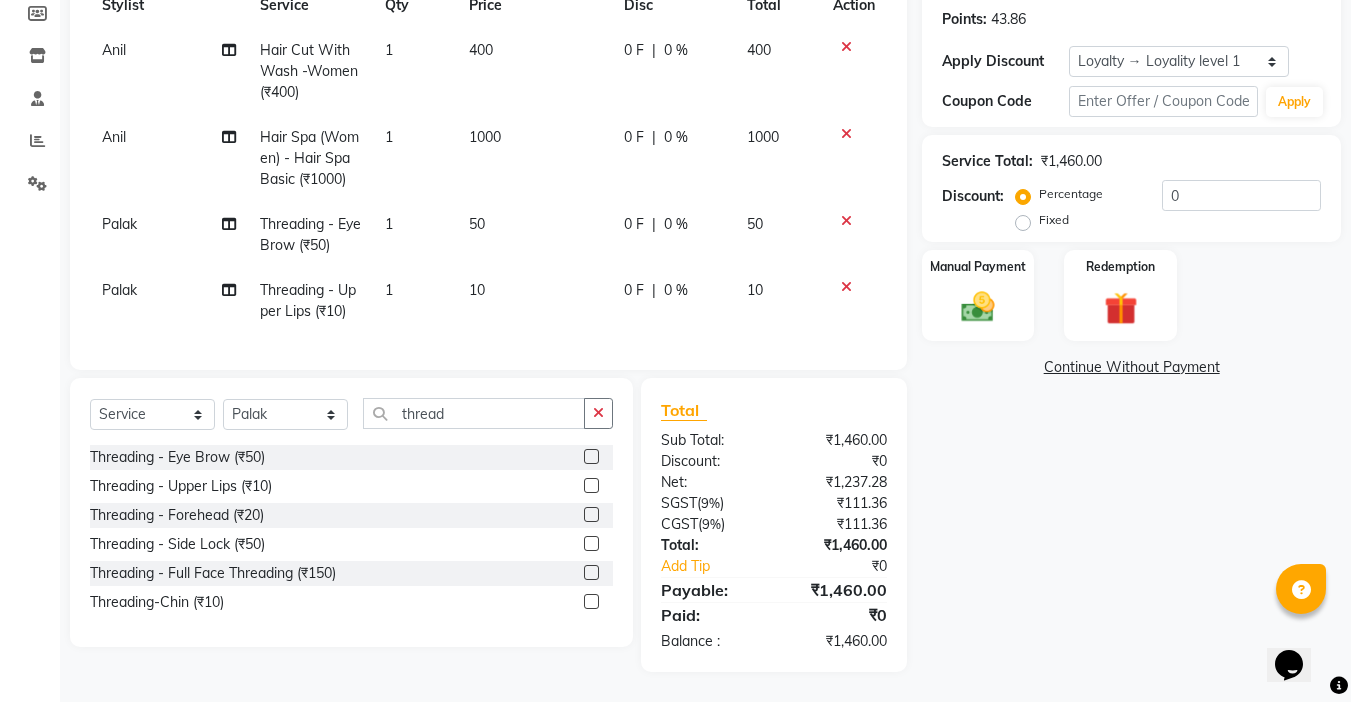 scroll, scrollTop: 317, scrollLeft: 0, axis: vertical 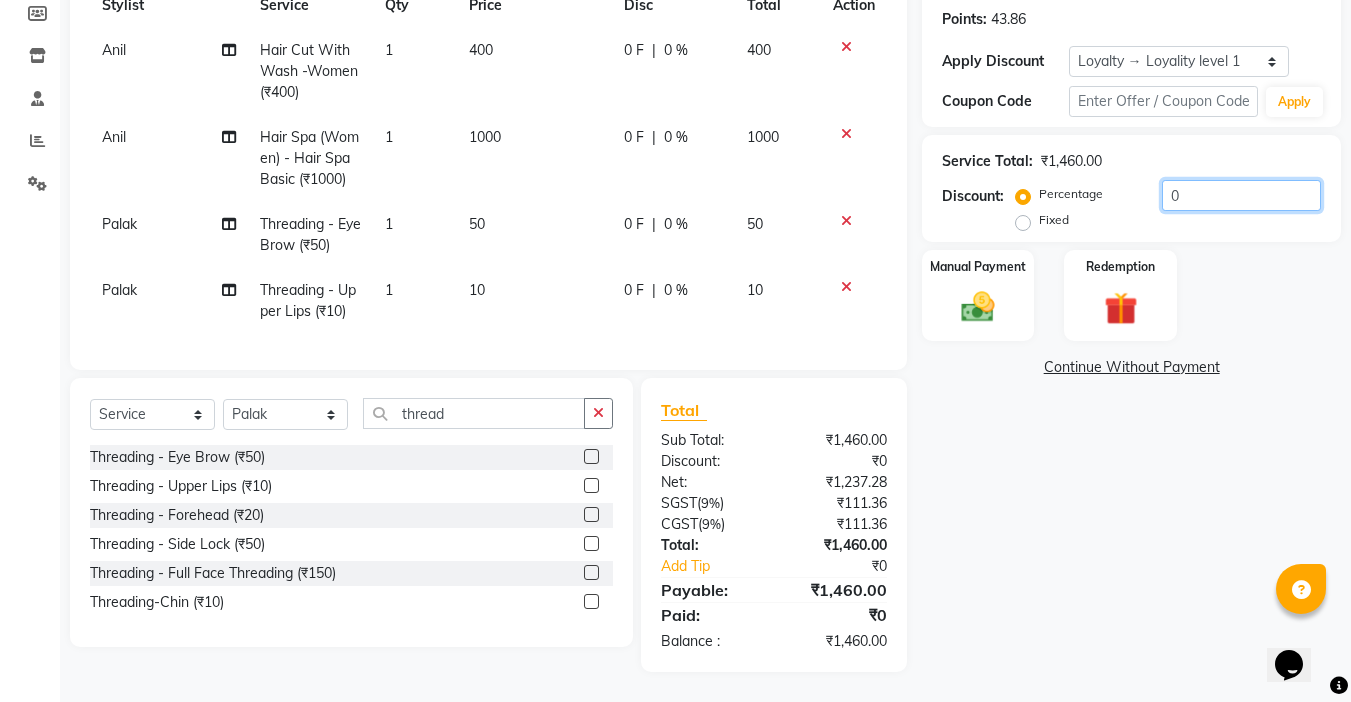 drag, startPoint x: 1203, startPoint y: 183, endPoint x: 1075, endPoint y: 185, distance: 128.01562 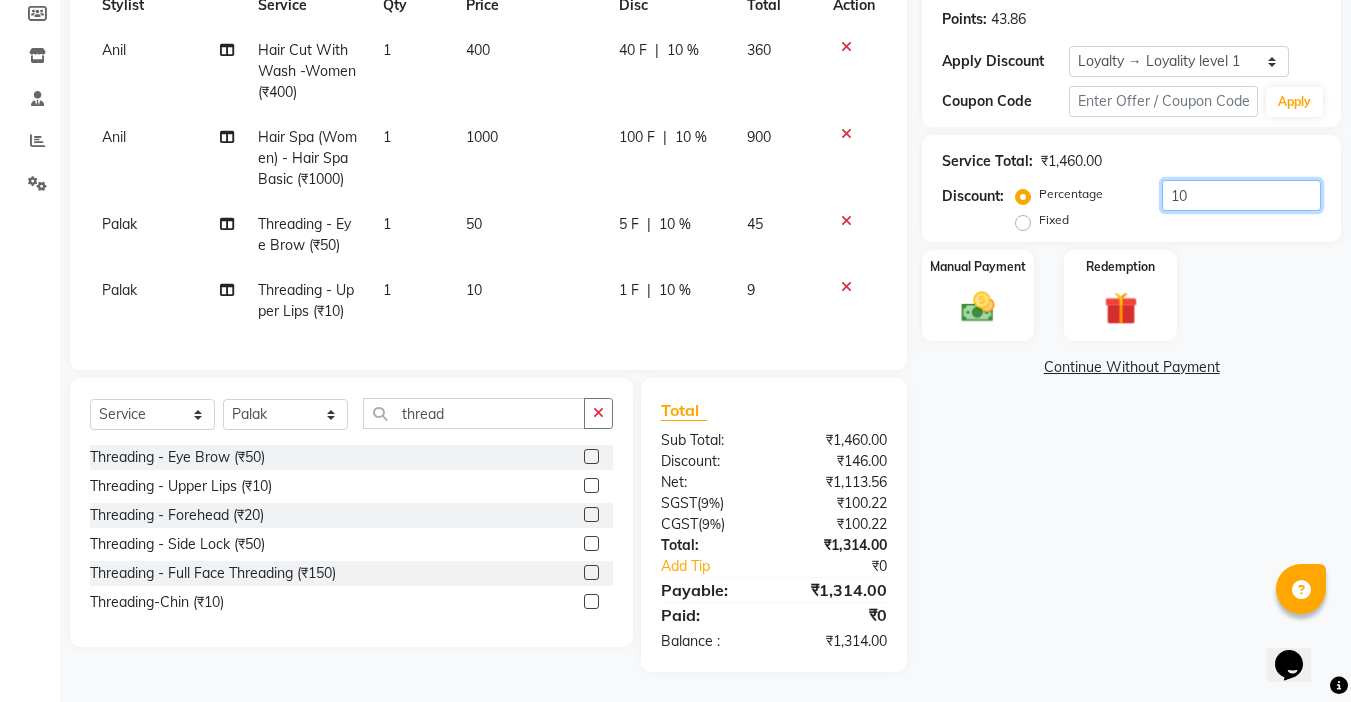 scroll, scrollTop: 317, scrollLeft: 0, axis: vertical 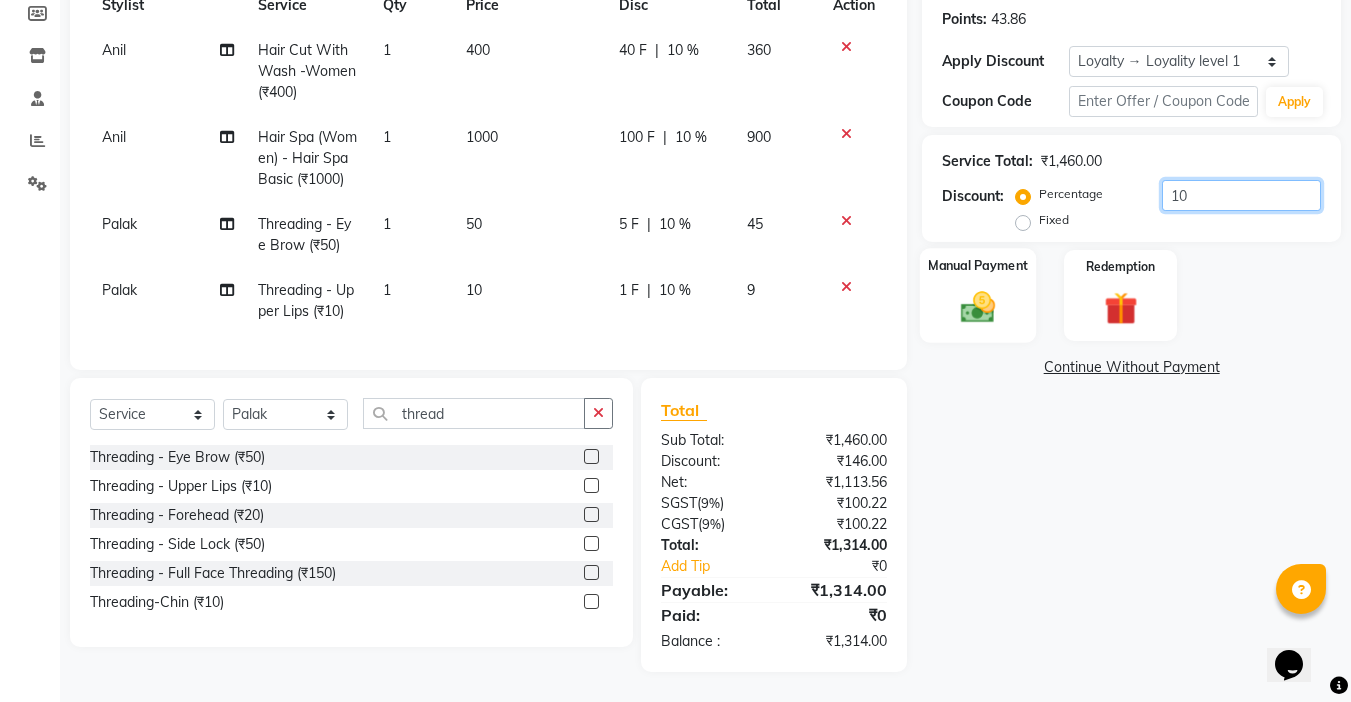 type on "10" 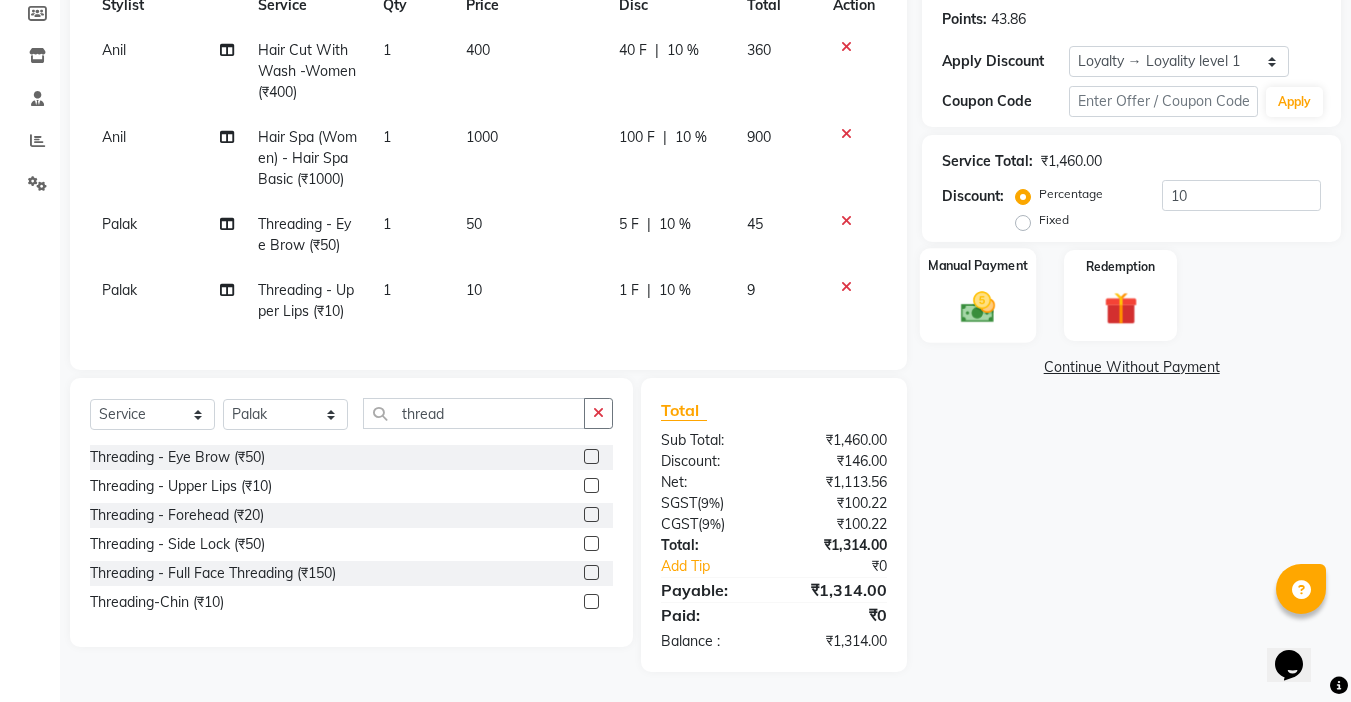 click 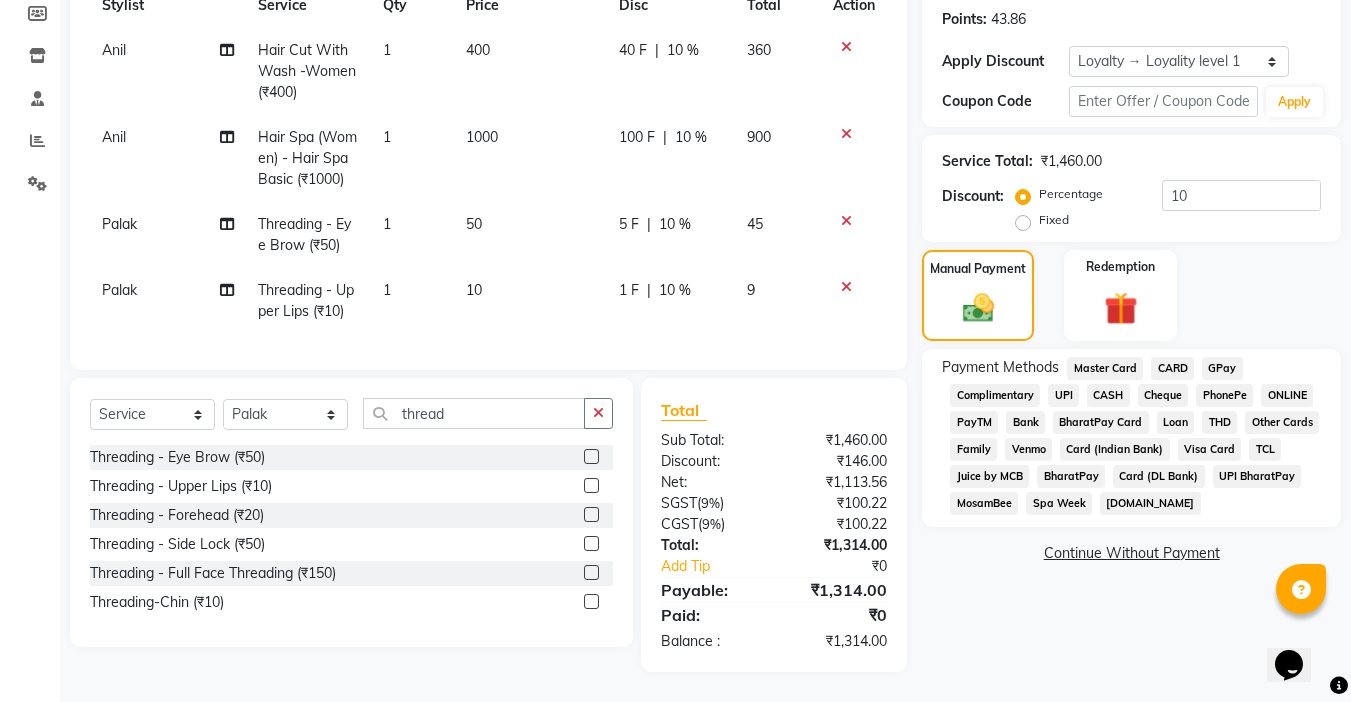 click on "UPI" 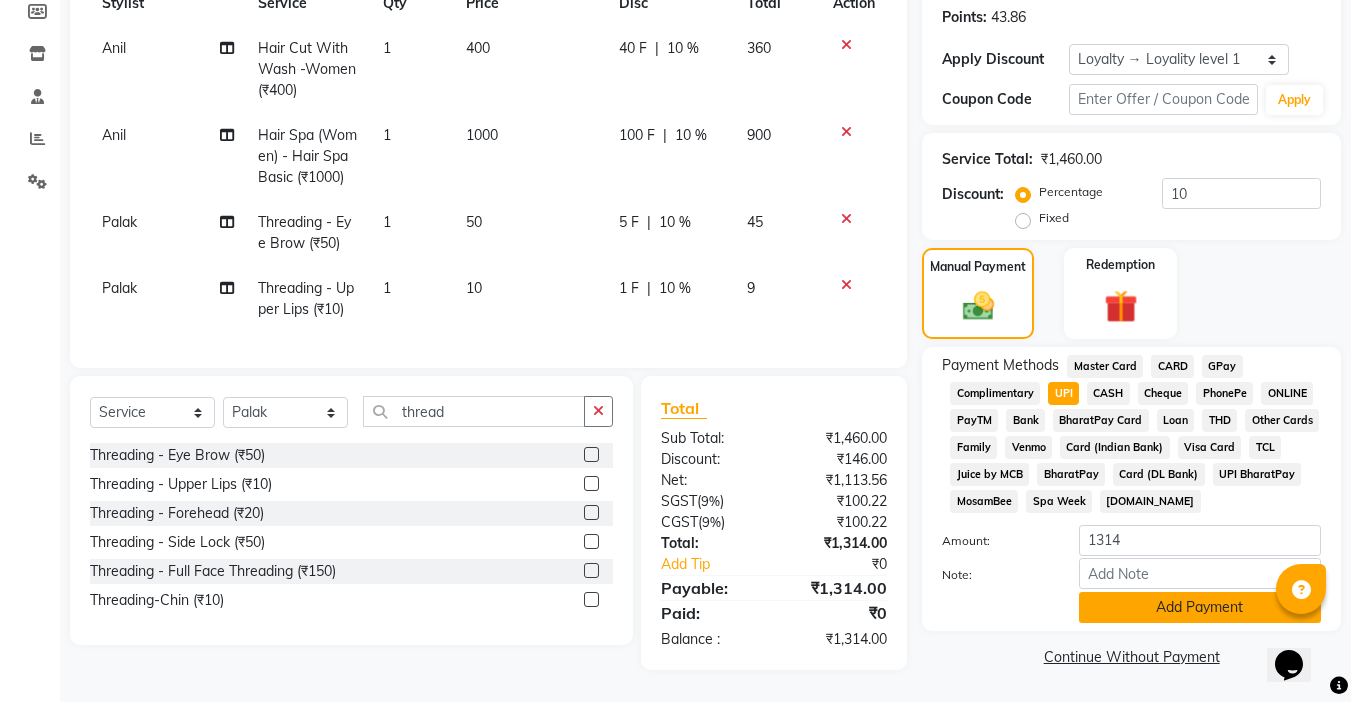 click on "Add Payment" 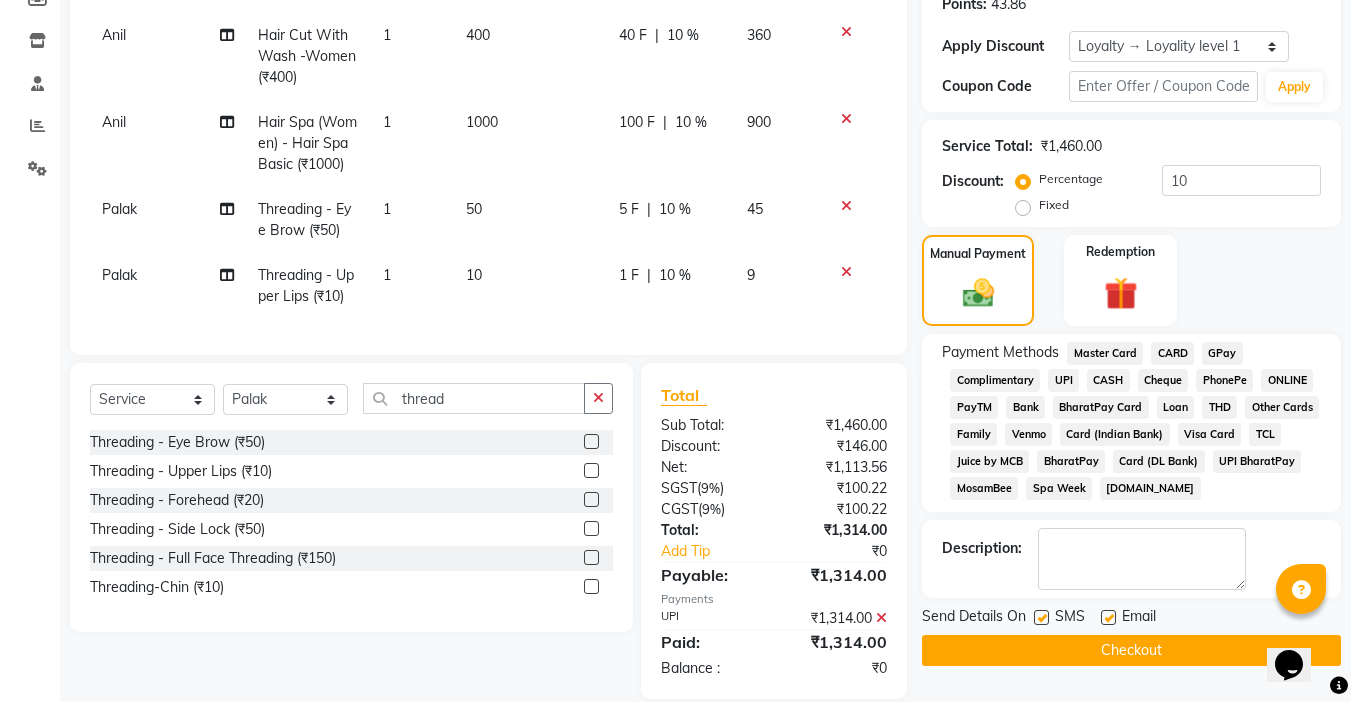 click 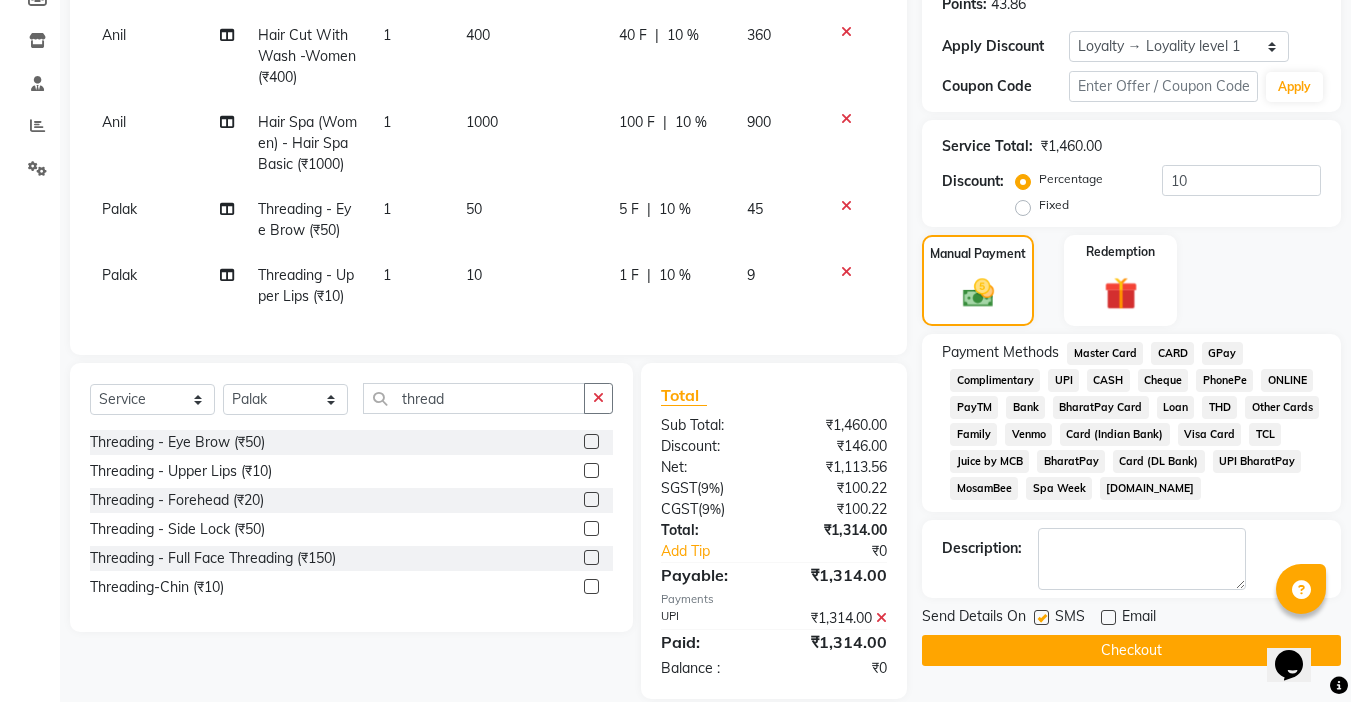 drag, startPoint x: 1045, startPoint y: 615, endPoint x: 1063, endPoint y: 612, distance: 18.248287 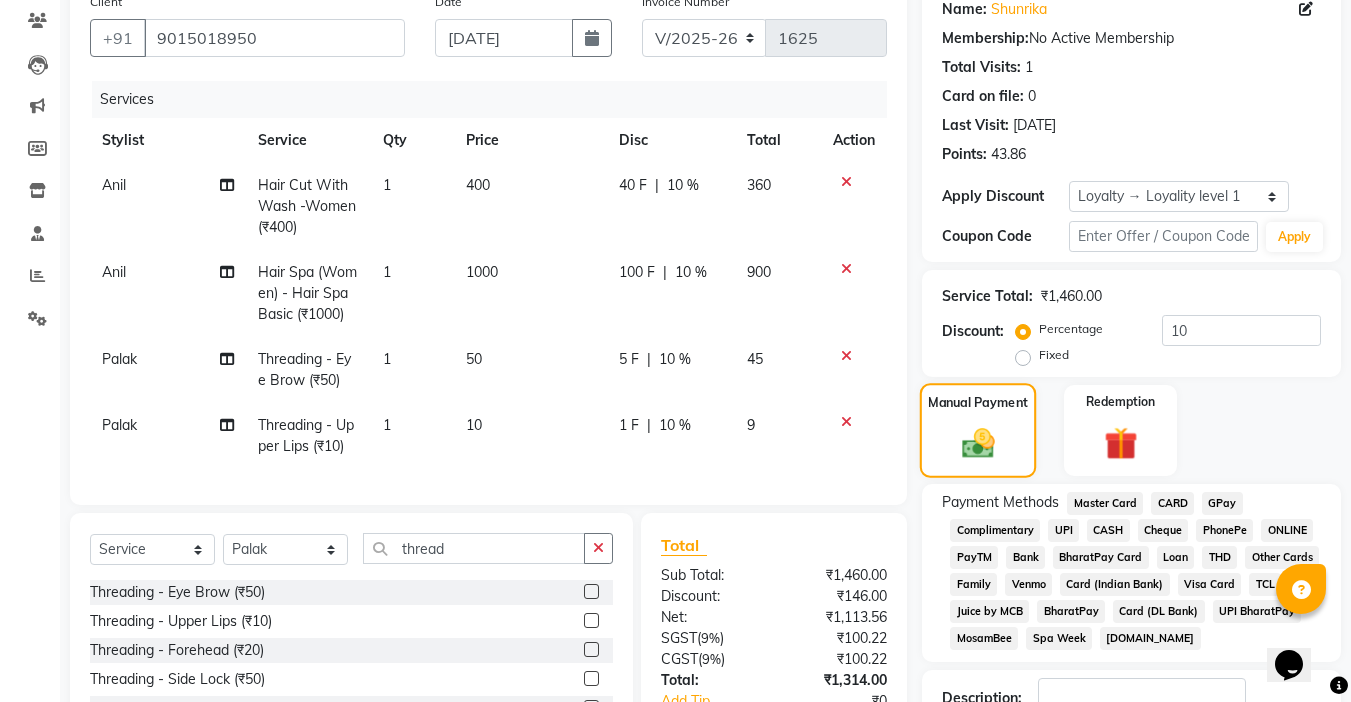 scroll, scrollTop: 479, scrollLeft: 0, axis: vertical 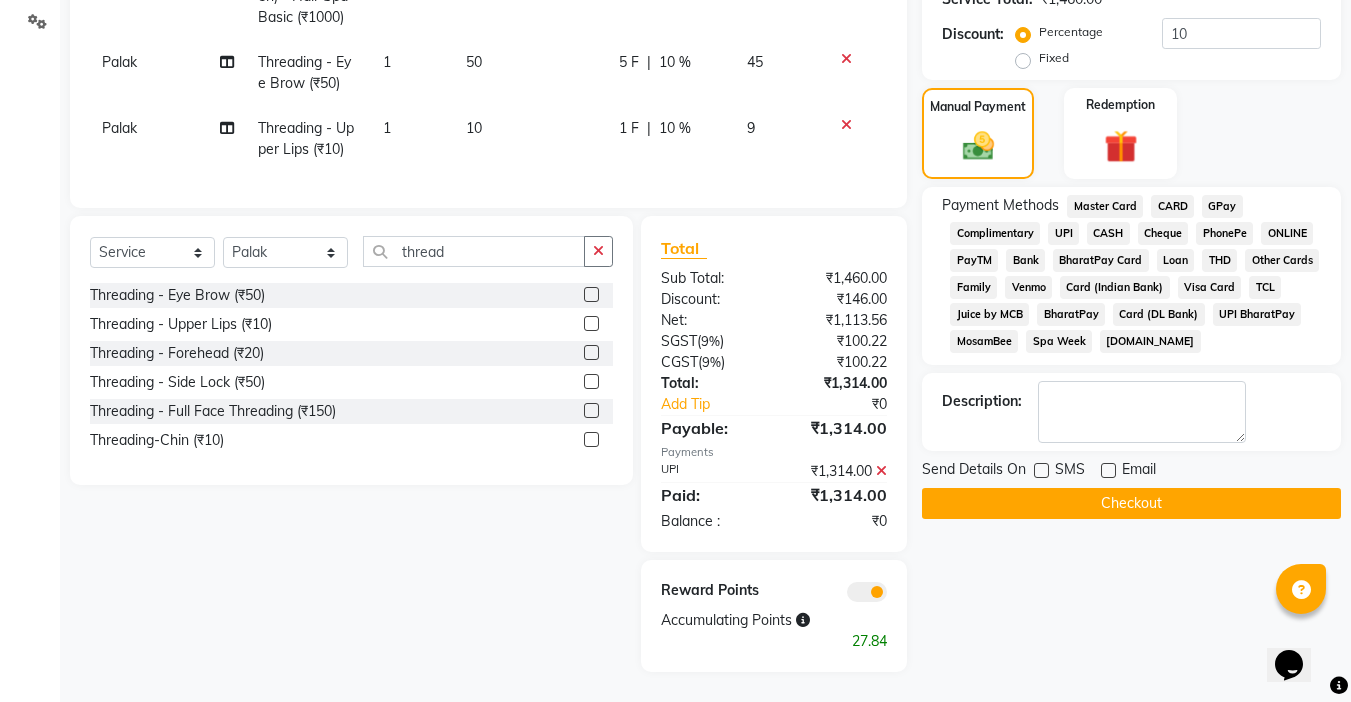 click on "Checkout" 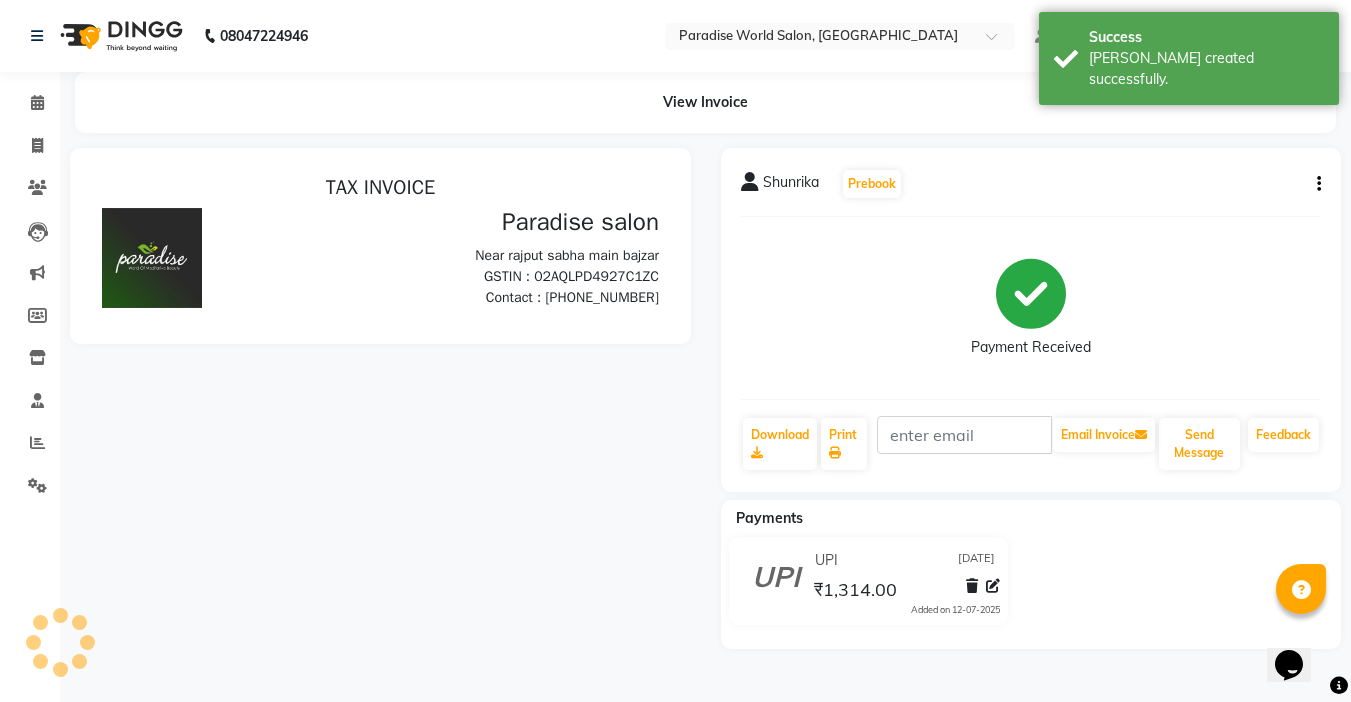 scroll, scrollTop: 0, scrollLeft: 0, axis: both 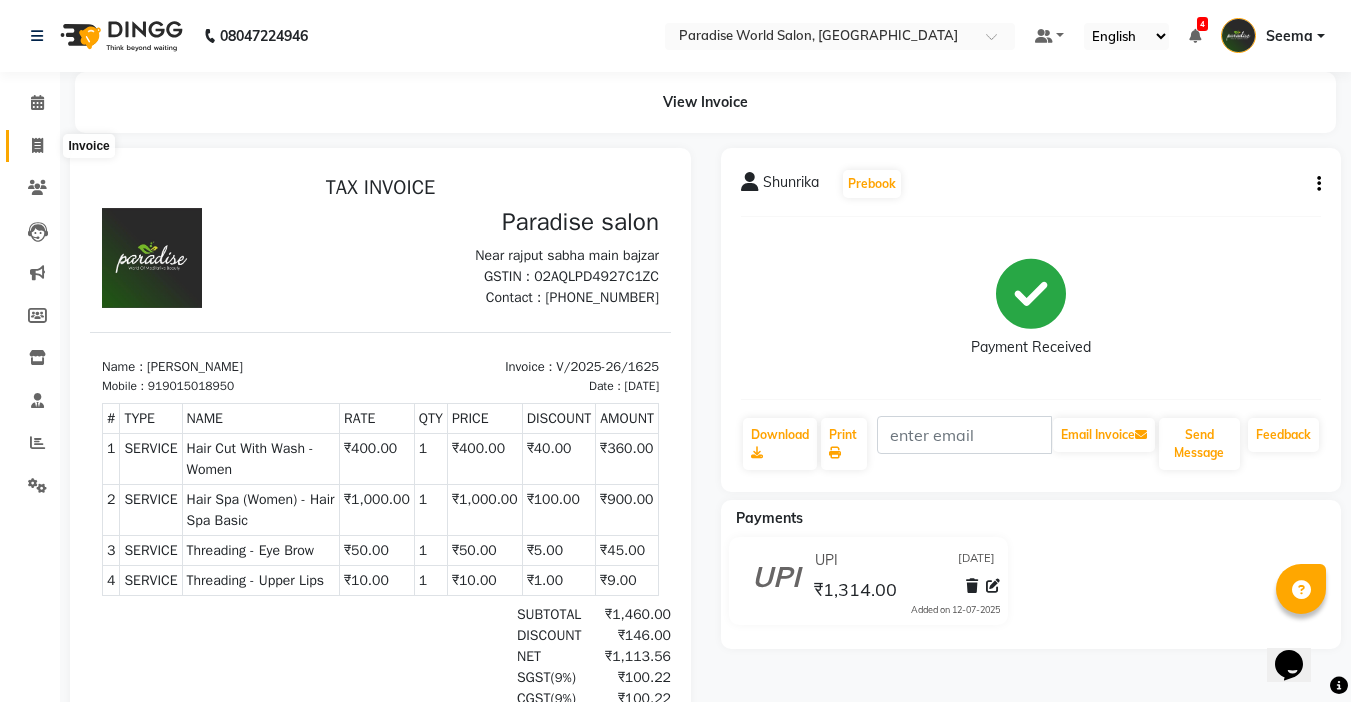 click 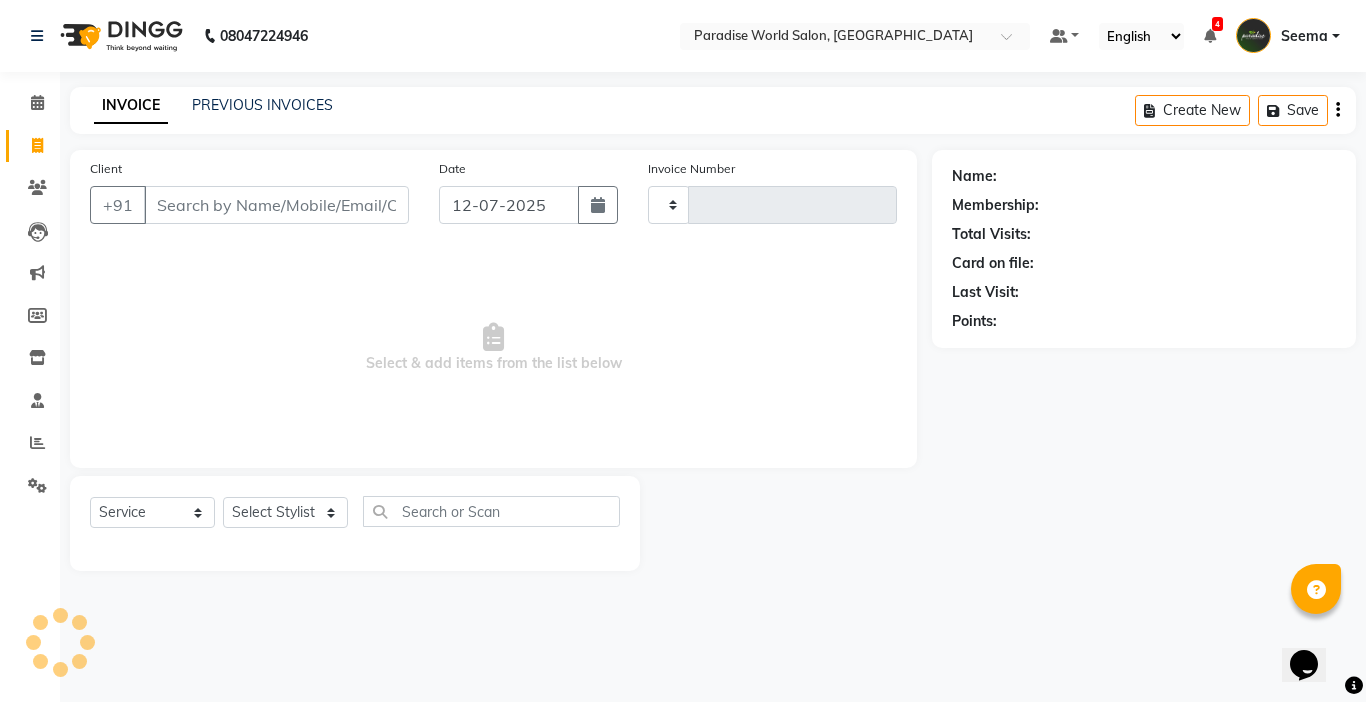 type on "1626" 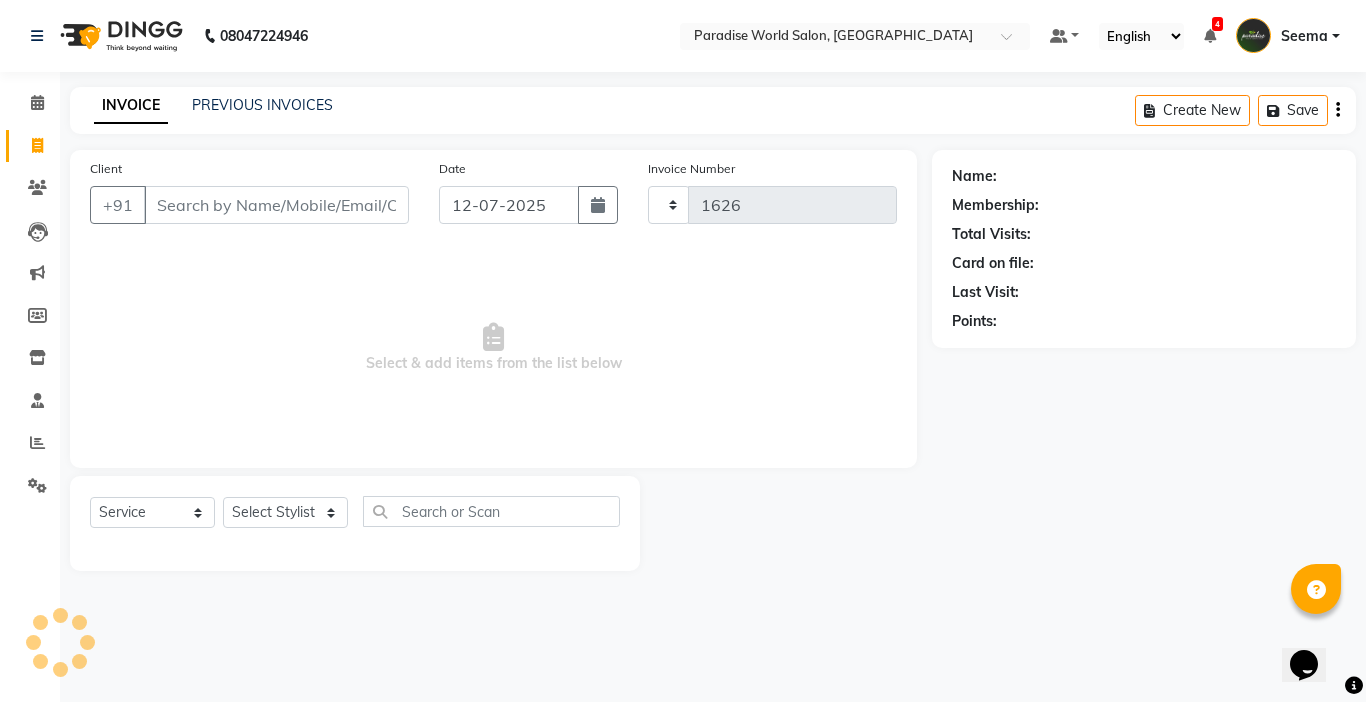 select on "4451" 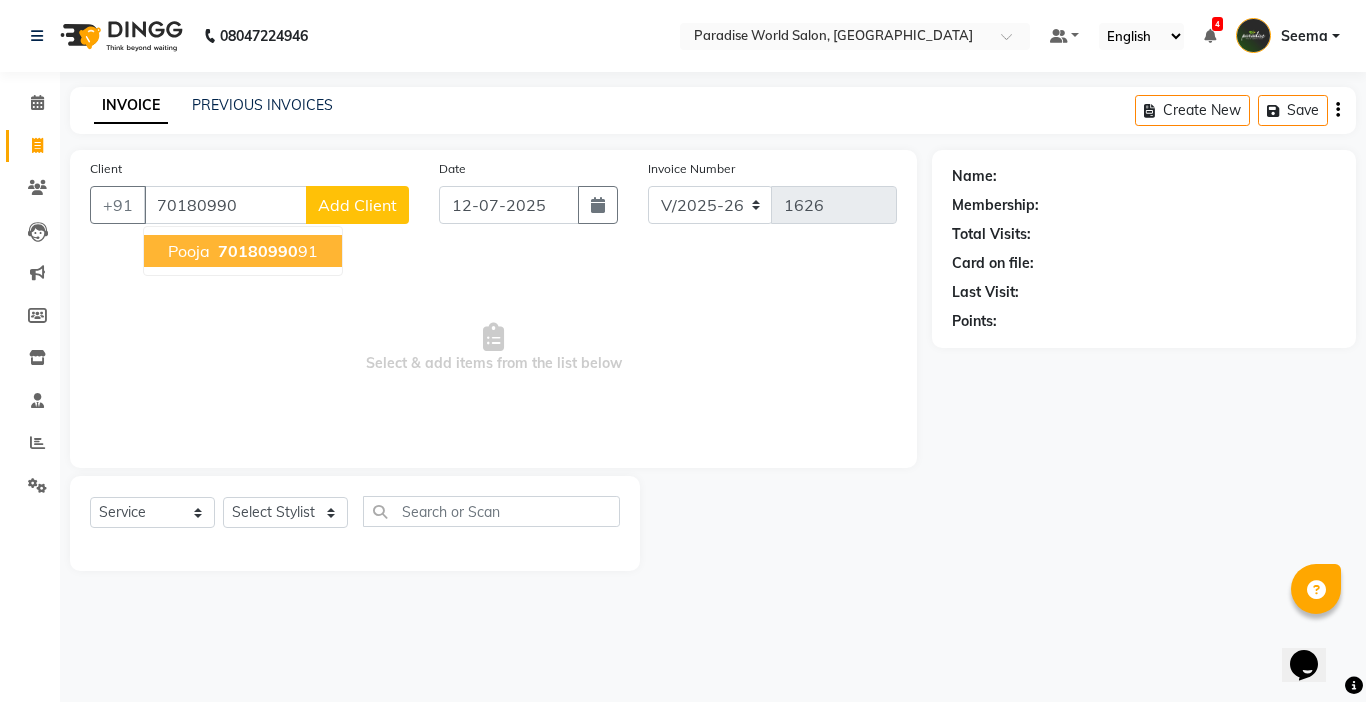 click on "pooja   70180990 91" at bounding box center [243, 251] 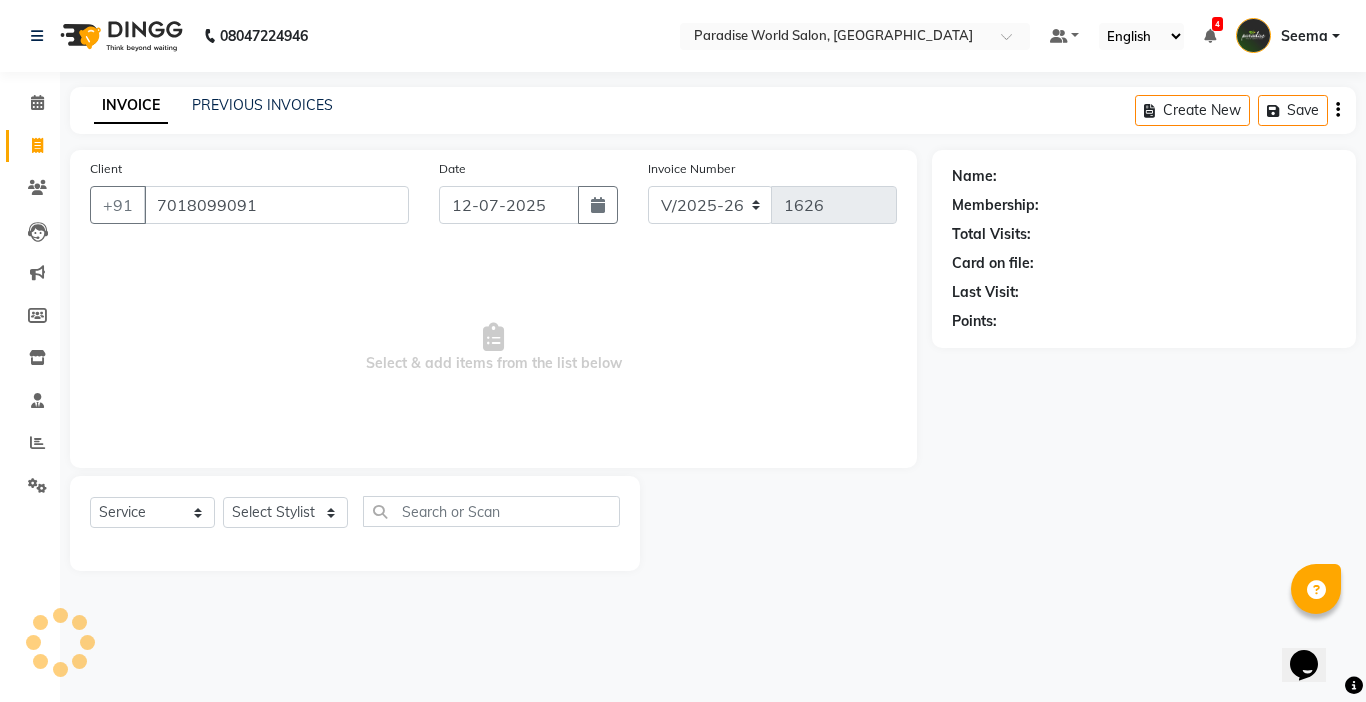 type on "7018099091" 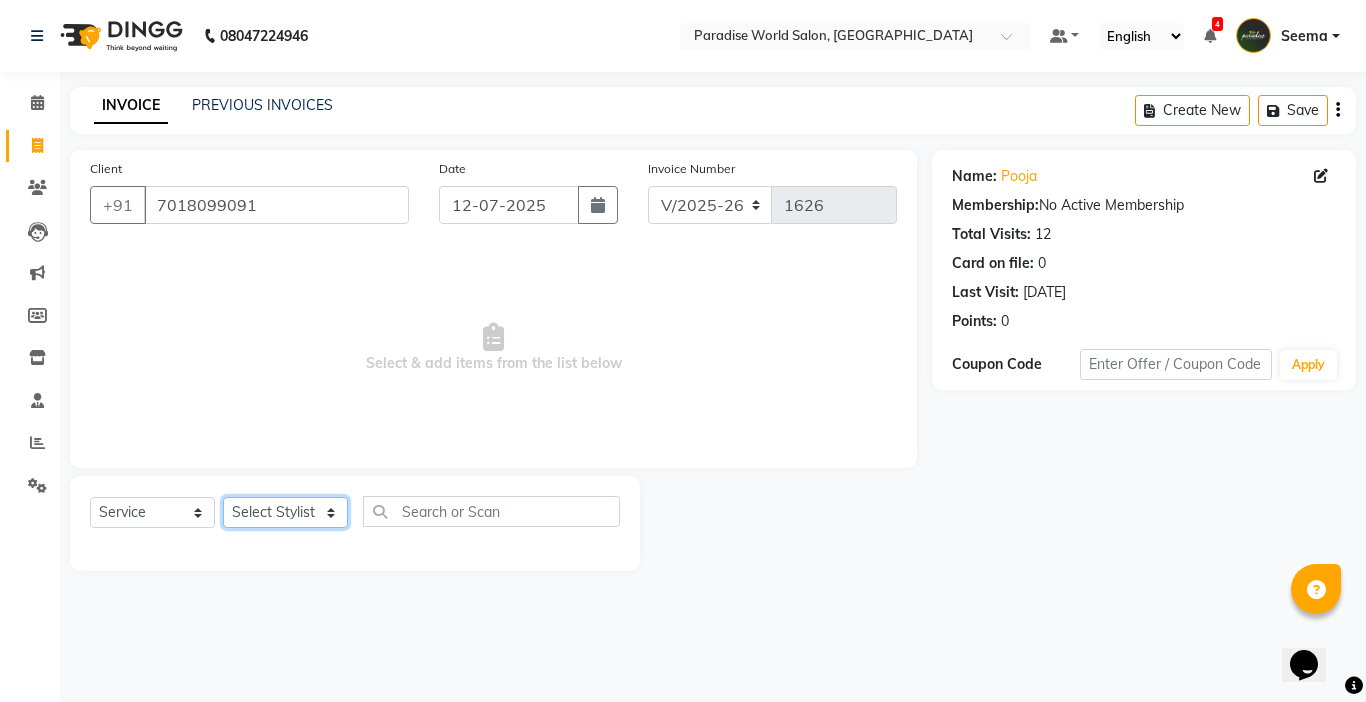 click on "Select Stylist Abby aman  Anil anku company Deepak Deepika Gourav Heena ishu Jagdeesh kanchan Love preet Maddy Manpreet student Meenu Naina Palak Palak Sharma Radika Rajneesh Student Seema Shagun Shifali - Student Shweta  Sujata Surinder Paul Vansh Vikas Vishal" 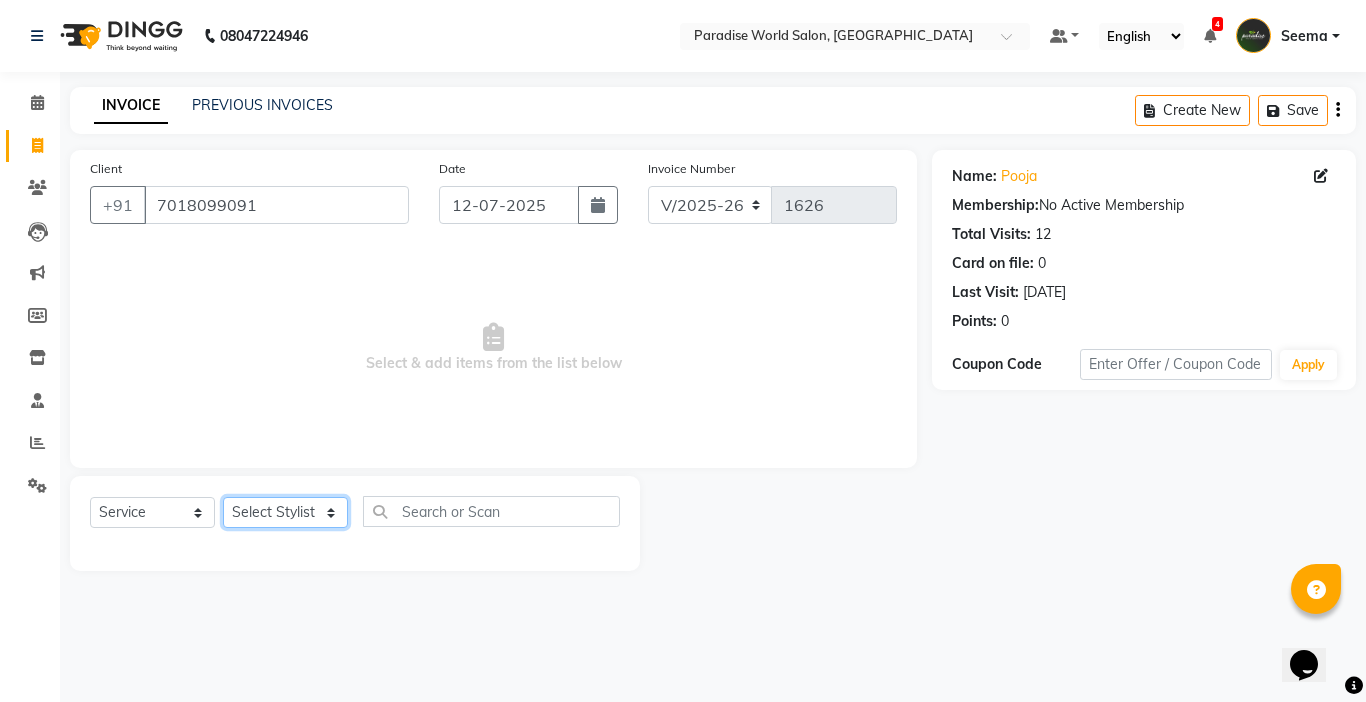 select on "24938" 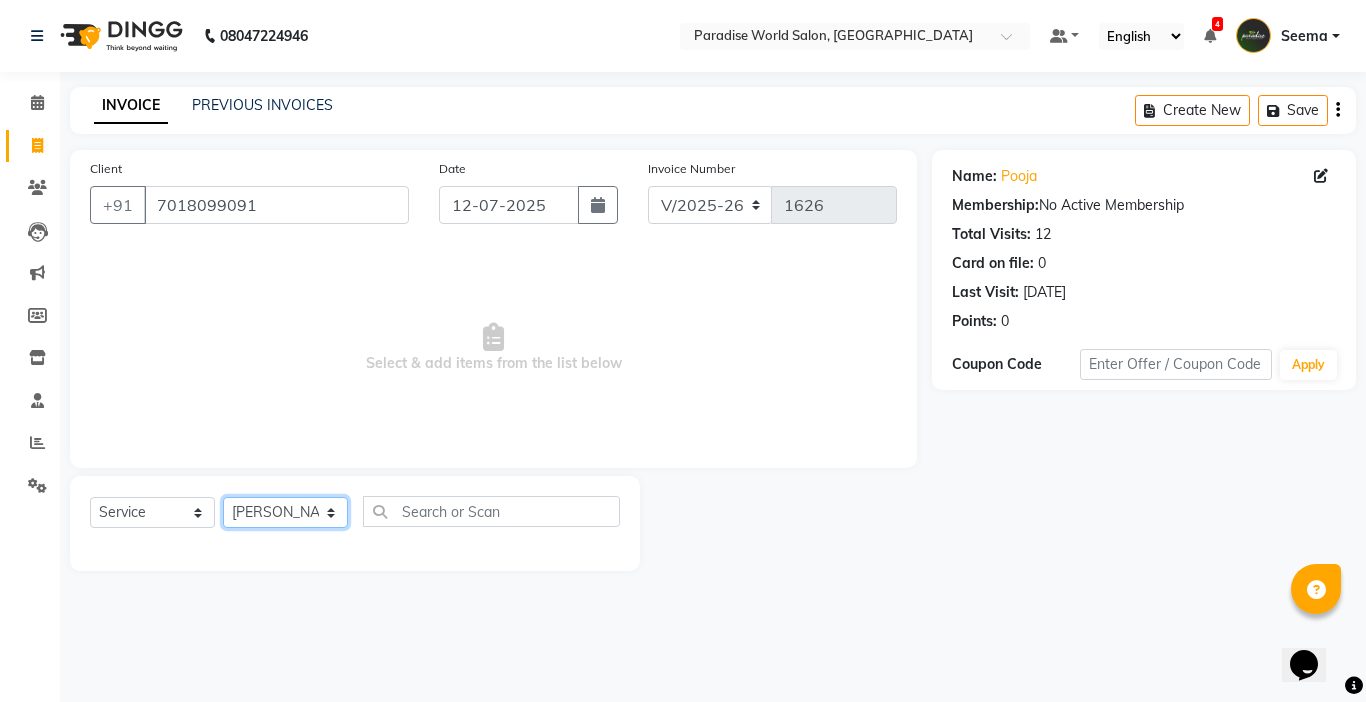 click on "Select Stylist Abby aman  Anil anku company Deepak Deepika Gourav Heena ishu Jagdeesh kanchan Love preet Maddy Manpreet student Meenu Naina Palak Palak Sharma Radika Rajneesh Student Seema Shagun Shifali - Student Shweta  Sujata Surinder Paul Vansh Vikas Vishal" 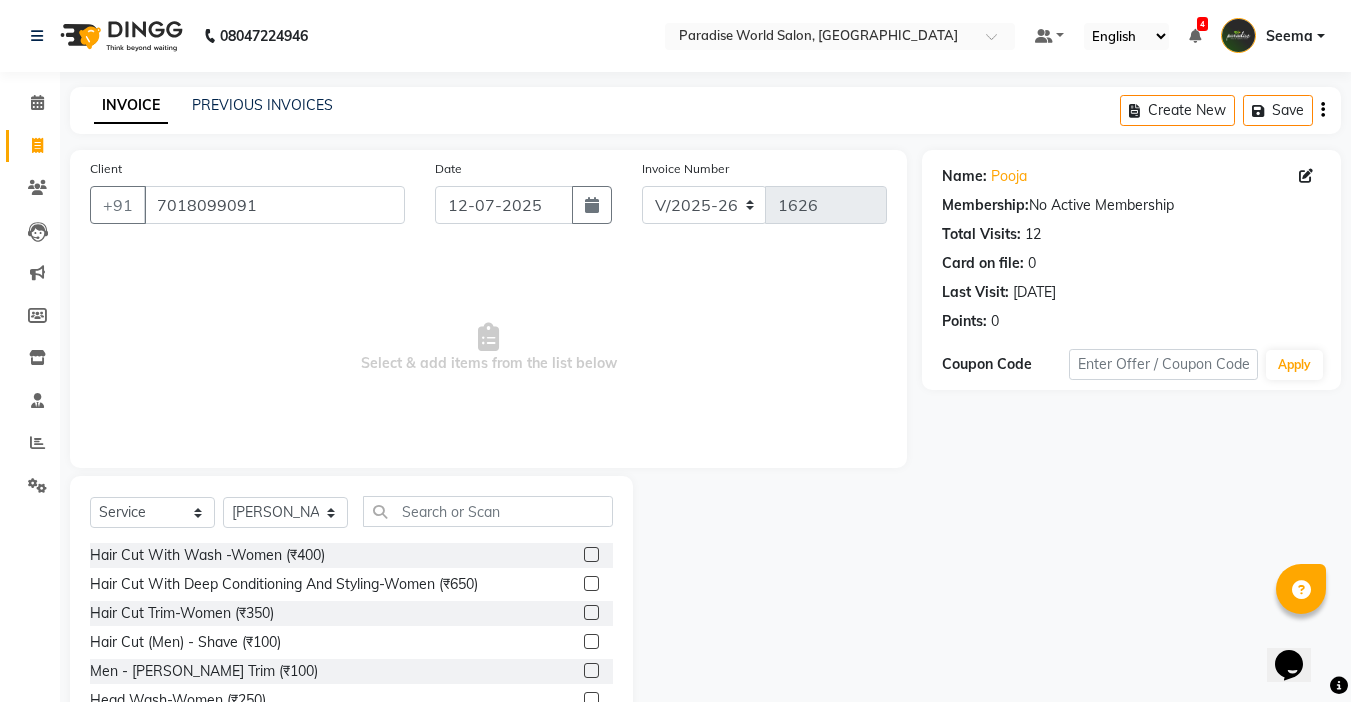click on "Select  Service  Product  Membership  Package Voucher Prepaid Gift Card  Select Stylist Abby aman  Anil anku company Deepak Deepika Gourav Heena ishu Jagdeesh kanchan Love preet Maddy Manpreet student Meenu Naina Palak Palak Sharma Radika Rajneesh Student Seema Shagun Shifali - Student Shweta  Sujata Surinder Paul Vansh Vikas Vishal" 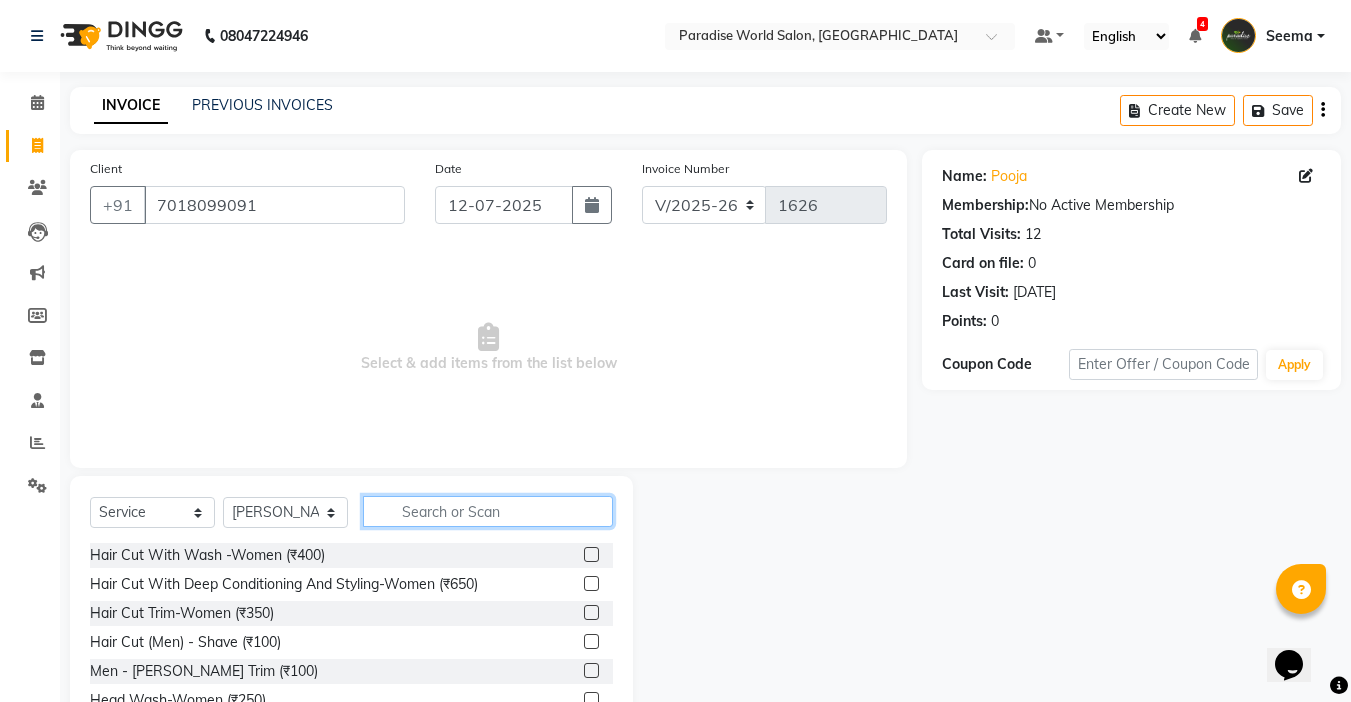 click 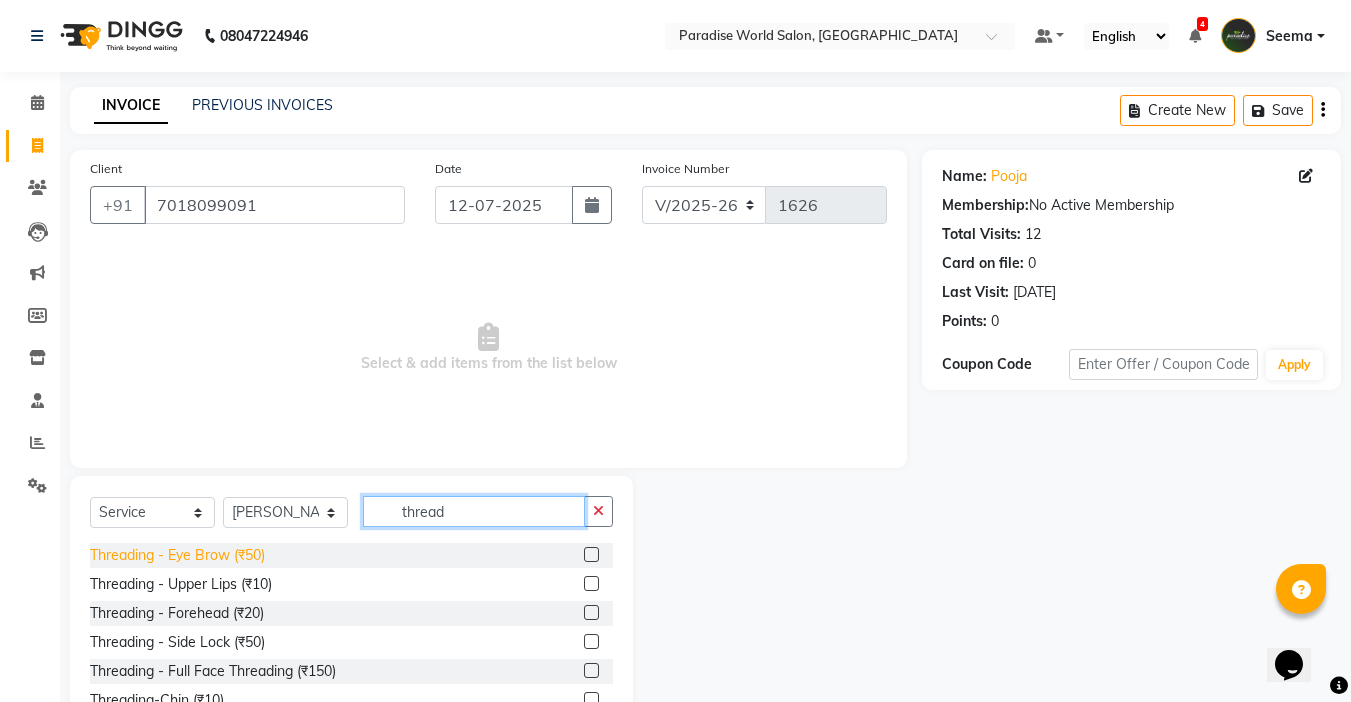 type on "thread" 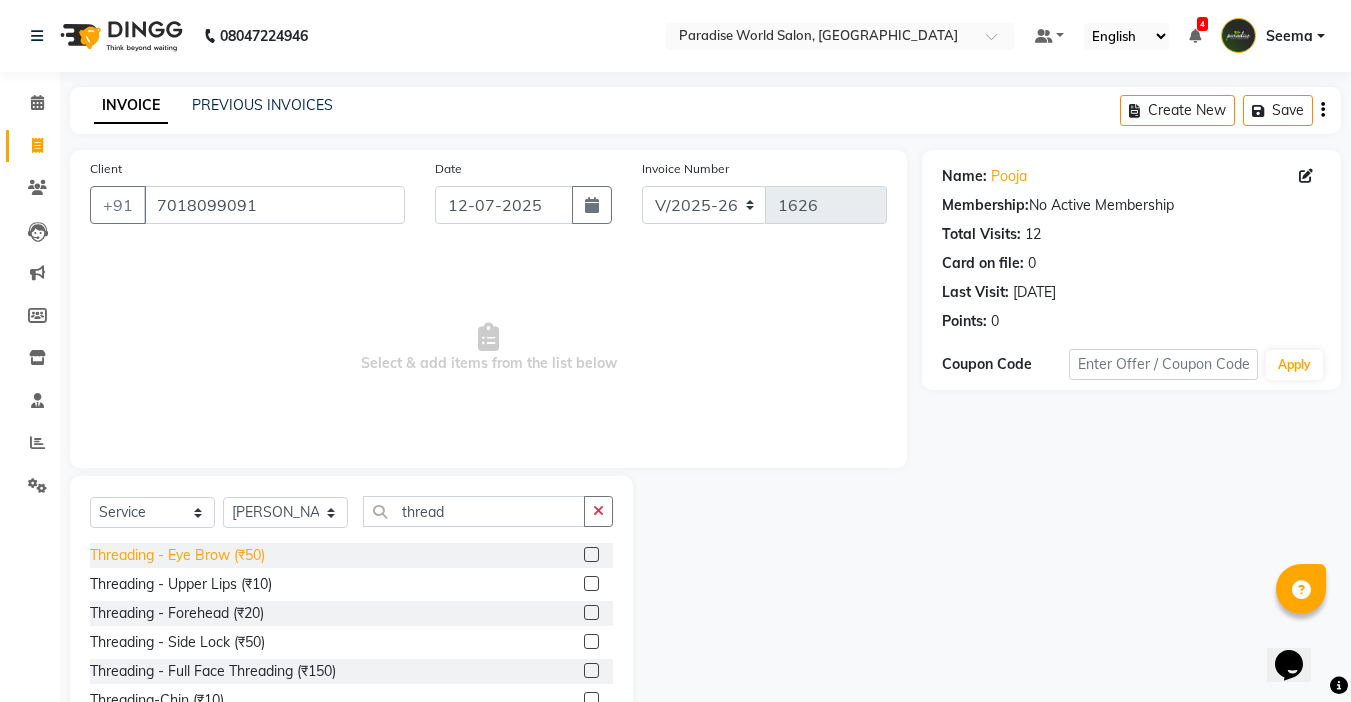 click on "Threading   -  Eye Brow (₹50)" 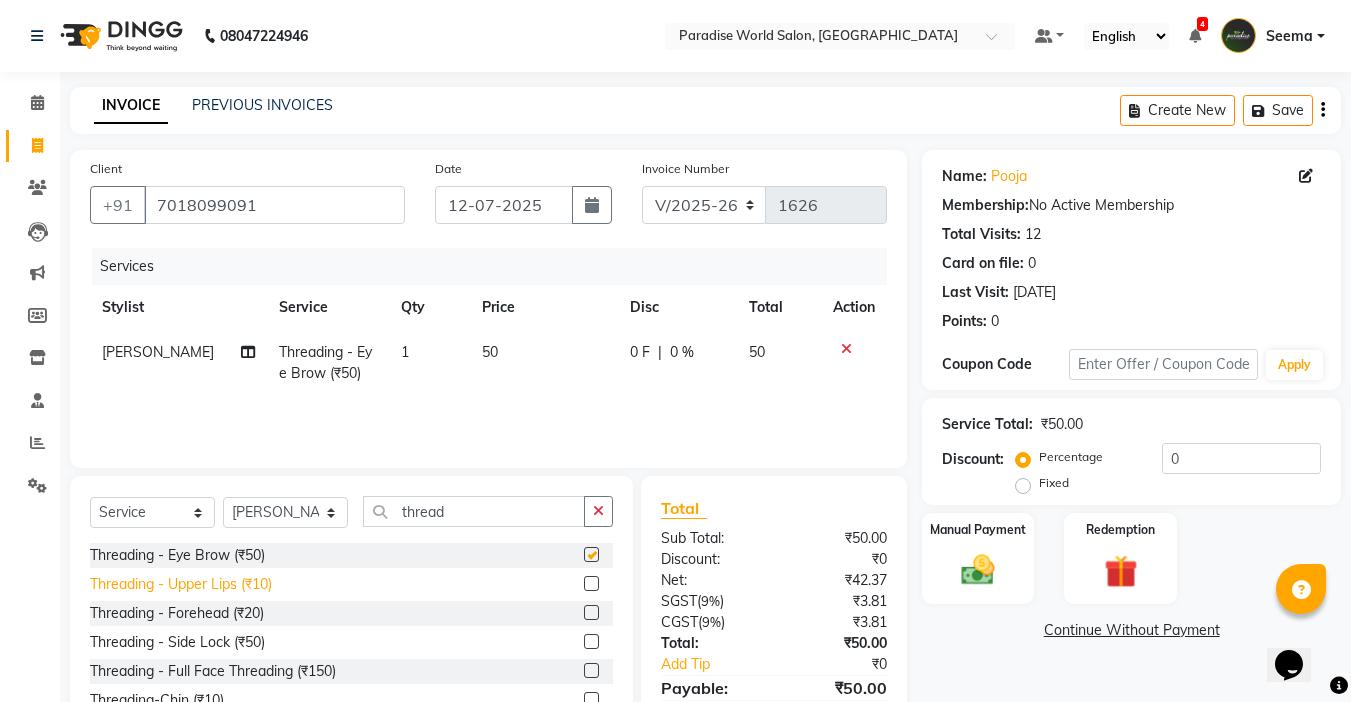 checkbox on "false" 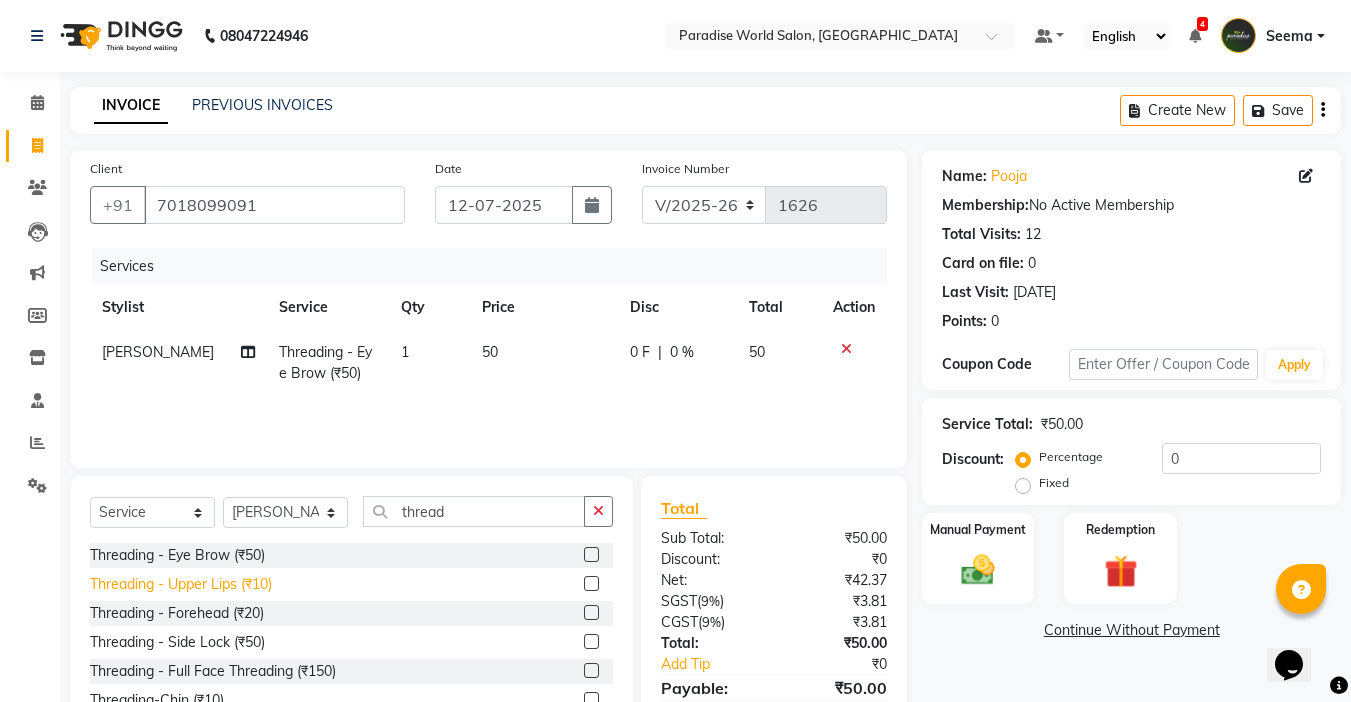 click on "Threading   -  Upper Lips (₹10)" 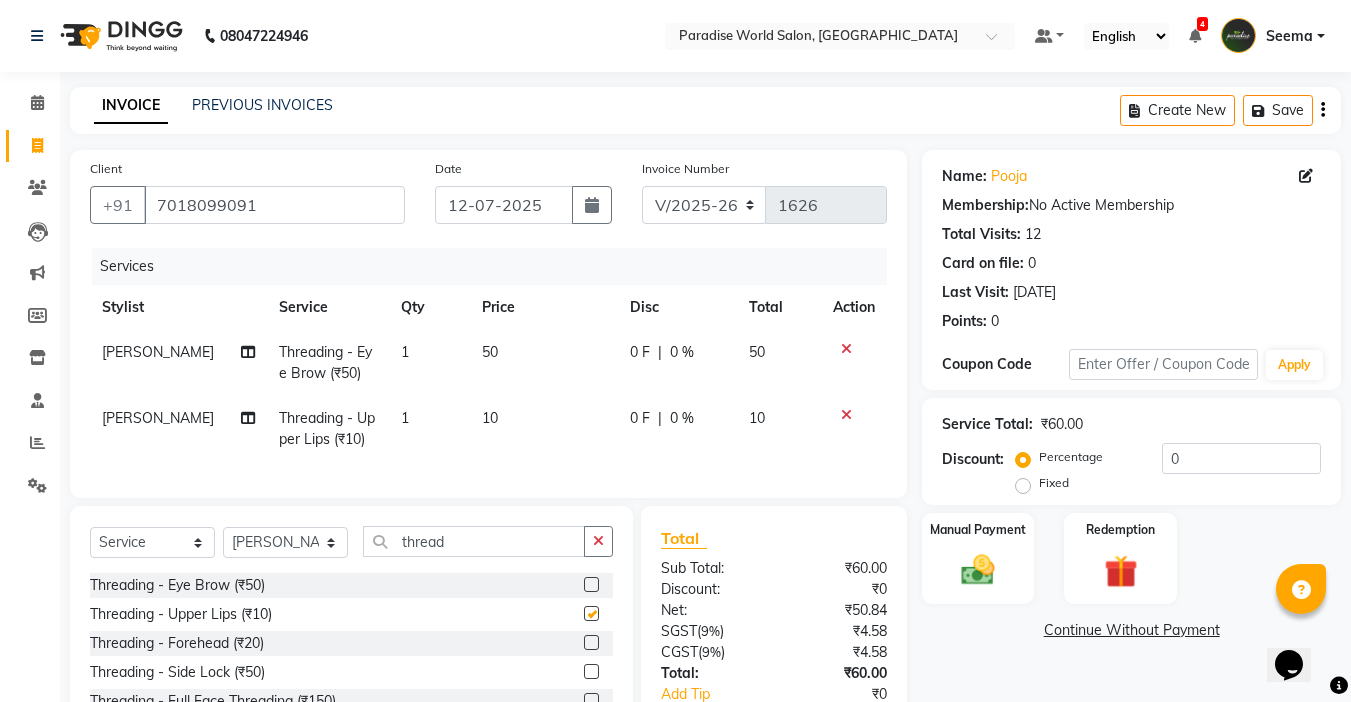 checkbox on "false" 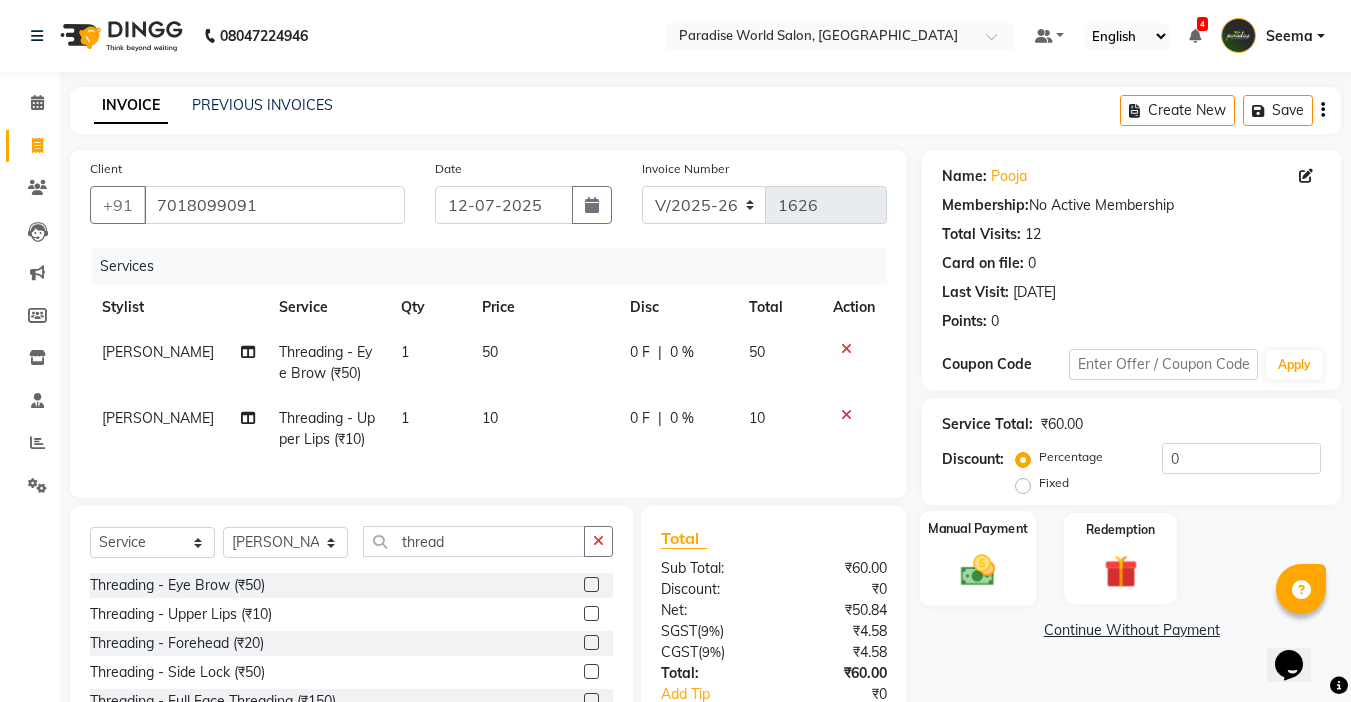click 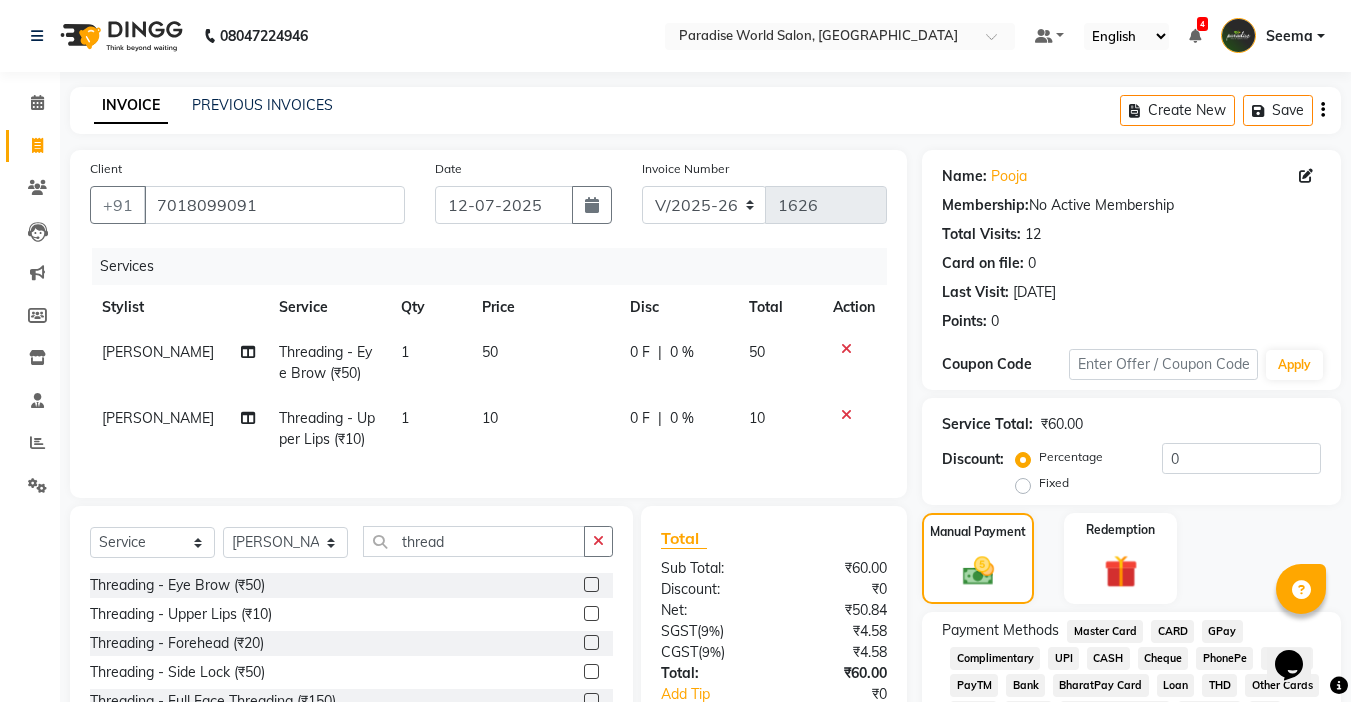 click on "CASH" 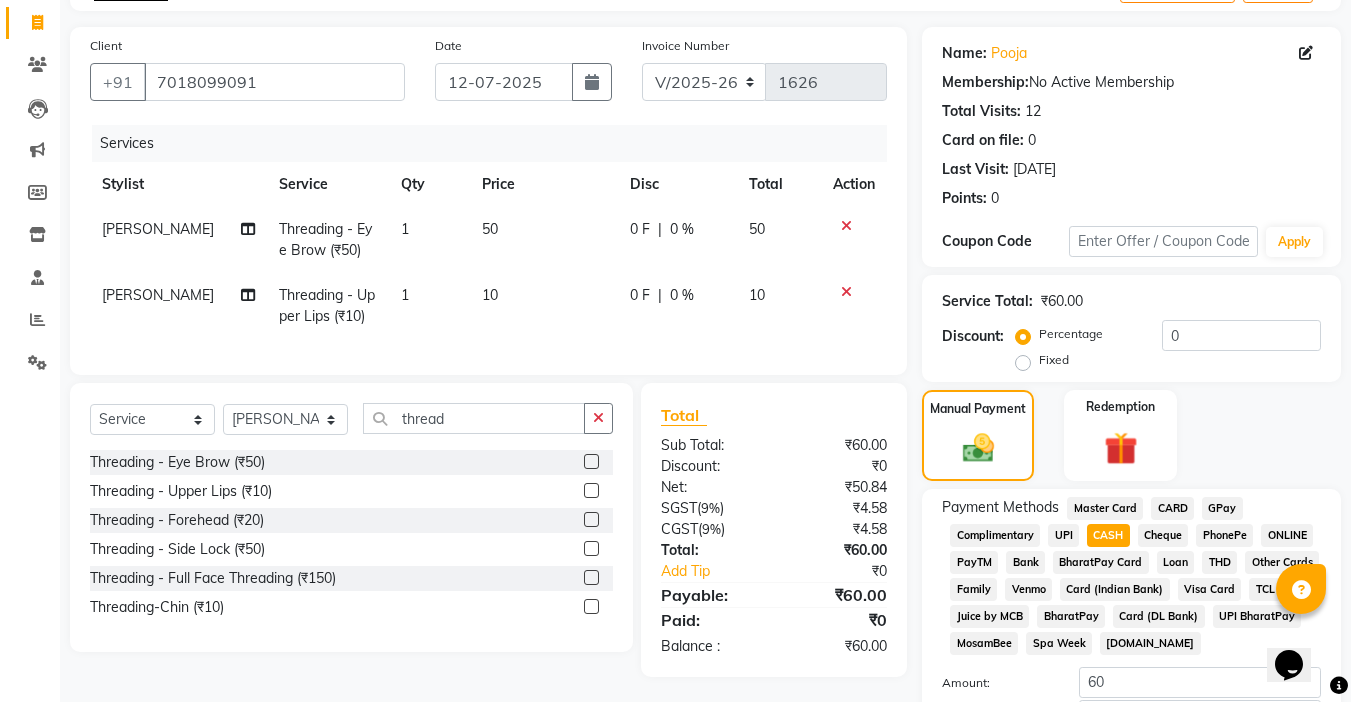 scroll, scrollTop: 265, scrollLeft: 0, axis: vertical 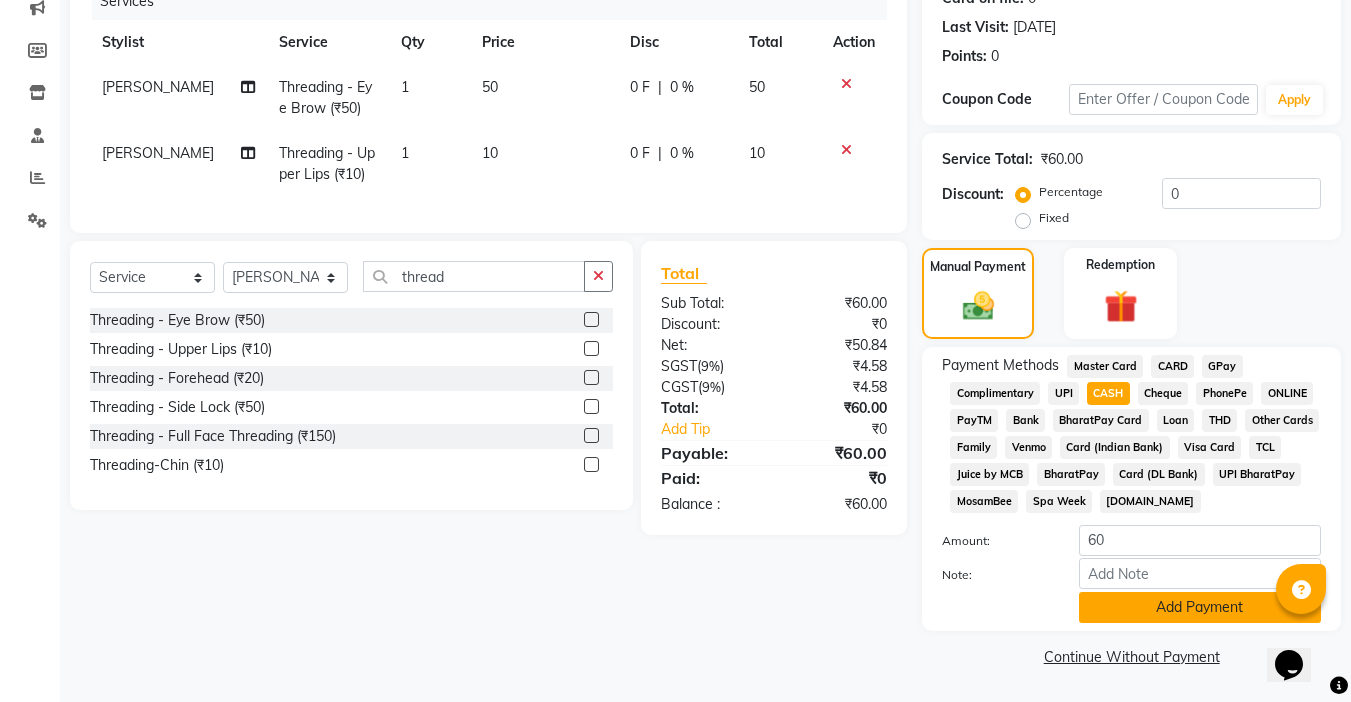 click on "Add Payment" 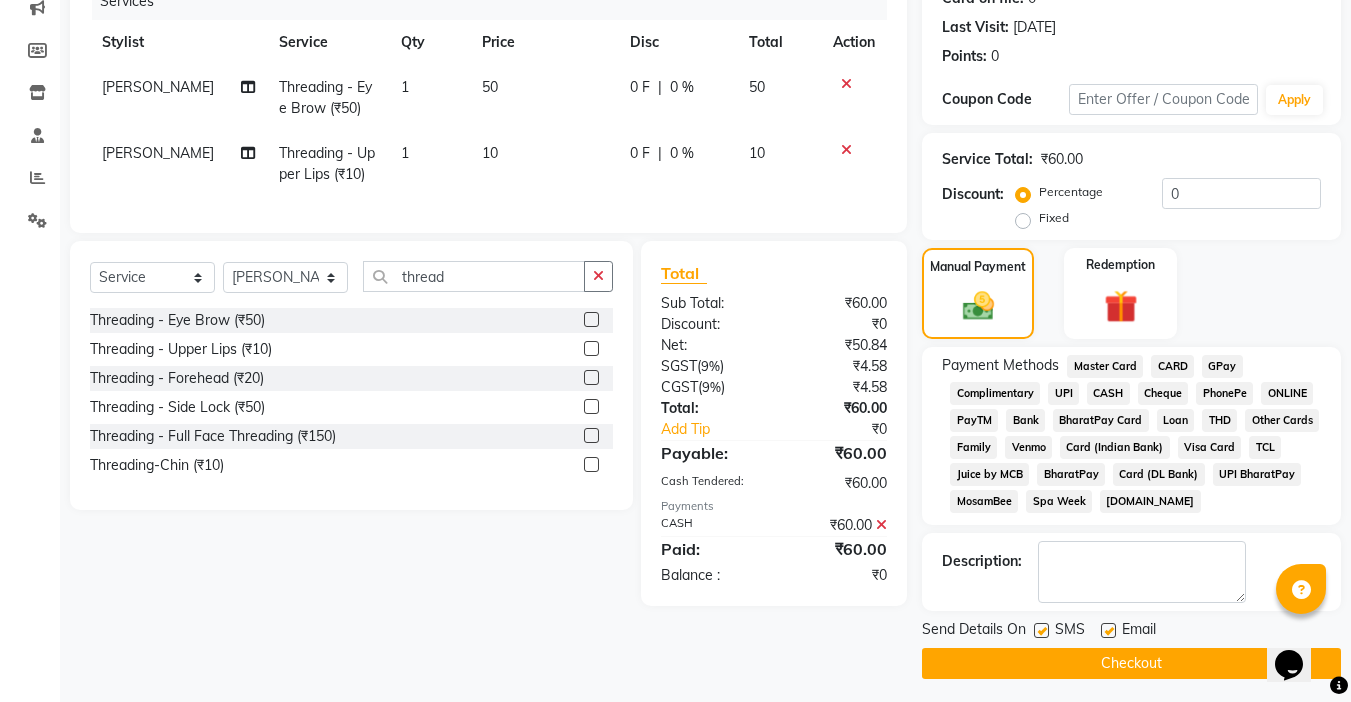 click on "Checkout" 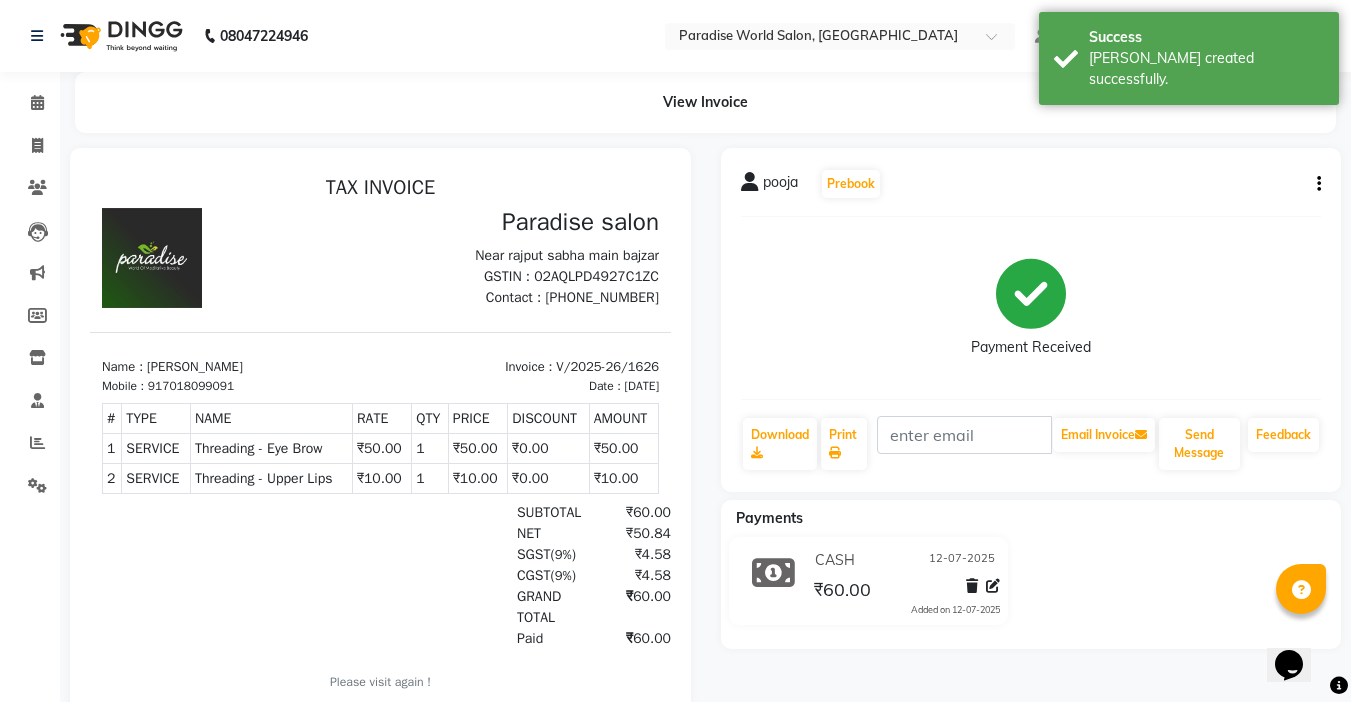 scroll, scrollTop: 0, scrollLeft: 0, axis: both 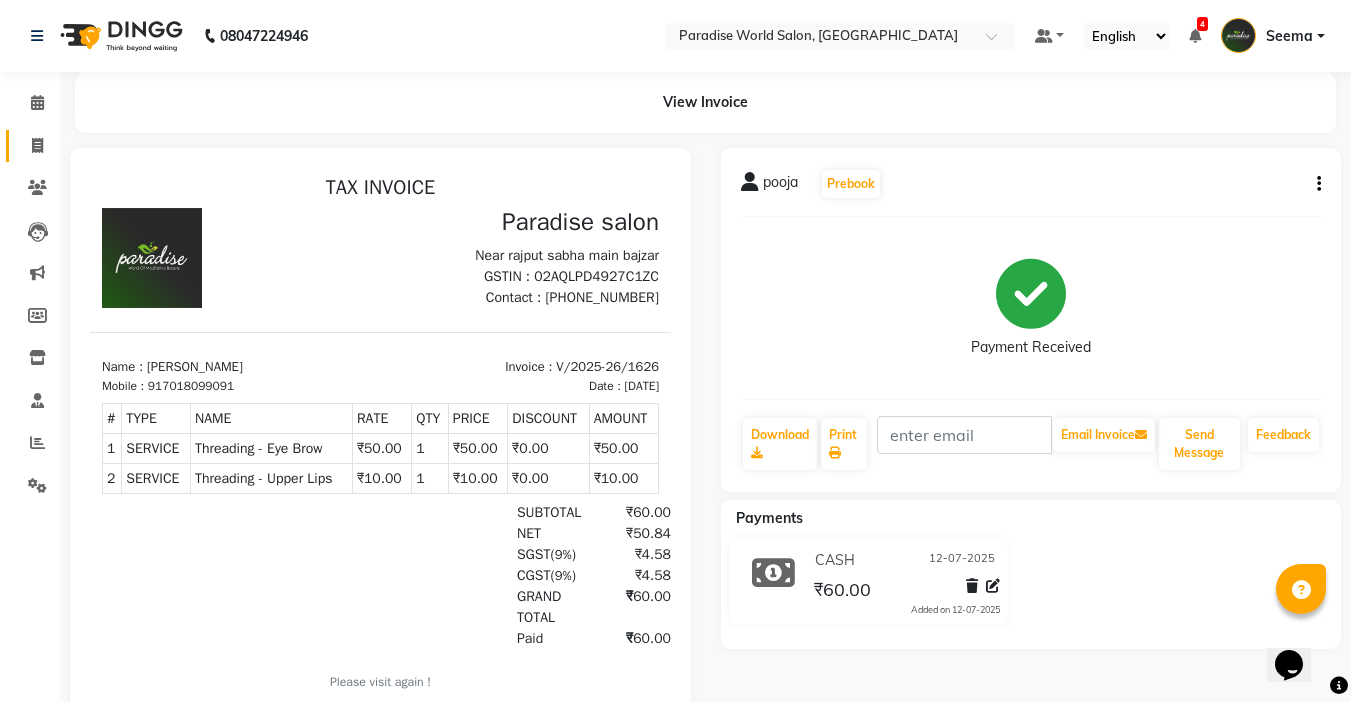 click 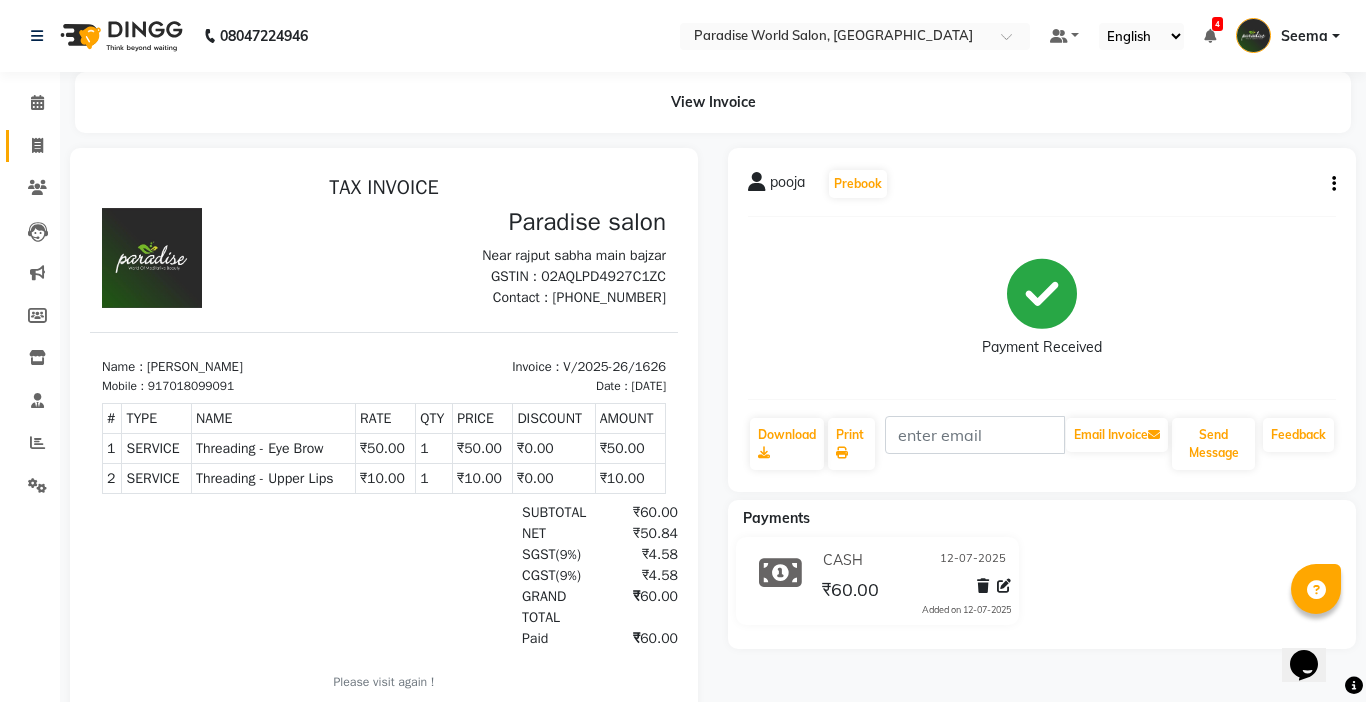 select on "4451" 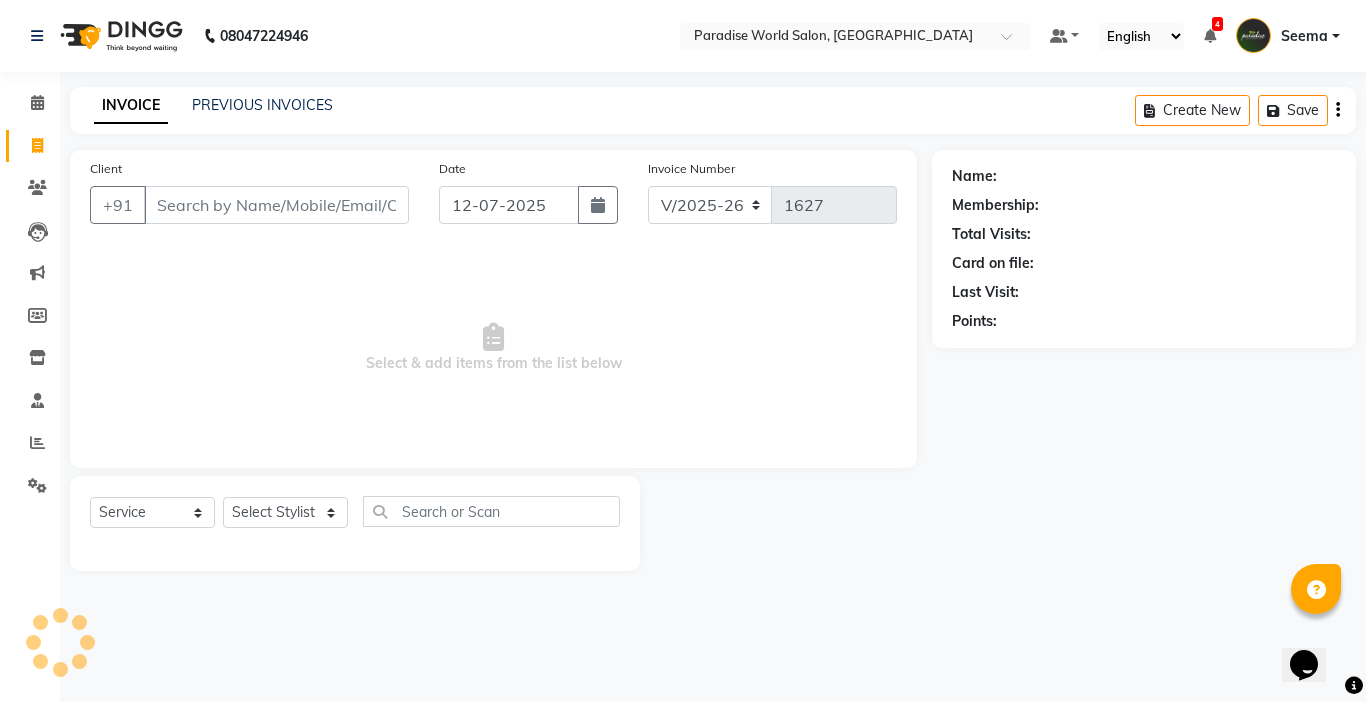 click on "Client" at bounding box center [276, 205] 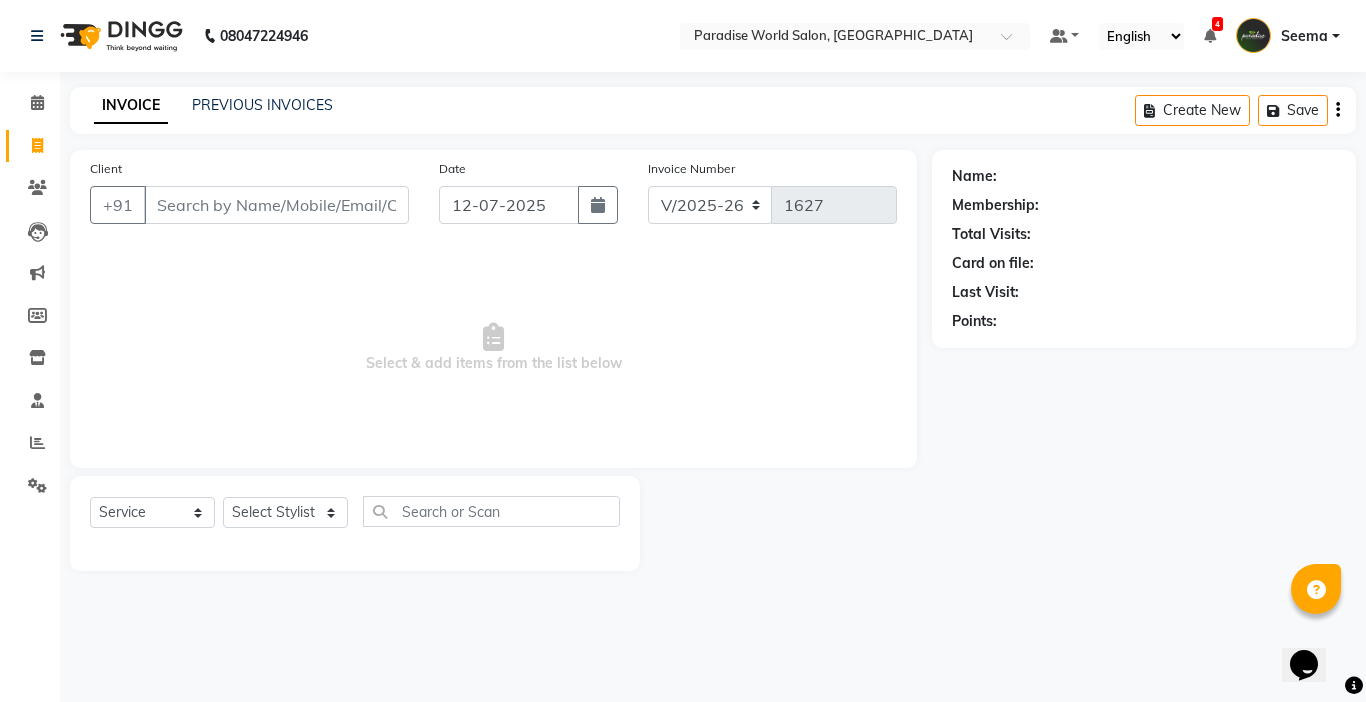 click on "Client" at bounding box center (276, 205) 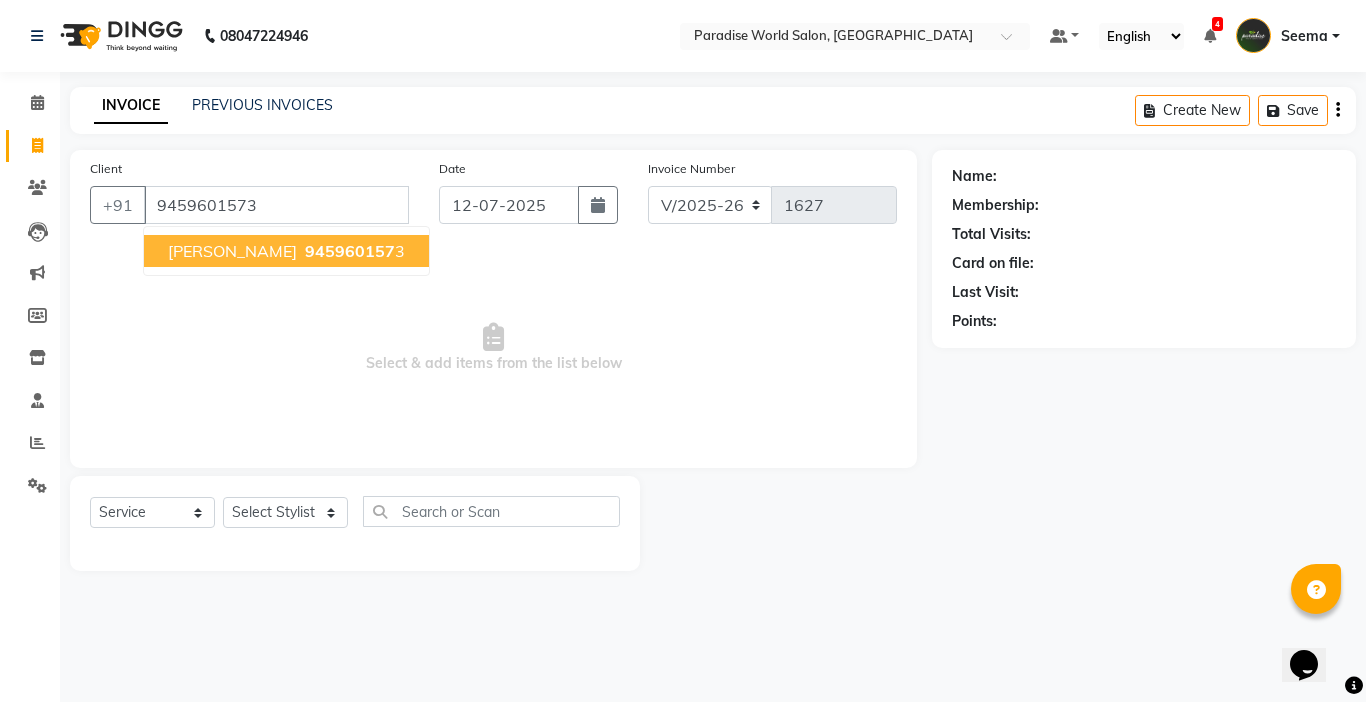 type on "9459601573" 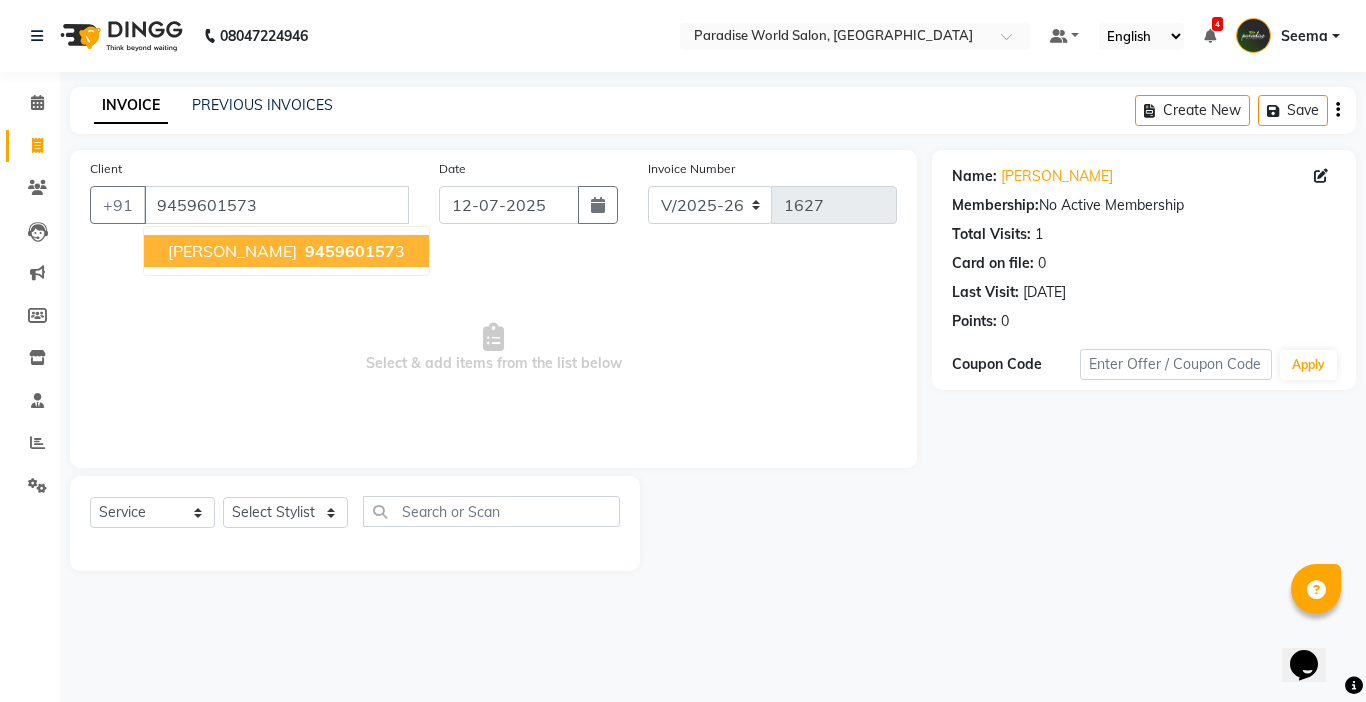 click on "945960157" at bounding box center [350, 251] 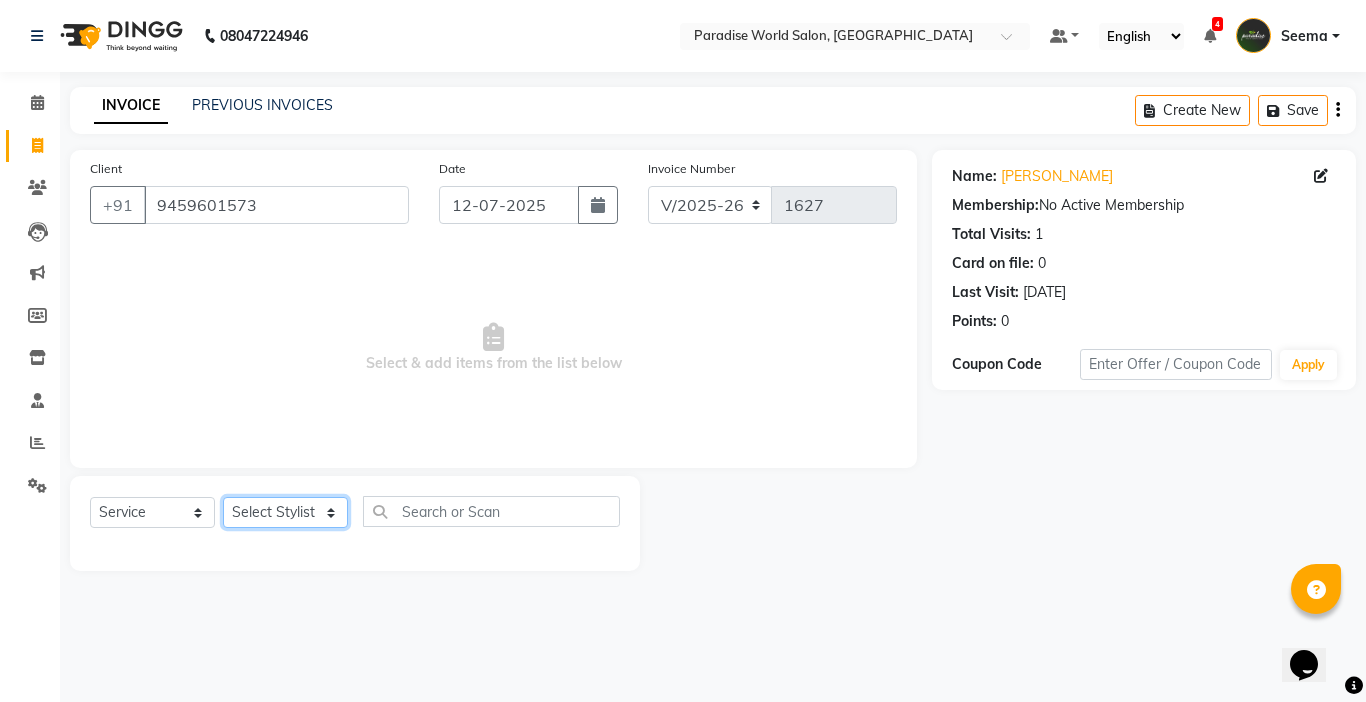 click on "Select Stylist Abby aman  Anil anku company Deepak Deepika Gourav Heena ishu Jagdeesh kanchan Love preet Maddy Manpreet student Meenu Naina Palak Palak Sharma Radika Rajneesh Student Seema Shagun Shifali - Student Shweta  Sujata Surinder Paul Vansh Vikas Vishal" 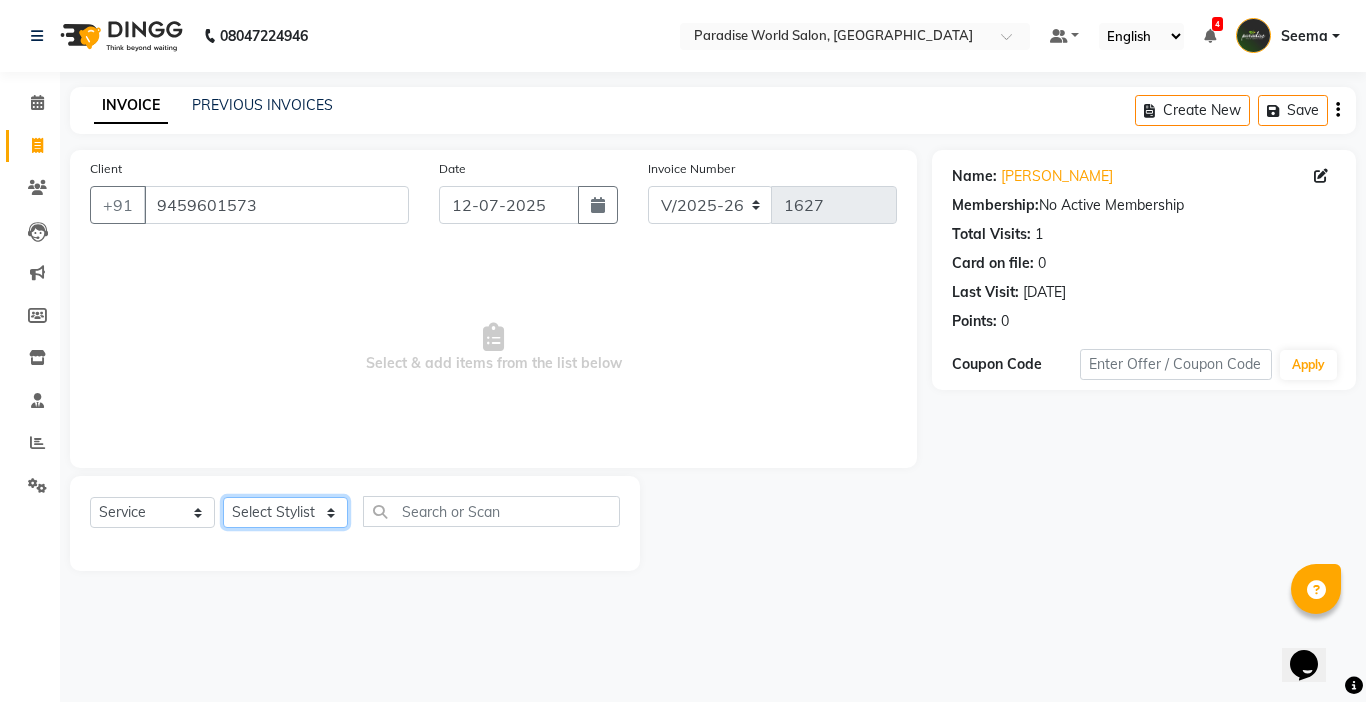select on "54032" 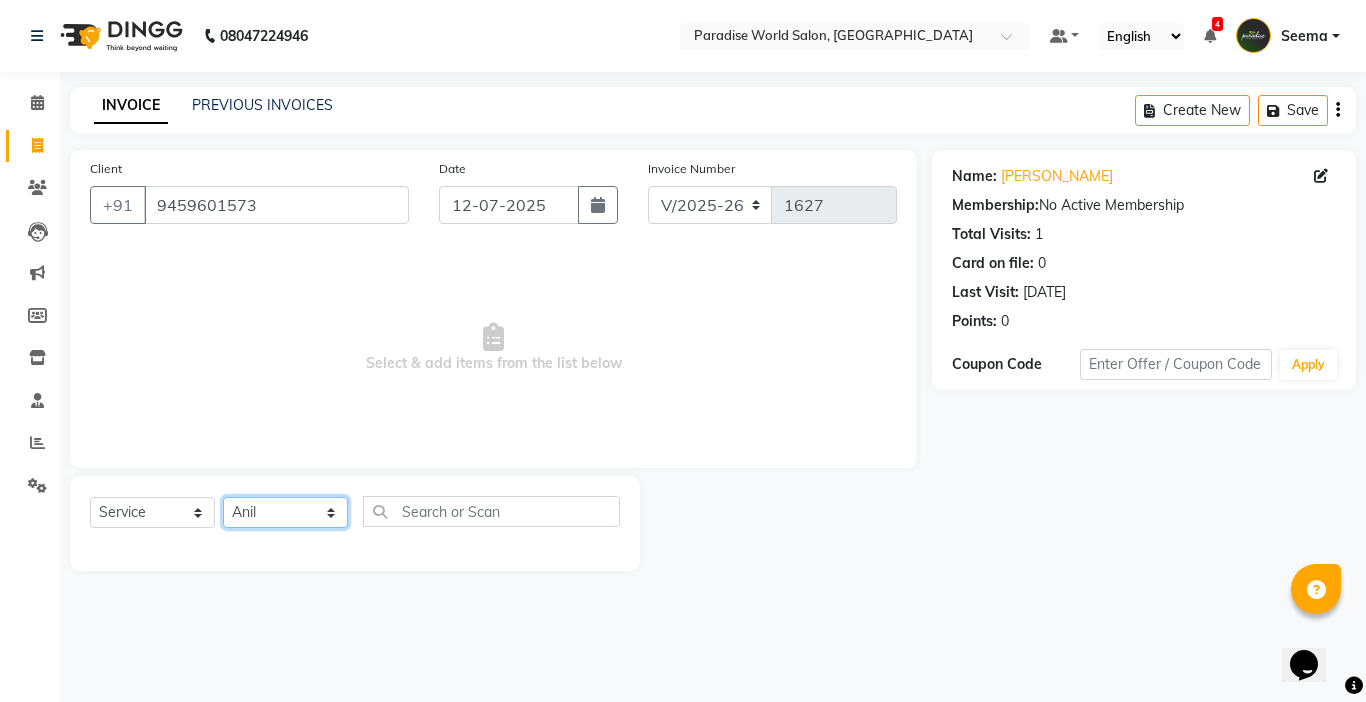 click on "Select Stylist Abby aman  Anil anku company Deepak Deepika Gourav Heena ishu Jagdeesh kanchan Love preet Maddy Manpreet student Meenu Naina Palak Palak Sharma Radika Rajneesh Student Seema Shagun Shifali - Student Shweta  Sujata Surinder Paul Vansh Vikas Vishal" 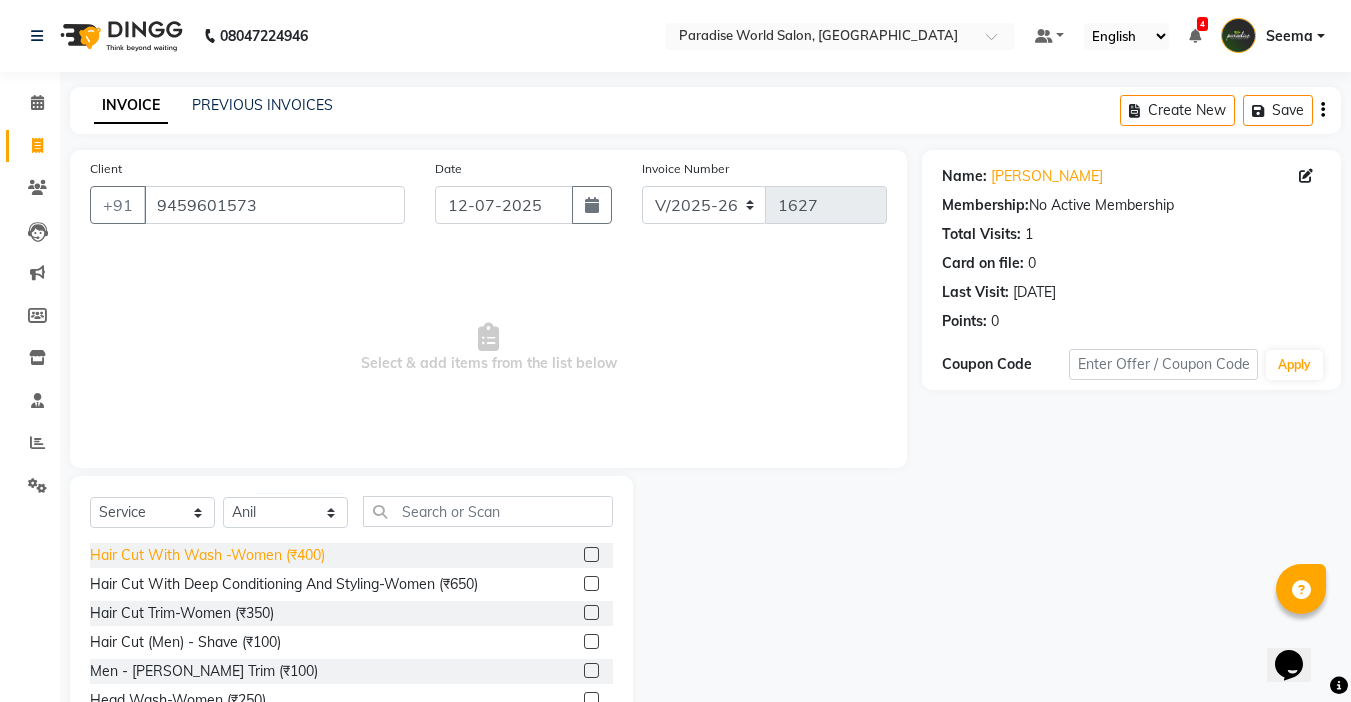 click on "Hair Cut With Wash -Women (₹400)" 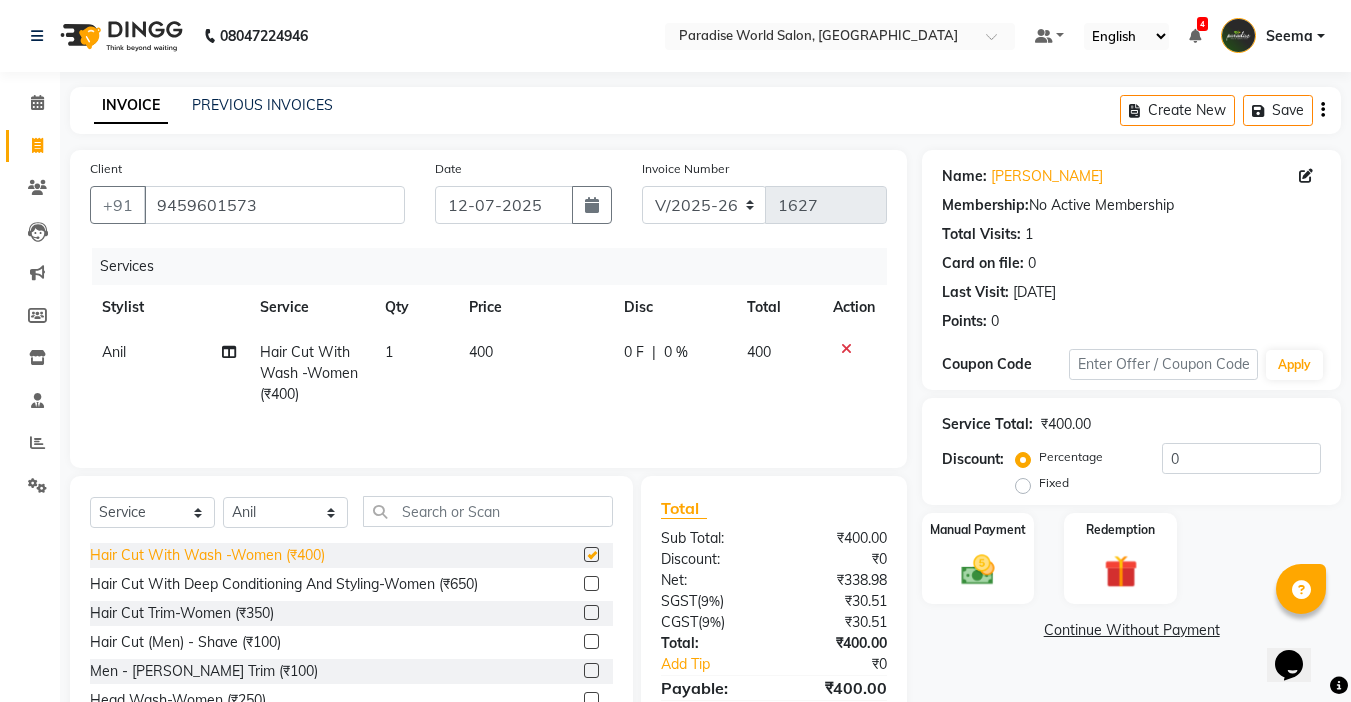 checkbox on "false" 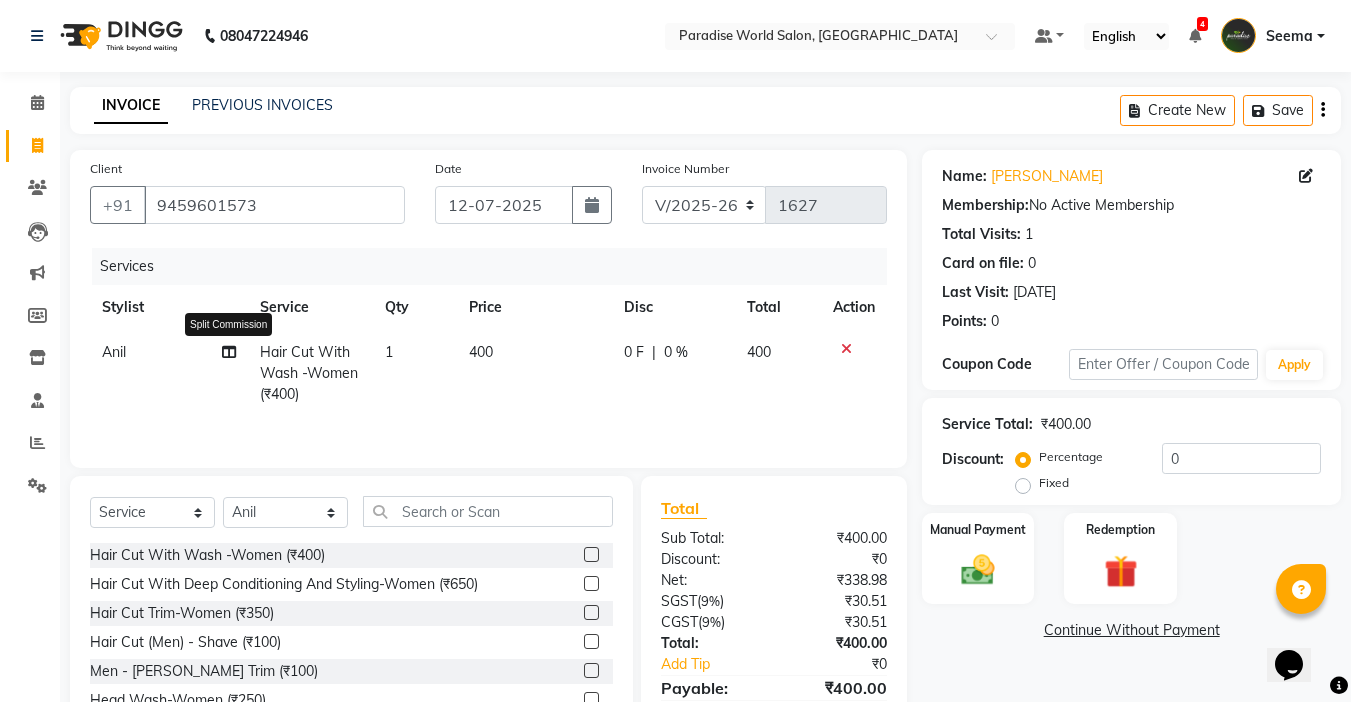 click 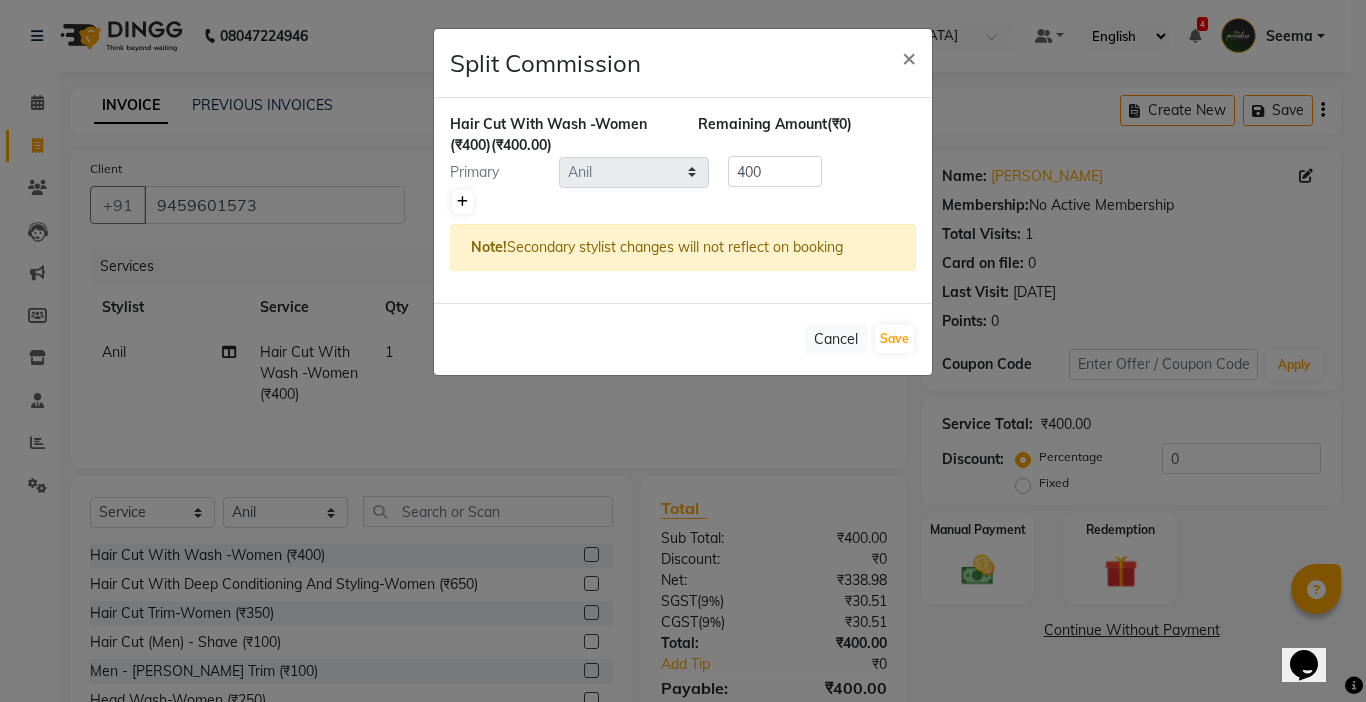 click 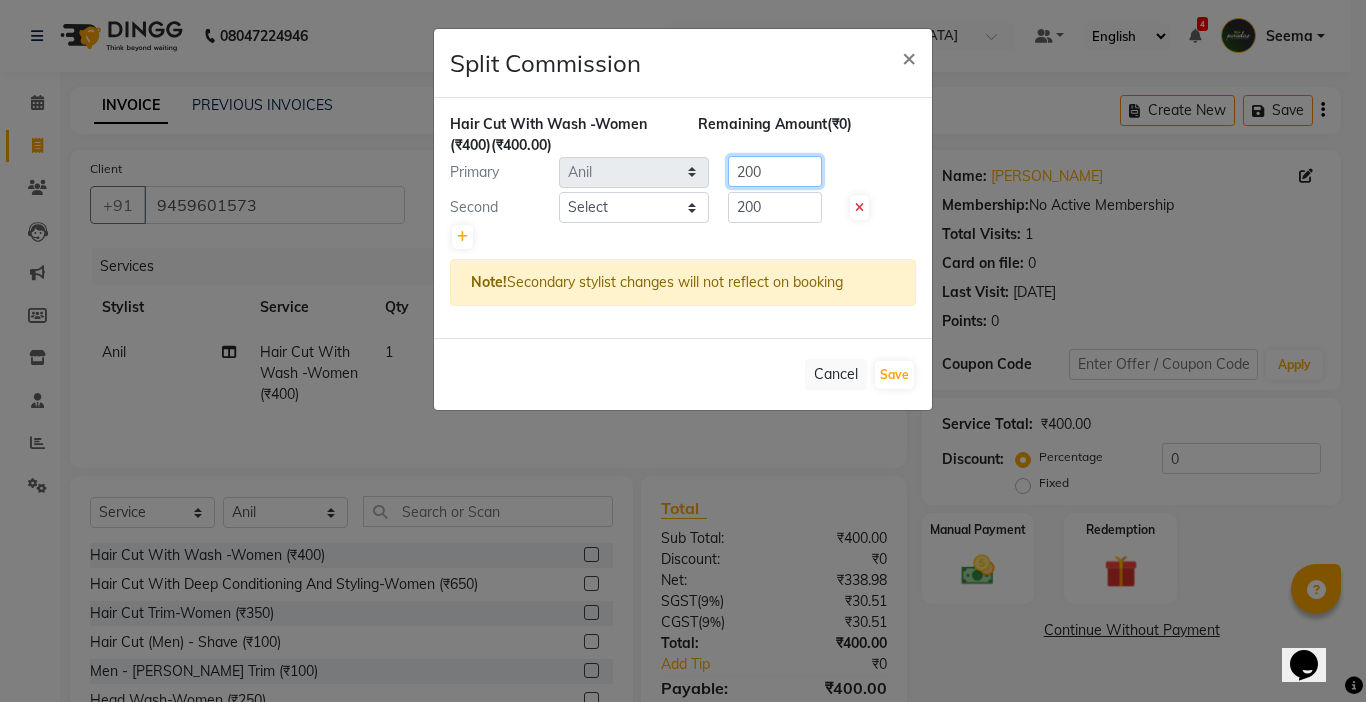 click on "Primary Select  Abby   aman    Anil   anku   company   Deepak   Deepika   Gourav   Heena   ishu   Jagdeesh   kanchan   Love preet   Maddy   Manpreet student   Meenu   Naina   Palak   Palak Sharma   Radika   Rajneesh Student   Seema   Shagun   Shifali - Student   Shweta    Sujata   Surinder Paul   Vansh   Vikas   Vishal  200" 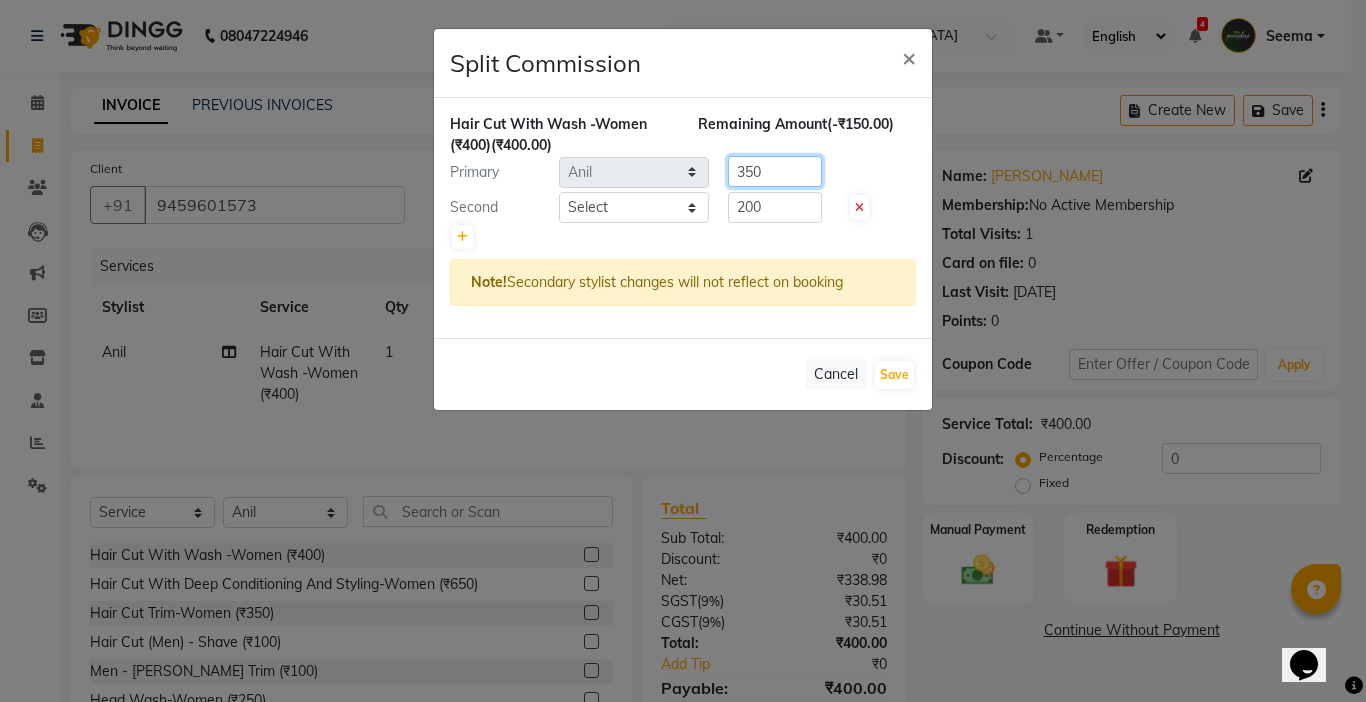 type on "350" 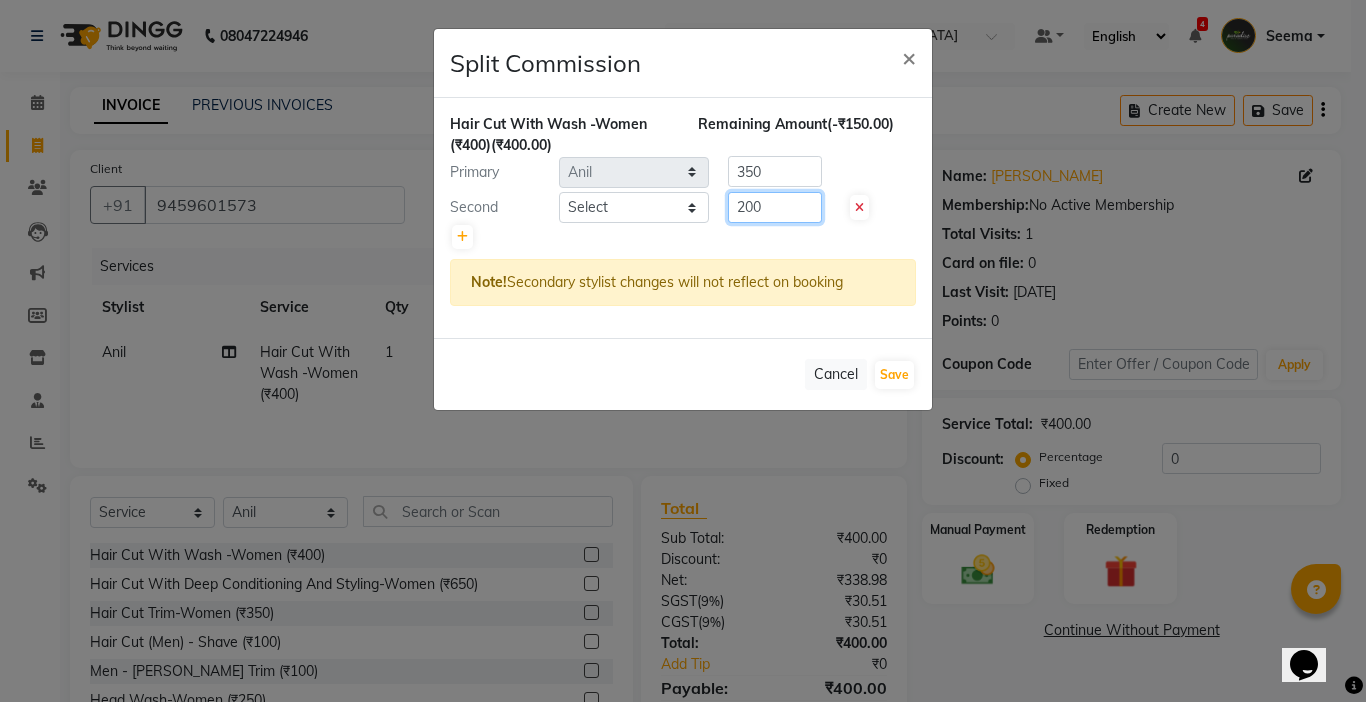 drag, startPoint x: 787, startPoint y: 201, endPoint x: 670, endPoint y: 232, distance: 121.037186 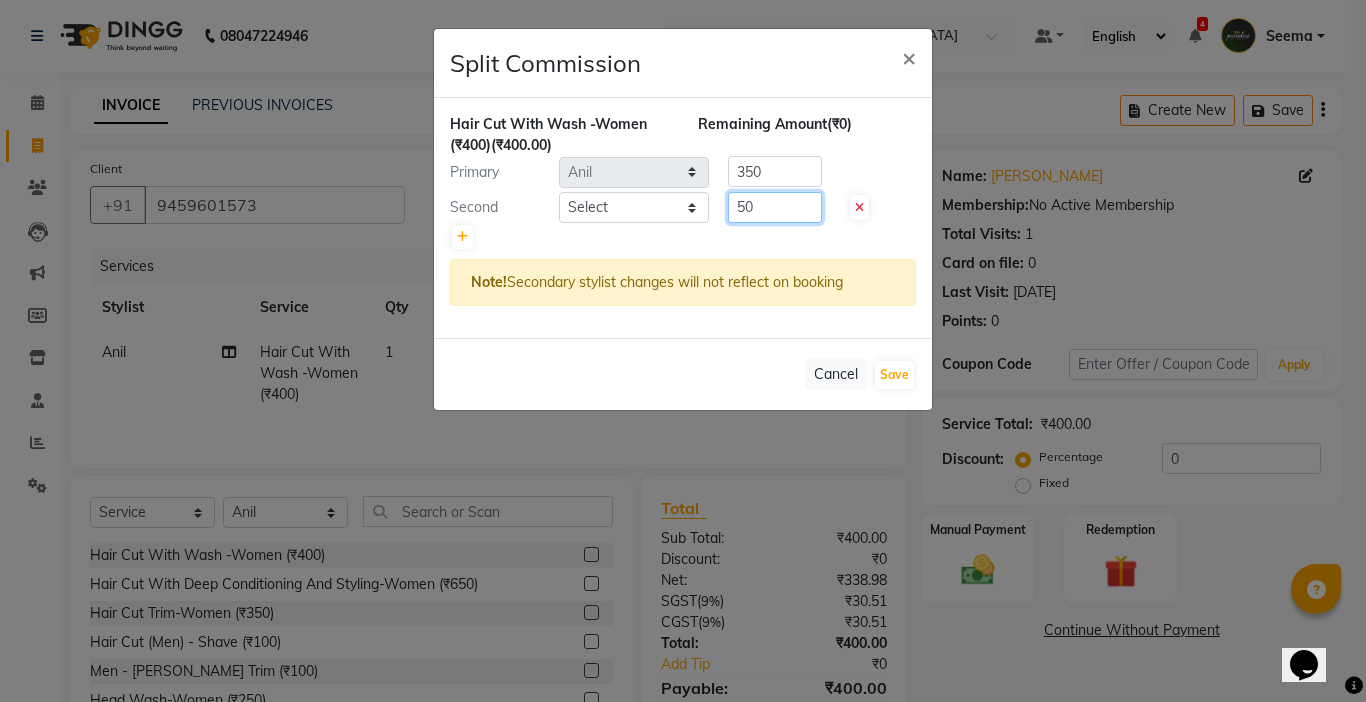 type on "50" 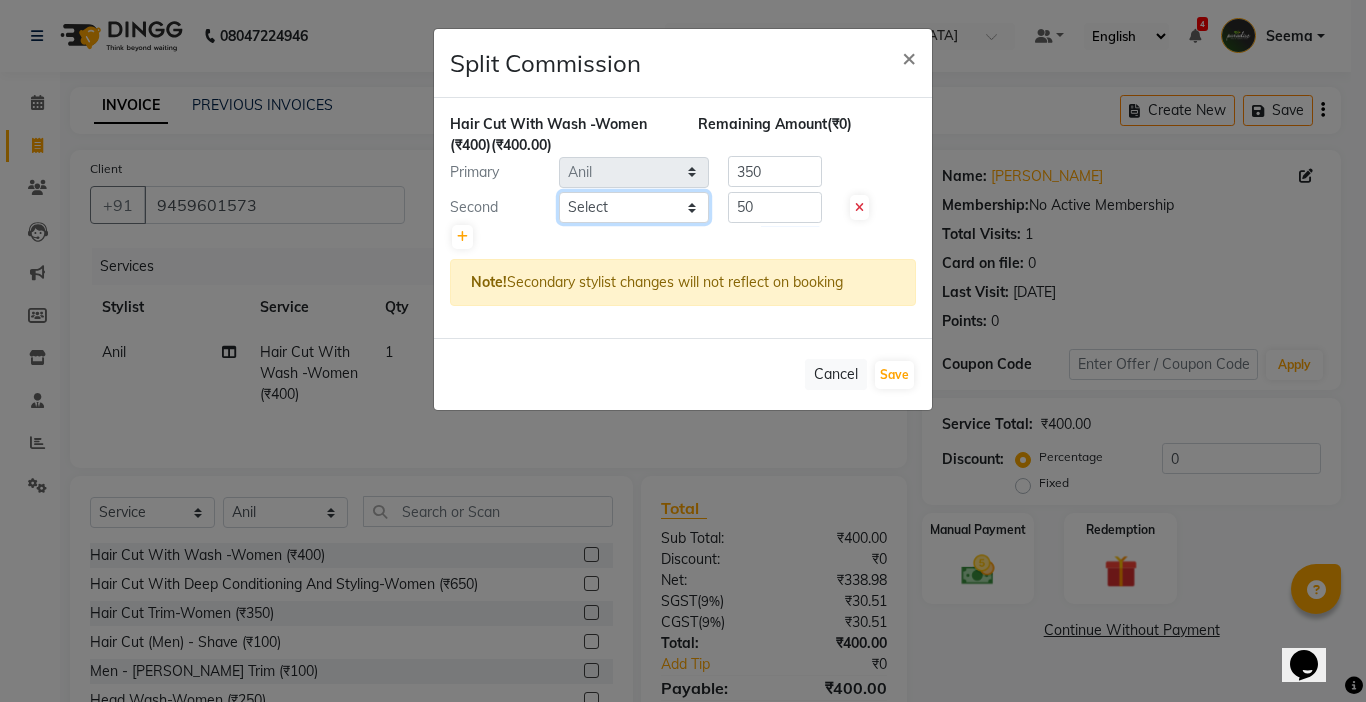 click on "Select  Abby   aman    Anil   anku   company   Deepak   Deepika   Gourav   Heena   ishu   Jagdeesh   kanchan   Love preet   Maddy   Manpreet student   Meenu   Naina   Palak   Palak Sharma   Radika   Rajneesh Student   Seema   Shagun   Shifali - Student   Shweta    Sujata   Surinder Paul   Vansh   Vikas   Vishal" 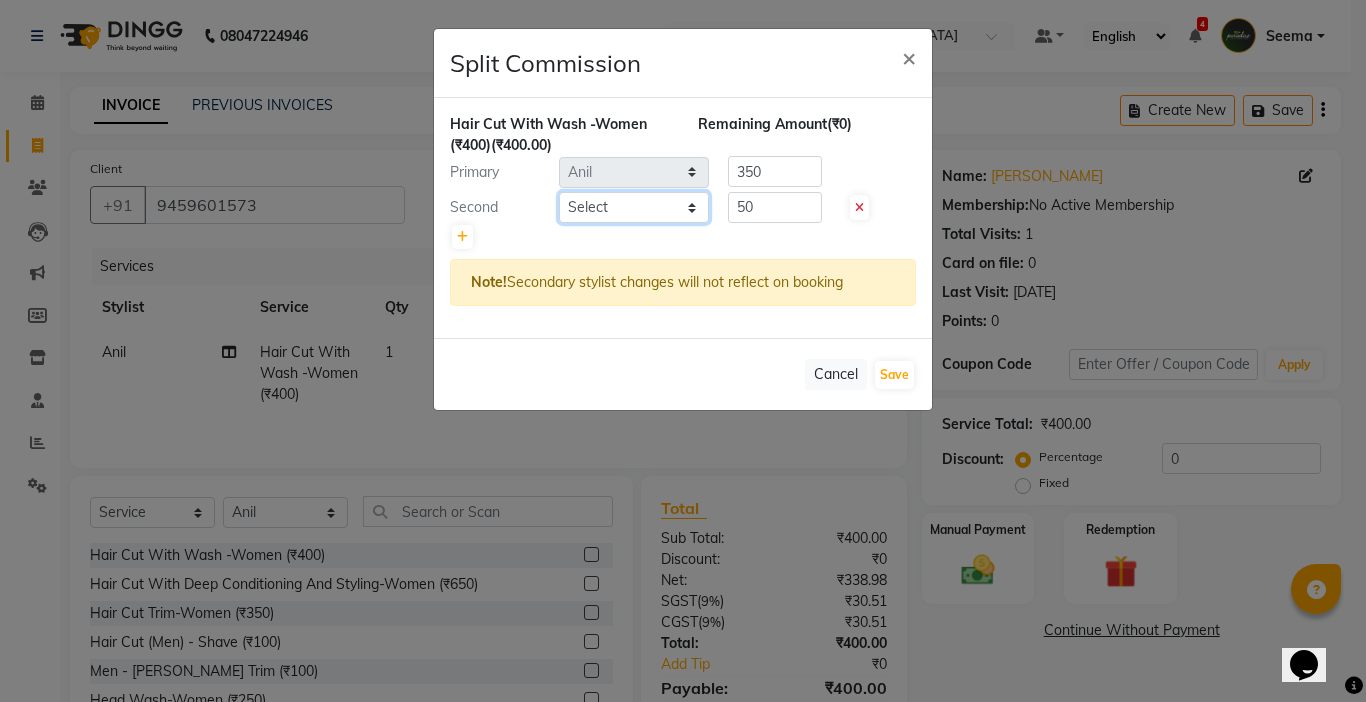 select on "58495" 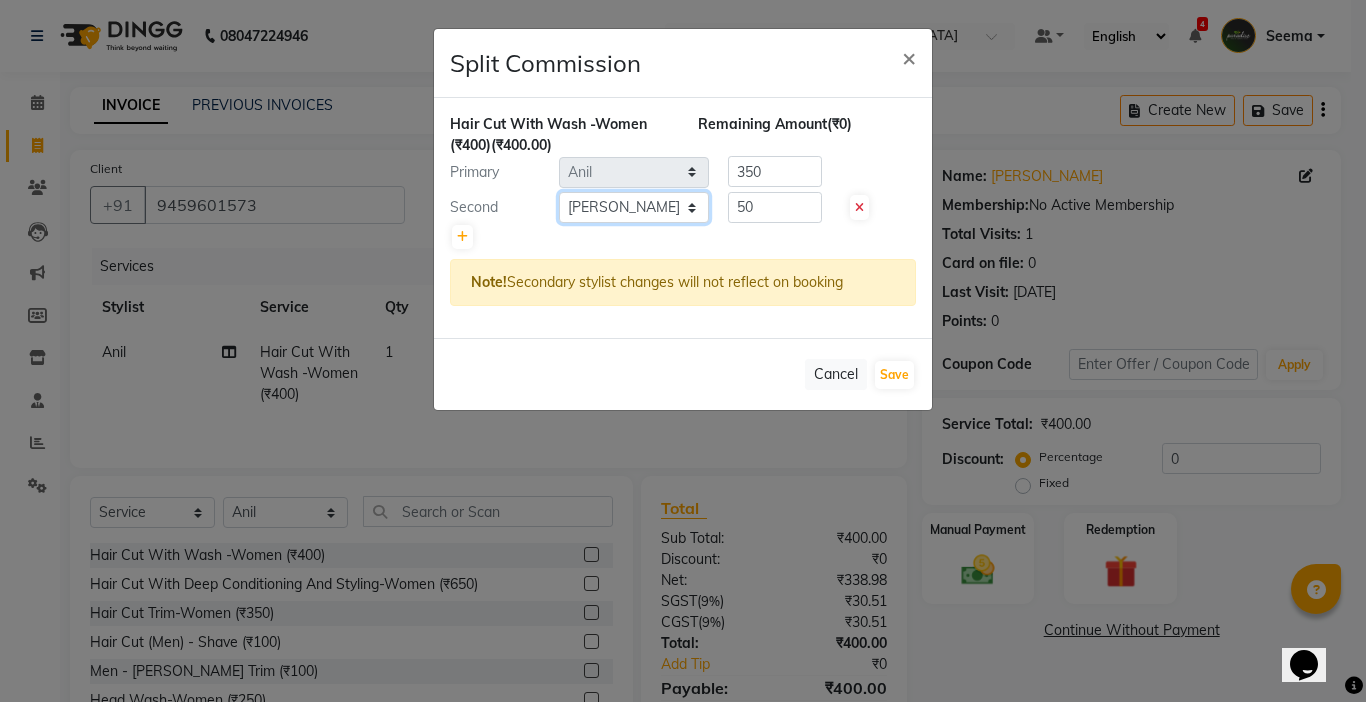 click on "Select  Abby   aman    Anil   anku   company   Deepak   Deepika   Gourav   Heena   ishu   Jagdeesh   kanchan   Love preet   Maddy   Manpreet student   Meenu   Naina   Palak   Palak Sharma   Radika   Rajneesh Student   Seema   Shagun   Shifali - Student   Shweta    Sujata   Surinder Paul   Vansh   Vikas   Vishal" 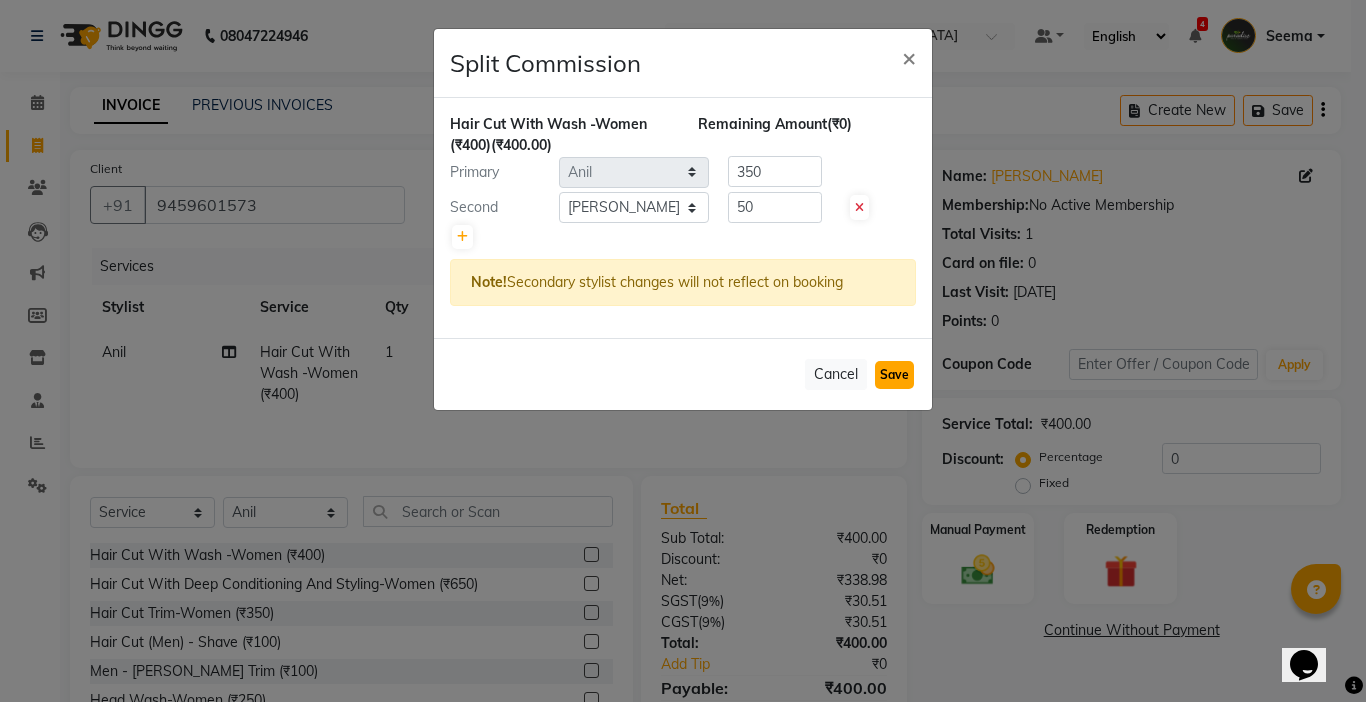 click on "Save" 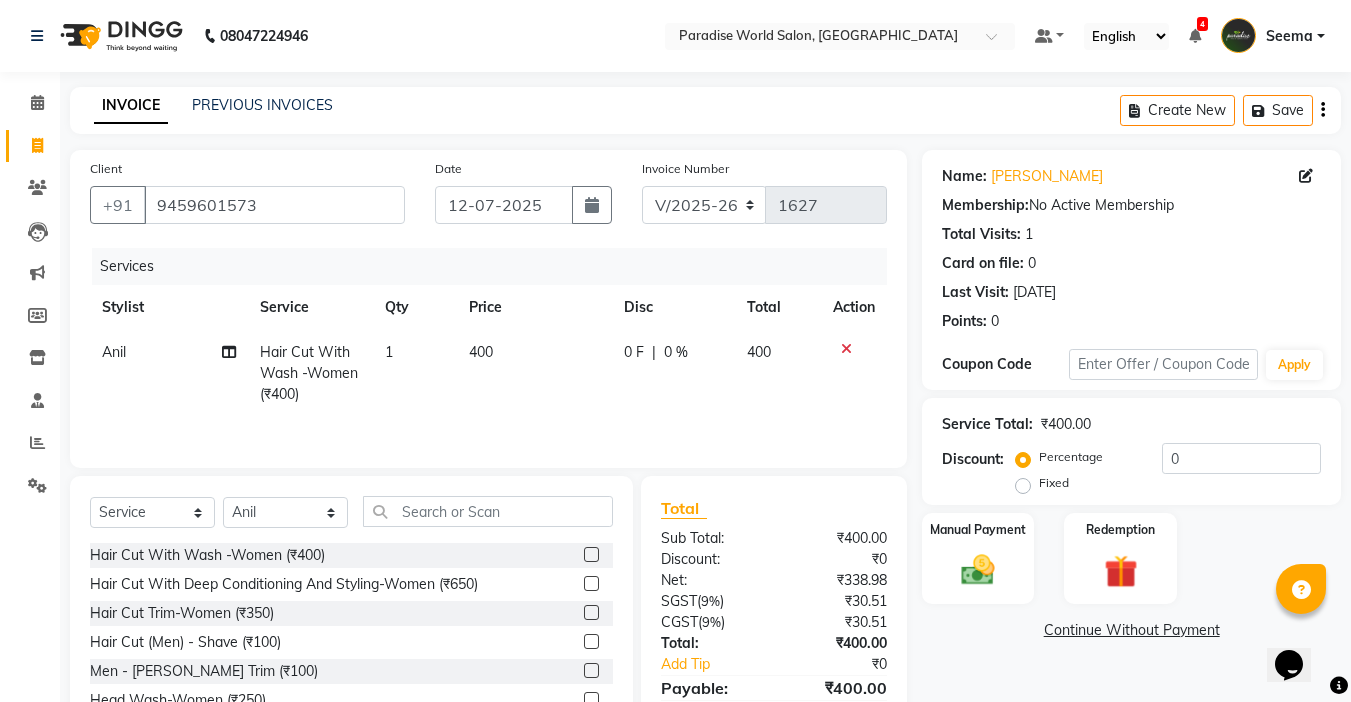 click on "Fixed" 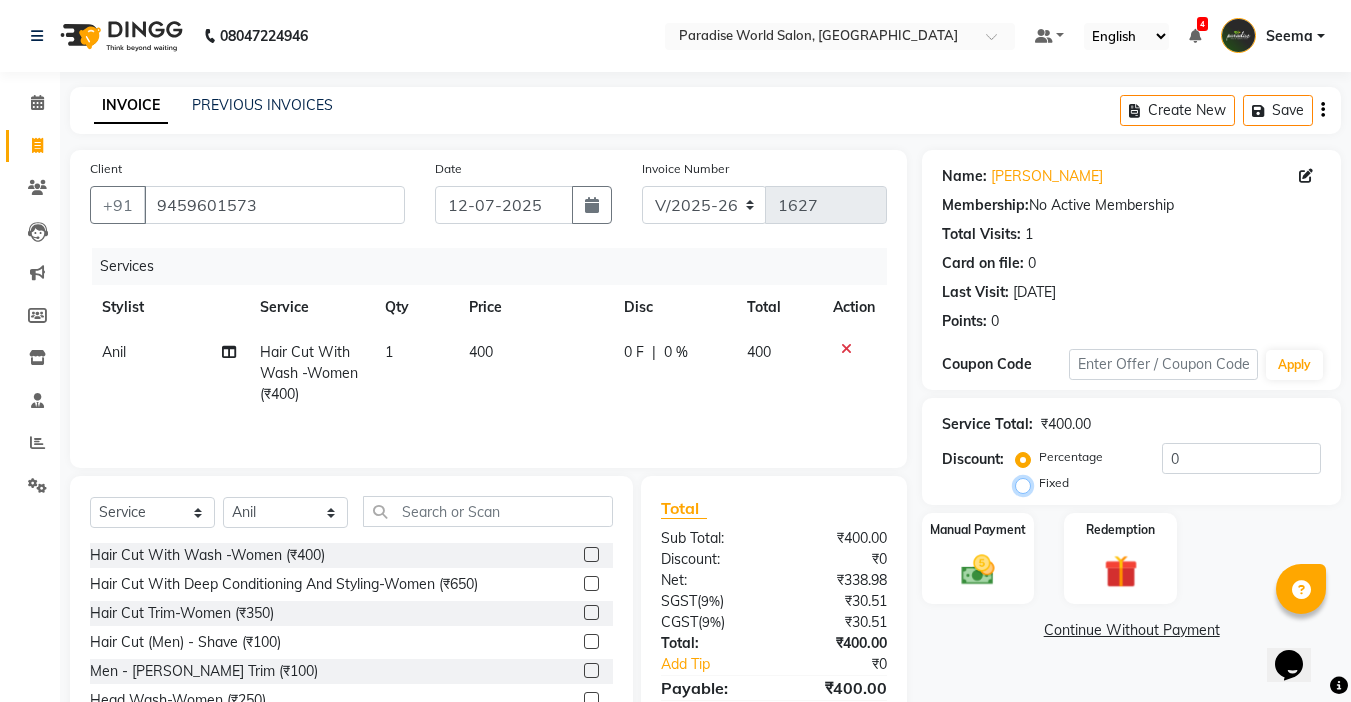 click on "Fixed" at bounding box center (1027, 483) 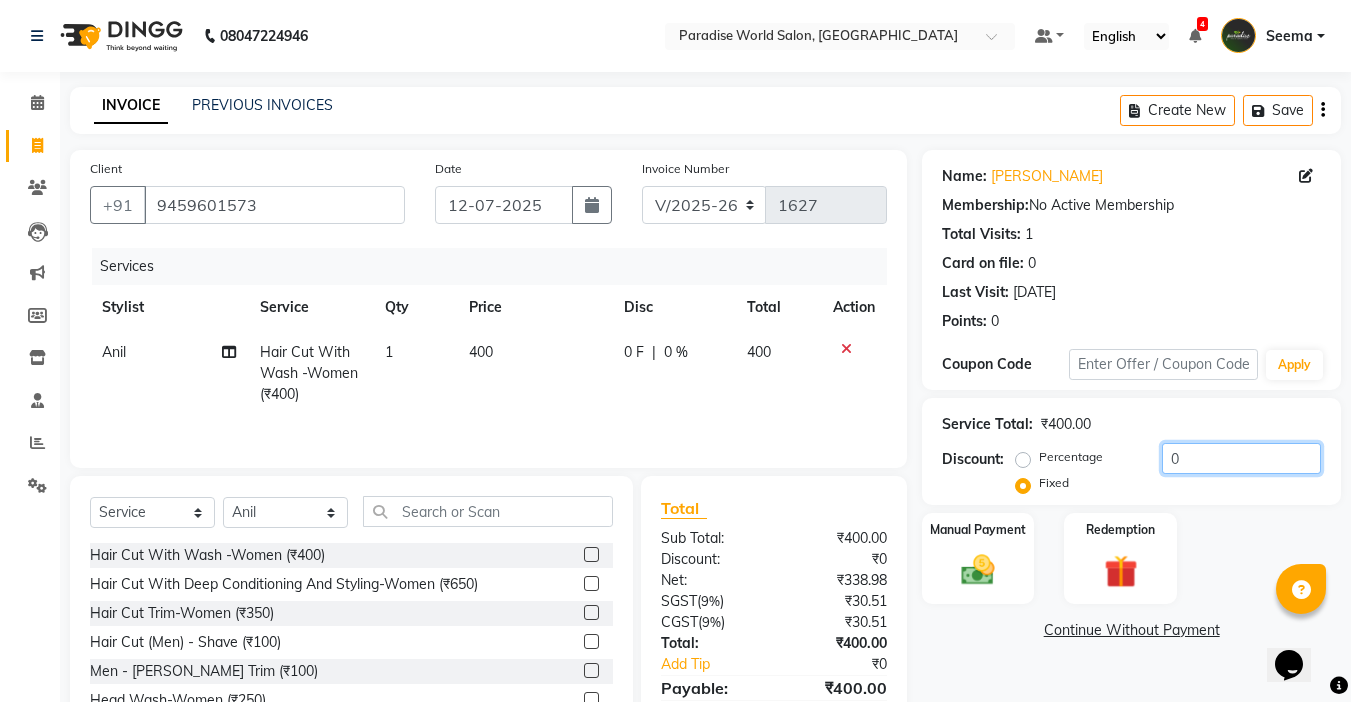 drag, startPoint x: 1198, startPoint y: 455, endPoint x: 1081, endPoint y: 470, distance: 117.95762 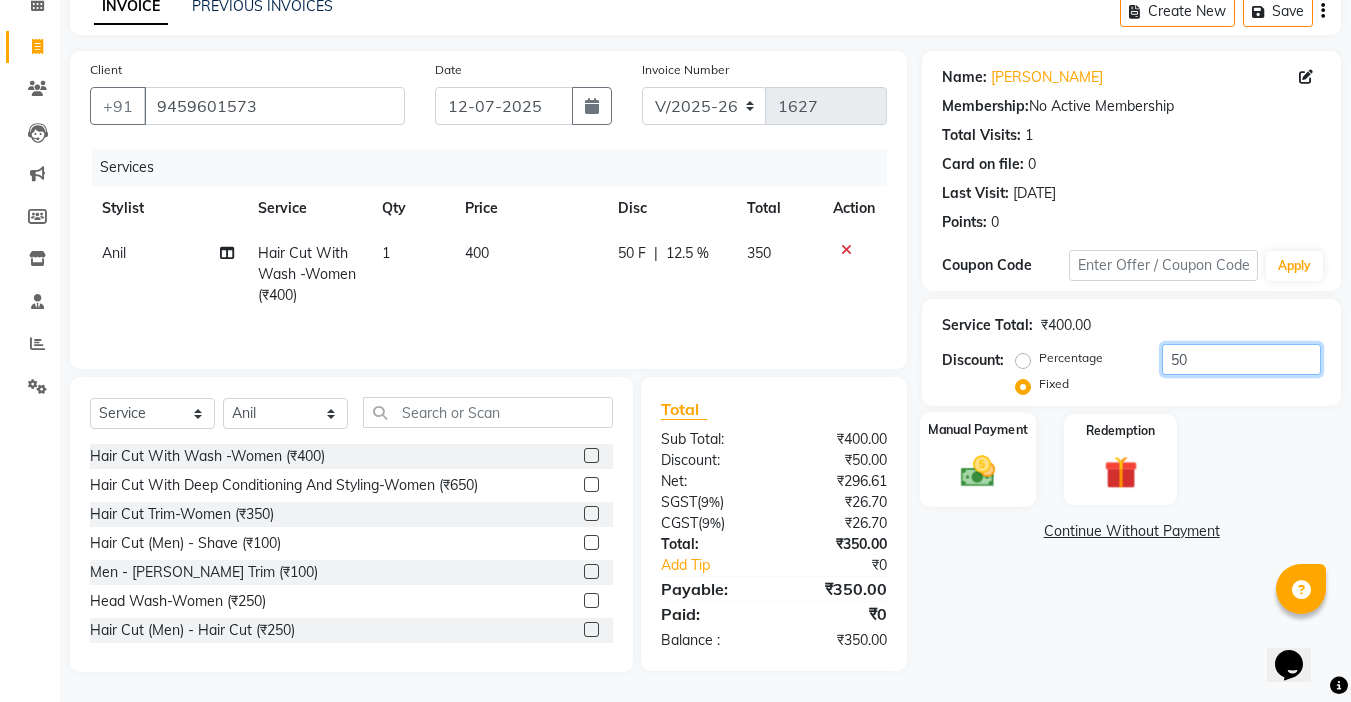 type on "50" 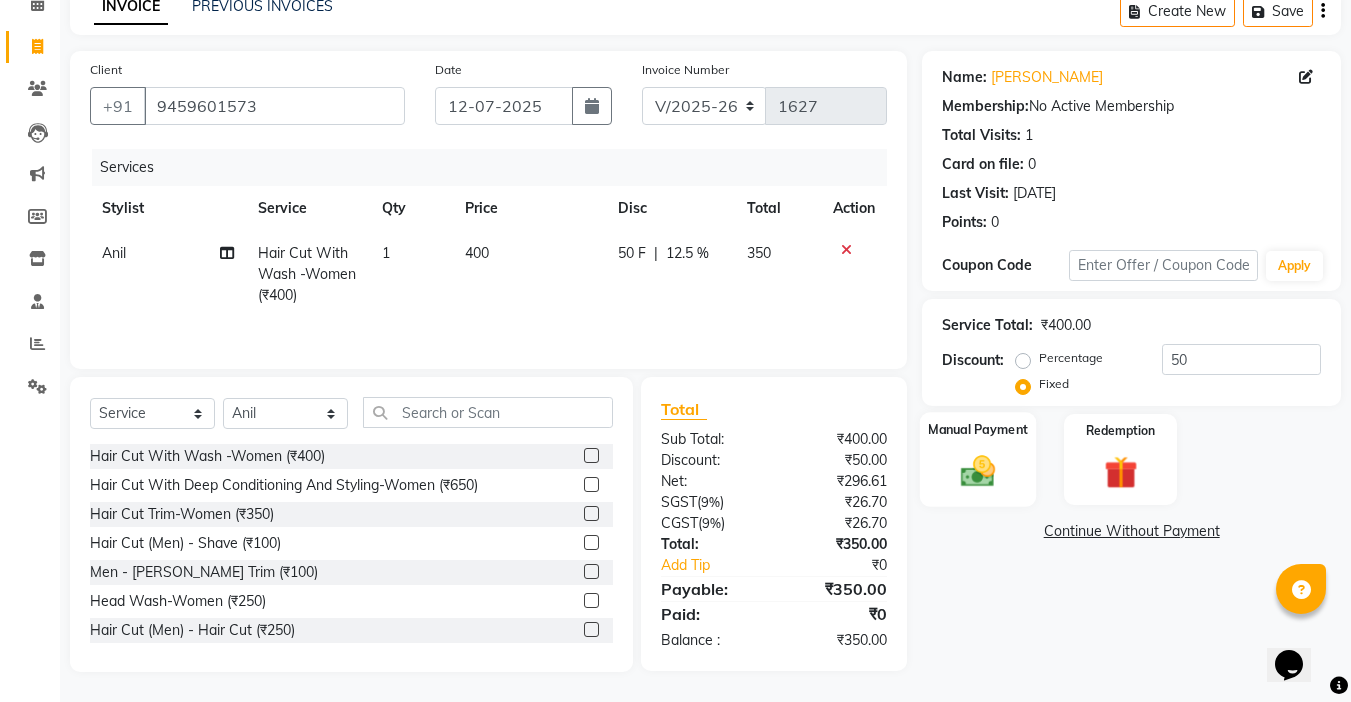 click on "Manual Payment" 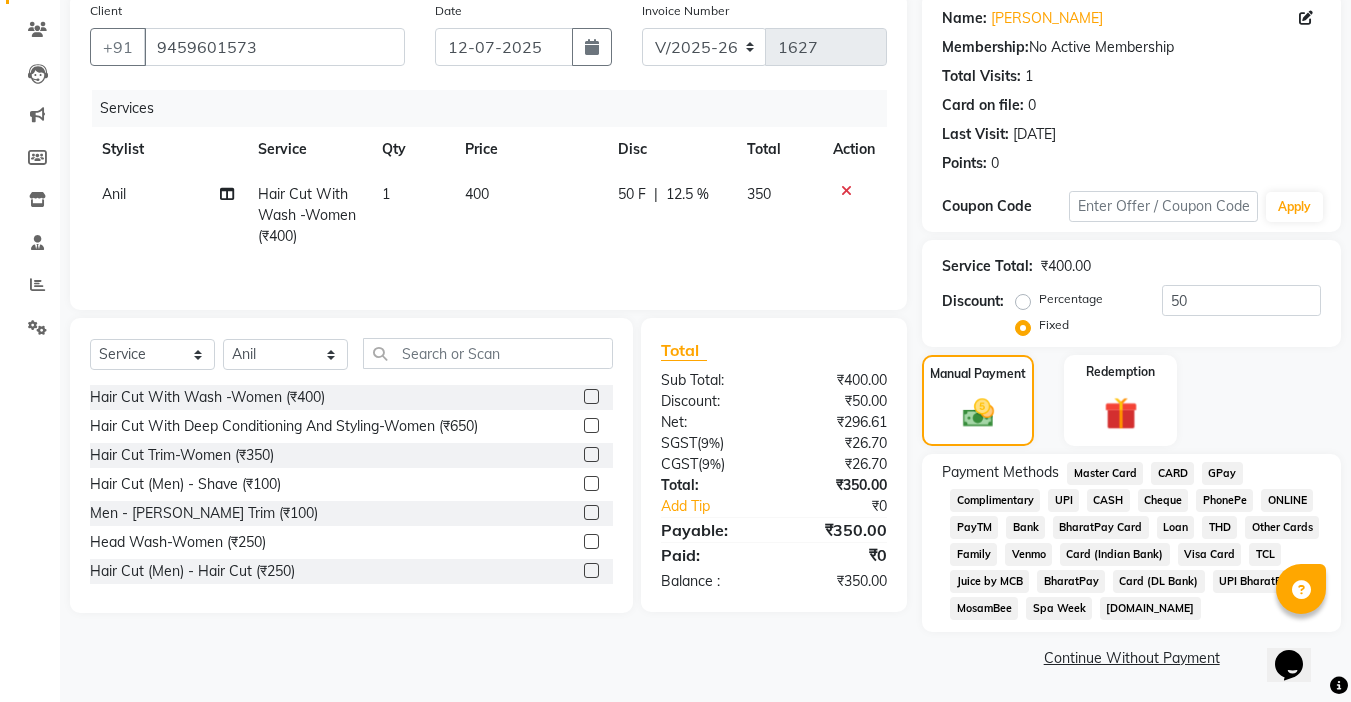 scroll, scrollTop: 159, scrollLeft: 0, axis: vertical 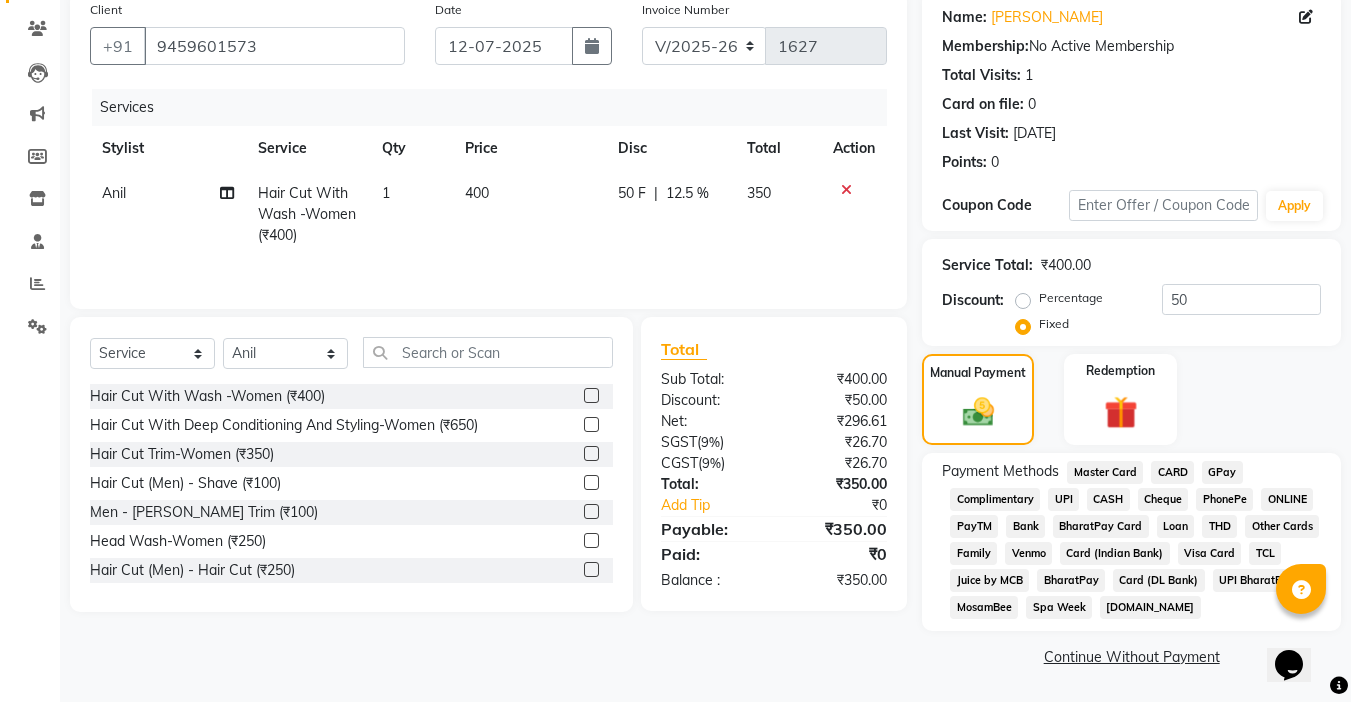 click on "CASH" 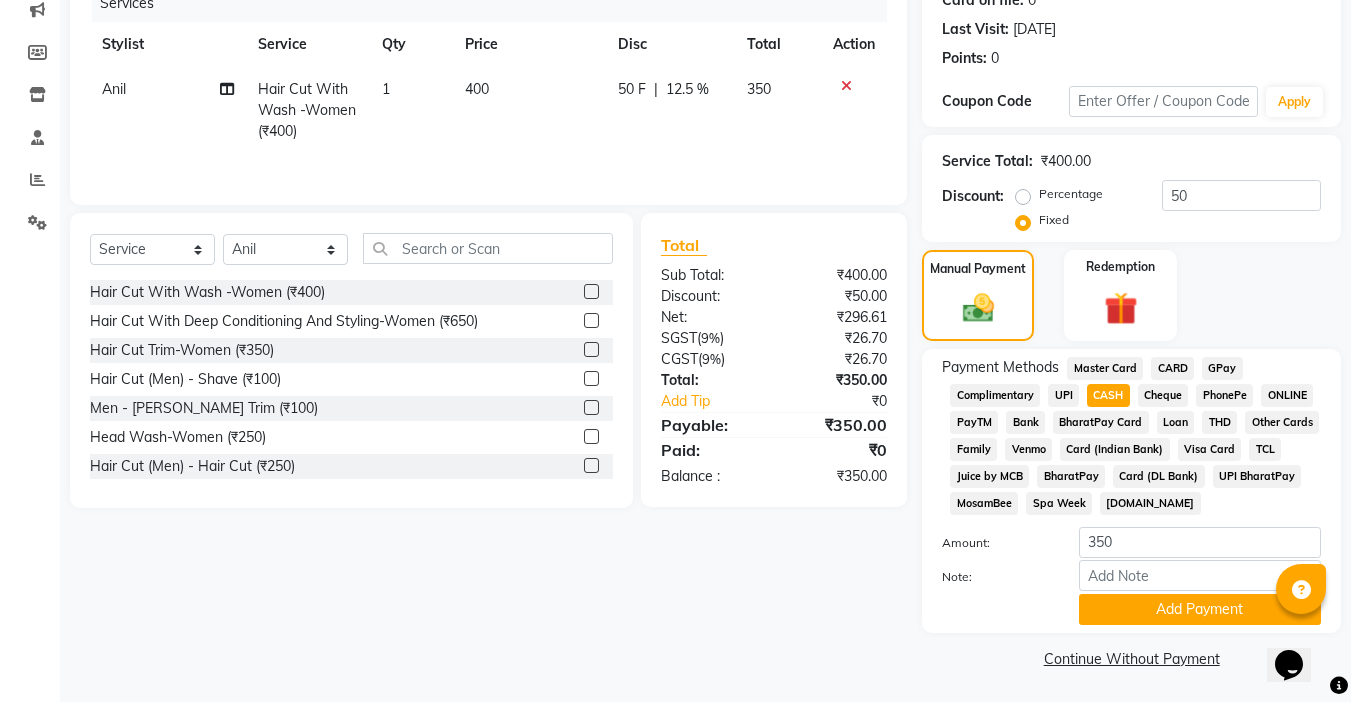 scroll, scrollTop: 265, scrollLeft: 0, axis: vertical 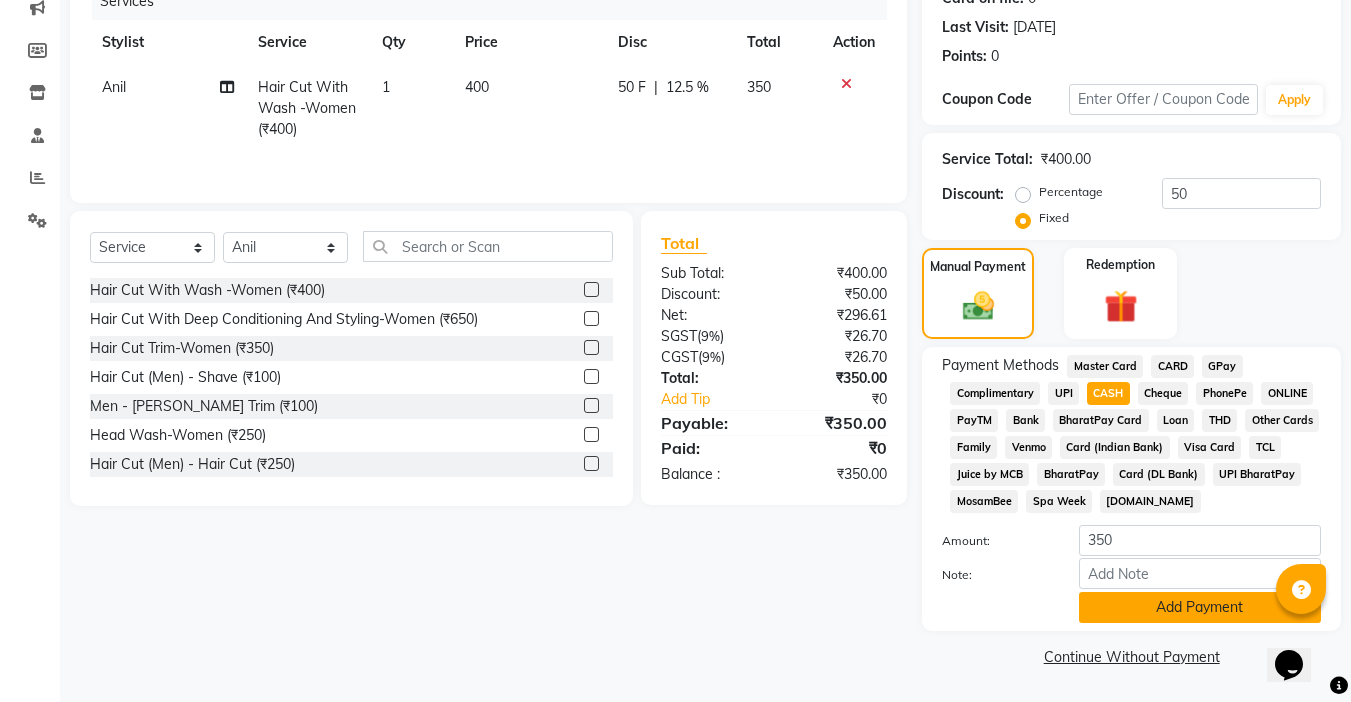 click on "Add Payment" 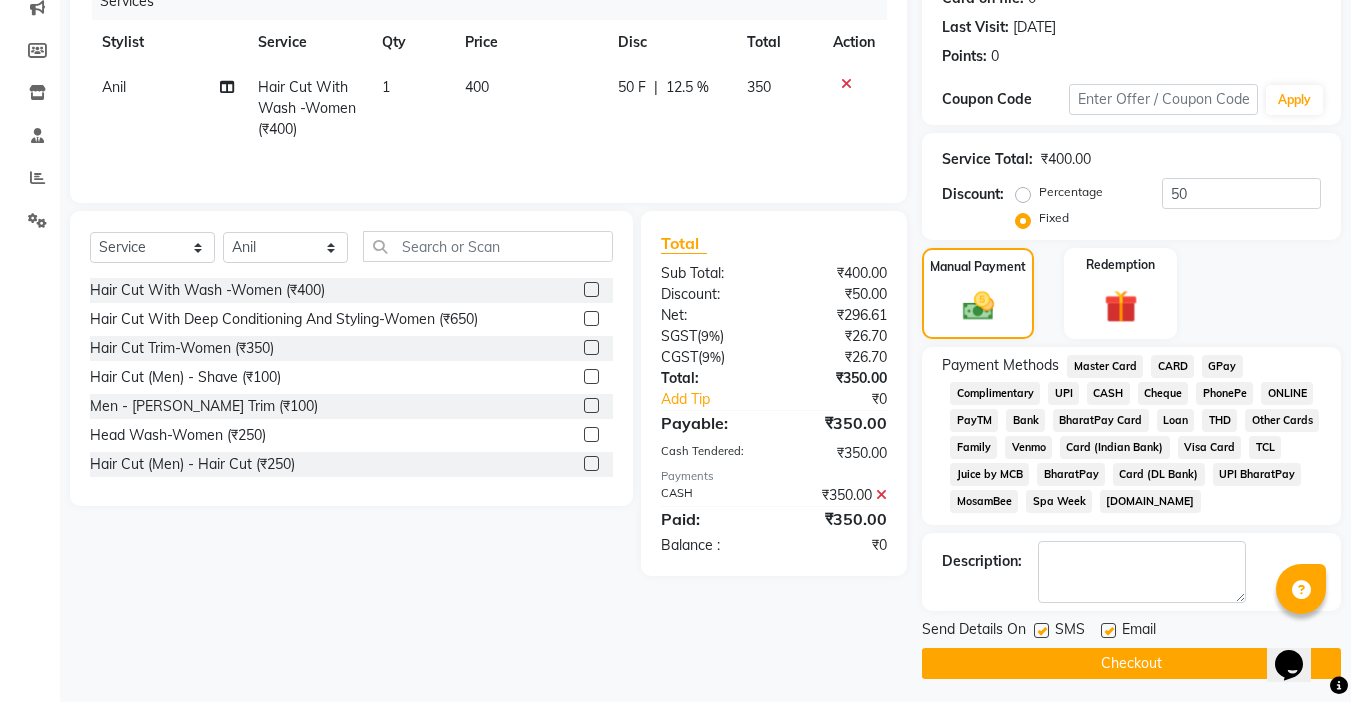 click 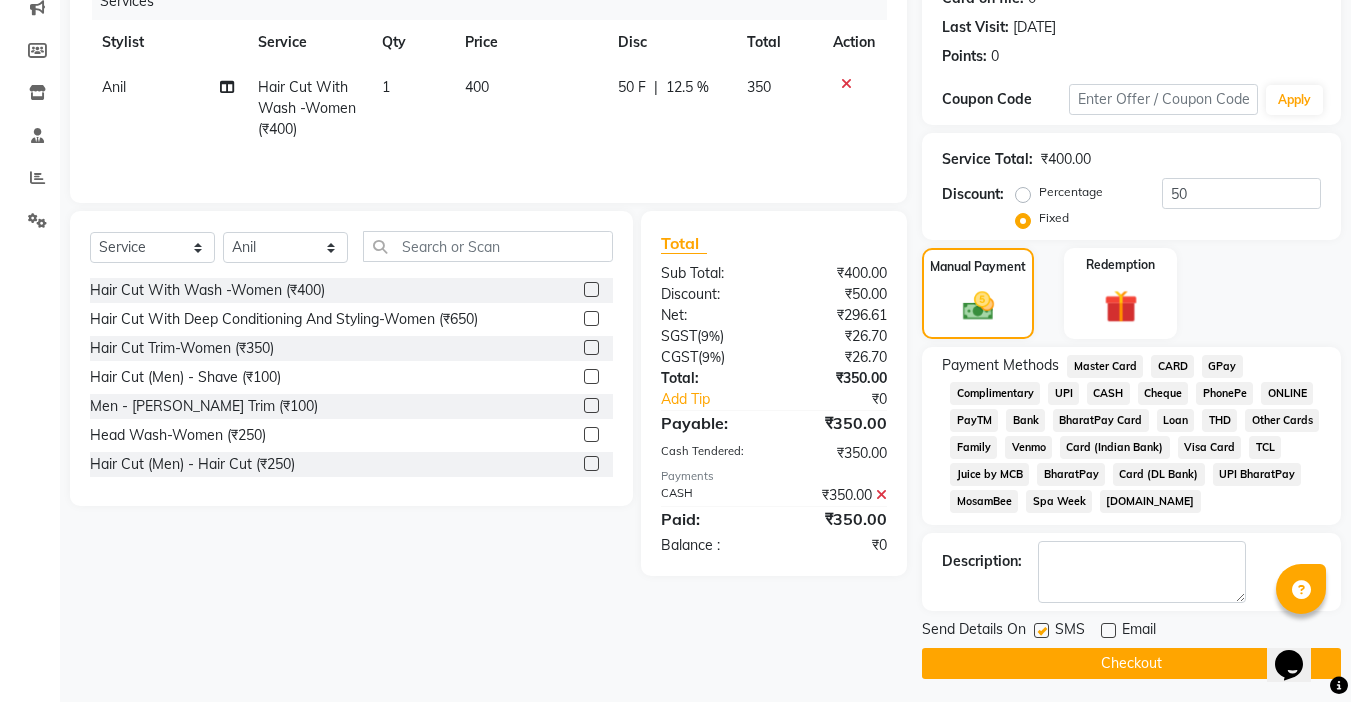 click on "Checkout" 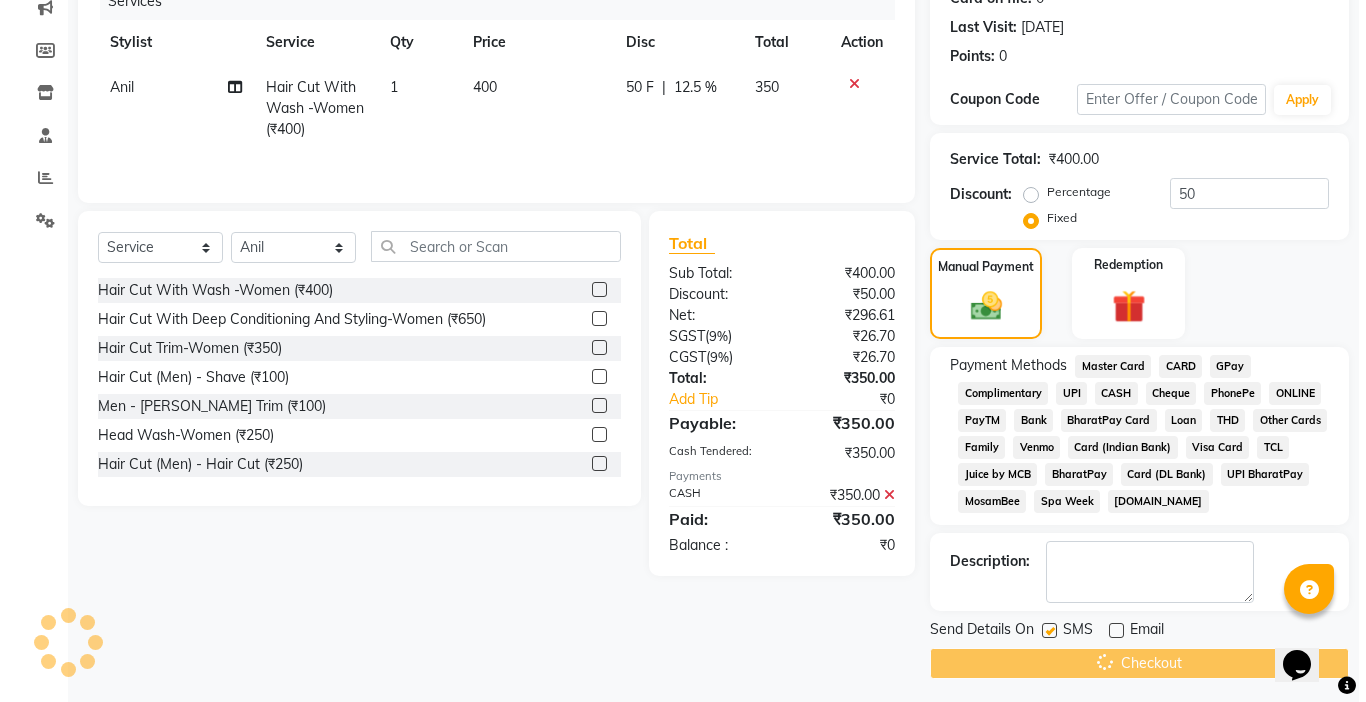 scroll, scrollTop: 0, scrollLeft: 0, axis: both 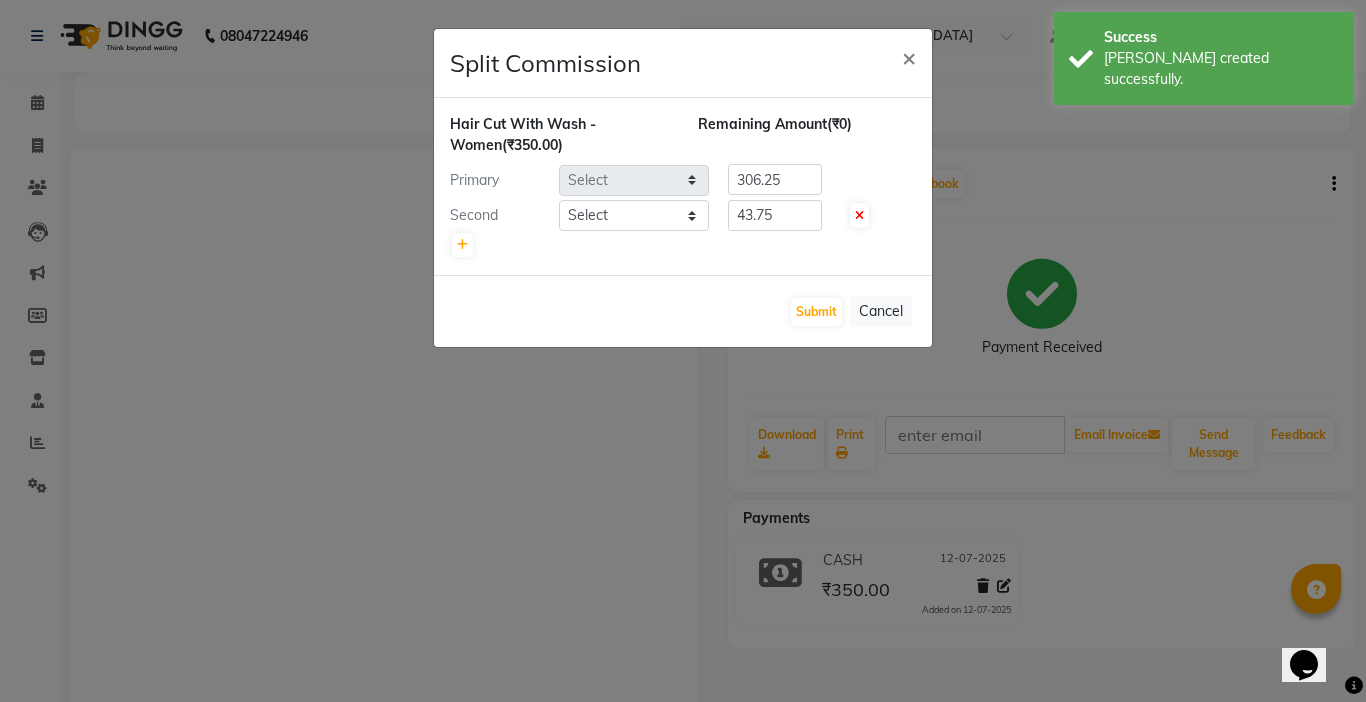 select on "54032" 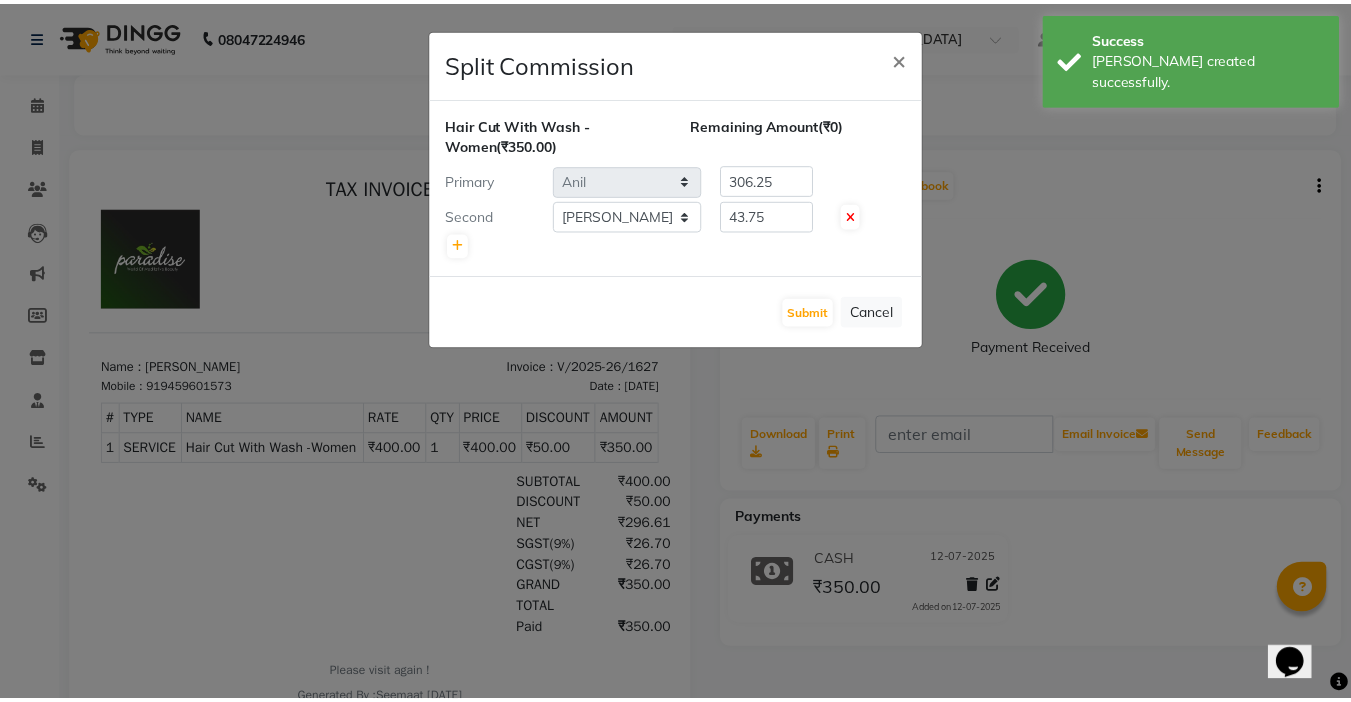 scroll, scrollTop: 0, scrollLeft: 0, axis: both 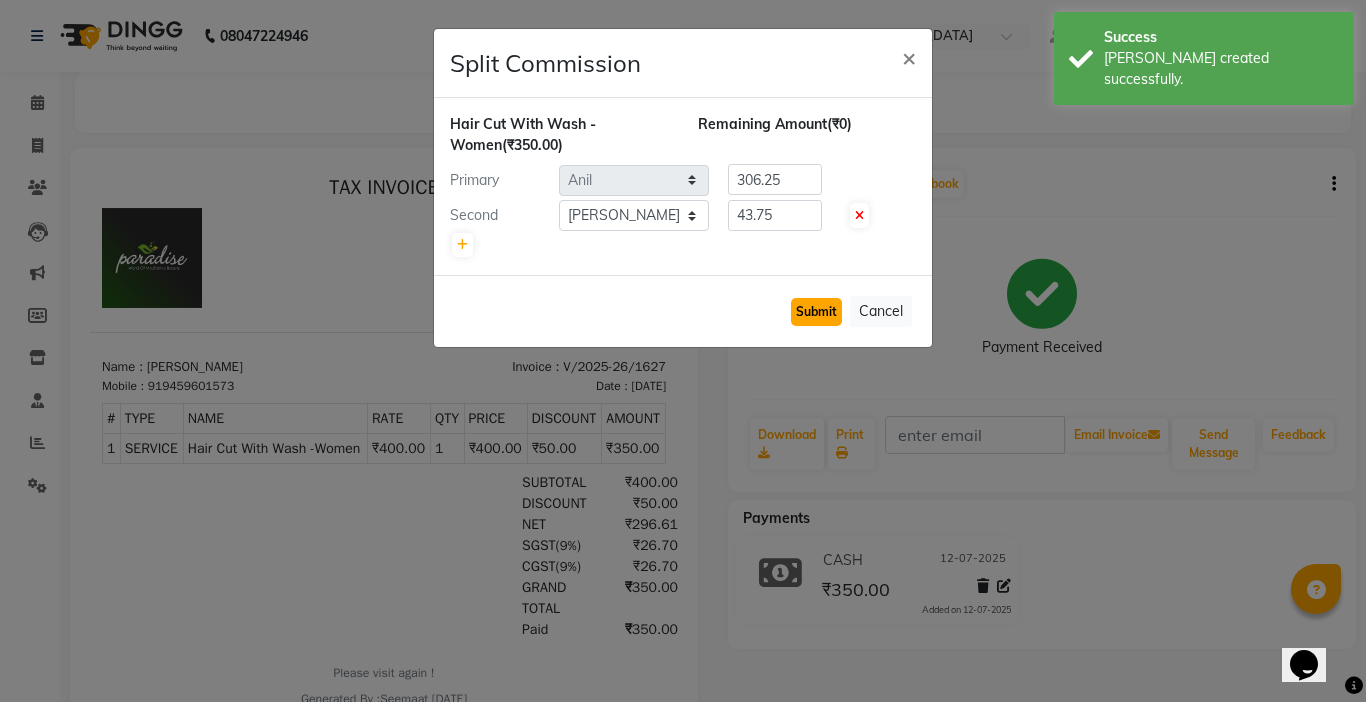 click on "Submit" 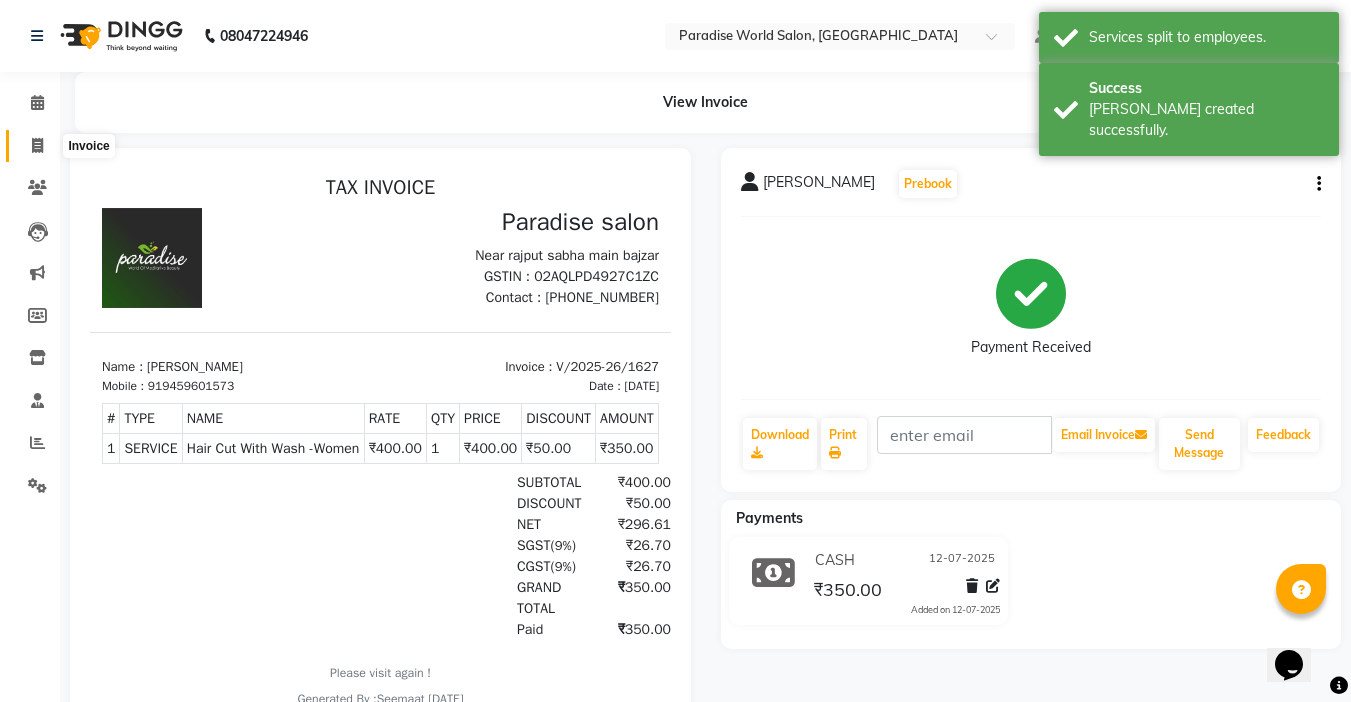 click 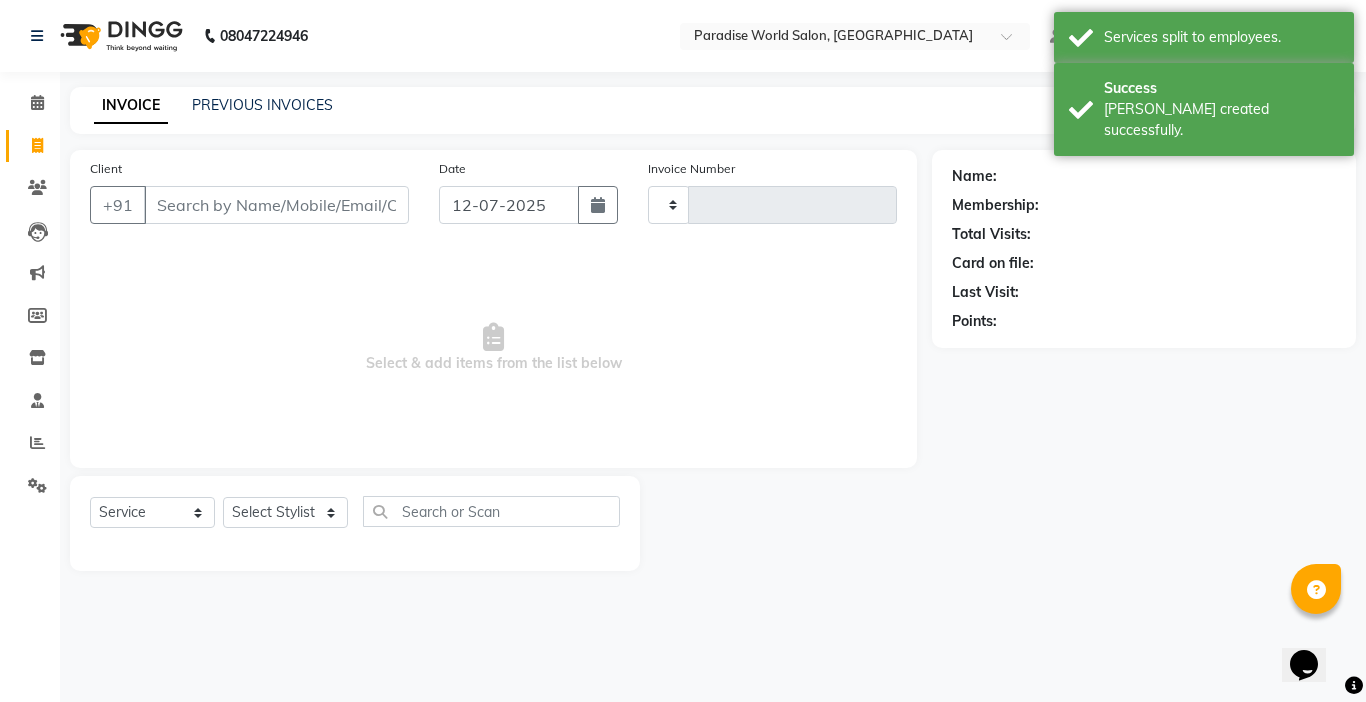 type on "1628" 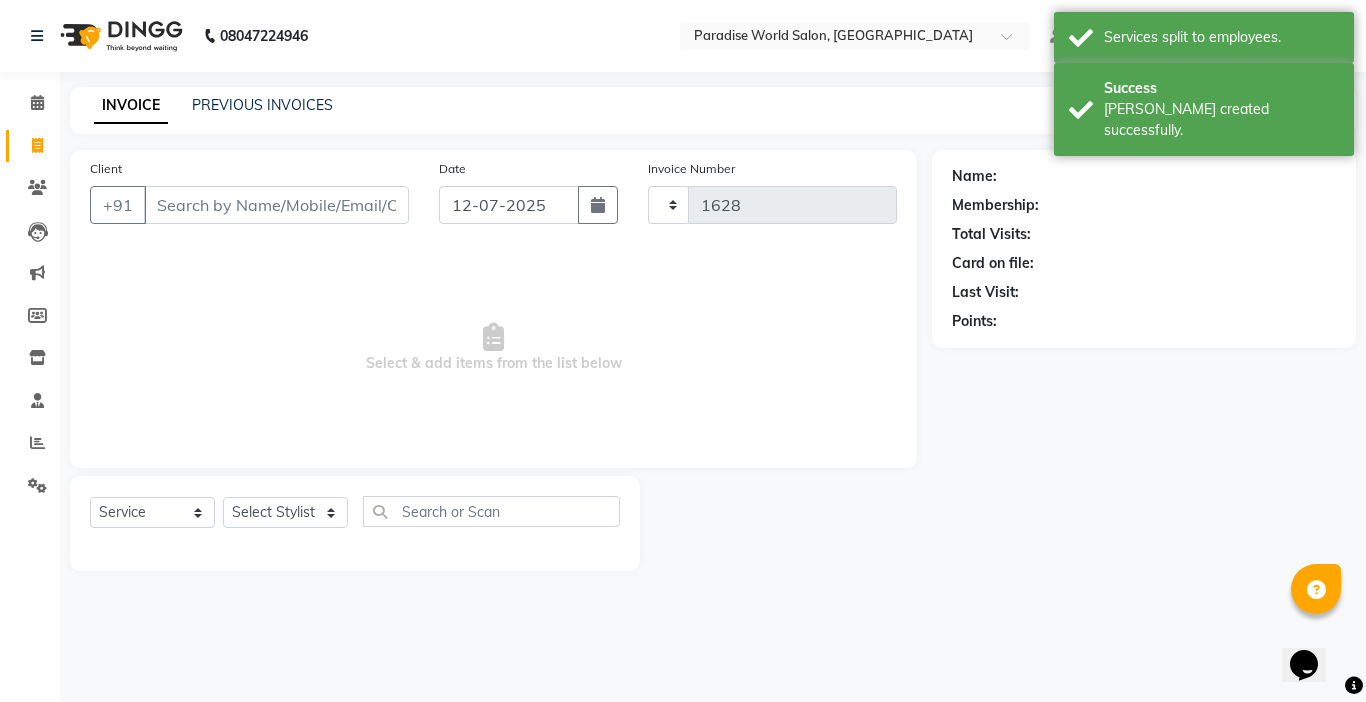 select on "4451" 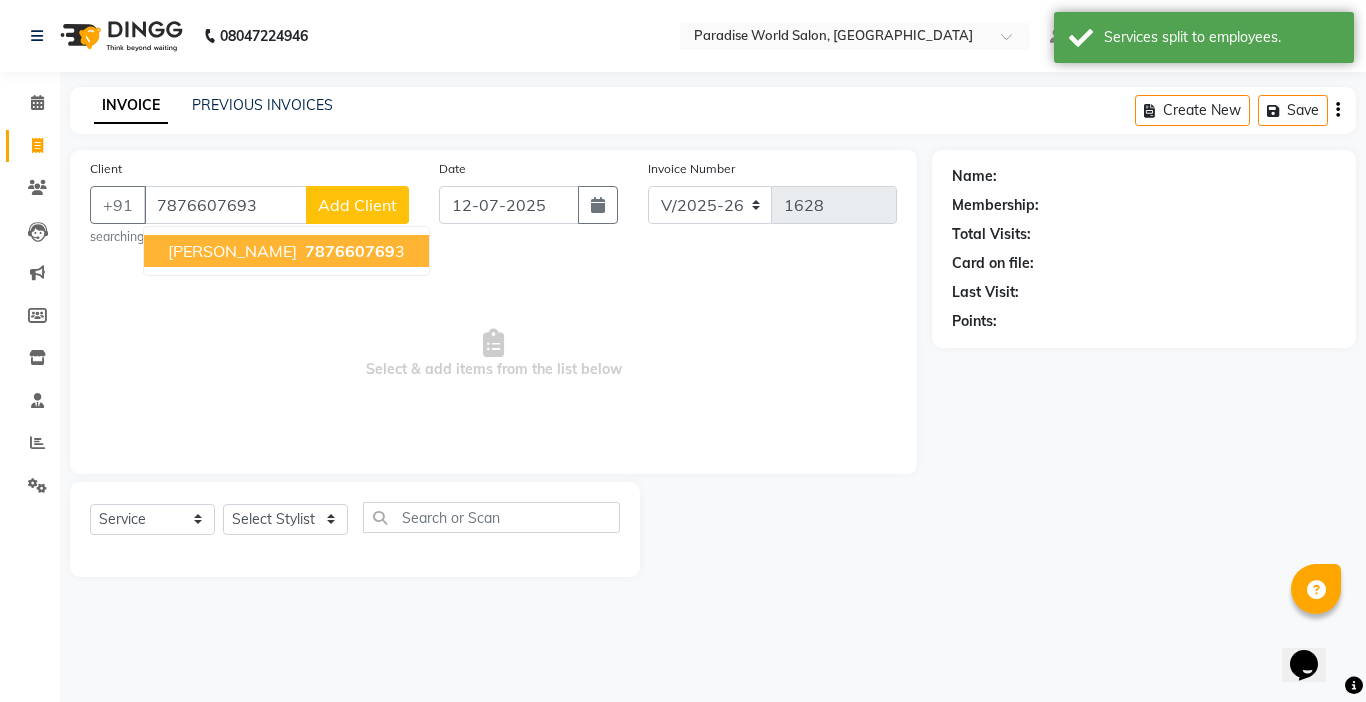 type on "7876607693" 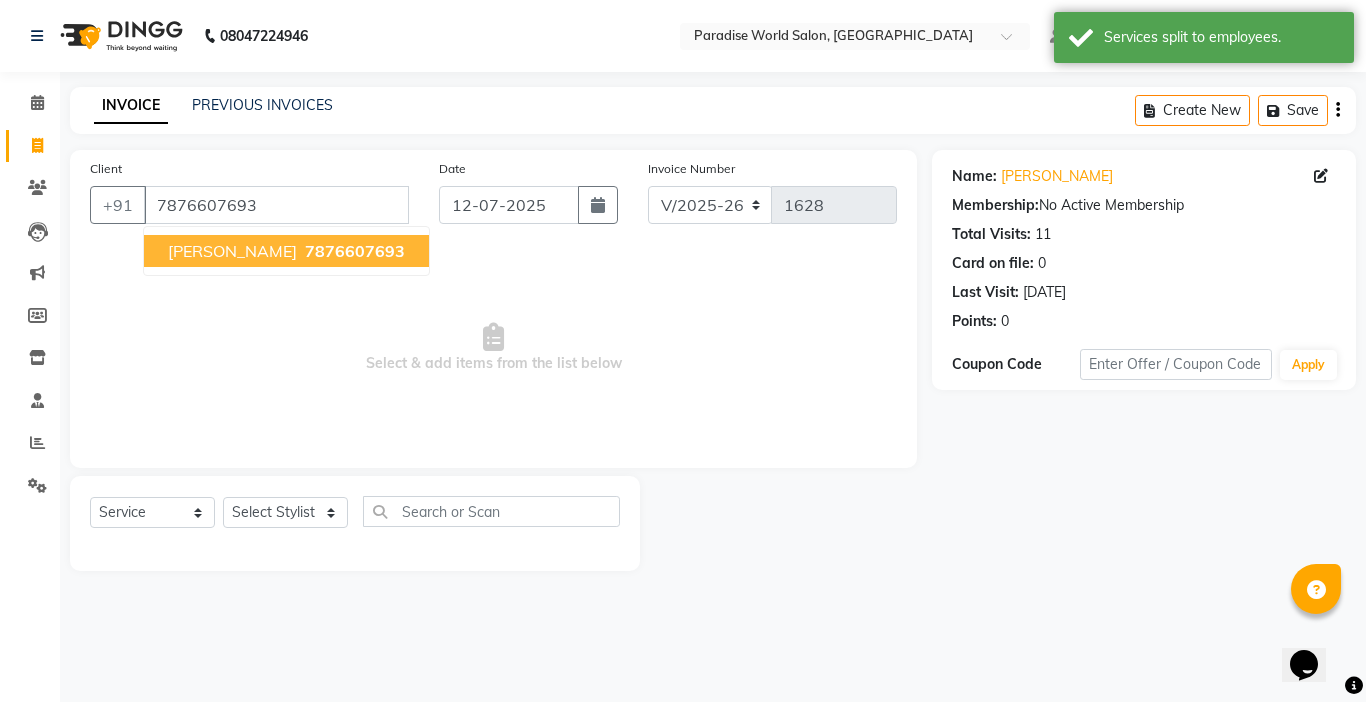 click on "shakshi" at bounding box center [232, 251] 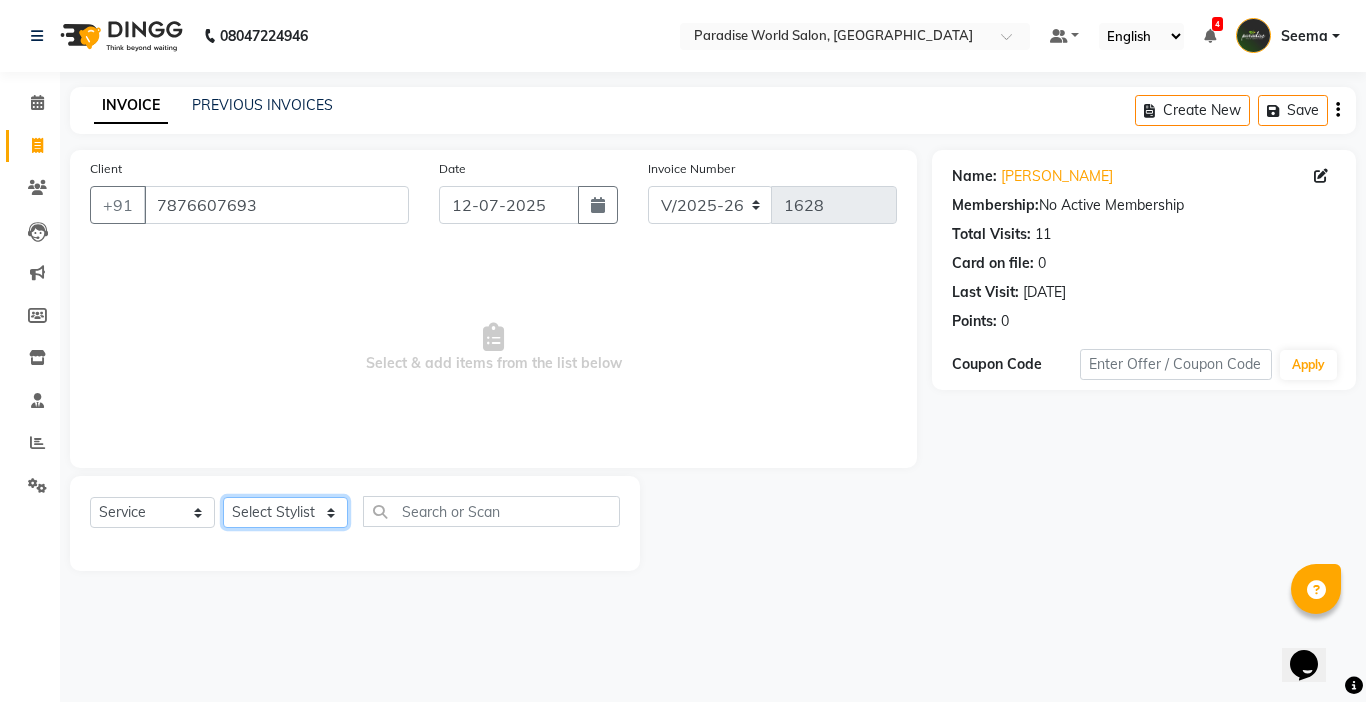 click on "Select Stylist Abby aman  Anil anku company Deepak Deepika Gourav Heena ishu Jagdeesh kanchan Love preet Maddy Manpreet student Meenu Naina Palak Palak Sharma Radika Rajneesh Student Seema Shagun Shifali - Student Shweta  Sujata Surinder Paul Vansh Vikas Vishal" 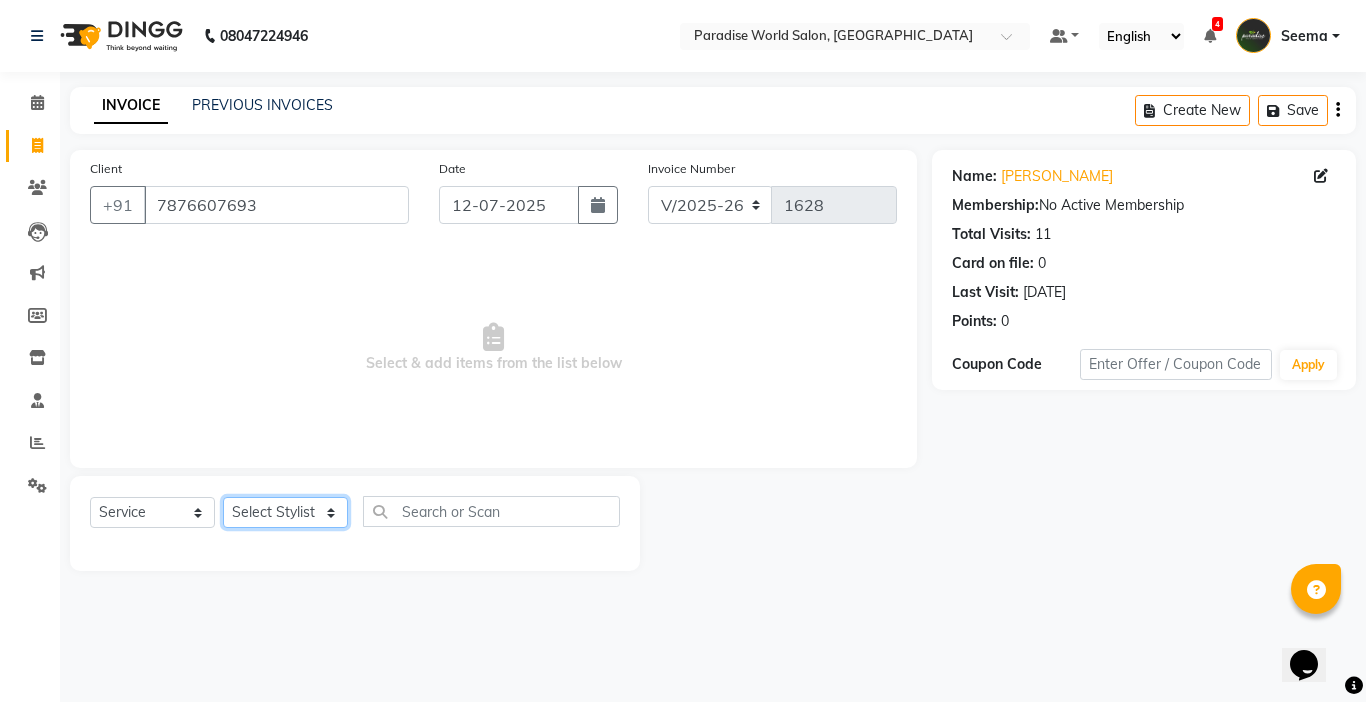select on "58495" 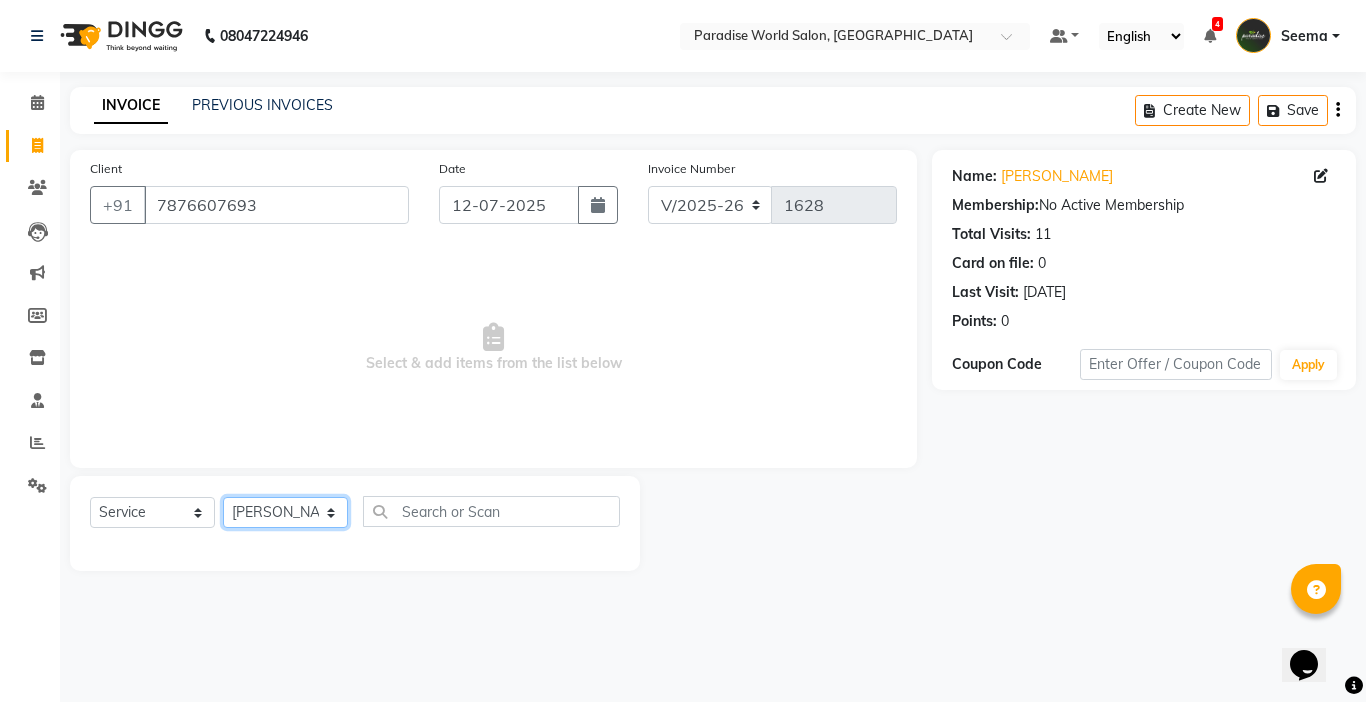 click on "Select Stylist Abby aman  Anil anku company Deepak Deepika Gourav Heena ishu Jagdeesh kanchan Love preet Maddy Manpreet student Meenu Naina Palak Palak Sharma Radika Rajneesh Student Seema Shagun Shifali - Student Shweta  Sujata Surinder Paul Vansh Vikas Vishal" 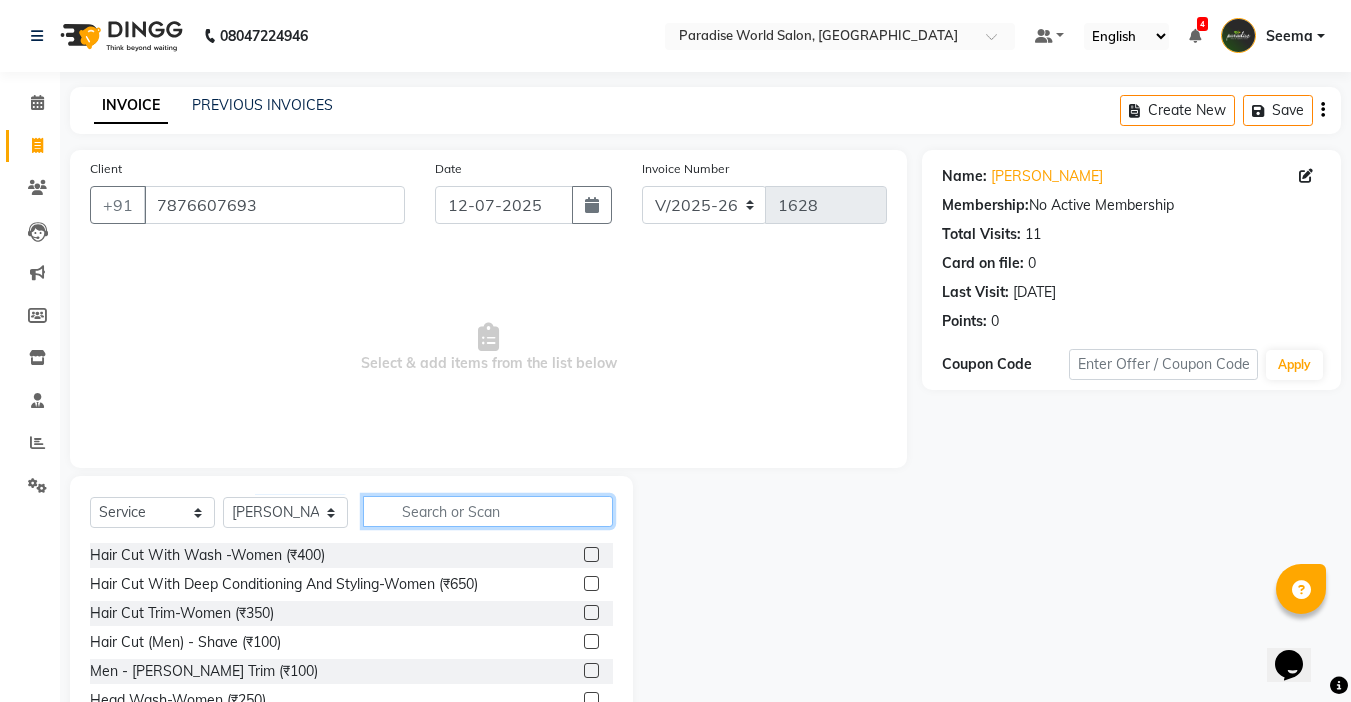 click 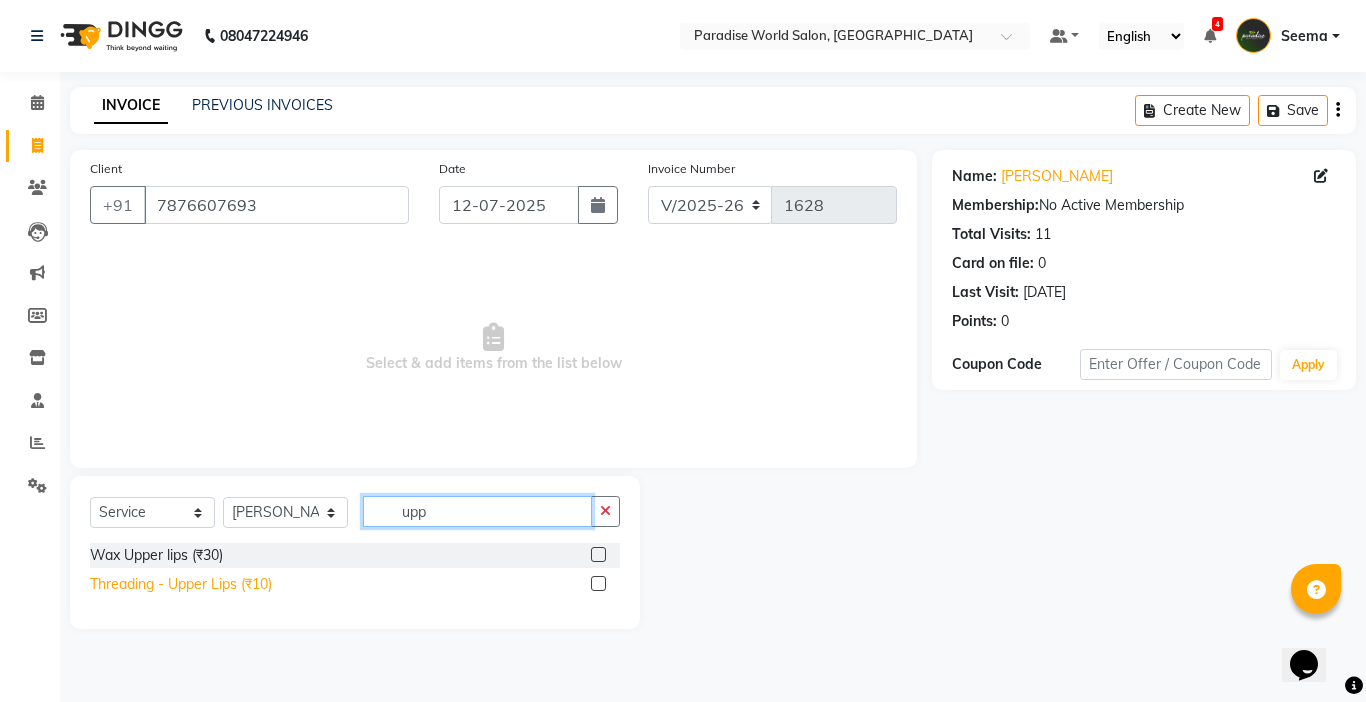 type on "upp" 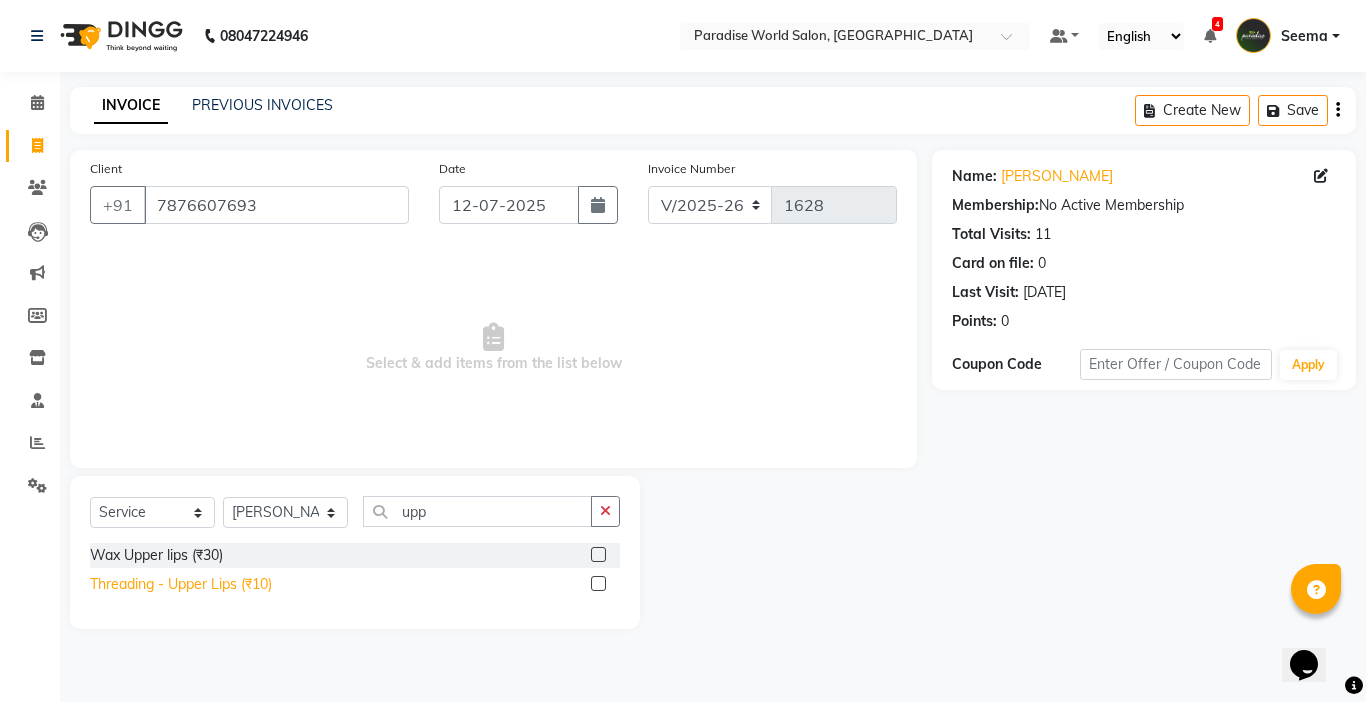 click on "Threading   -  Upper Lips (₹10)" 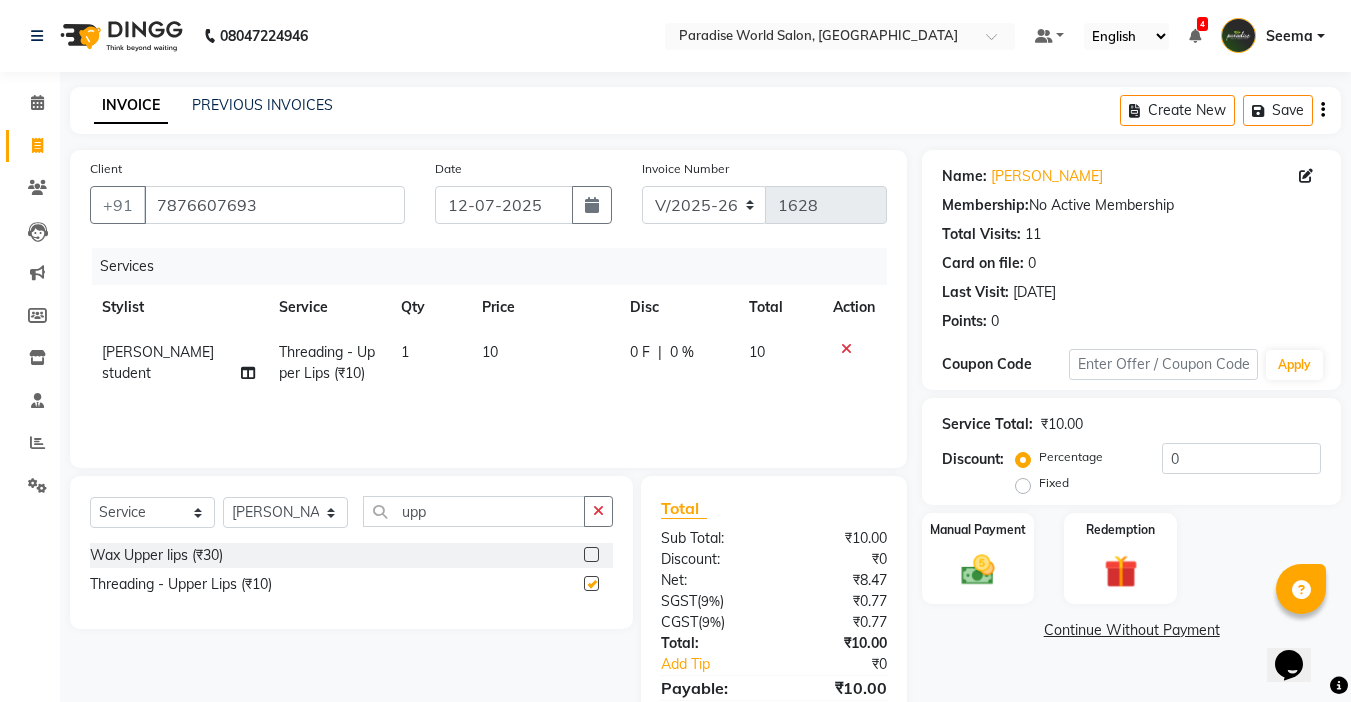 checkbox on "false" 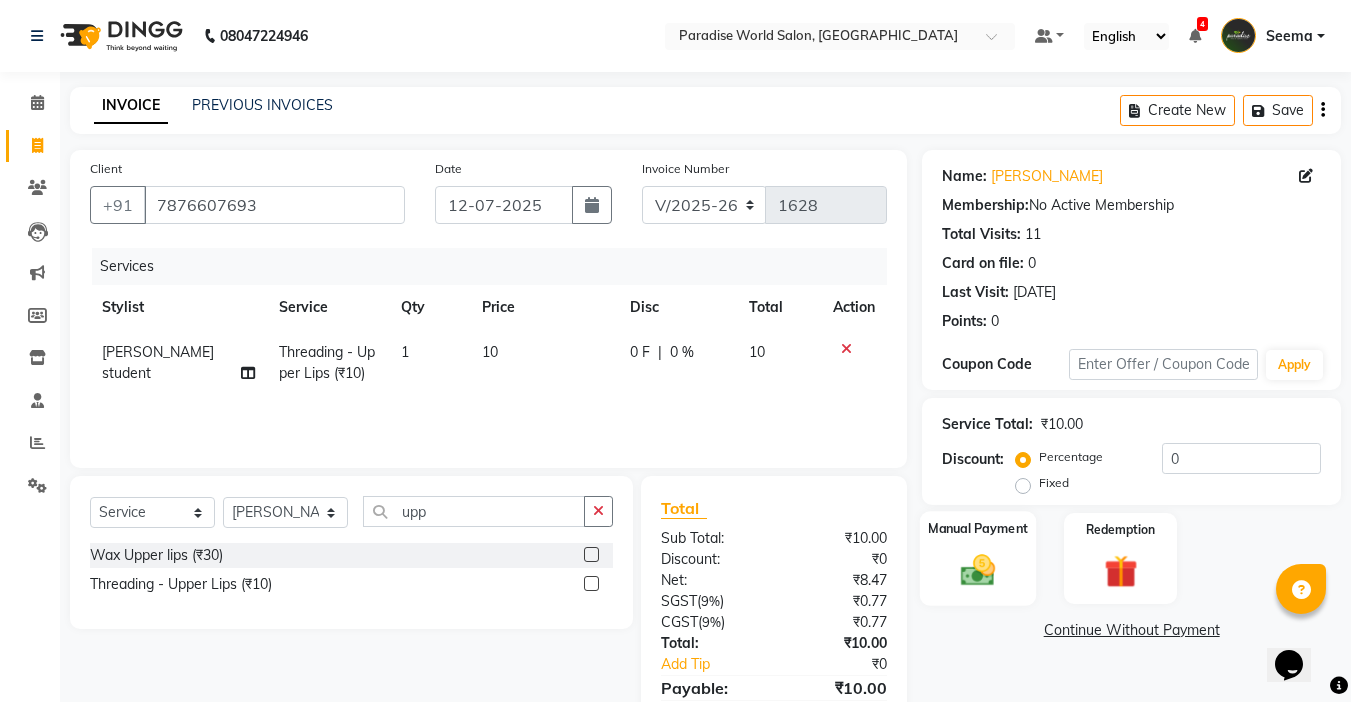 click 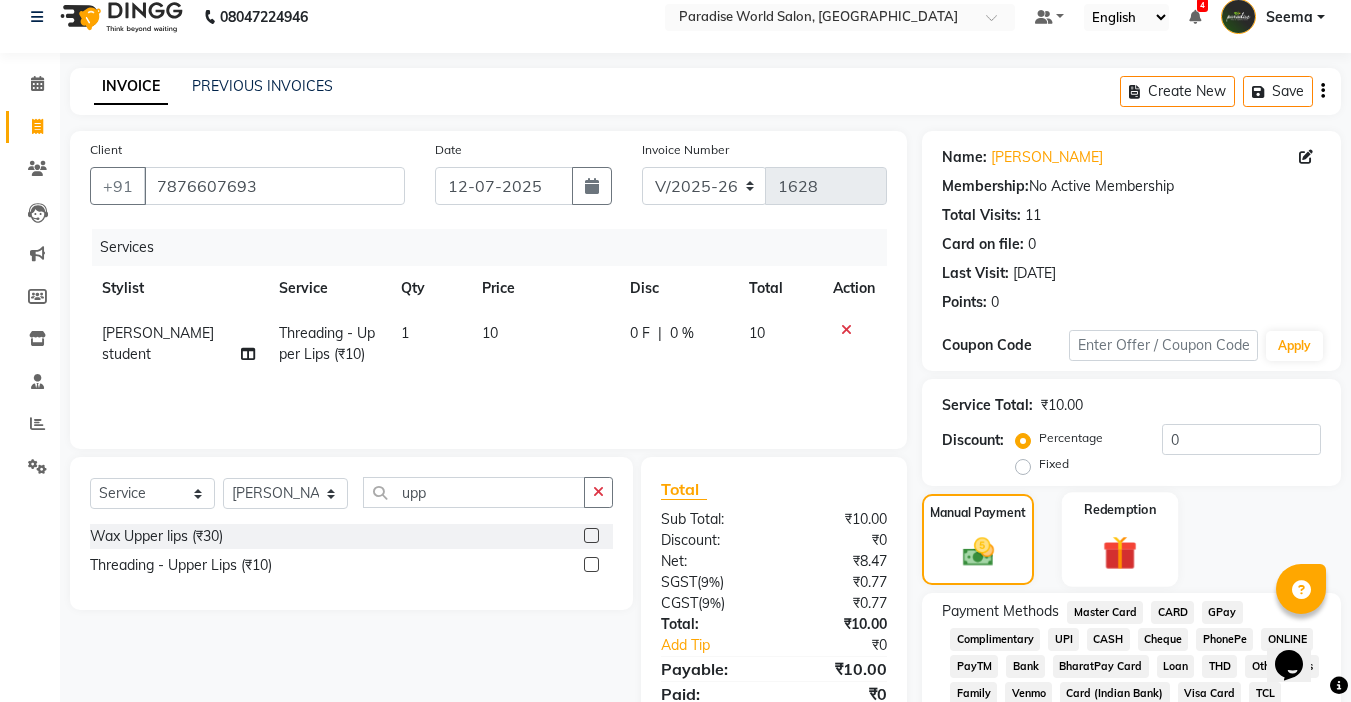 scroll, scrollTop: 0, scrollLeft: 0, axis: both 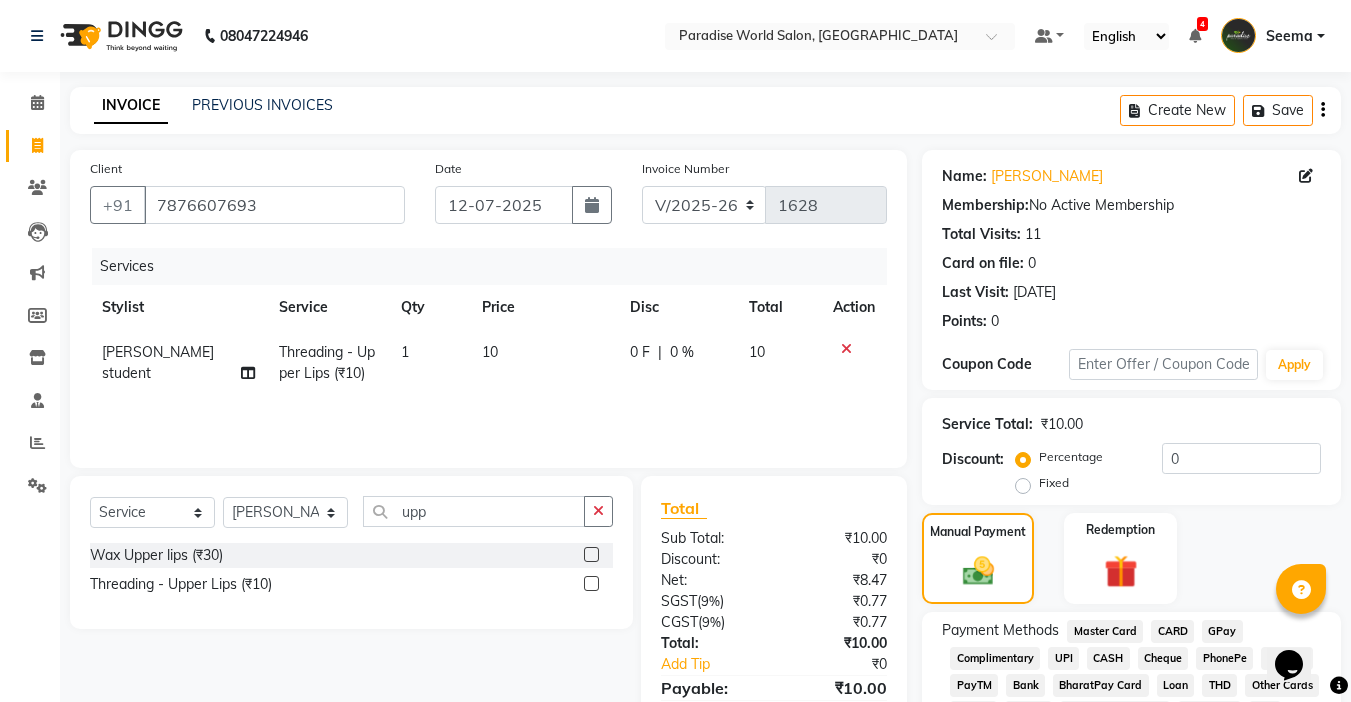click on "CASH" 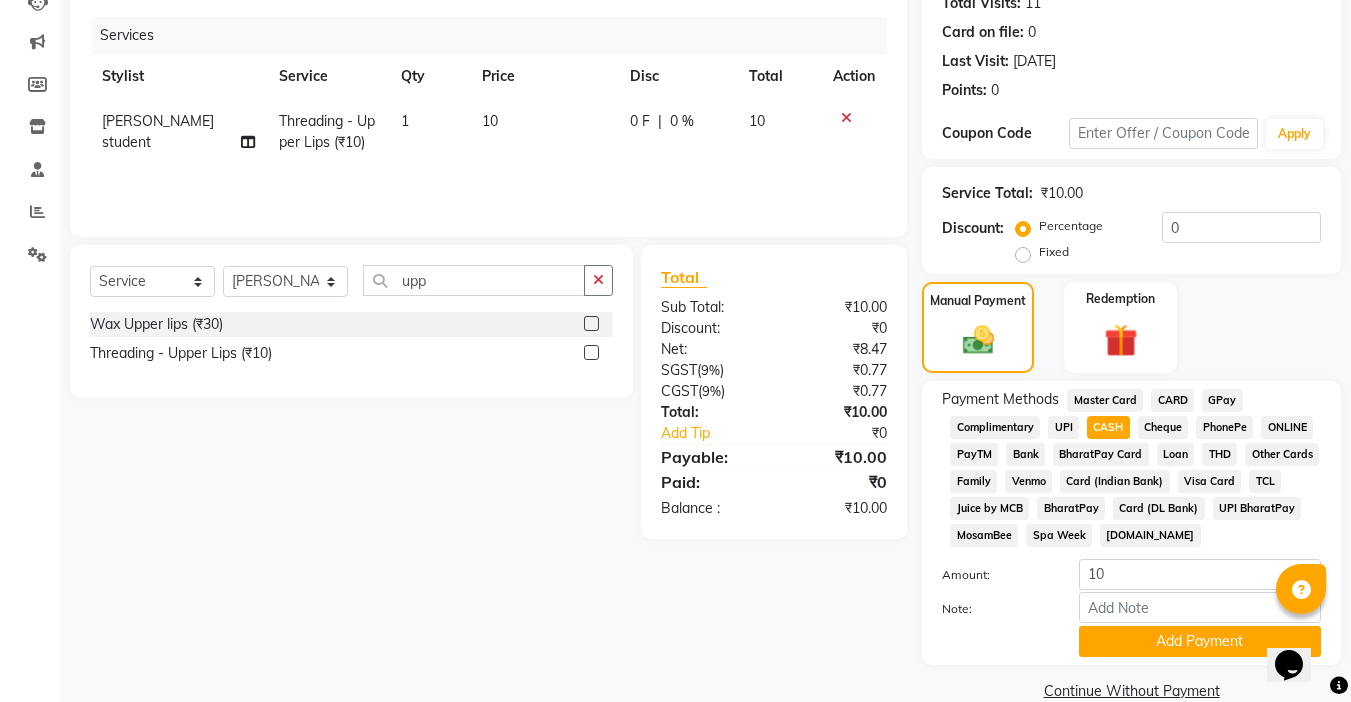 scroll, scrollTop: 265, scrollLeft: 0, axis: vertical 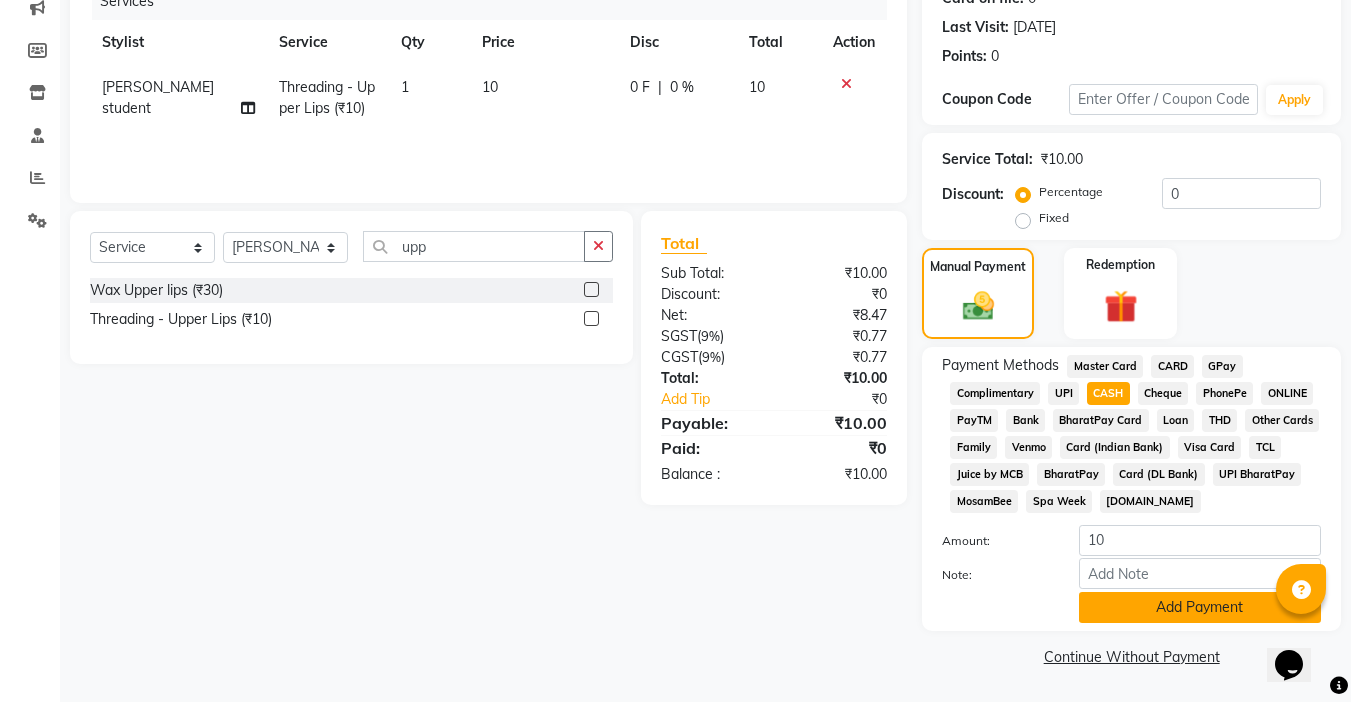 click on "Add Payment" 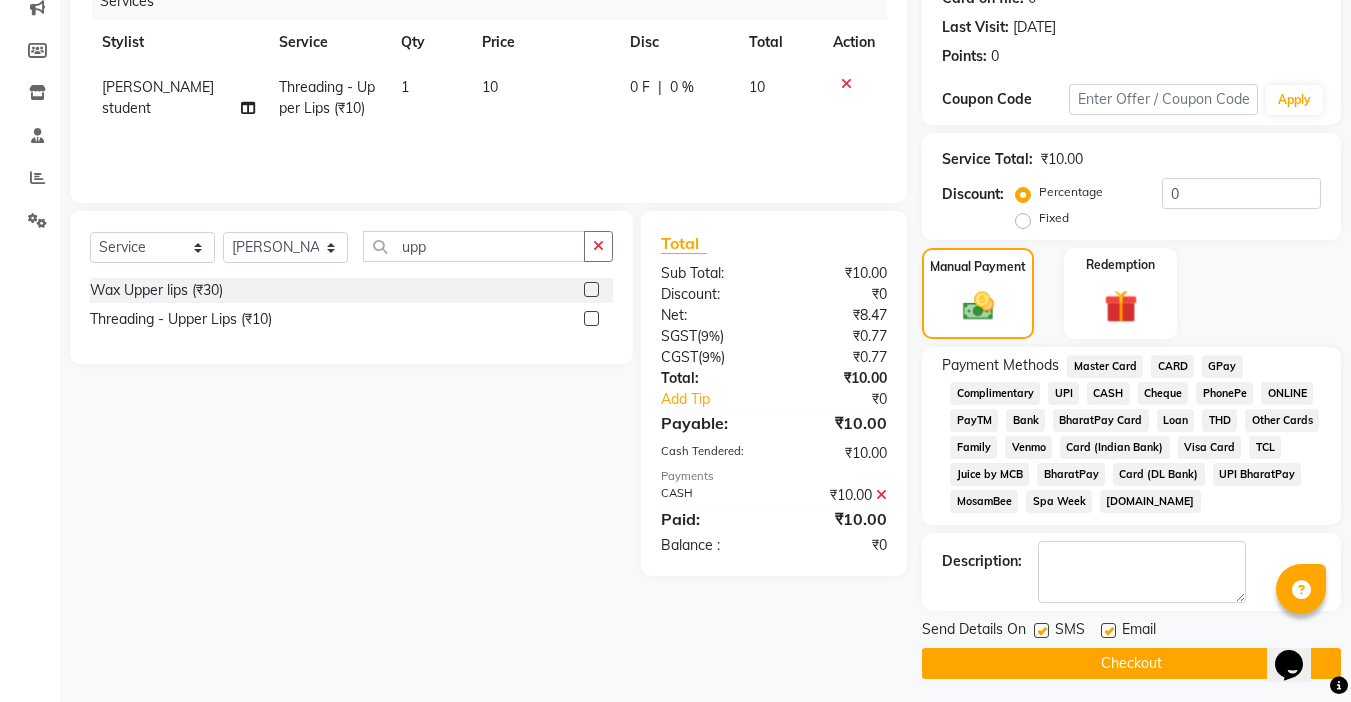 click on "Checkout" 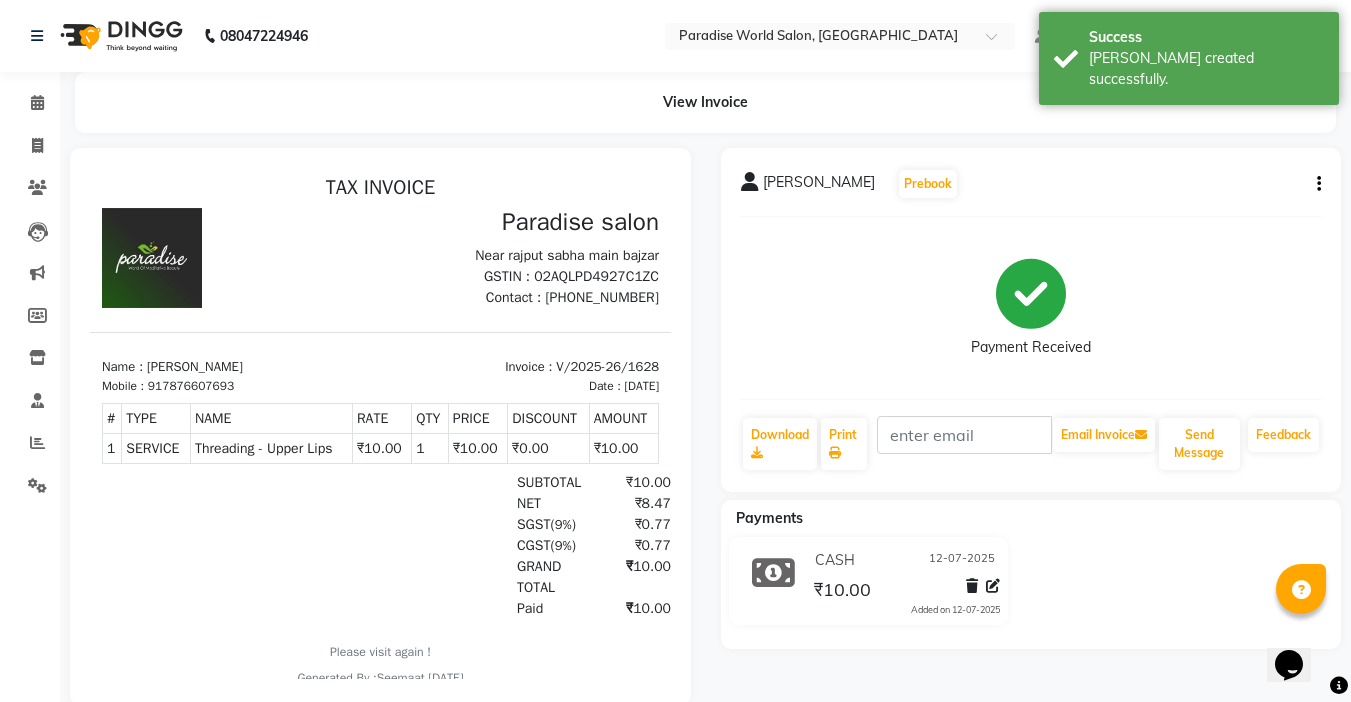 scroll, scrollTop: 0, scrollLeft: 0, axis: both 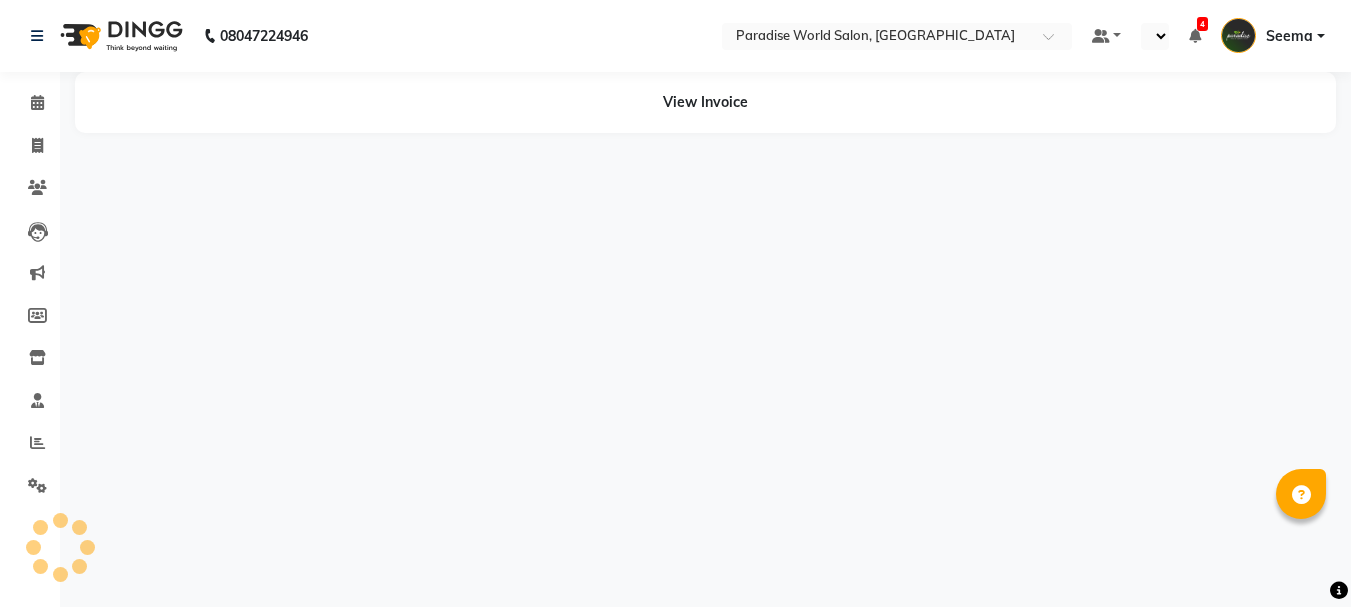 select on "en" 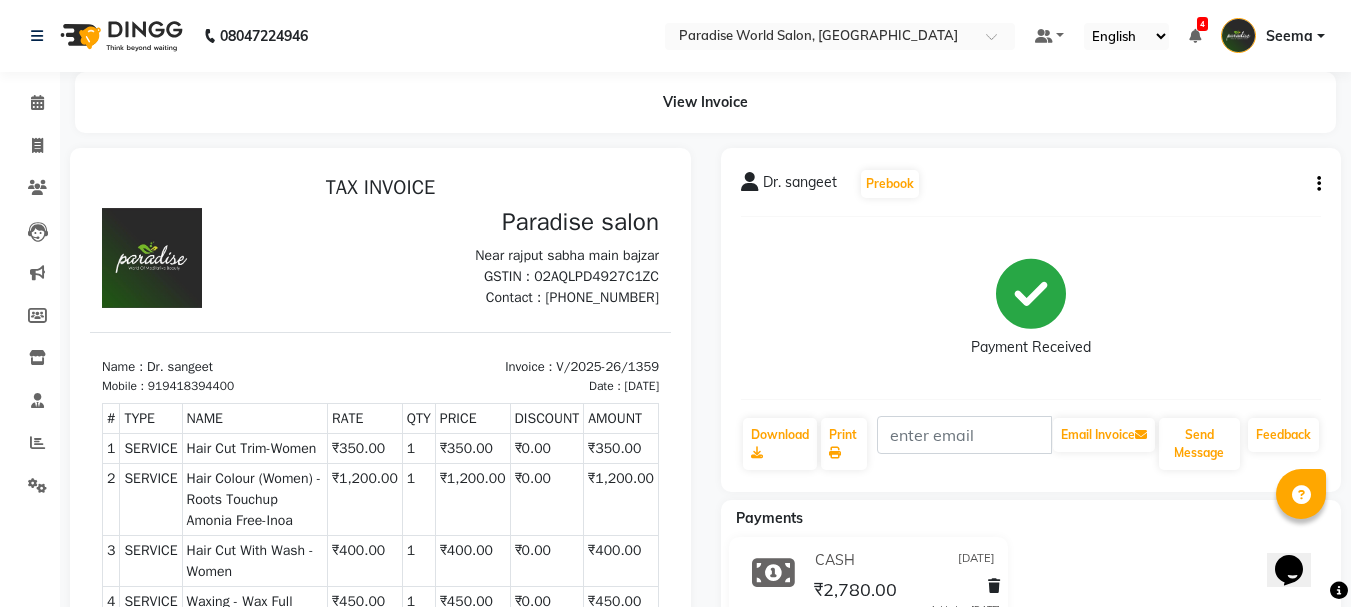 scroll, scrollTop: 0, scrollLeft: 0, axis: both 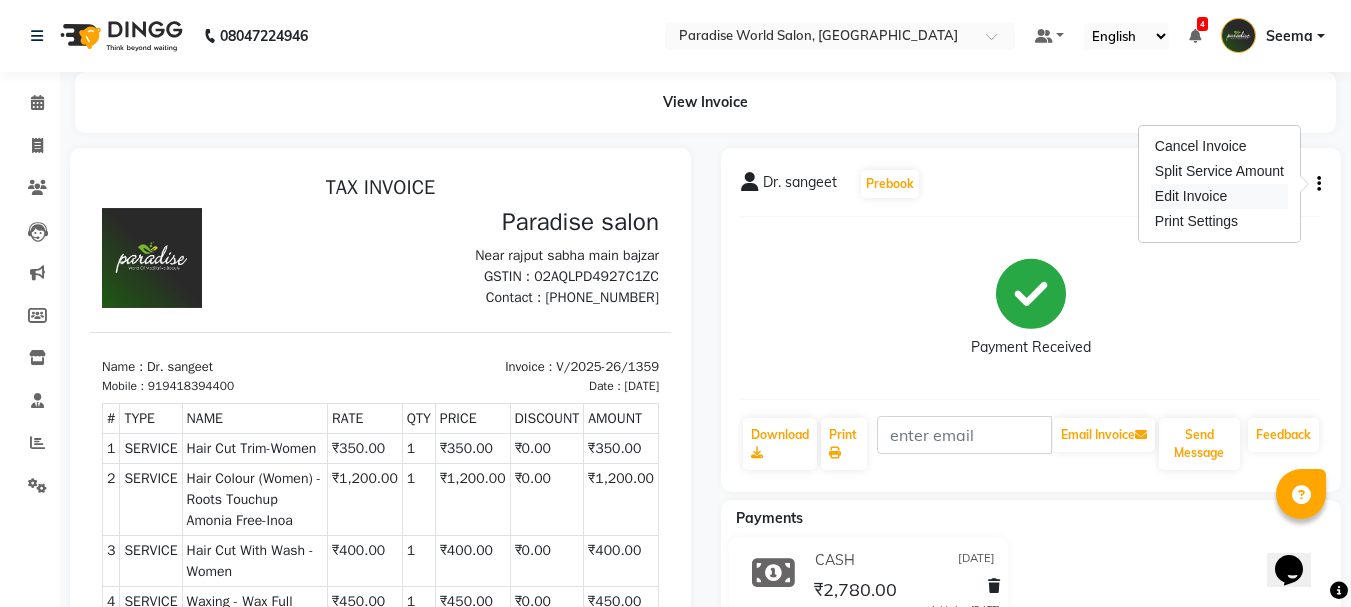 click on "Edit Invoice" at bounding box center (1219, 196) 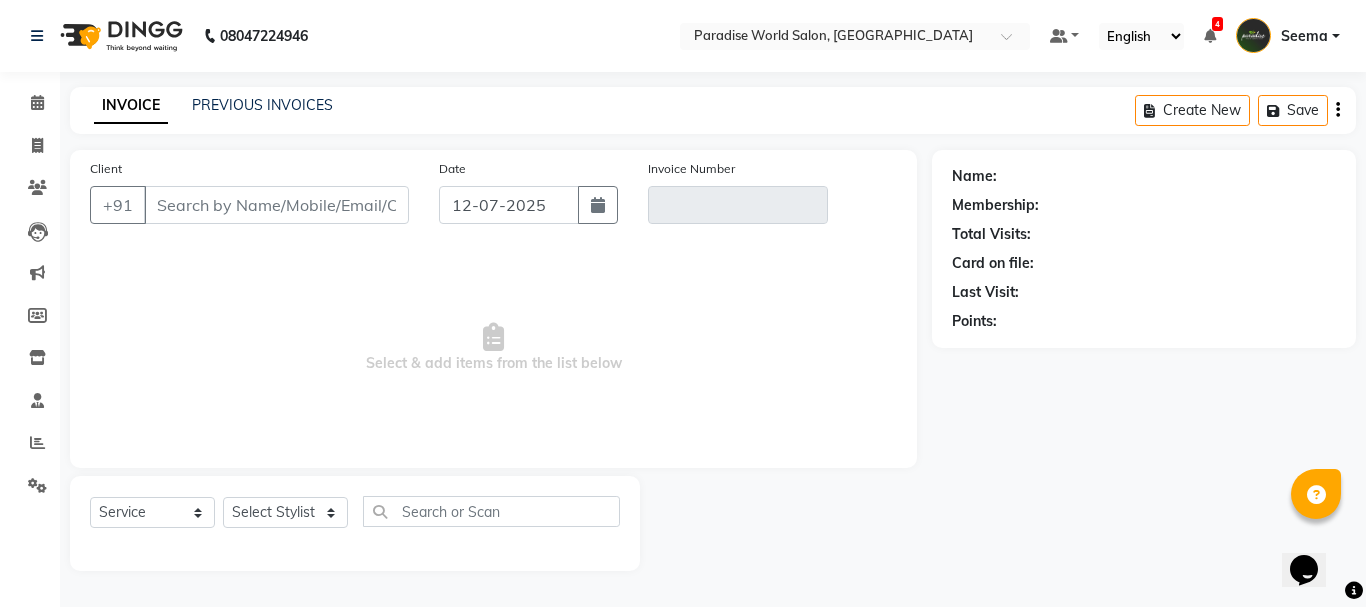 type on "9418394400" 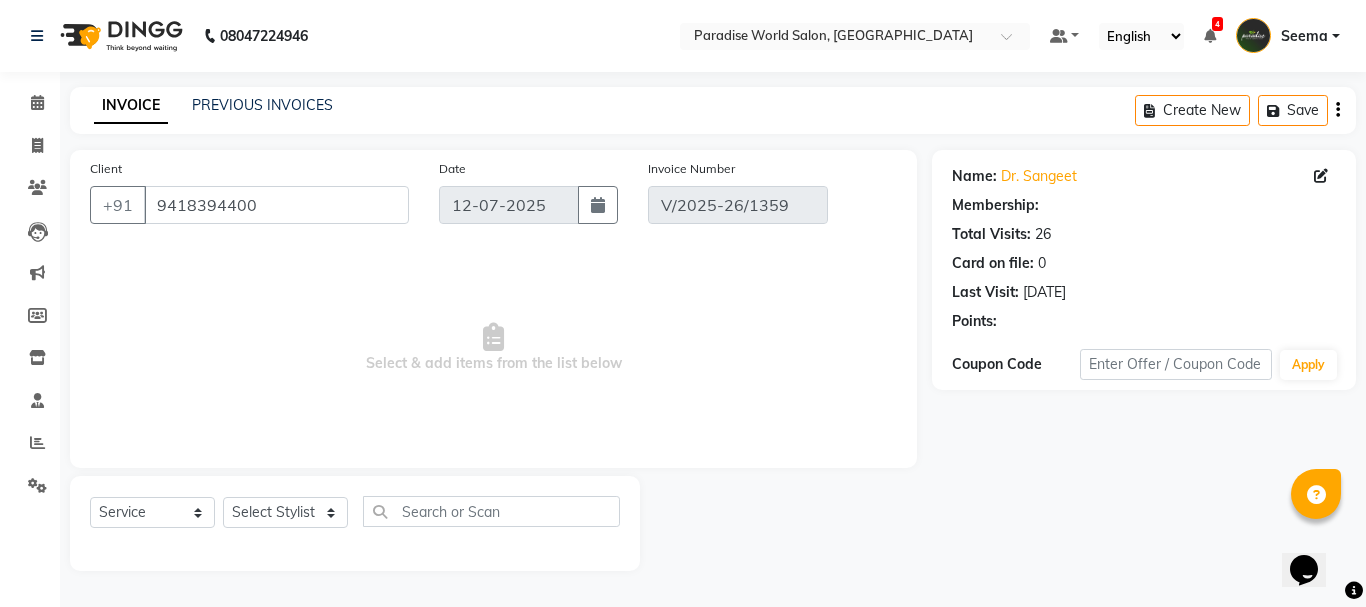 select on "1: Object" 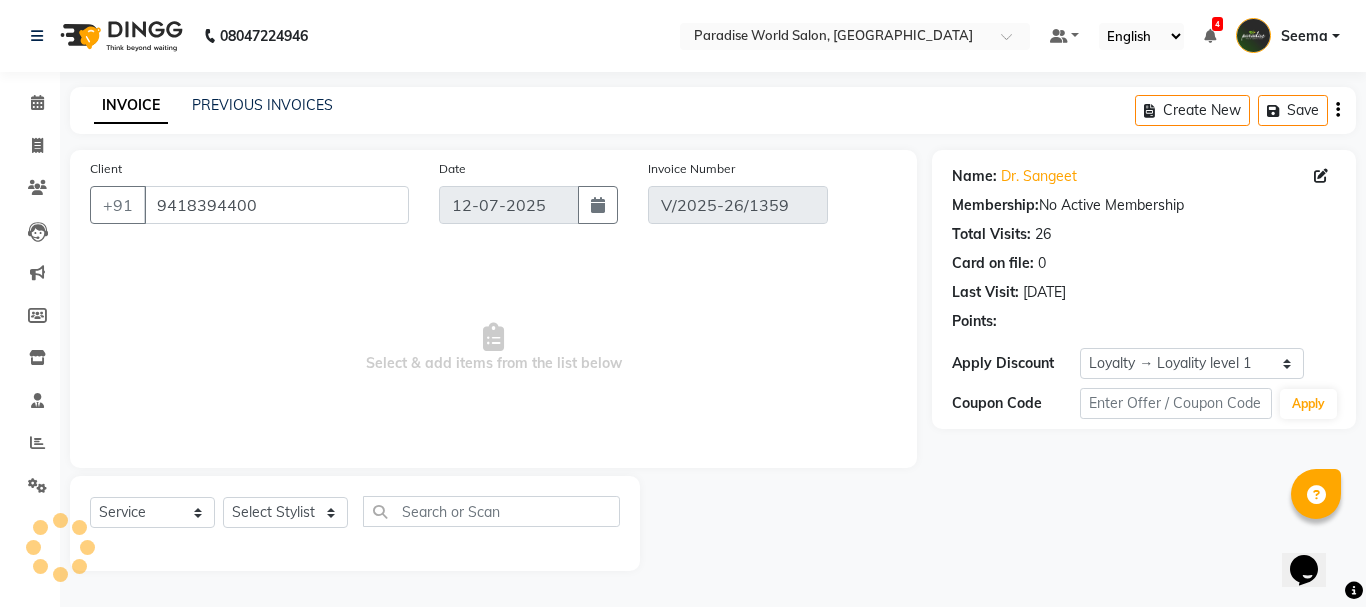 type on "[DATE]" 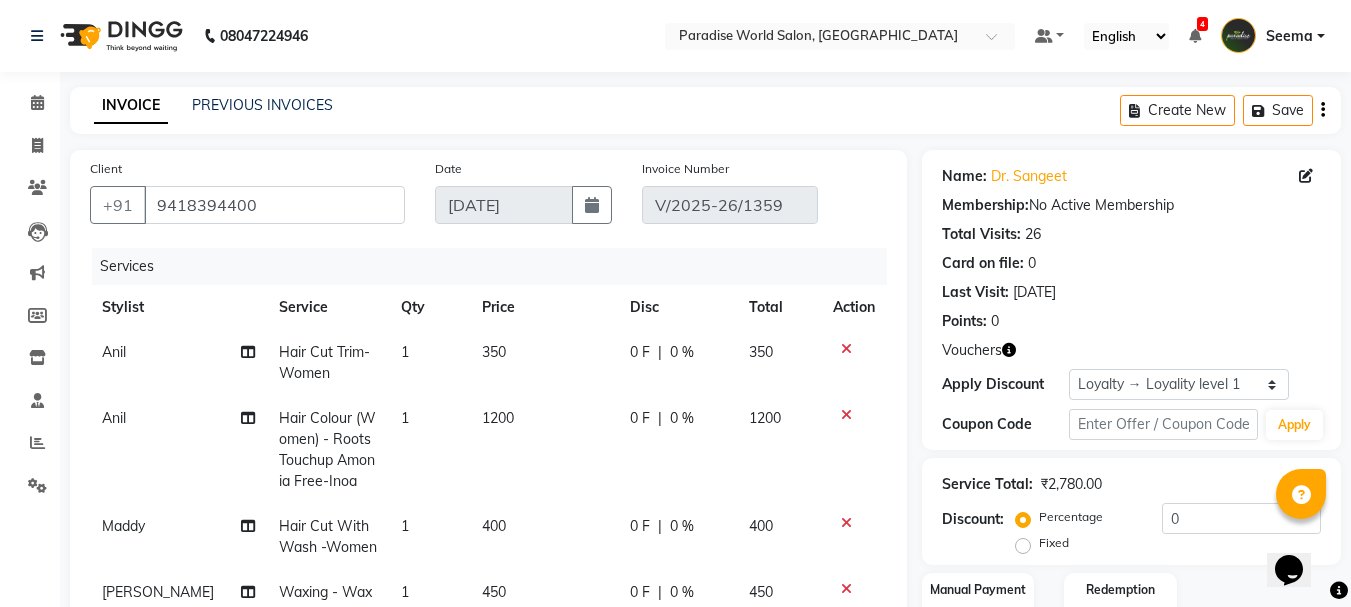 click on "350" 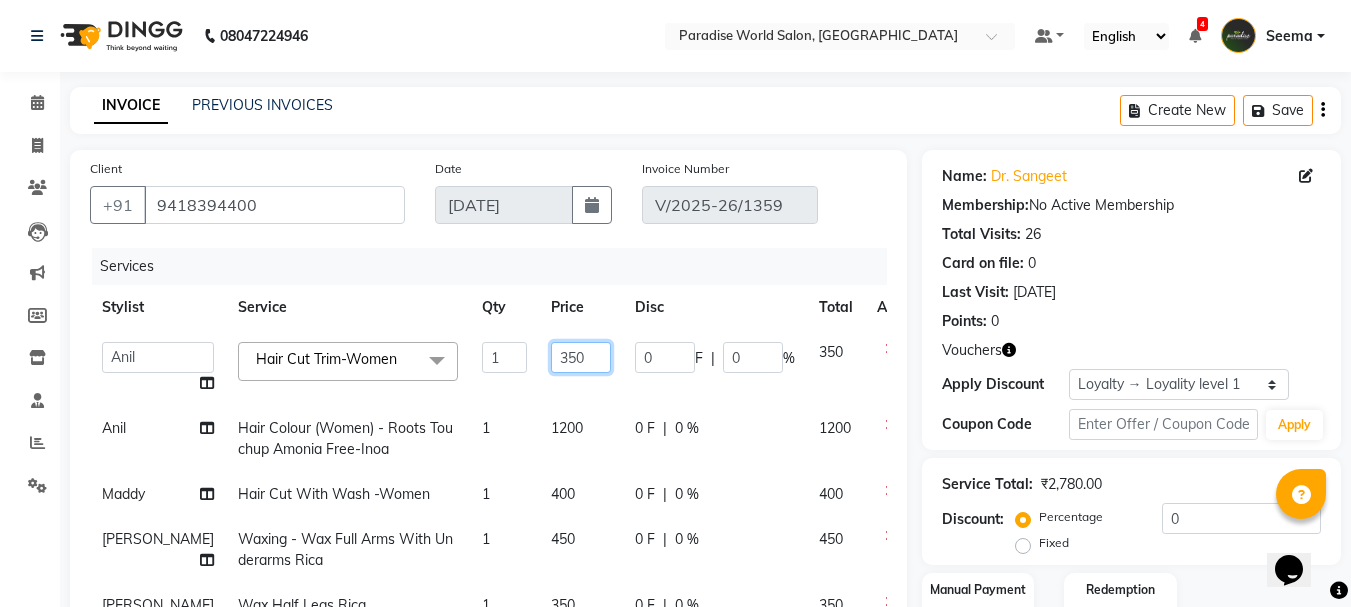 click on "350" 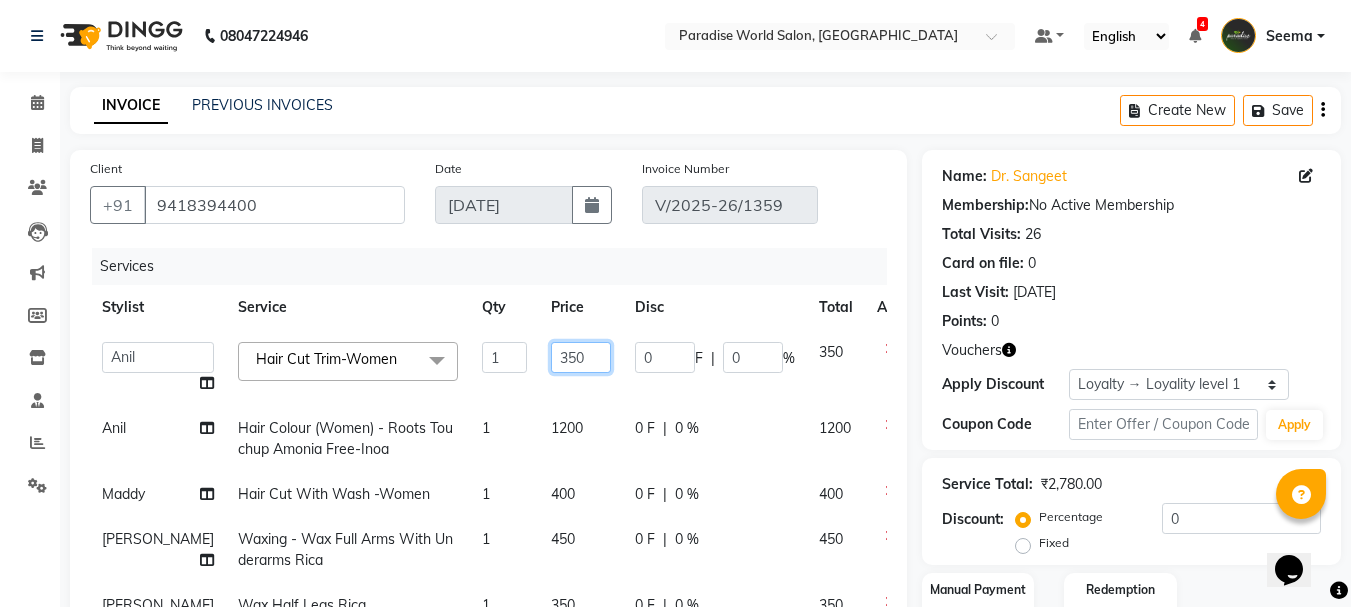 type on "35" 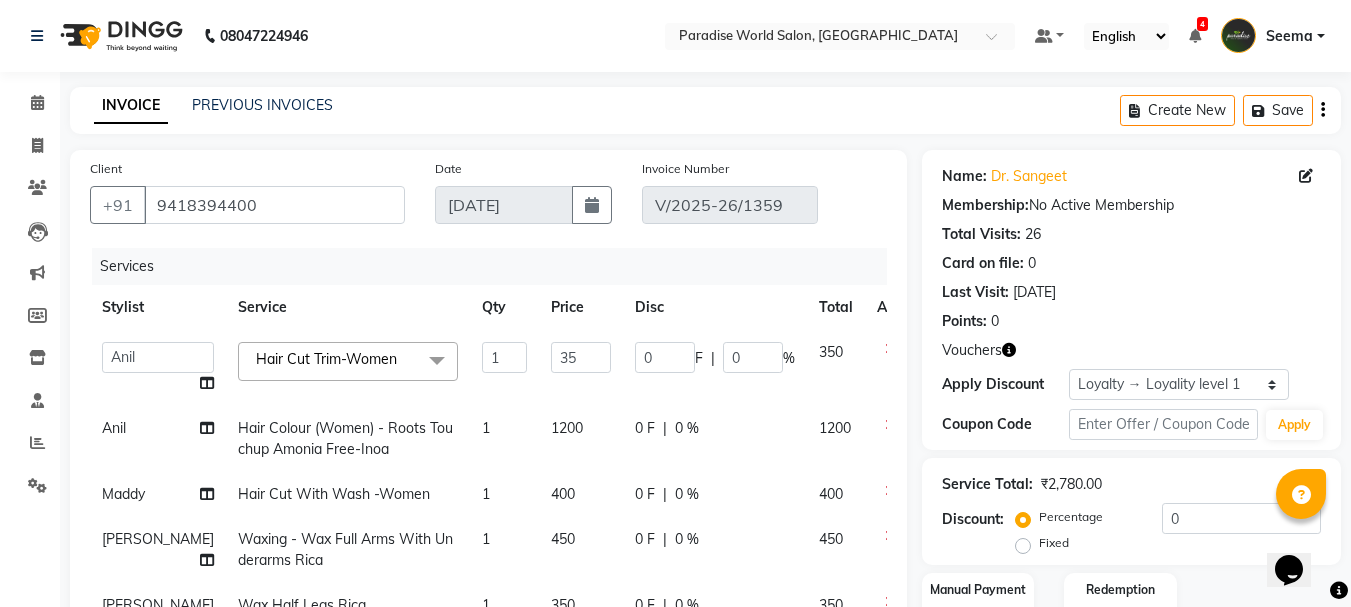 click on "1200" 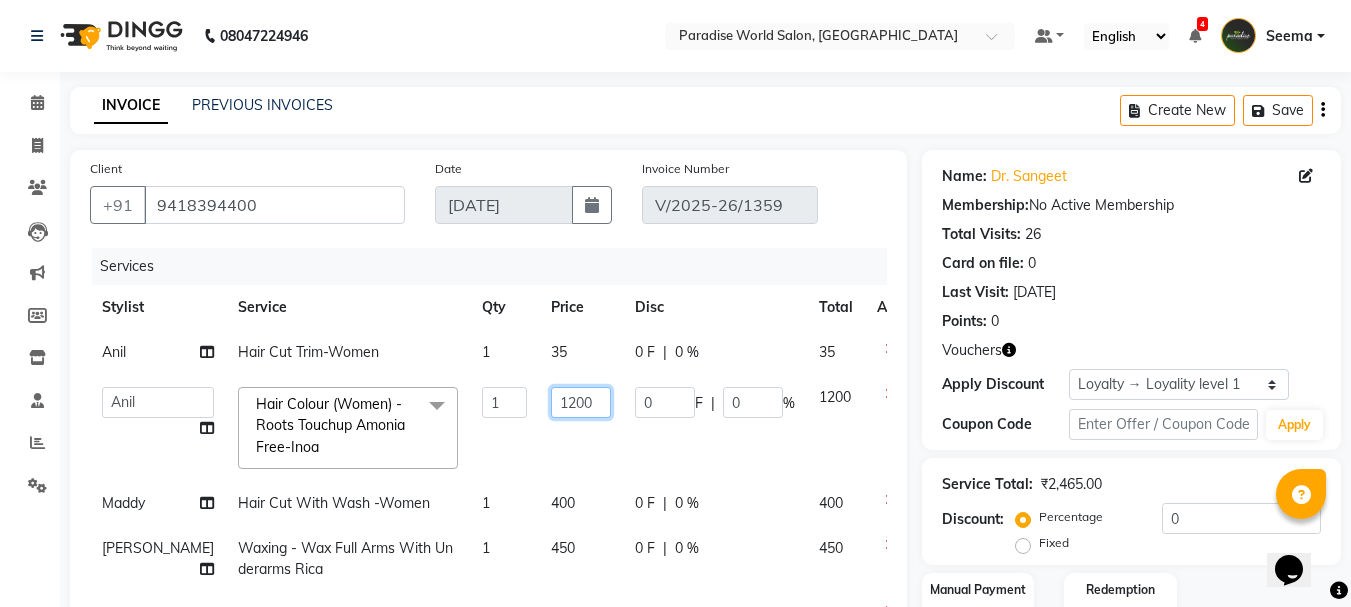click on "1200" 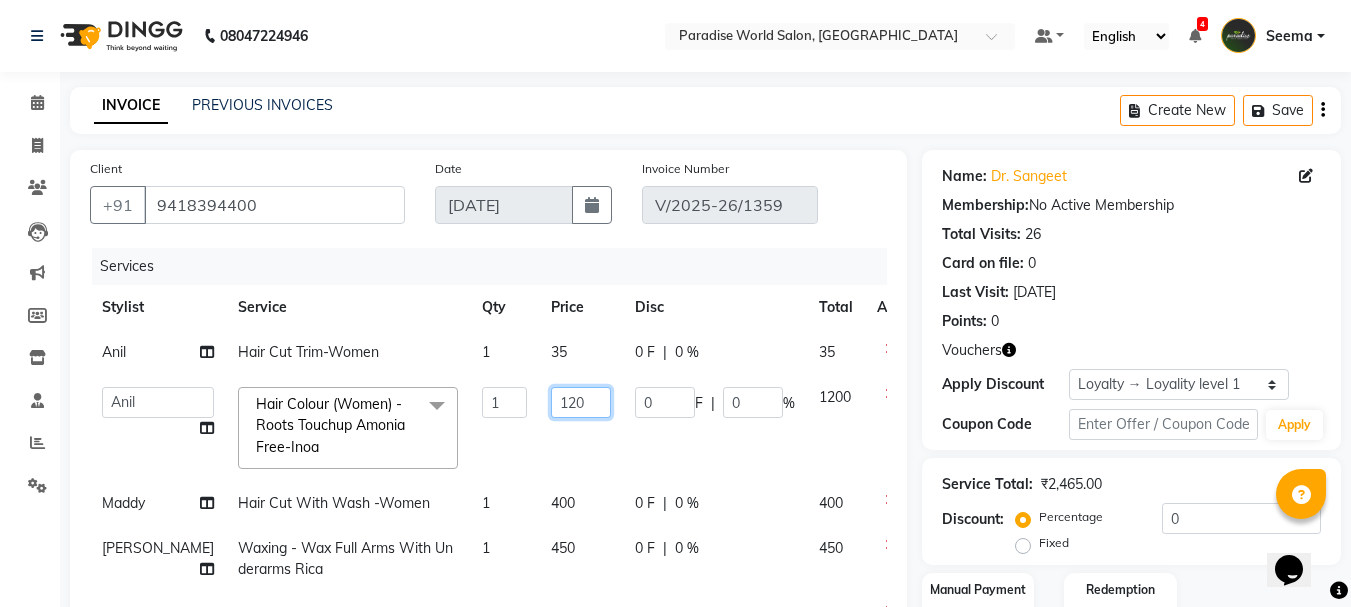 type on "12" 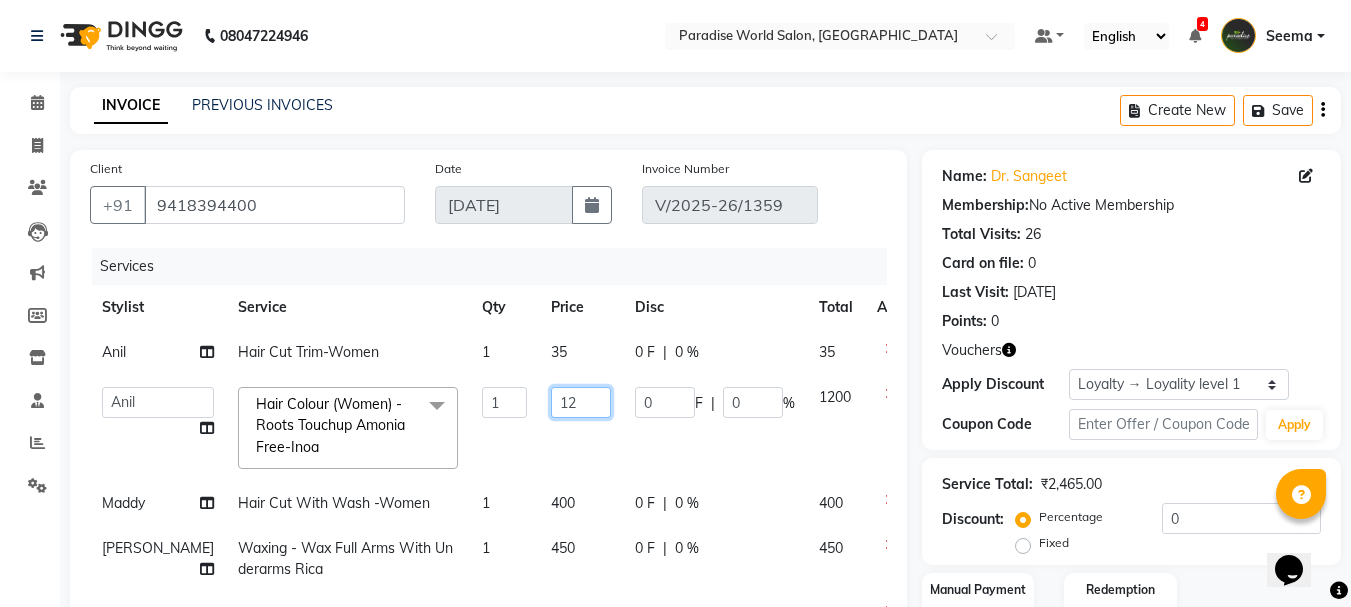 scroll, scrollTop: 28, scrollLeft: 0, axis: vertical 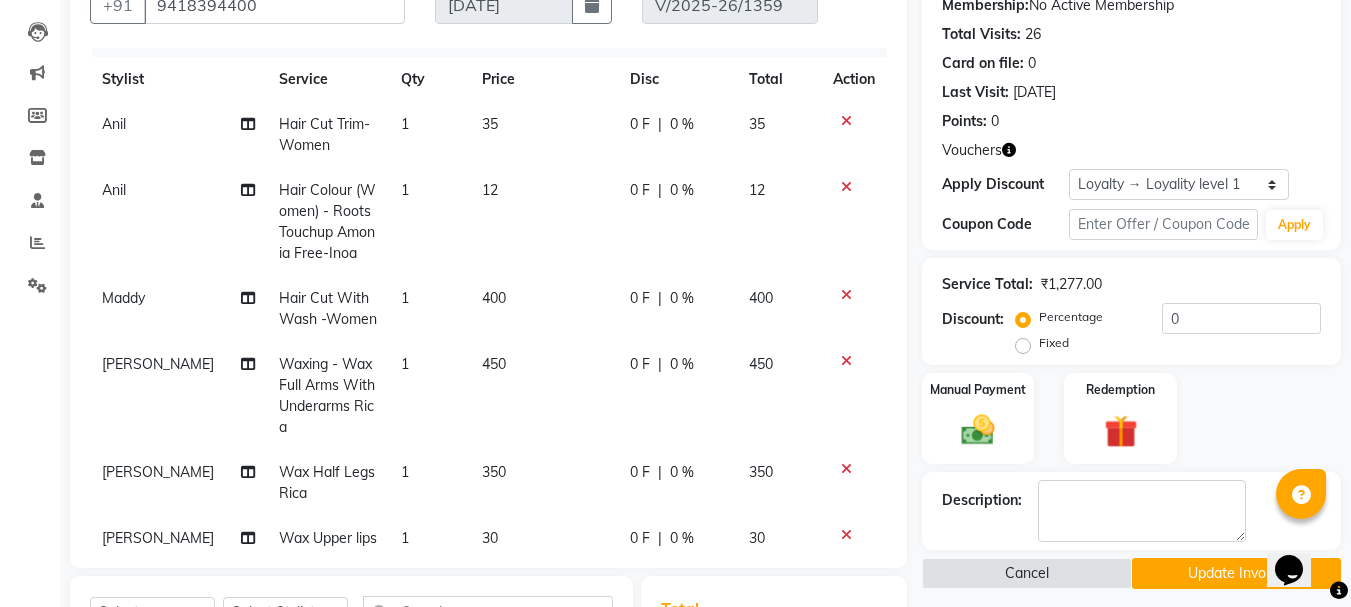 click on "Anil Hair Cut Trim-Women 1 35 0 F | 0 % 35 Anil Hair Colour  (Women)  -  Roots Touchup Amonia Free-Inoa 1 12 0 F | 0 % 12 Maddy Hair Cut With Wash -Women 1 400 0 F | 0 % 400  Sujata Waxing   -  Wax Full Arms With Underarms Rica 1 450 0 F | 0 % 450  Sujata Wax Half Legs Rica 1 350 0 F | 0 % 350  Sujata Wax Upper lips 1 30 0 F | 0 % 30" 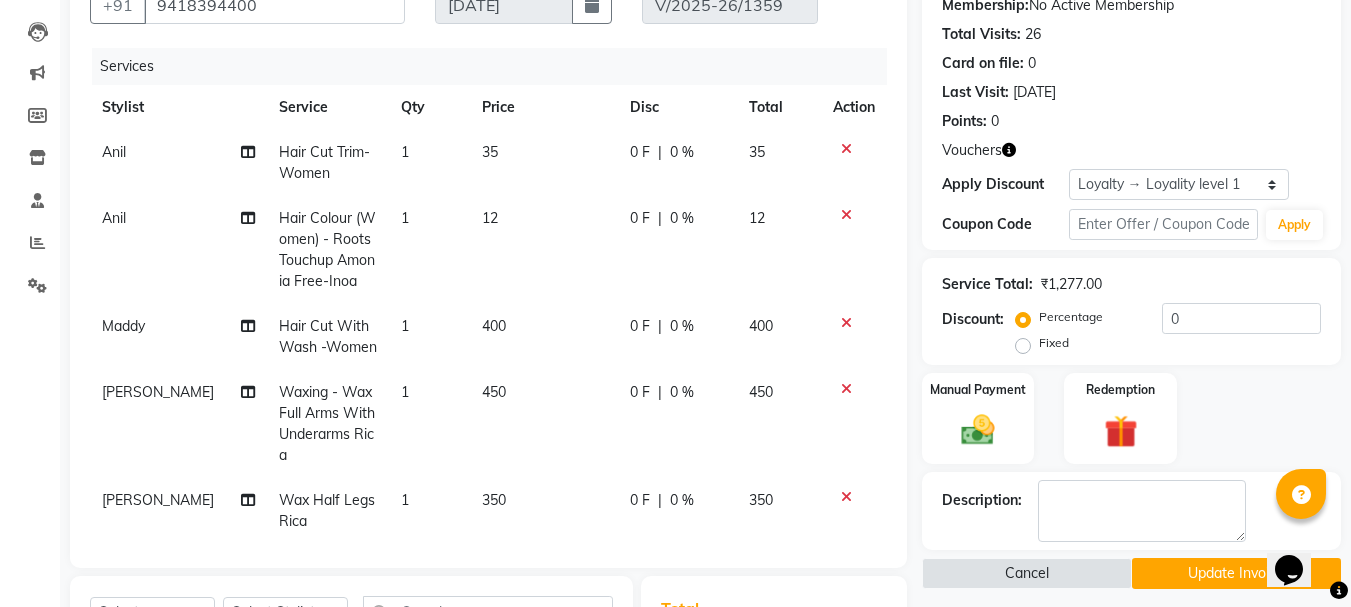 select on "24941" 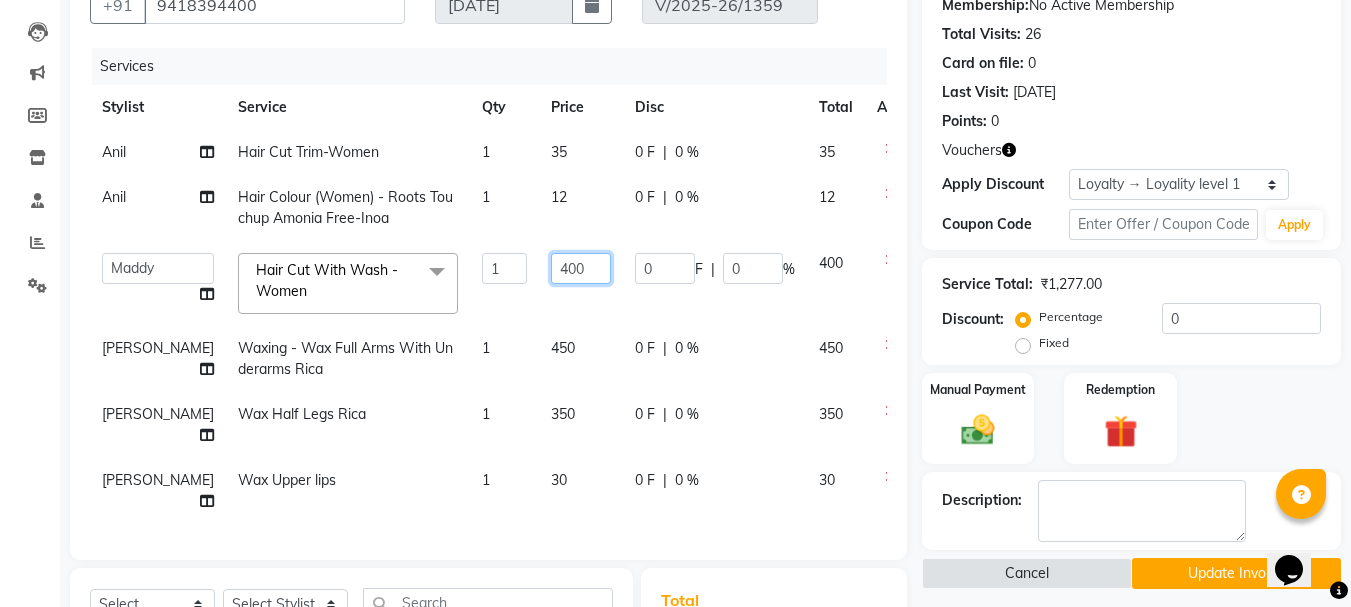 click on "400" 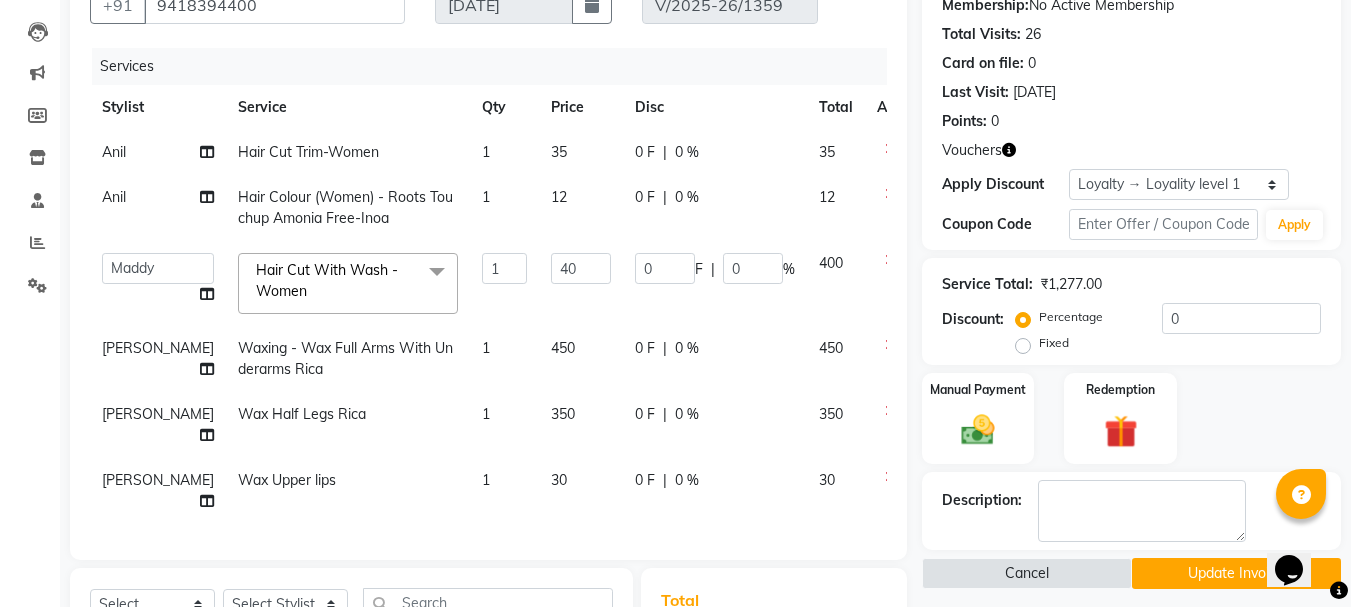 click on "Anil Hair Cut Trim-Women 1 35 0 F | 0 % 35 Anil Hair Colour  (Women)  -  Roots Touchup Amonia Free-Inoa 1 12 0 F | 0 % 12  Abby   aman    Anil   anku   company   Deepak   Deepika   Gourav   Heena   ishu   Jagdeesh   kanchan   Love preet   Maddy   Manpreet student   Meenu   Naina   Palak   Palak Sharma   Radika   Rajneesh Student   Seema   Shagun   Shifali - Student   Shweta    Sujata   Surinder Paul   Vansh   Vikas   Vishal  Hair Cut With Wash -Women  x Hair Cut With Wash -Women (₹400) Hair Cut With Deep Conditioning And Styling-Women (₹650) Hair Cut Trim-Women (₹350) Hair Cut  (Men)  -  Shave (₹100) Men  -  Beard Trim (₹100) Head Wash-Women (₹250) Hair Cut  (Men)  -  Hair Cut (₹250) Baby girl hair cut (₹150) Baby boy Hair  (₹100) Hair patch service (₹1000) hair style men (₹50) Flick cut (₹100) Hair Patch Wash (₹200) Hair Wash With Deep Conditioning And Blow Dryer (₹150) Head Wash With Blow Dryer (₹350) Blow Dryer-women (₹250) Hair Style Women onward (₹550) Wax Chin (₹50)" 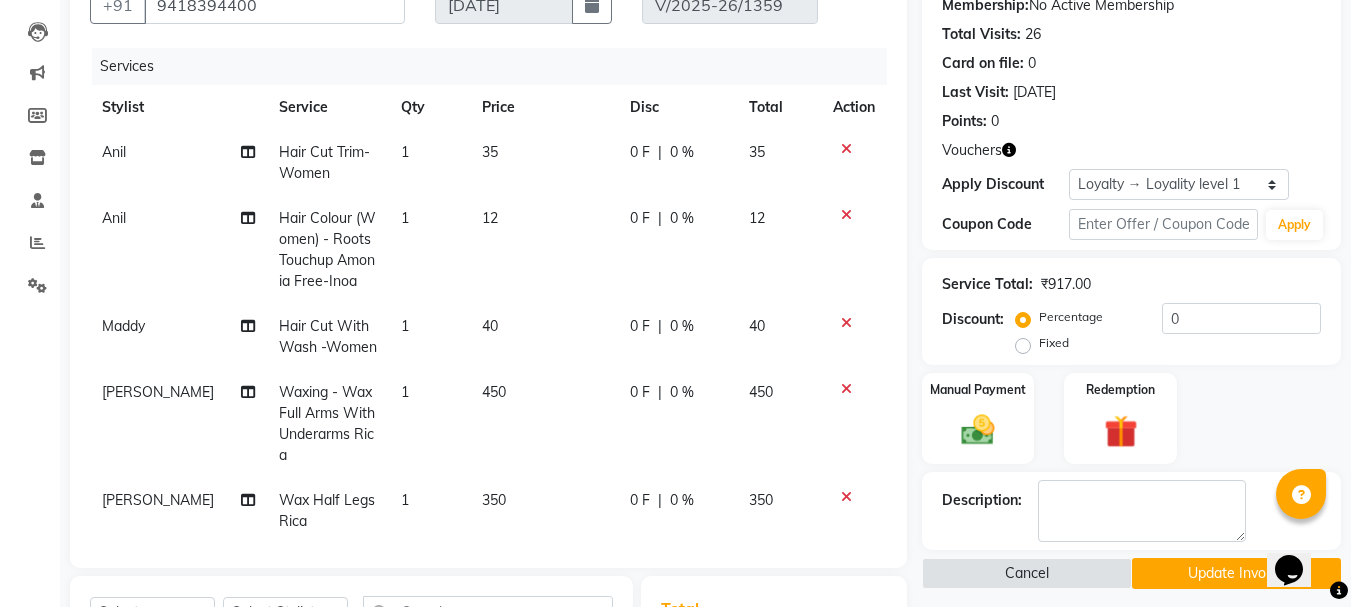 click on "450" 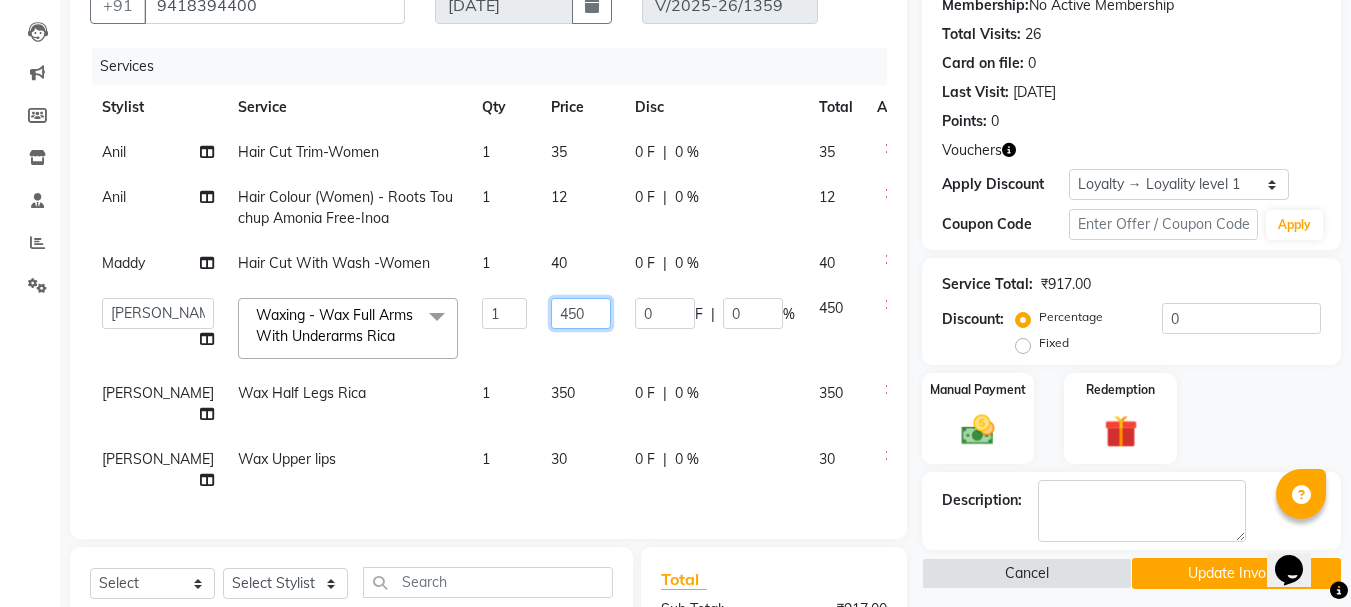 click on "450" 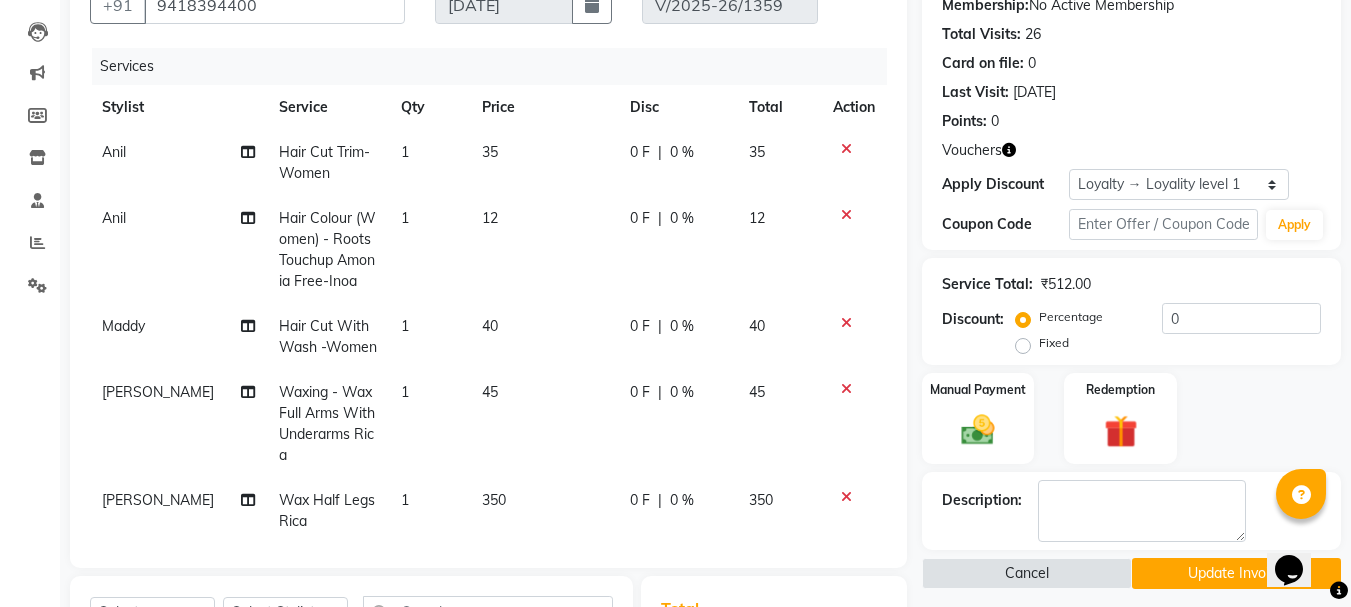 click on "Anil Hair Cut Trim-Women 1 35 0 F | 0 % 35 Anil Hair Colour  (Women)  -  Roots Touchup Amonia Free-Inoa 1 12 0 F | 0 % 12 Maddy Hair Cut With Wash -Women 1 40 0 F | 0 % 40  Sujata Waxing   -  Wax Full Arms With Underarms Rica 1 45 0 F | 0 % 45  Sujata Wax Half Legs Rica 1 350 0 F | 0 % 350  Sujata Wax Upper lips 1 30 0 F | 0 % 30" 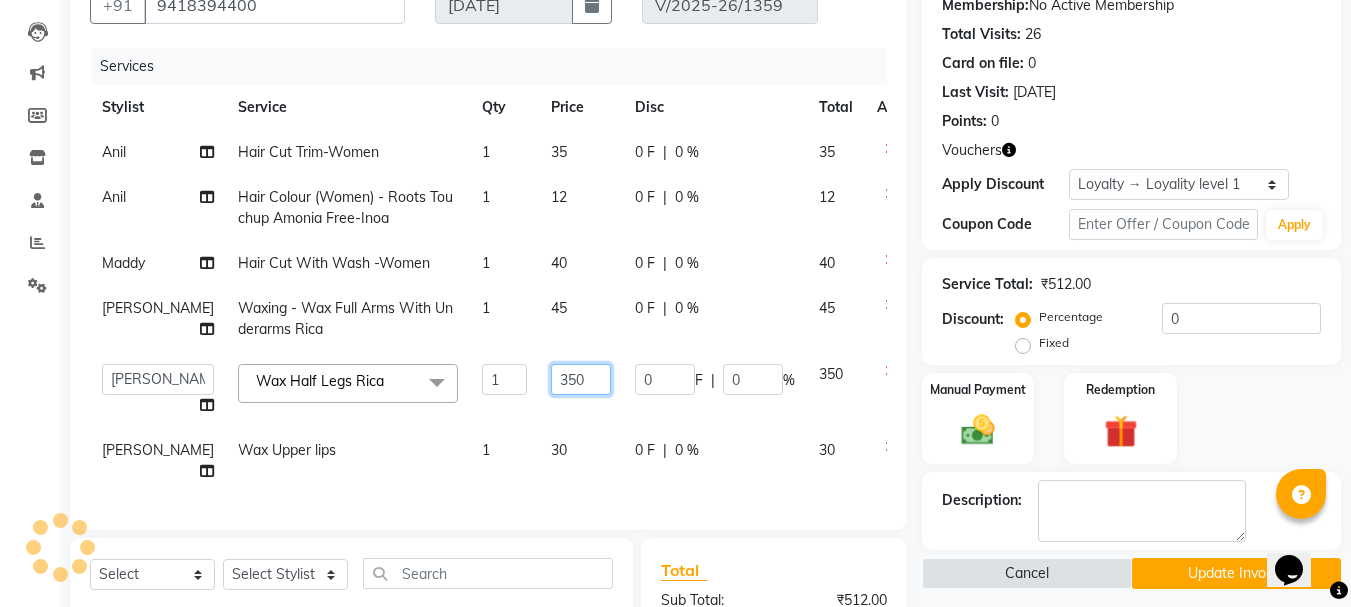 click on "350" 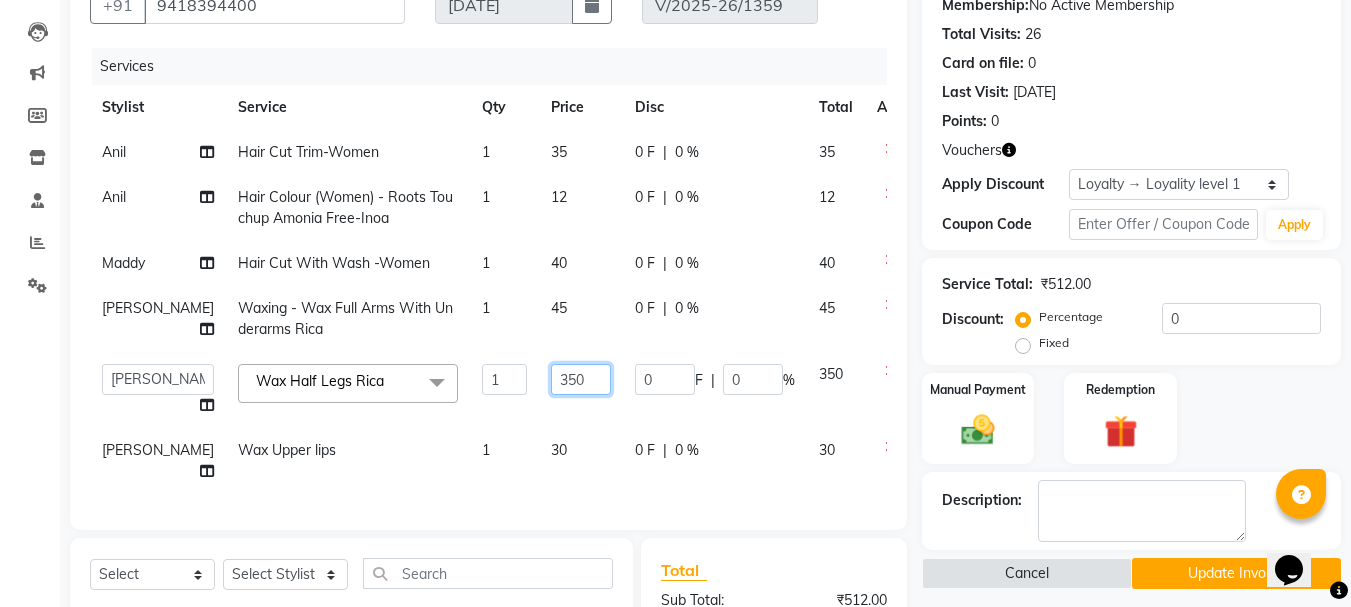 type on "35" 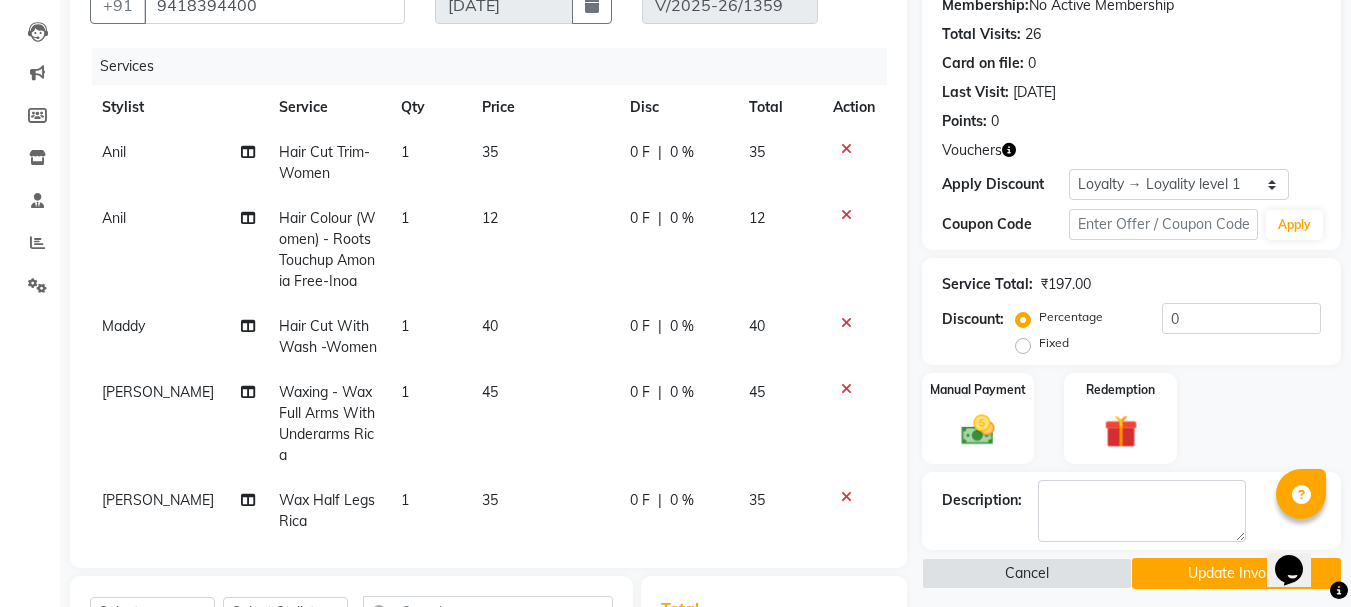 click on "Anil Hair Cut Trim-Women 1 35 0 F | 0 % 35 Anil Hair Colour  (Women)  -  Roots Touchup Amonia Free-Inoa 1 12 0 F | 0 % 12 Maddy Hair Cut With Wash -Women 1 40 0 F | 0 % 40  Sujata Waxing   -  Wax Full Arms With Underarms Rica 1 45 0 F | 0 % 45  Sujata Wax Half Legs Rica 1 35 0 F | 0 % 35  Sujata Wax Upper lips 1 30 0 F | 0 % 30" 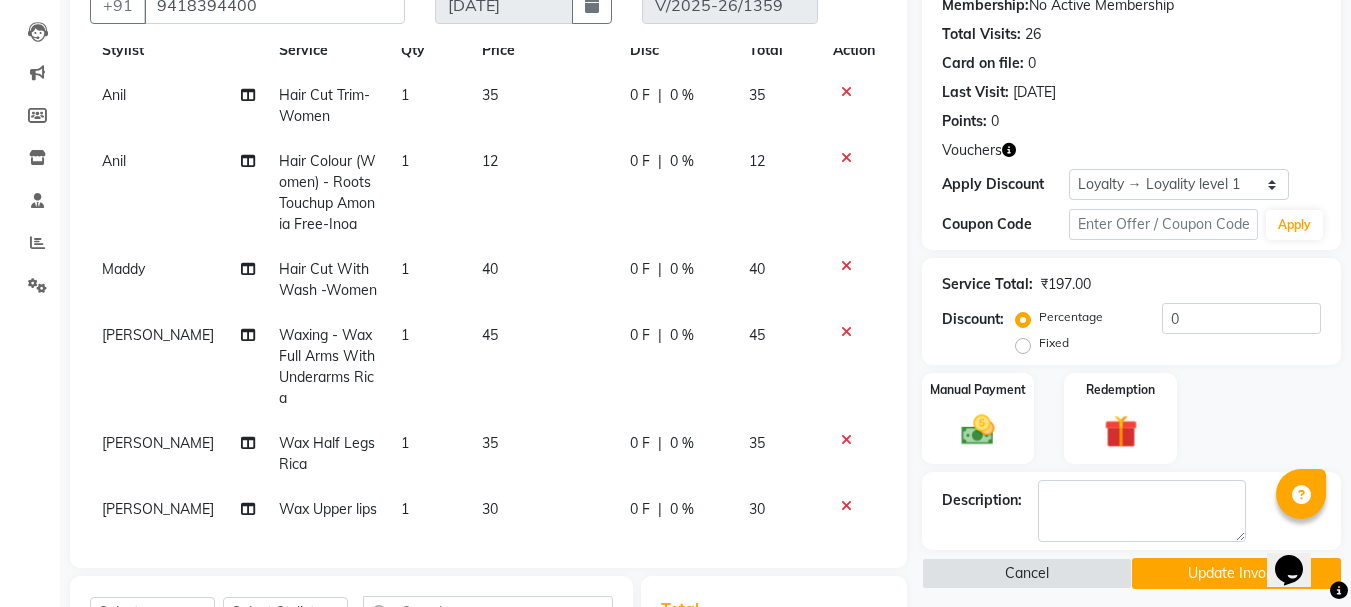 scroll, scrollTop: 93, scrollLeft: 0, axis: vertical 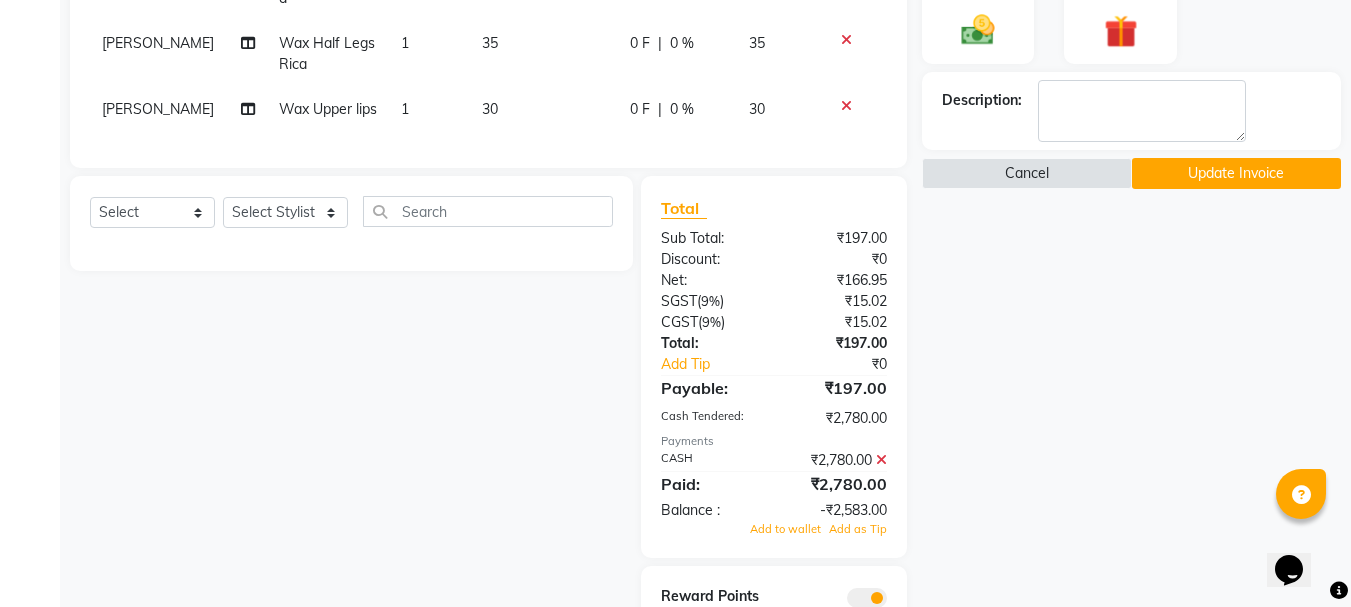 click 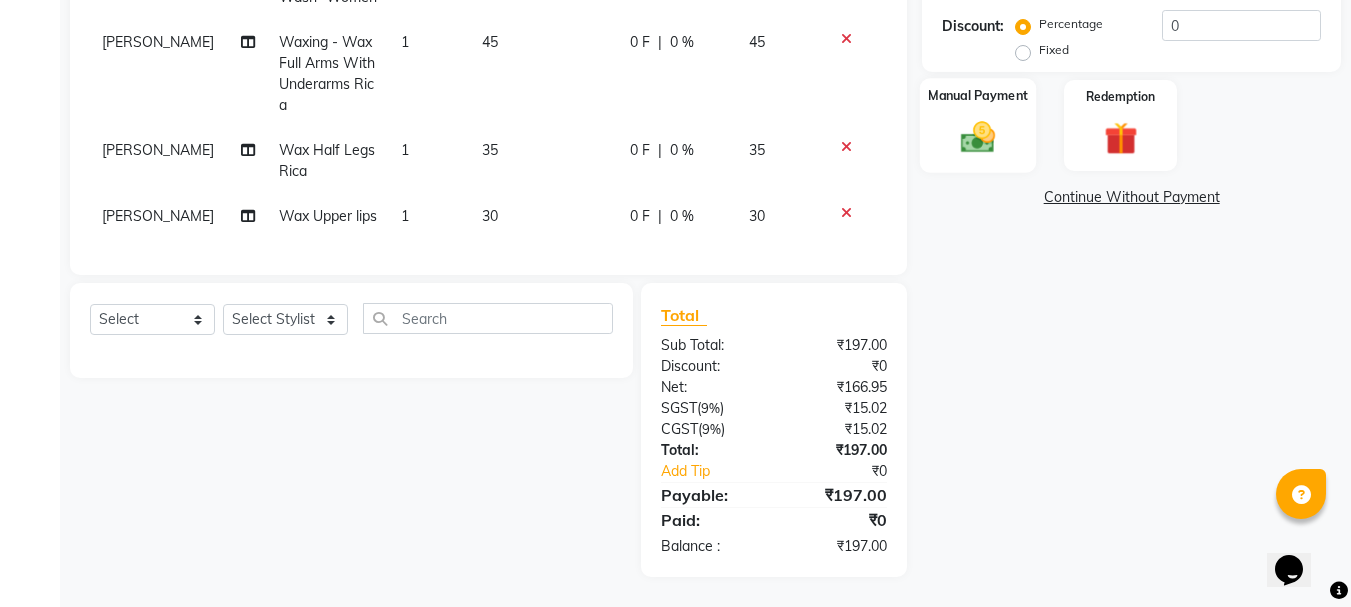click 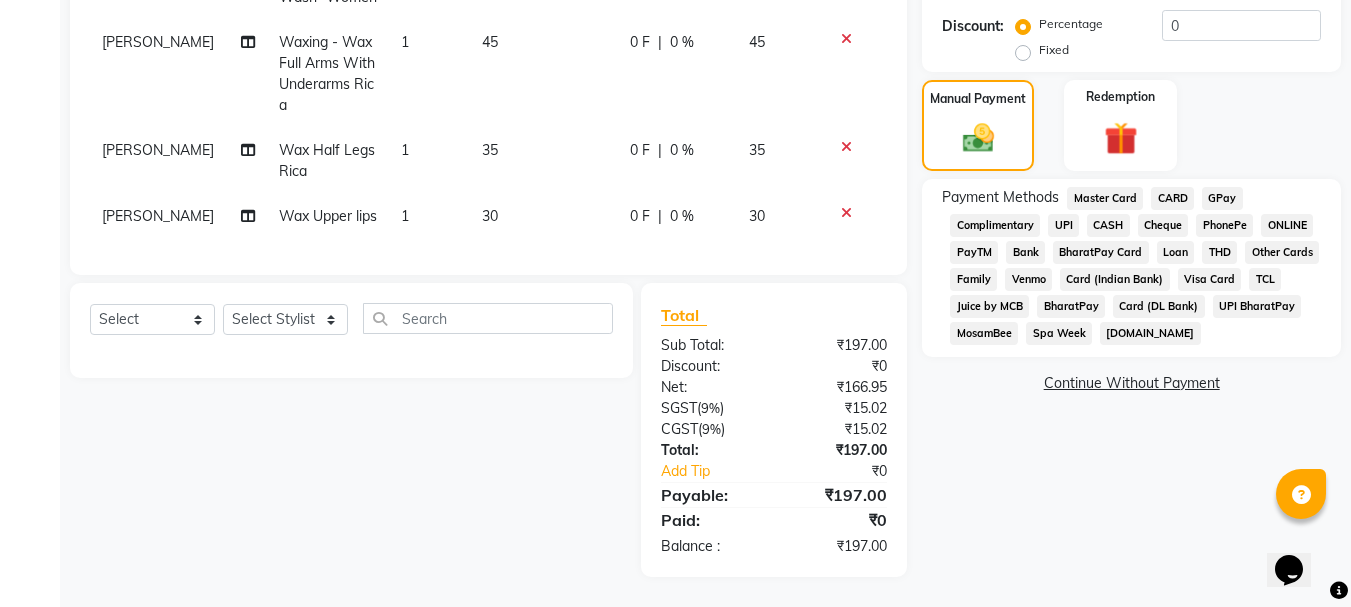 click on "CASH" 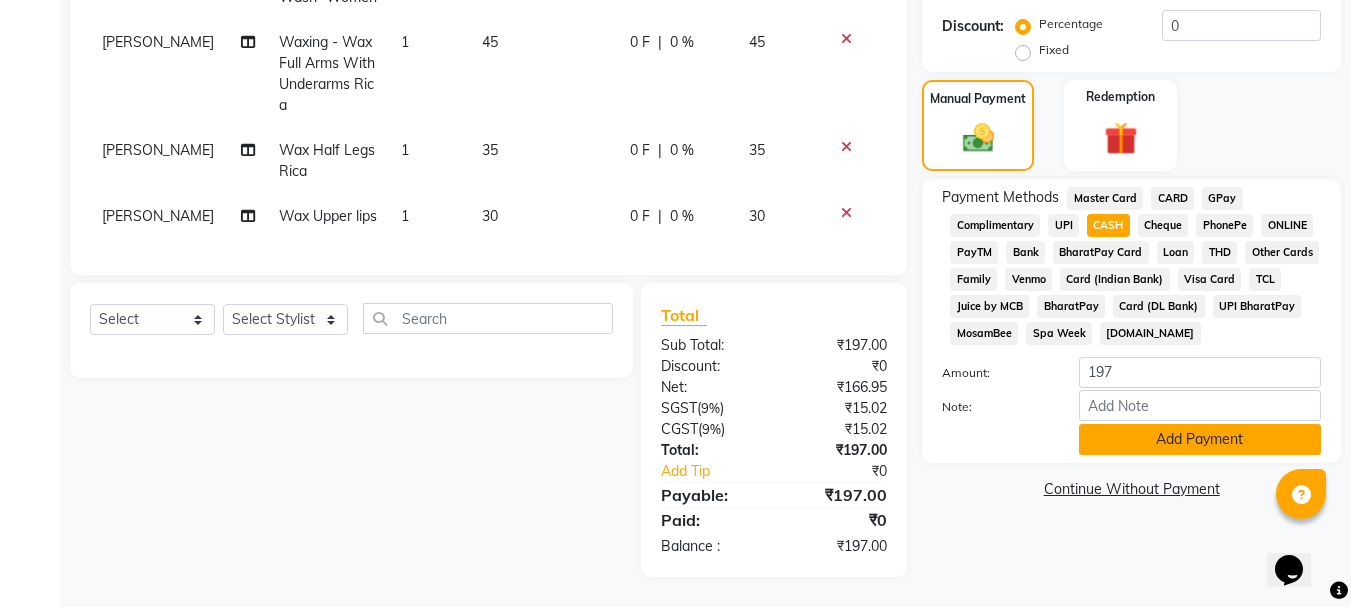 click on "Add Payment" 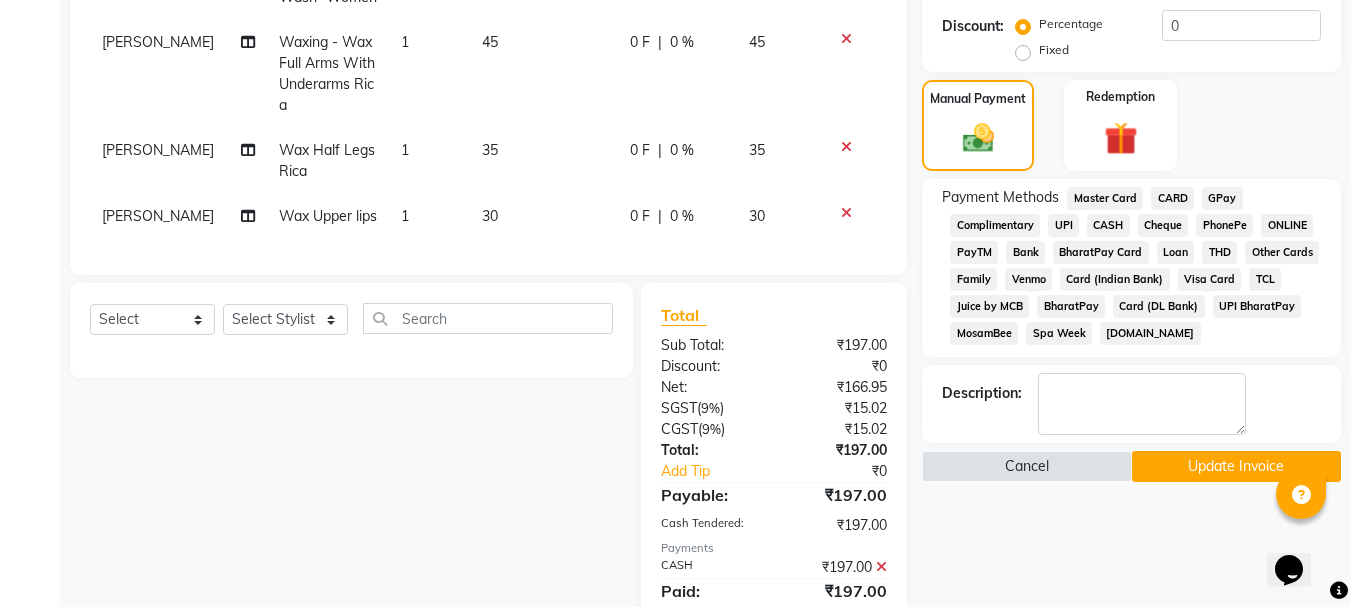 click on "Update Invoice" 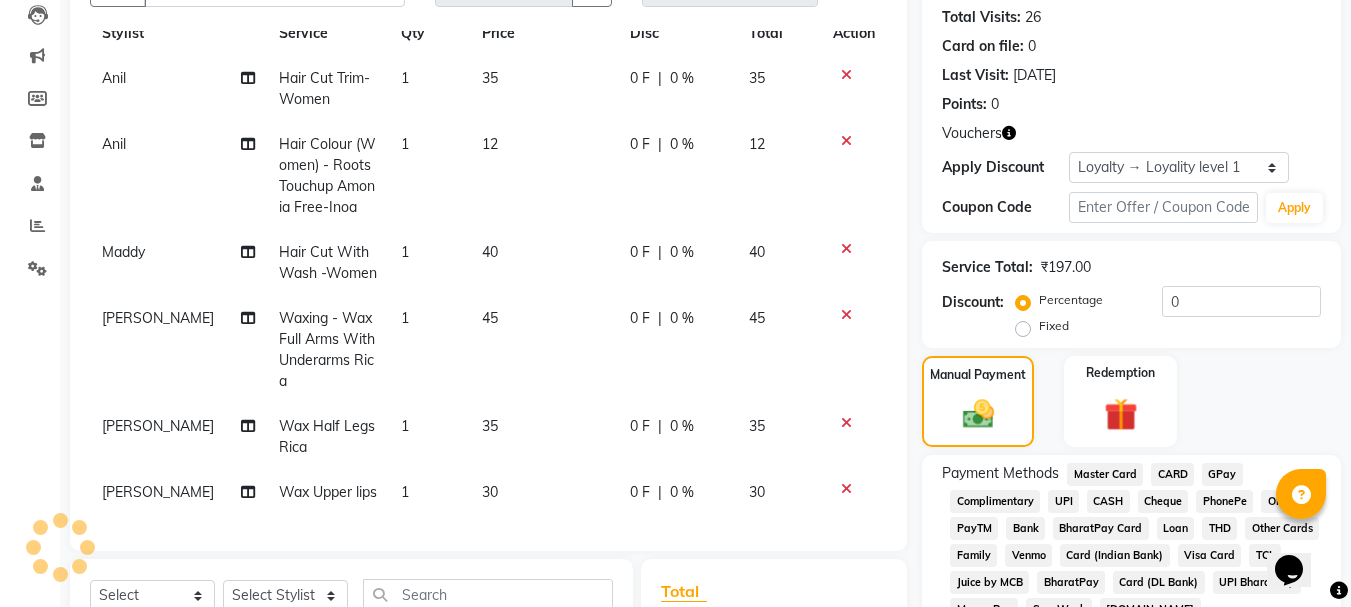 scroll, scrollTop: 193, scrollLeft: 0, axis: vertical 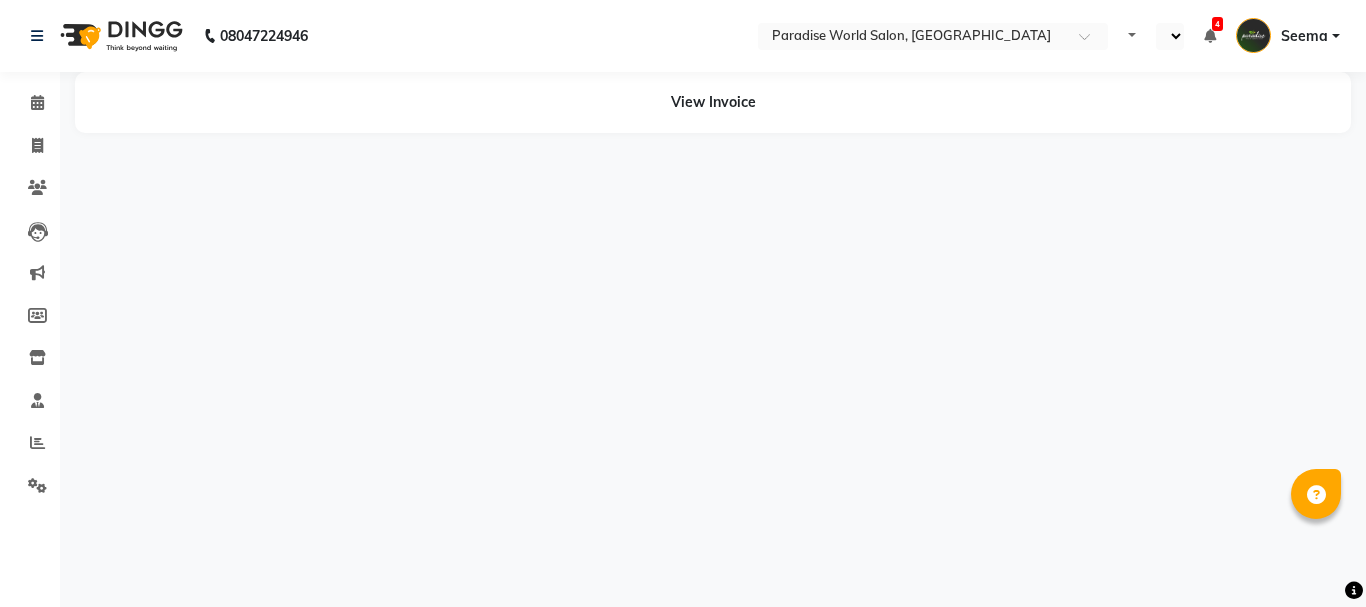 select on "en" 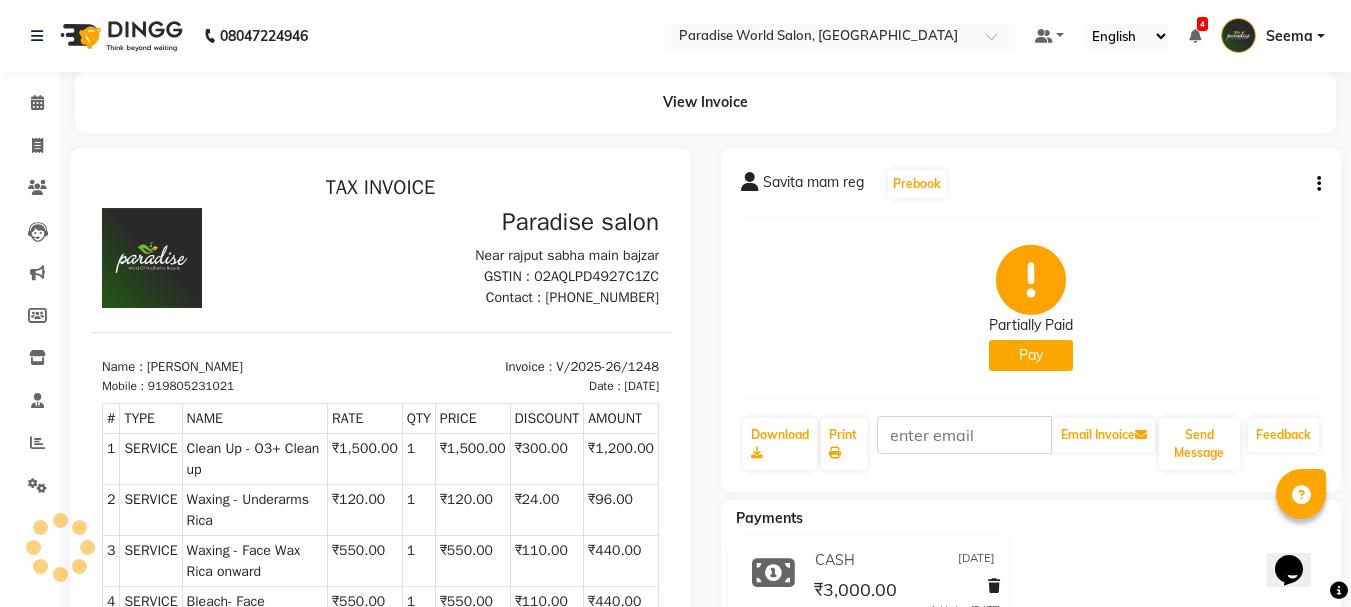 scroll, scrollTop: 0, scrollLeft: 0, axis: both 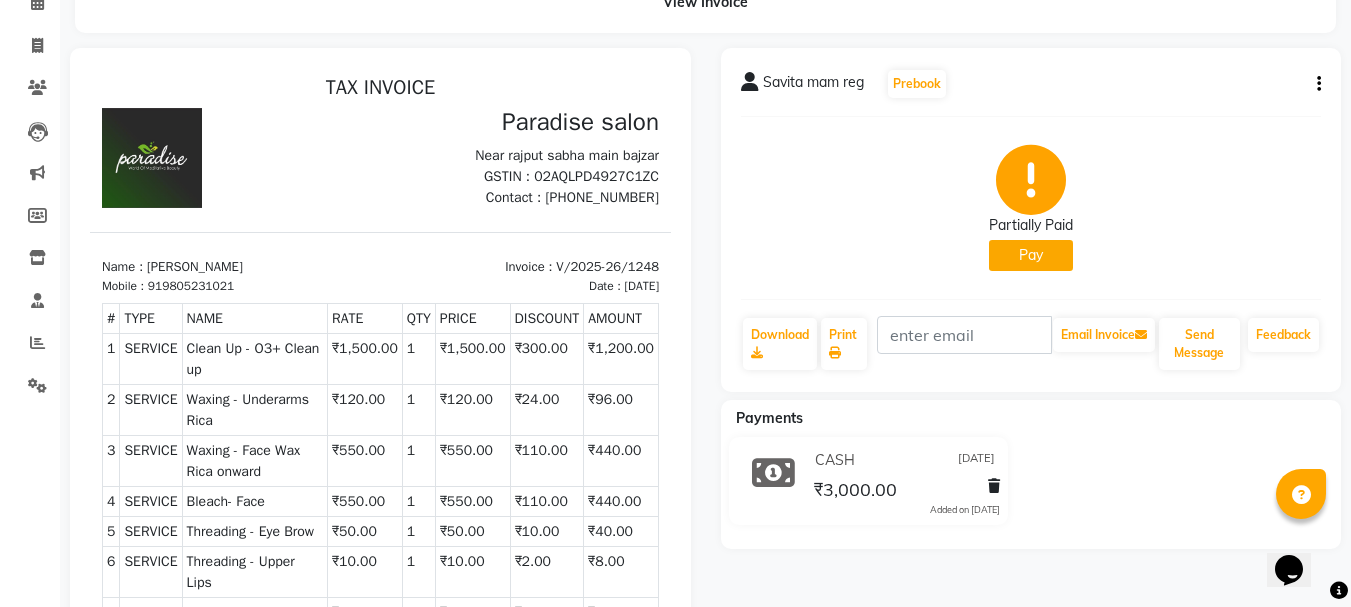 click 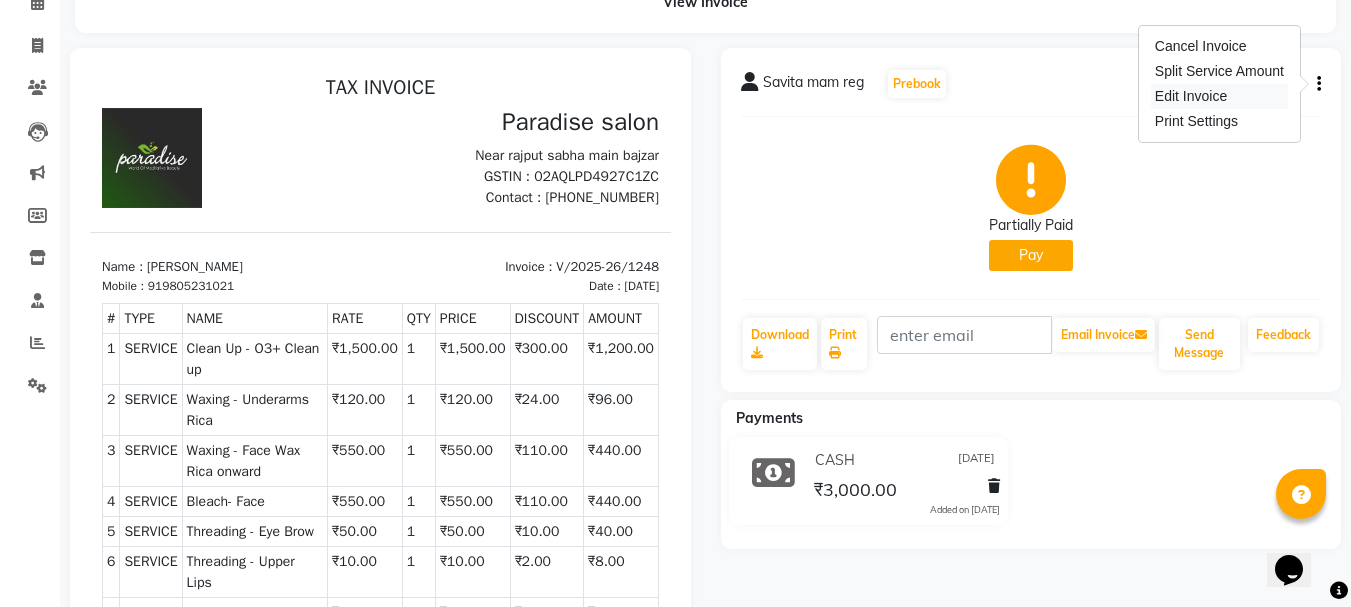 click on "Edit Invoice" at bounding box center [1219, 96] 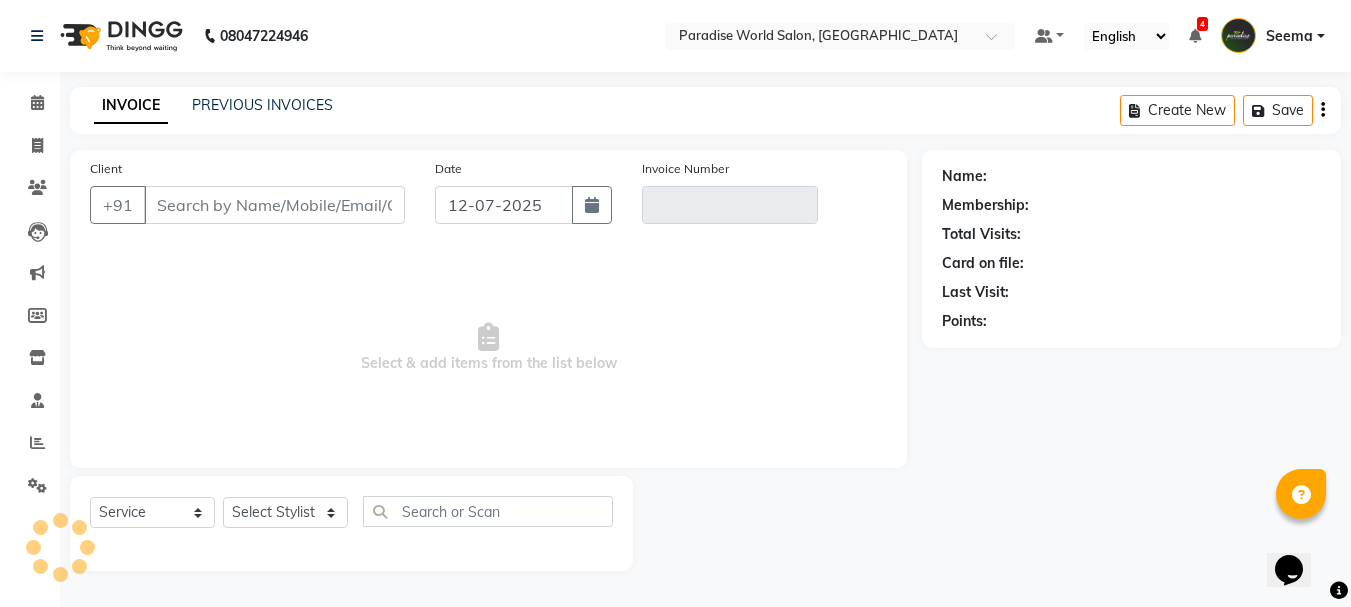 scroll, scrollTop: 0, scrollLeft: 0, axis: both 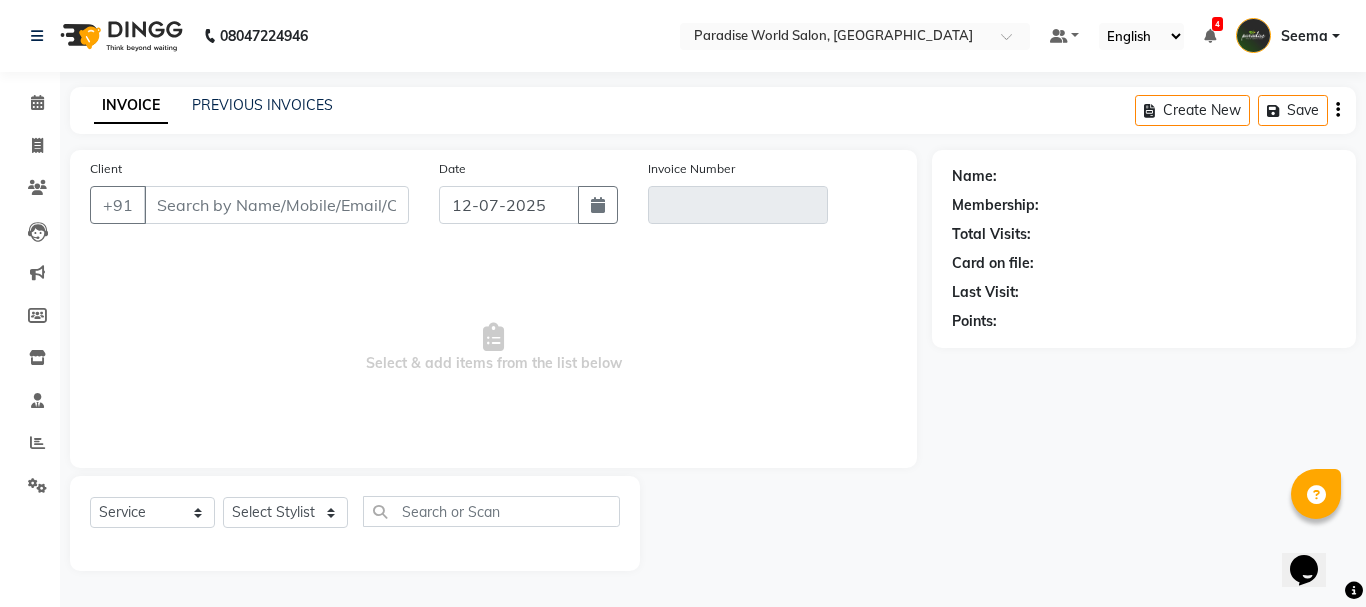 type on "9805231021" 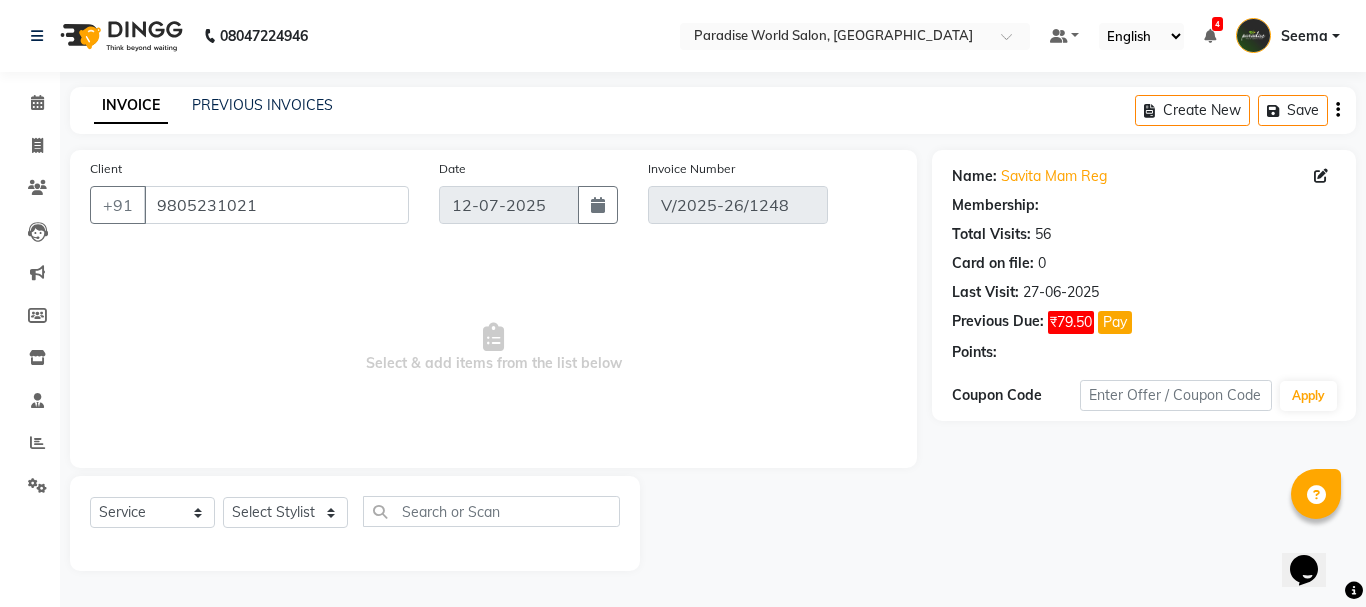 type on "[DATE]" 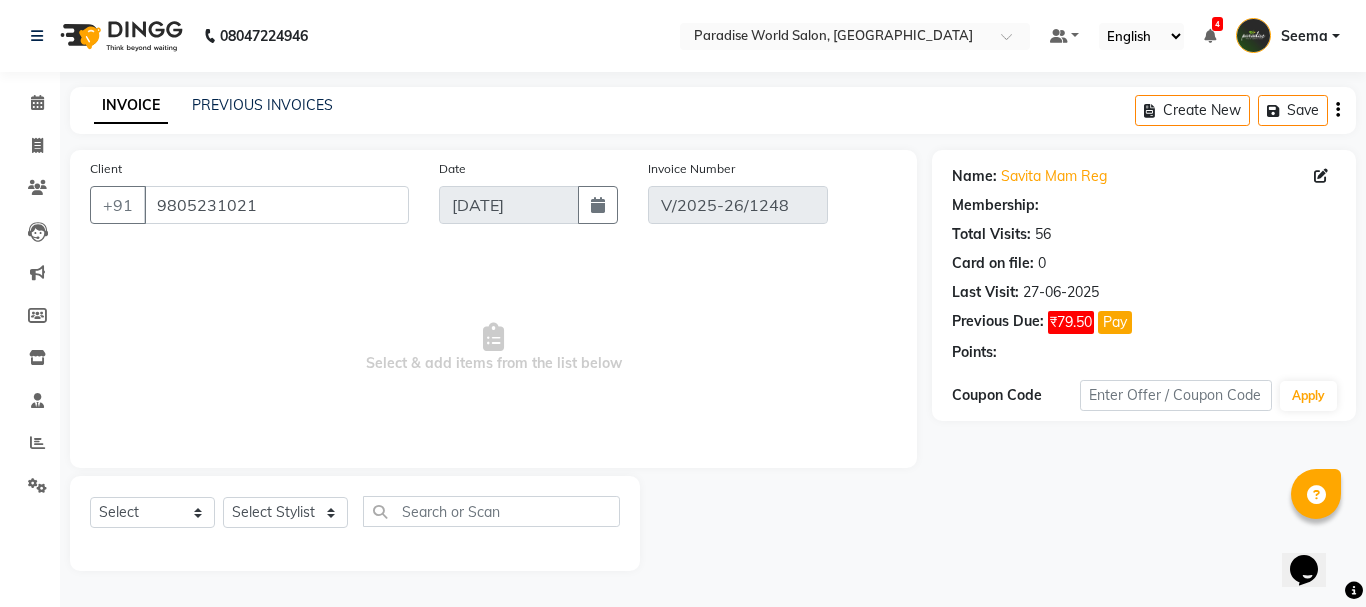 select on "2: Object" 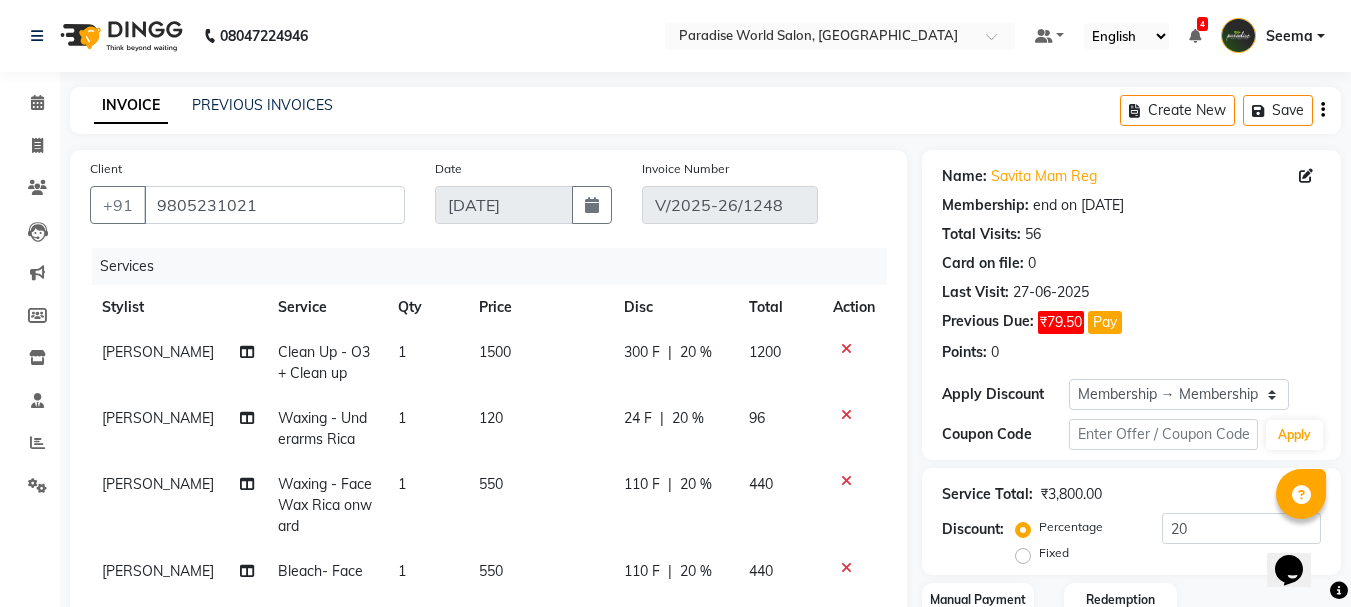 click on "1500" 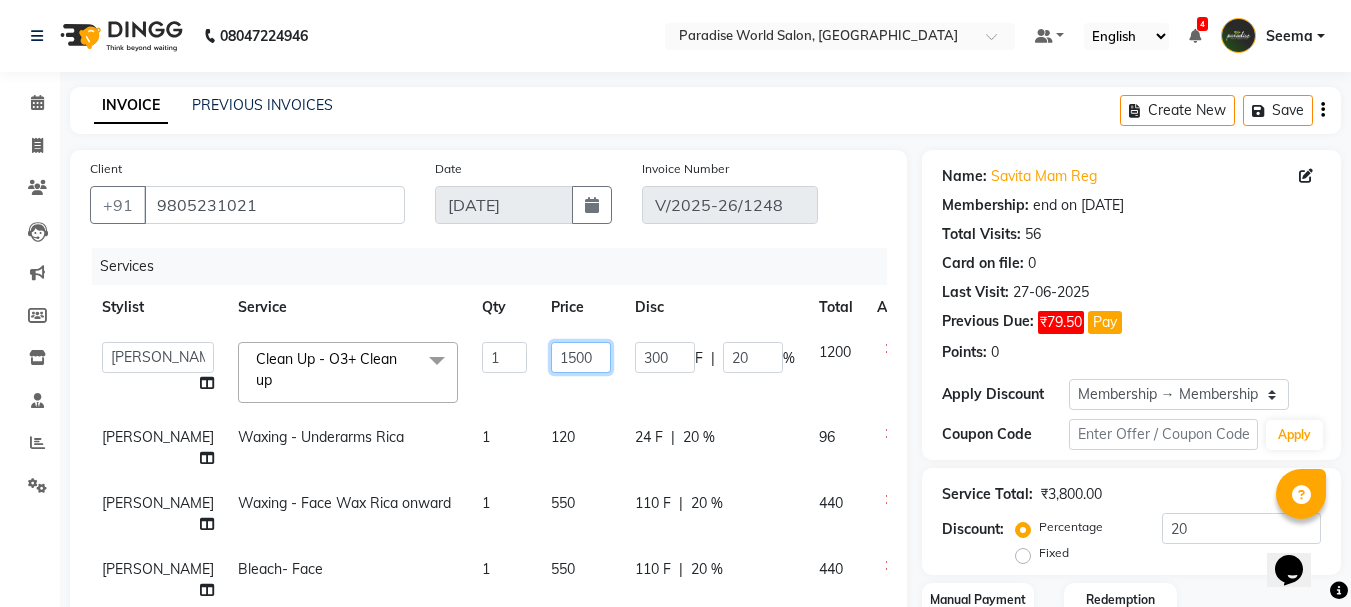 click on "1500" 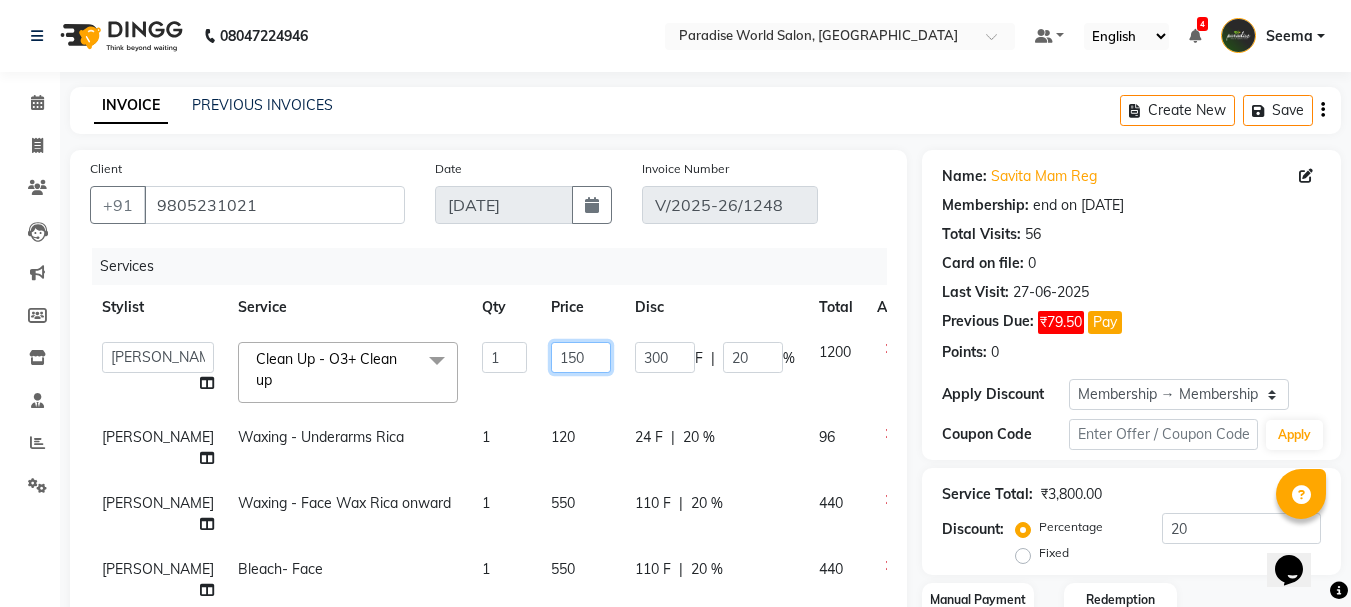 type on "15" 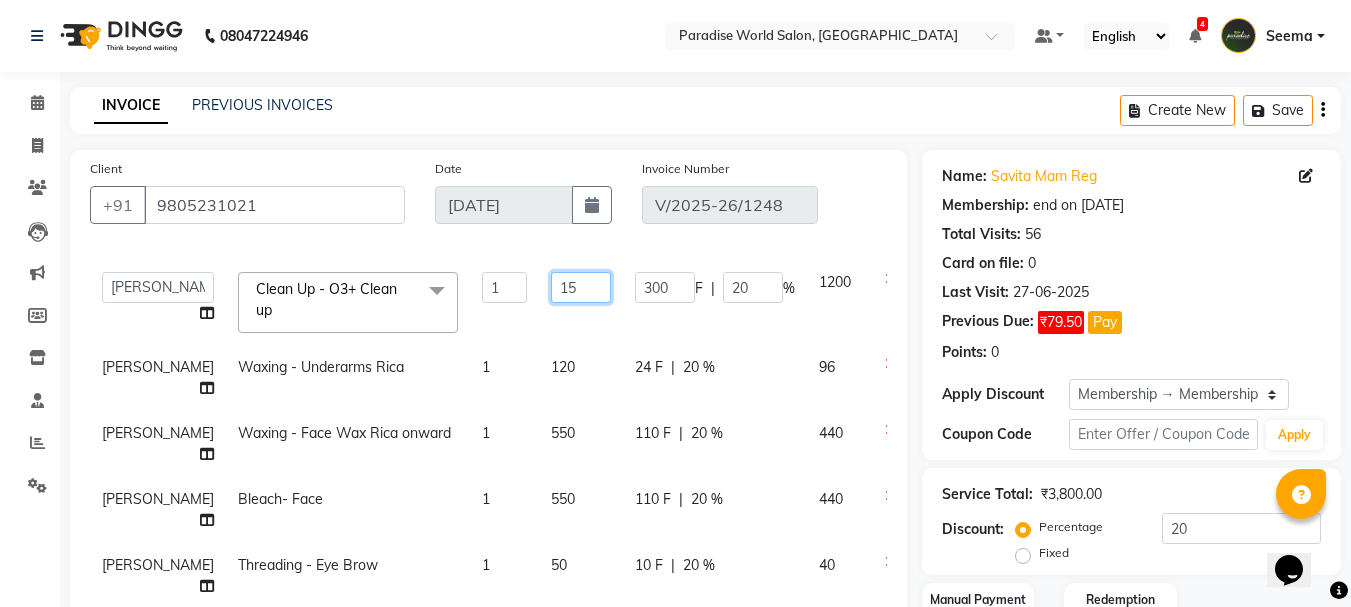 scroll, scrollTop: 160, scrollLeft: 0, axis: vertical 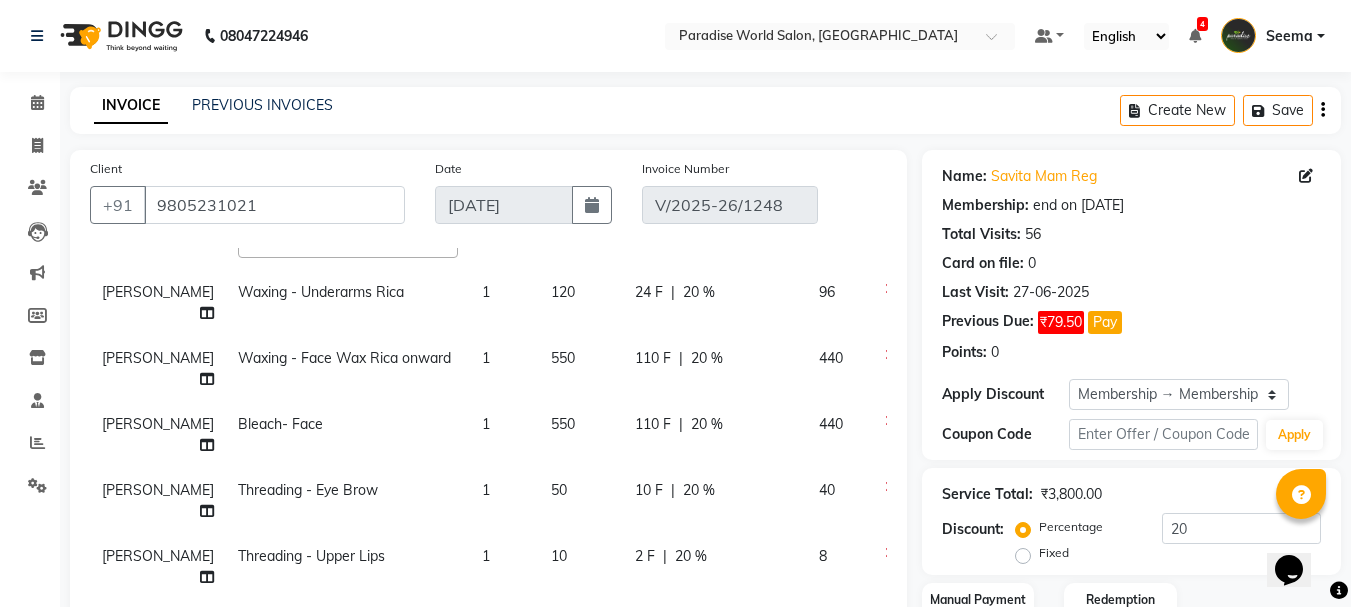 click on "550" 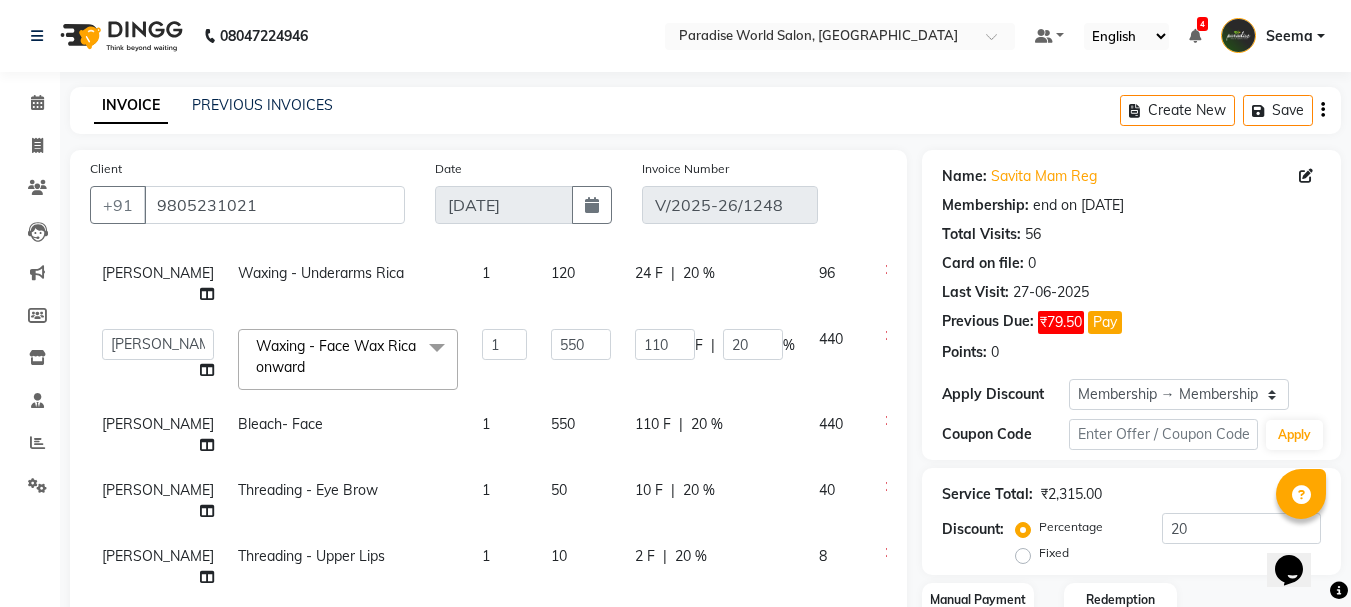 click on "550" 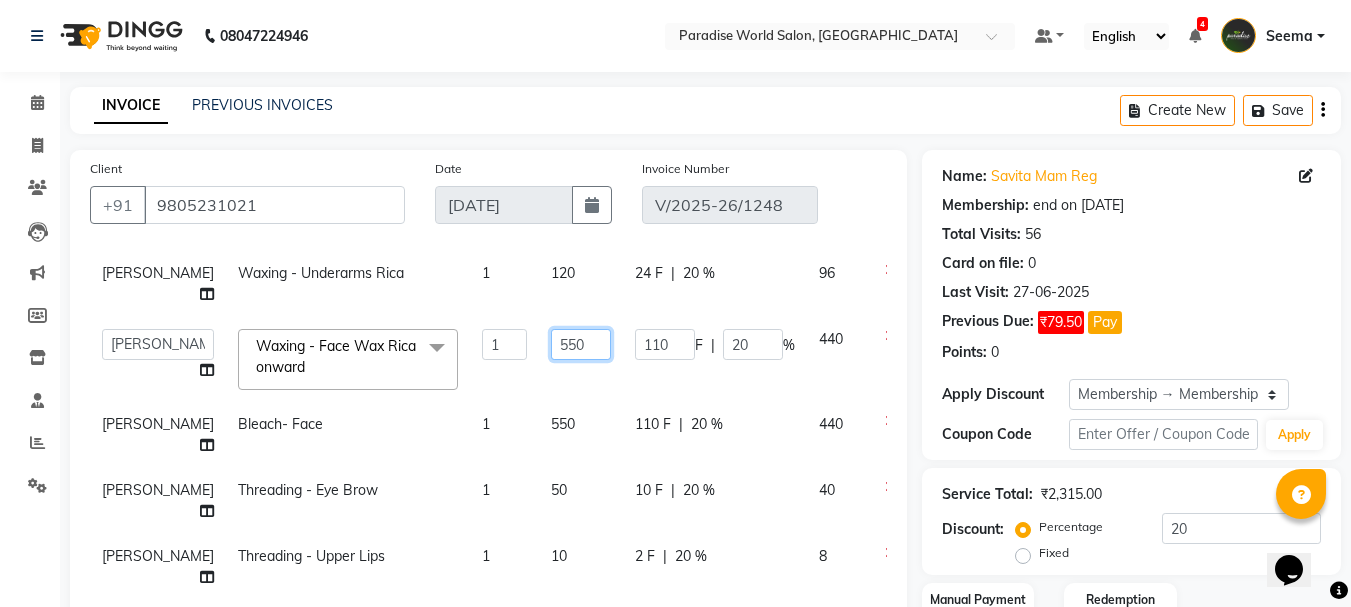 click on "550" 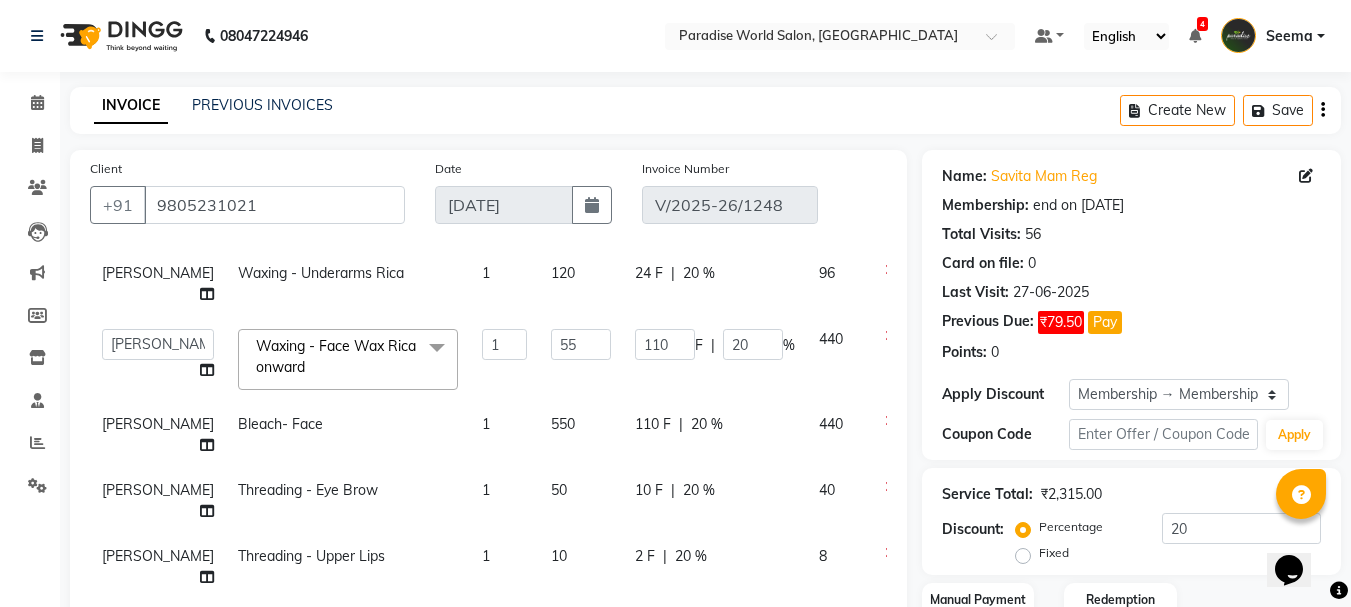 click on "550" 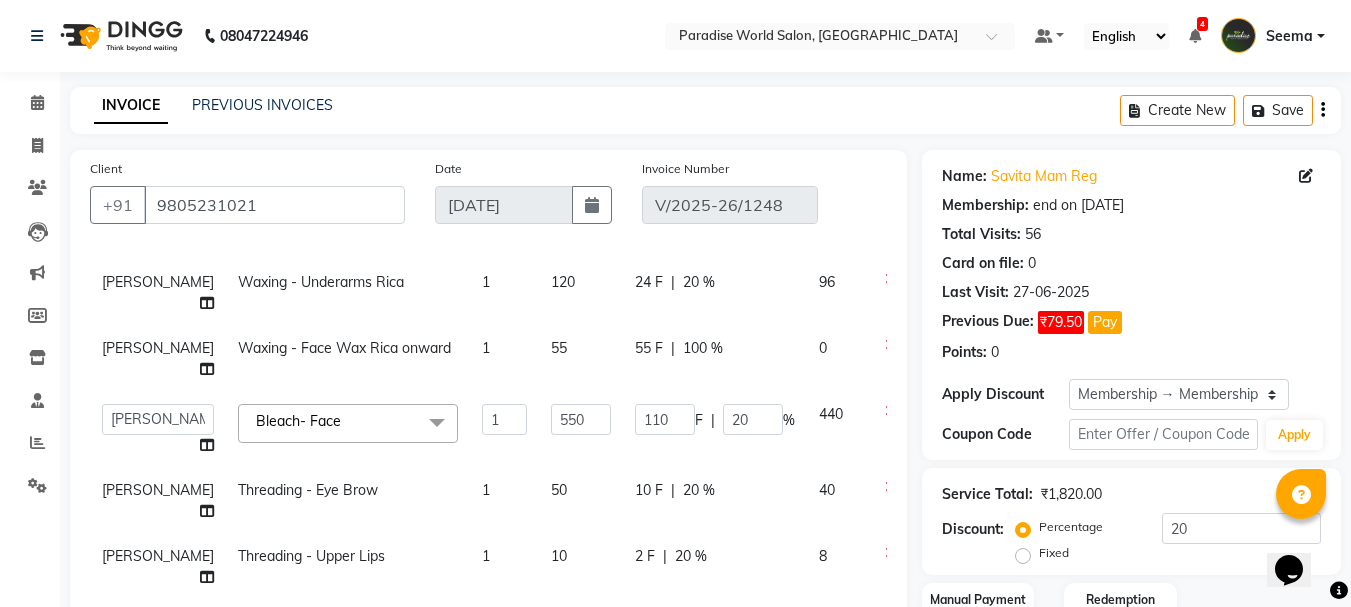 scroll, scrollTop: 151, scrollLeft: 0, axis: vertical 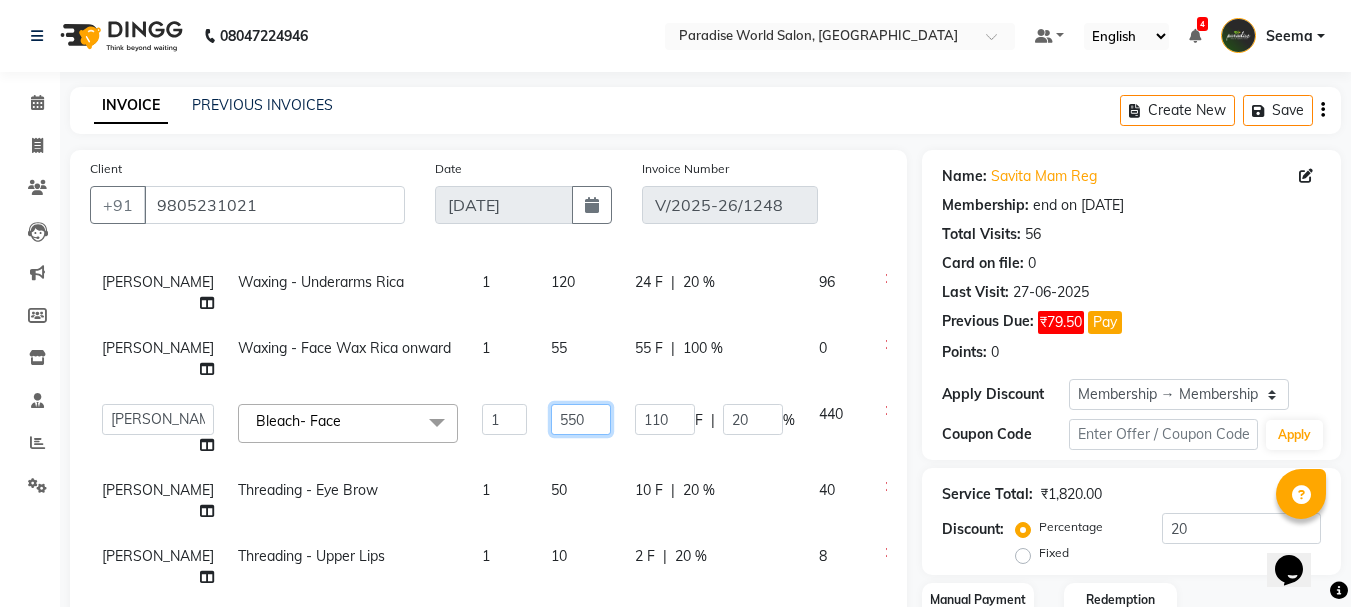 click on "550" 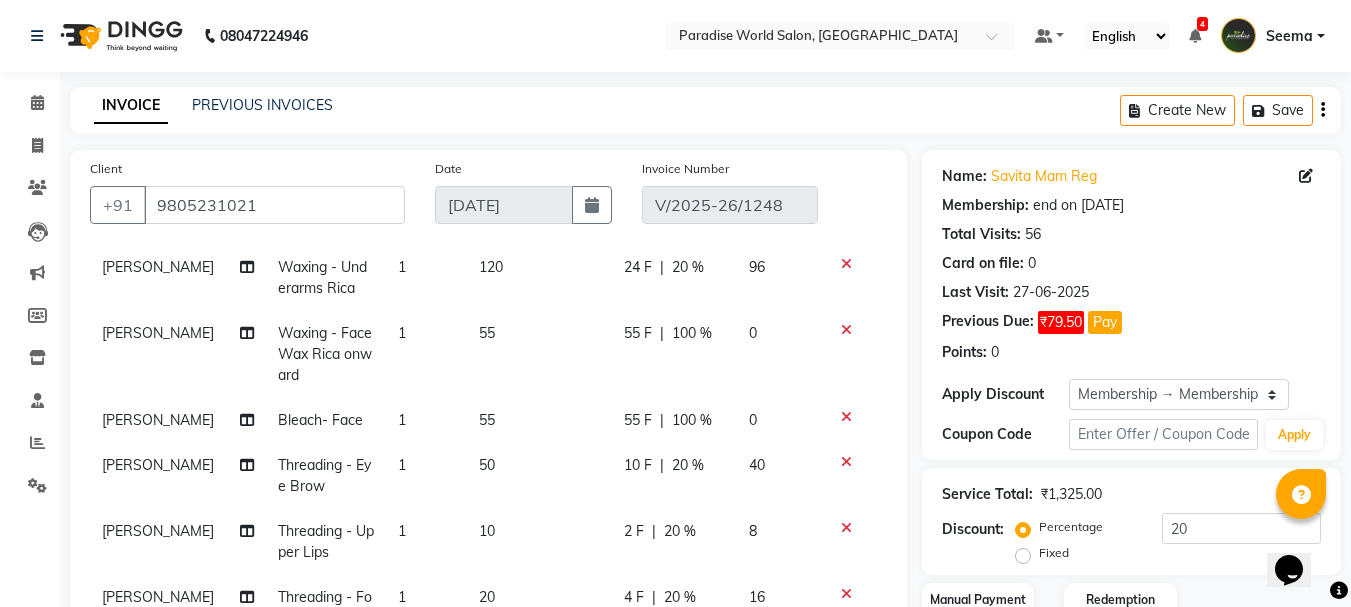 click on "55" 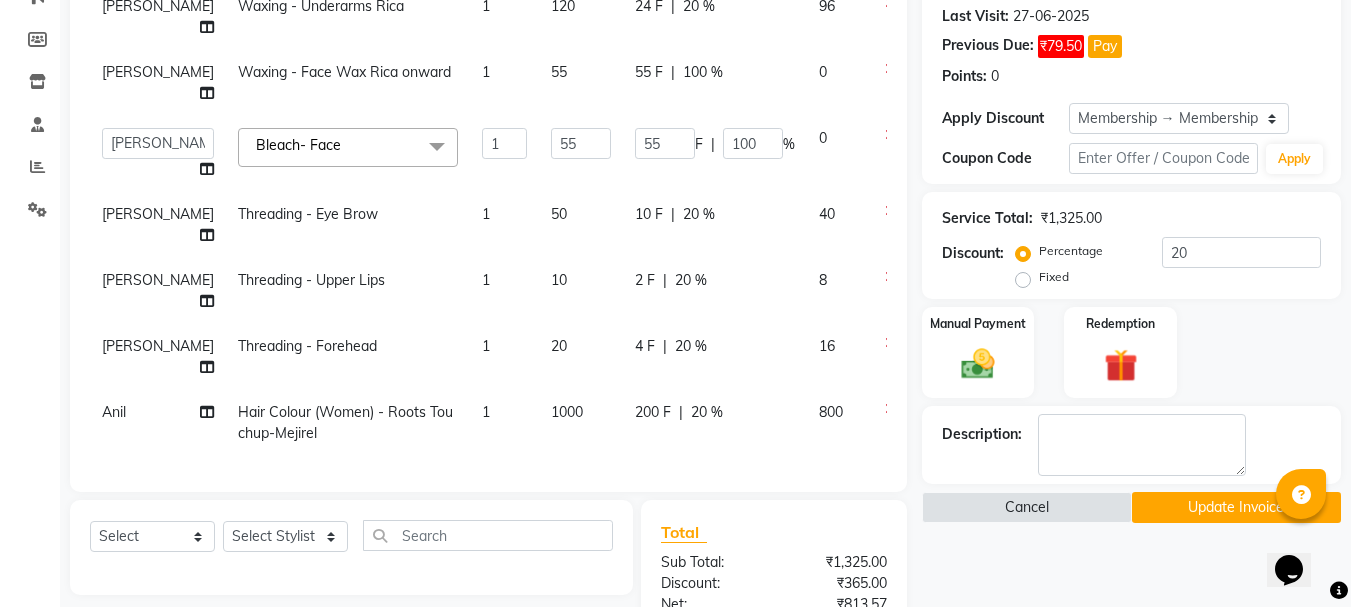 scroll, scrollTop: 300, scrollLeft: 0, axis: vertical 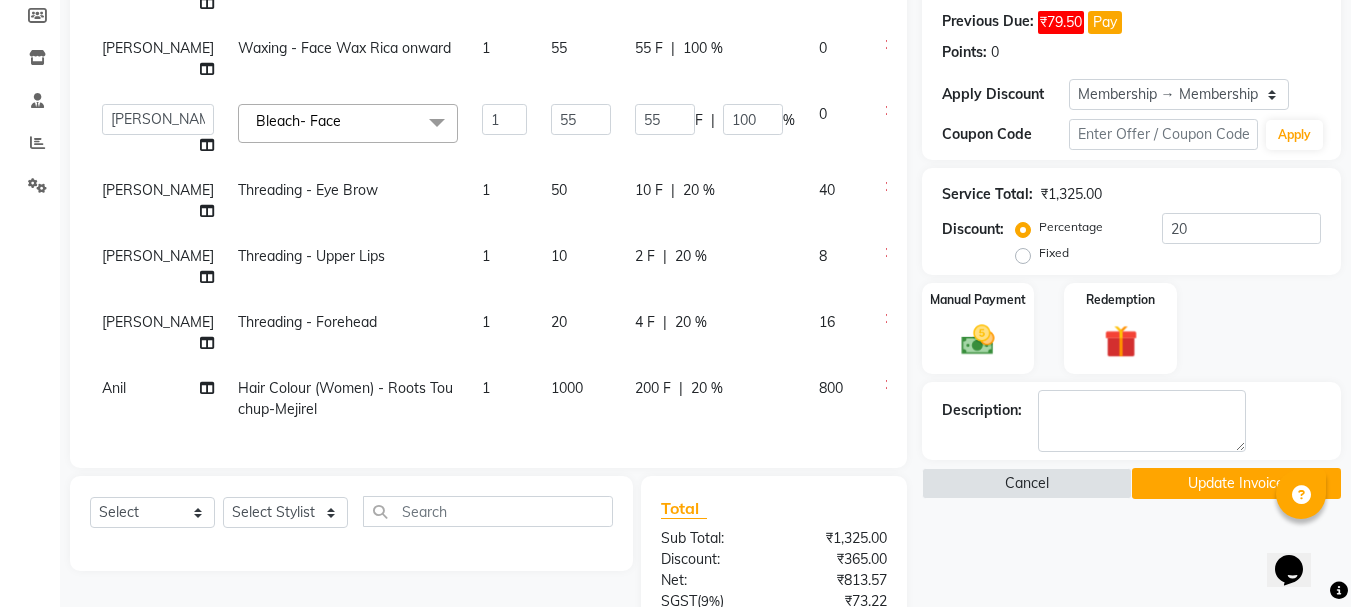 click on "1000" 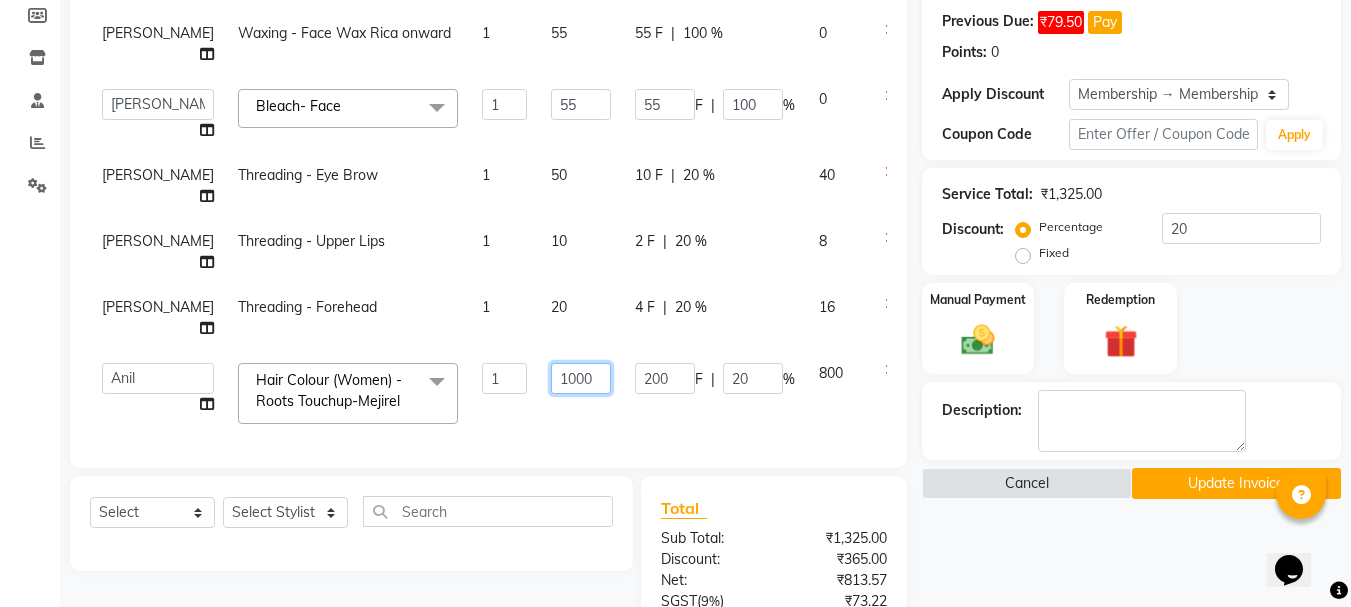 click on "1000" 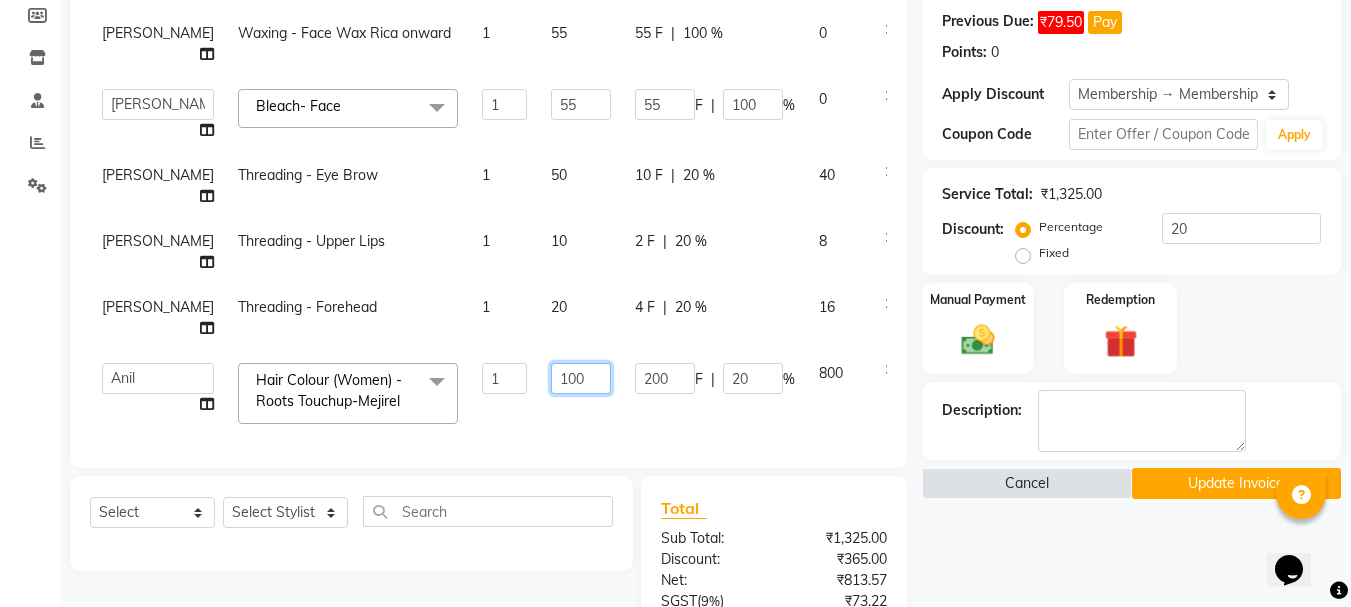 type on "10" 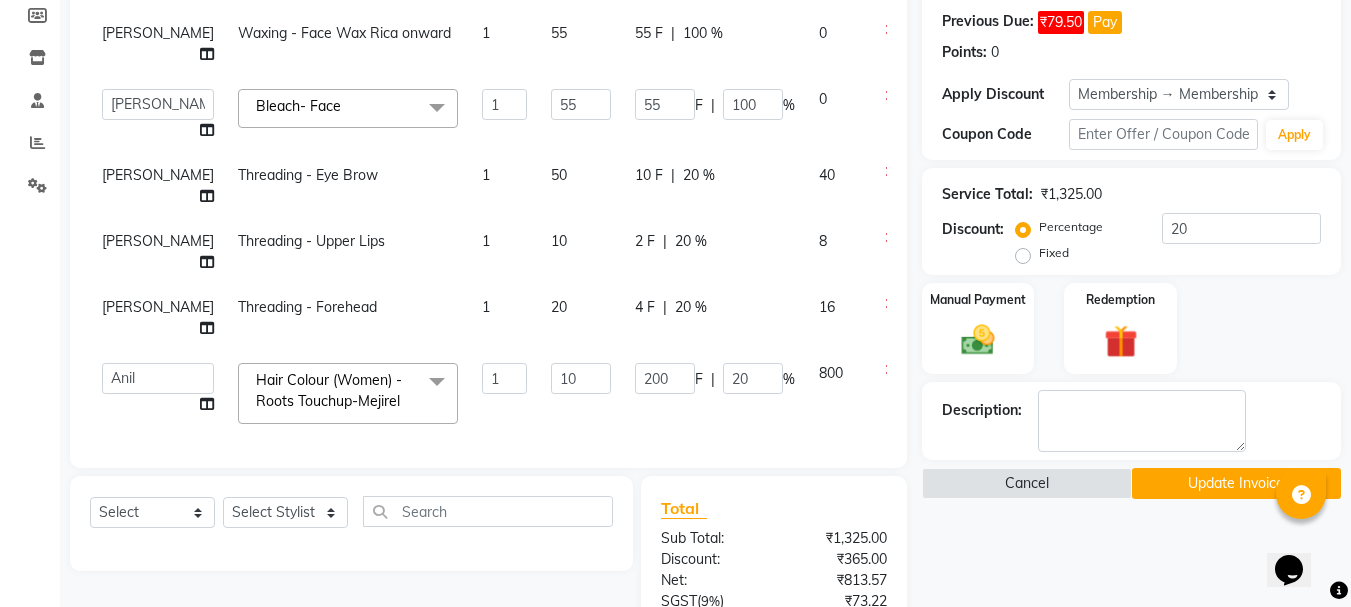 type on "0" 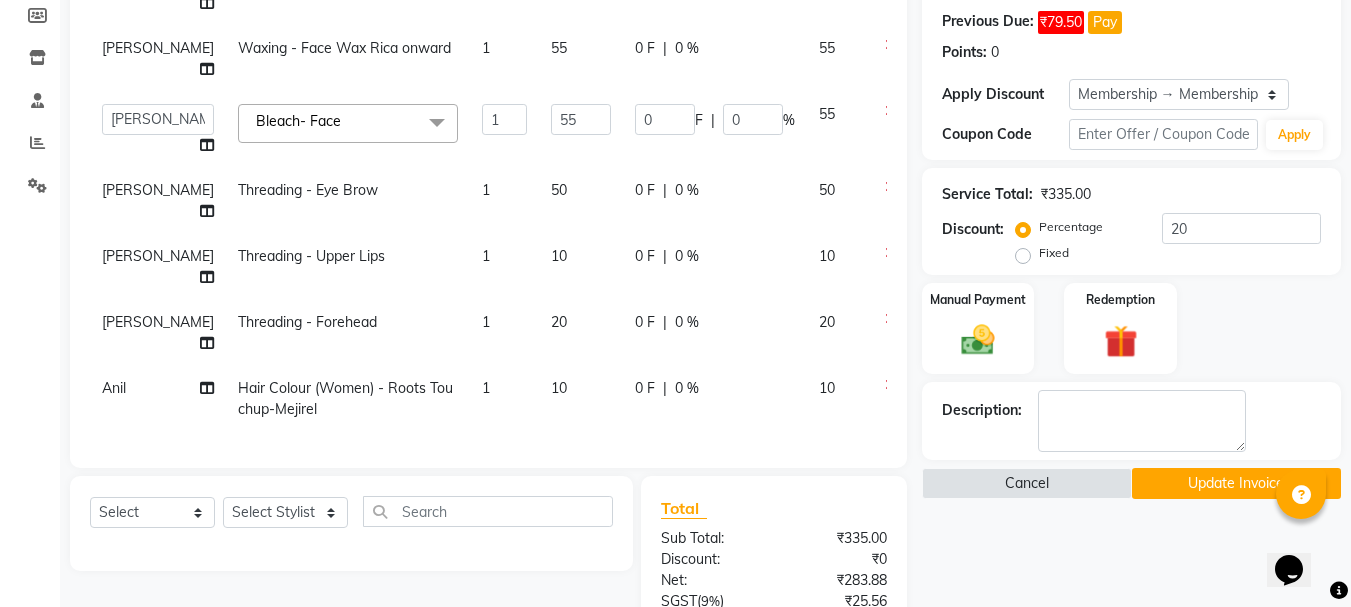 click on "10" 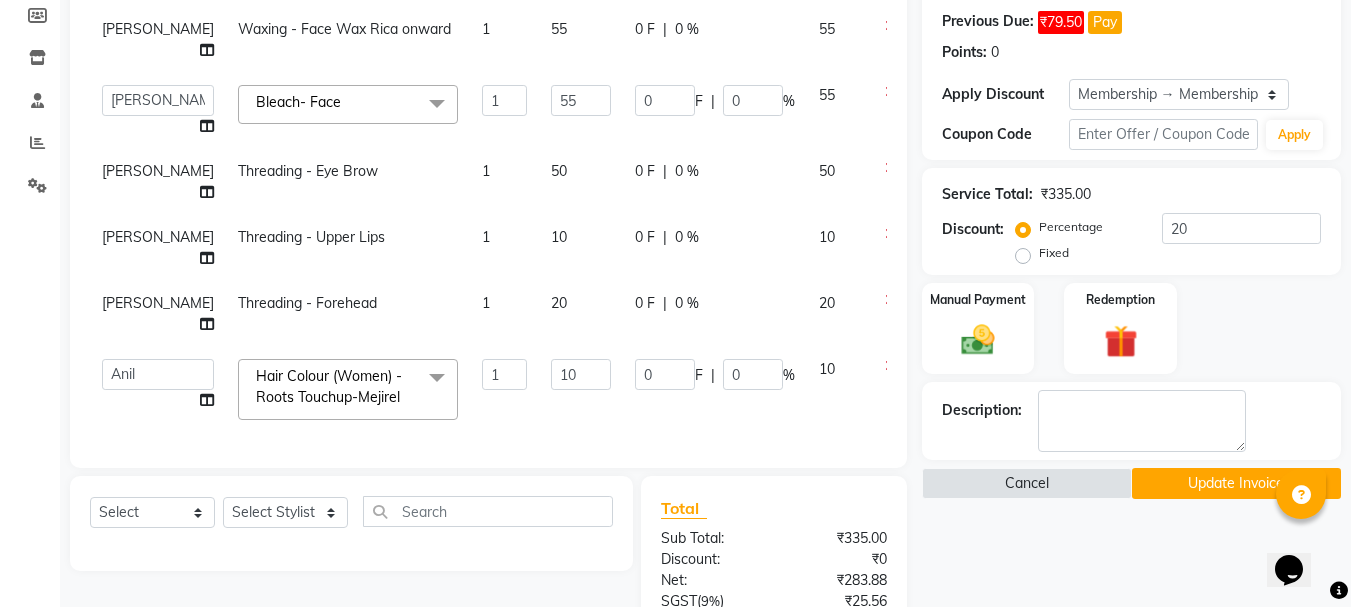 scroll, scrollTop: 170, scrollLeft: 0, axis: vertical 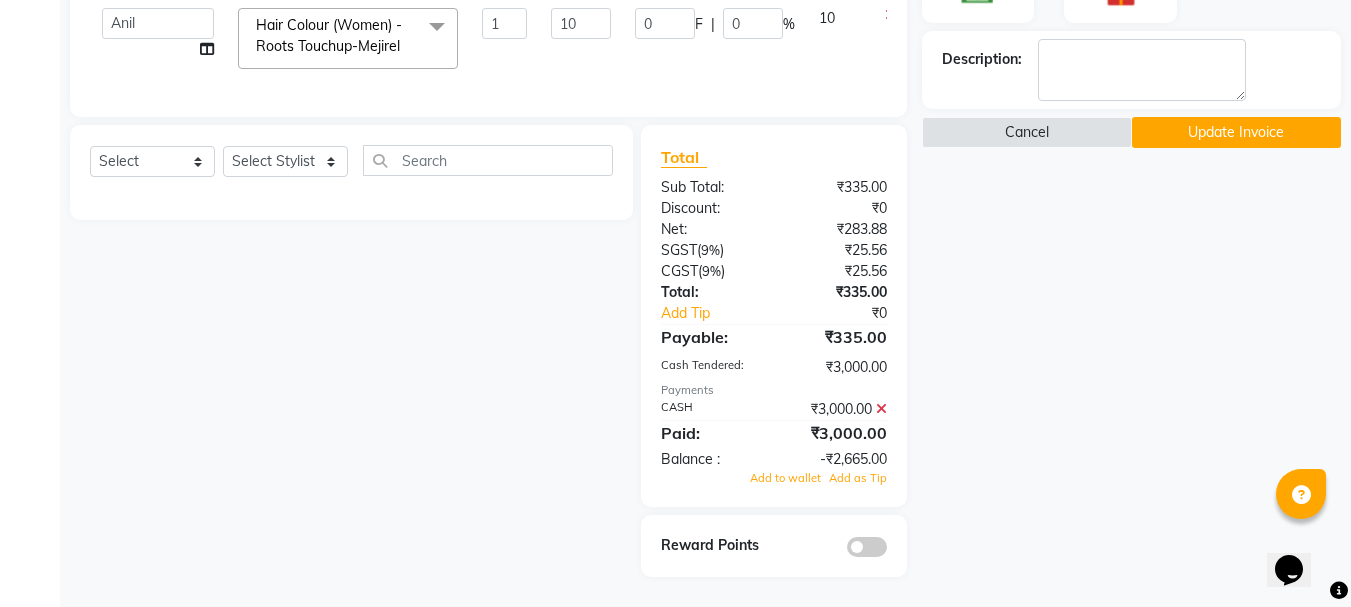 click 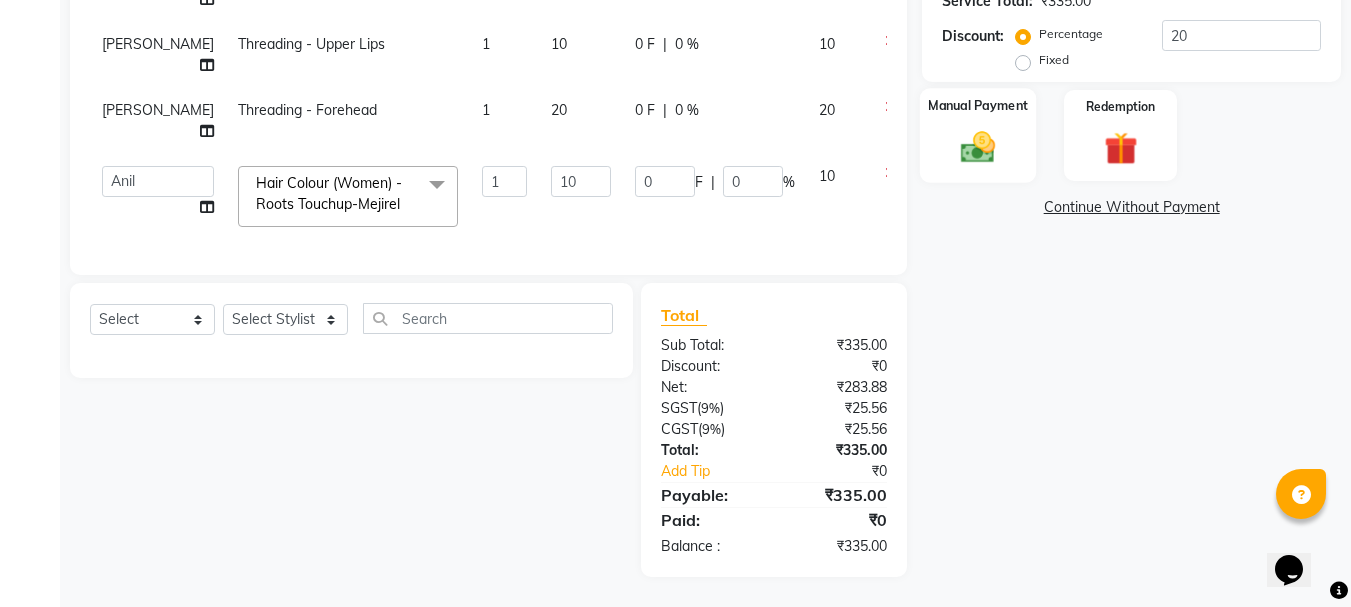 click on "Manual Payment" 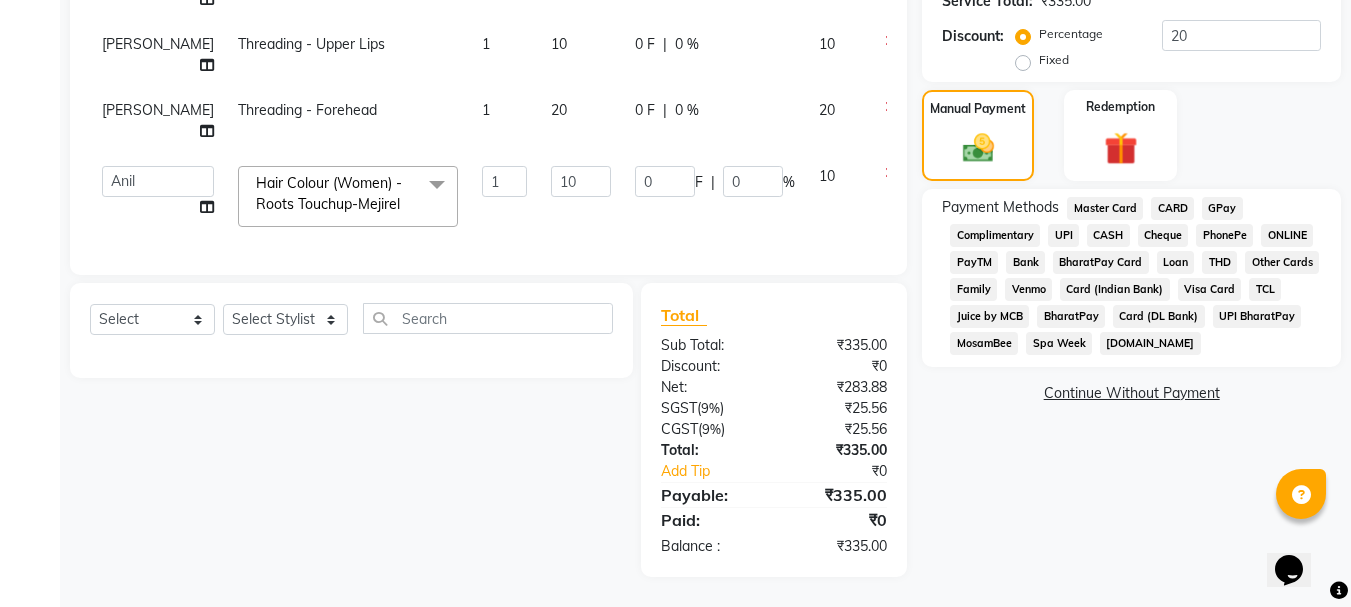 click on "CASH" 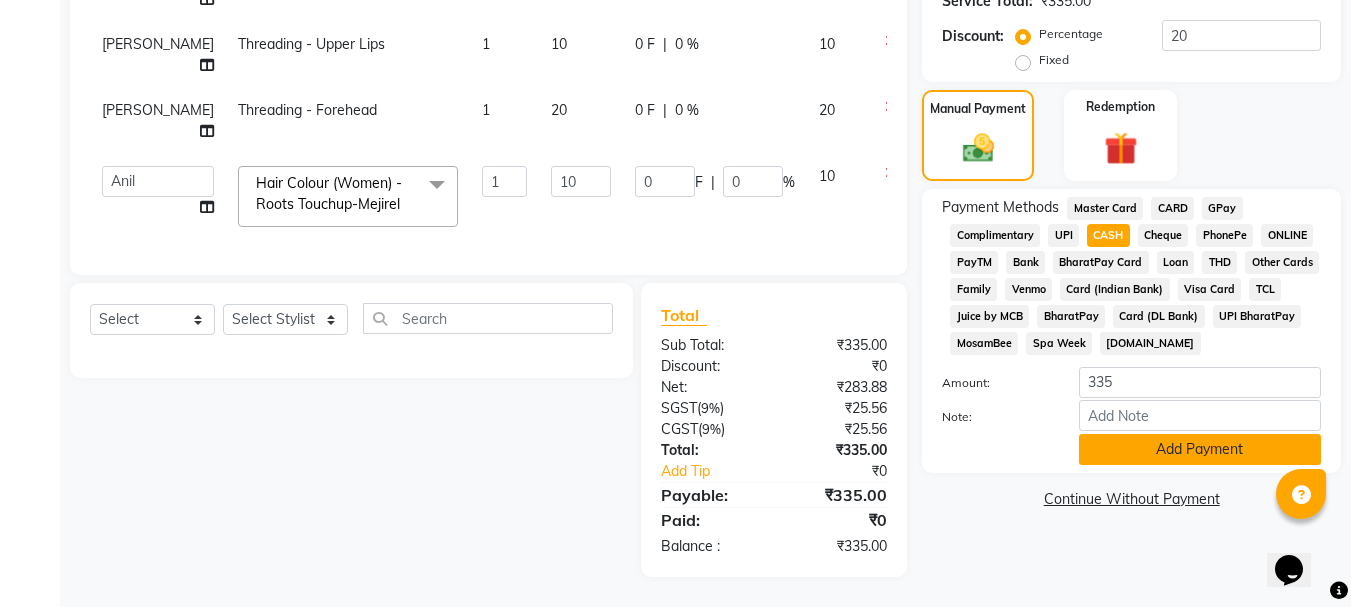 click on "Add Payment" 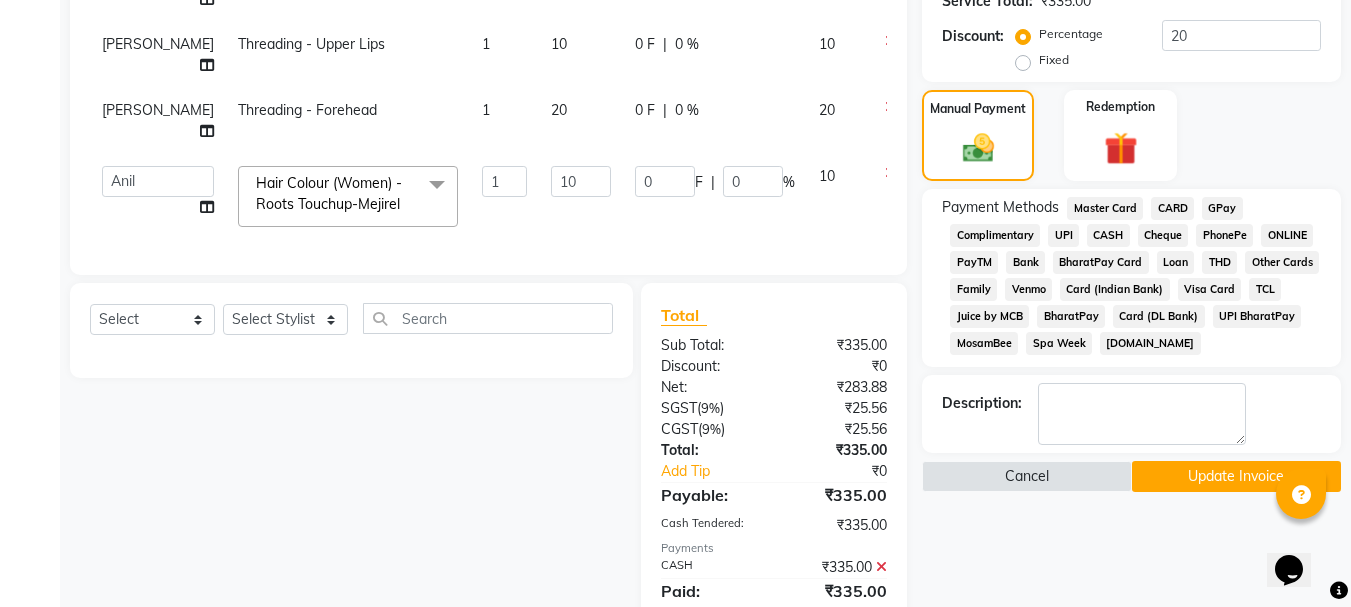 click on "Update Invoice" 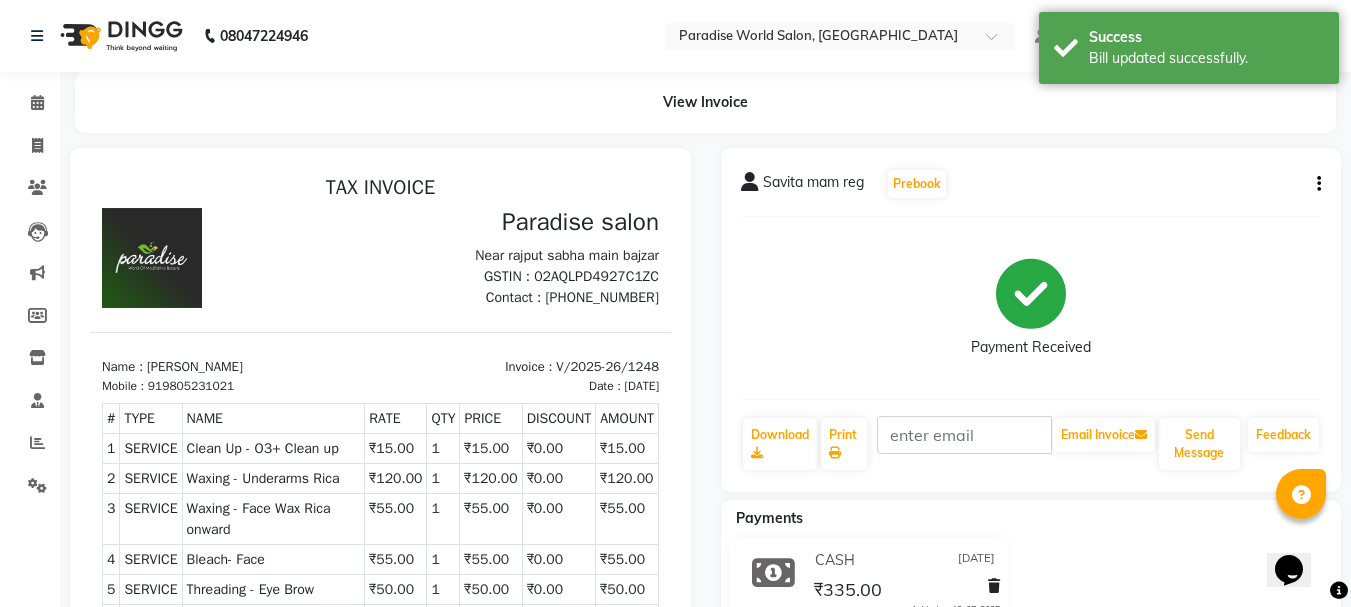 scroll, scrollTop: 0, scrollLeft: 0, axis: both 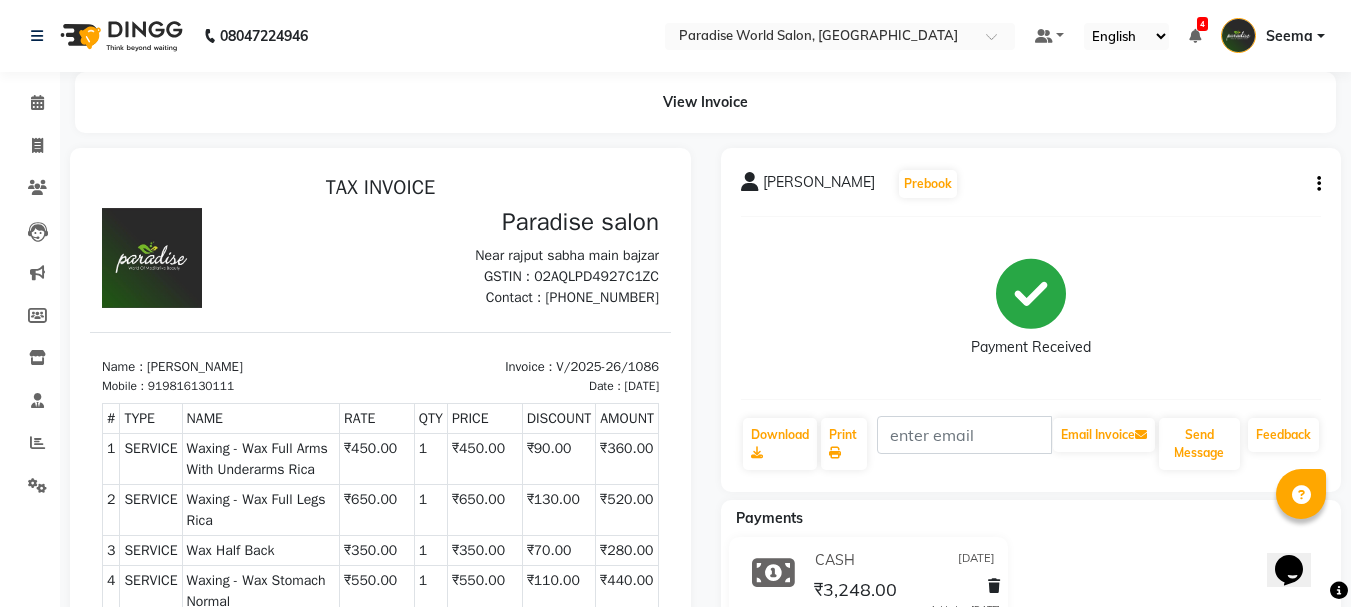 click 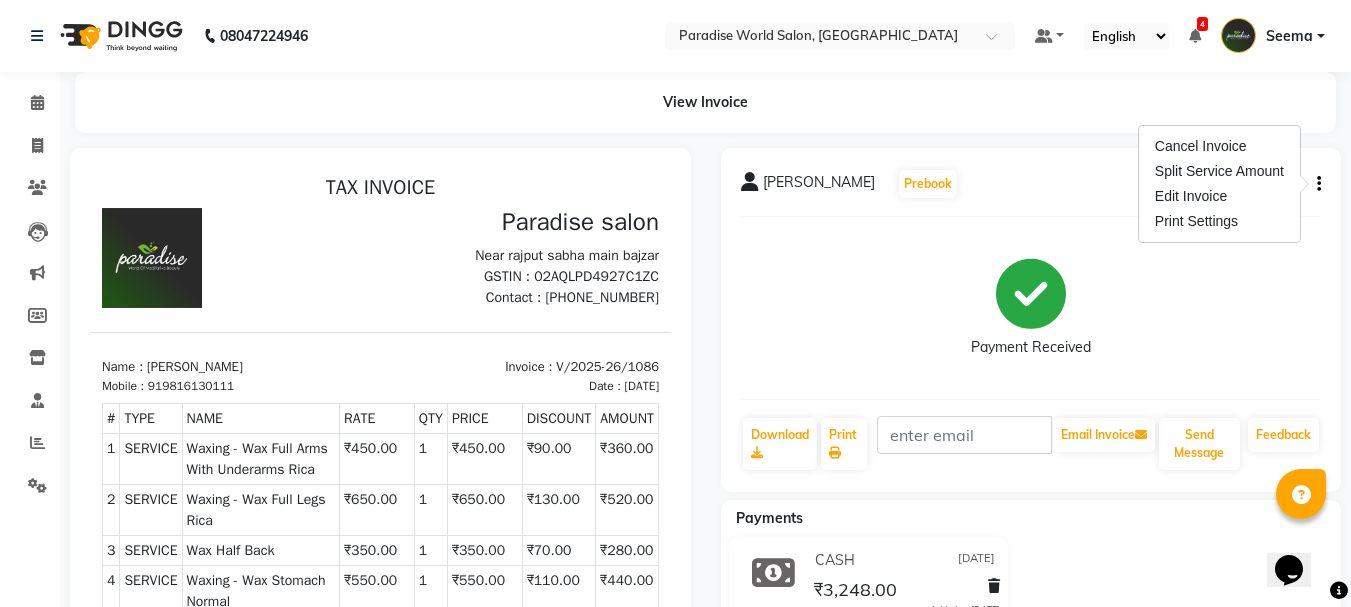 click on "Edit Invoice" at bounding box center [1219, 196] 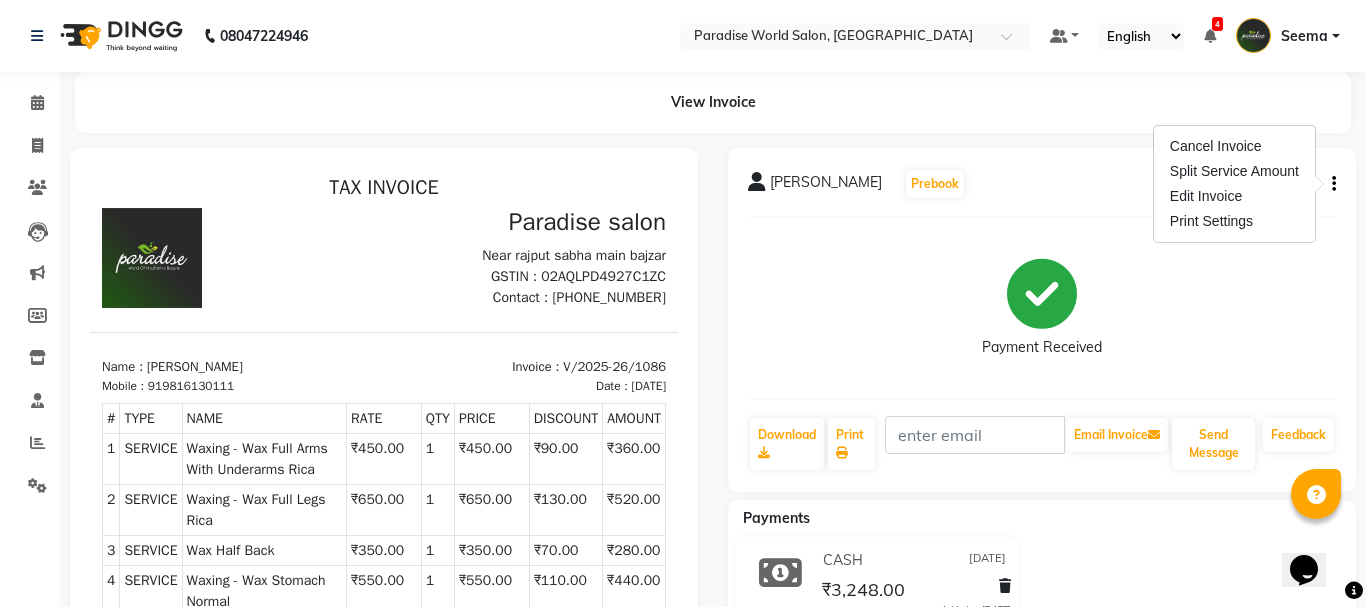 select on "service" 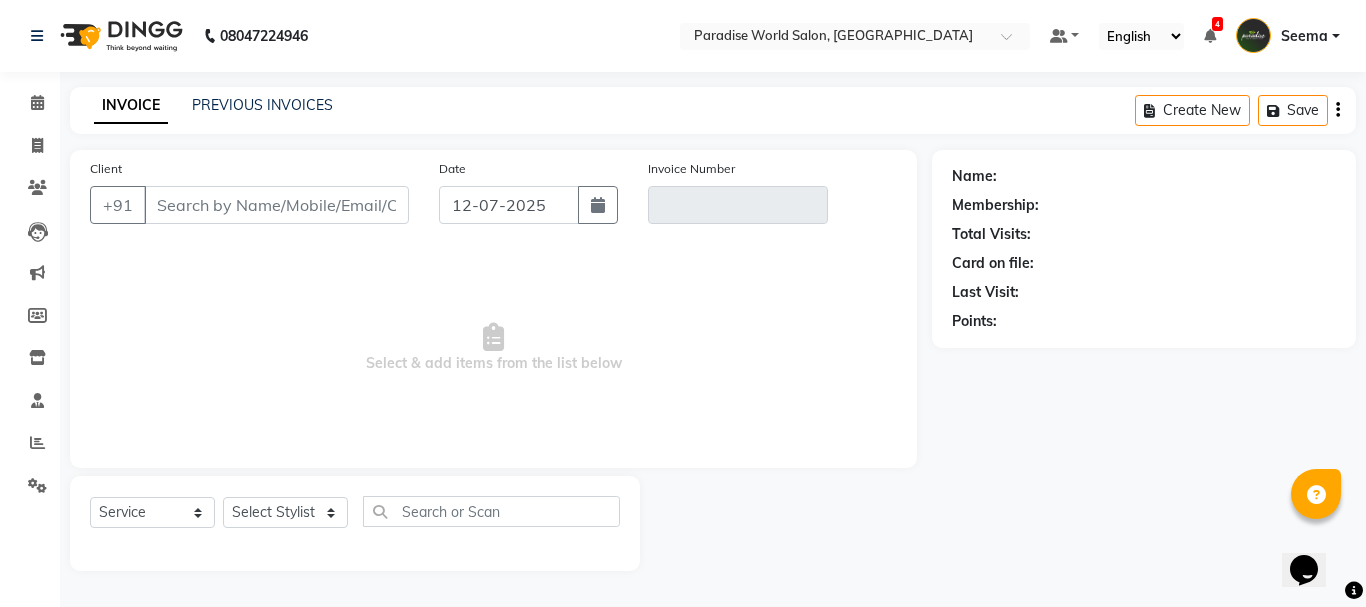 type on "9816130111" 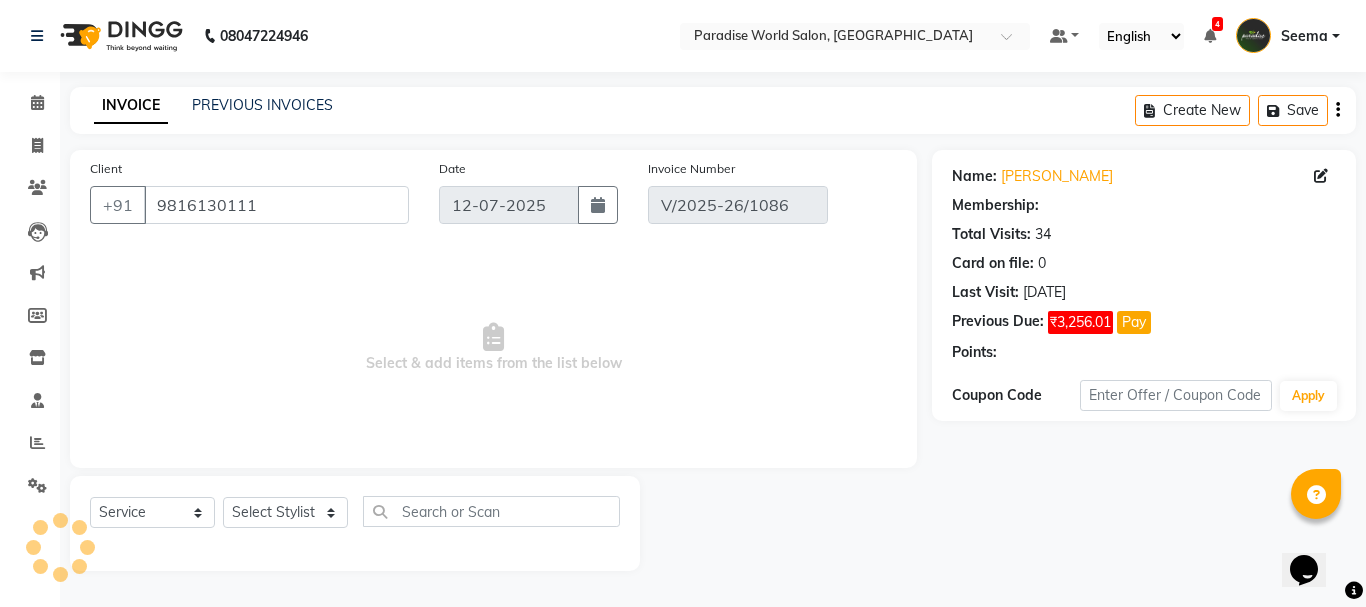 type on "[DATE]" 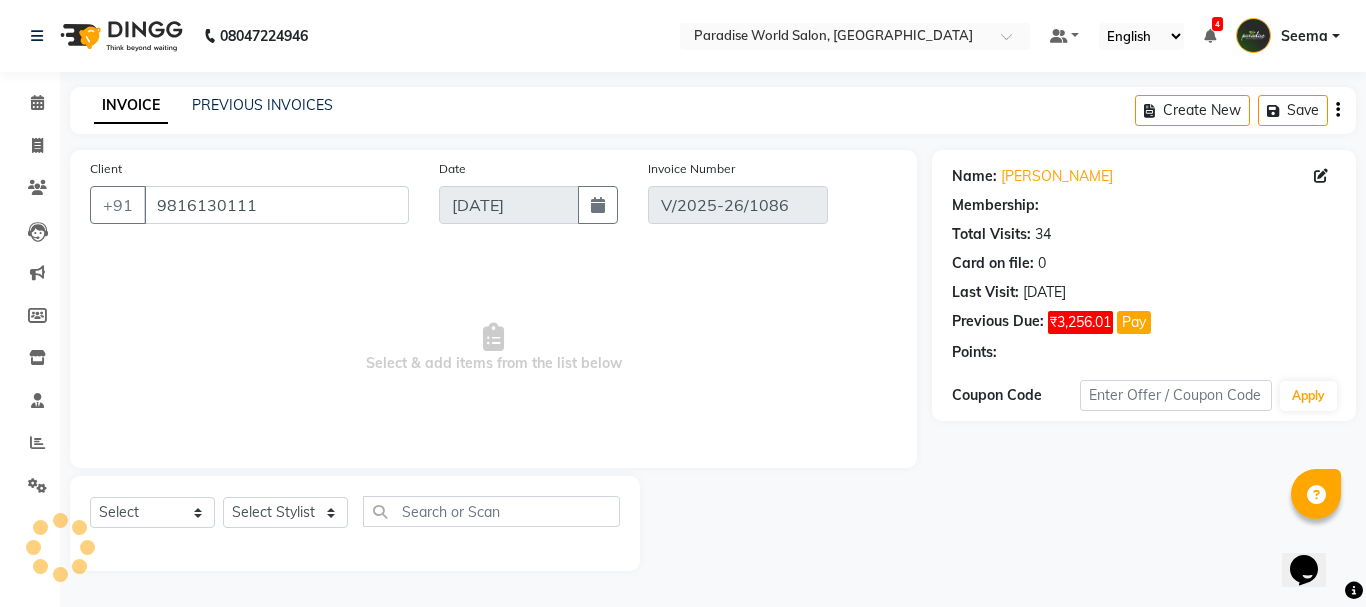 select on "1: Object" 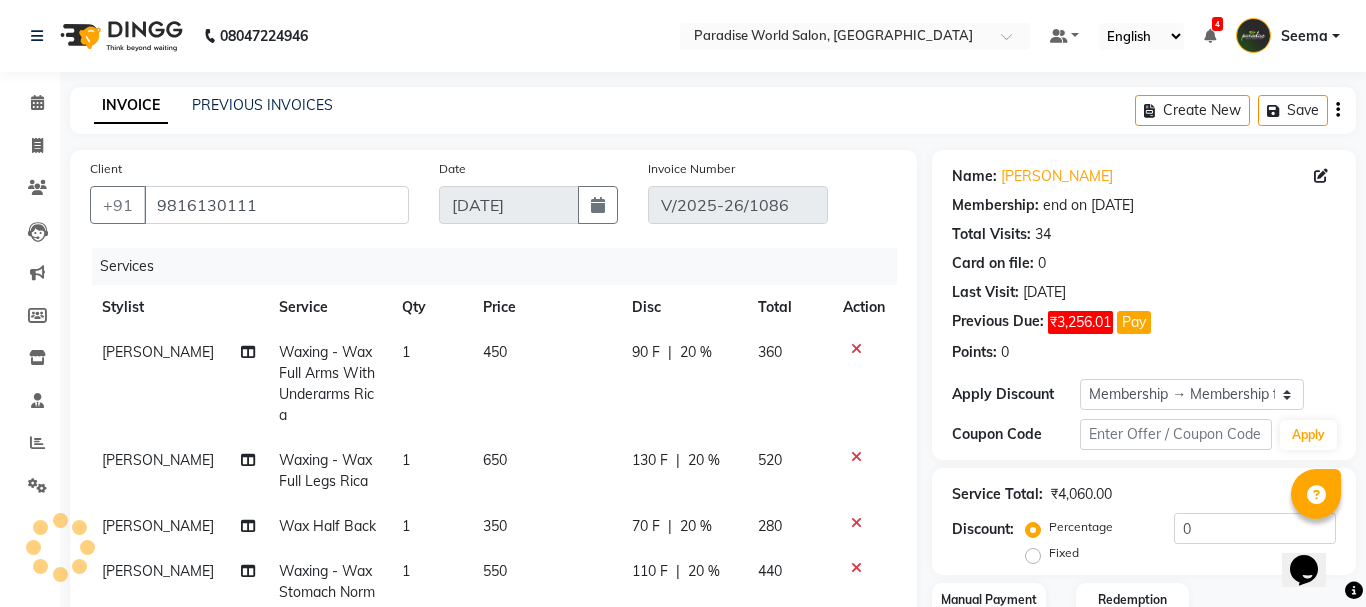 type on "20" 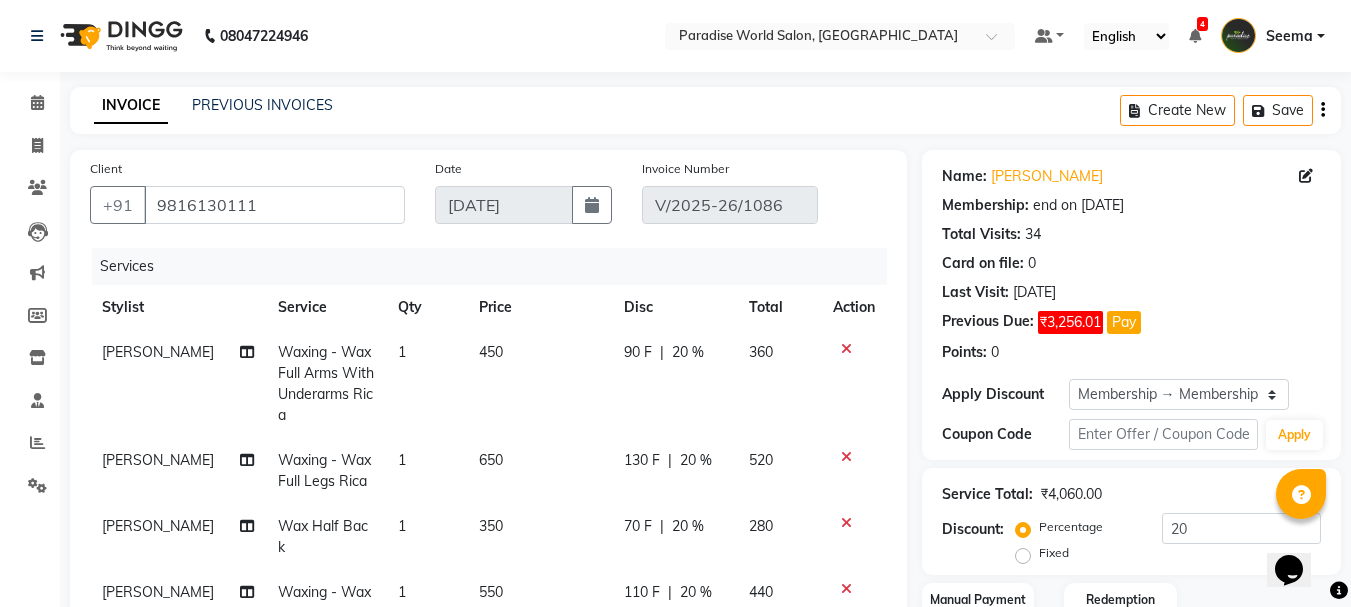 click on "450" 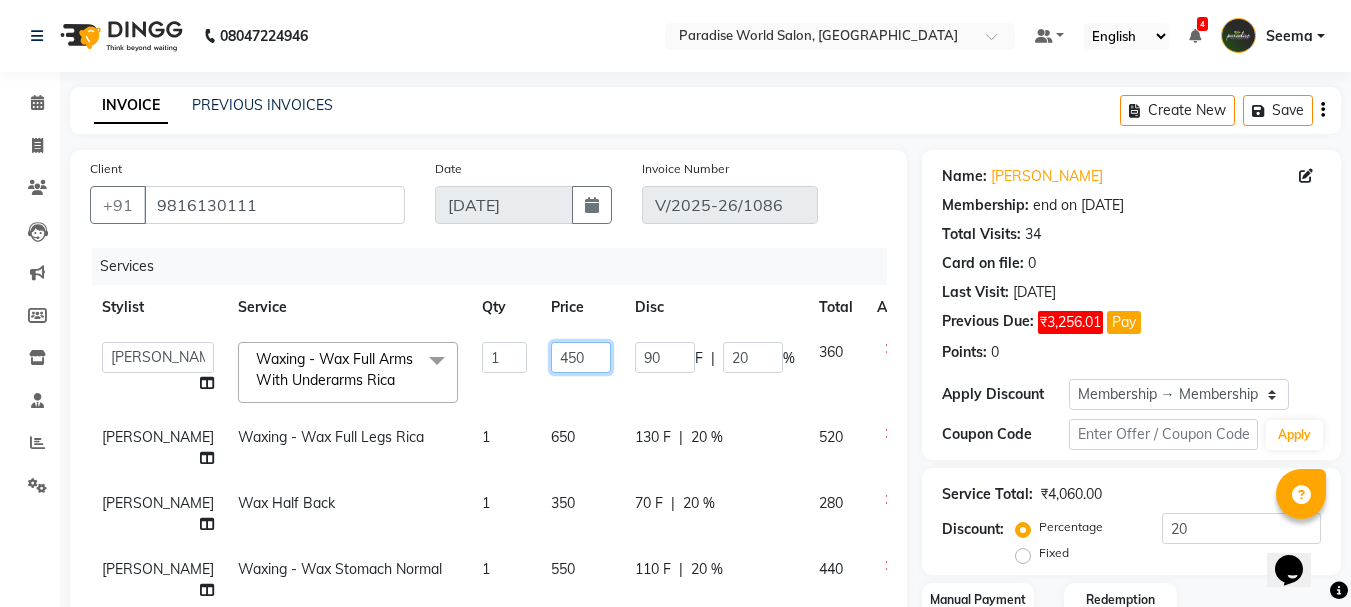 click on "450" 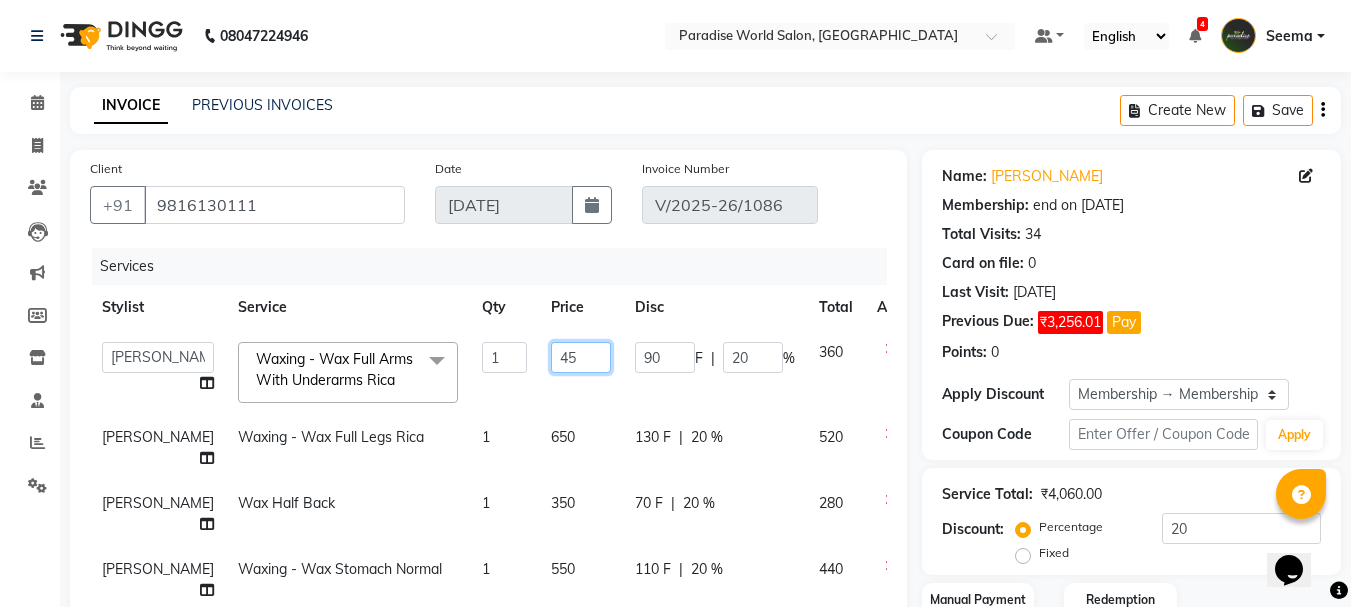 scroll, scrollTop: 100, scrollLeft: 0, axis: vertical 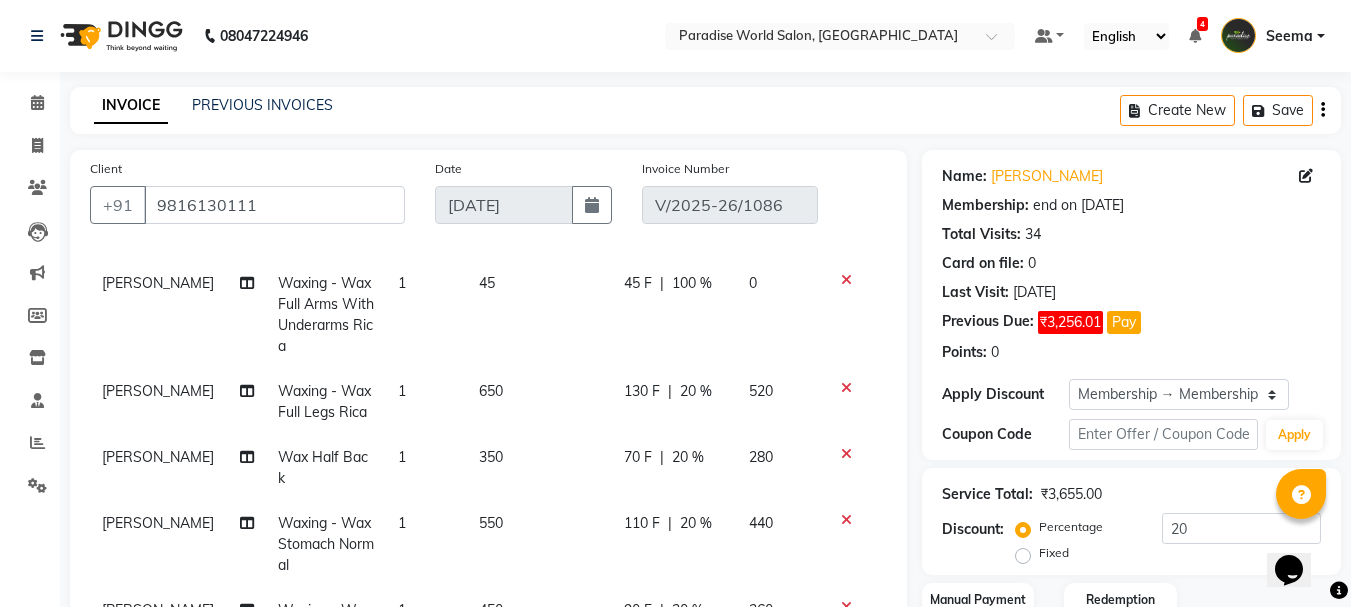 click on "Sujata Waxing   -  Wax Full Arms With Underarms Rica 1 45 45 F | 100 % 0  Sujata Waxing   -  Wax Full Legs Rica 1 650 130 F | 20 % 520  Sujata Wax Half Back 1 350 70 F | 20 % 280  Sujata Waxing   -  Wax Stomach Normal 1 550 110 F | 20 % 440  Sujata Waxing   -  Wax Full Arms With Underarms Rica 1 450 90 F | 20 % 360  Sujata Wax Half Legs Rica 1 350 70 F | 20 % 280 Radika Threading   -  Eye Brow 1 50 10 F | 20 % 40 Radika Threading   -  Upper Lips 1 10 2 F | 20 % 8 Anil Hair Colour  (Women)  -  Roots Touchup Amonia Free-Inoa 1 1200 240 F | 20 % 960" 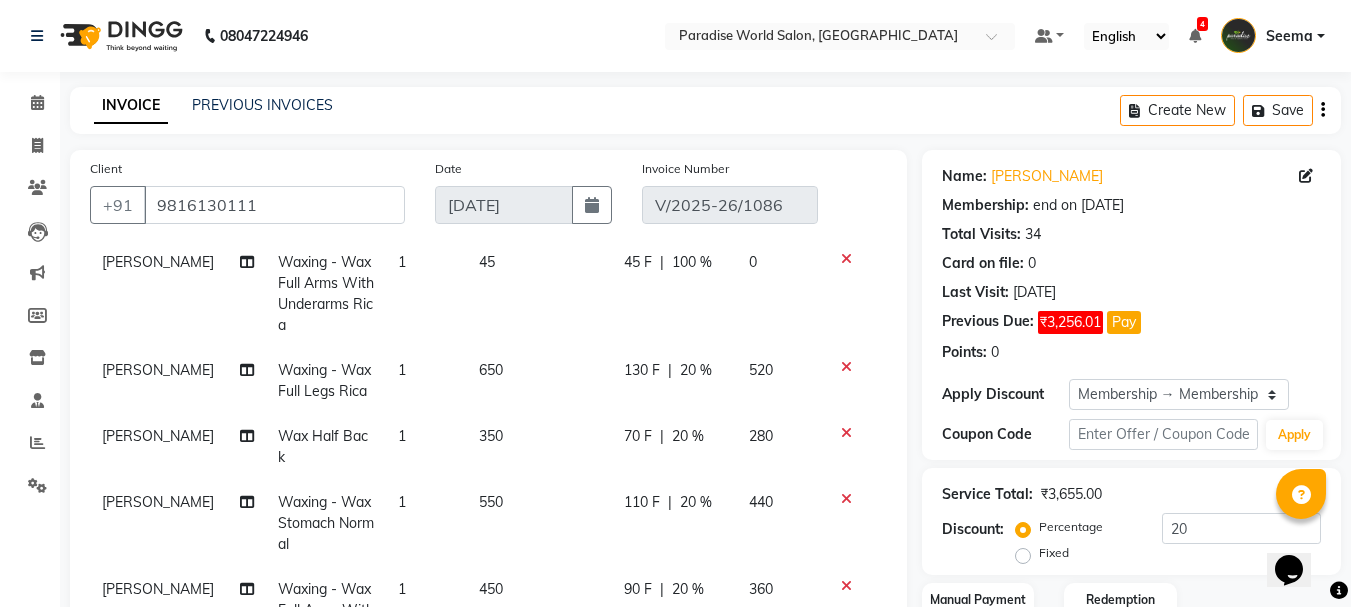 select on "24938" 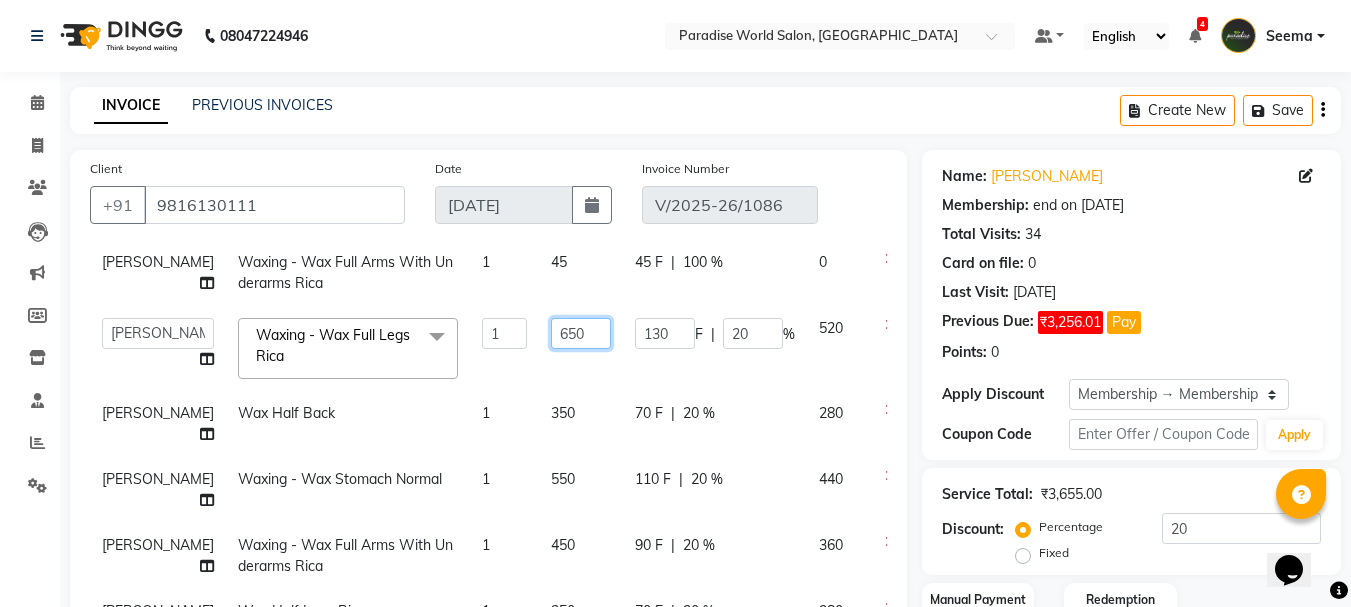 click on "650" 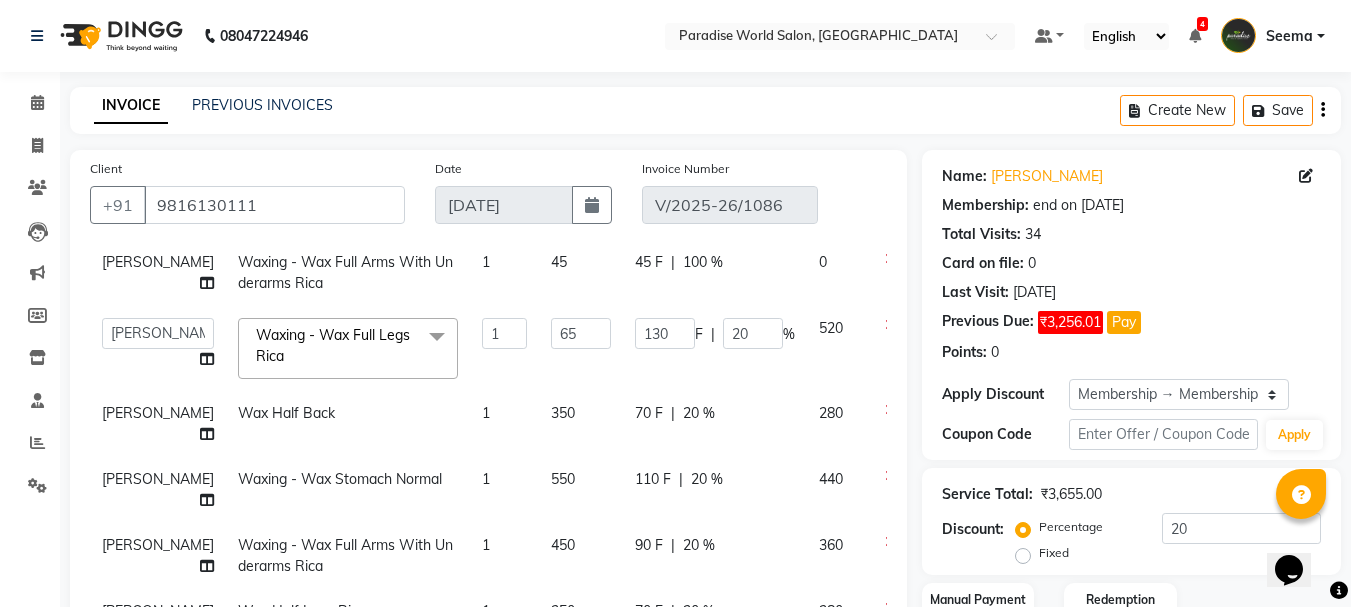 click on "350" 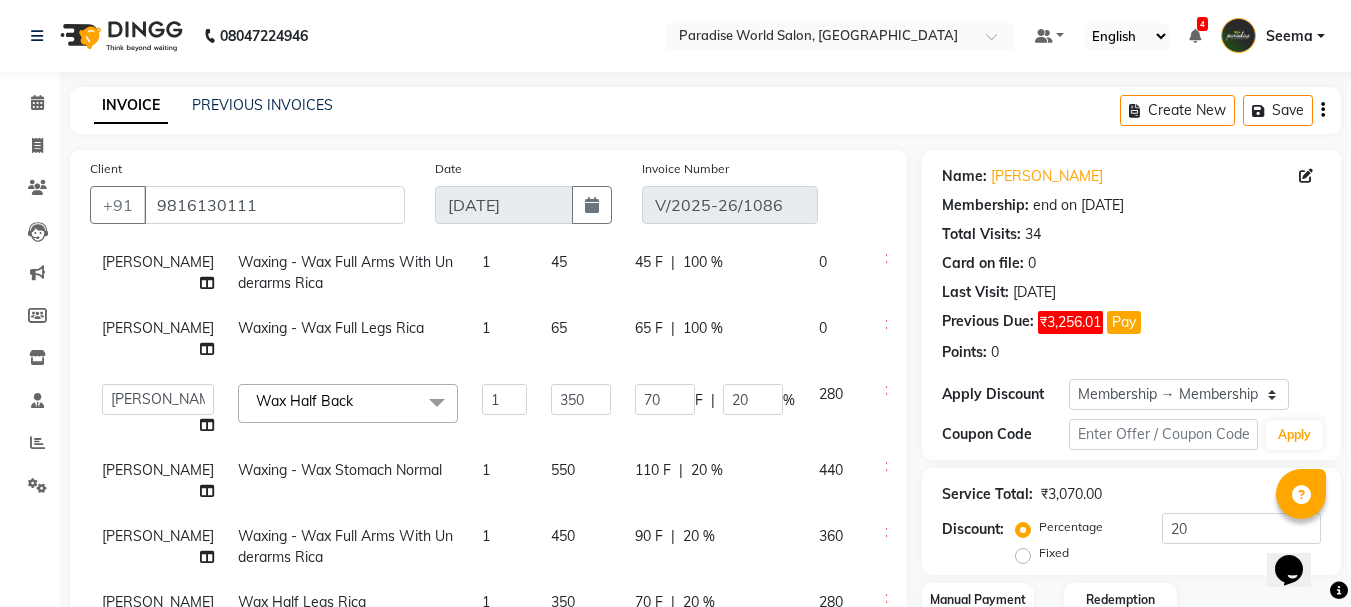 click on "350" 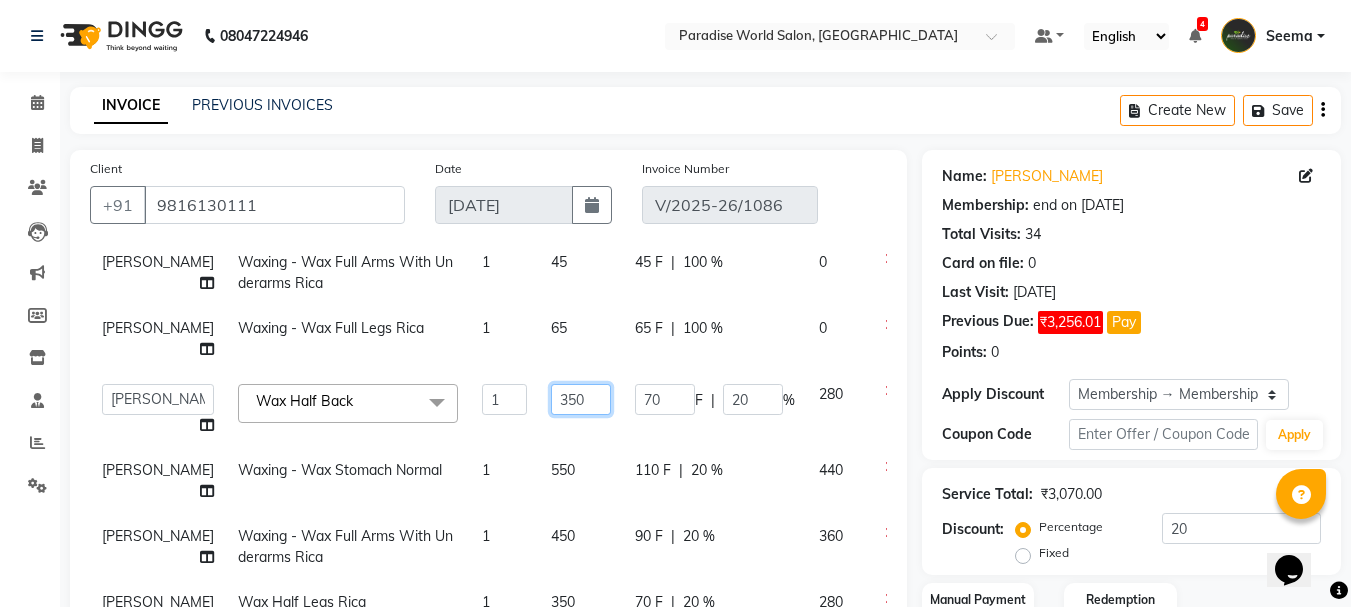 click on "350" 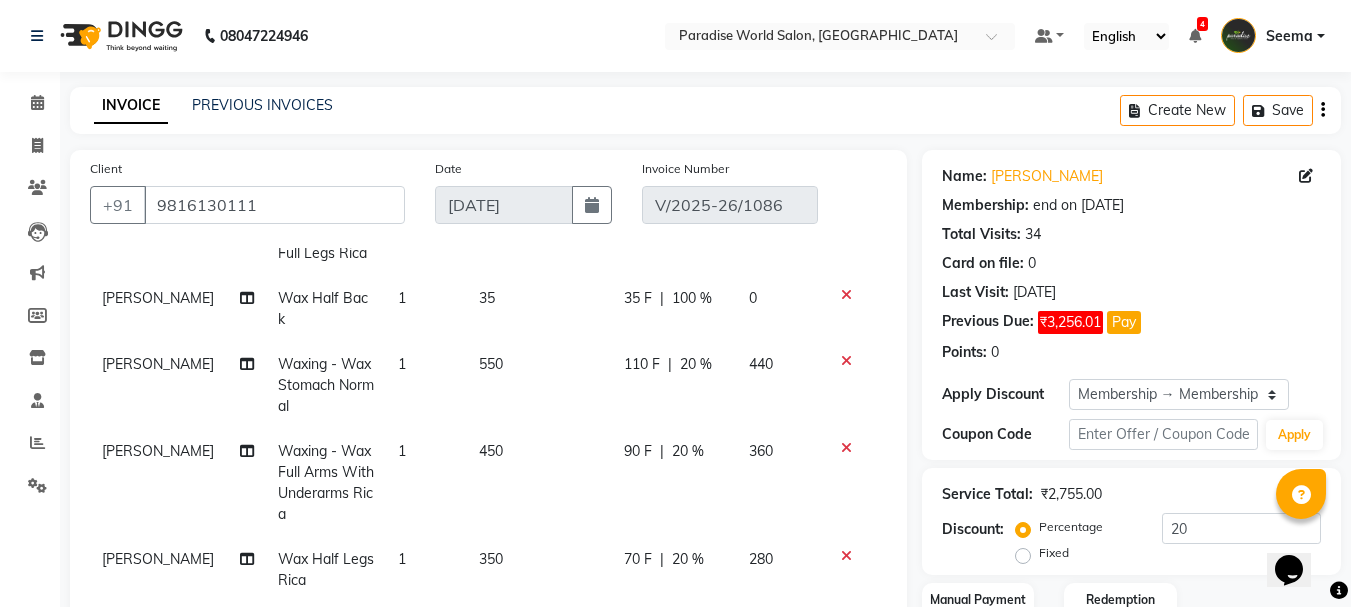 click on "550" 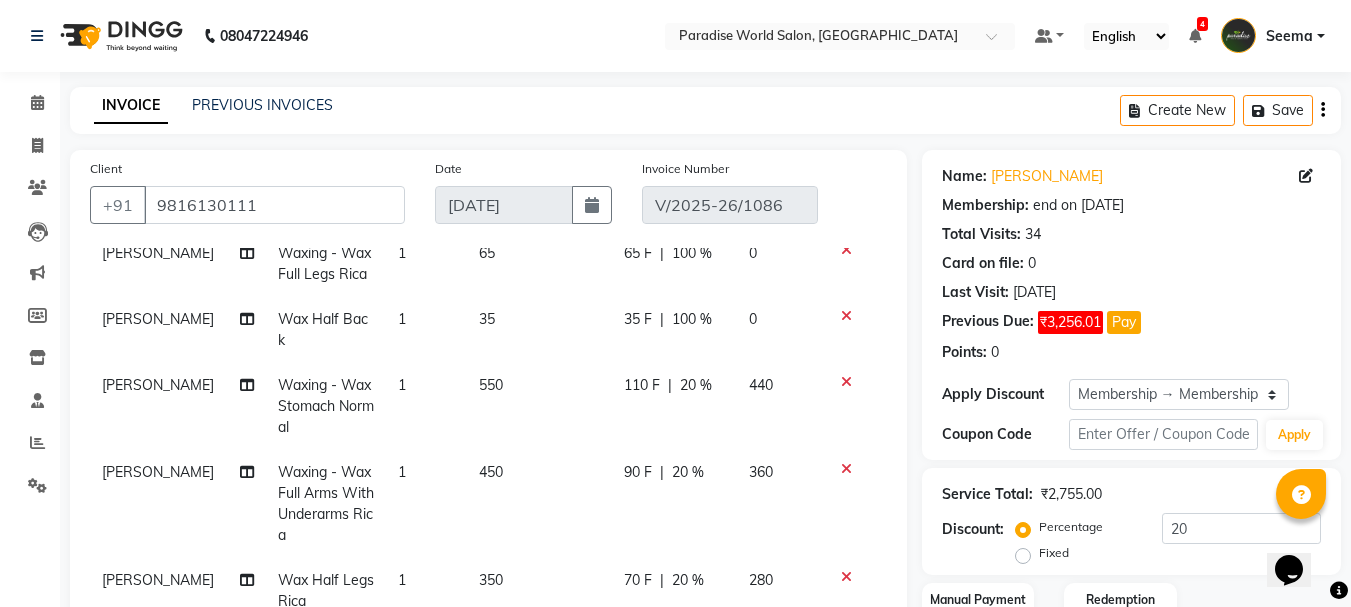 select on "24938" 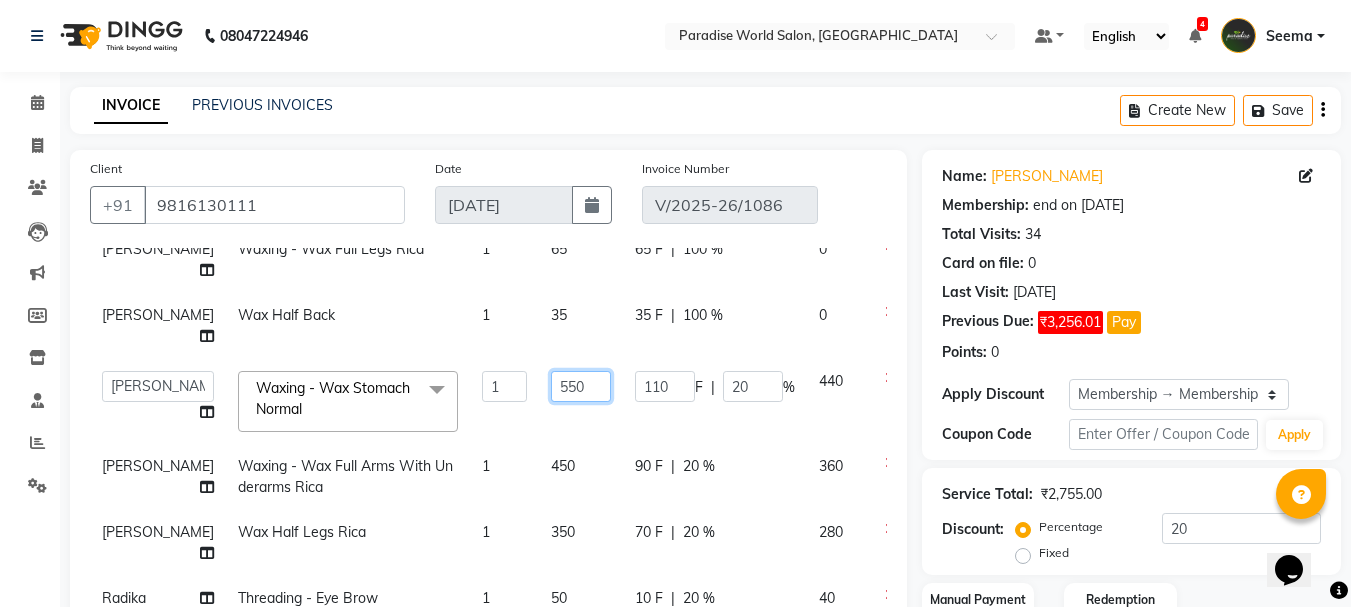 click on "550" 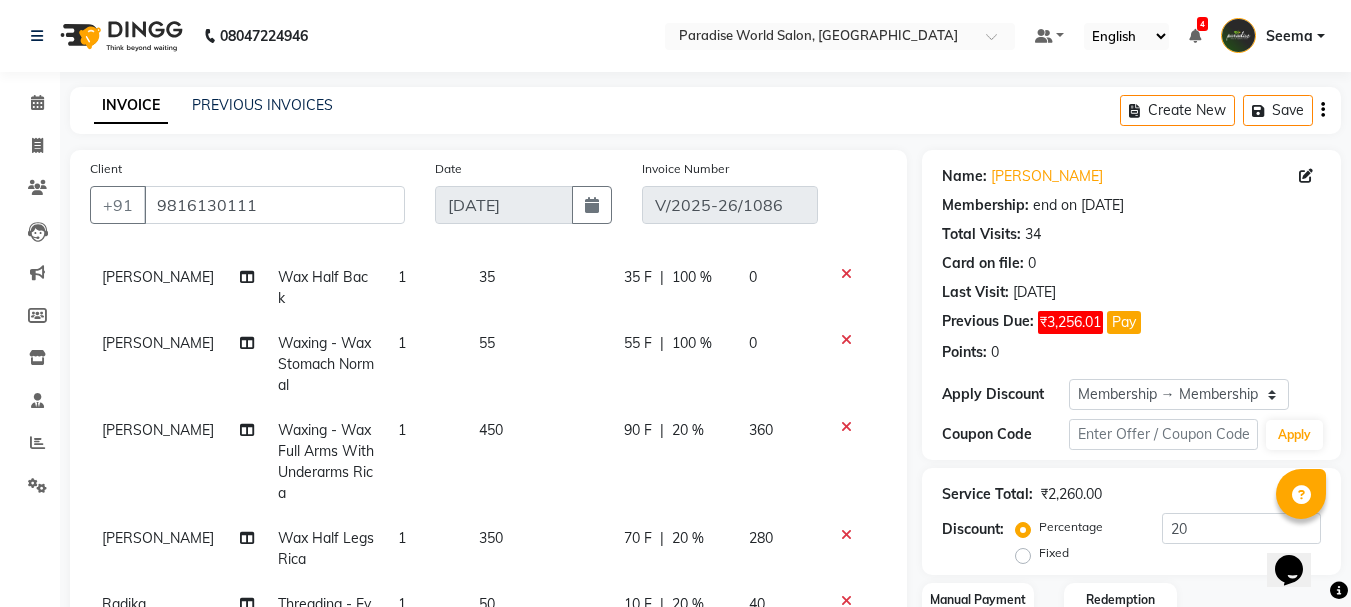 click on "450" 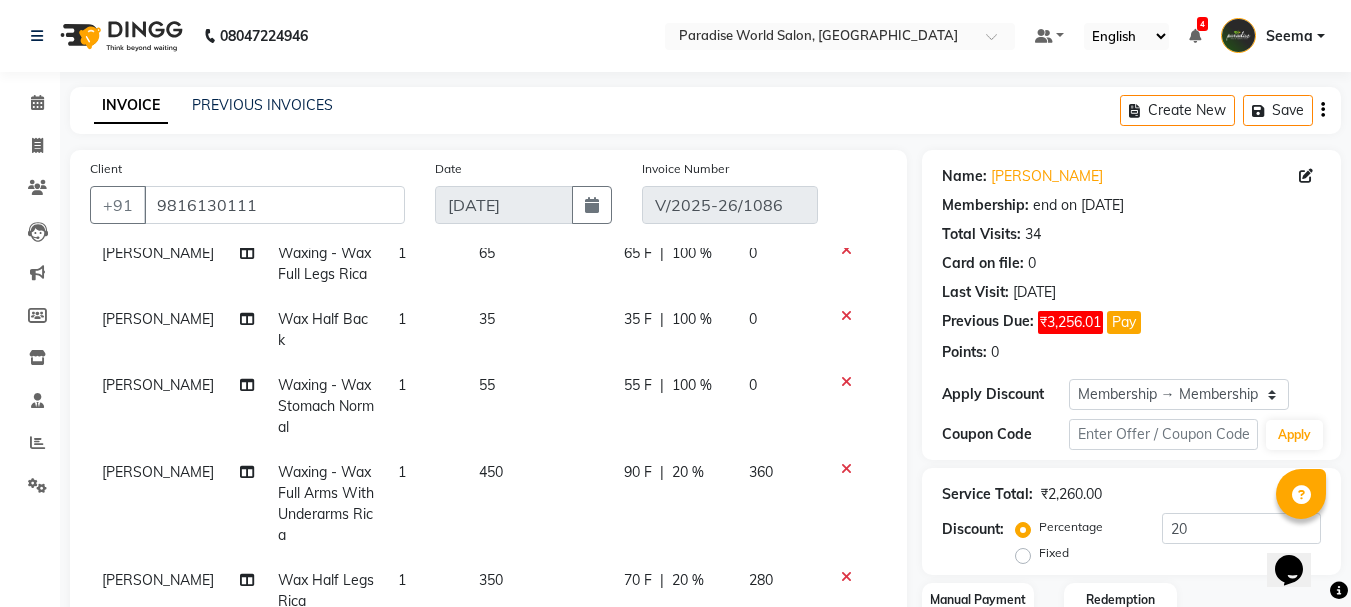 select on "24938" 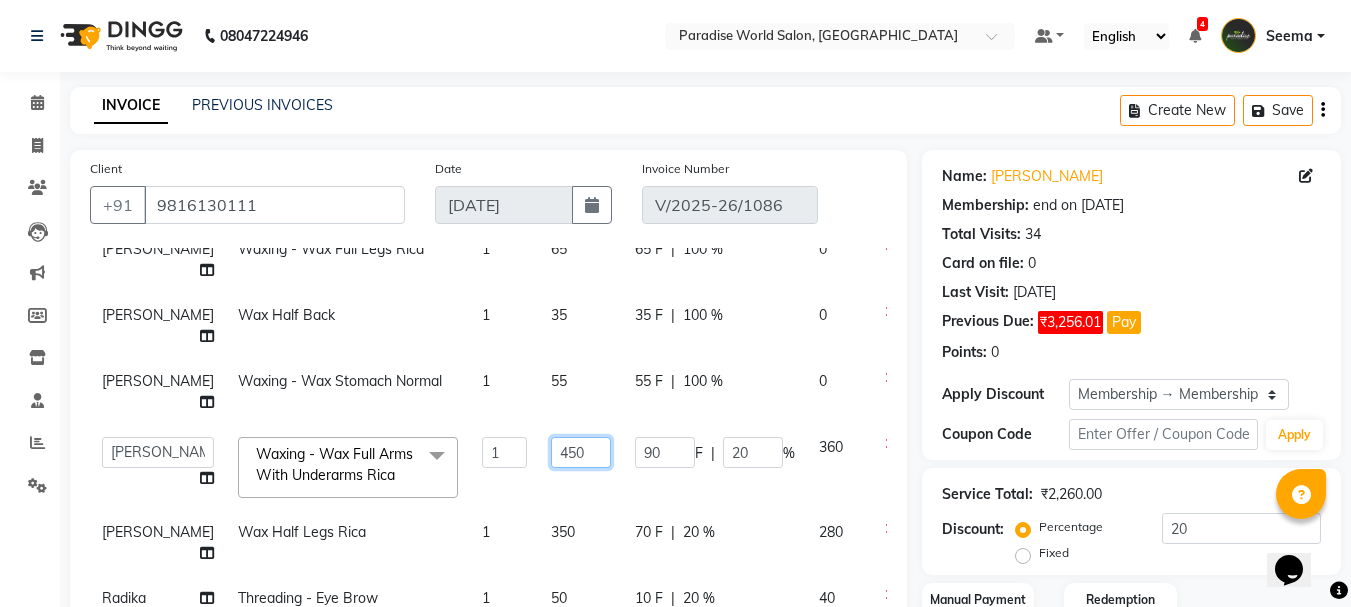 click on "450" 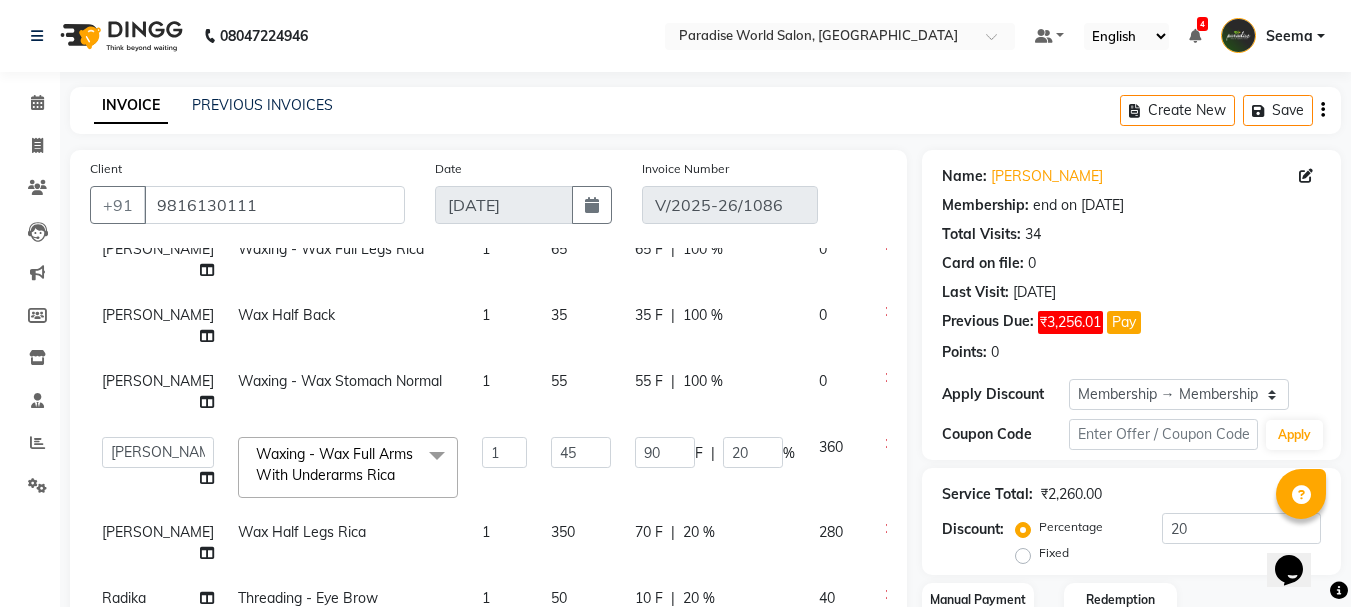 click on "Sujata Waxing   -  Wax Full Arms With Underarms Rica 1 45 45 F | 100 % 0  Sujata Waxing   -  Wax Full Legs Rica 1 65 65 F | 100 % 0  Sujata Wax Half Back 1 35 35 F | 100 % 0  Sujata Waxing   -  Wax Stomach Normal 1 55 55 F | 100 % 0  Abby   aman    Anil   anku   company   Deepak   Deepika   Gourav   Heena   ishu   Jagdeesh   kanchan   Love preet   Maddy   Manpreet student   Meenu   Naina   Palak   Palak Sharma   Radika   Rajneesh Student   Seema   Shagun   Shifali - Student   Shweta    Sujata   Surinder Paul   Vansh   Vikas   Vishal  Waxing   -  Wax Full Arms With Underarms Rica  x Hair Cut With Wash -Women (₹400) Hair Cut With Deep Conditioning And Styling-Women (₹650) Hair Cut Trim-Women (₹350) Hair Cut  (Men)  -  Shave (₹100) Men  -  Beard Trim (₹100) Head Wash-Women (₹250) Hair Cut  (Men)  -  Hair Cut (₹250) Baby girl hair cut (₹150) Baby boy Hair  (₹100) Hair patch service (₹1000) hair style men (₹50) Flick cut (₹100) Hair Patch Wash (₹200) Head Wash With Blow Dryer (₹350) 1" 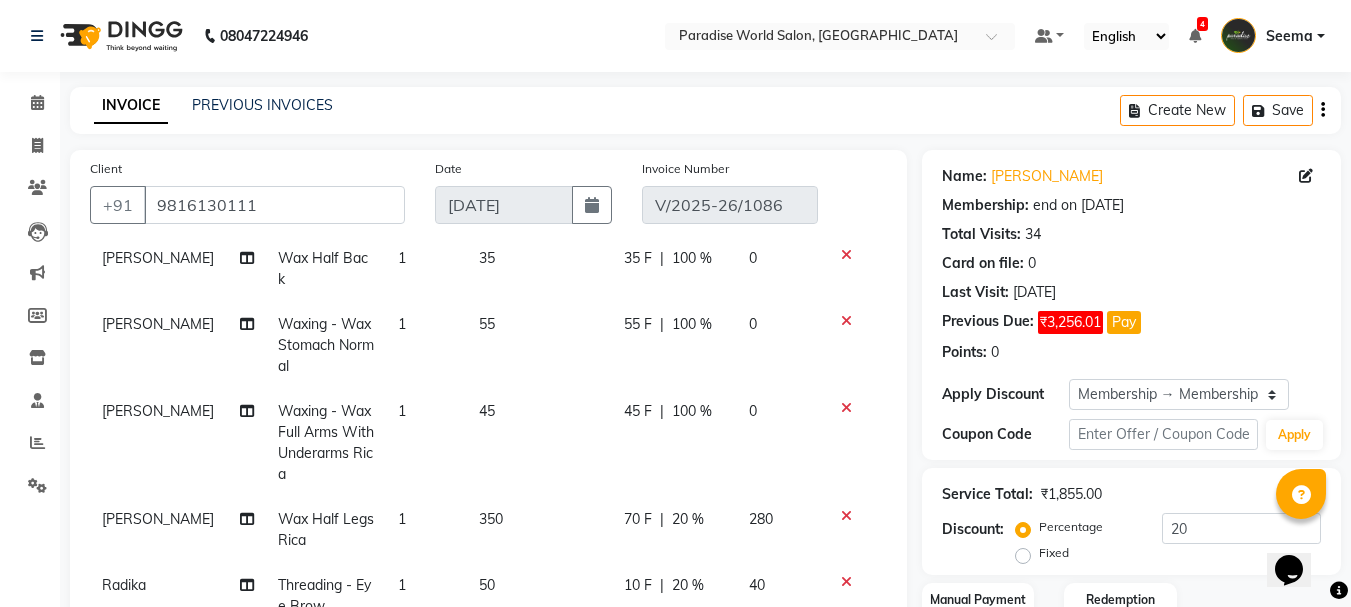 click on "350" 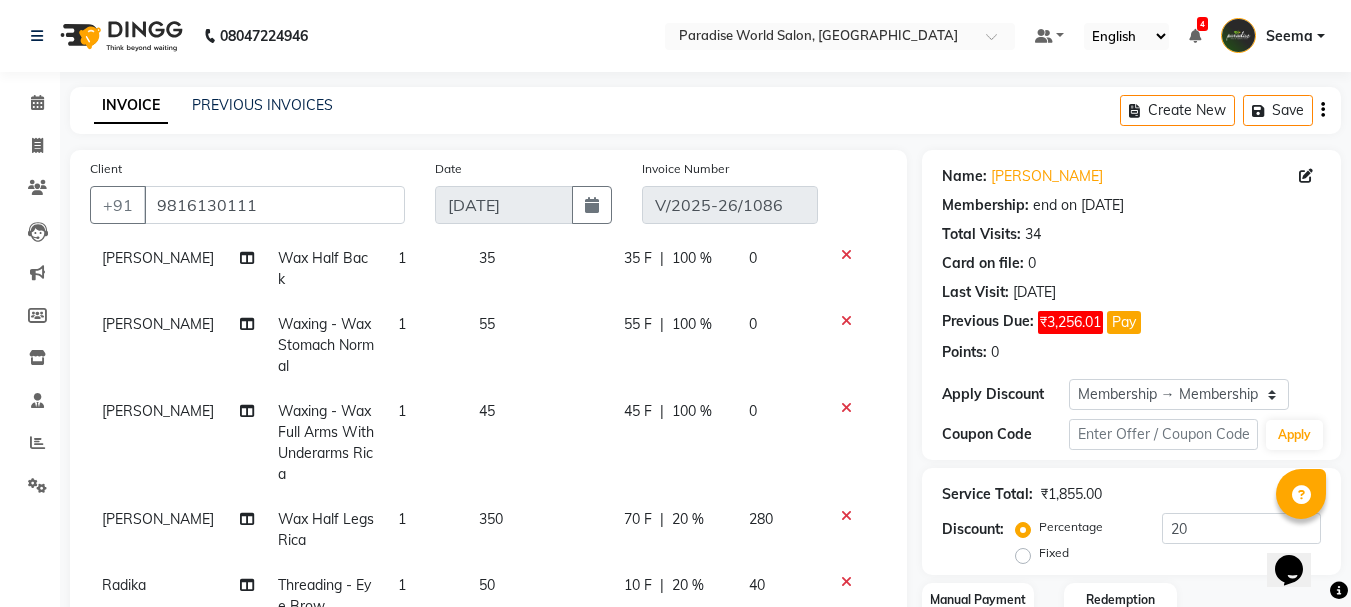 scroll, scrollTop: 217, scrollLeft: 0, axis: vertical 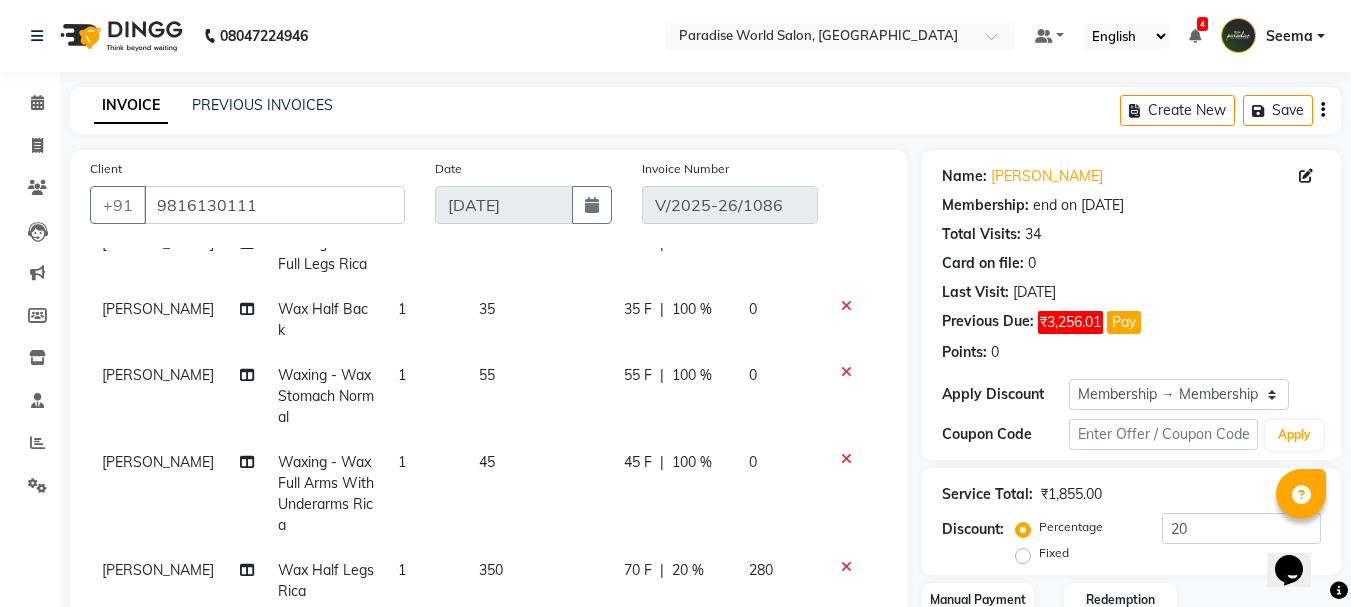select on "24938" 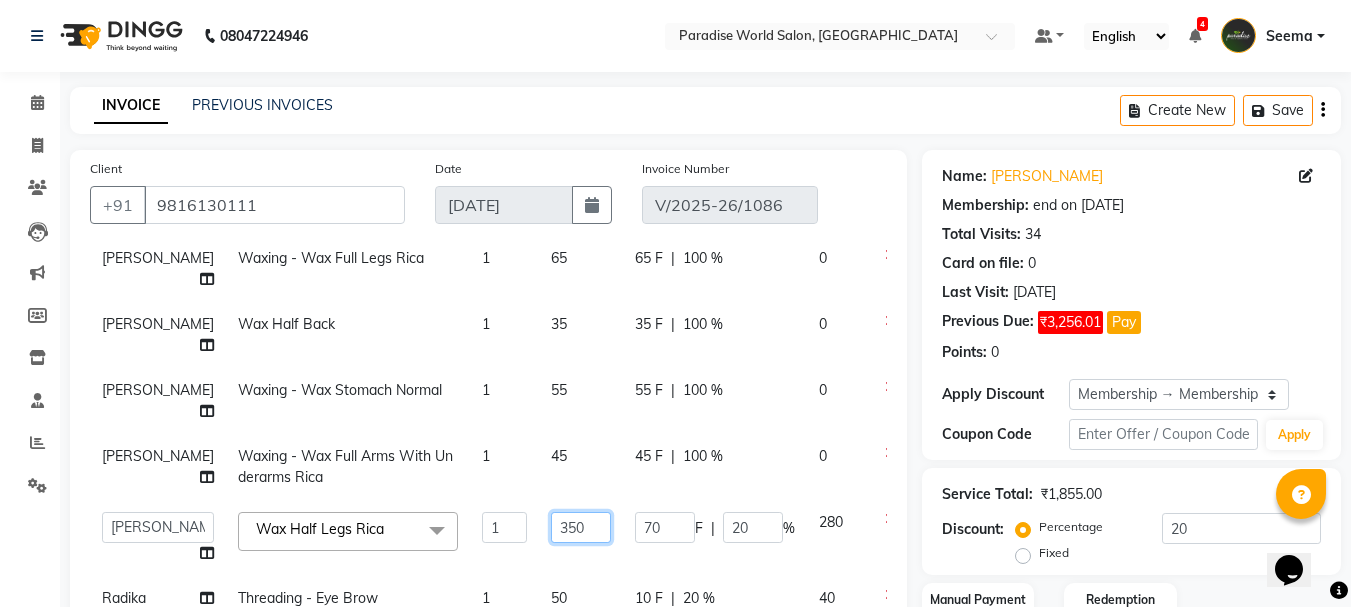 click on "350" 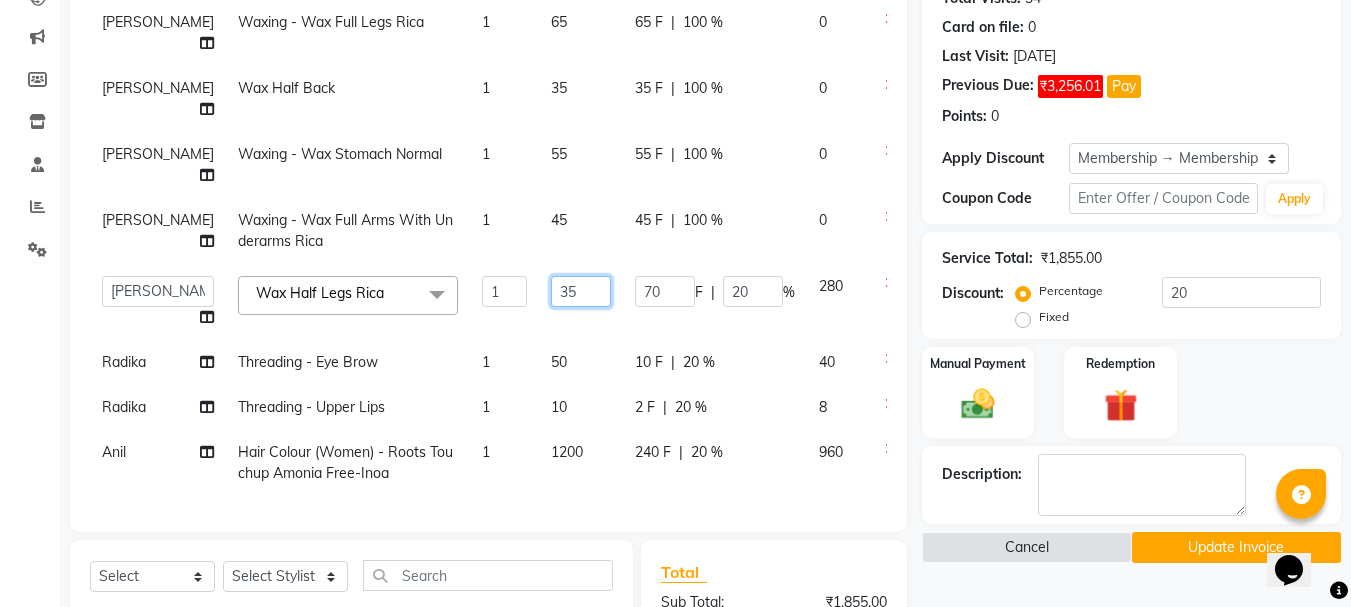 scroll, scrollTop: 300, scrollLeft: 0, axis: vertical 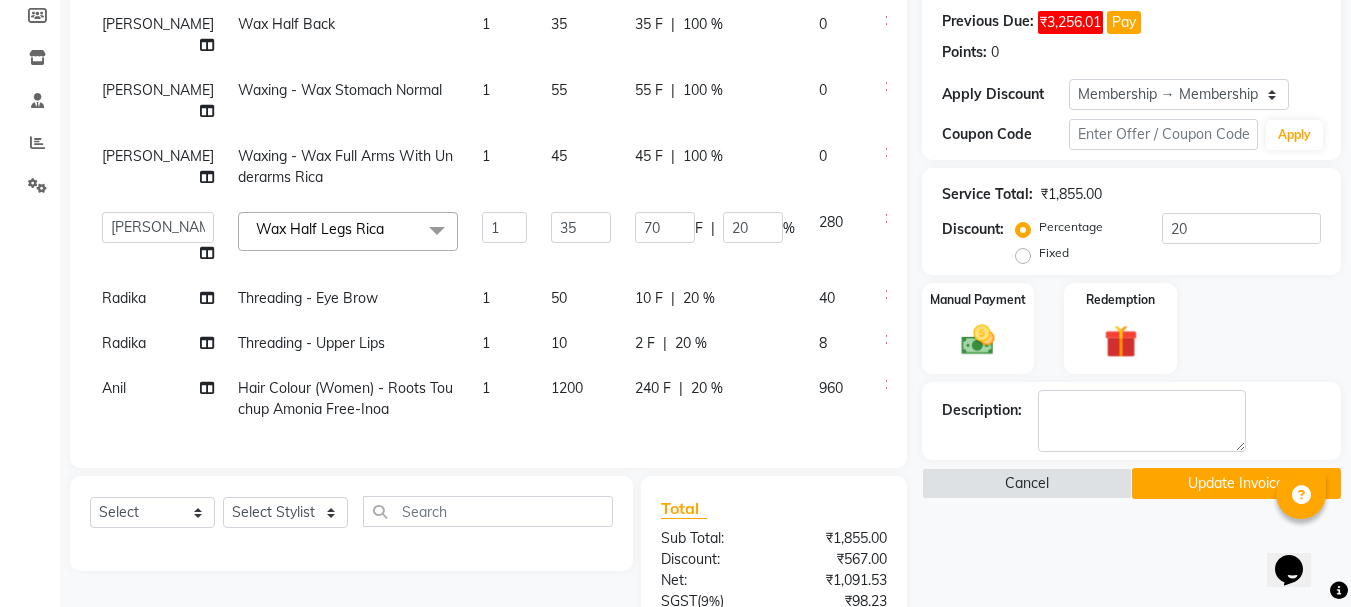 click on "1200" 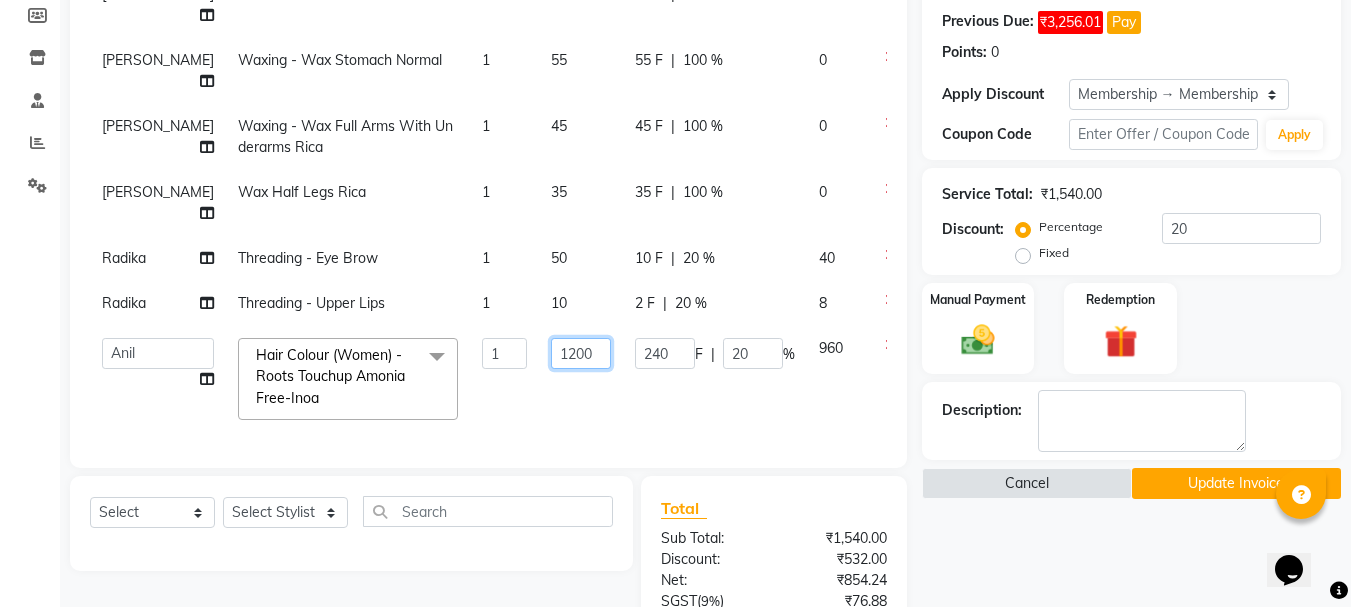 click on "1200" 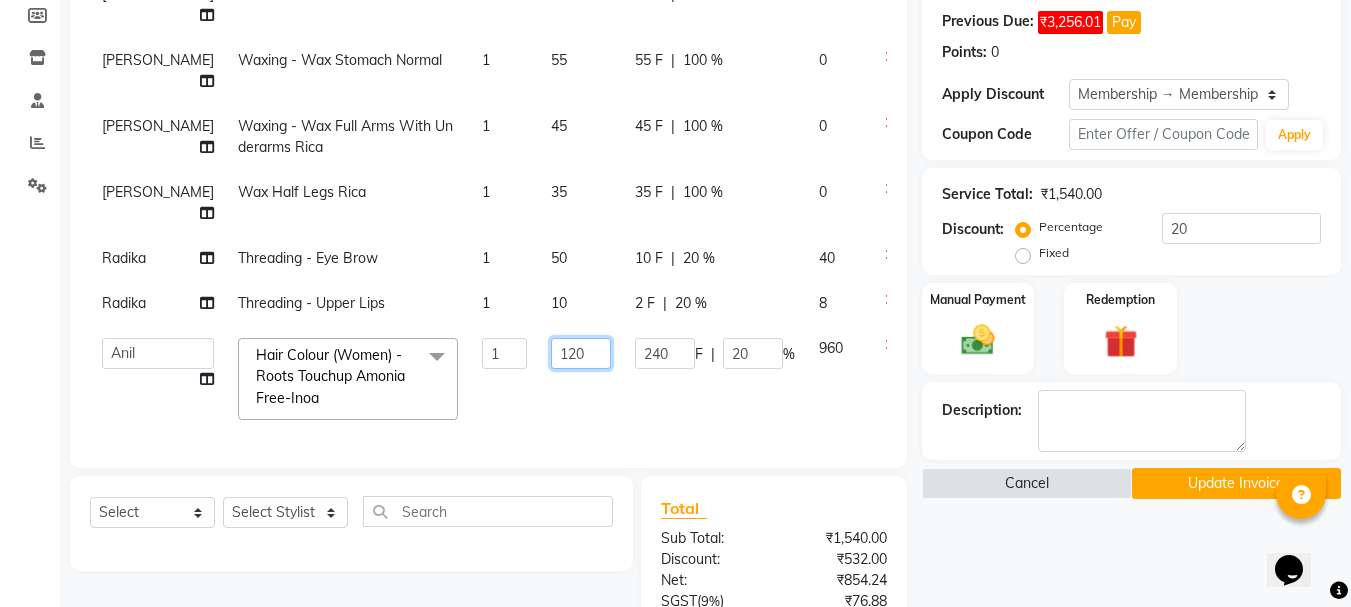 type on "12" 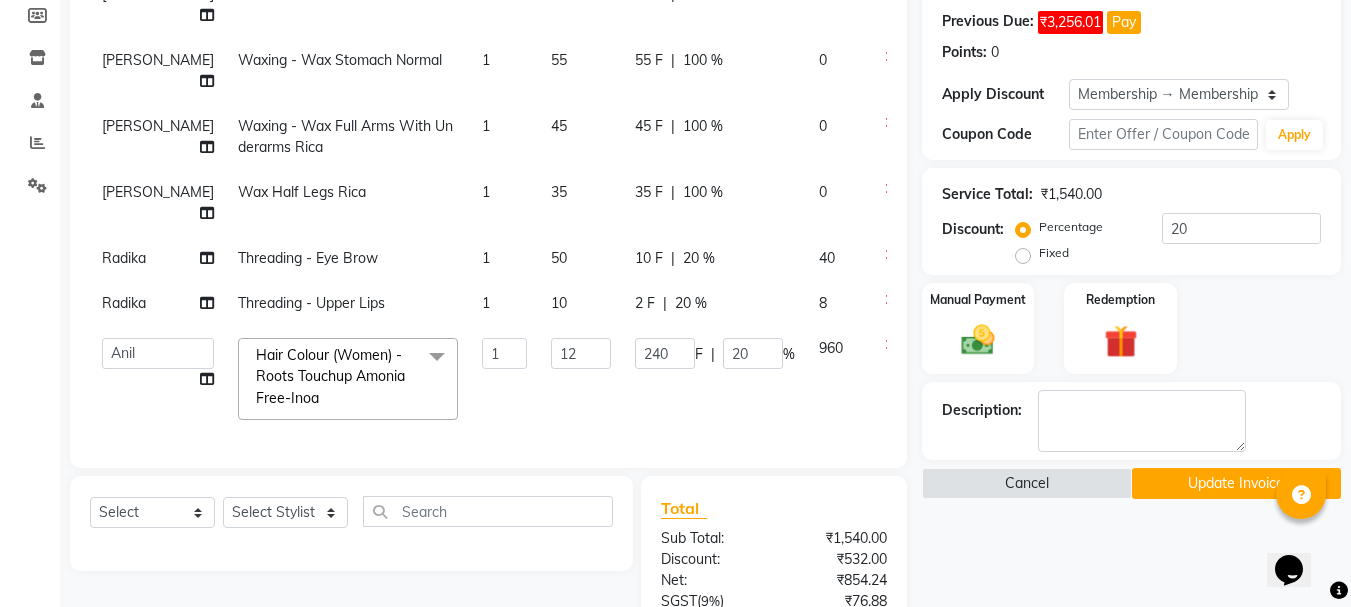 click on "Sujata Waxing   -  Wax Full Arms With Underarms Rica 1 45 45 F | 100 % 0  Sujata Waxing   -  Wax Full Legs Rica 1 65 65 F | 100 % 0  Sujata Wax Half Back 1 35 35 F | 100 % 0  Sujata Waxing   -  Wax Stomach Normal 1 55 55 F | 100 % 0  Sujata Waxing   -  Wax Full Arms With Underarms Rica 1 45 45 F | 100 % 0  Sujata Wax Half Legs Rica 1 35 35 F | 100 % 0 Radika Threading   -  Eye Brow 1 50 10 F | 20 % 40 Radika Threading   -  Upper Lips 1 10 2 F | 20 % 8  Abby   aman    Anil   anku   company   Deepak   Deepika   Gourav   Heena   ishu   Jagdeesh   kanchan   Love preet   Maddy   Manpreet student   Meenu   Naina   Palak   Palak Sharma   Radika   Rajneesh Student   Seema   Shagun   Shifali - Student   Shweta    Sujata   Surinder Paul   Vansh   Vikas   Vishal  Hair Colour  (Women)  -  Roots Touchup Amonia Free-Inoa  x Hair Cut With Wash -Women (₹400) Hair Cut With Deep Conditioning And Styling-Women (₹650) Hair Cut Trim-Women (₹350) Hair Cut  (Men)  -  Shave (₹100) Men  -  Beard Trim (₹100) Waves (₹650)" 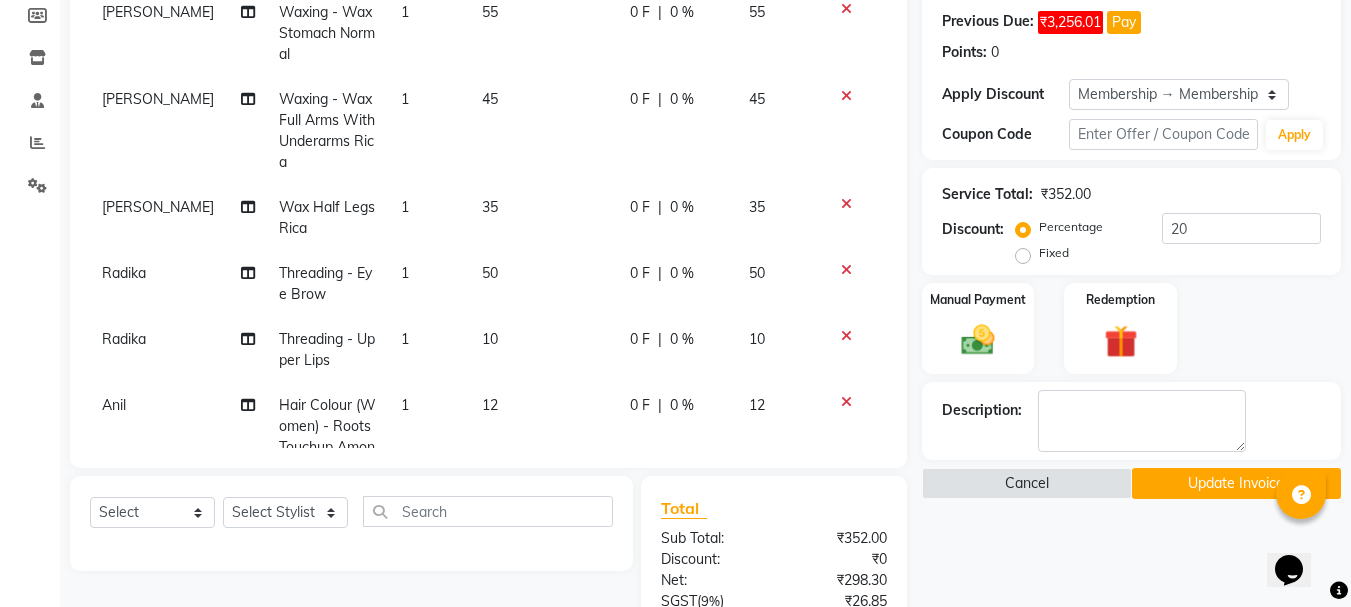 click on "50" 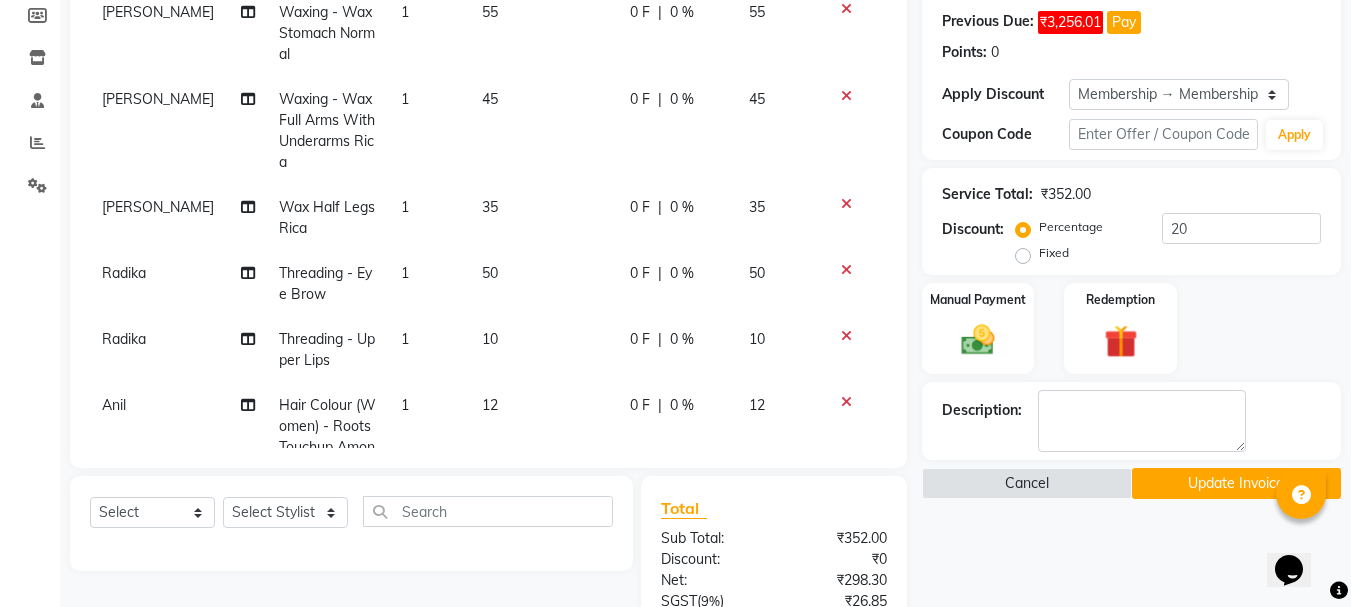 scroll, scrollTop: 217, scrollLeft: 0, axis: vertical 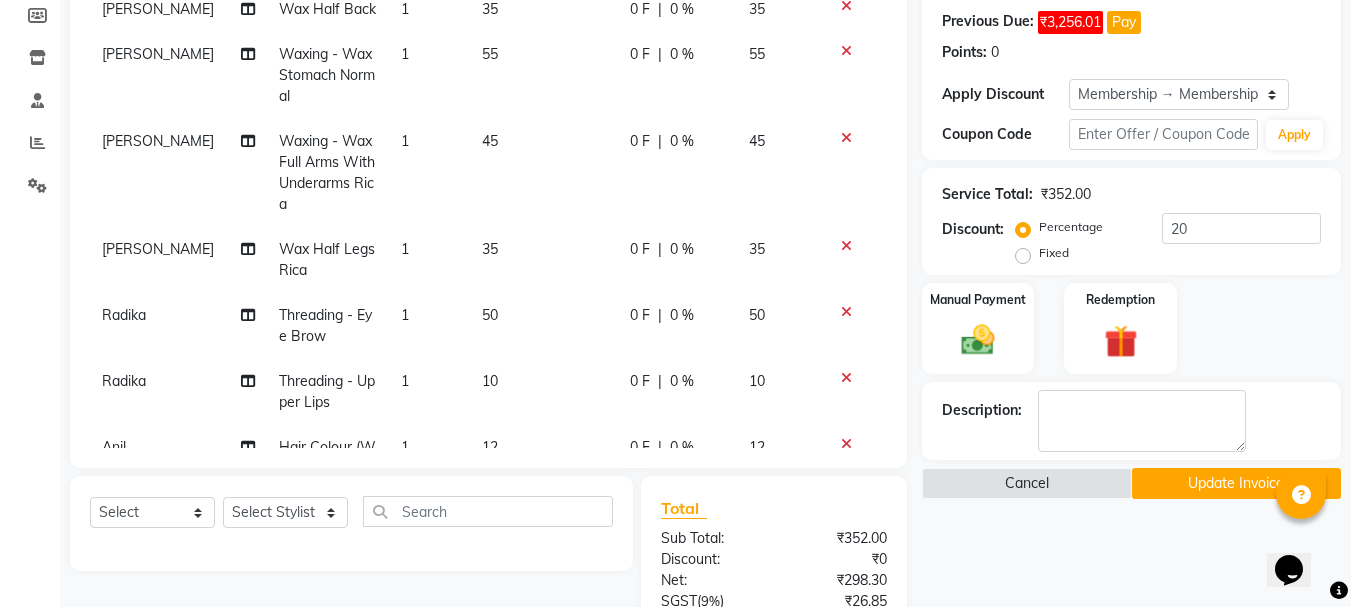 select on "24939" 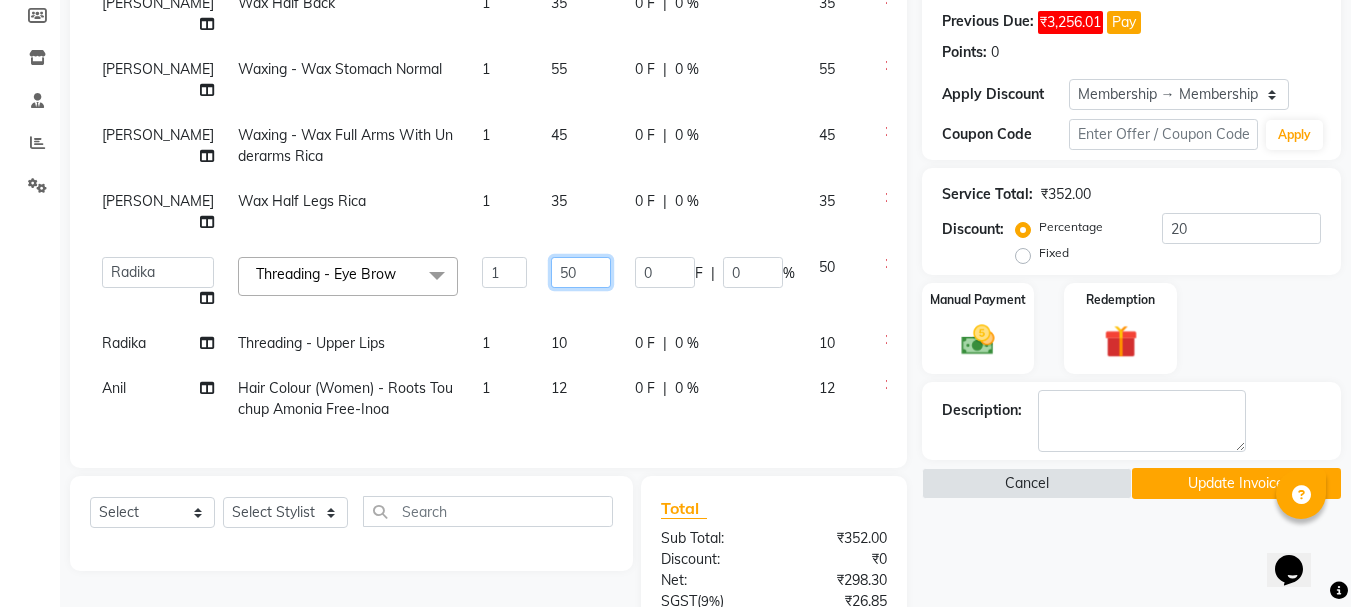 click on "50" 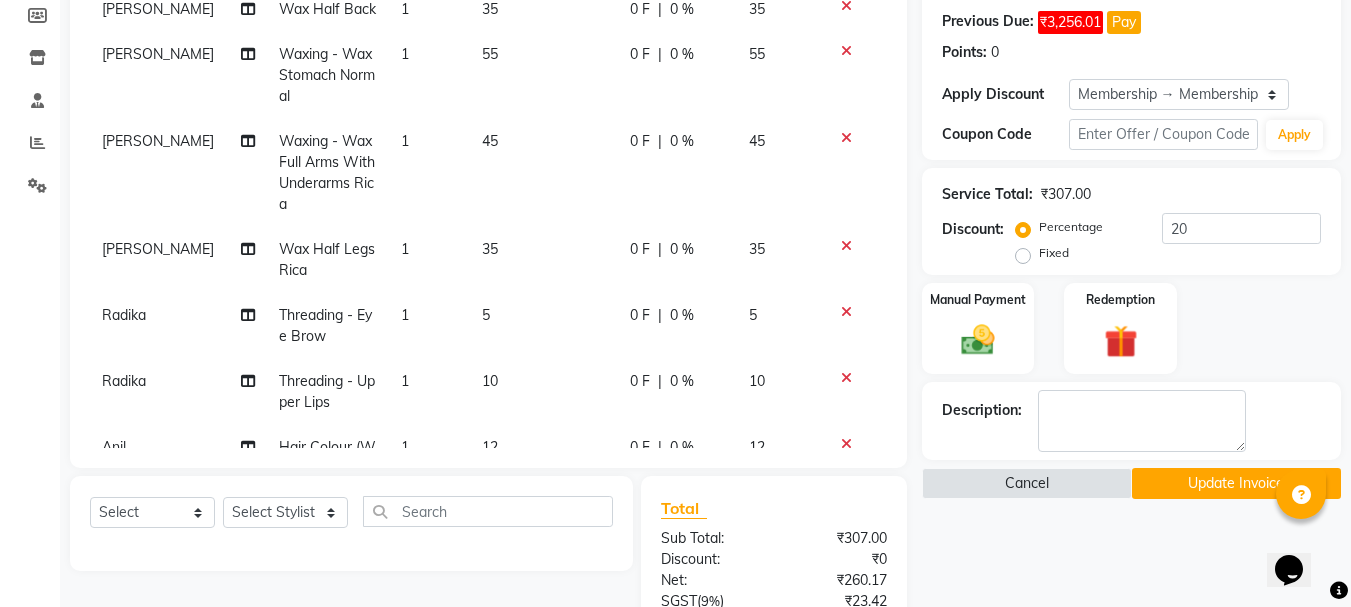 scroll, scrollTop: 217, scrollLeft: 0, axis: vertical 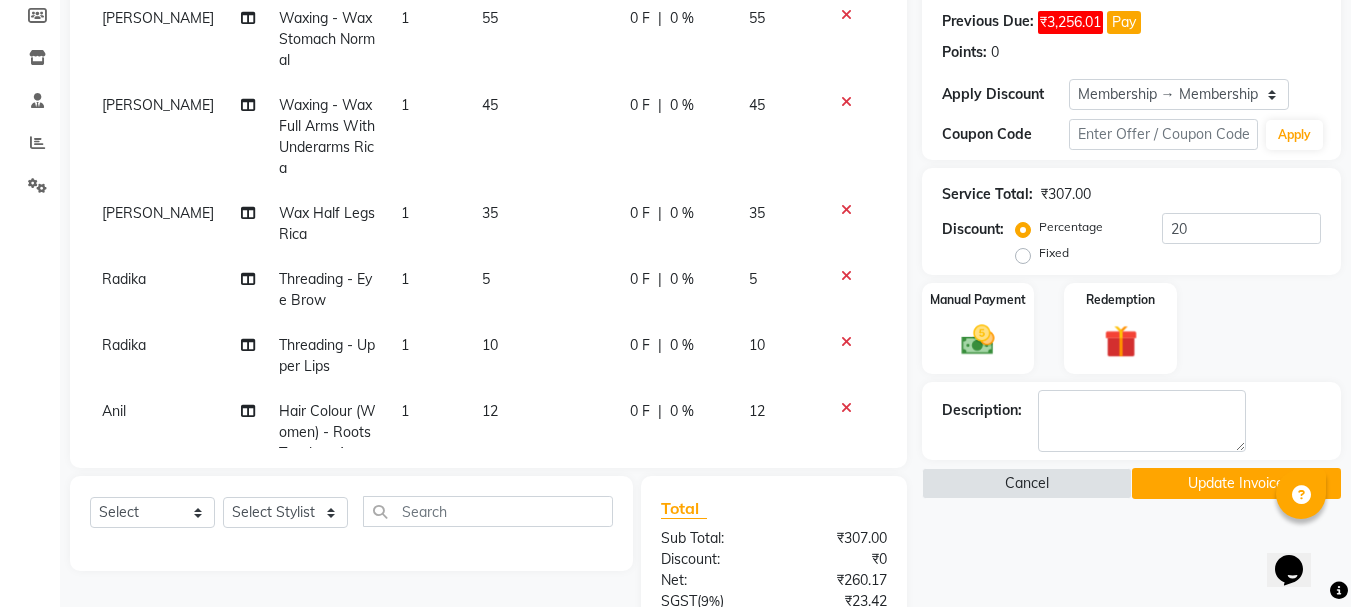 click on "5" 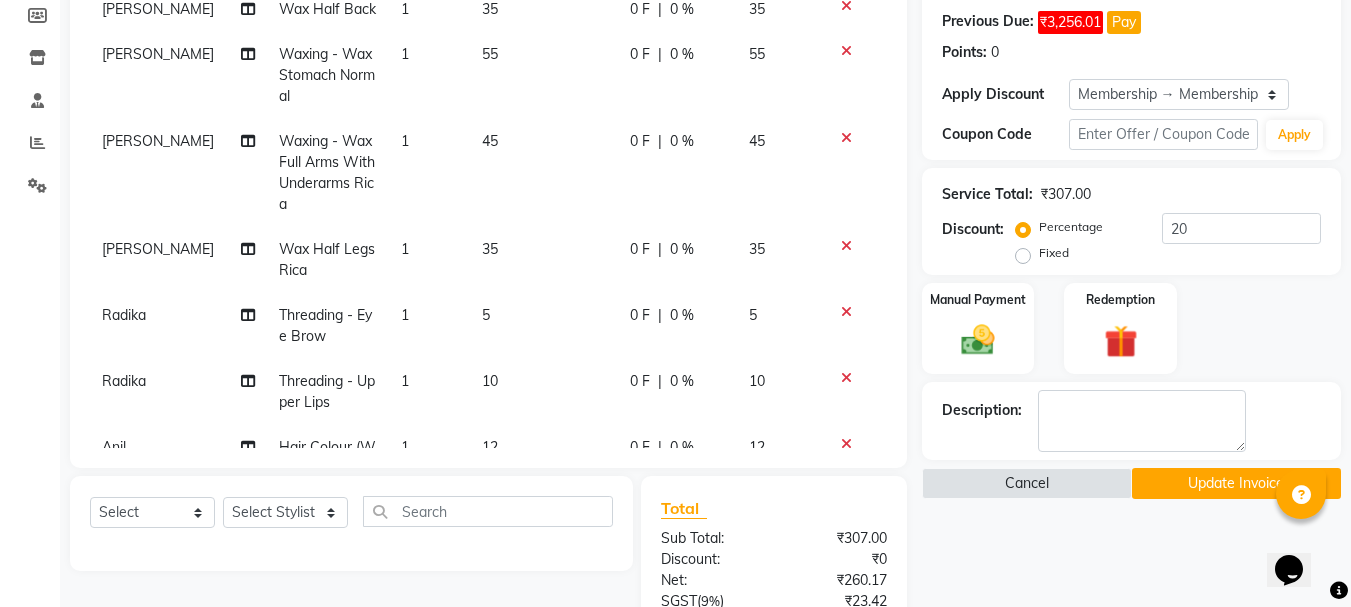 select on "24939" 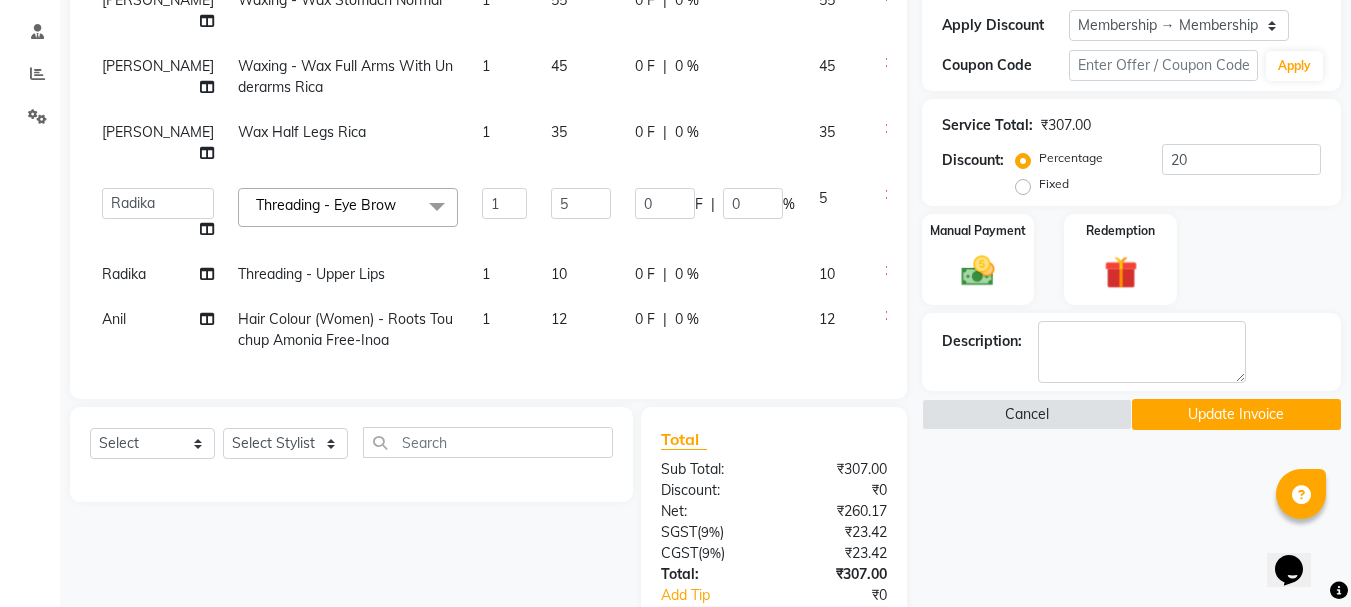 scroll, scrollTop: 581, scrollLeft: 0, axis: vertical 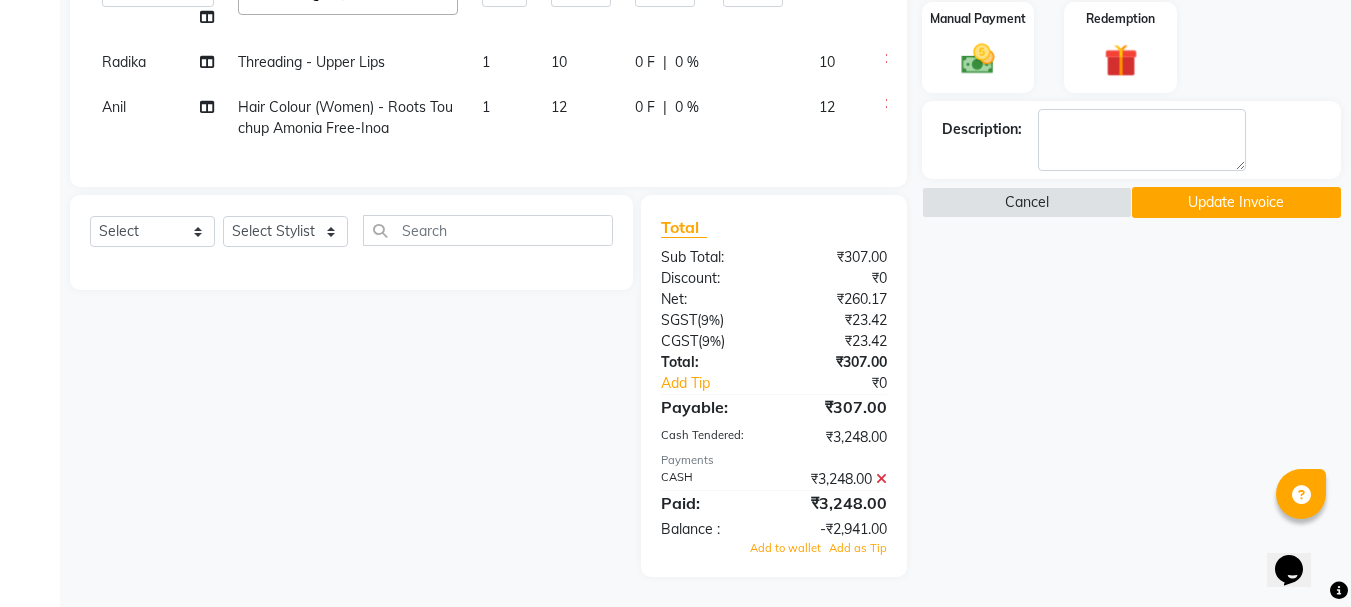 click 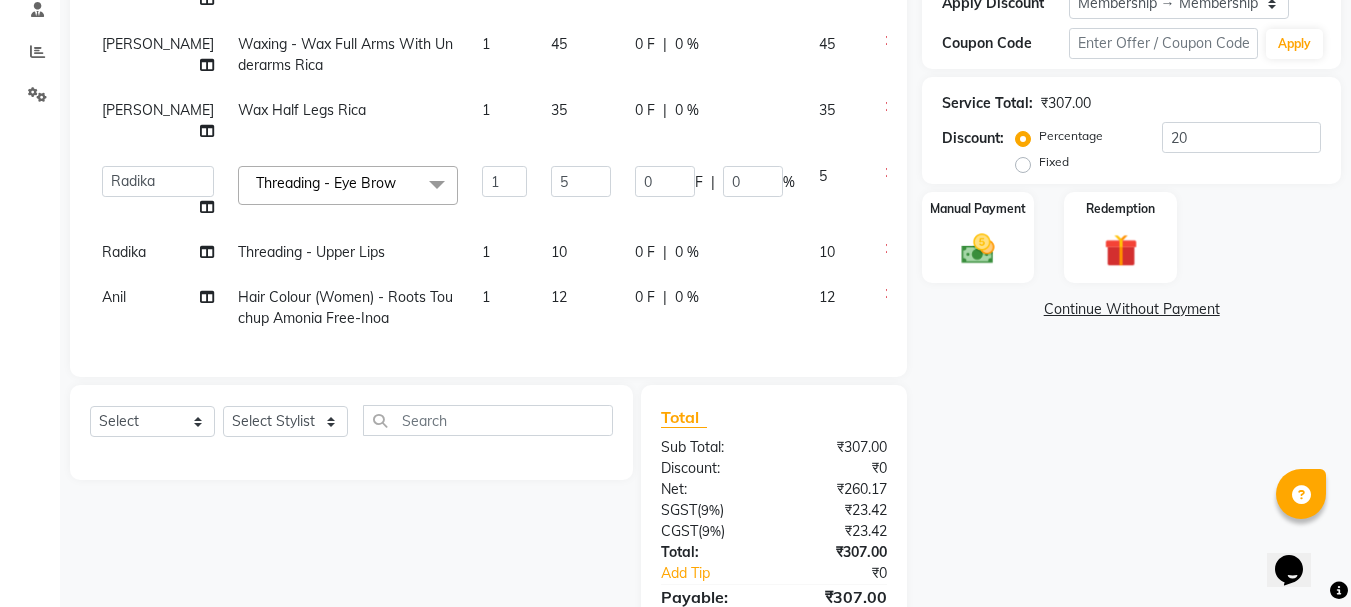 scroll, scrollTop: 493, scrollLeft: 0, axis: vertical 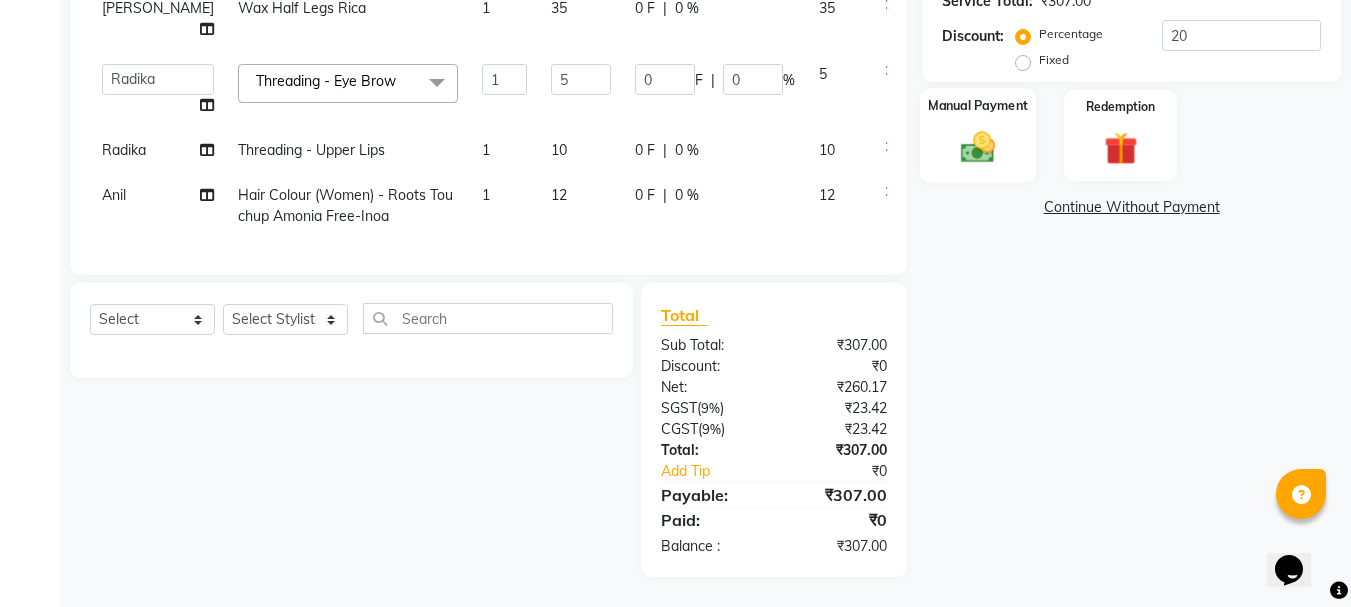 click 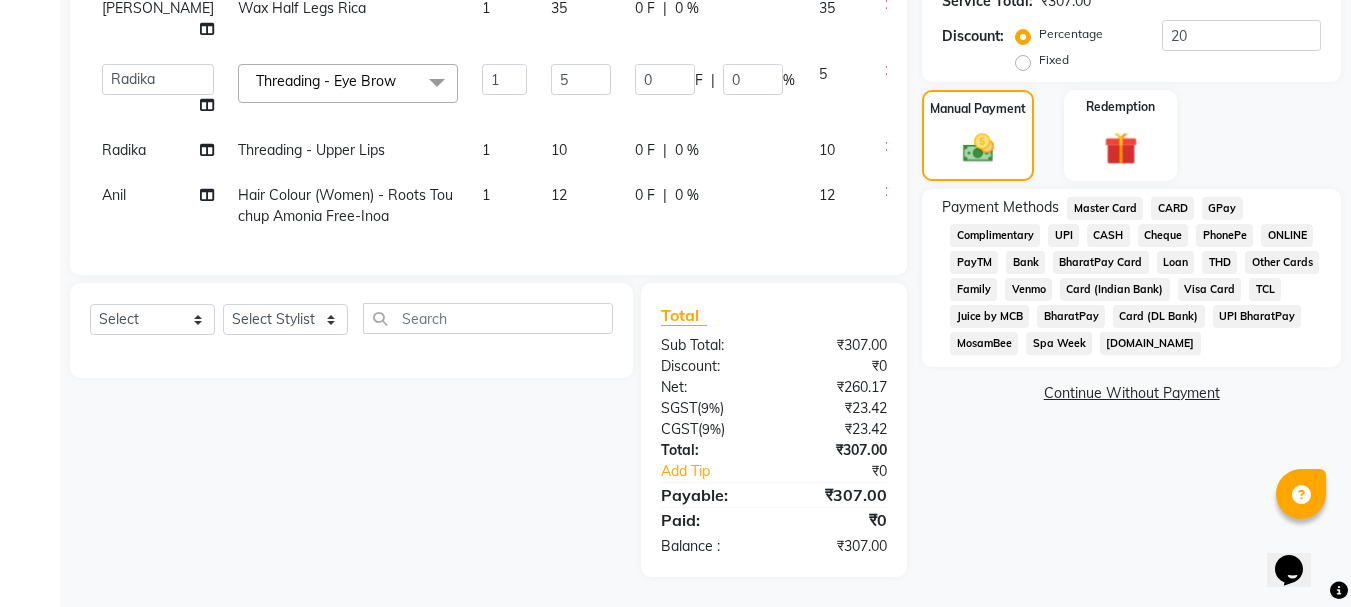 click on "CASH" 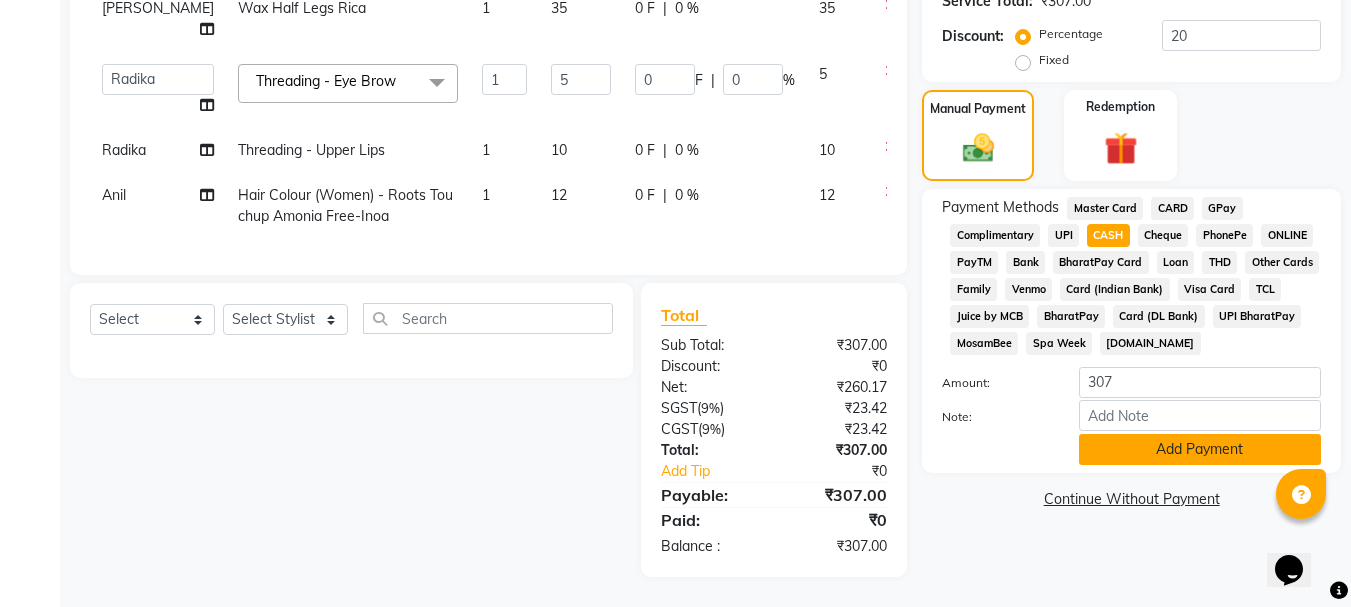 click on "Add Payment" 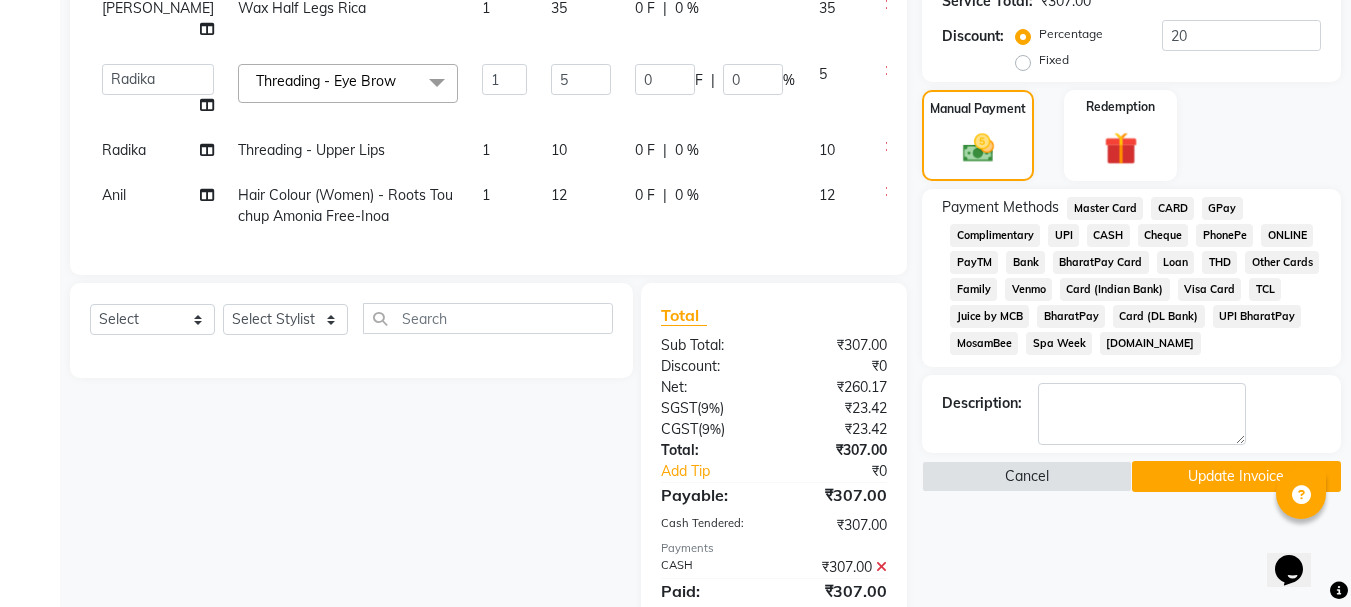 click on "Update Invoice" 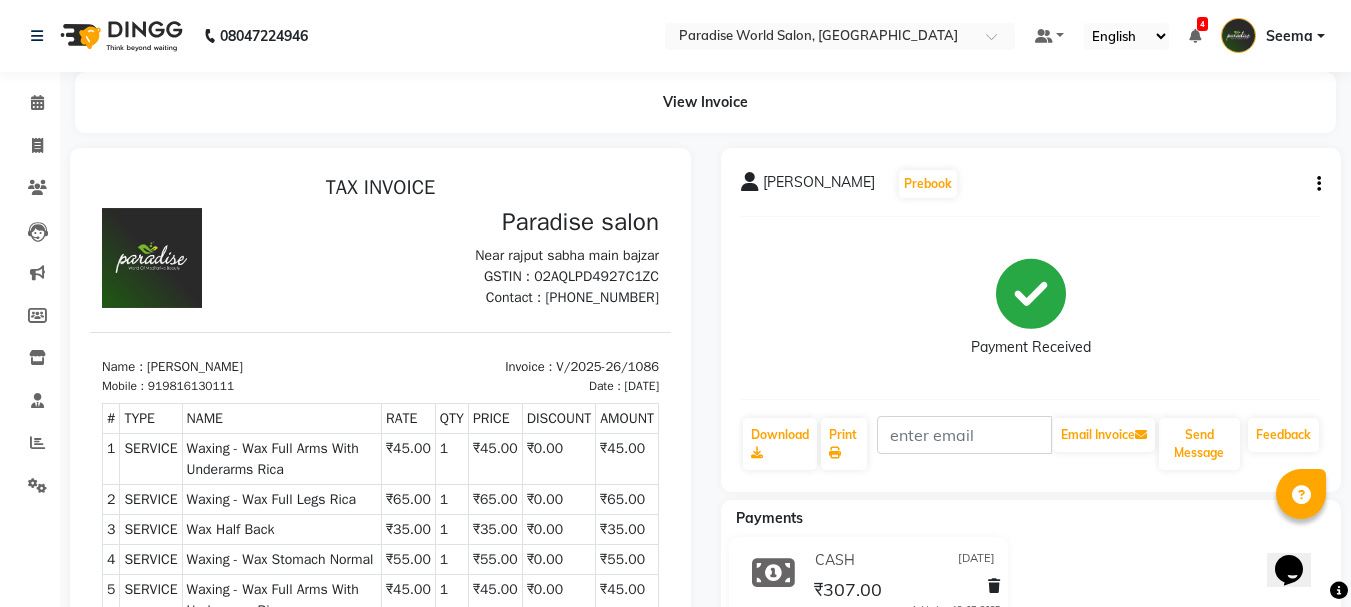 scroll, scrollTop: 0, scrollLeft: 0, axis: both 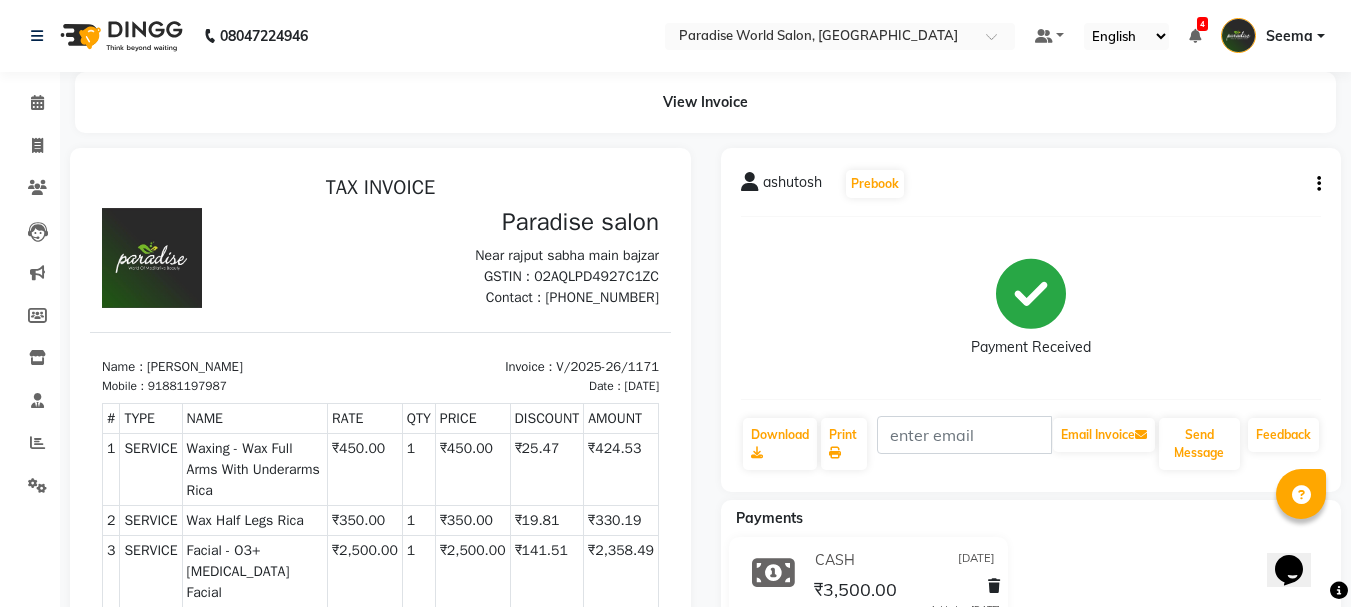click 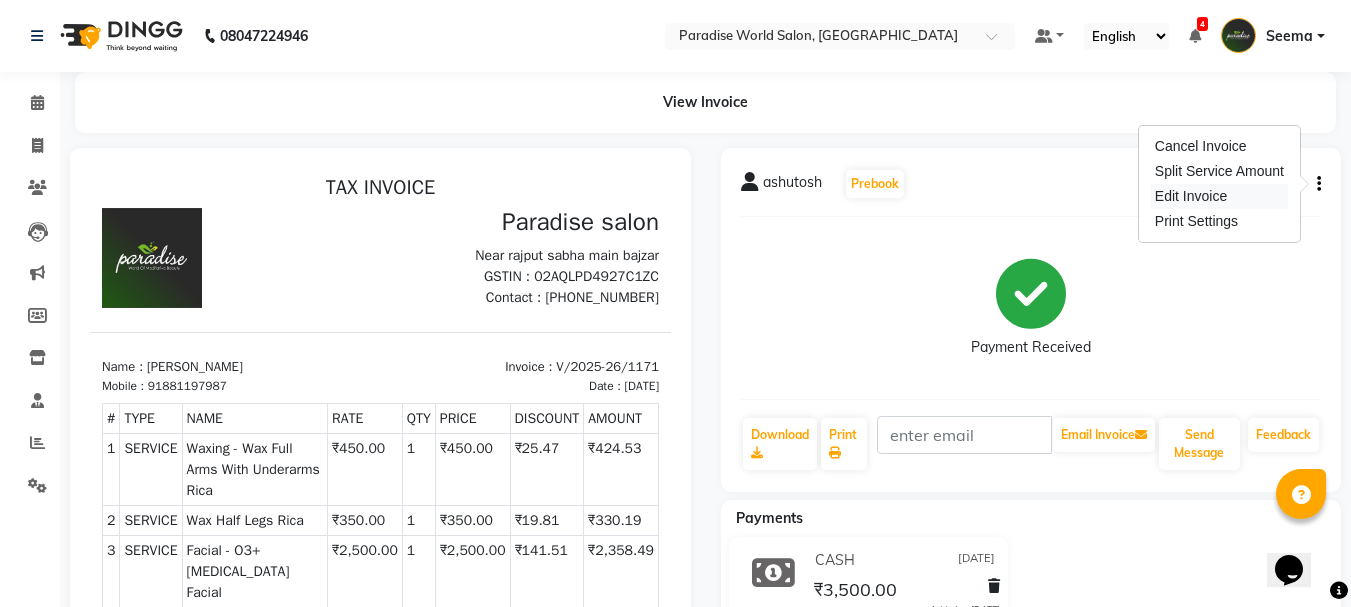 click on "Edit Invoice" at bounding box center (1219, 196) 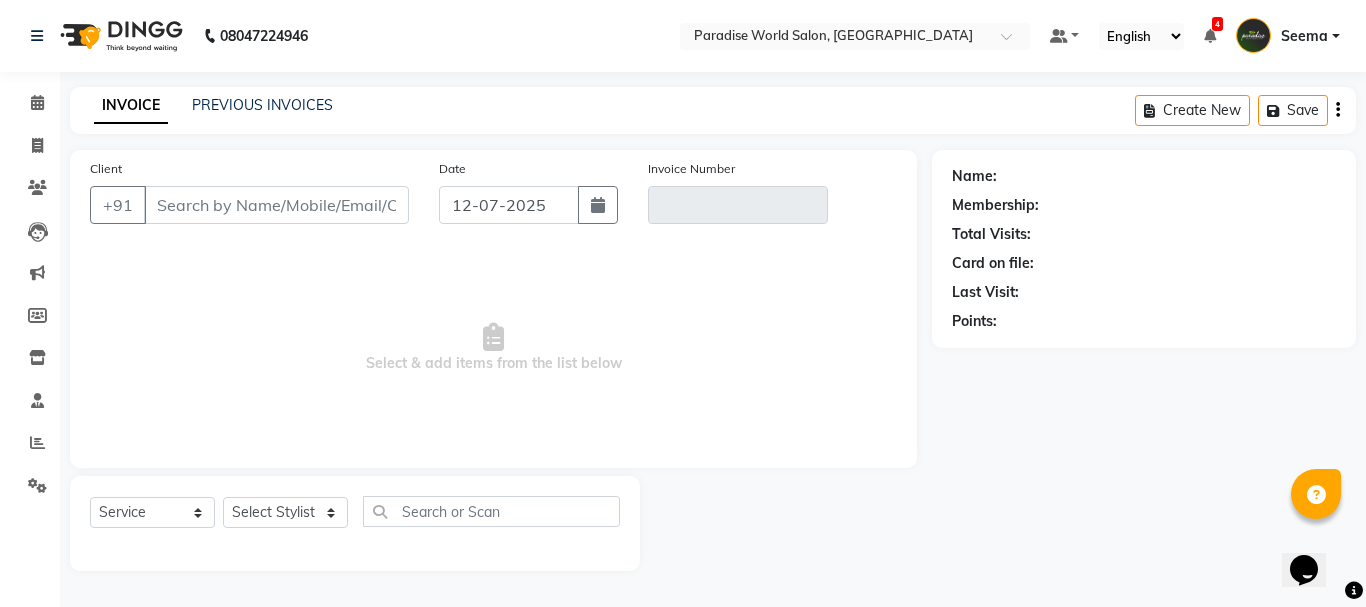 type on "881197987" 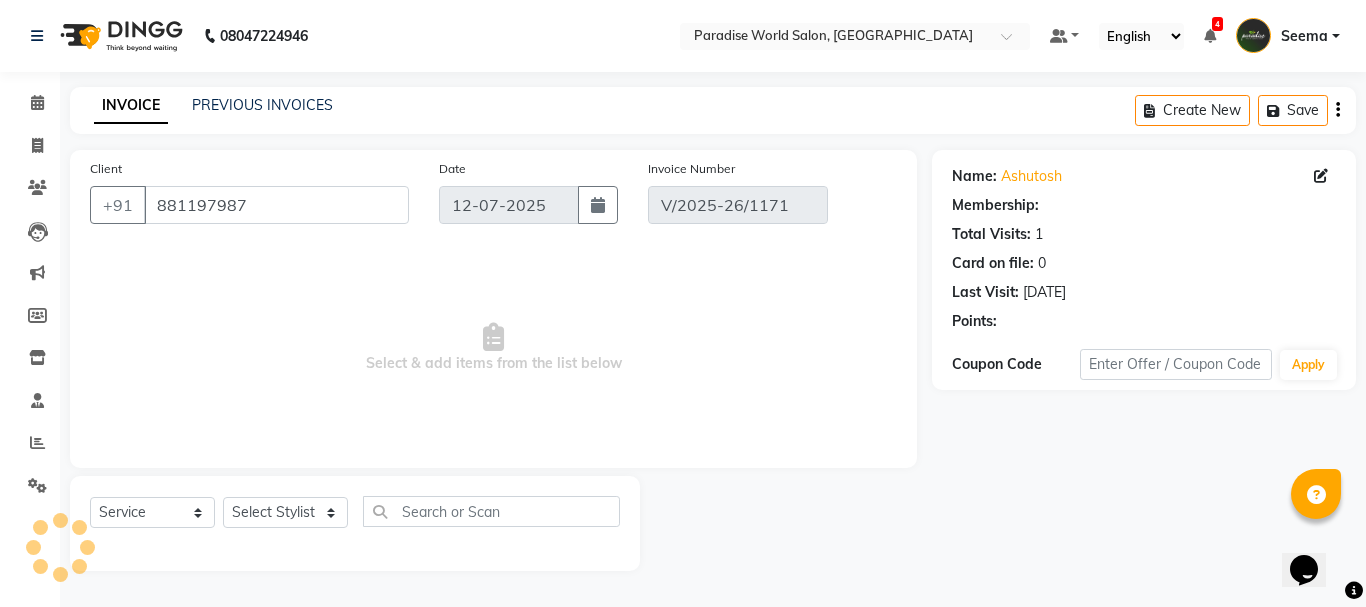 type on "[DATE]" 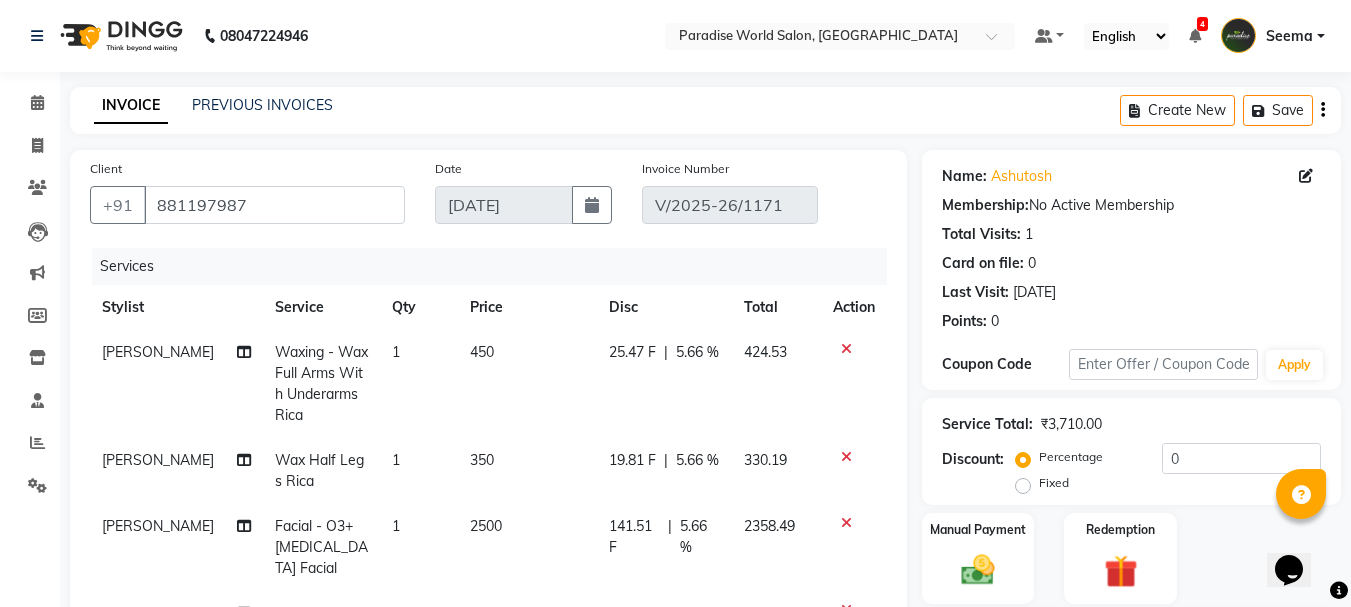 click on "450" 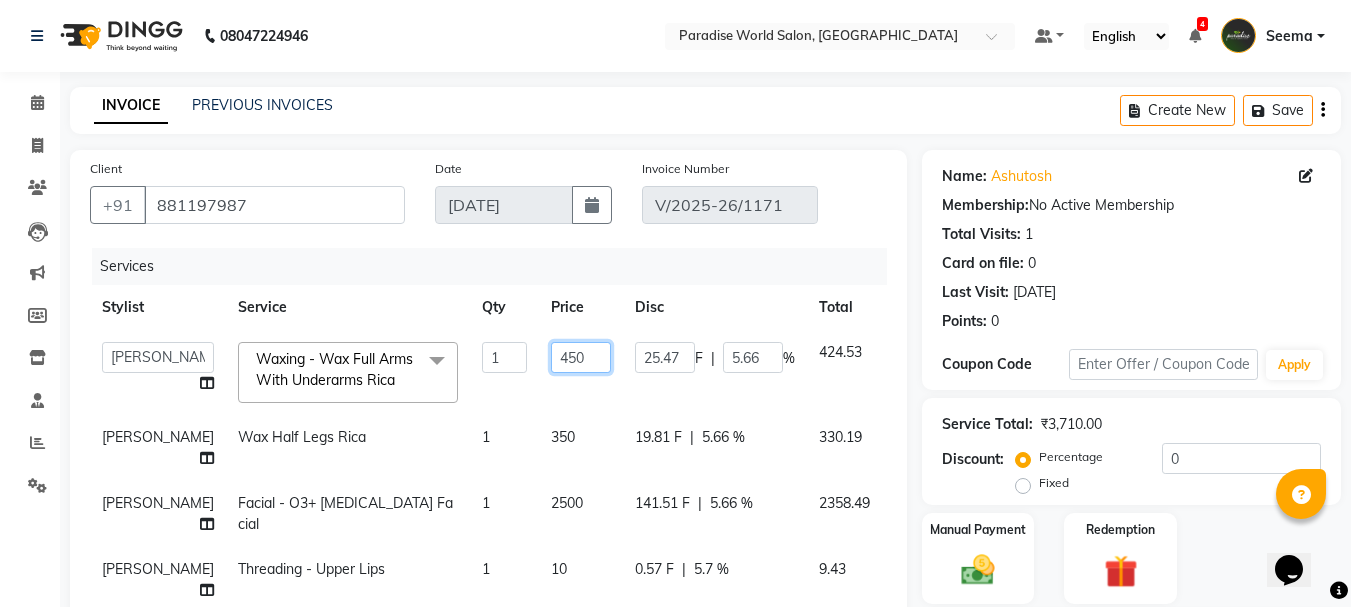 click on "450" 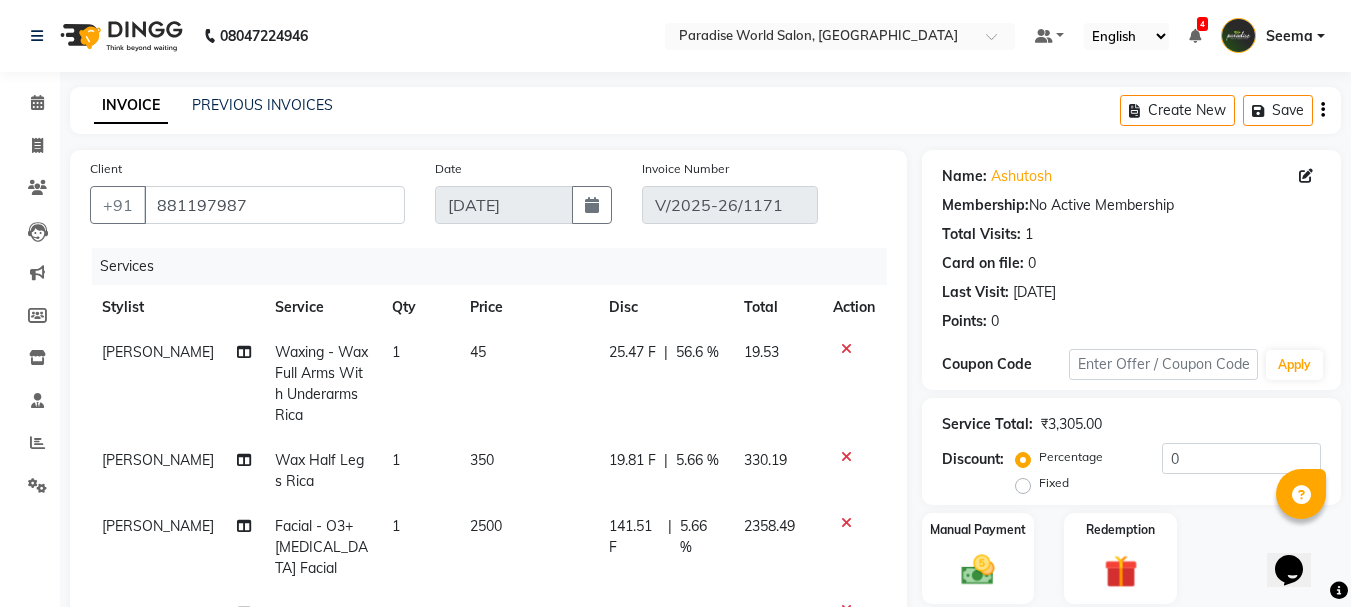 click on "[PERSON_NAME] Waxing   -  Wax Full Arms With Underarms Rica 1 45 25.47 F | 56.6 % 19.53  [PERSON_NAME] Wax Half Legs Rica 1 350 19.81 F | 5.66 % 330.19  [PERSON_NAME] Facial   -  O3+ [MEDICAL_DATA]  Facial 1 2500 141.51 F | 5.66 % 2358.49  [PERSON_NAME] Threading   -  Upper Lips 1 10 0.57 F | 5.7 % 9.43 Anil Hair Cut With Wash -Women 1 400 22.64 F | 5.66 % 377.36" 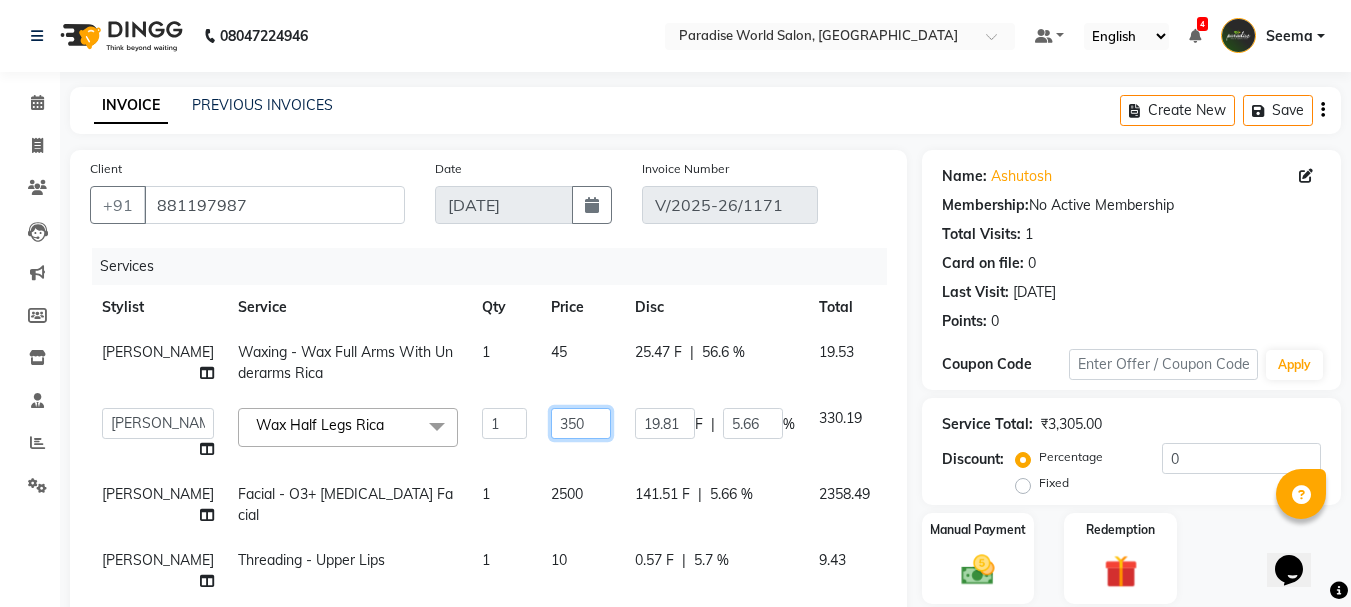 click on "350" 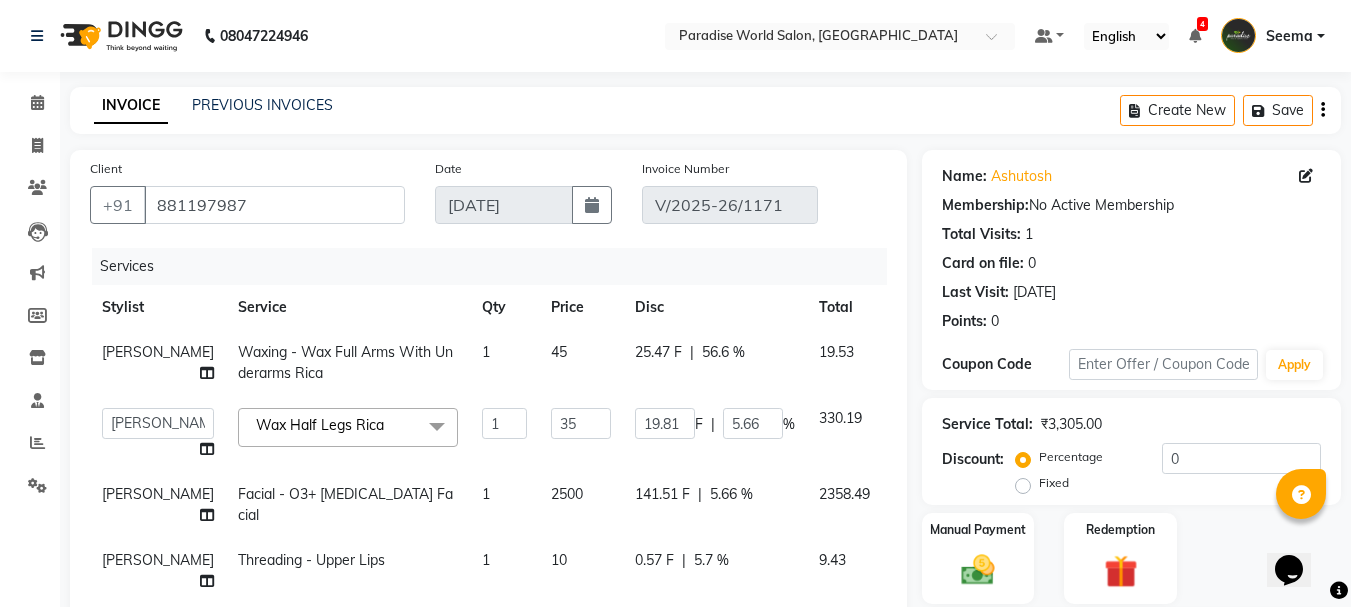 click on "Sujata Waxing   -  Wax Full Arms With Underarms Rica 1 45 25.47 F | 56.6 % 19.53  Abby   aman    Anil   anku   company   Deepak   Deepika   Gourav   Heena   ishu   Jagdeesh   kanchan   Love preet   Maddy   Manpreet student   Meenu   Naina   Palak   Palak Sharma   Radika   Rajneesh Student   Seema   Shagun   Shifali - Student   Shweta    Sujata   Surinder Paul   Vansh   Vikas   Vishal  Wax Half Legs Rica  x Hair Cut With Wash -Women (₹400) Hair Cut With Deep Conditioning And Styling-Women (₹650) Hair Cut Trim-Women (₹350) Hair Cut  (Men)  -  Shave (₹100) Men  -  Beard Trim (₹100) Head Wash-Women (₹250) Hair Cut  (Men)  -  Hair Cut (₹250) Baby girl hair cut (₹150) Baby boy Hair  (₹100) Hair patch service (₹1000) hair style men (₹50) Flick cut (₹100) Hair Patch Wash (₹200) Hair Wash With Deep Conditioning And Blow Dryer (₹150) Head Wash With Blow Dryer (₹350) Blow Dryer-women (₹250) Hair Style Women onward (₹550) Hair Patch Ladies (₹25000) Split-ends (₹550) Waves (₹650)" 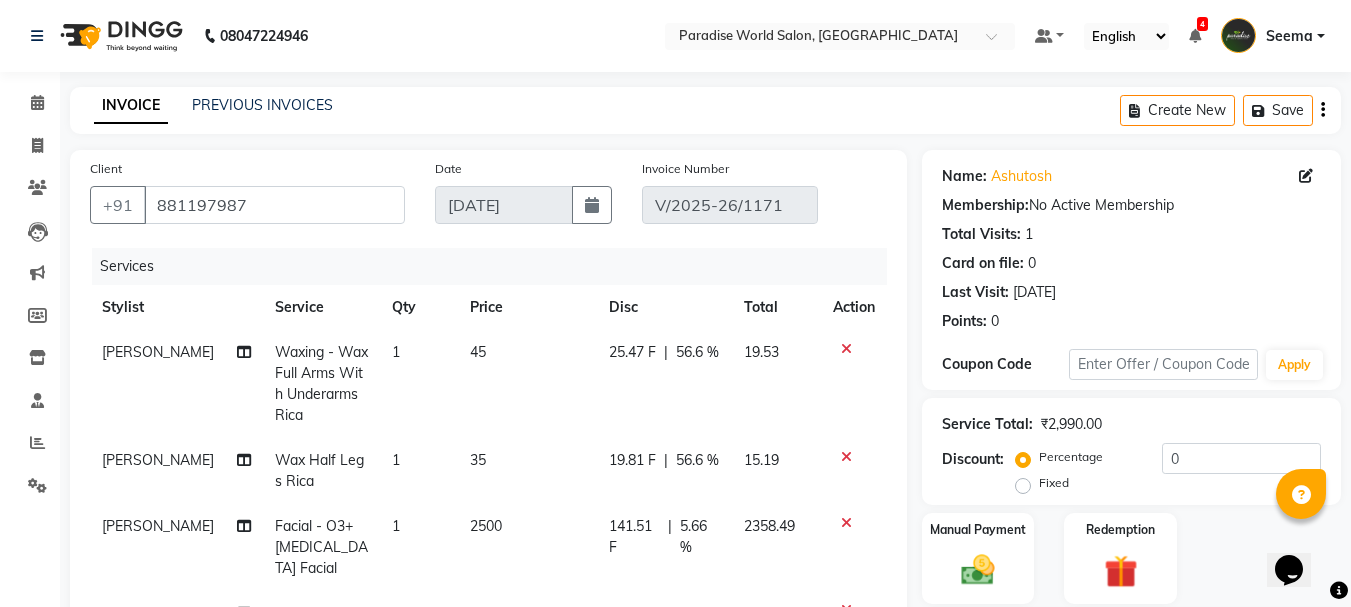 click on "2500" 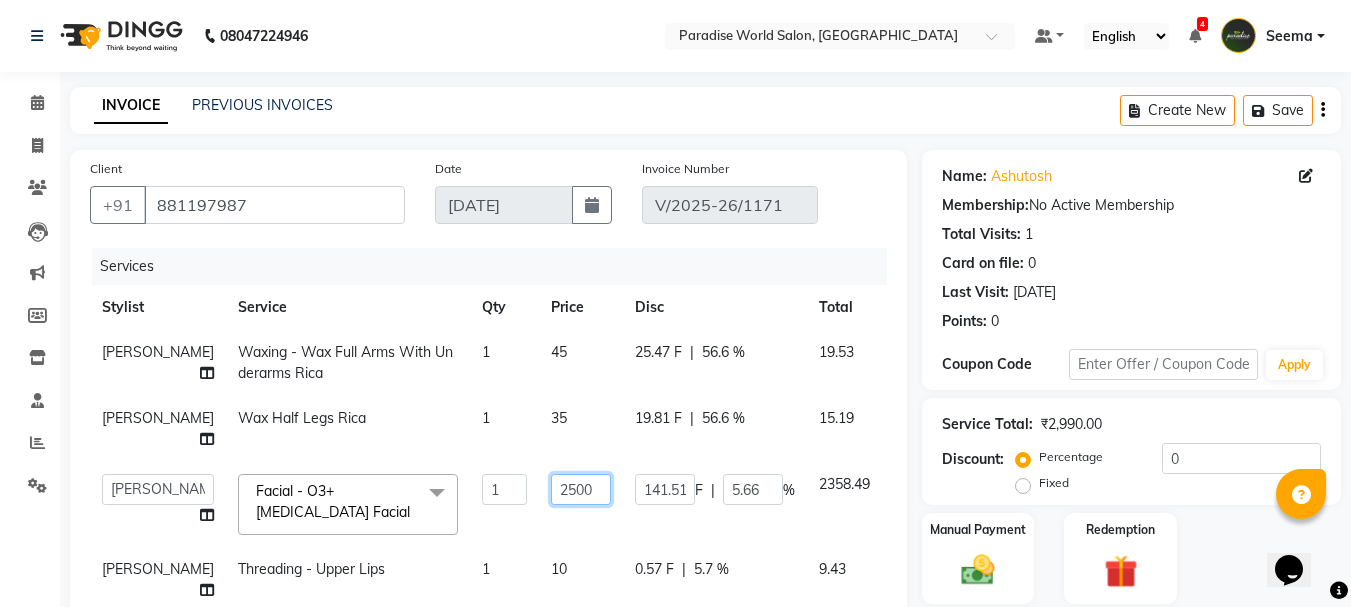 click on "2500" 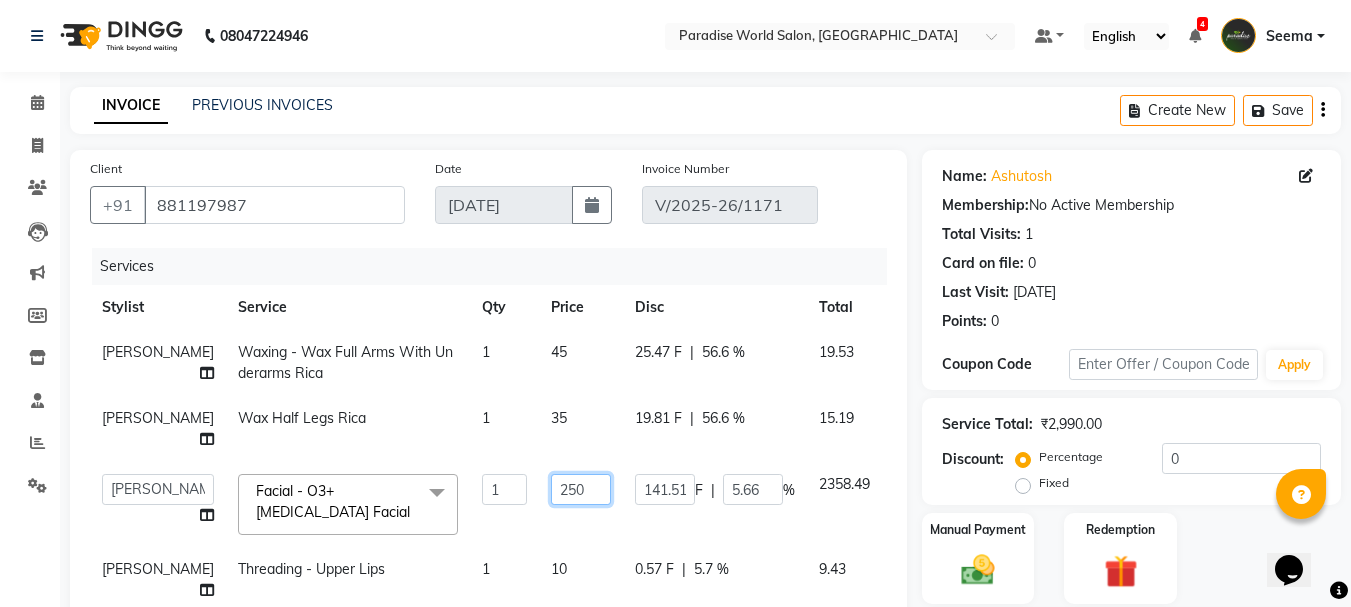 type on "25" 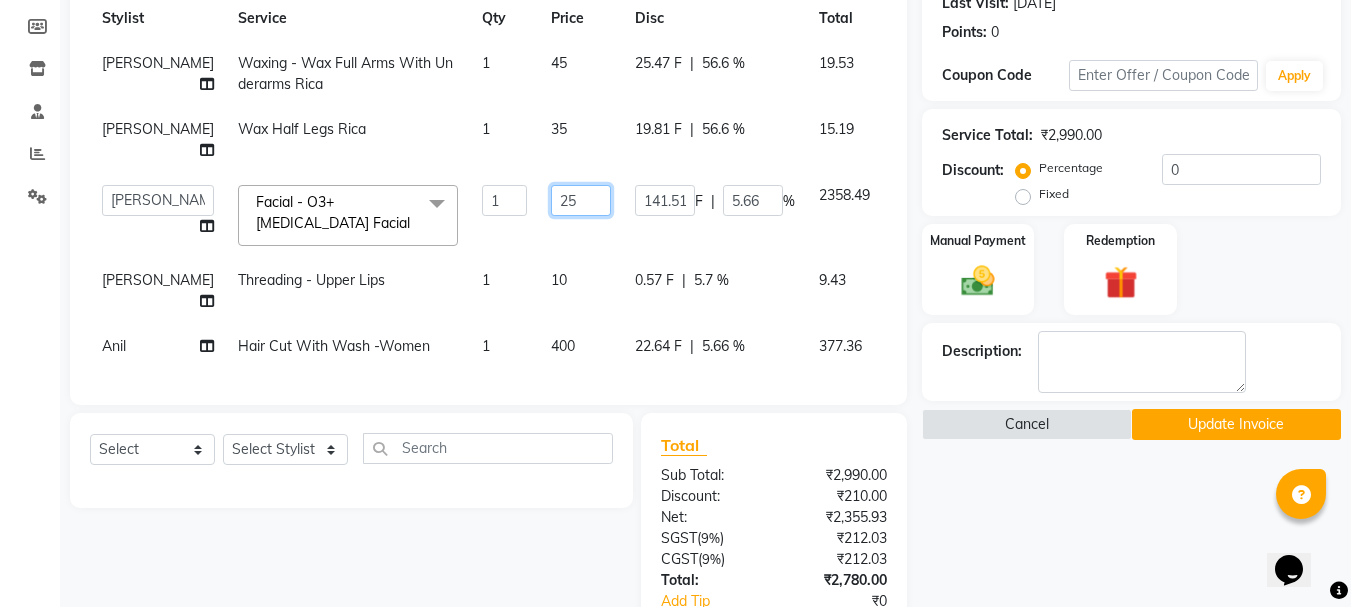 scroll, scrollTop: 300, scrollLeft: 0, axis: vertical 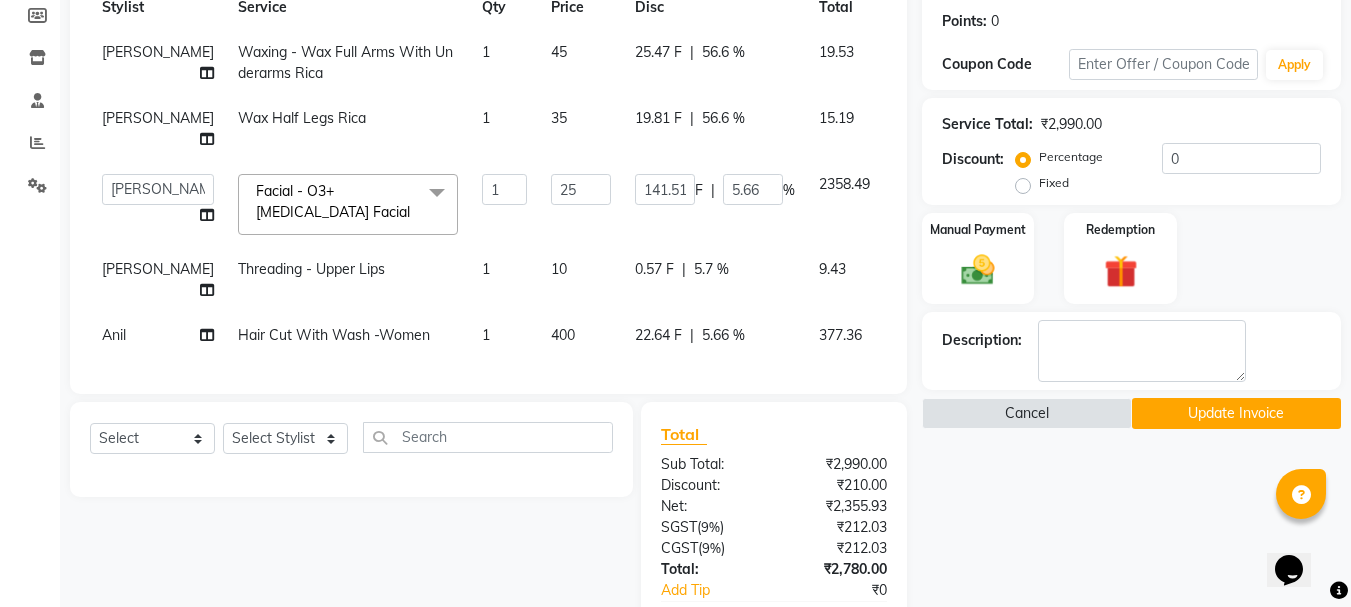 click on "Sujata Waxing   -  Wax Full Arms With Underarms Rica 1 45 25.47 F | 56.6 % 19.53  Sujata Wax Half Legs Rica 1 35 19.81 F | 56.6 % 15.19  Abby   aman    Anil   anku   company   Deepak   Deepika   Gourav   Heena   ishu   Jagdeesh   kanchan   Love preet   Maddy   Manpreet student   Meenu   Naina   Palak   Palak Sharma   Radika   Rajneesh Student   Seema   Shagun   Shifali - Student   Shweta    Sujata   Surinder Paul   Vansh   Vikas   Vishal  Facial   -  O3+ Skin Whitening  Facial  x Hair Cut With Wash -Women (₹400) Hair Cut With Deep Conditioning And Styling-Women (₹650) Hair Cut Trim-Women (₹350) Hair Cut  (Men)  -  Shave (₹100) Men  -  Beard Trim (₹100) Head Wash-Women (₹250) Hair Cut  (Men)  -  Hair Cut (₹250) Baby girl hair cut (₹150) Baby boy Hair  (₹100) Hair patch service (₹1000) hair style men (₹50) Flick cut (₹100) Hair Patch Wash (₹200) Hair Wash With Deep Conditioning And Blow Dryer (₹150) Head Wash With Blow Dryer (₹350) Blow Dryer-women (₹250) Split-ends (₹550) 1" 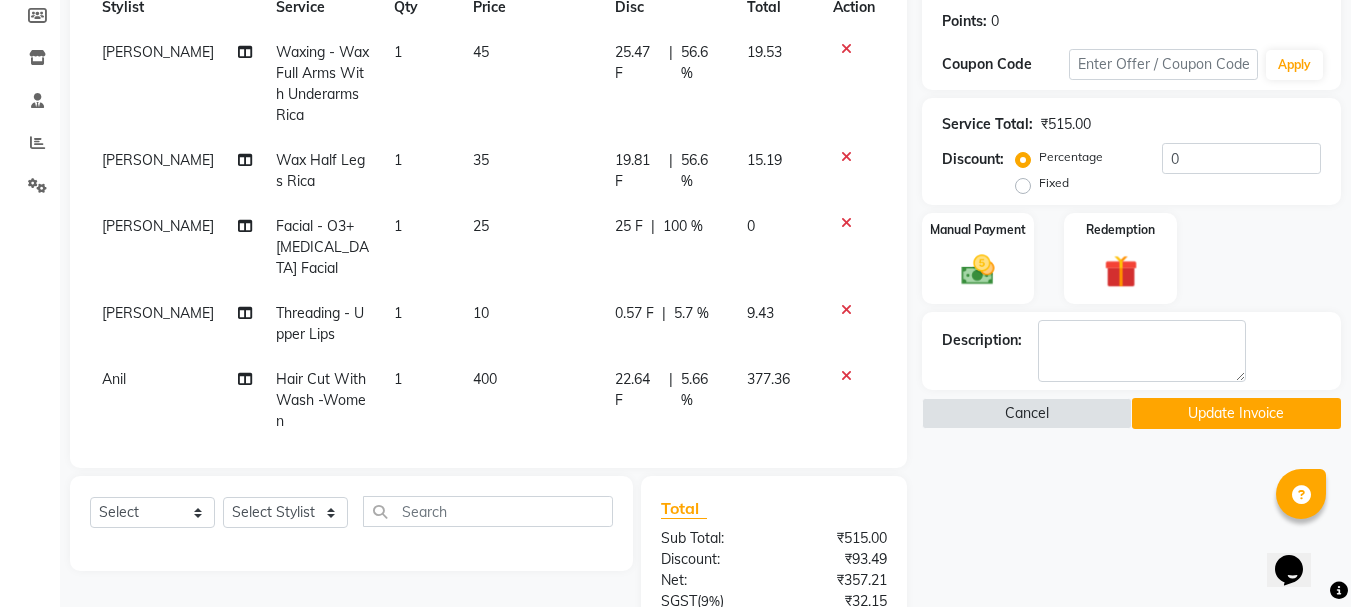 click on "400" 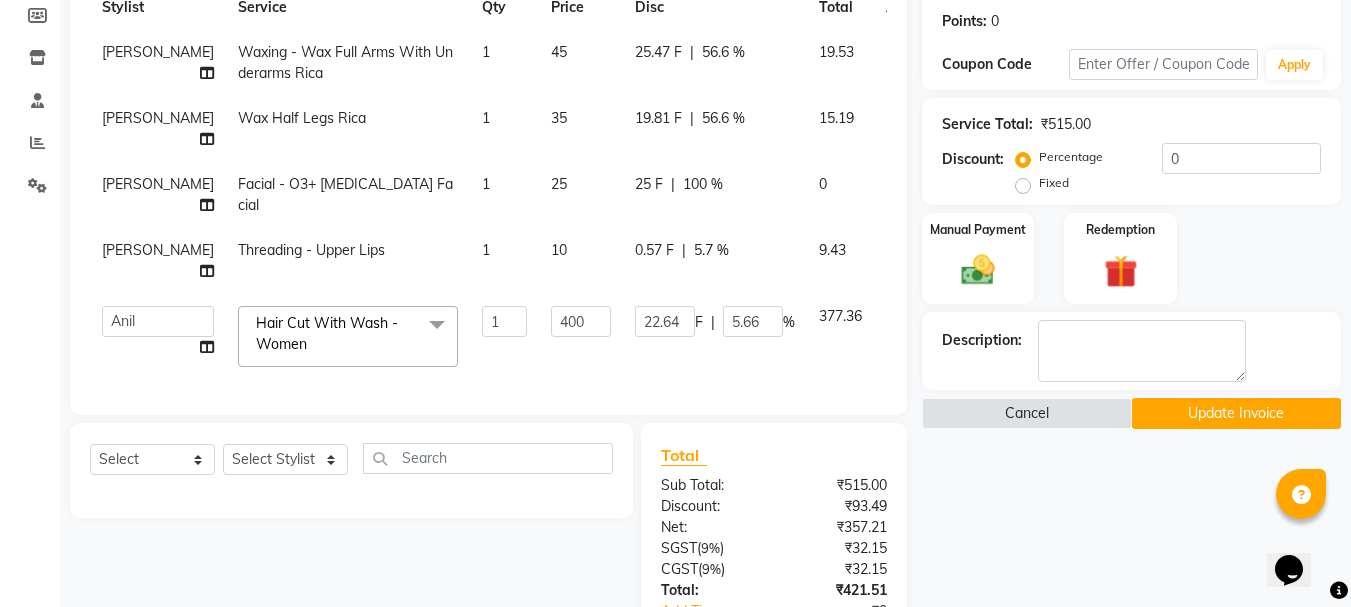 click on "400" 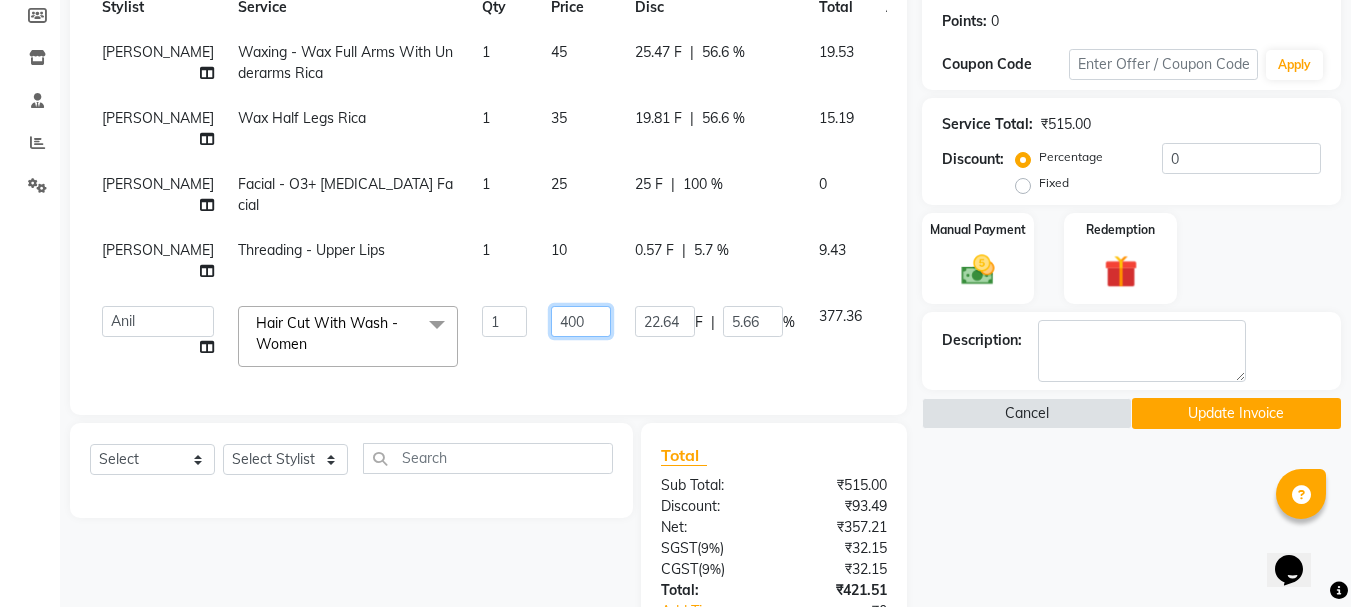 click on "400" 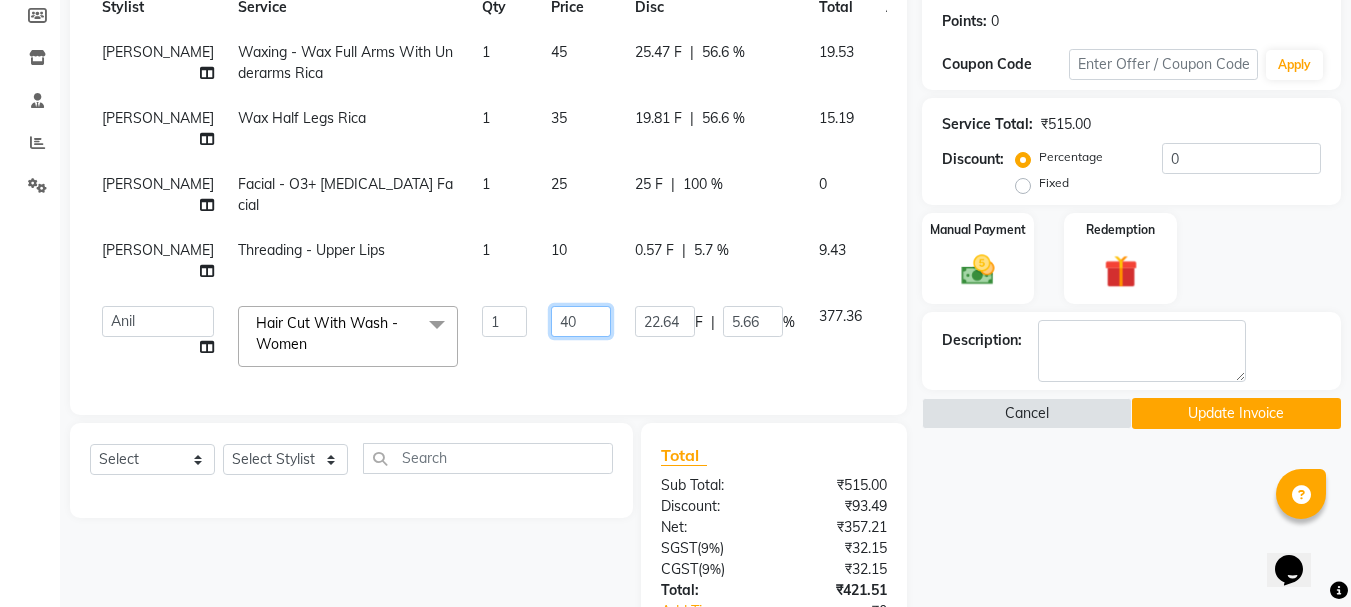 type on "4" 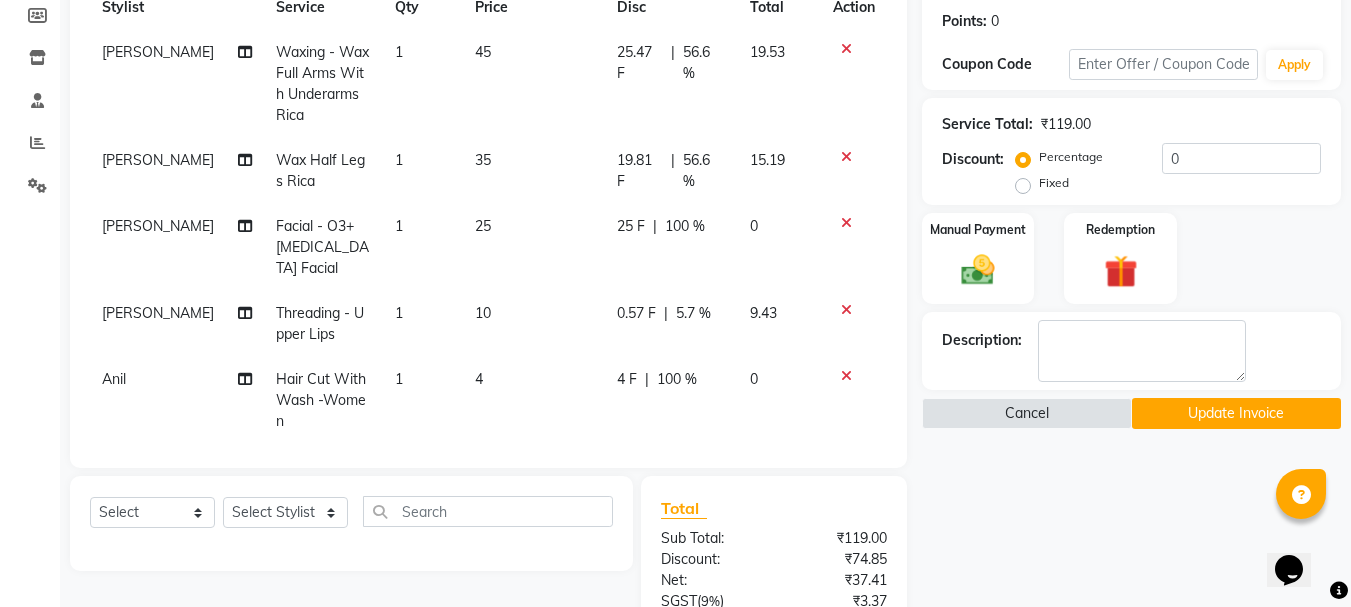 click on "Sujata Waxing   -  Wax Full Arms With Underarms Rica 1 45 25.47 F | 56.6 % 19.53  Sujata Wax Half Legs Rica 1 35 19.81 F | 56.6 % 15.19  Sujata Facial   -  O3+ Skin Whitening  Facial 1 25 25 F | 100 % 0  Sujata Threading   -  Upper Lips 1 10 0.57 F | 5.7 % 9.43 Anil Hair Cut With Wash -Women 1 4 4 F | 100 % 0" 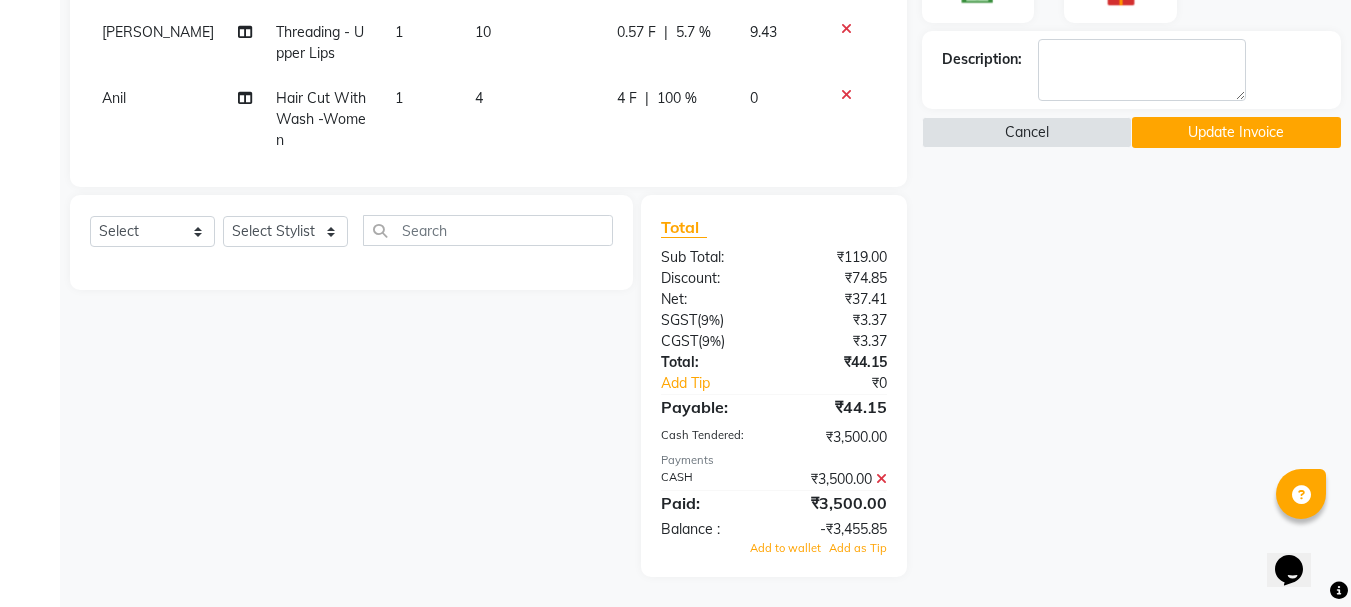 click 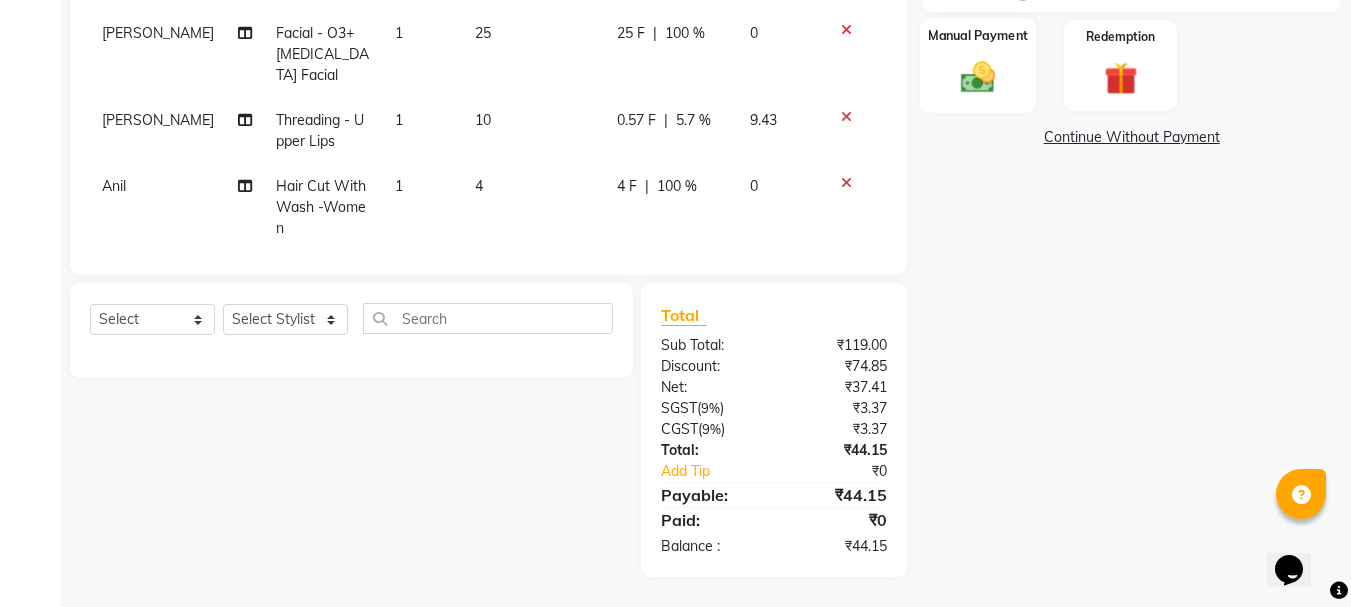 click 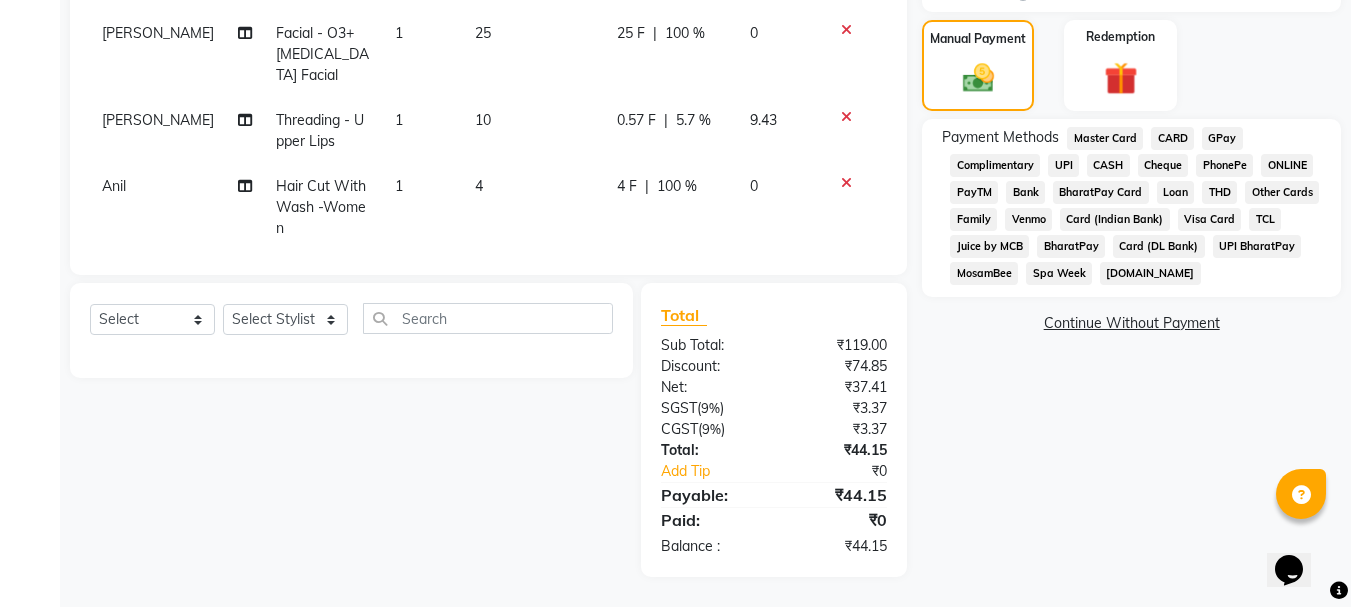 click on "CASH" 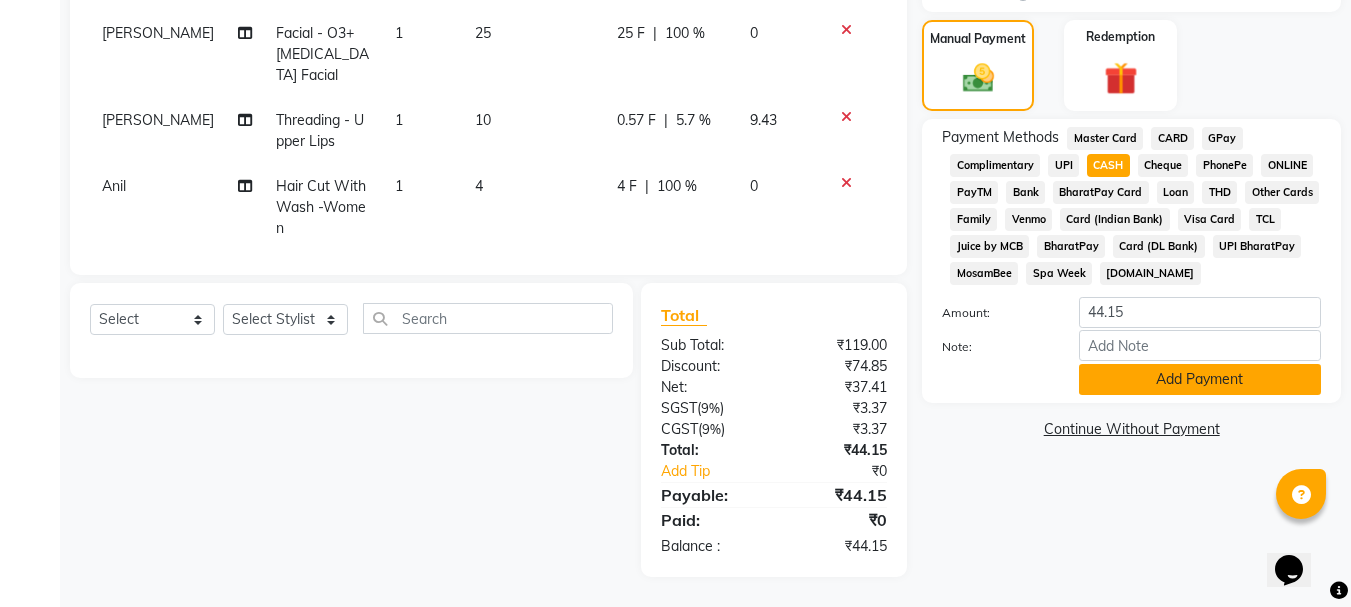 click on "Add Payment" 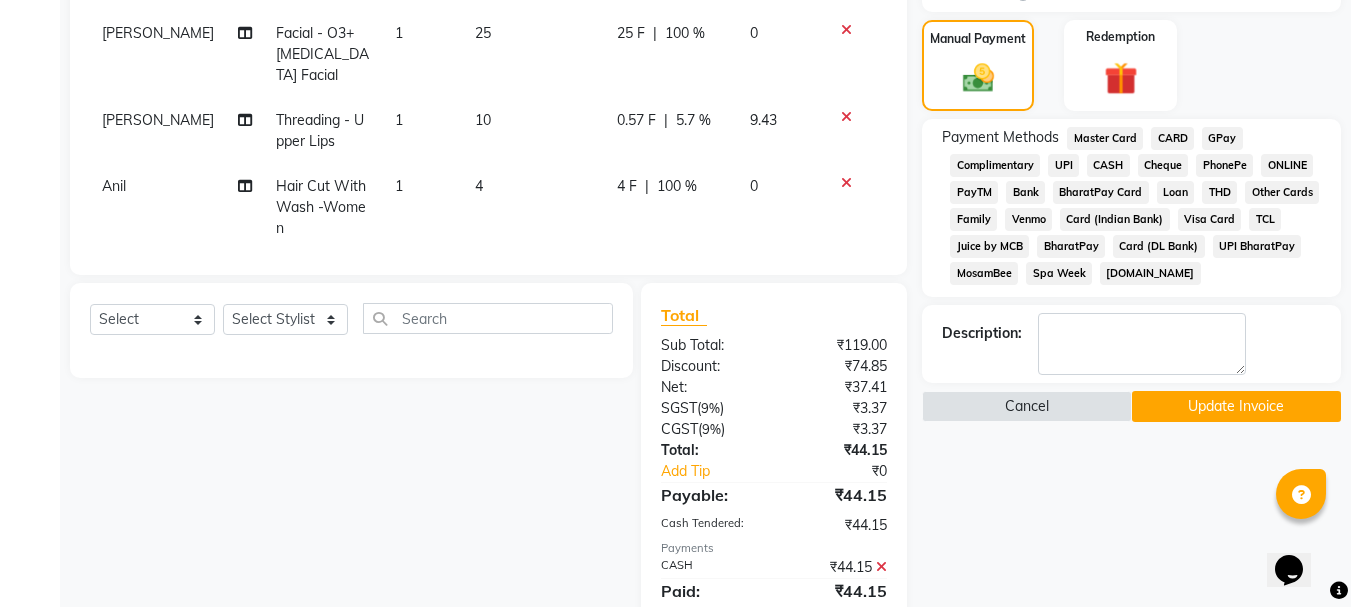 click on "Name: Ashutosh  Membership:  No Active Membership  Total Visits:  1 Card on file:  0 Last Visit:   02-06-2025 Points:   0  Coupon Code Apply Service Total:  ₹119.00  Discount:  Percentage   Fixed  0 Manual Payment Redemption Payment Methods  Master Card   CARD   GPay   Complimentary   UPI   CASH   Cheque   PhonePe   ONLINE   PayTM   Bank   BharatPay Card   Loan   THD   Other Cards   Family   Venmo   Card (Indian Bank)   Visa Card   TCL   Juice by MCB   BharatPay   Card (DL Bank)   UPI BharatPay   MosamBee   Spa Week   Deal.mu  Description:                   Cancel   Update Invoice" 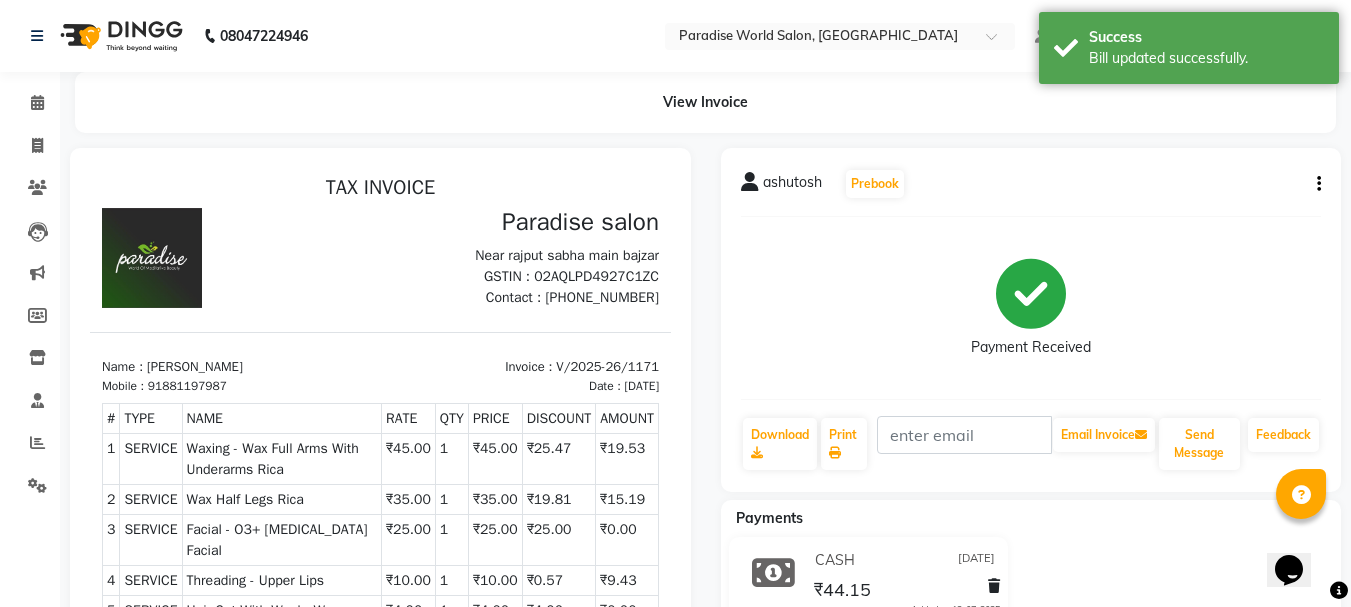 scroll, scrollTop: 0, scrollLeft: 0, axis: both 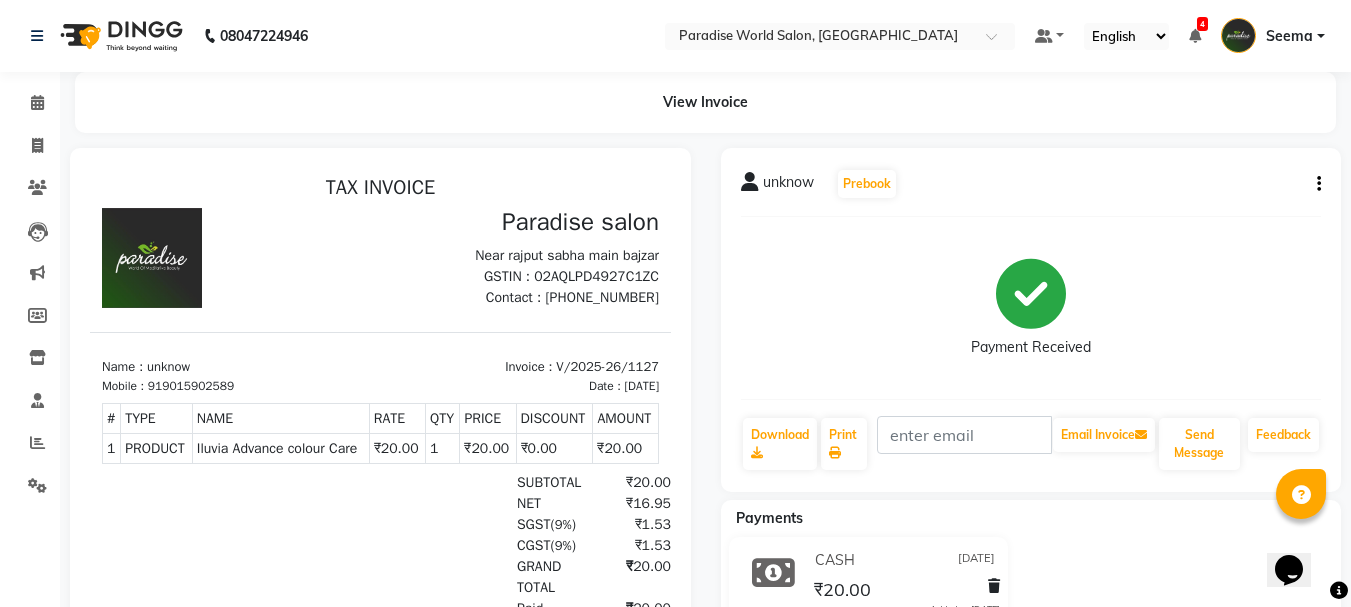 click 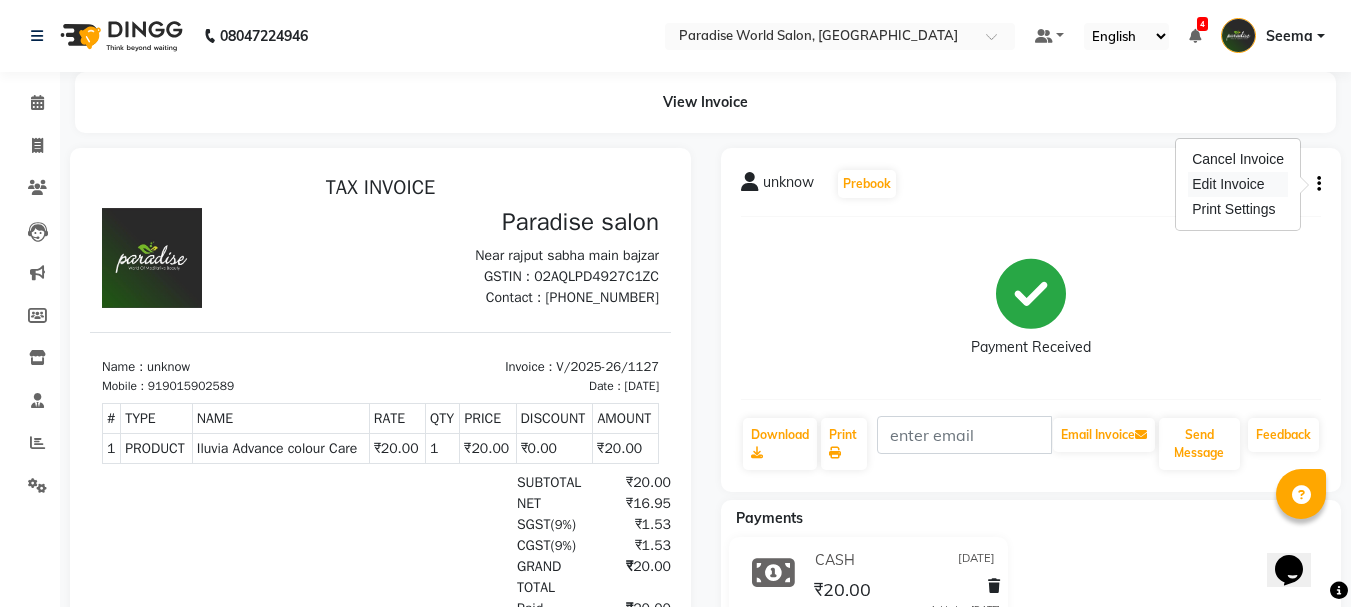 click on "Edit Invoice" at bounding box center (1238, 184) 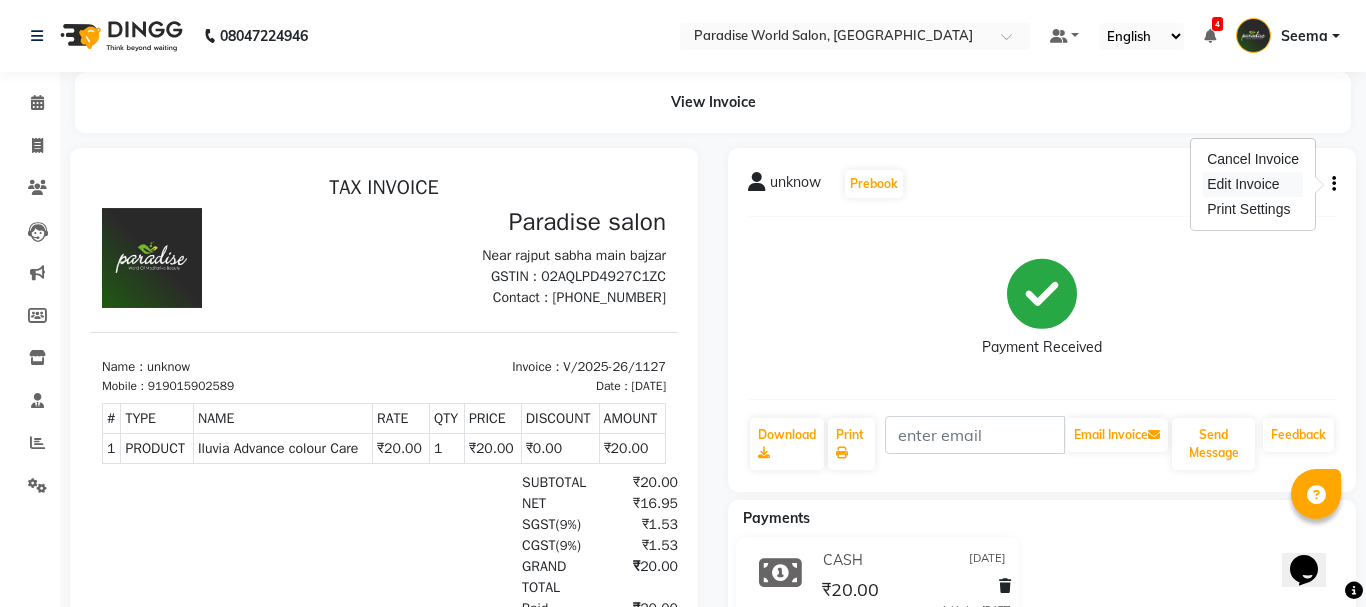 select on "service" 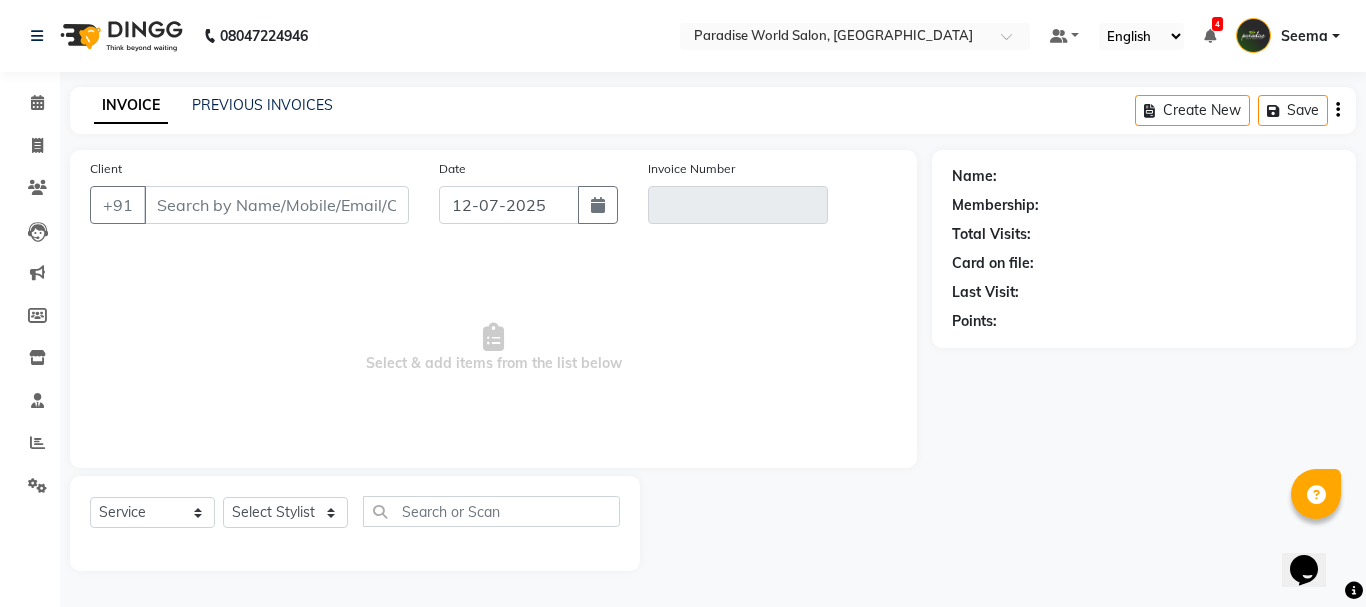 type on "9015902589" 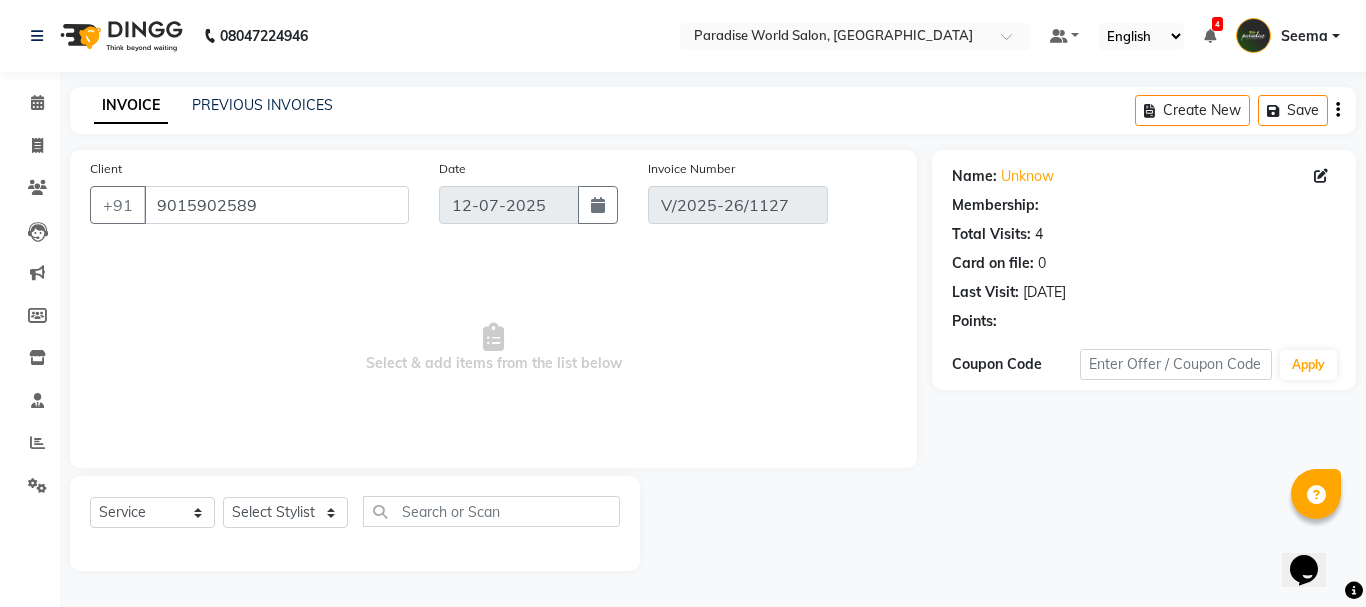 type on "[DATE]" 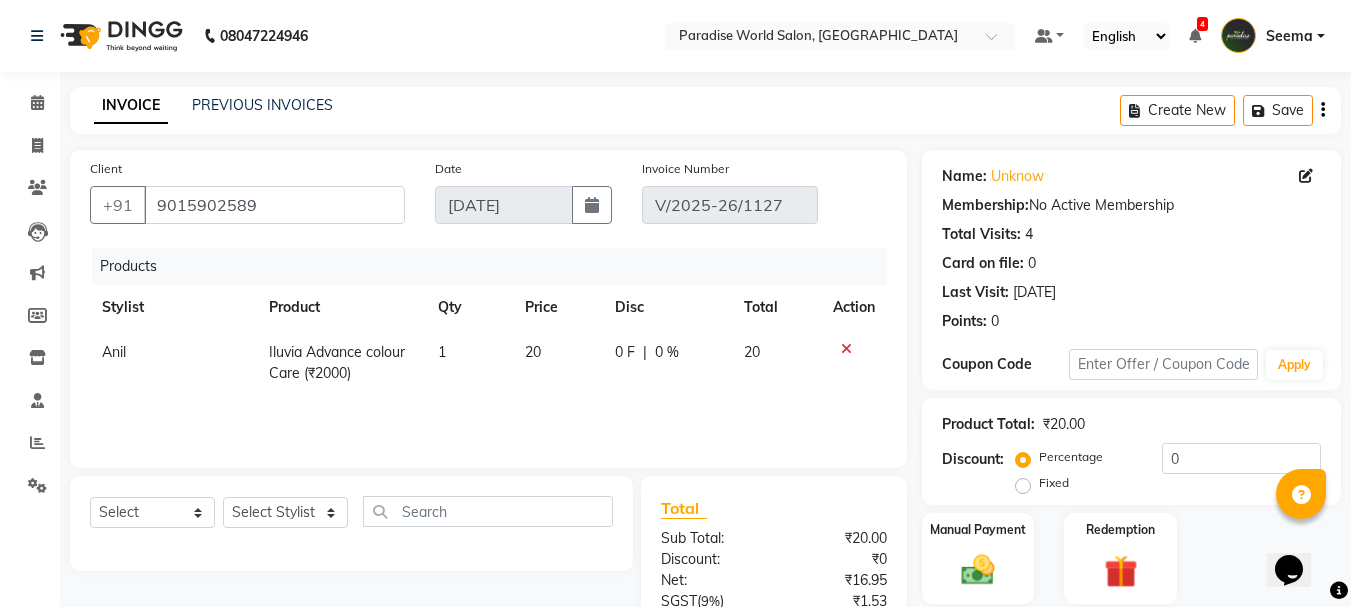 click on "20" 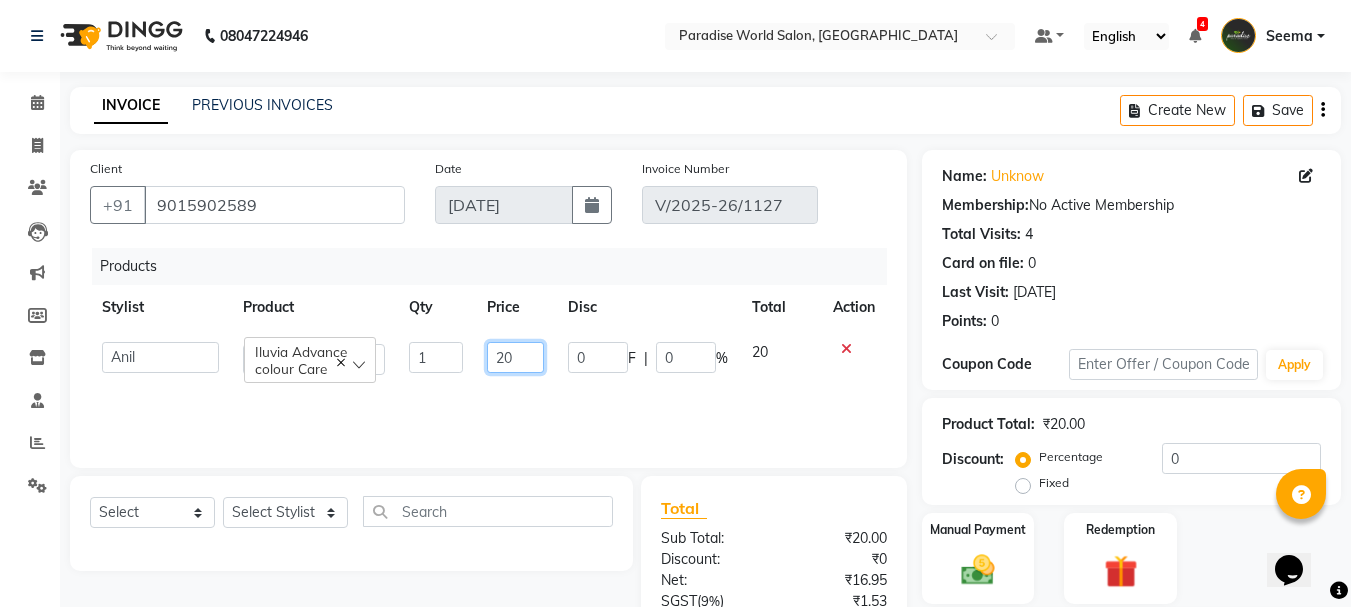 click on "20" 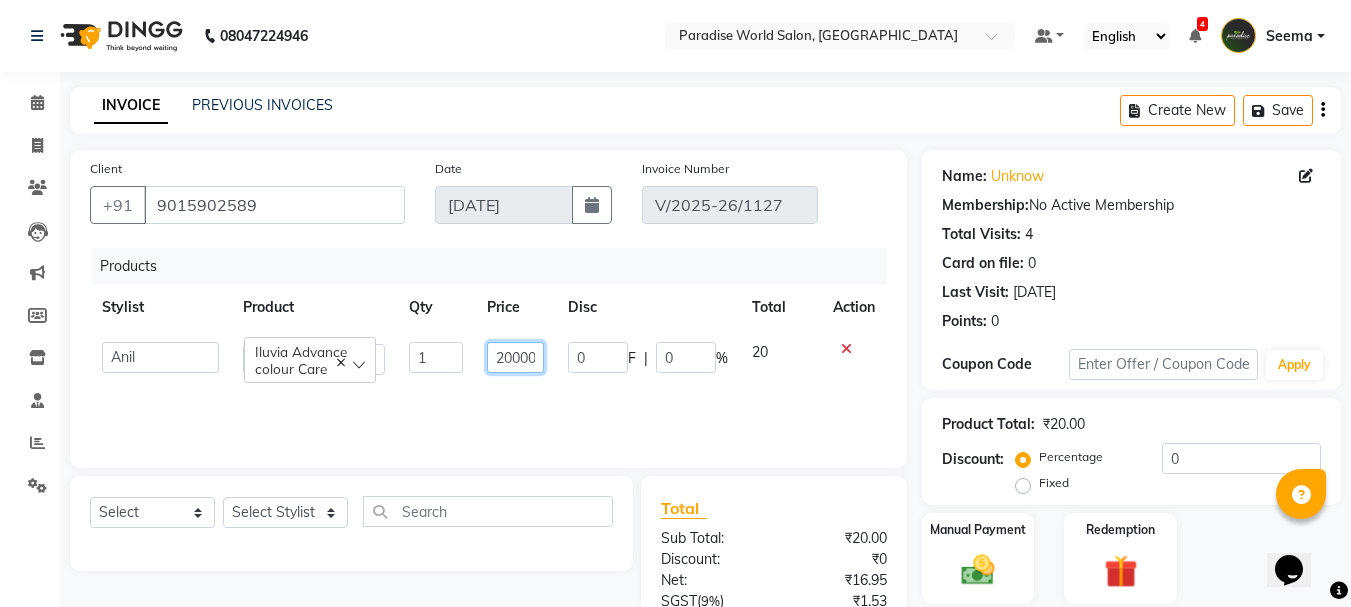 scroll, scrollTop: 0, scrollLeft: 3, axis: horizontal 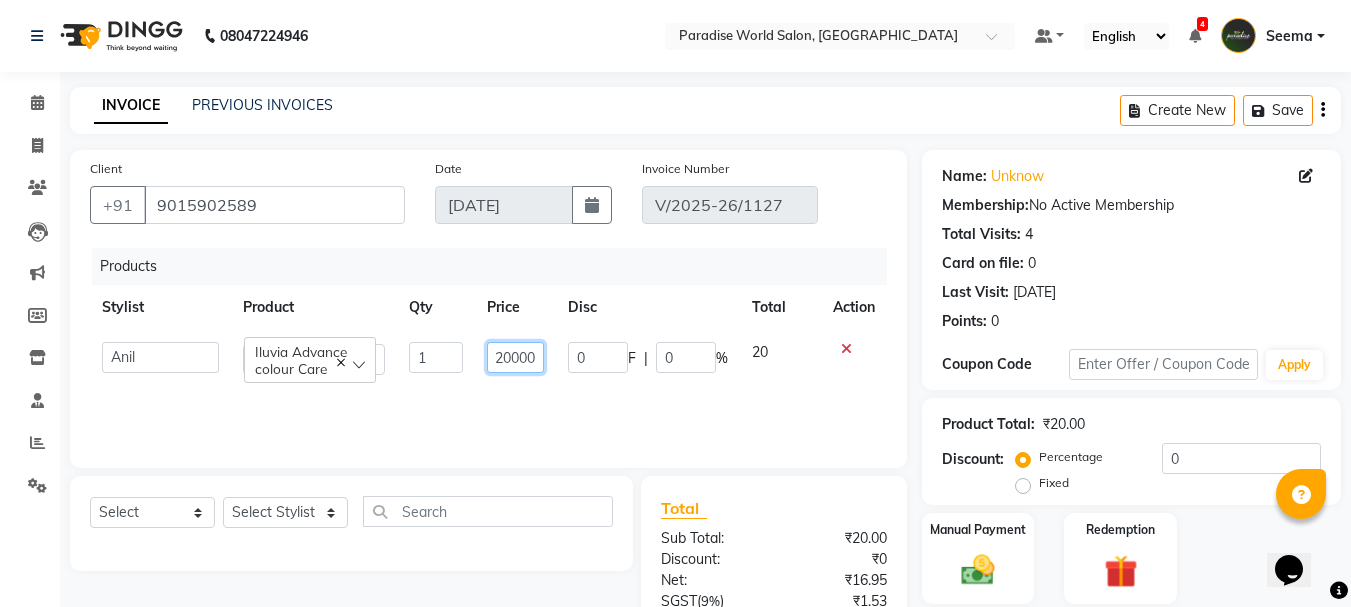 type on "2000" 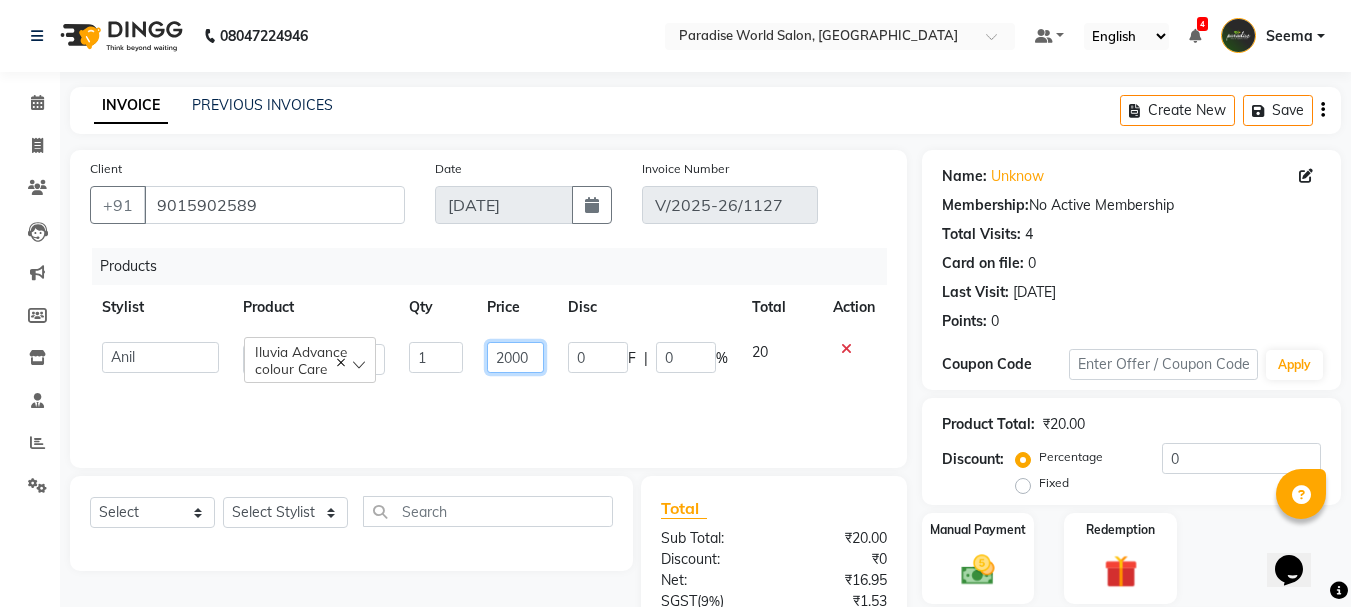 scroll, scrollTop: 0, scrollLeft: 0, axis: both 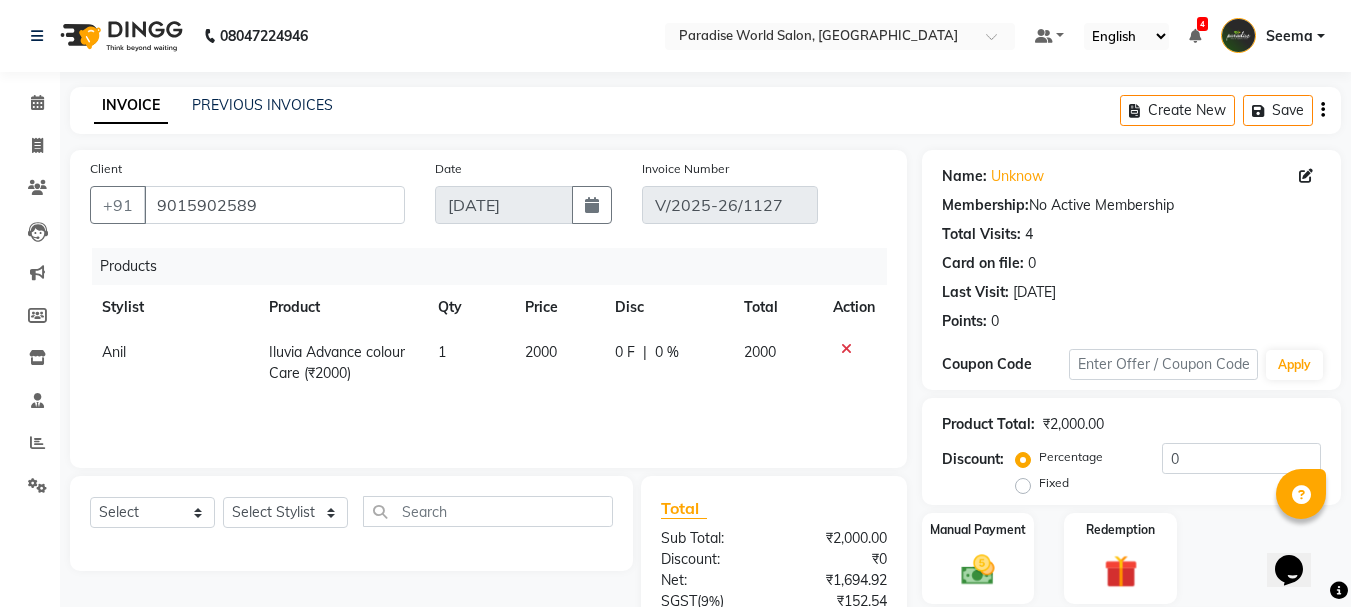 click on "Products Stylist Product Qty Price Disc Total Action Anil Iluvia Advance colour Care (₹2000) 1 2000 0 F | 0 % 2000" 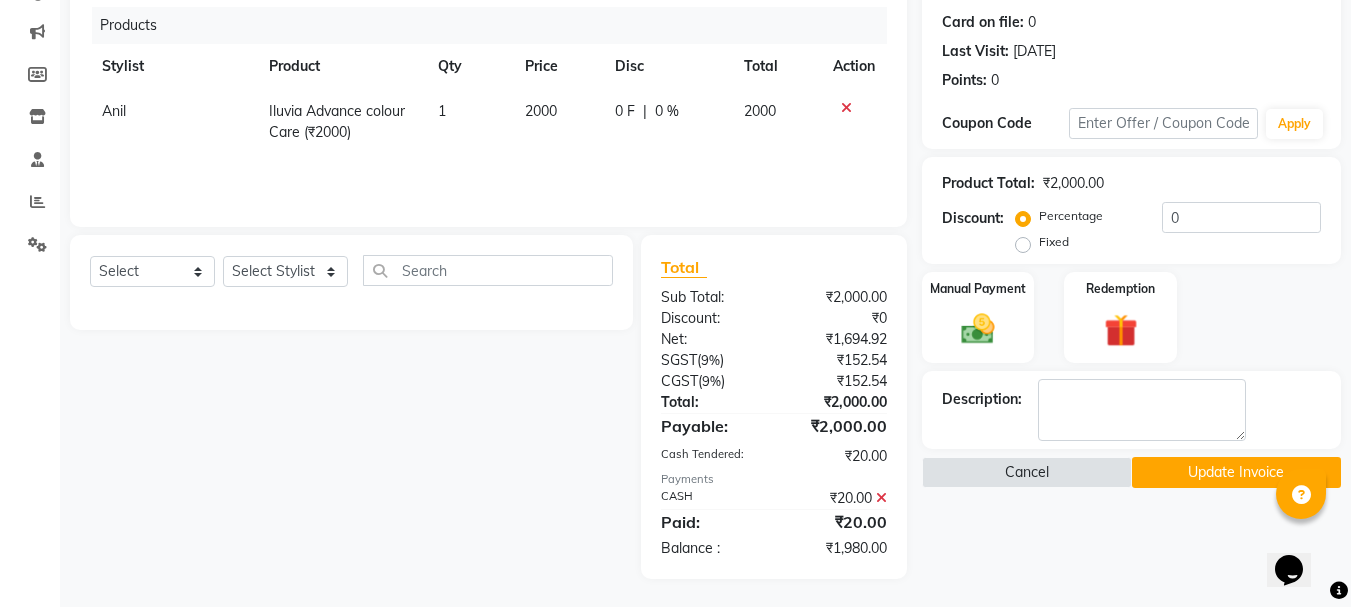scroll, scrollTop: 243, scrollLeft: 0, axis: vertical 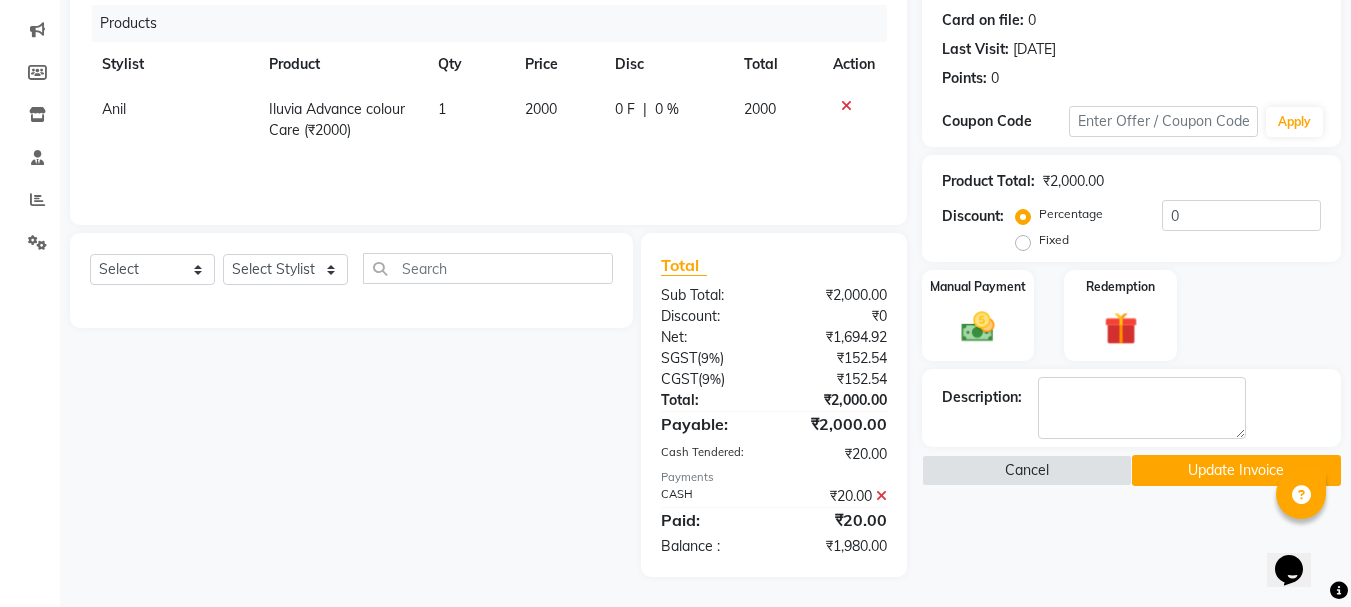click 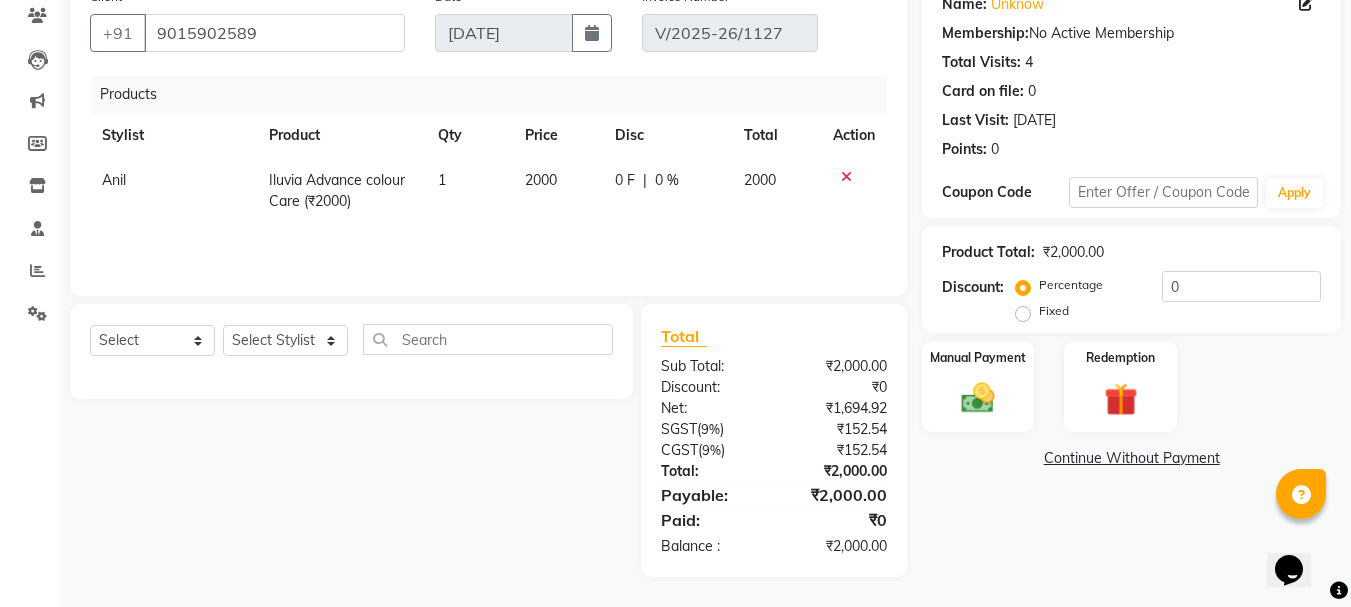 scroll, scrollTop: 172, scrollLeft: 0, axis: vertical 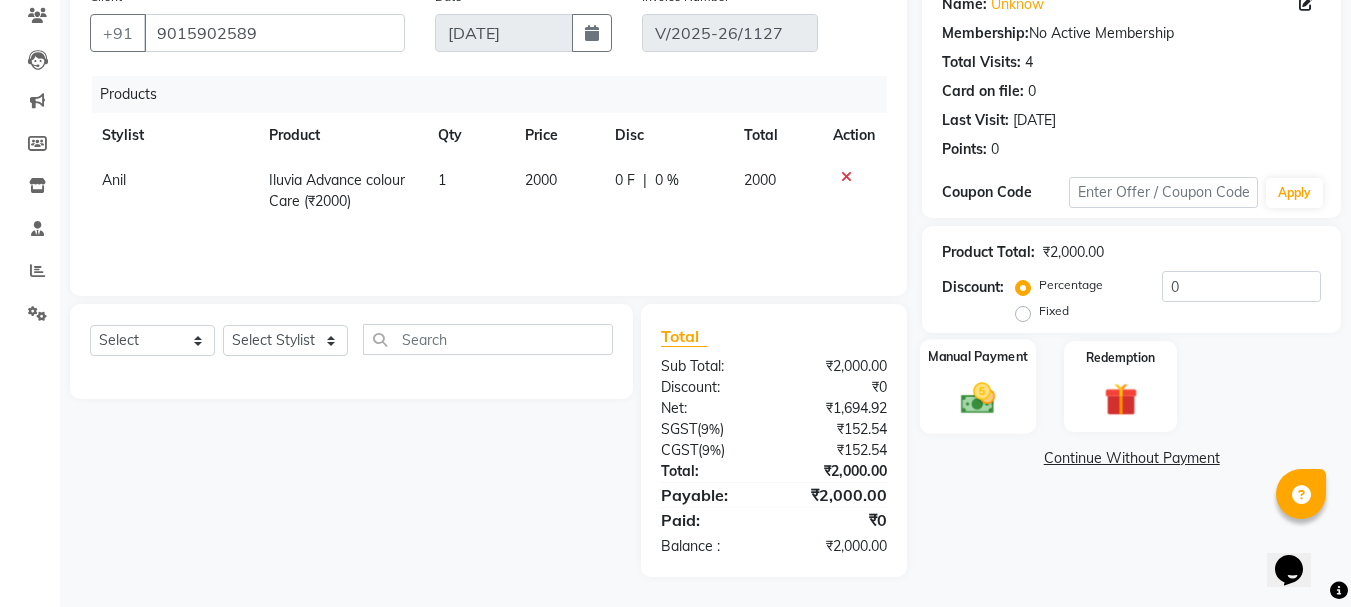click 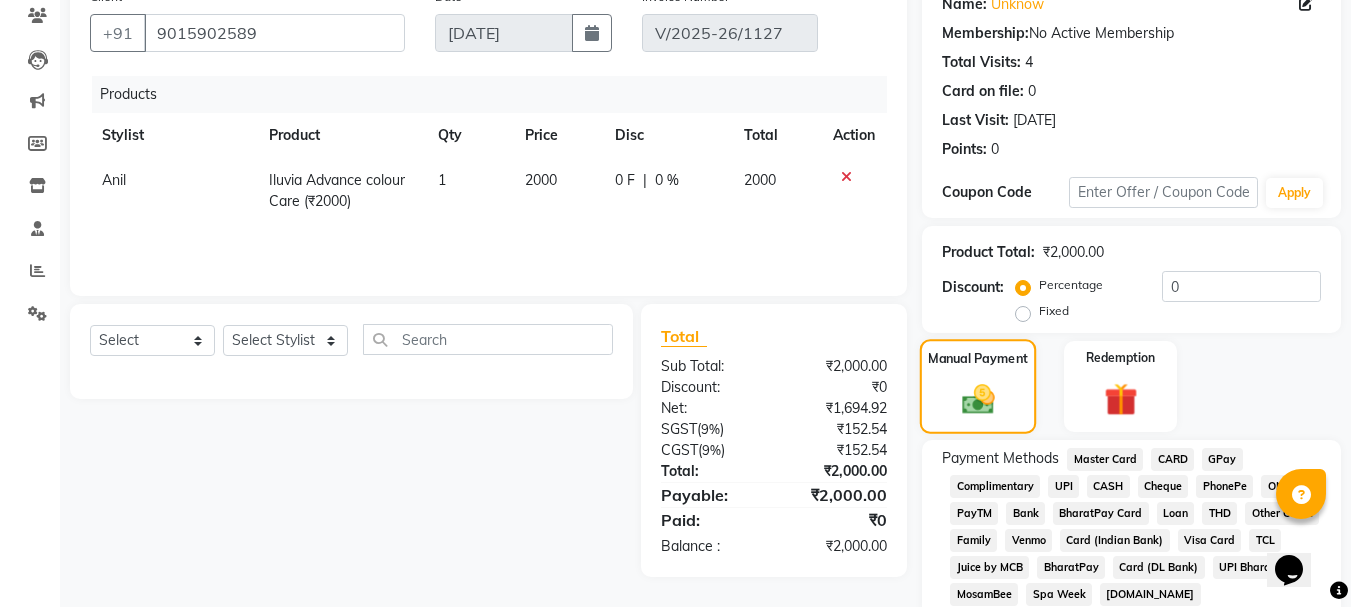 scroll, scrollTop: 243, scrollLeft: 0, axis: vertical 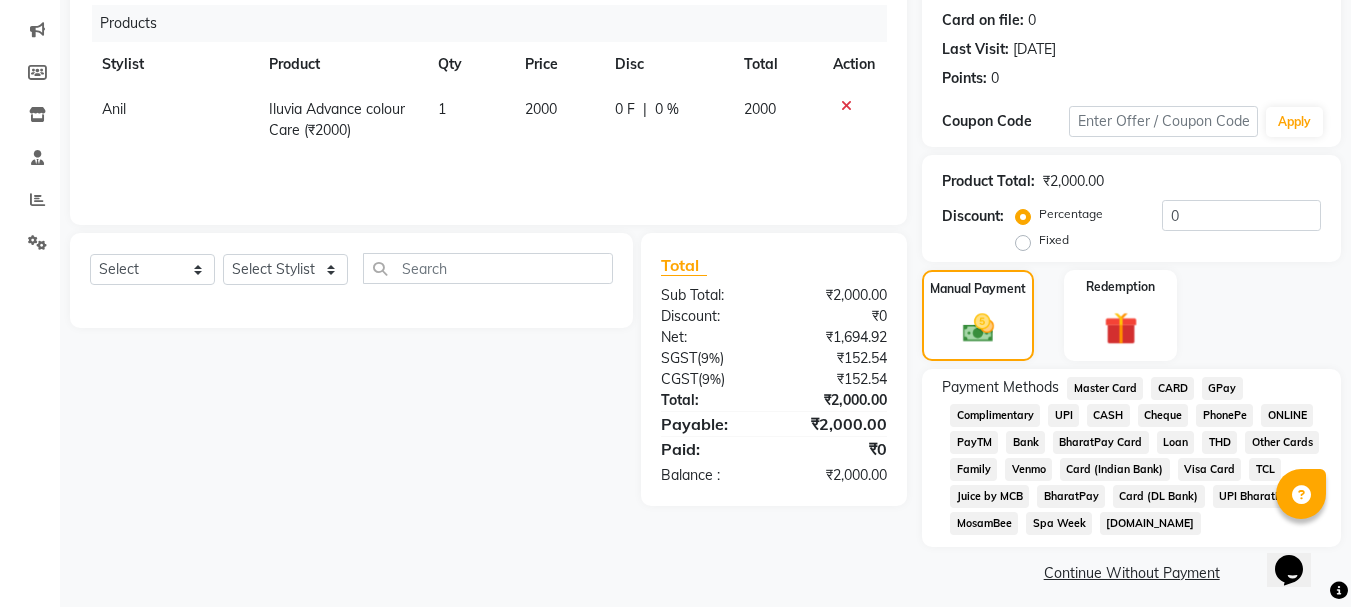 click on "CASH" 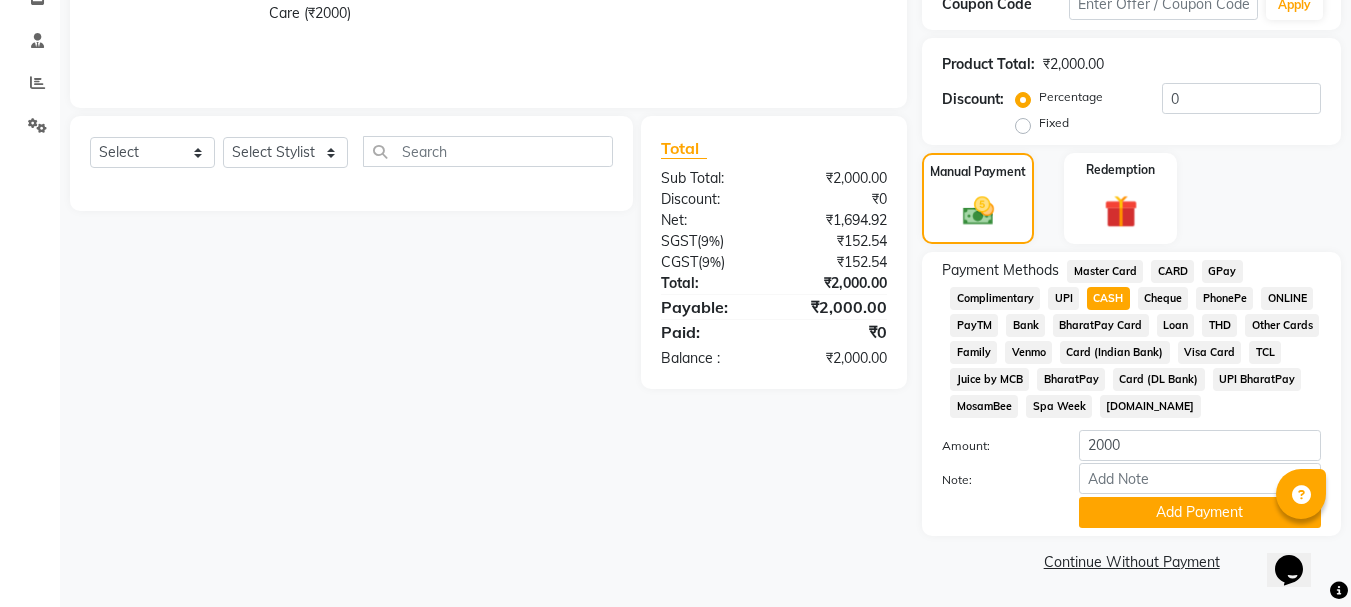 click on "Payment Methods  Master Card   CARD   GPay   Complimentary   UPI   CASH   Cheque   PhonePe   ONLINE   PayTM   Bank   BharatPay Card   Loan   THD   Other Cards   Family   Venmo   Card (Indian Bank)   Visa Card   TCL   Juice by MCB   BharatPay   Card (DL Bank)   UPI BharatPay   MosamBee   Spa Week   [DOMAIN_NAME]  Amount: 2000 Note: Add Payment" 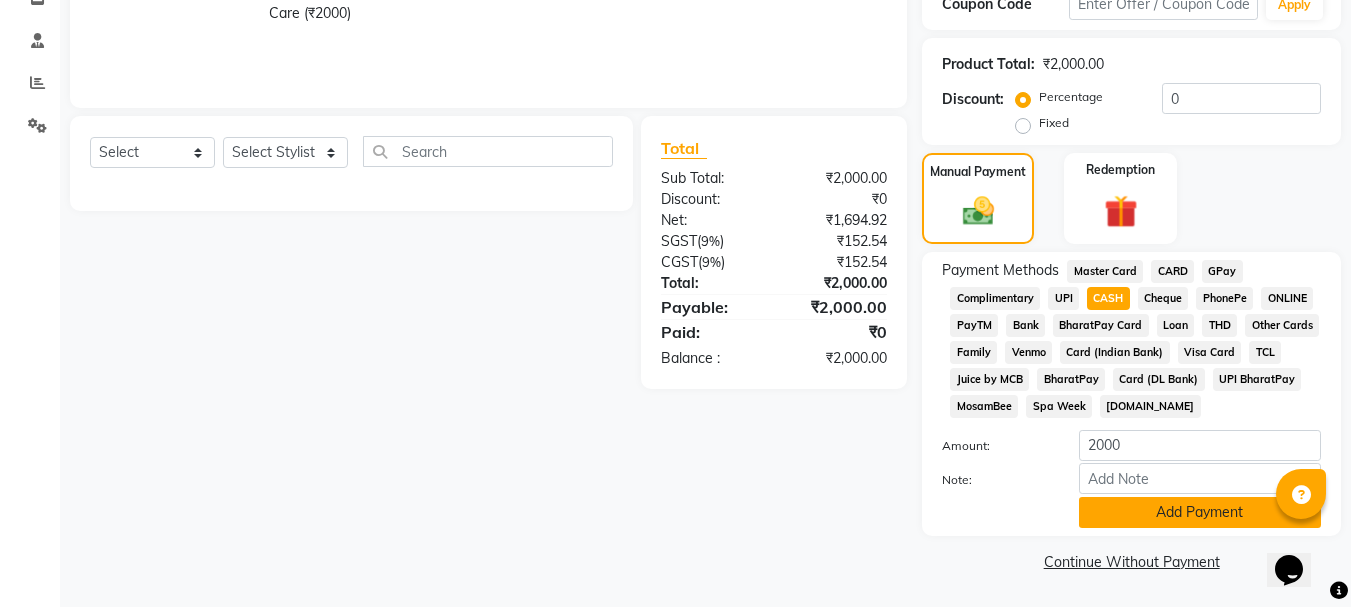 click on "Add Payment" 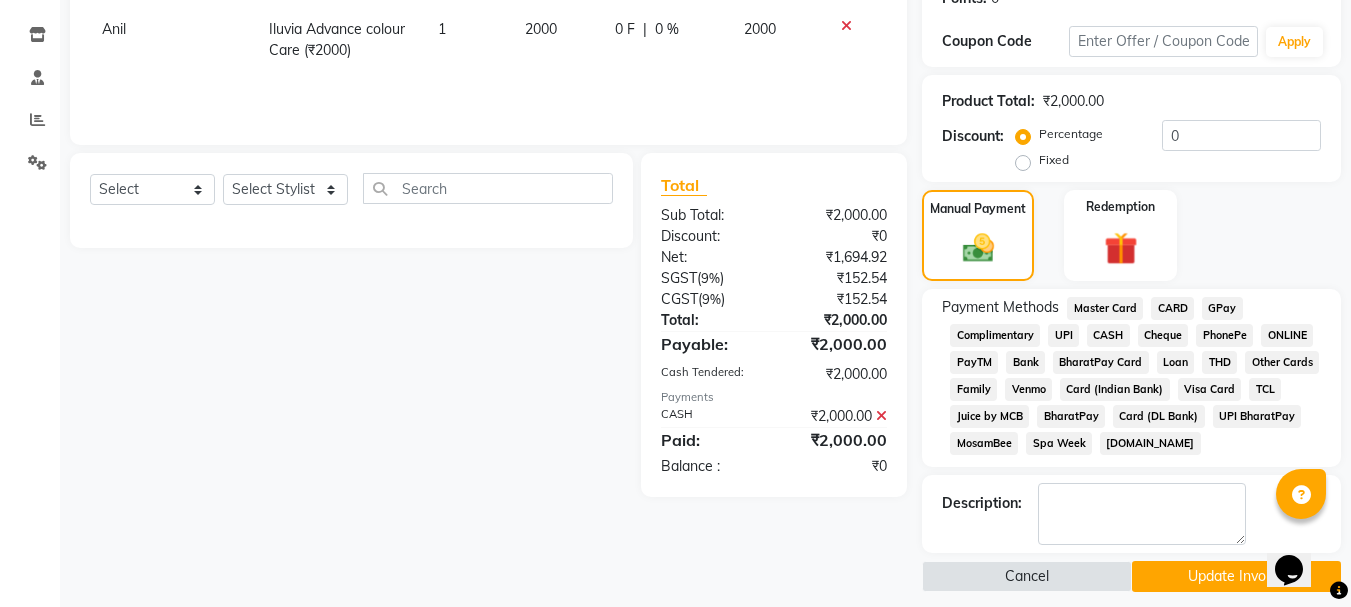 scroll, scrollTop: 338, scrollLeft: 0, axis: vertical 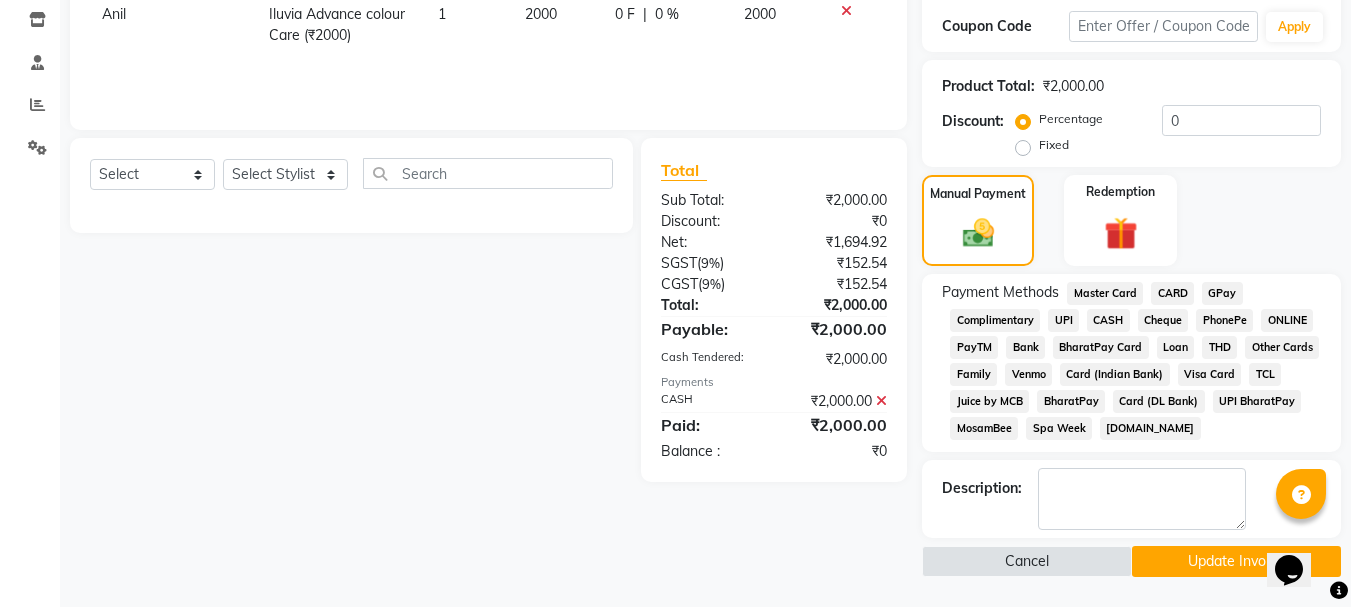 click on "Update Invoice" 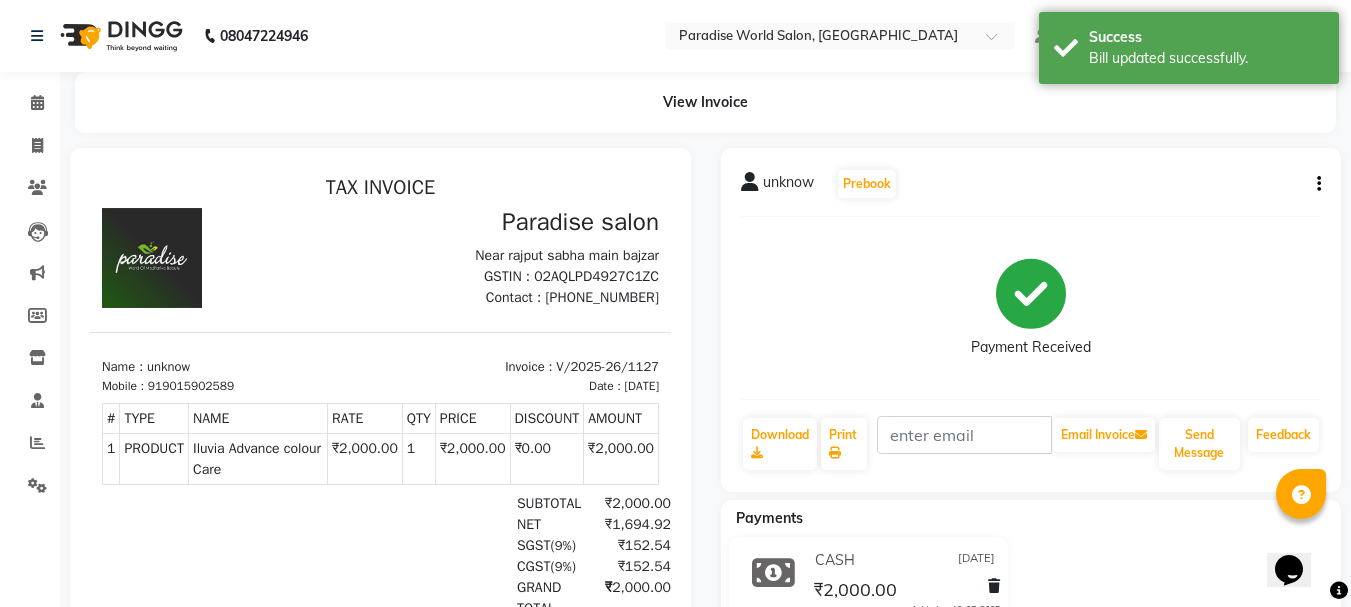 scroll, scrollTop: 0, scrollLeft: 0, axis: both 